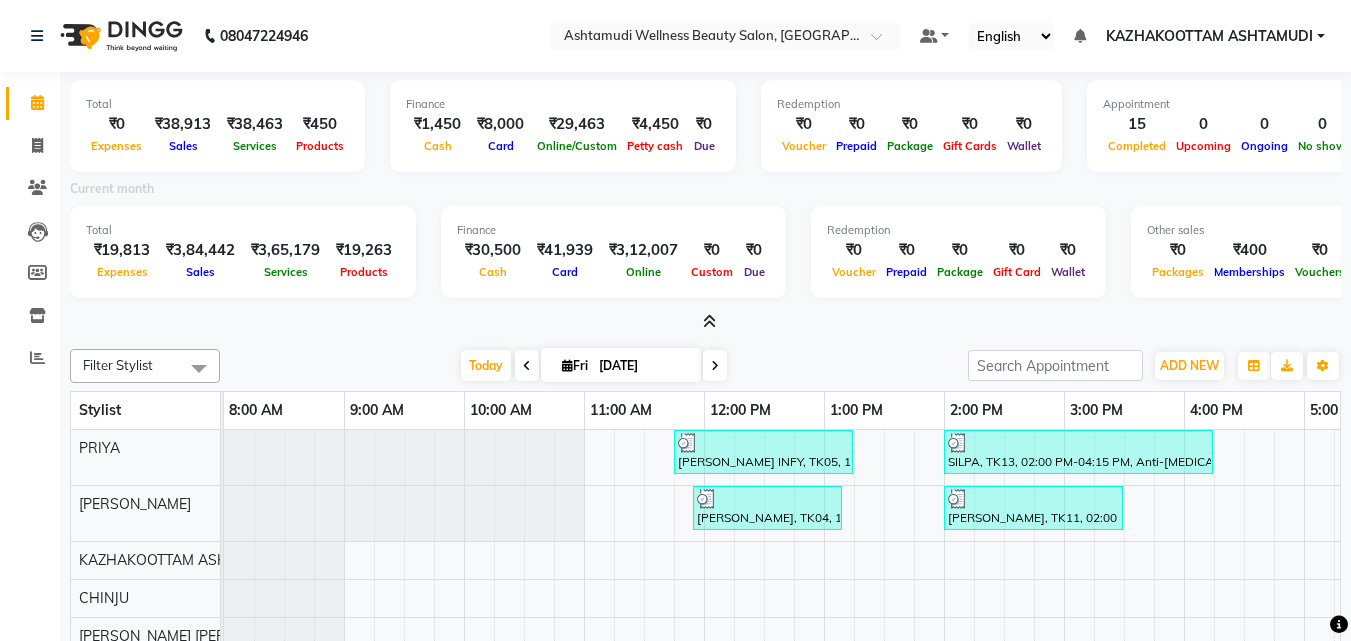 scroll, scrollTop: 0, scrollLeft: 0, axis: both 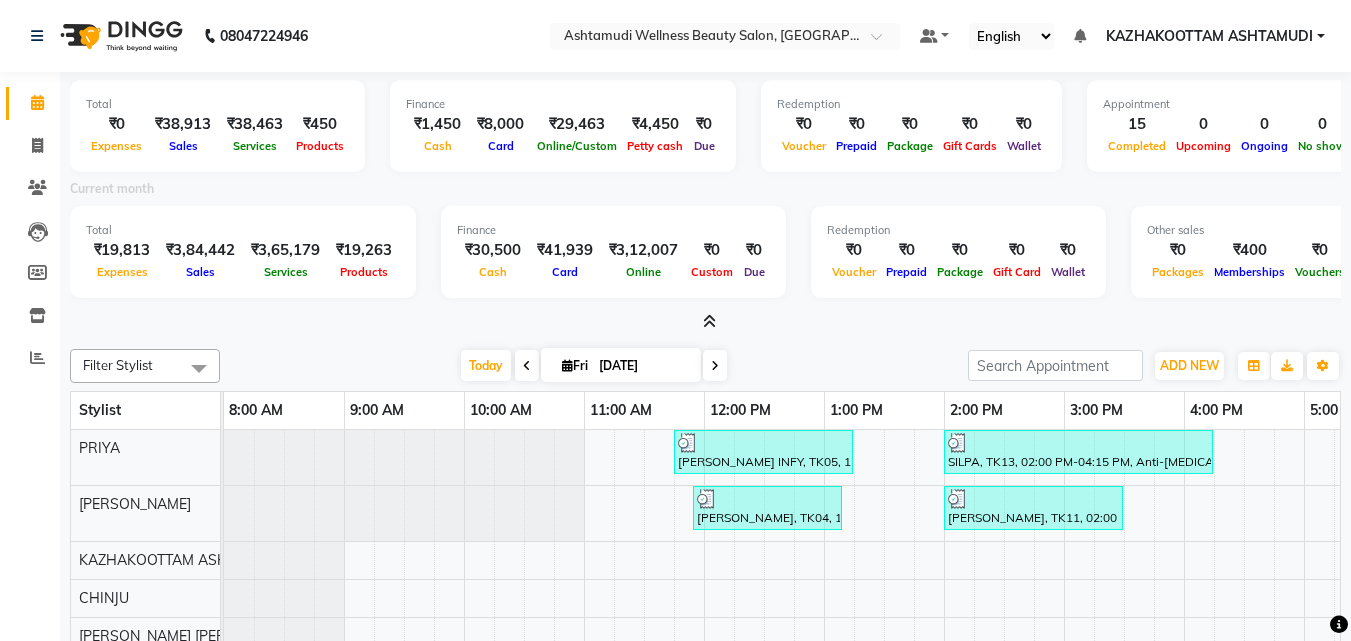 click at bounding box center [709, 321] 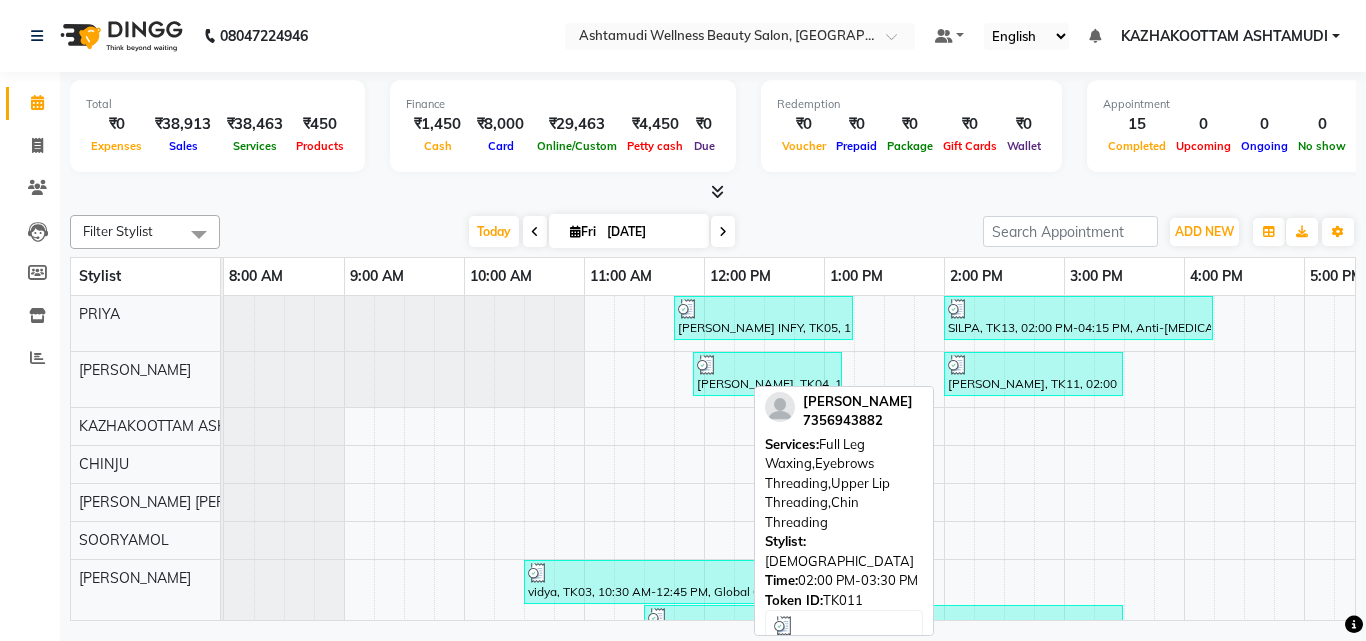 scroll, scrollTop: 154, scrollLeft: 0, axis: vertical 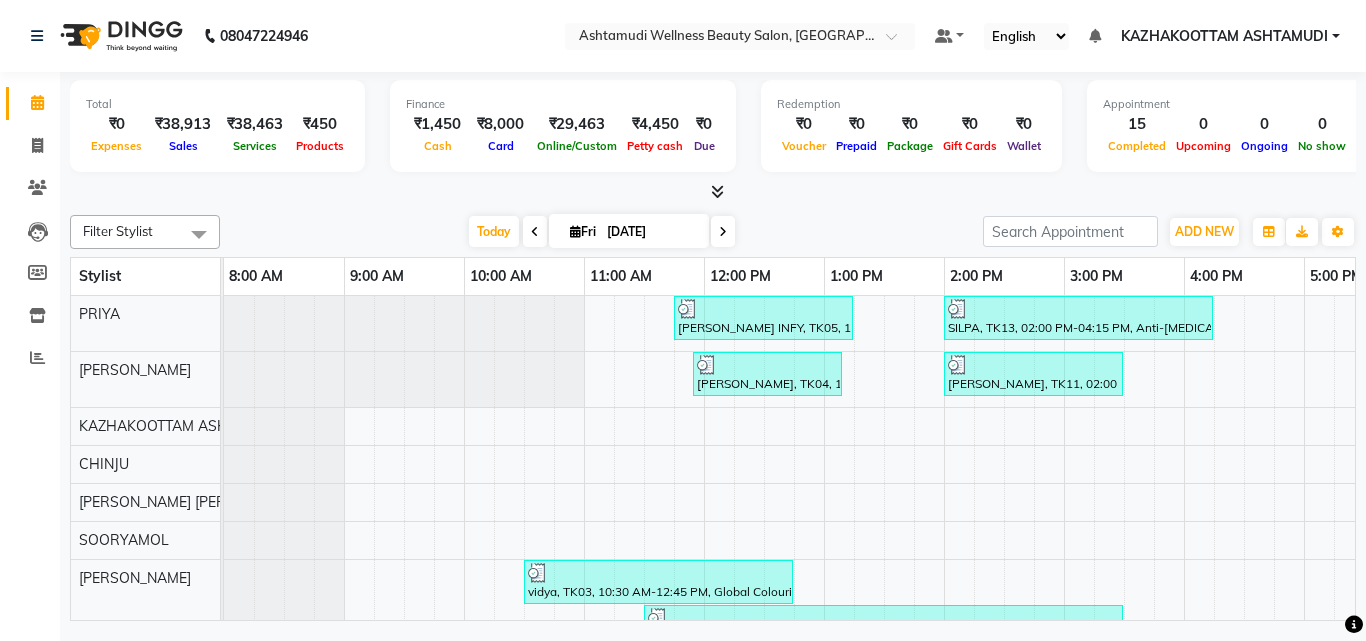 click at bounding box center (717, 191) 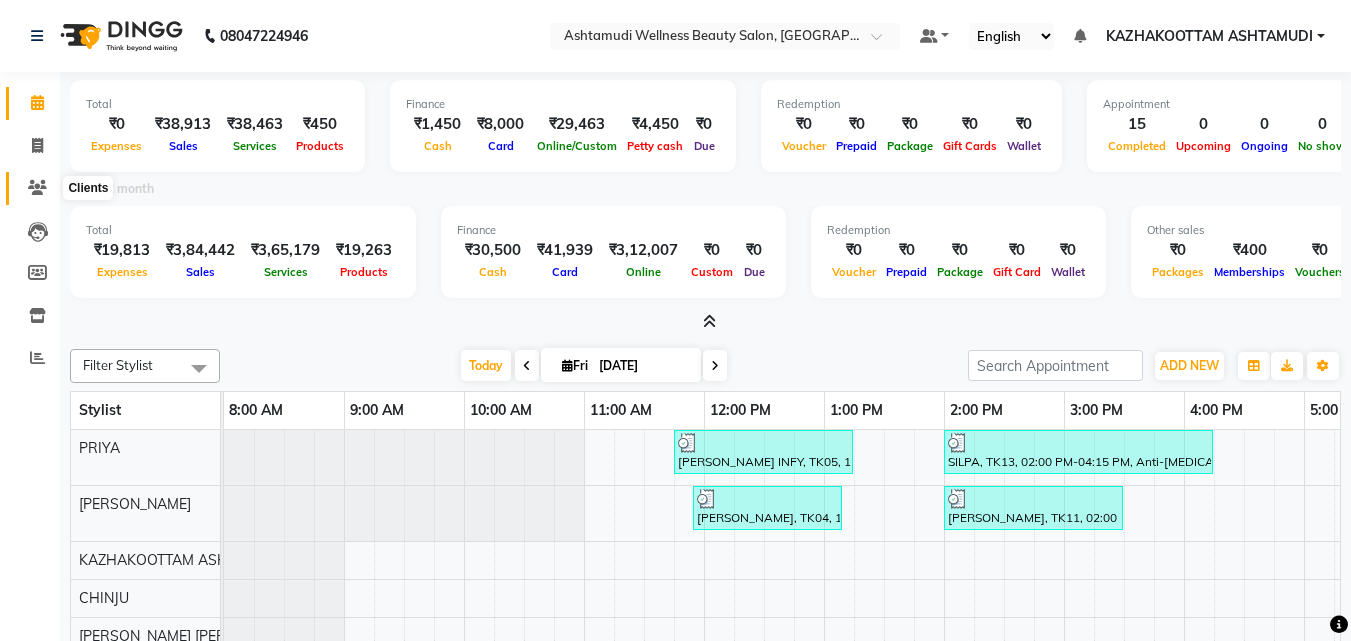 click 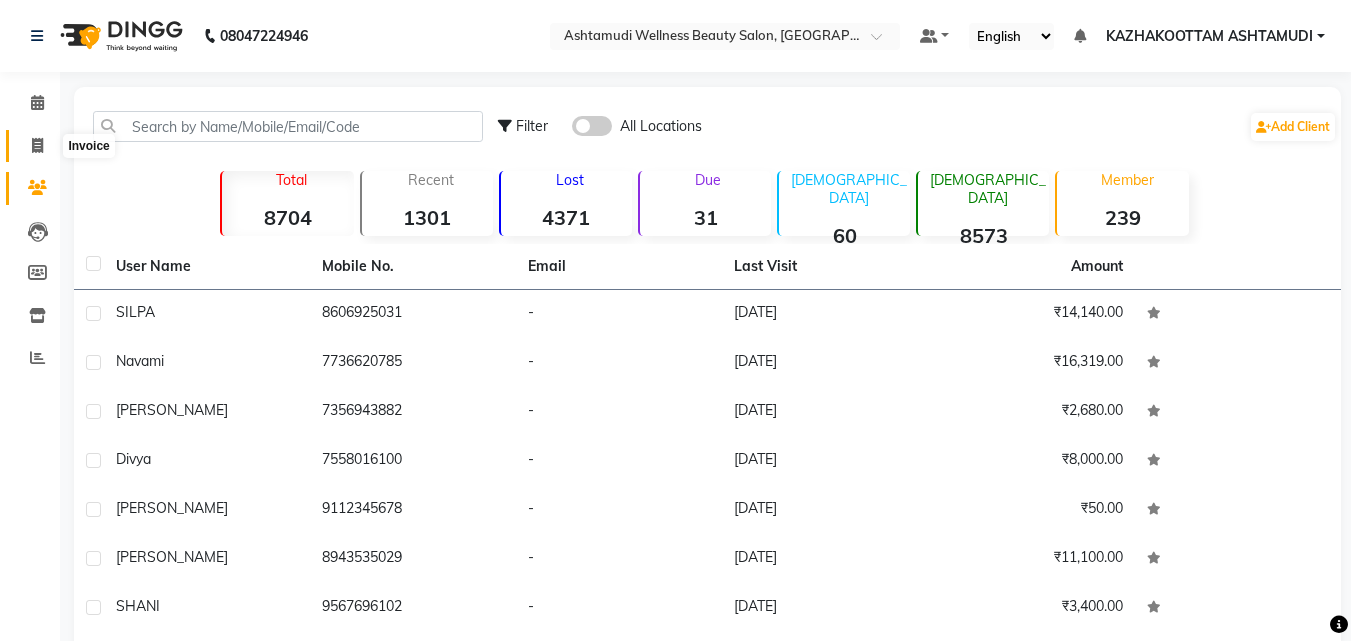 click 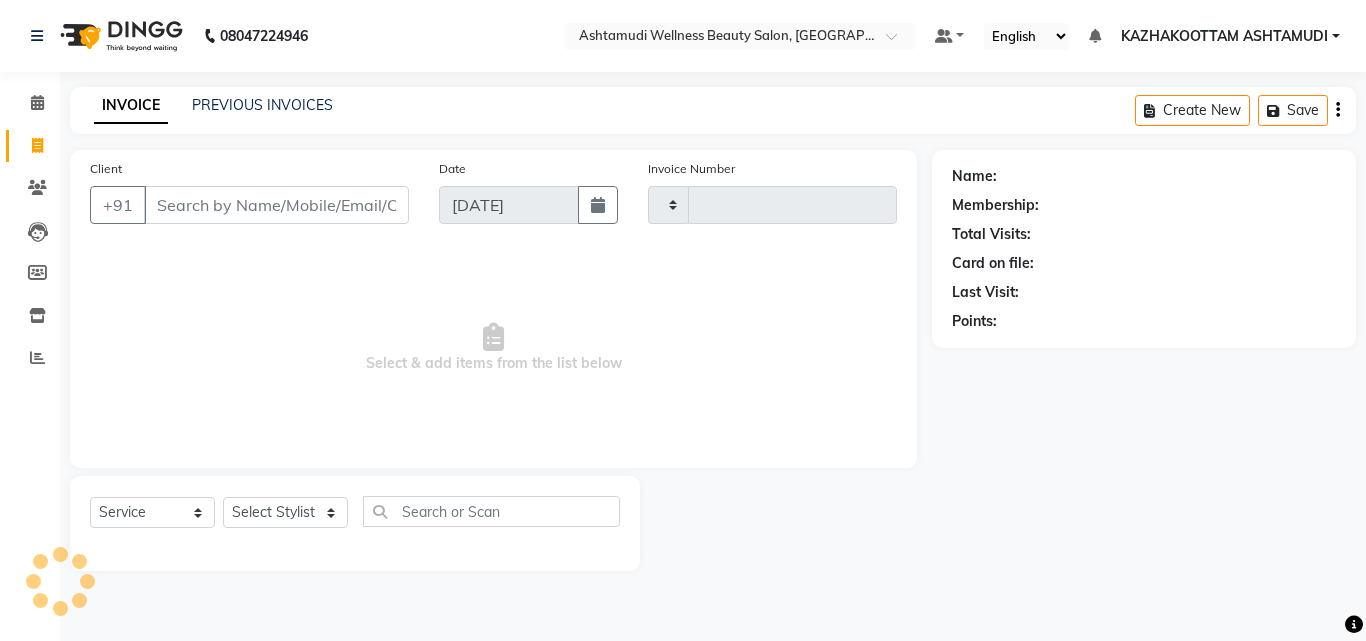 type on "2198" 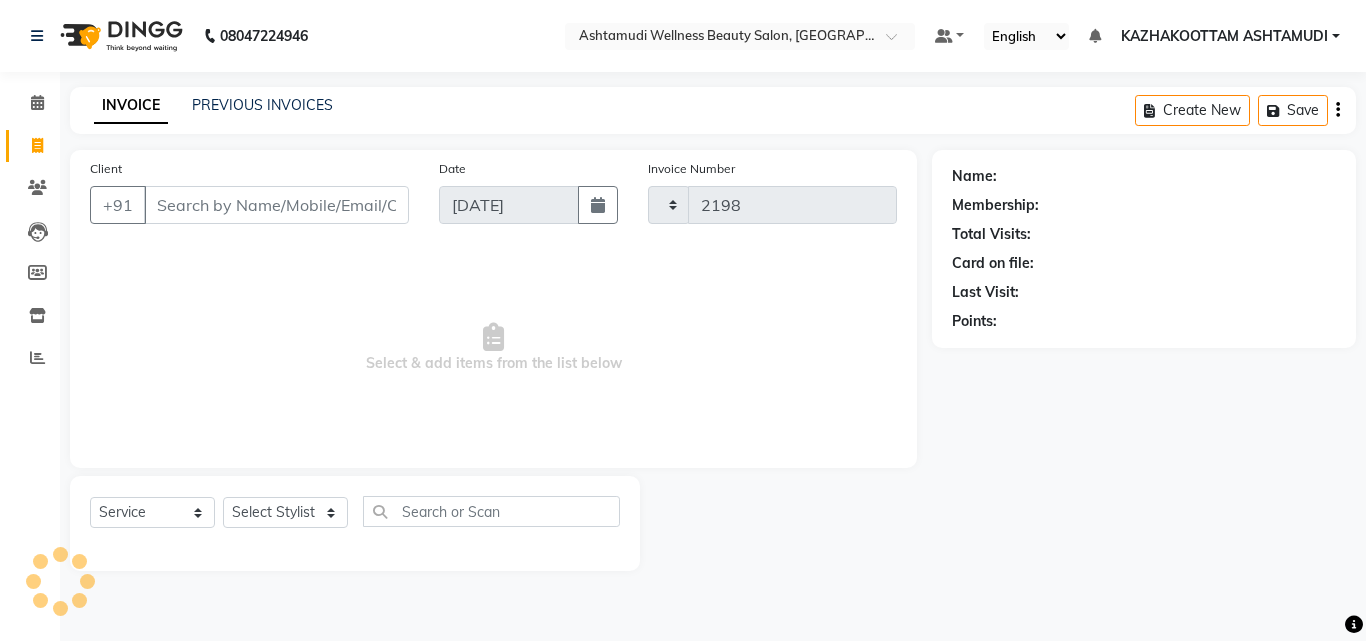 select on "4662" 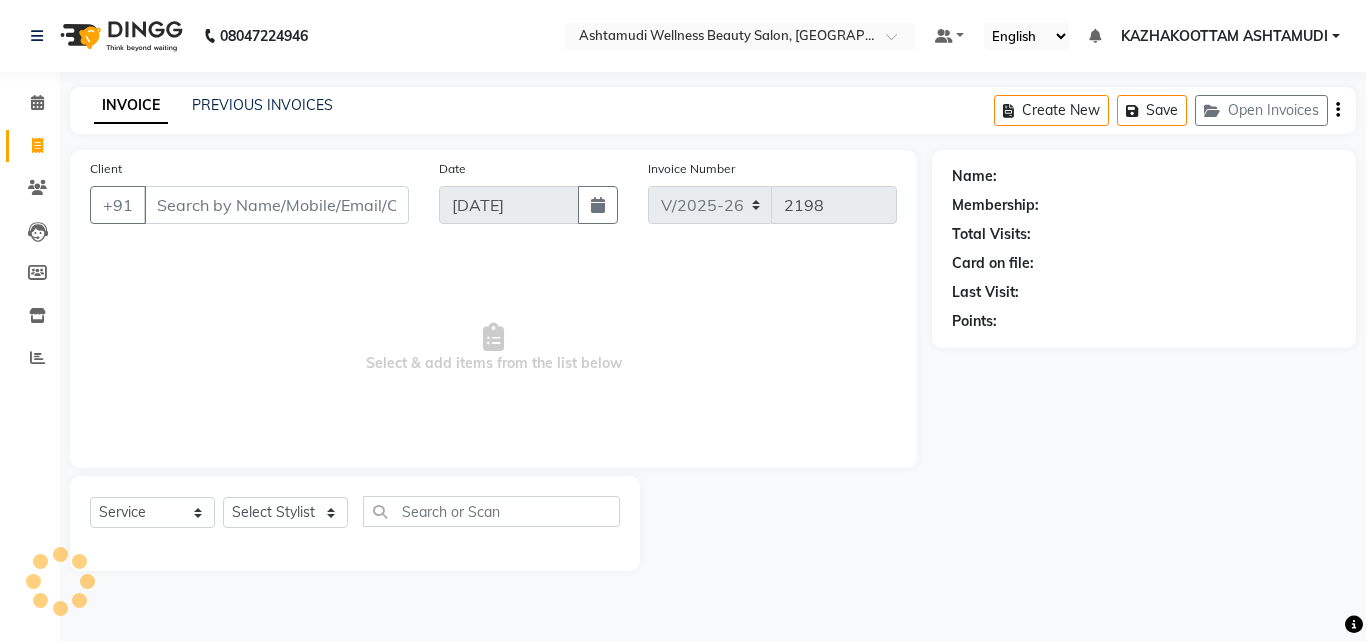 click on "Client +91" 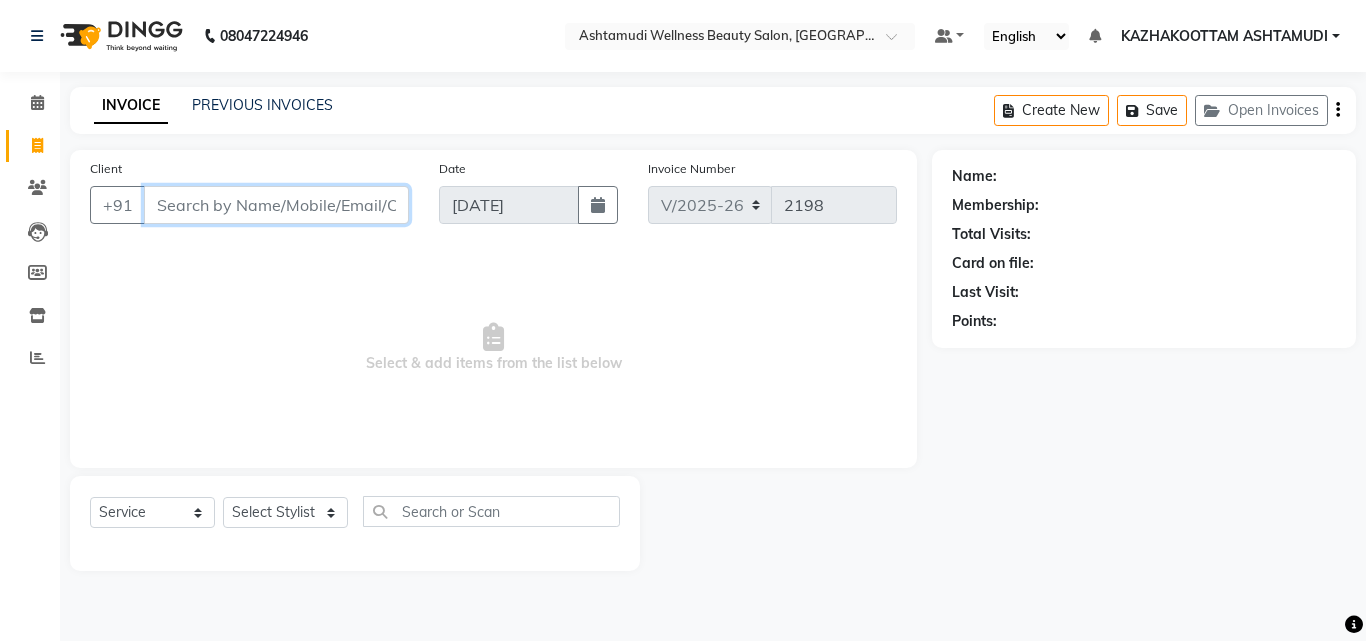 click on "Client" at bounding box center (276, 205) 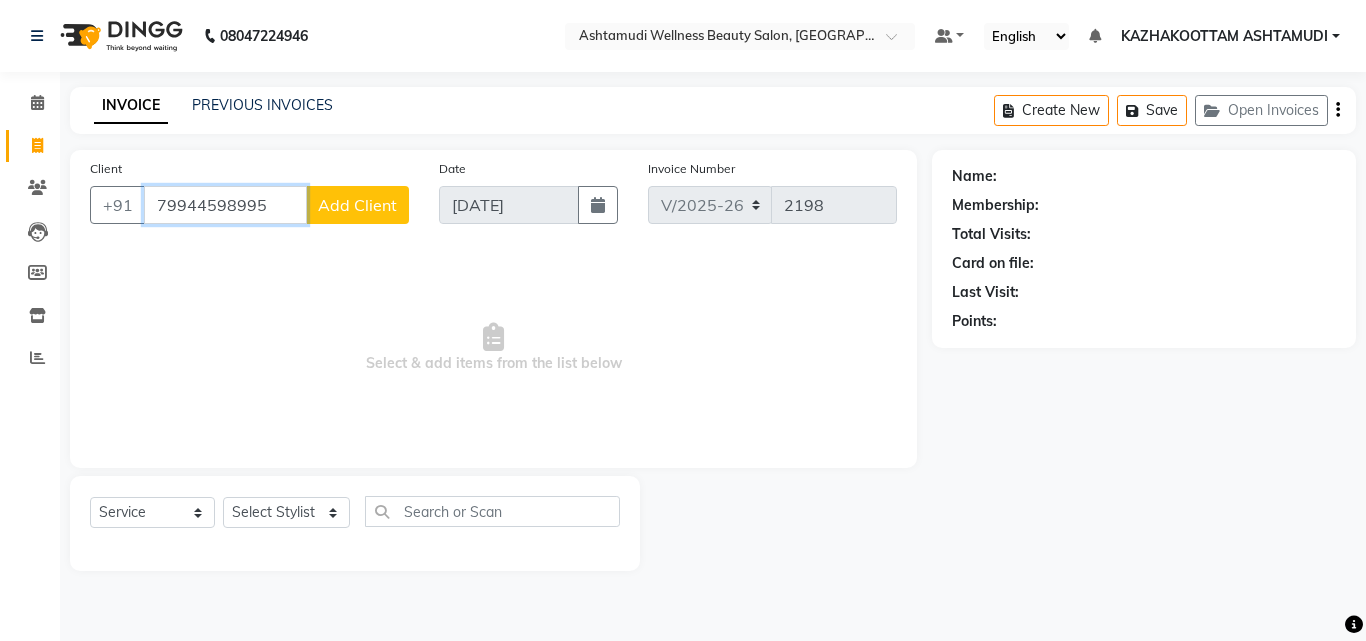 click on "79944598995" at bounding box center (225, 205) 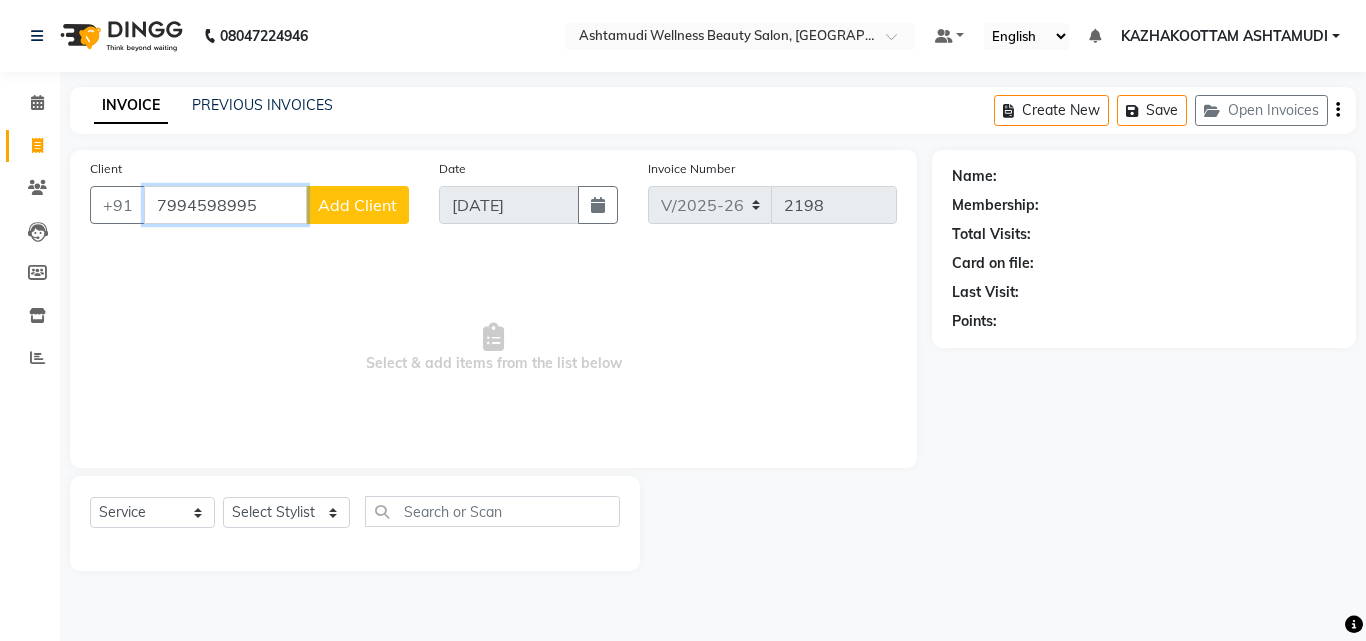 type on "7994598995" 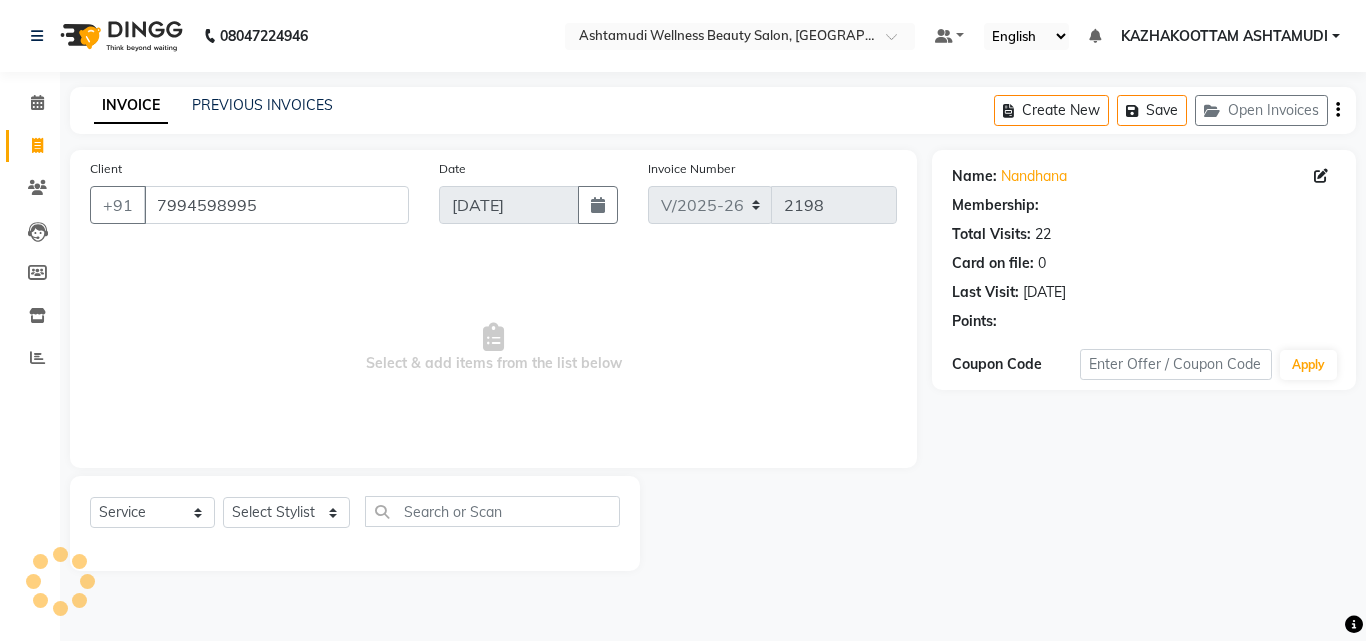 select on "1: Object" 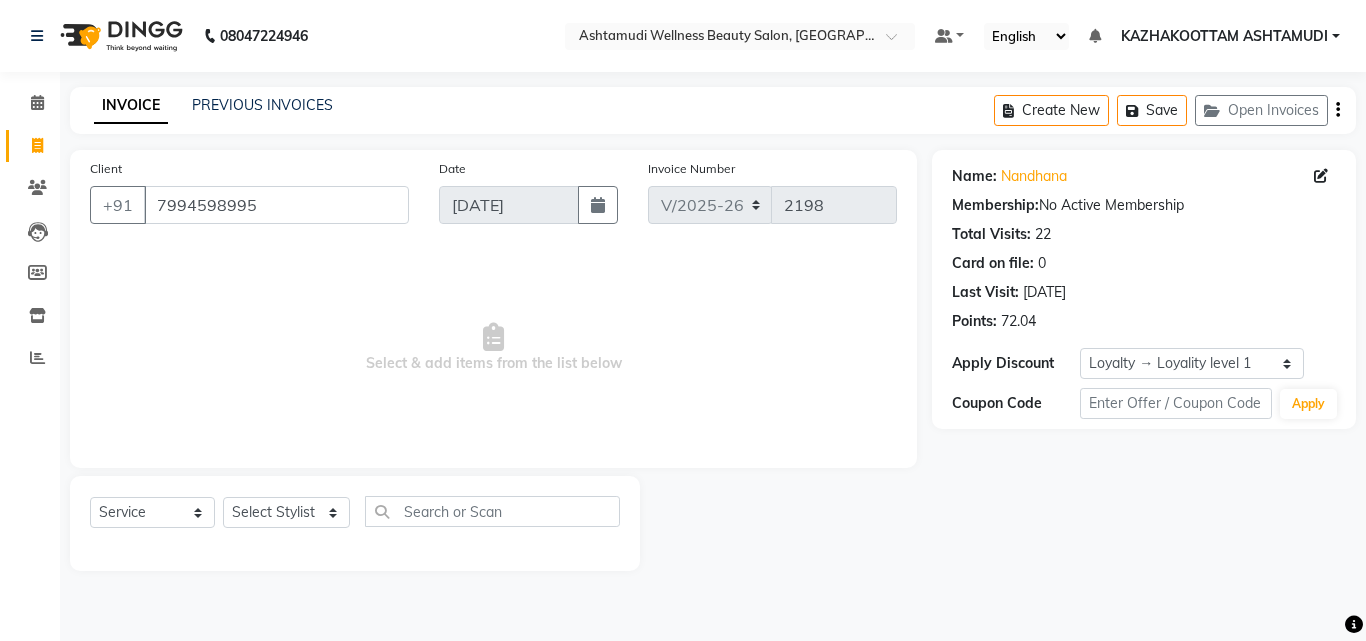 click on "Select  Service  Product  Membership  Package Voucher Prepaid Gift Card  Select Stylist Arya  CHINJU GEETA KAZHAKOOTTAM ASHTAMUDI [PERSON_NAME] [PERSON_NAME] [PERSON_NAME] Gopal [PERSON_NAME] SOORYAMOL" 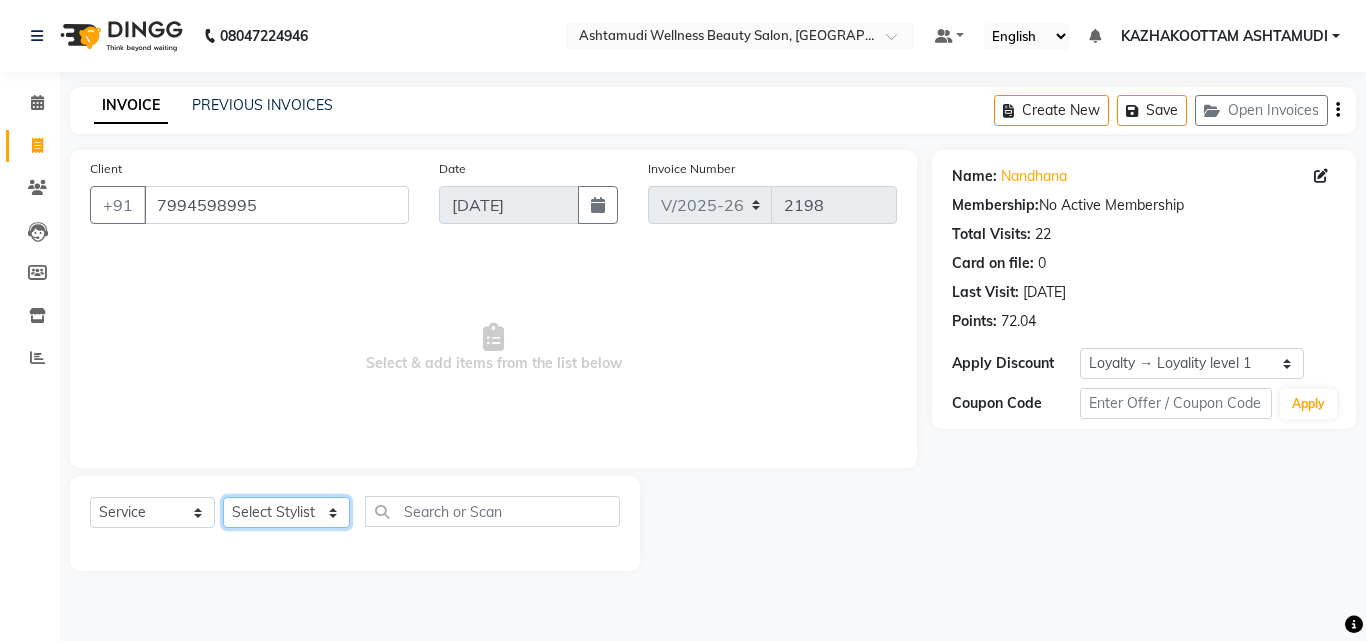 click on "Select Stylist Arya  CHINJU GEETA KAZHAKOOTTAM ASHTAMUDI [PERSON_NAME] [PERSON_NAME] [PERSON_NAME] [PERSON_NAME] SOORYAMOL" 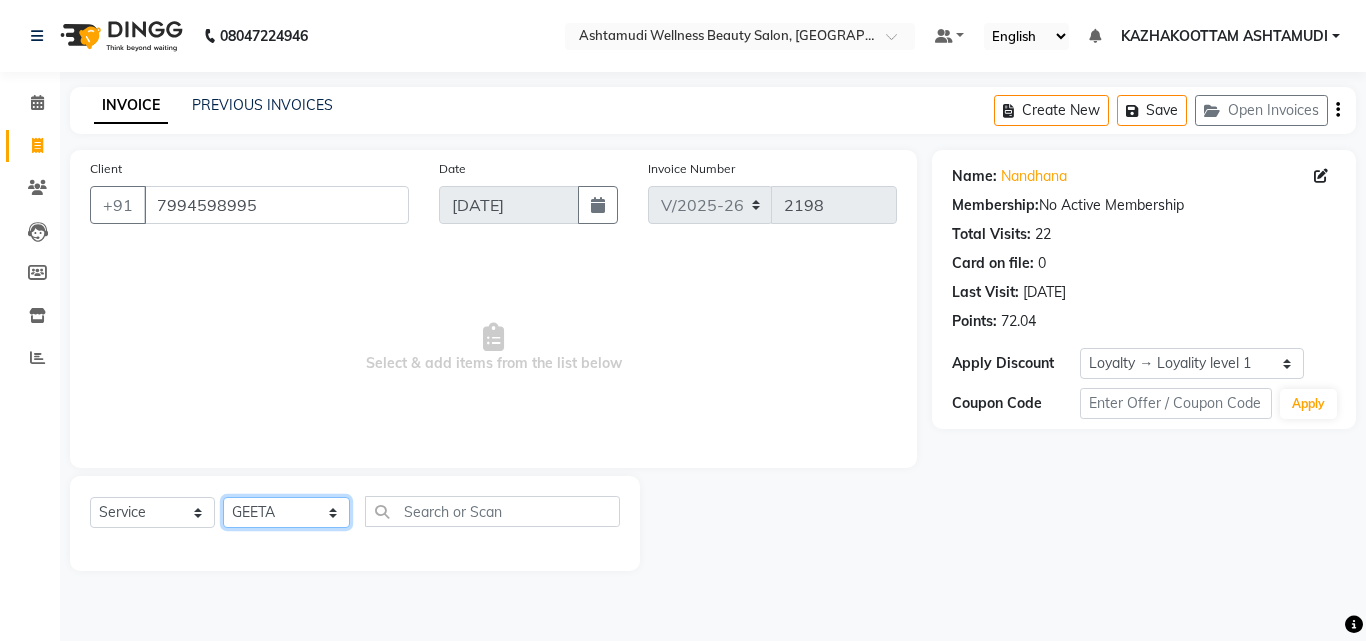 click on "Select Stylist Arya  CHINJU GEETA KAZHAKOOTTAM ASHTAMUDI [PERSON_NAME] [PERSON_NAME] [PERSON_NAME] [PERSON_NAME] SOORYAMOL" 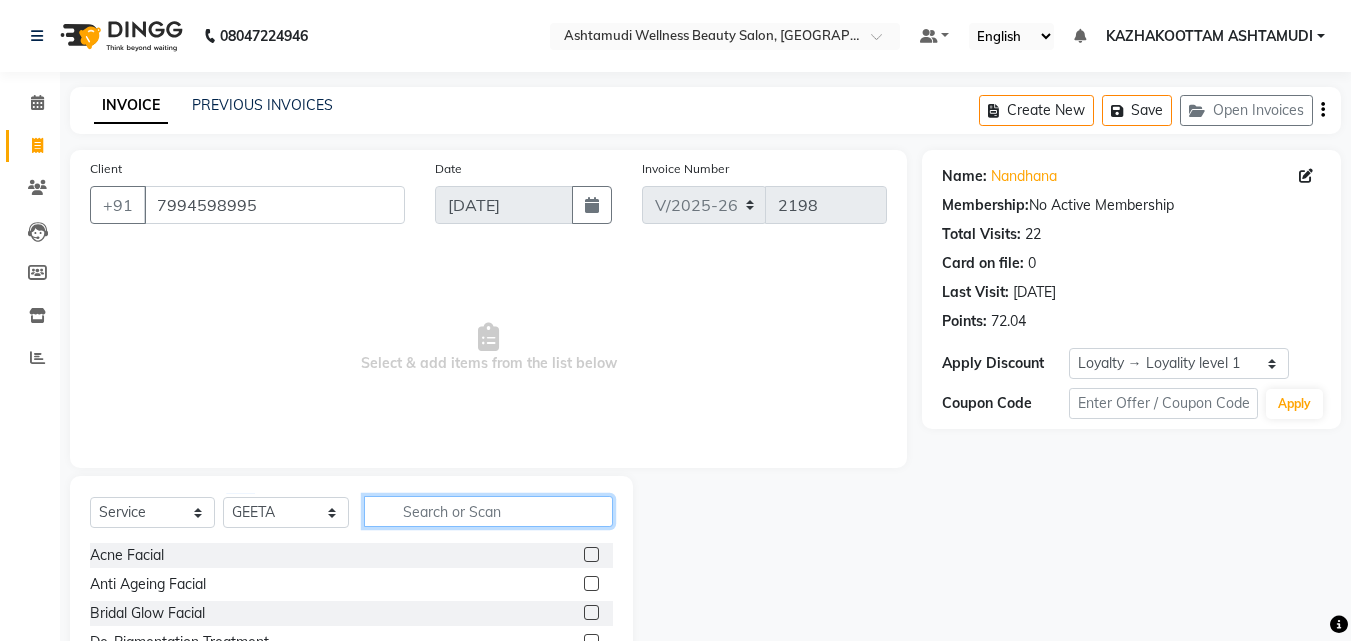 click 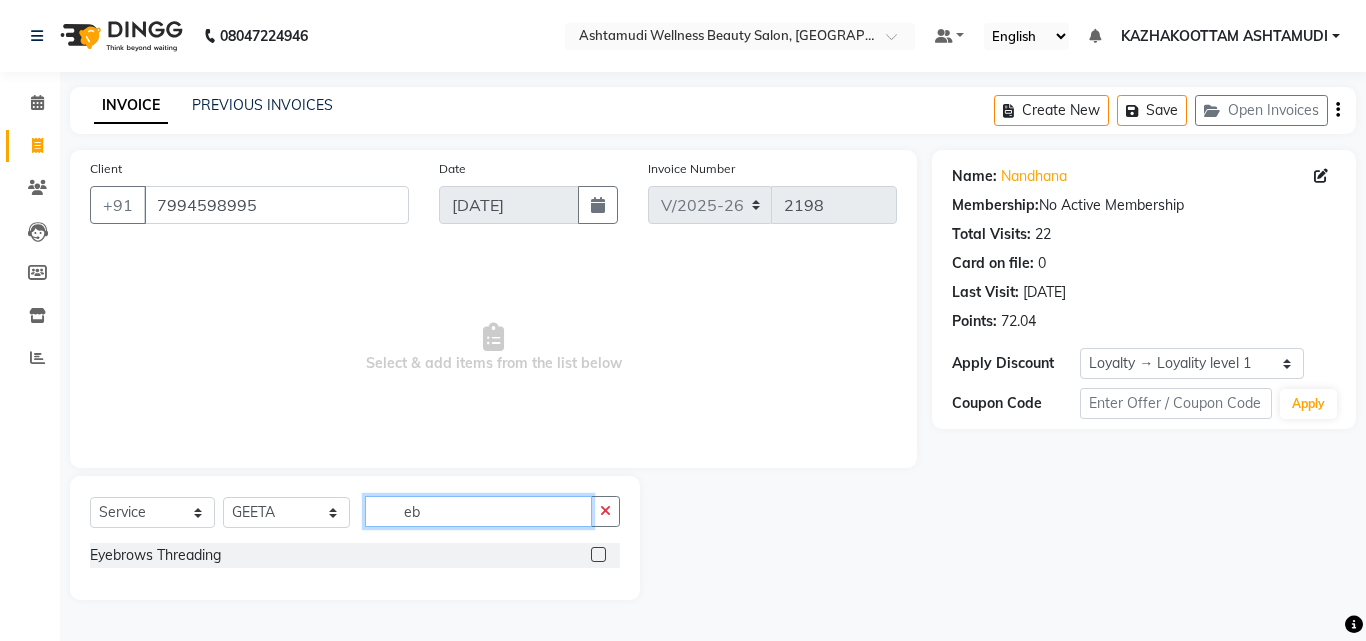 type on "eb" 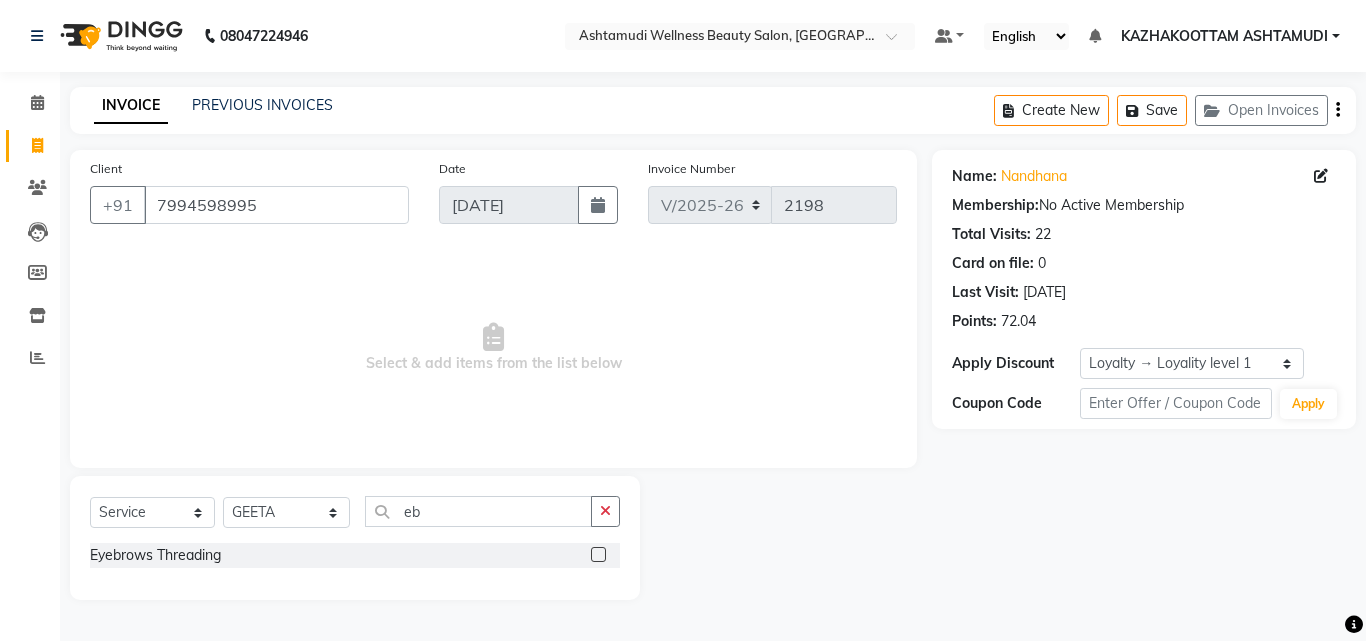 click 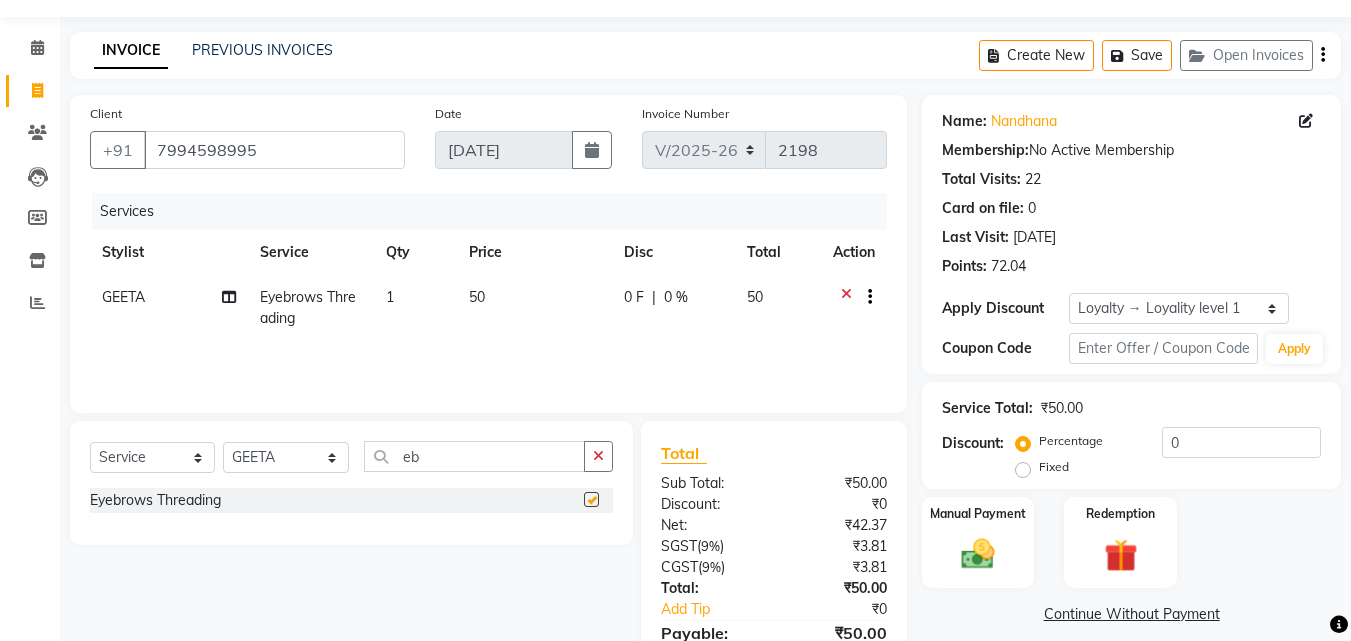 checkbox on "false" 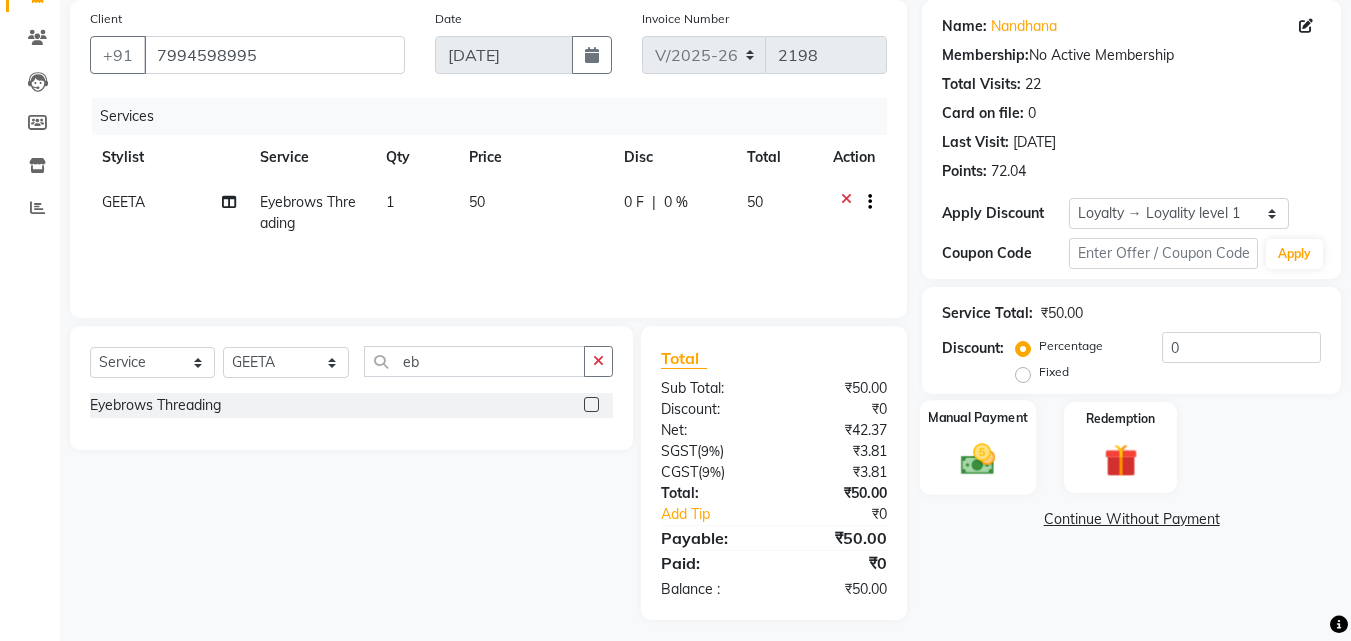 scroll, scrollTop: 159, scrollLeft: 0, axis: vertical 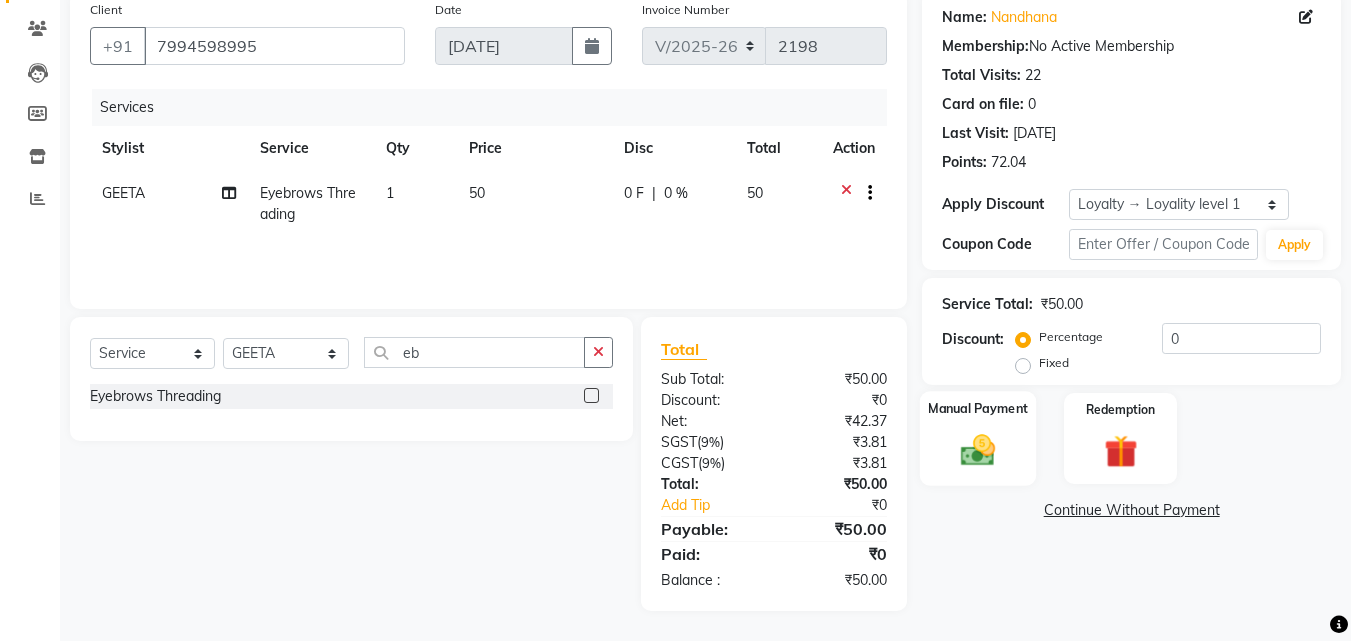 click 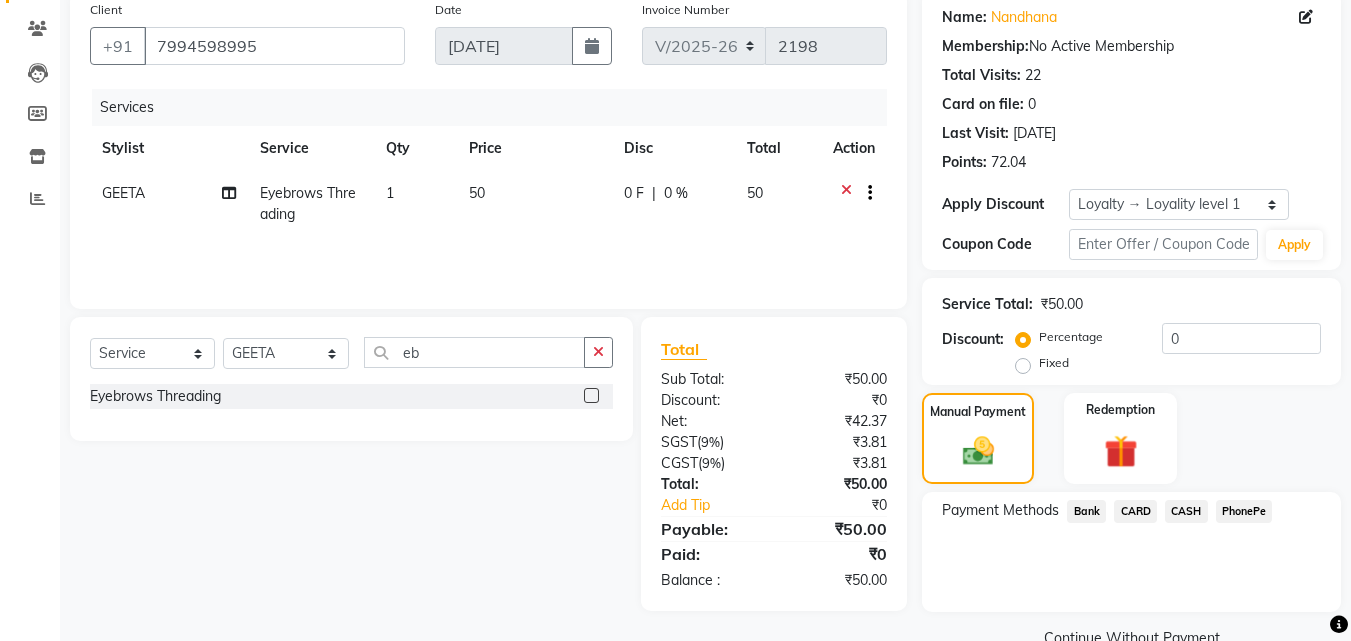 click on "PhonePe" 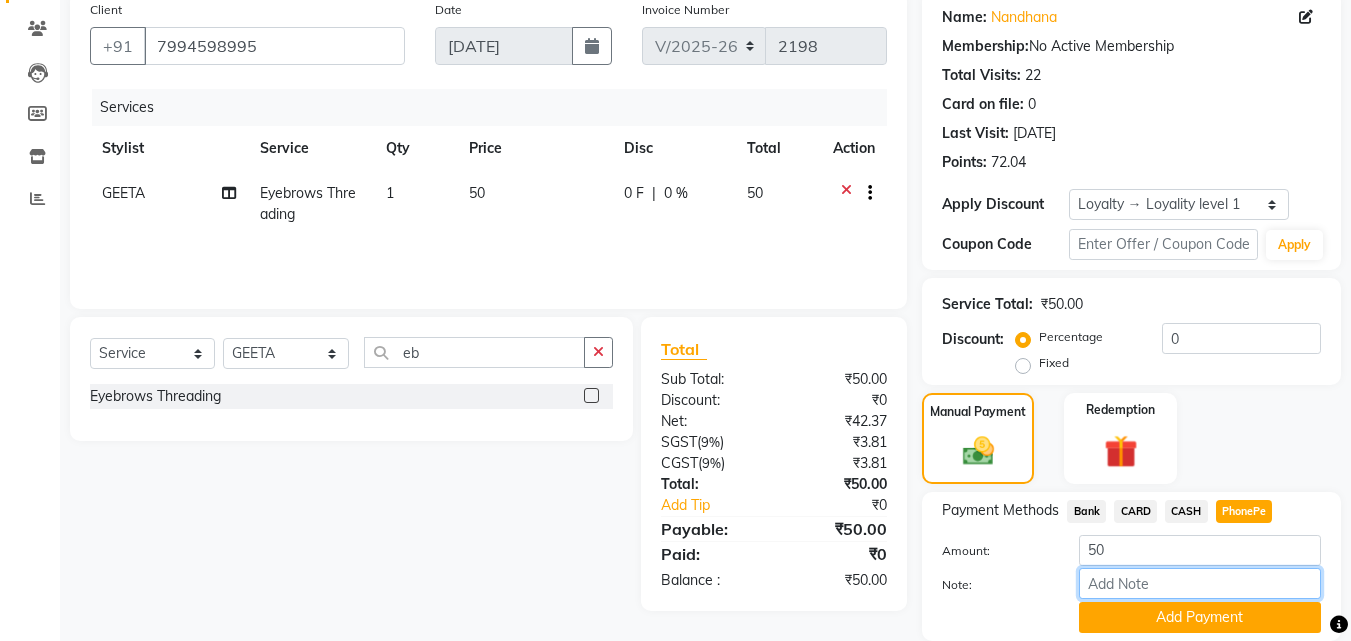 click on "Note:" at bounding box center (1200, 583) 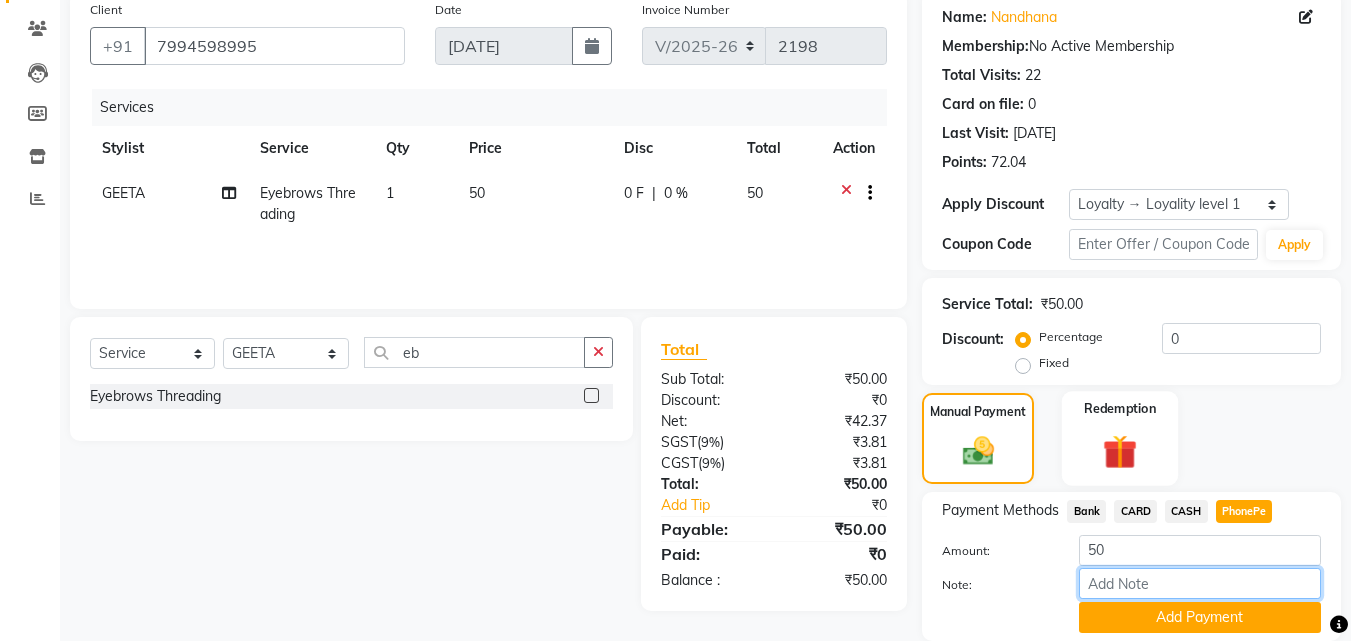 type on "arya" 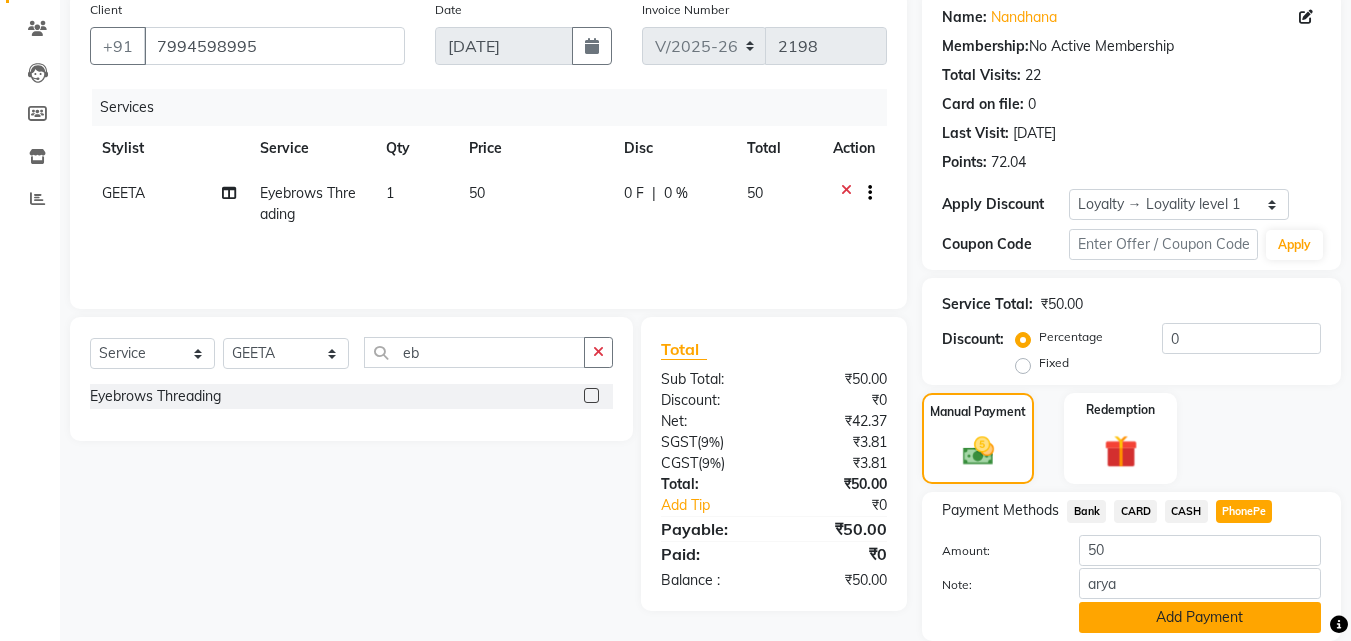 click on "Add Payment" 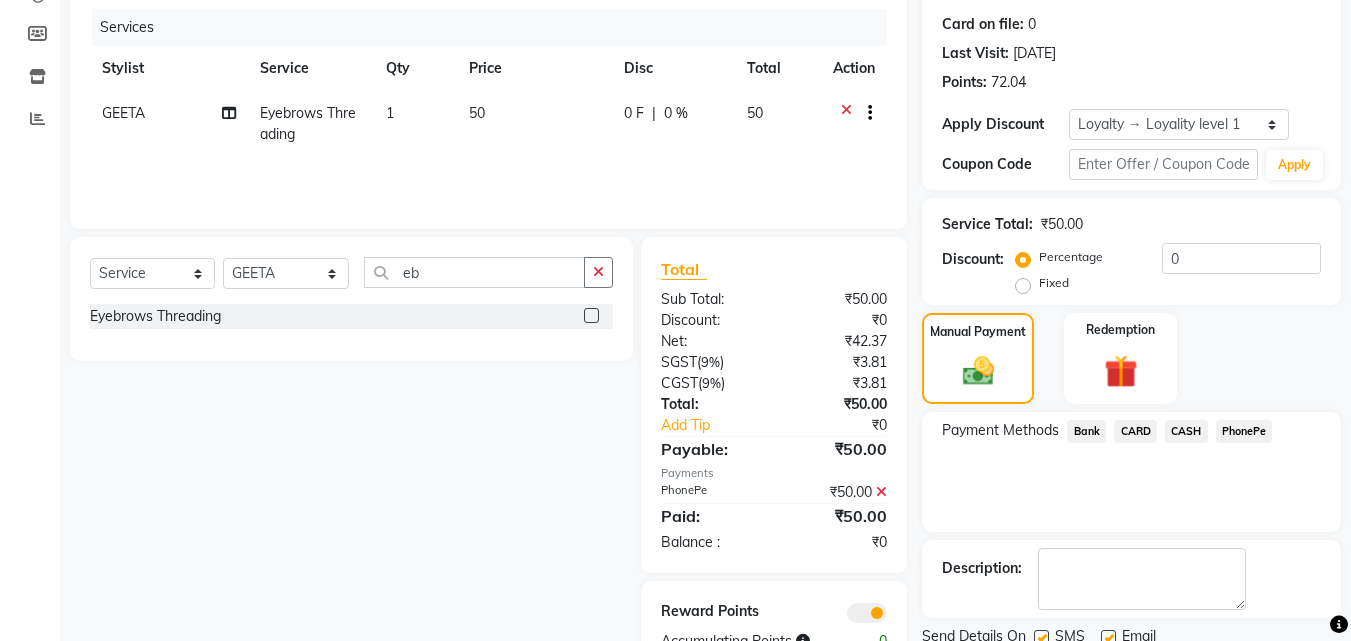 scroll, scrollTop: 314, scrollLeft: 0, axis: vertical 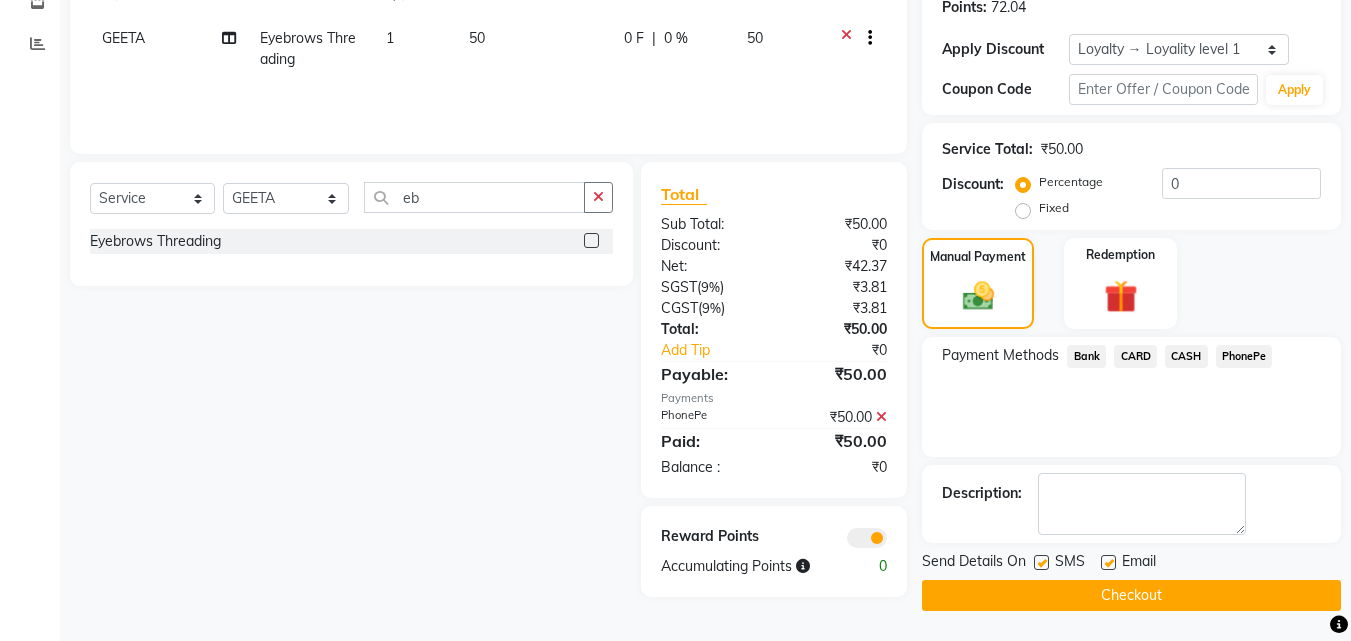 click 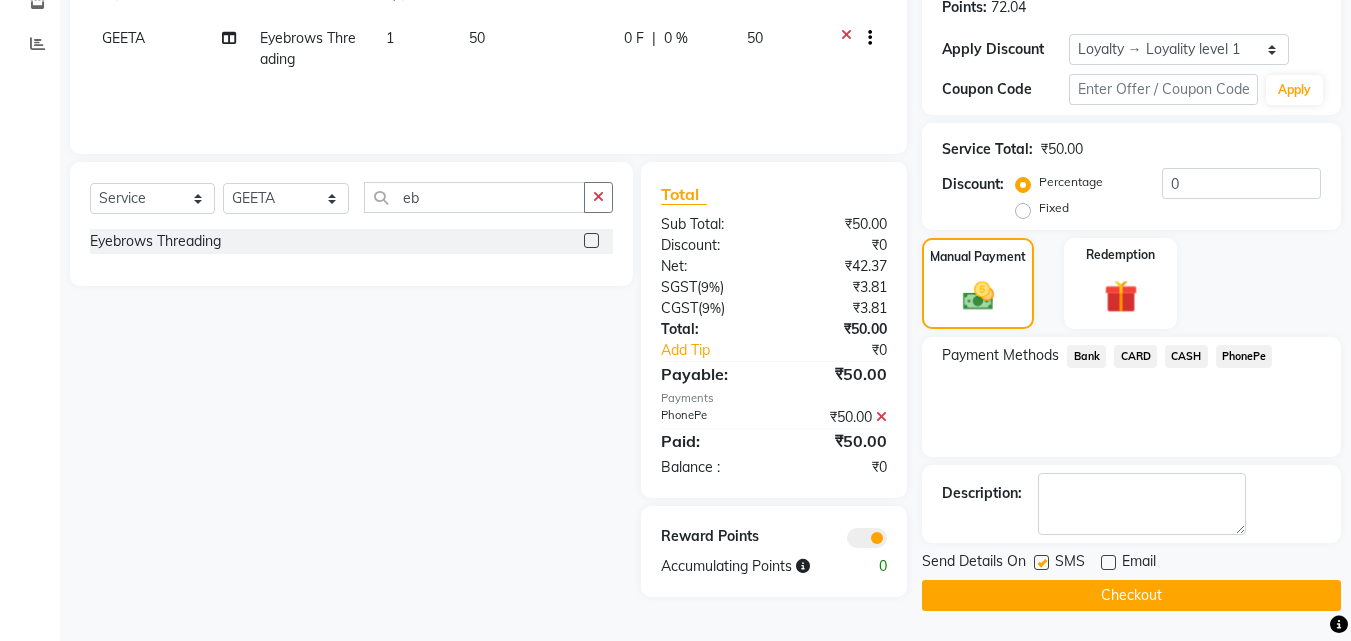 click 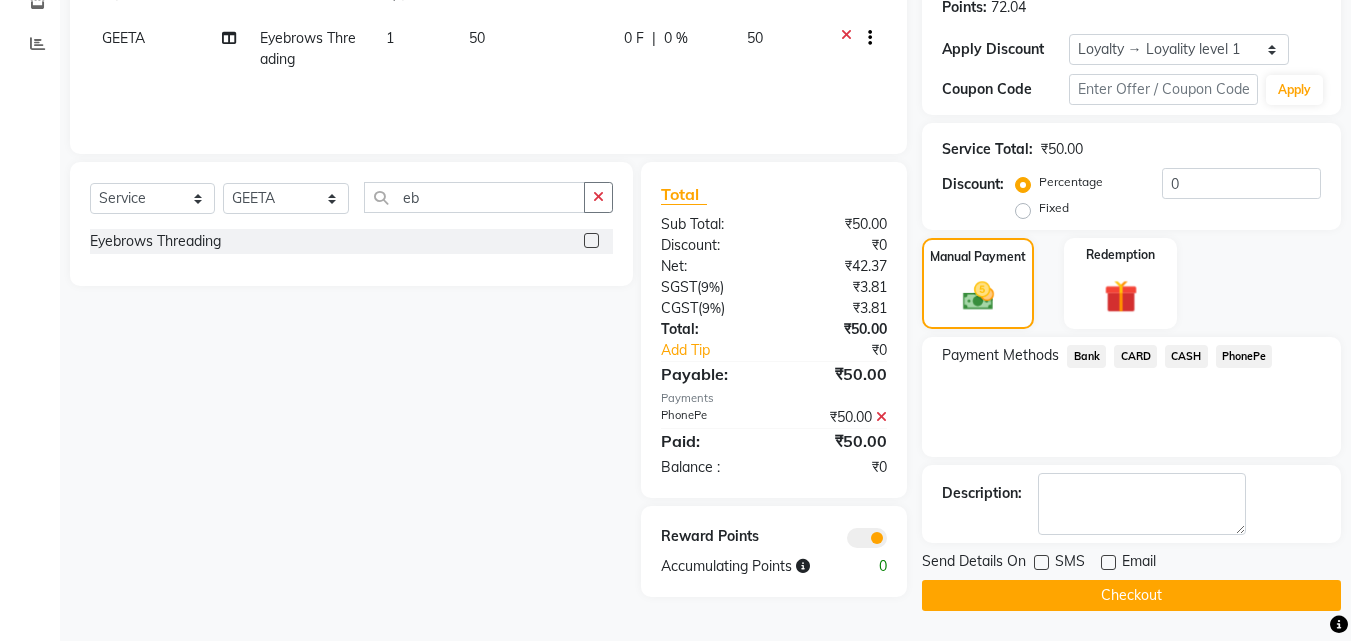 click on "Checkout" 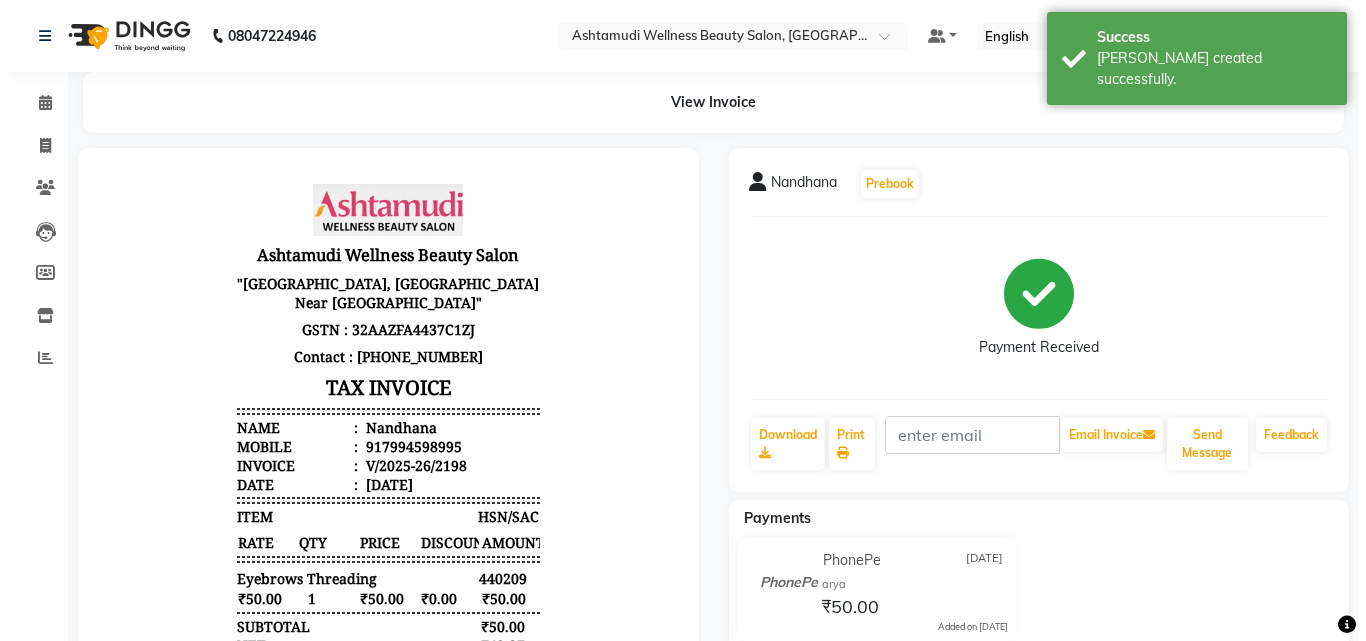 scroll, scrollTop: 0, scrollLeft: 0, axis: both 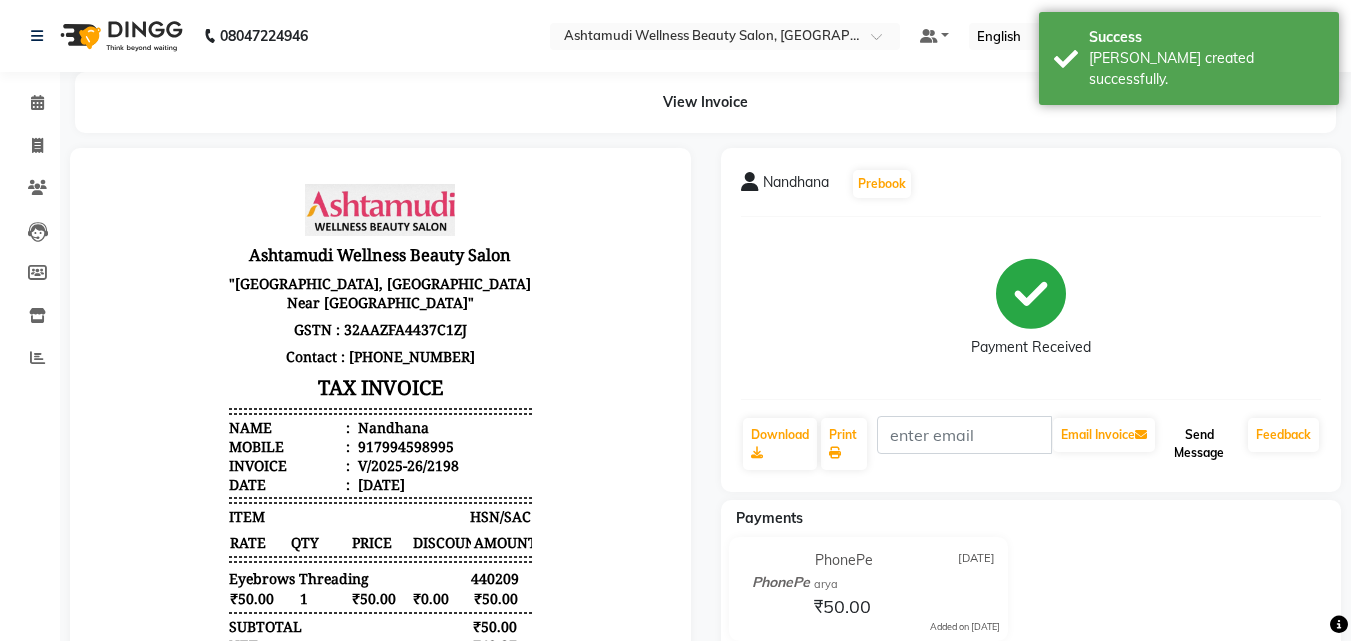 click on "Send Message" 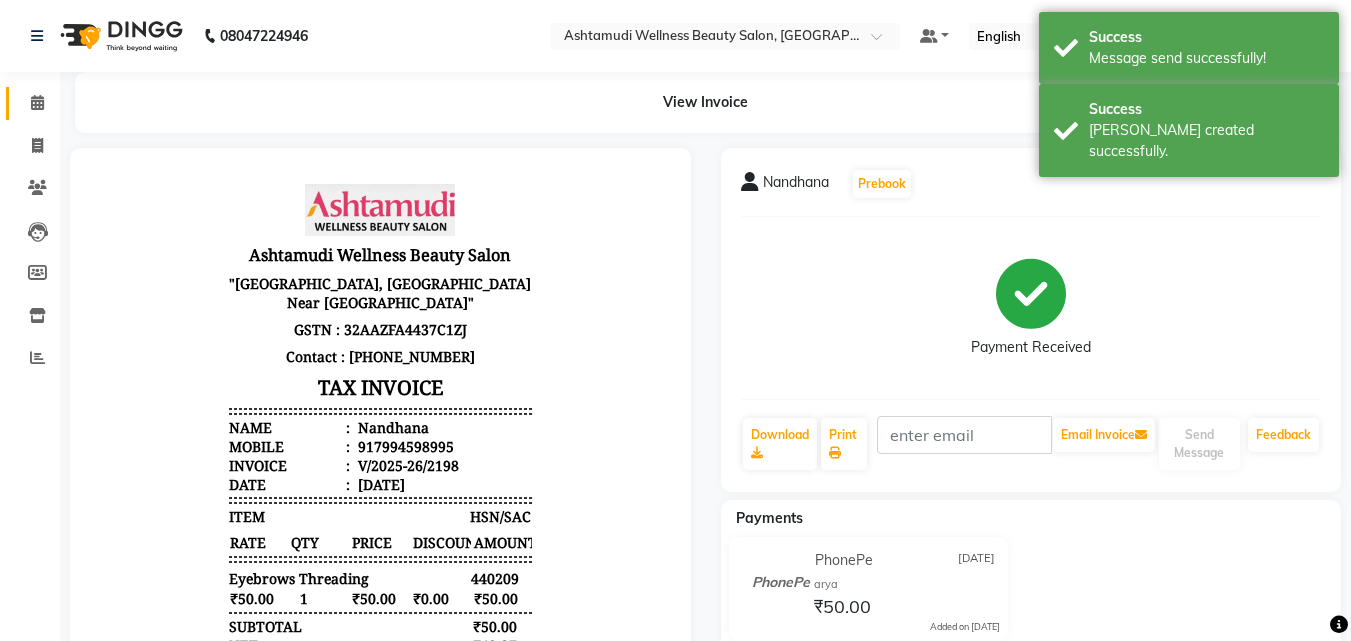 click on "Calendar" 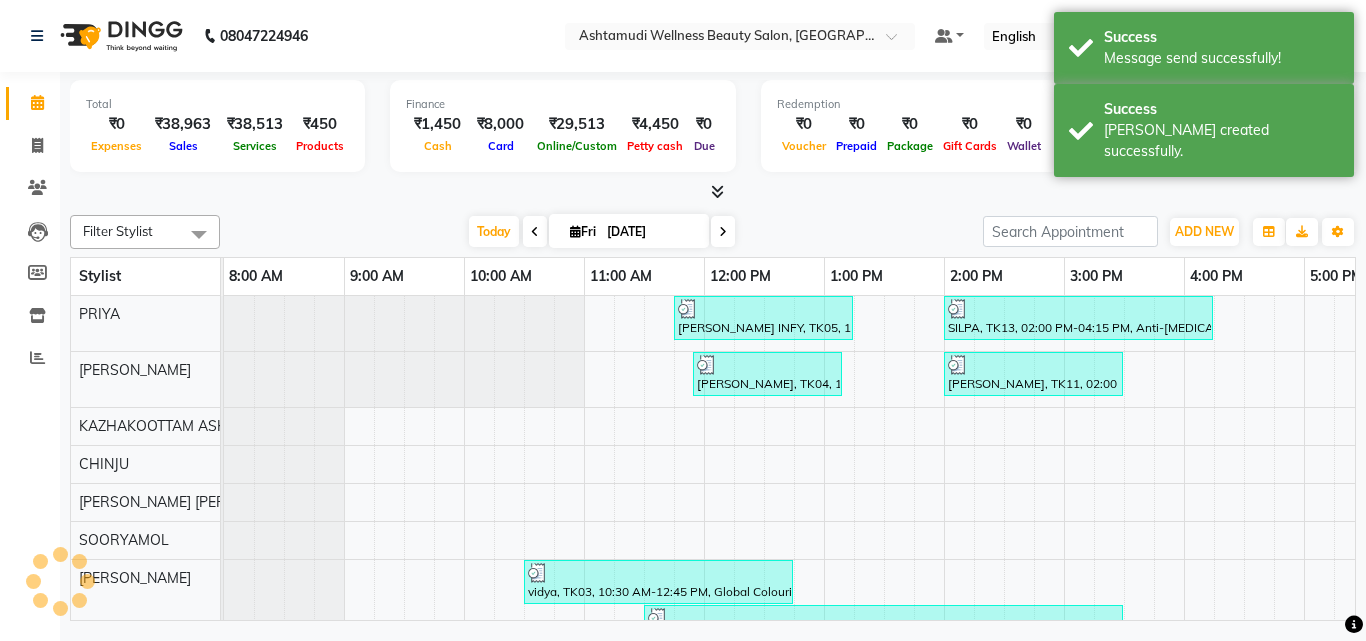 scroll, scrollTop: 0, scrollLeft: 0, axis: both 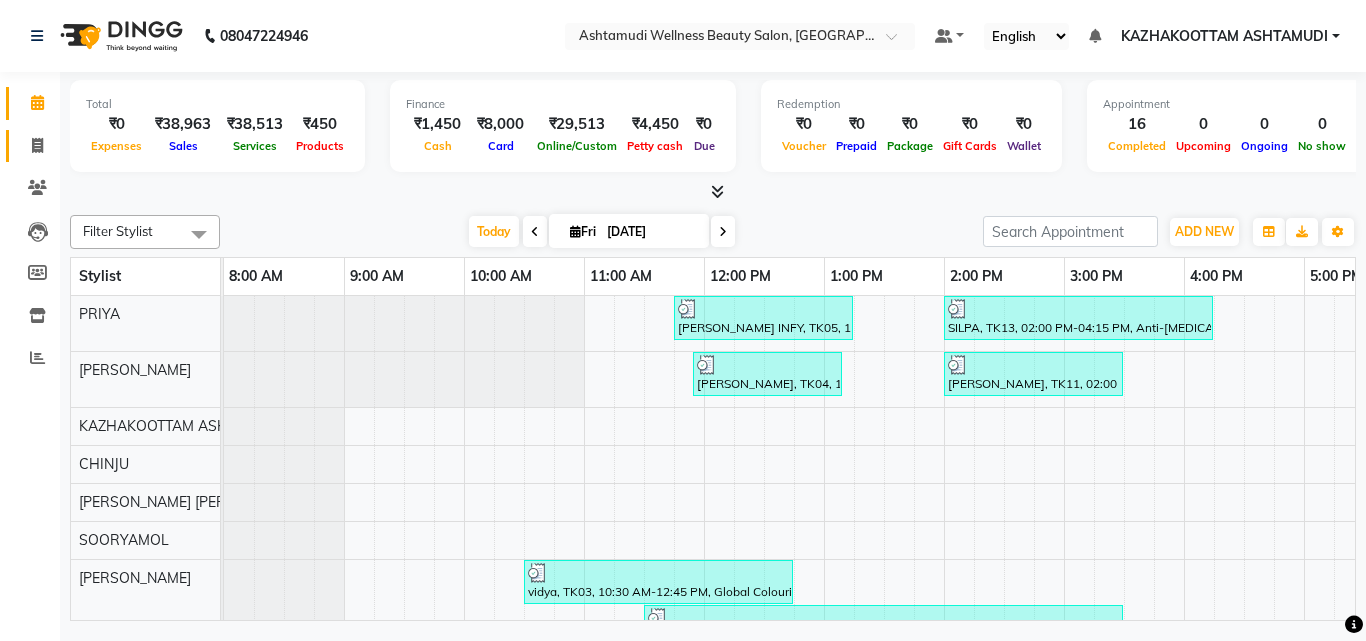 click on "Invoice" 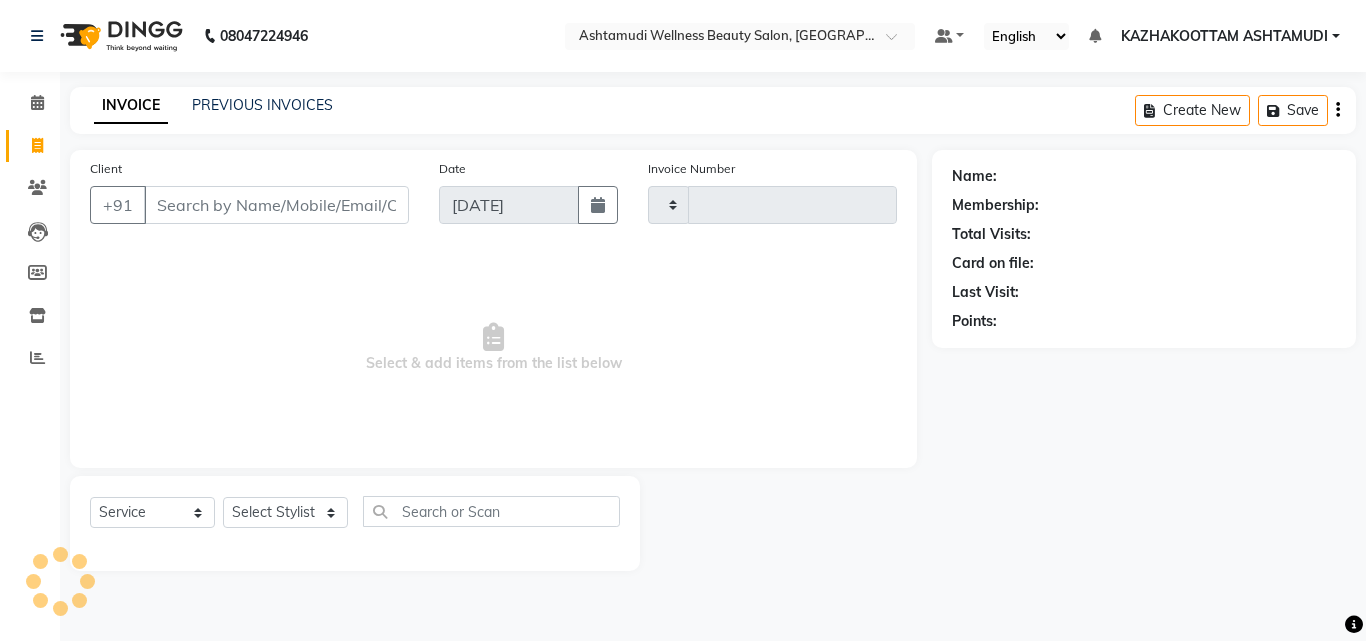 type on "2199" 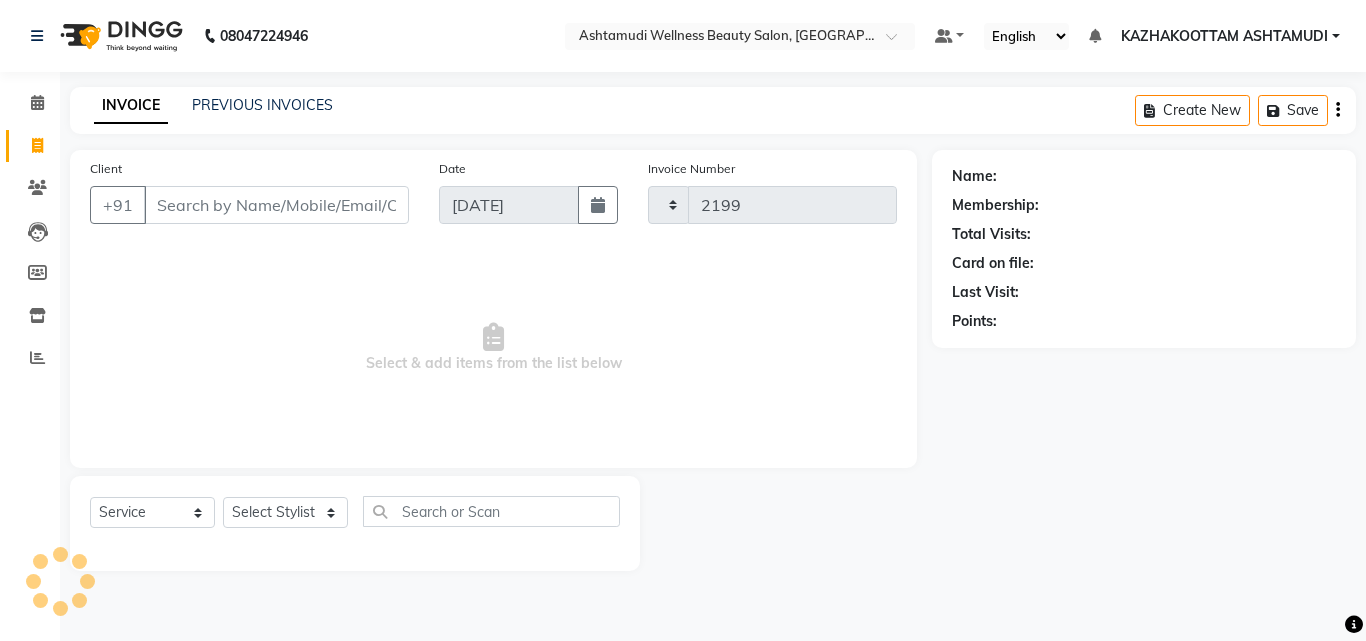 select on "4662" 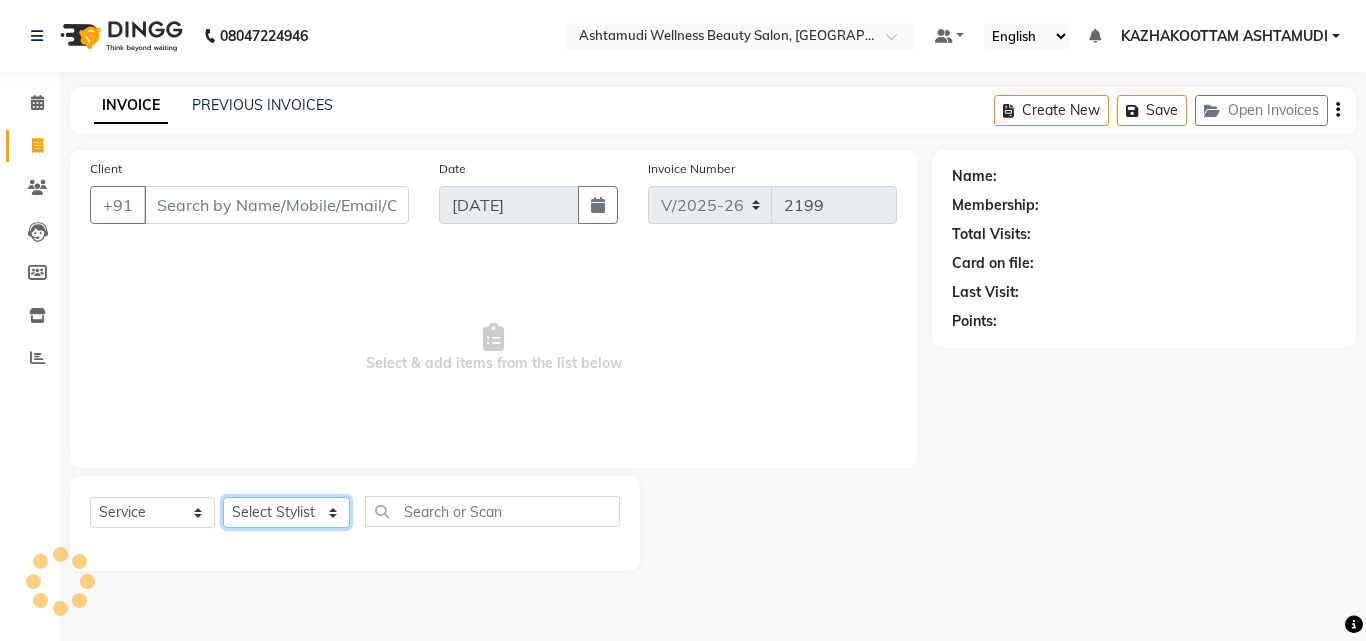 click on "Select Stylist Arya  CHINJU GEETA KAZHAKOOTTAM ASHTAMUDI [PERSON_NAME] [PERSON_NAME] [PERSON_NAME] [PERSON_NAME] SOORYAMOL" 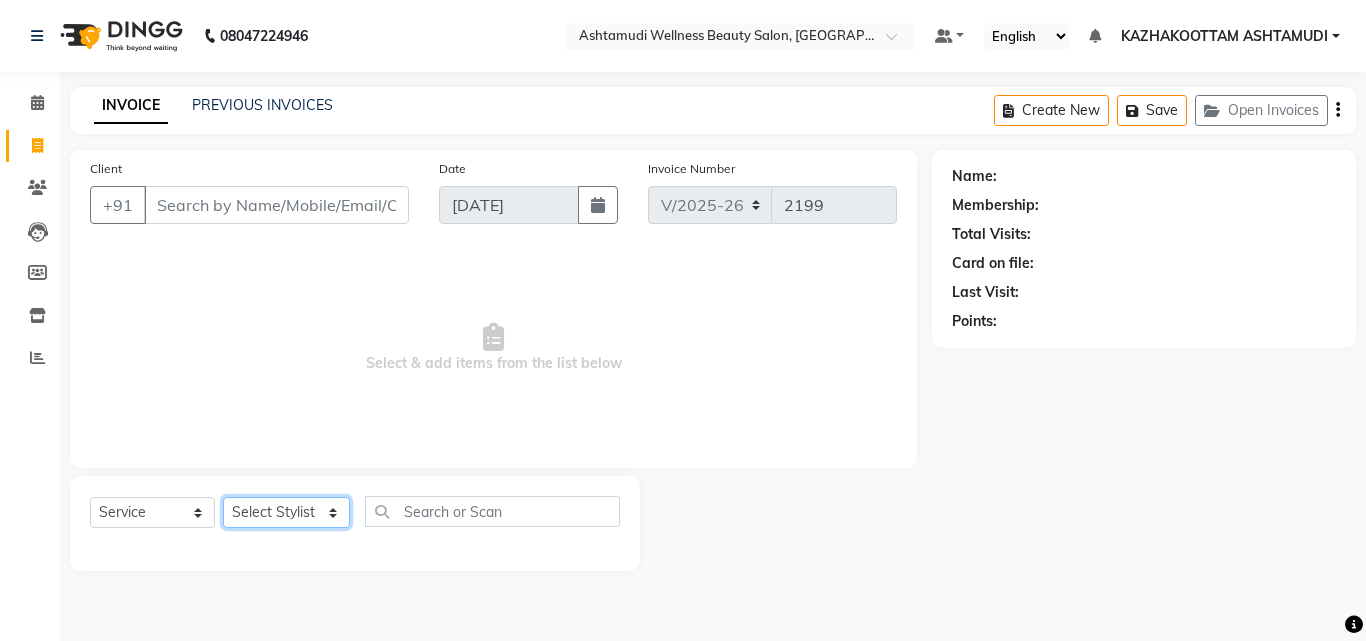 select on "49525" 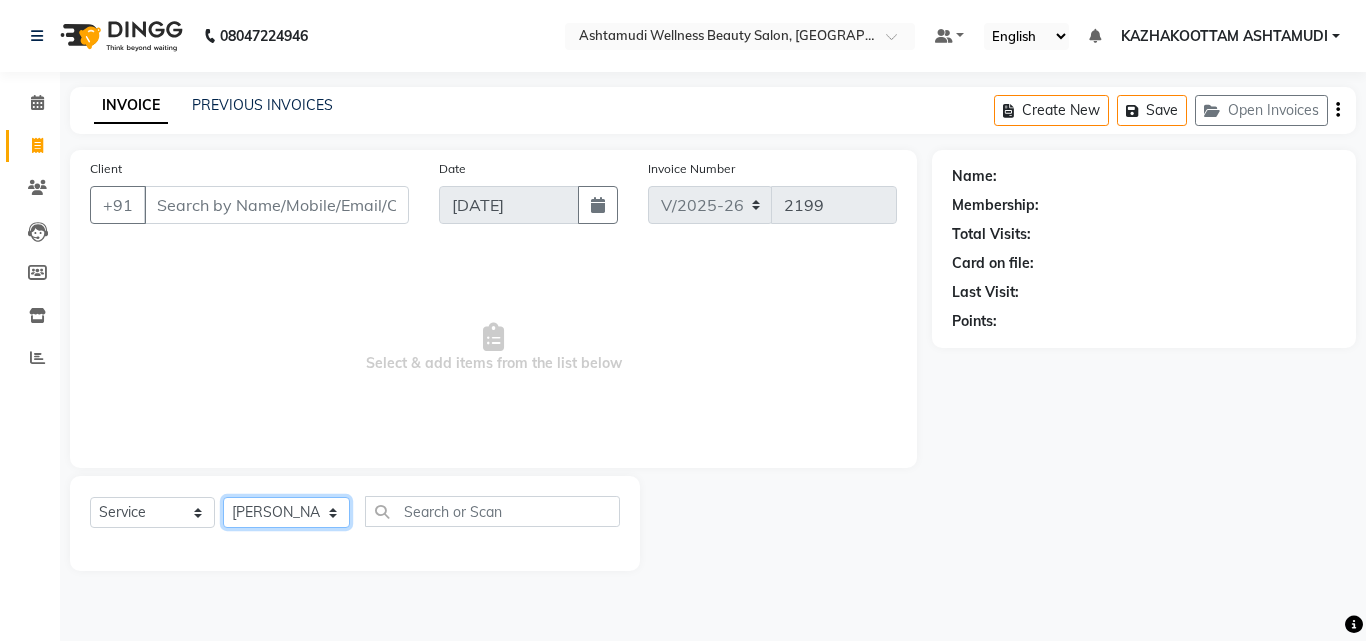 click on "Select Stylist Arya  CHINJU GEETA KAZHAKOOTTAM ASHTAMUDI [PERSON_NAME] [PERSON_NAME] [PERSON_NAME] [PERSON_NAME] SOORYAMOL" 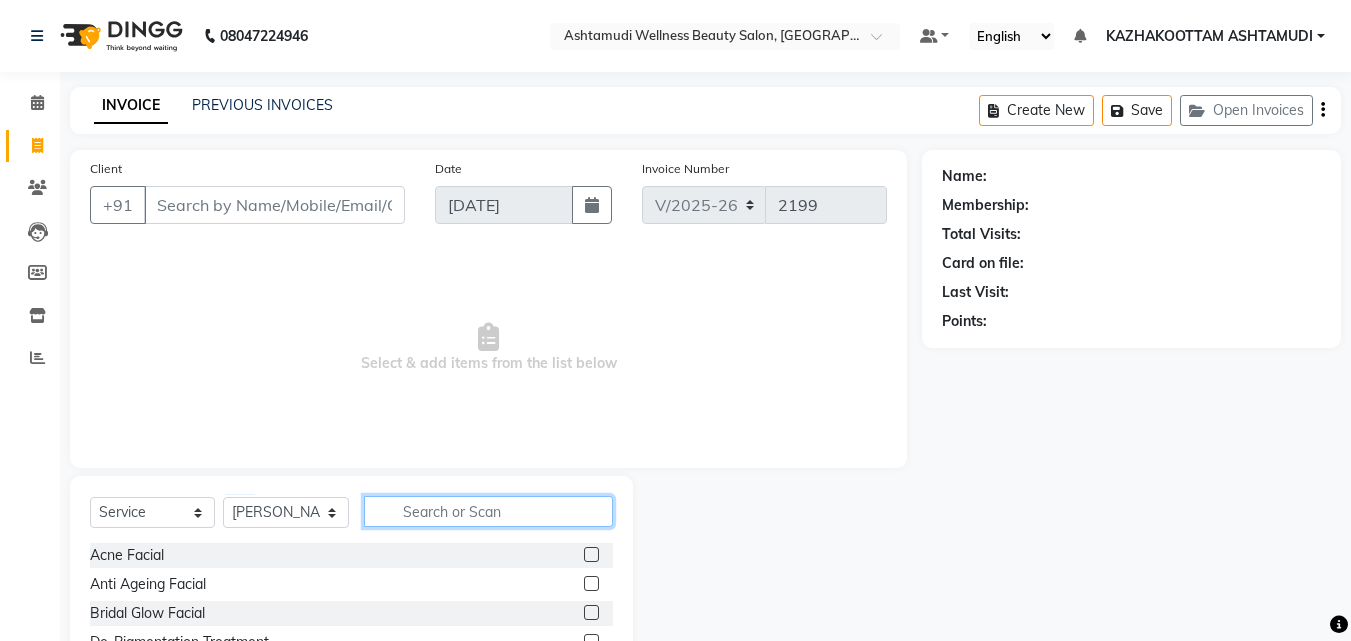 click 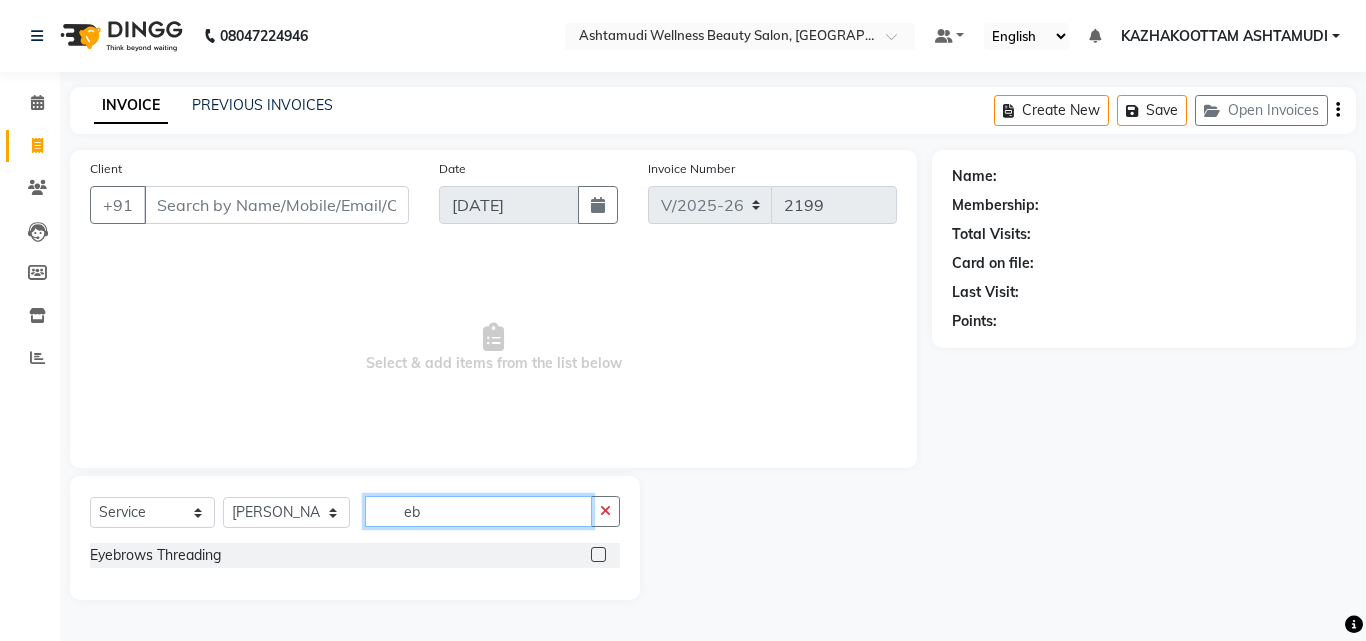 type on "eb" 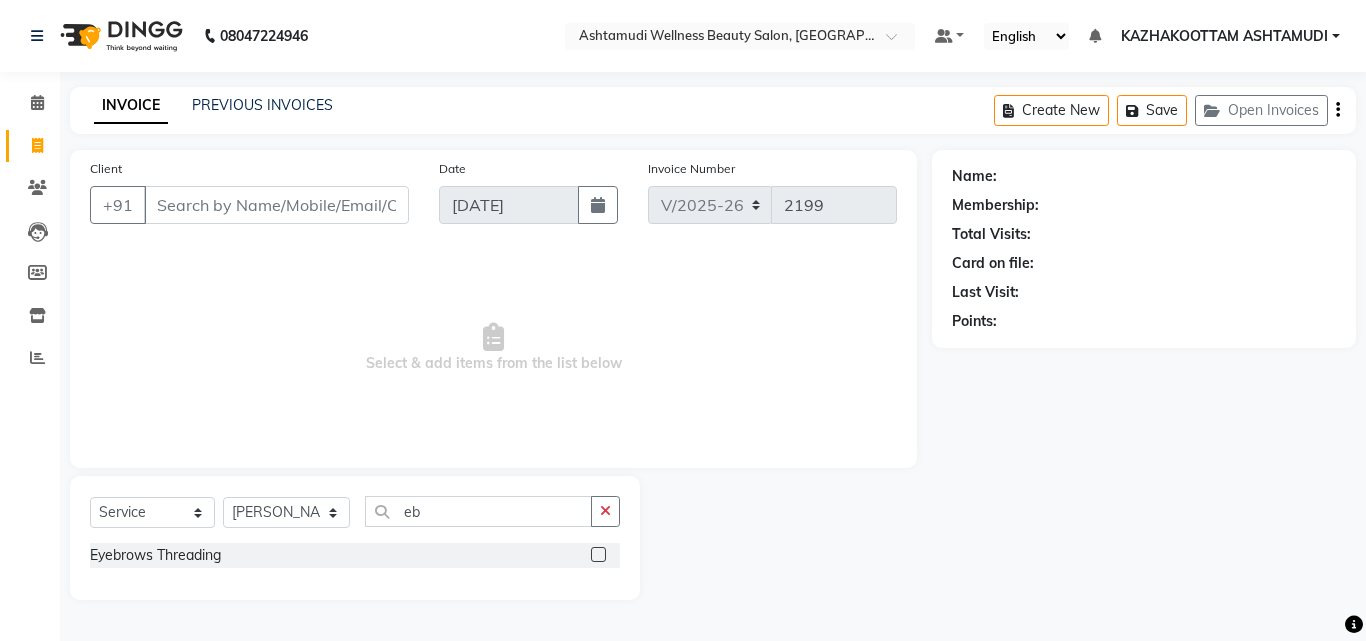 drag, startPoint x: 592, startPoint y: 550, endPoint x: 562, endPoint y: 550, distance: 30 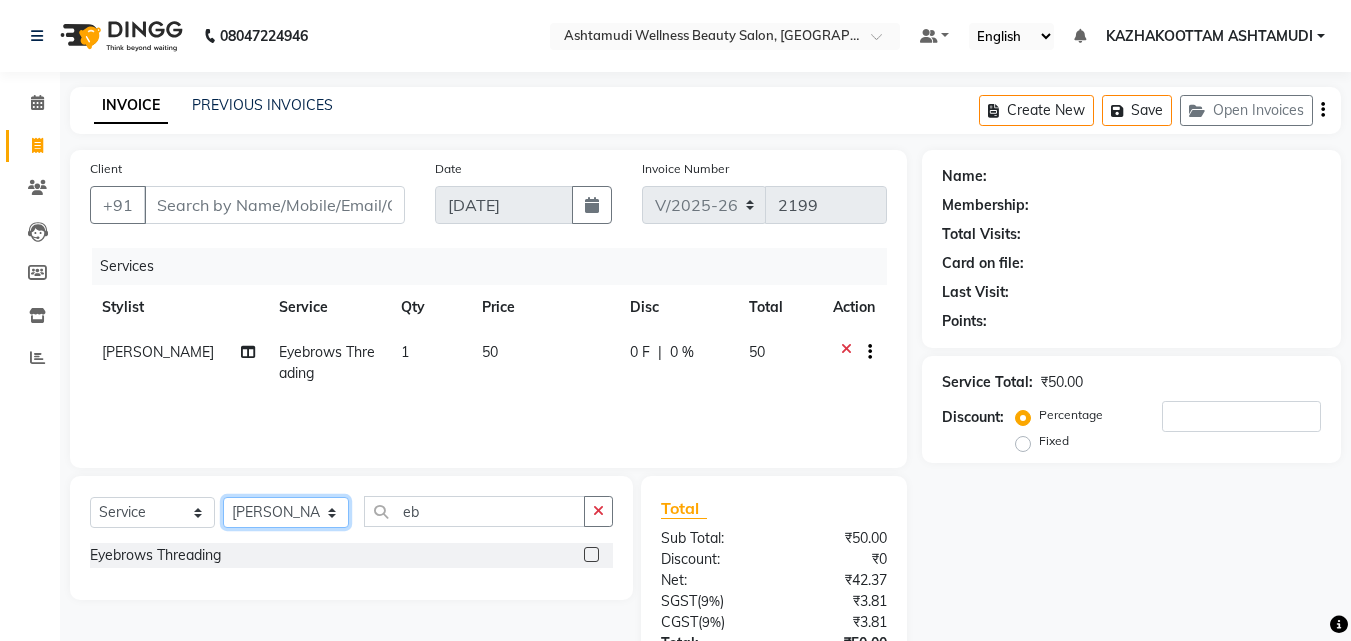 checkbox on "false" 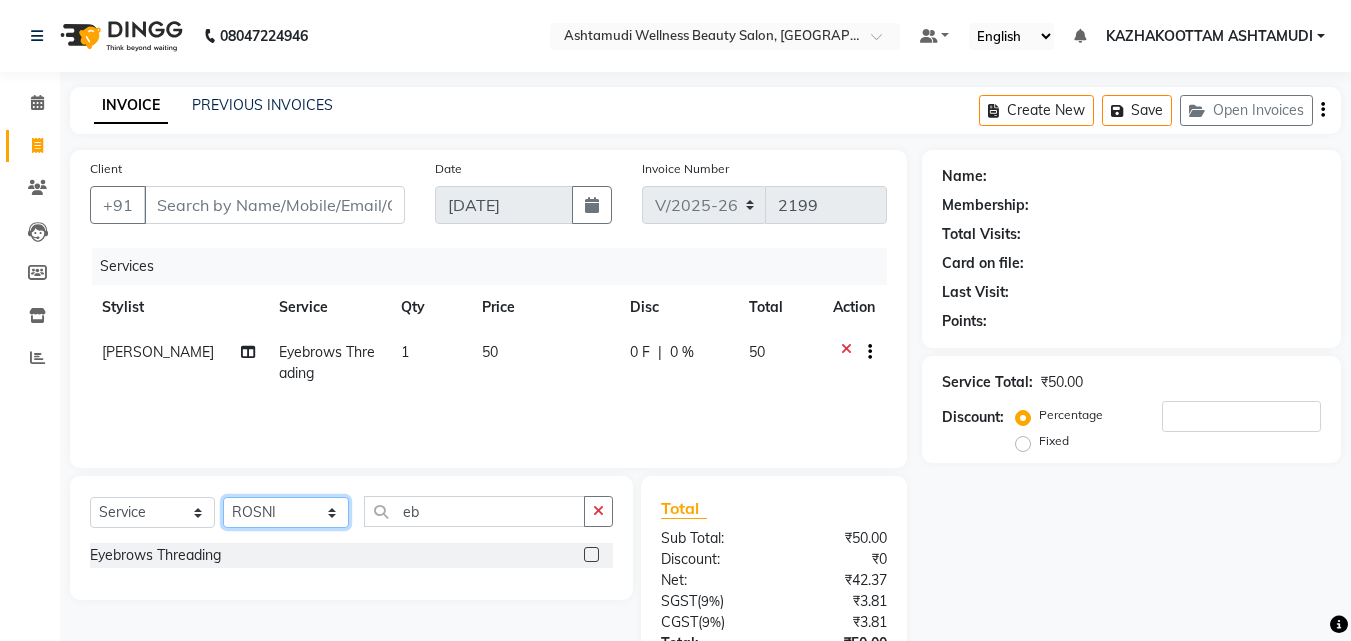 click on "Select Stylist Arya  CHINJU GEETA KAZHAKOOTTAM ASHTAMUDI [PERSON_NAME] [PERSON_NAME] [PERSON_NAME] [PERSON_NAME] SOORYAMOL" 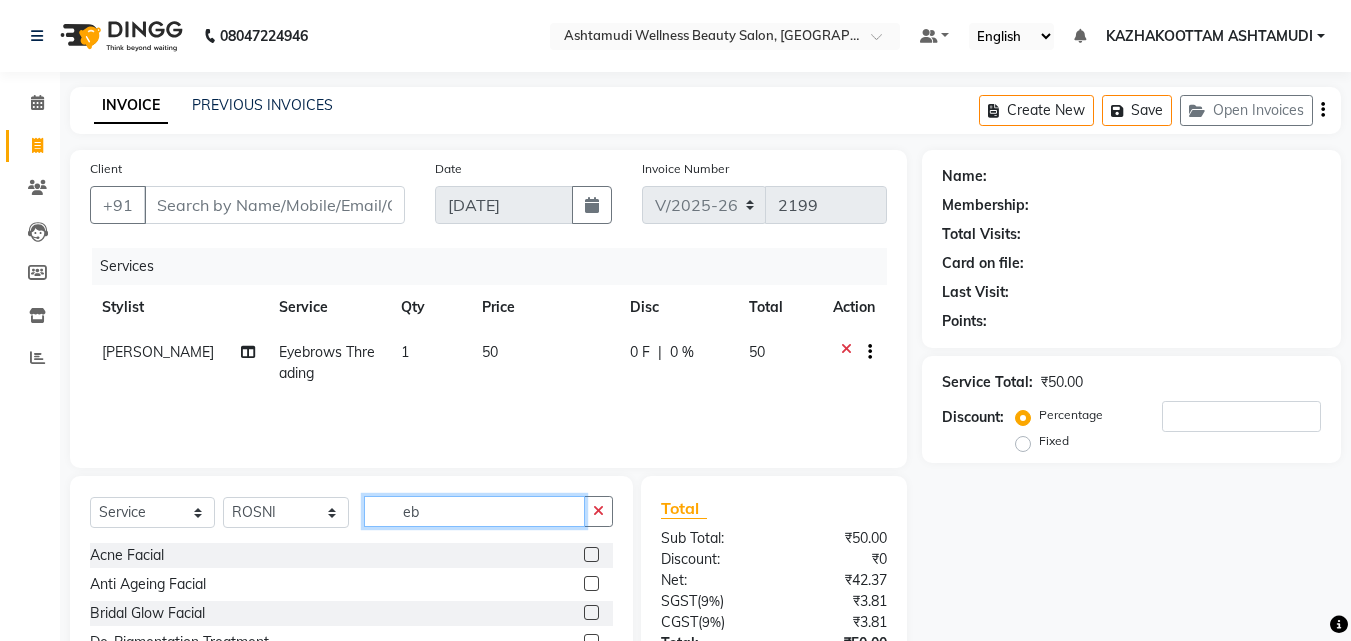 drag, startPoint x: 429, startPoint y: 511, endPoint x: 318, endPoint y: 504, distance: 111.220505 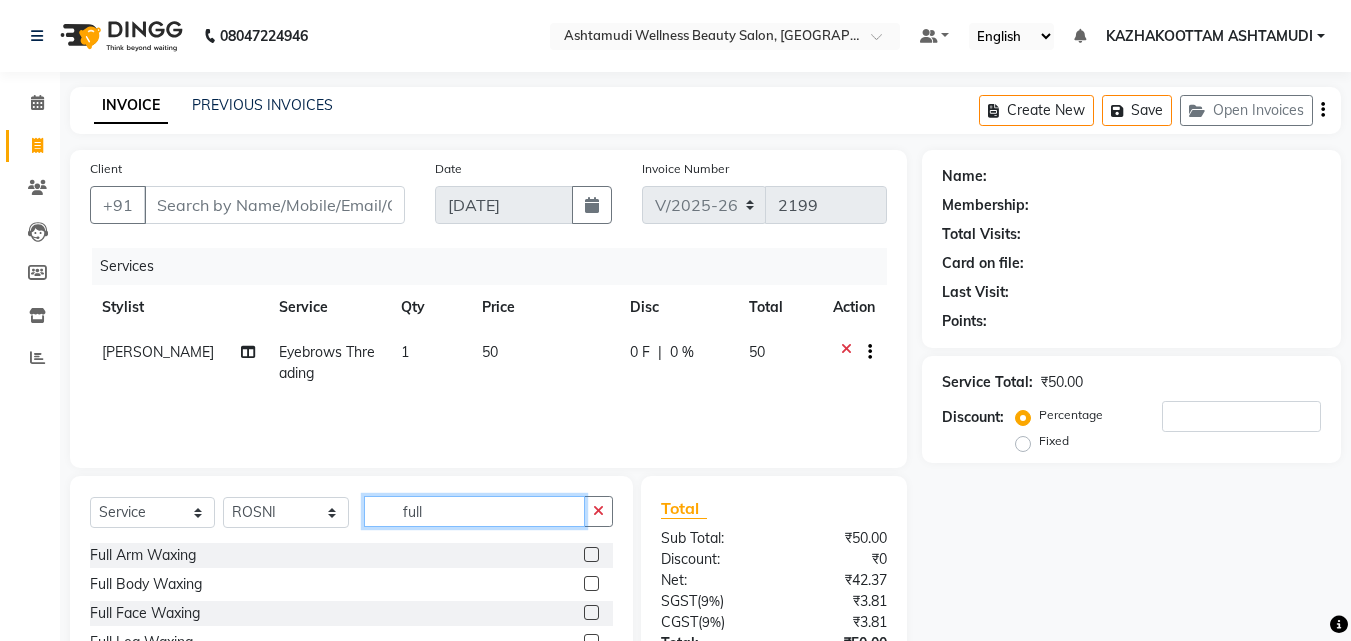 type on "full" 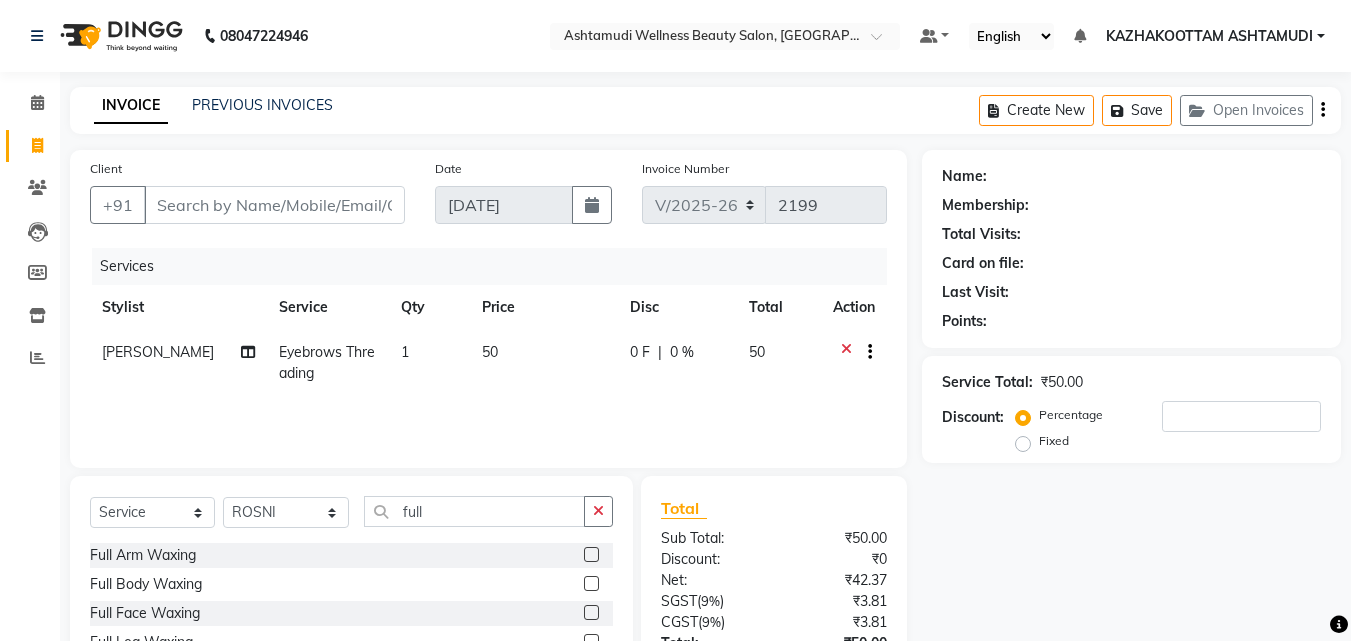 click 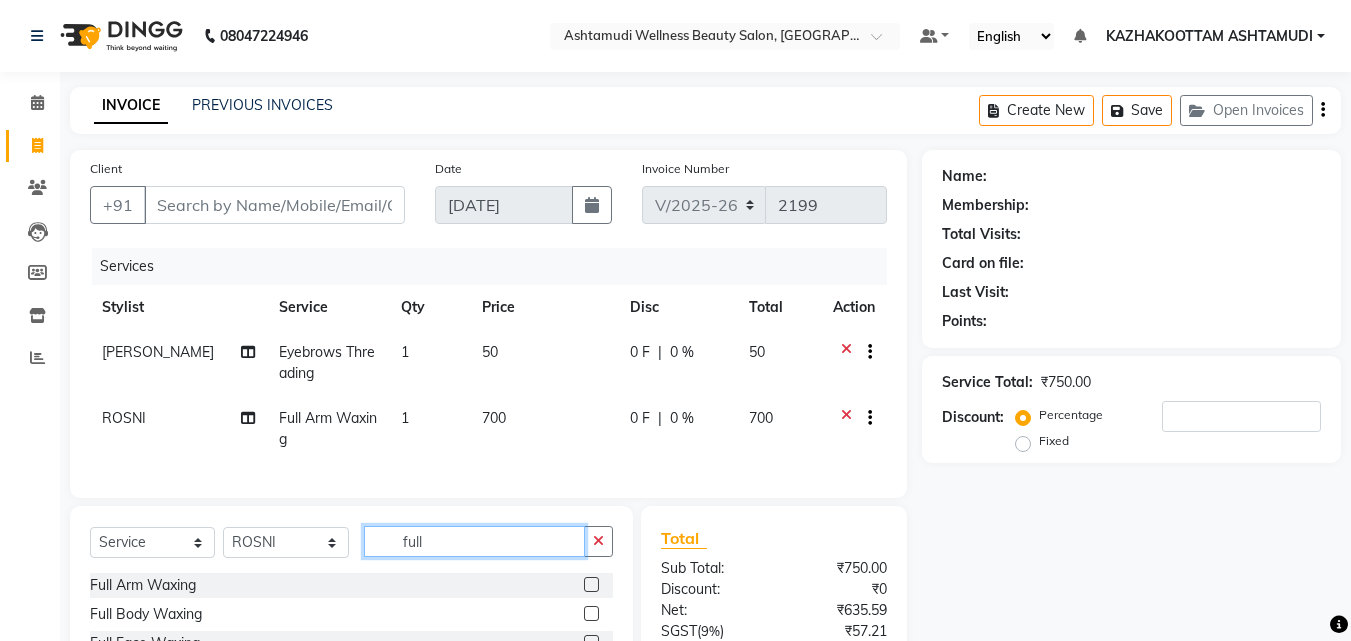 checkbox on "false" 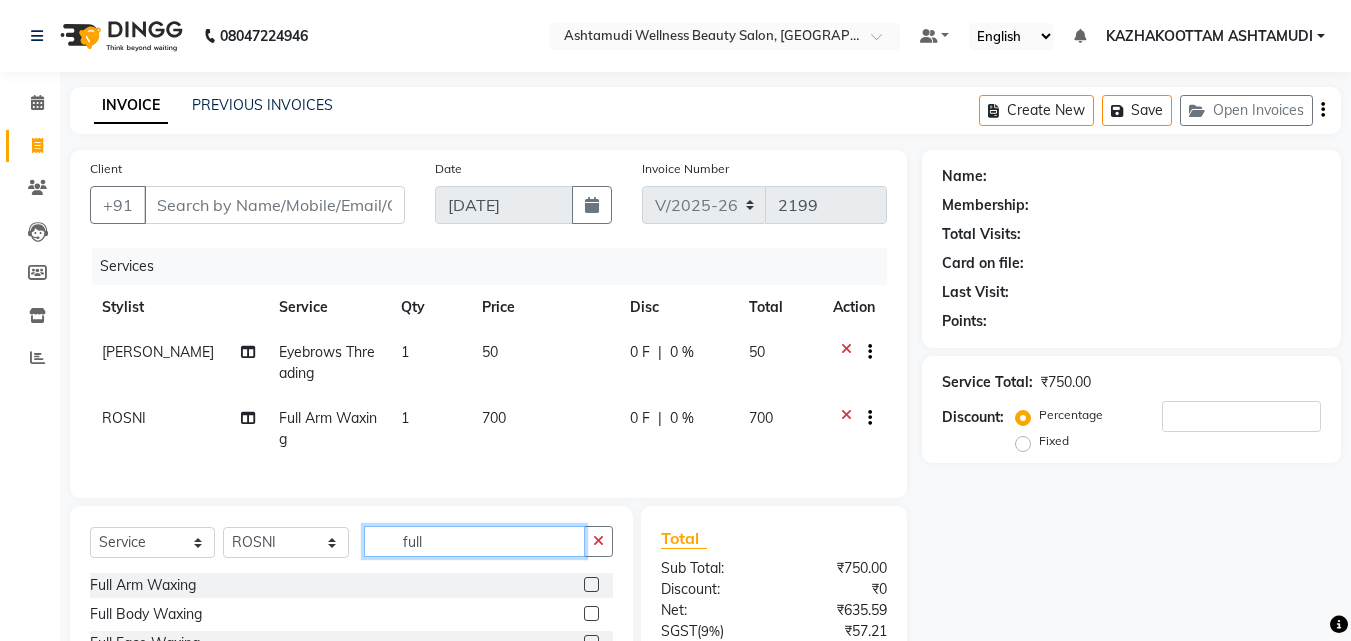 drag, startPoint x: 497, startPoint y: 565, endPoint x: 286, endPoint y: 537, distance: 212.84972 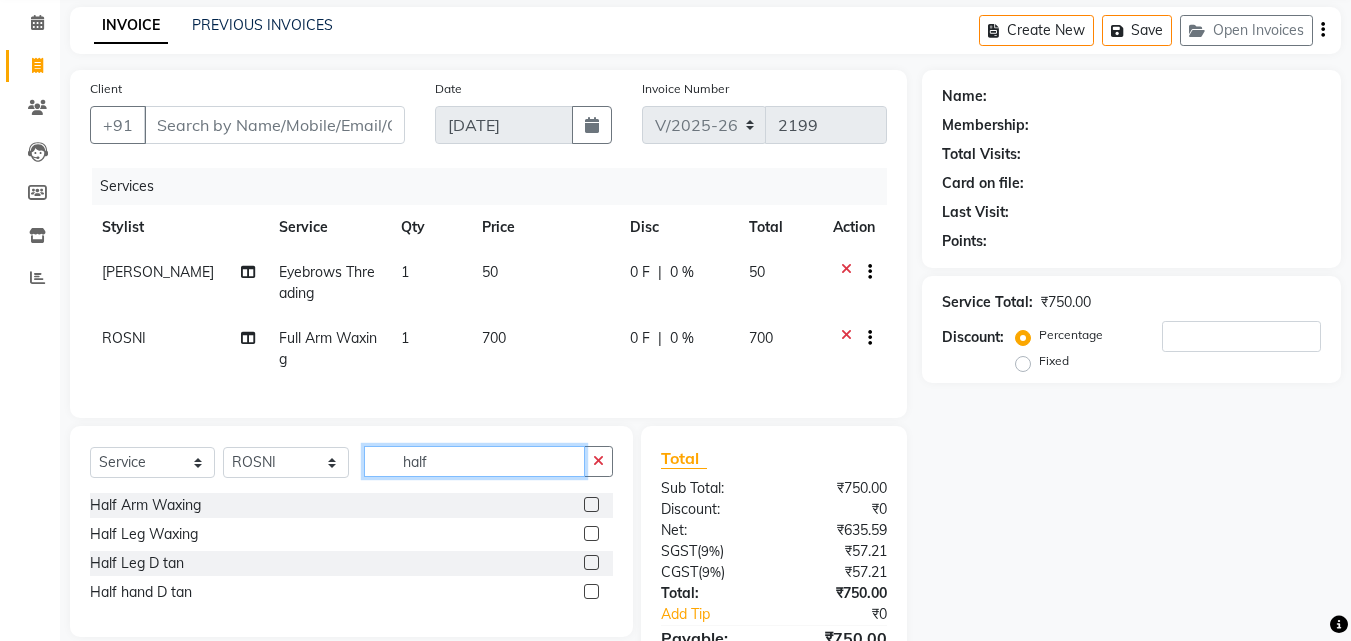 scroll, scrollTop: 204, scrollLeft: 0, axis: vertical 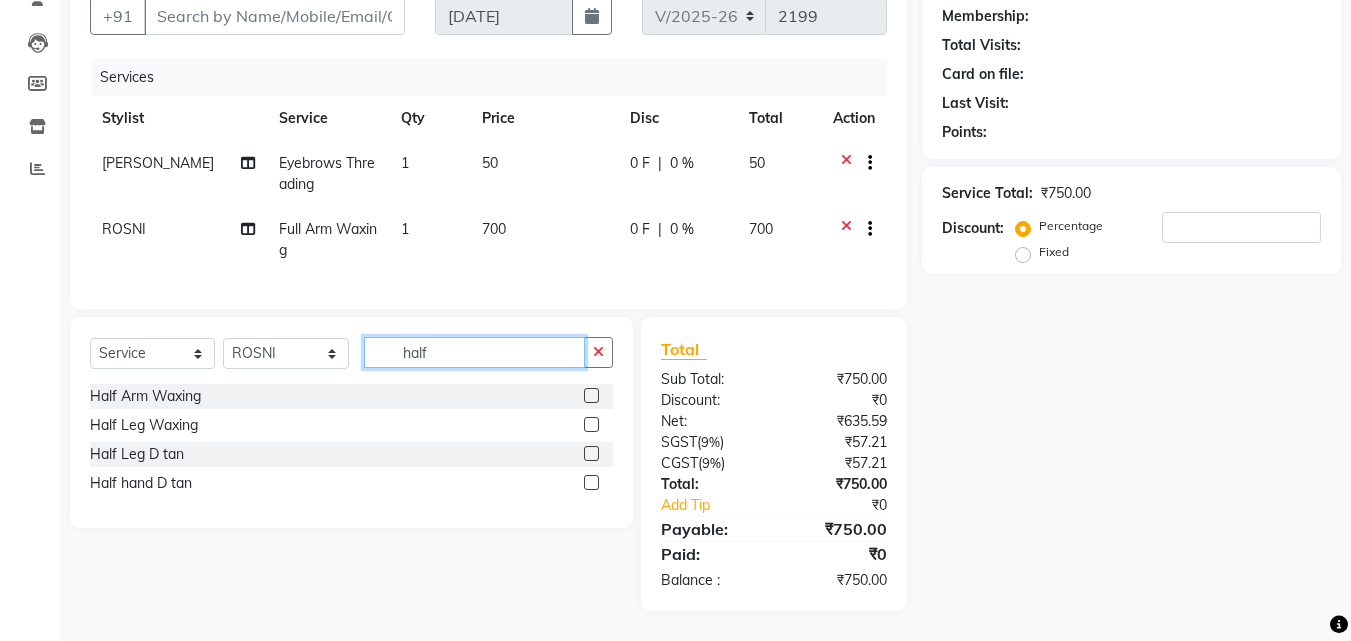 type on "half" 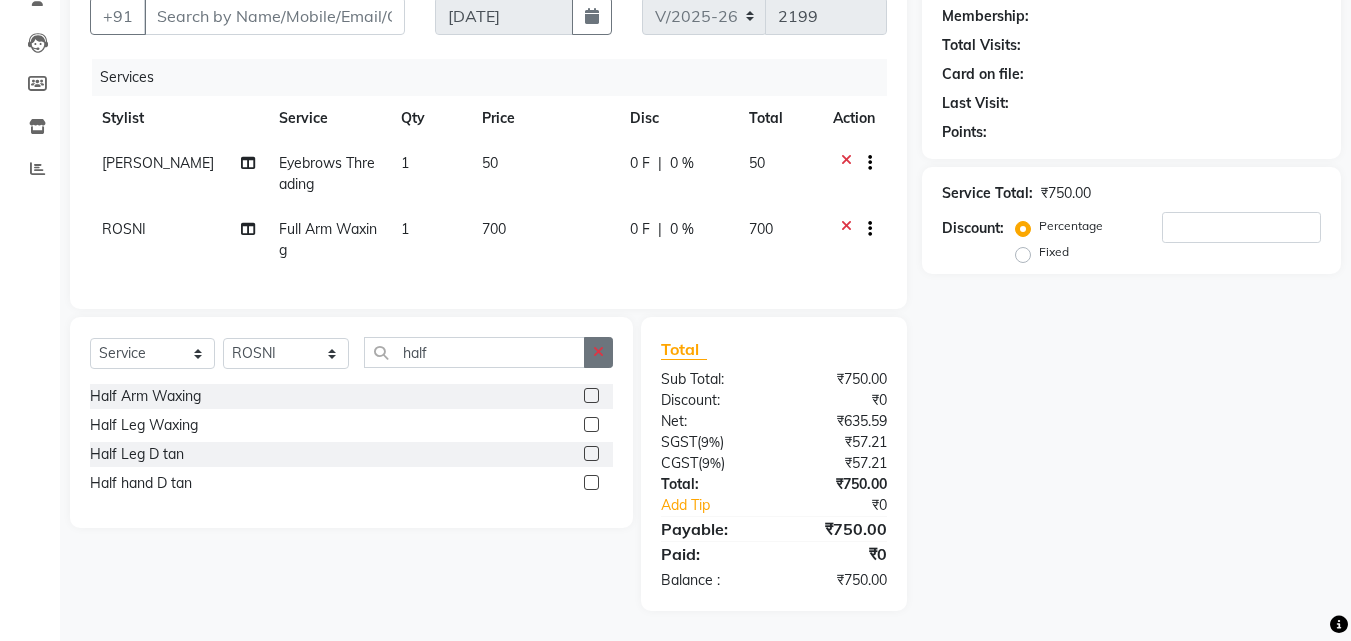 click 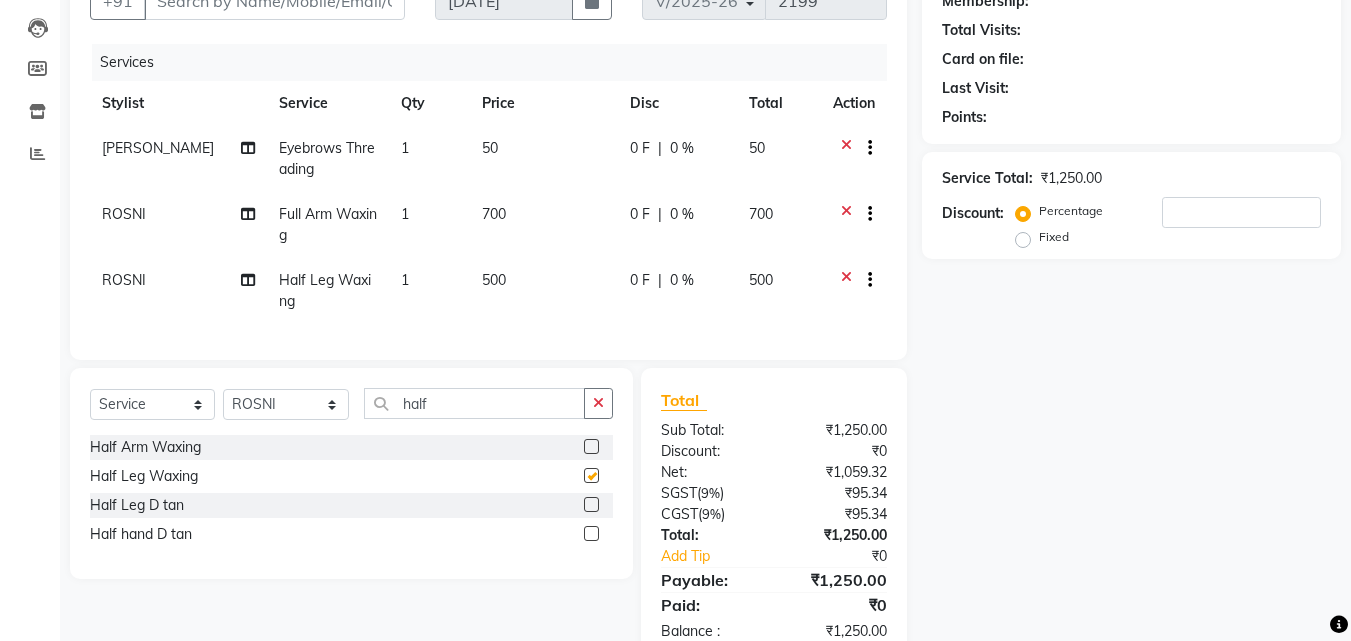 checkbox on "false" 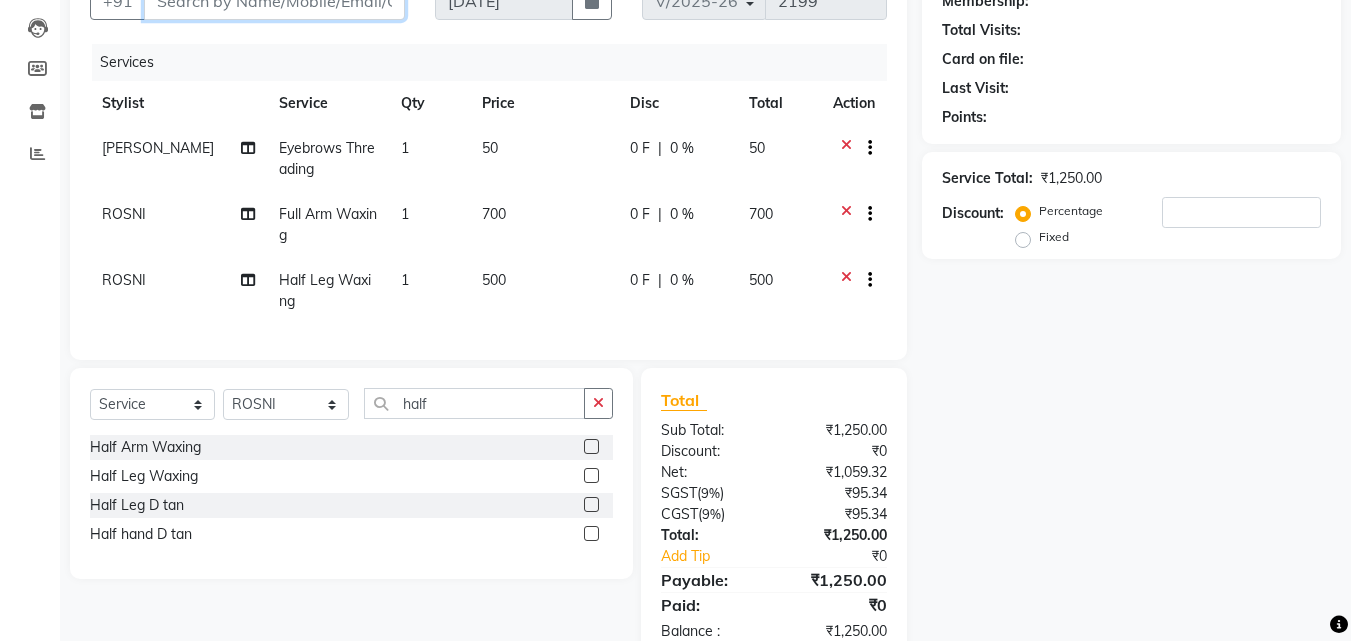 click on "Client" at bounding box center [274, 1] 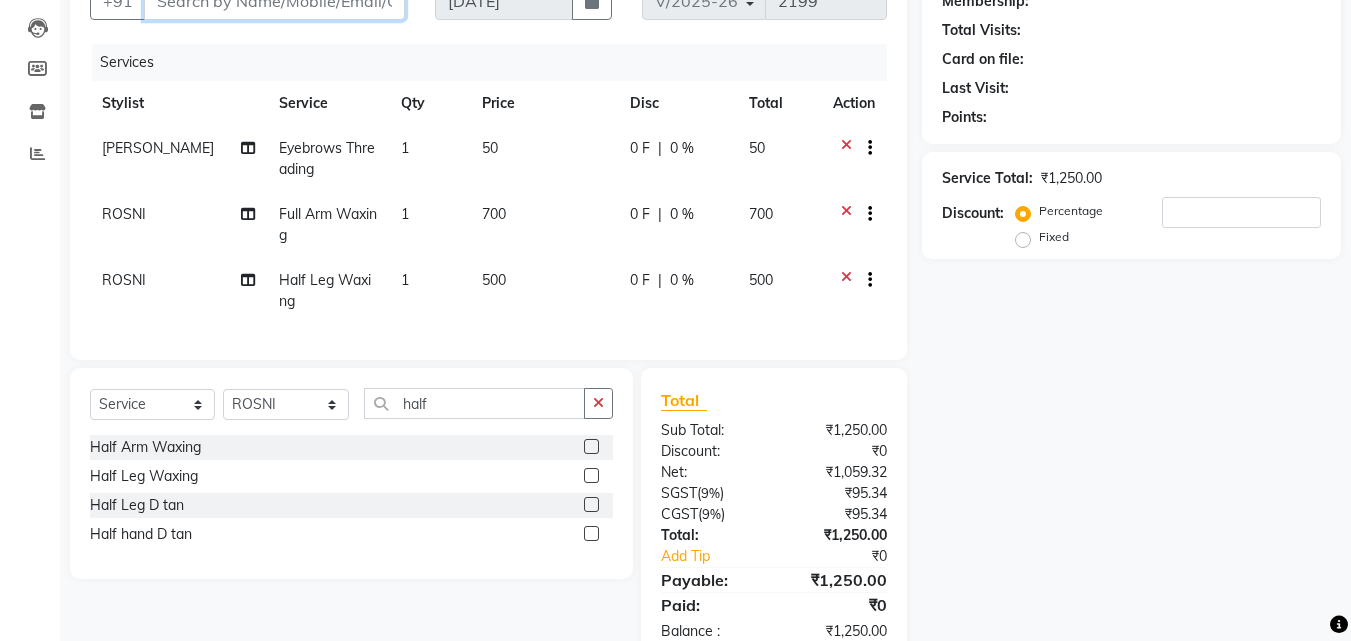 scroll, scrollTop: 104, scrollLeft: 0, axis: vertical 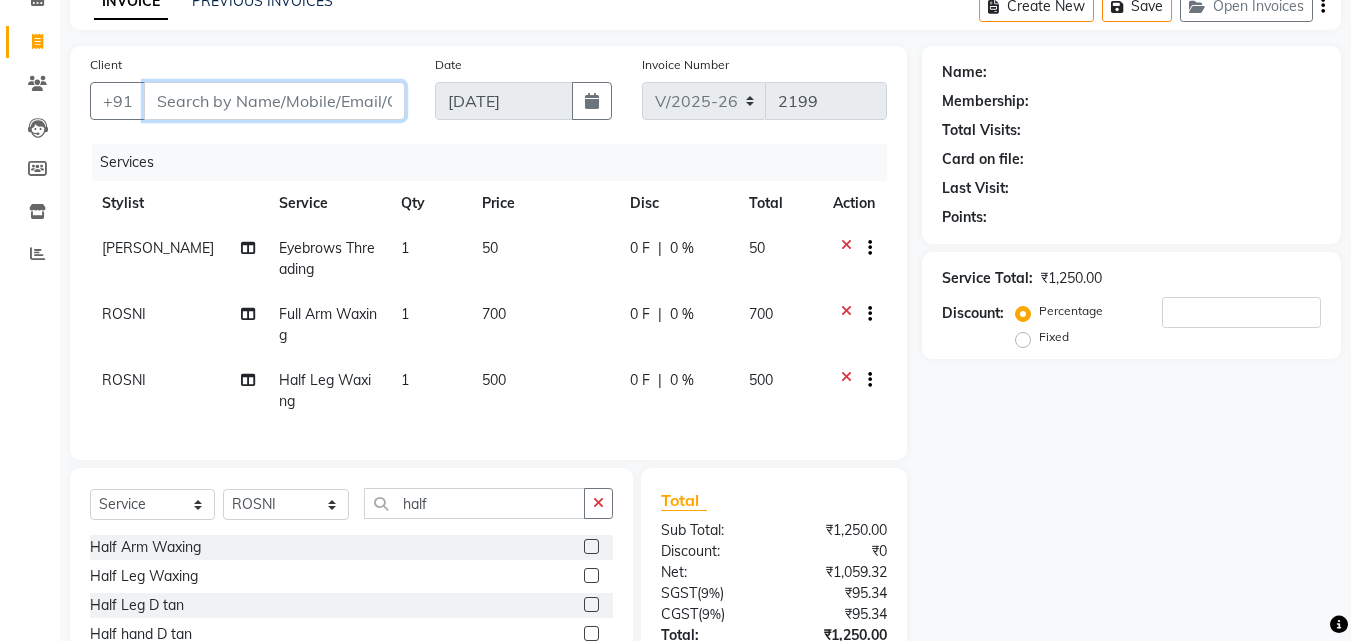 click on "Client" at bounding box center [274, 101] 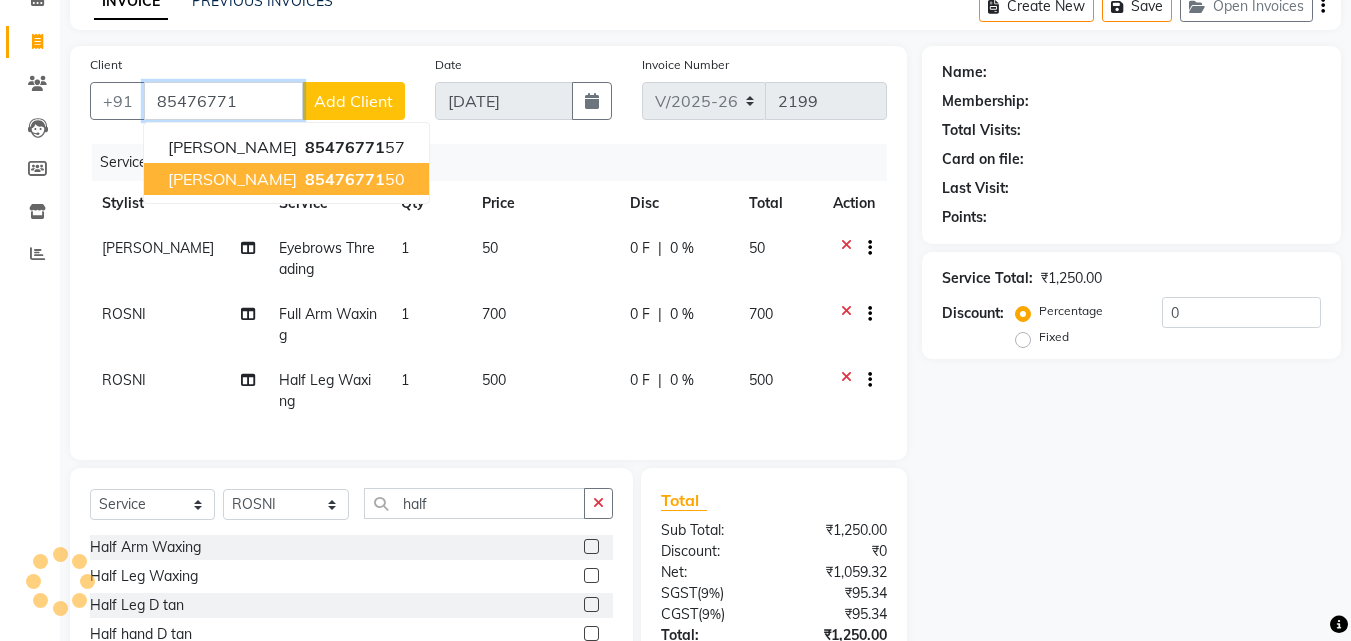 click on "85476771" at bounding box center [345, 179] 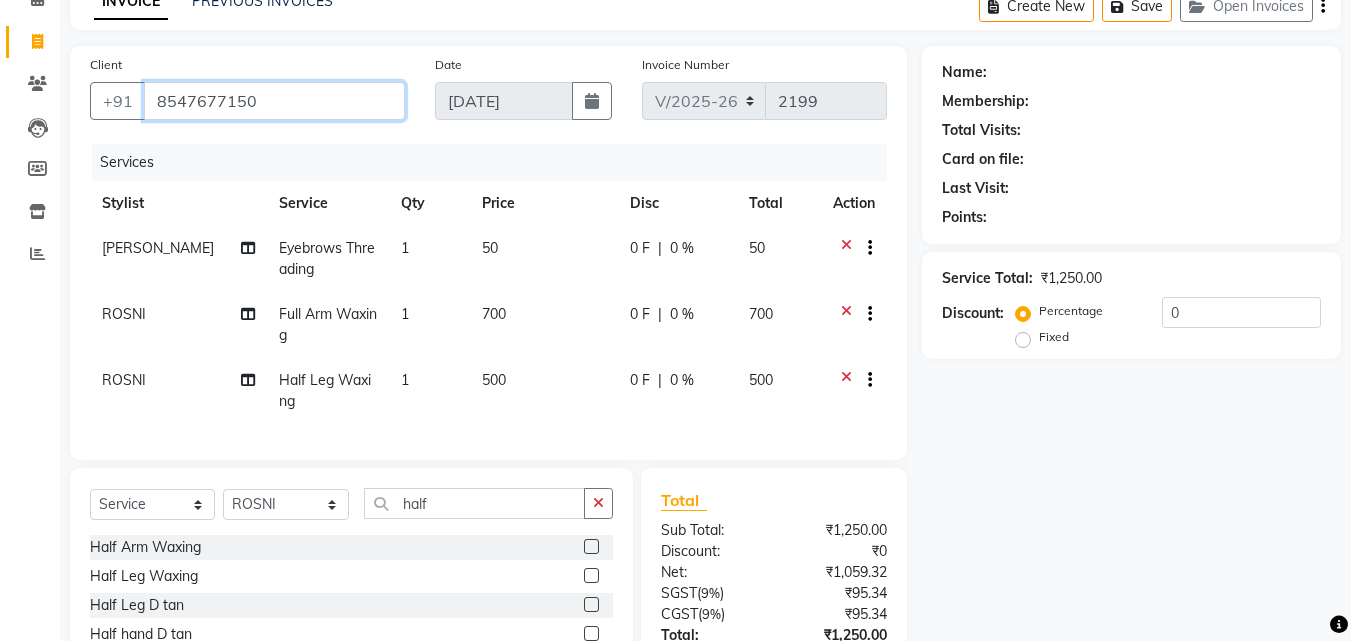 type on "8547677150" 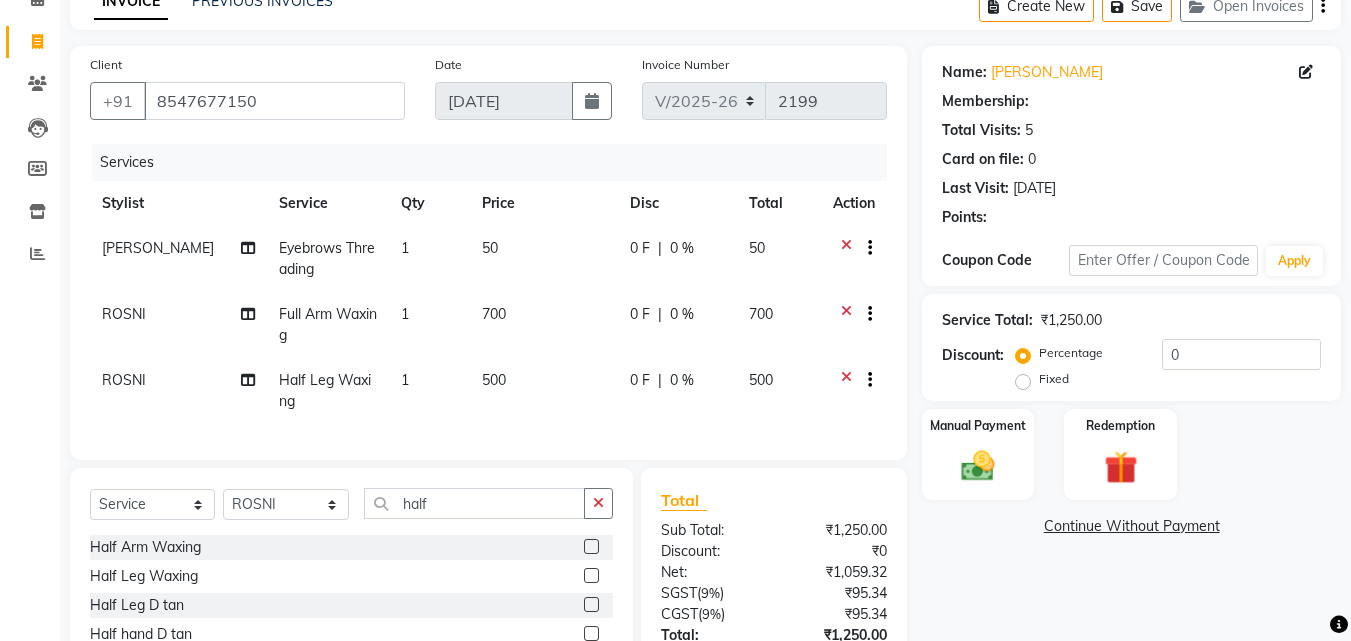 select on "1: Object" 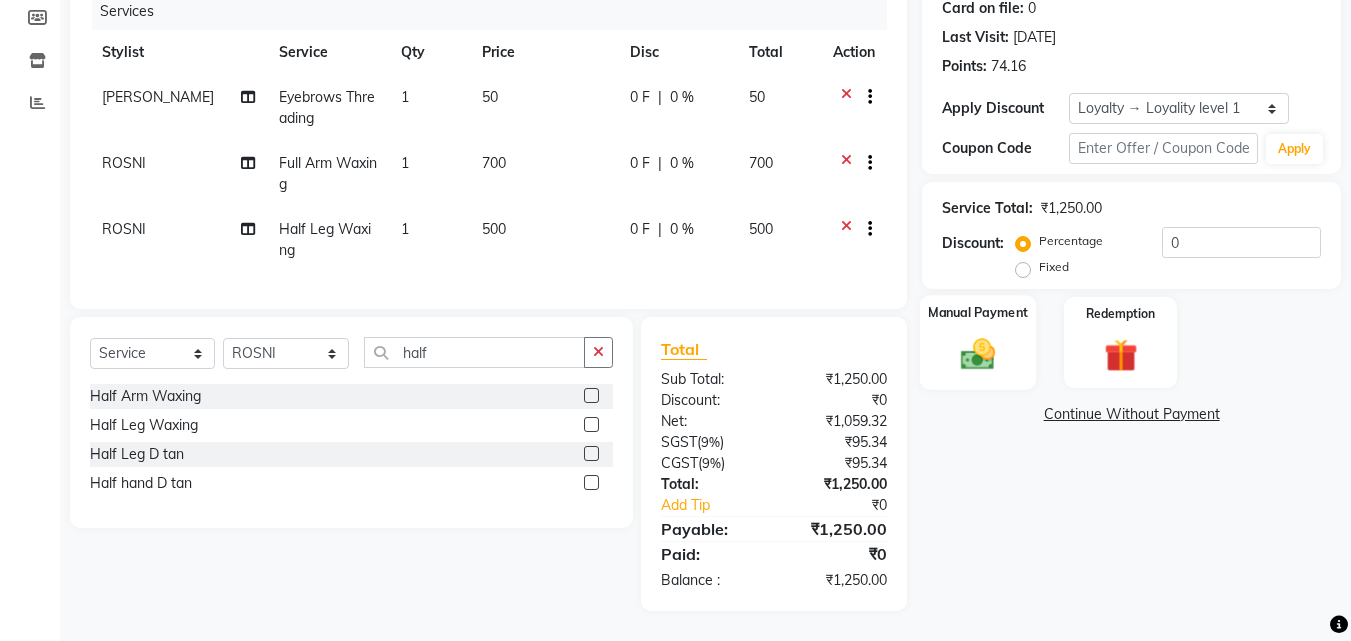 scroll, scrollTop: 270, scrollLeft: 0, axis: vertical 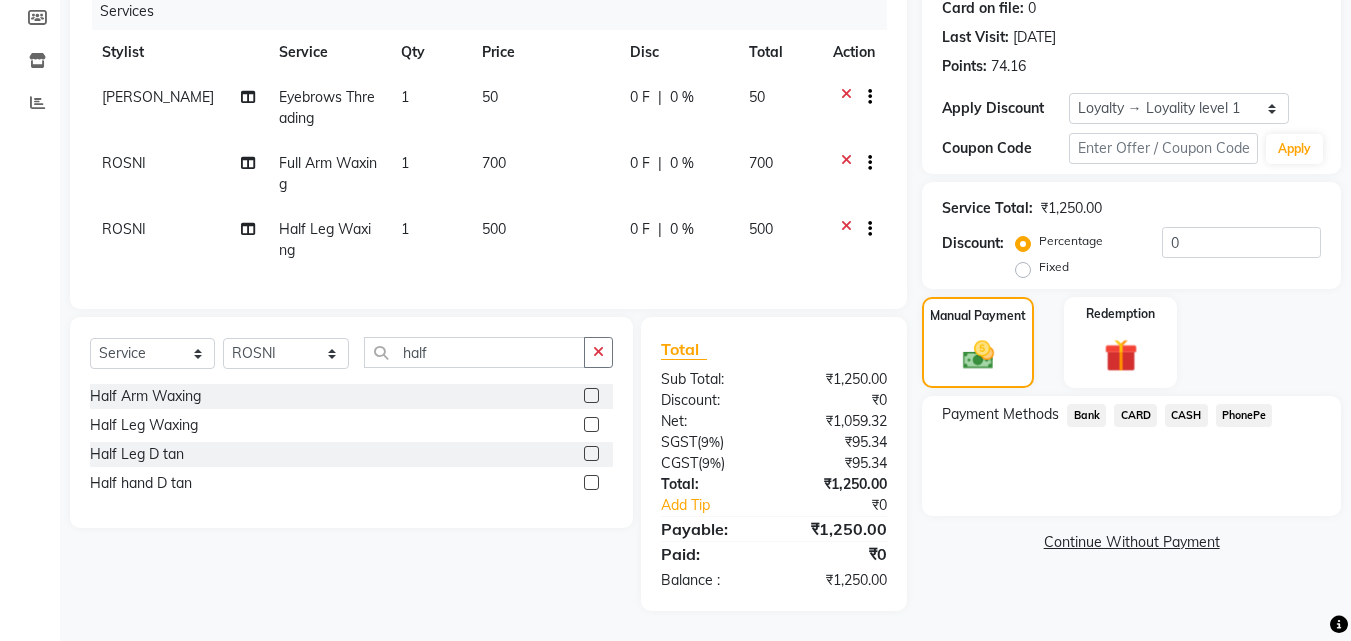 click on "CARD" 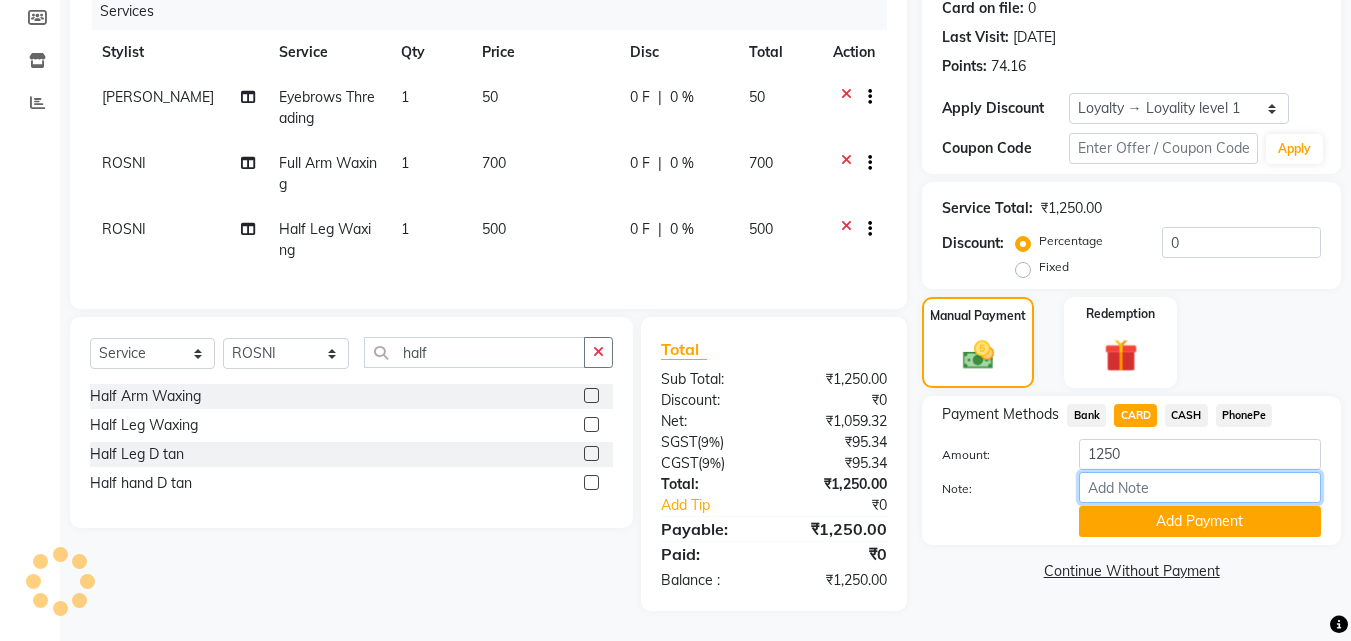 click on "Note:" at bounding box center [1200, 487] 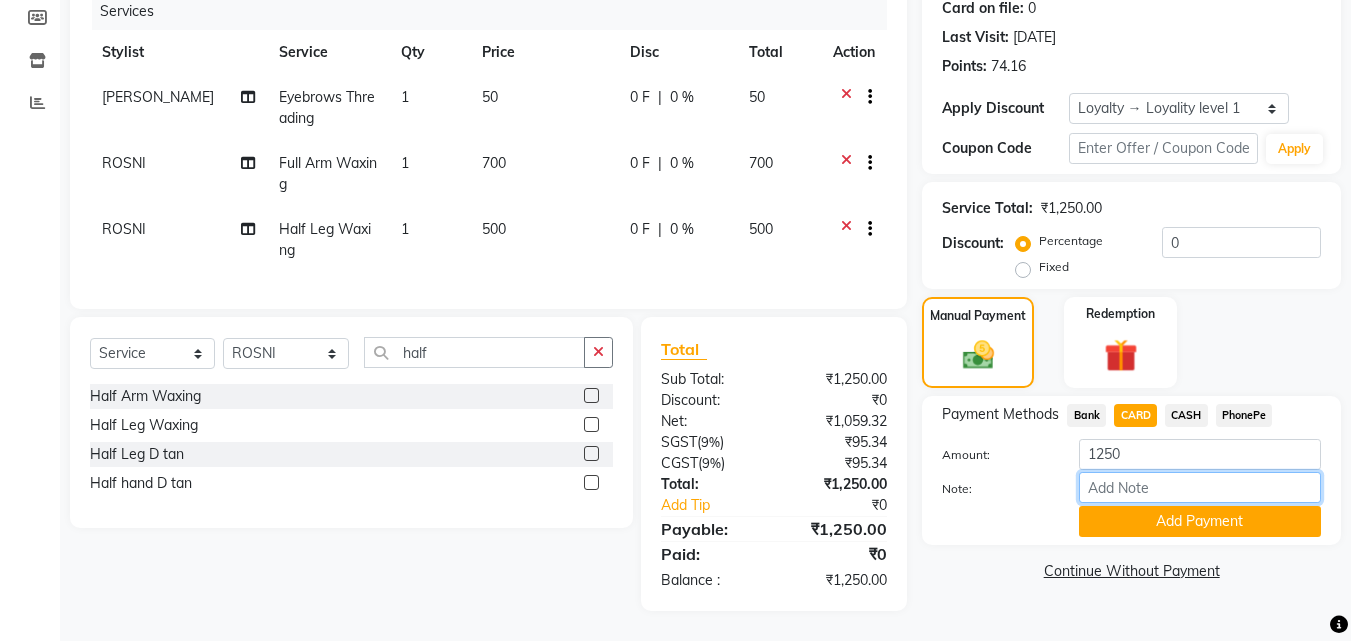 type on "arya" 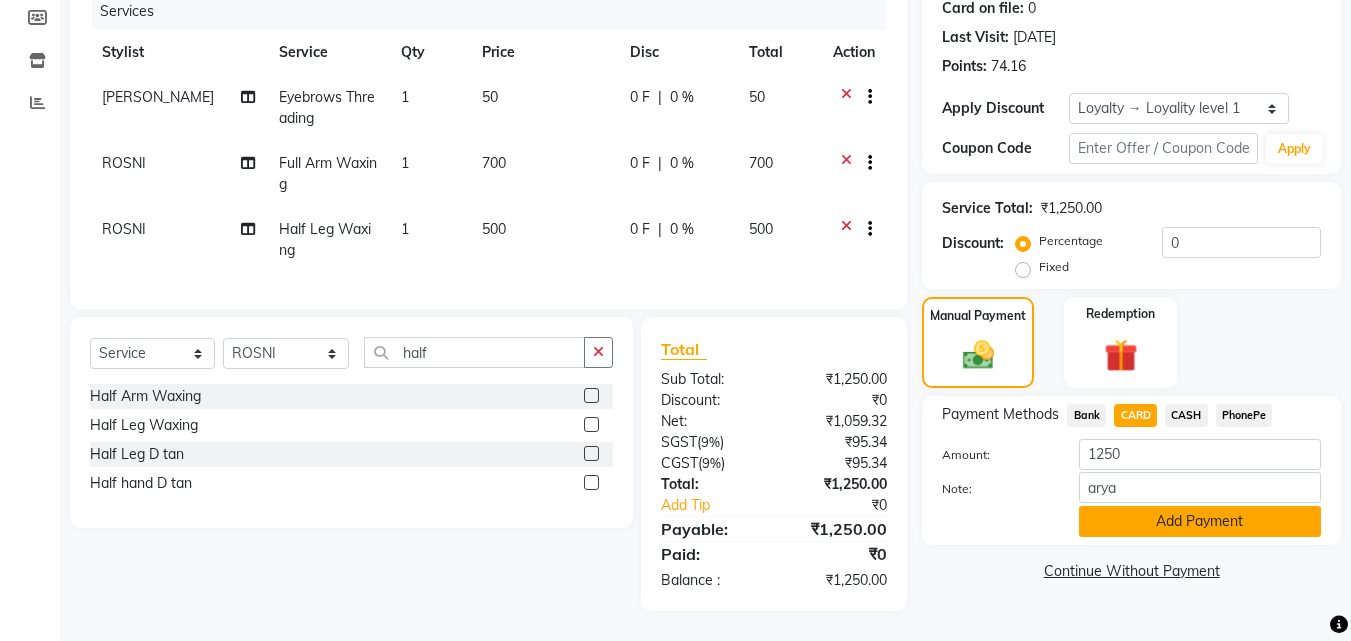 click on "Add Payment" 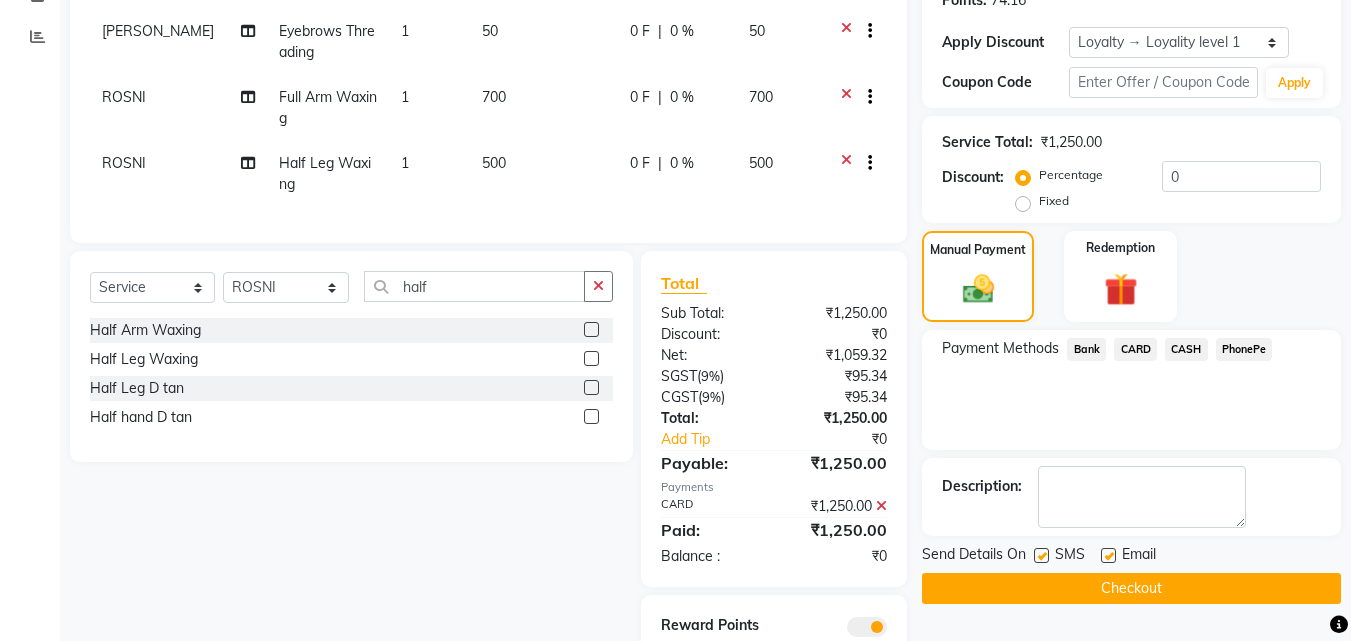 scroll, scrollTop: 370, scrollLeft: 0, axis: vertical 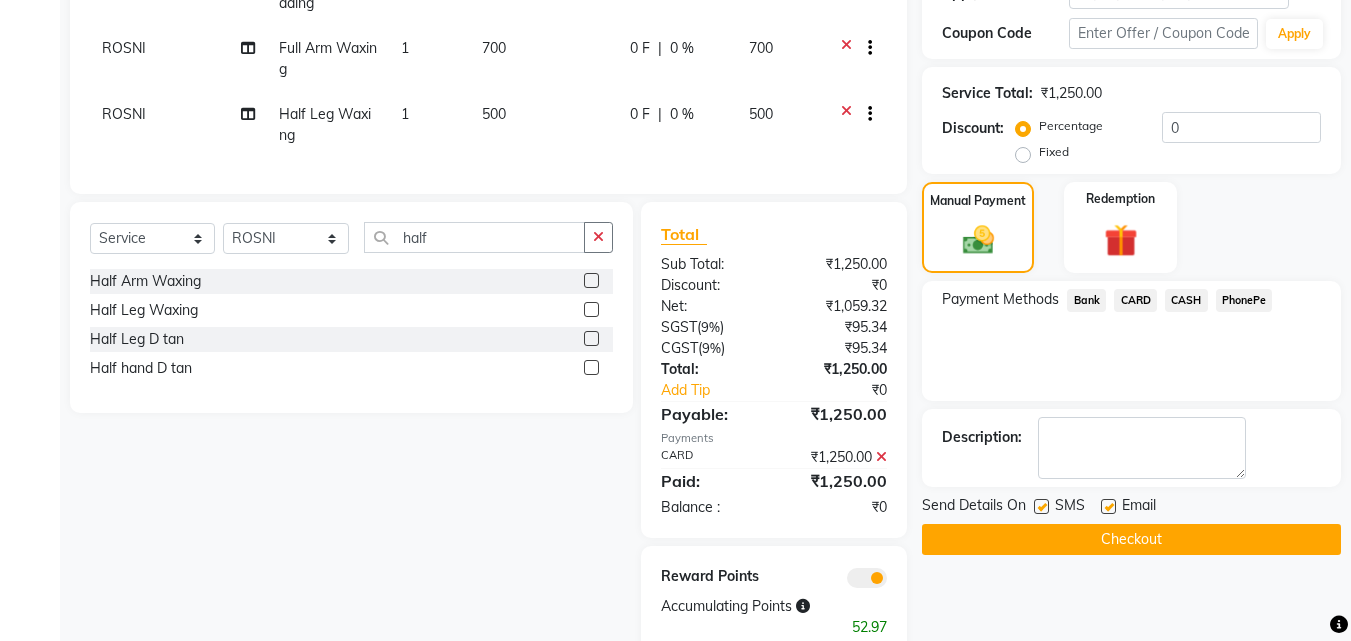 click 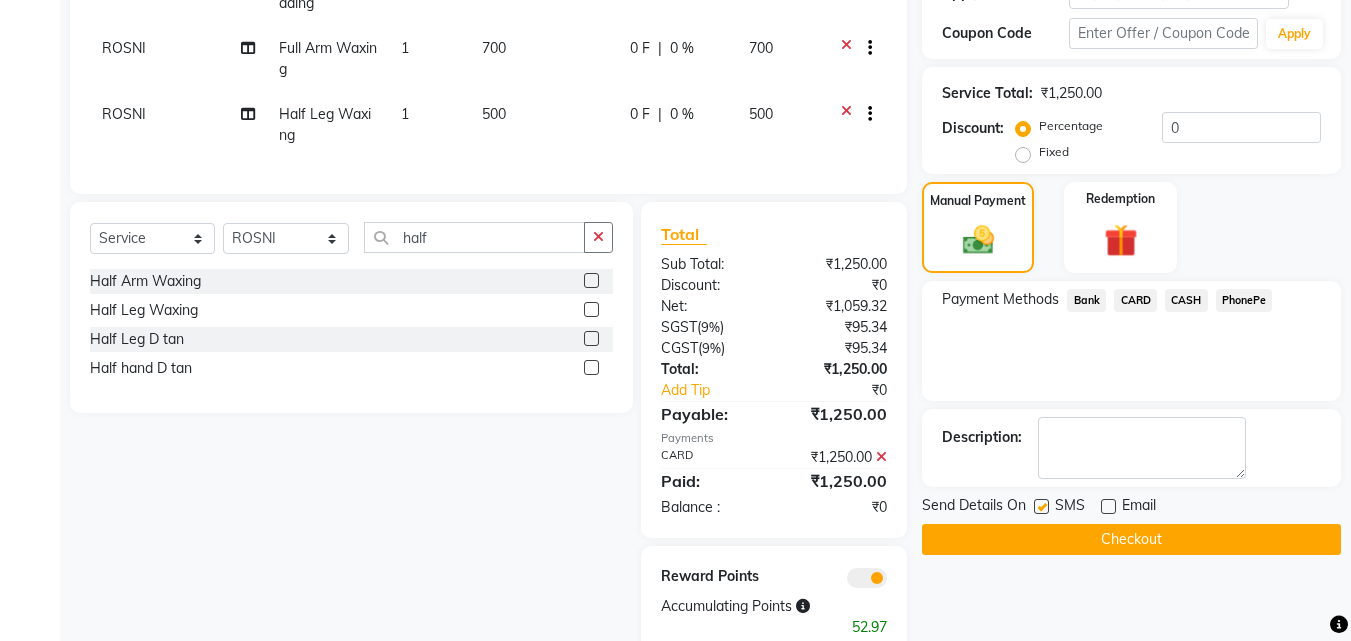 click 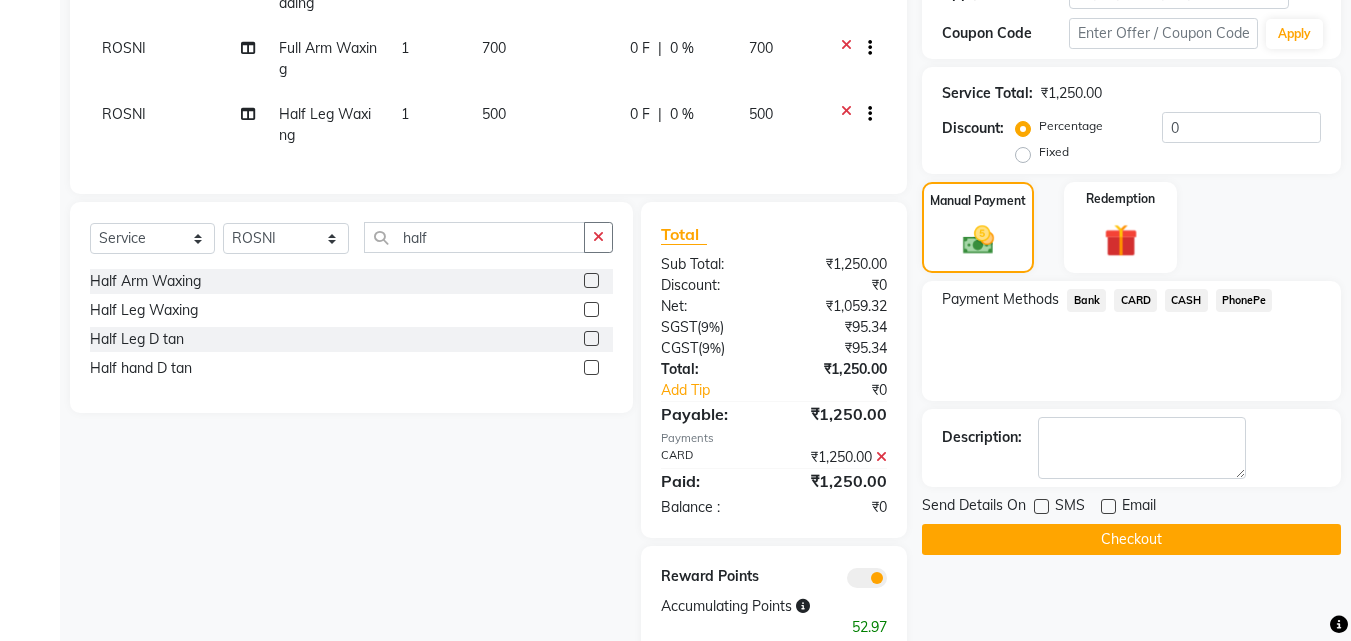 click on "Checkout" 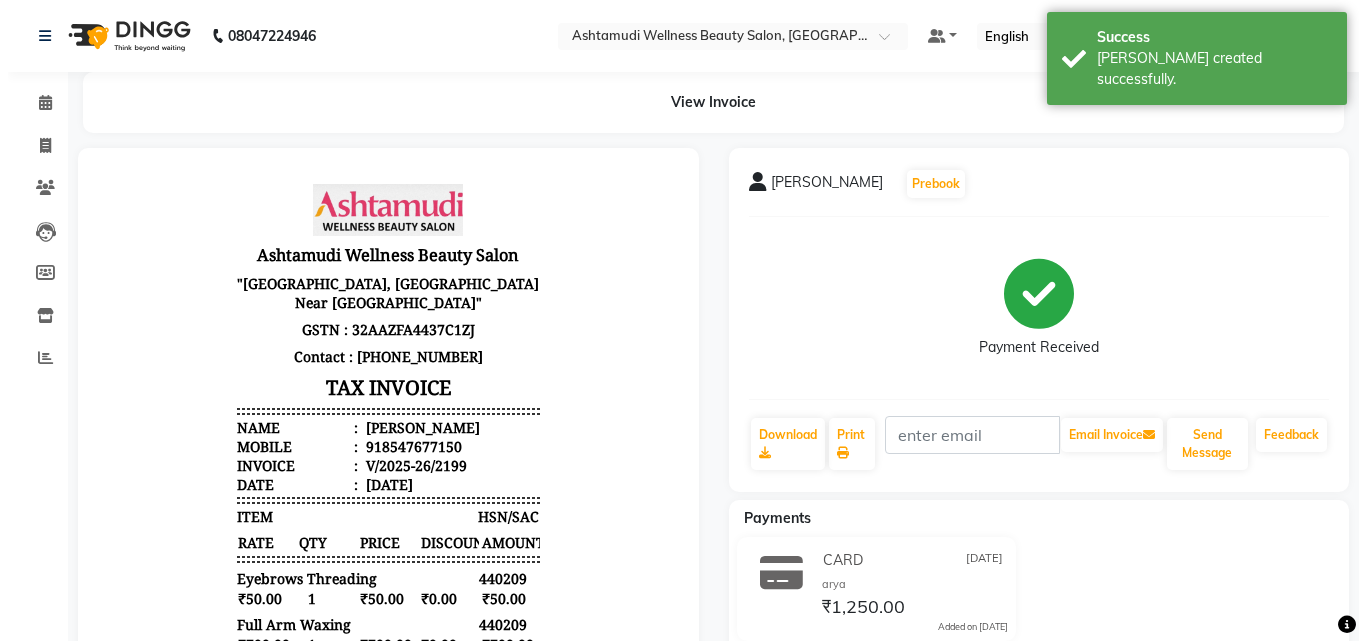 scroll, scrollTop: 0, scrollLeft: 0, axis: both 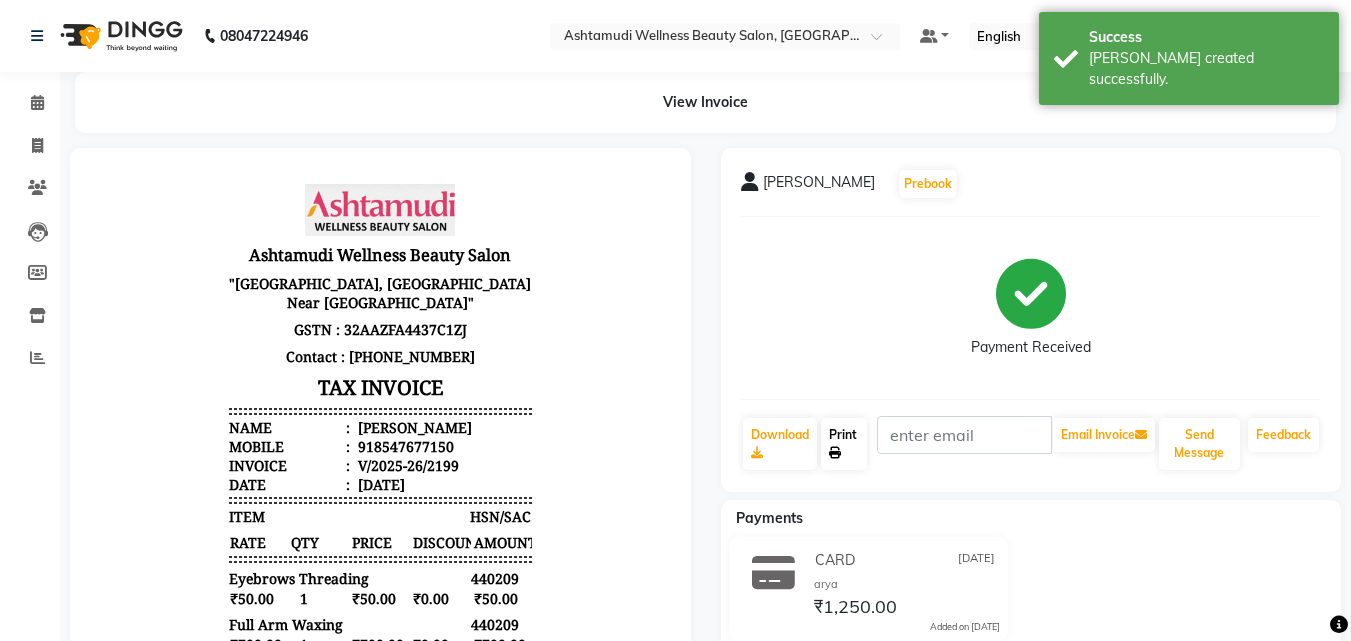 click on "Print" 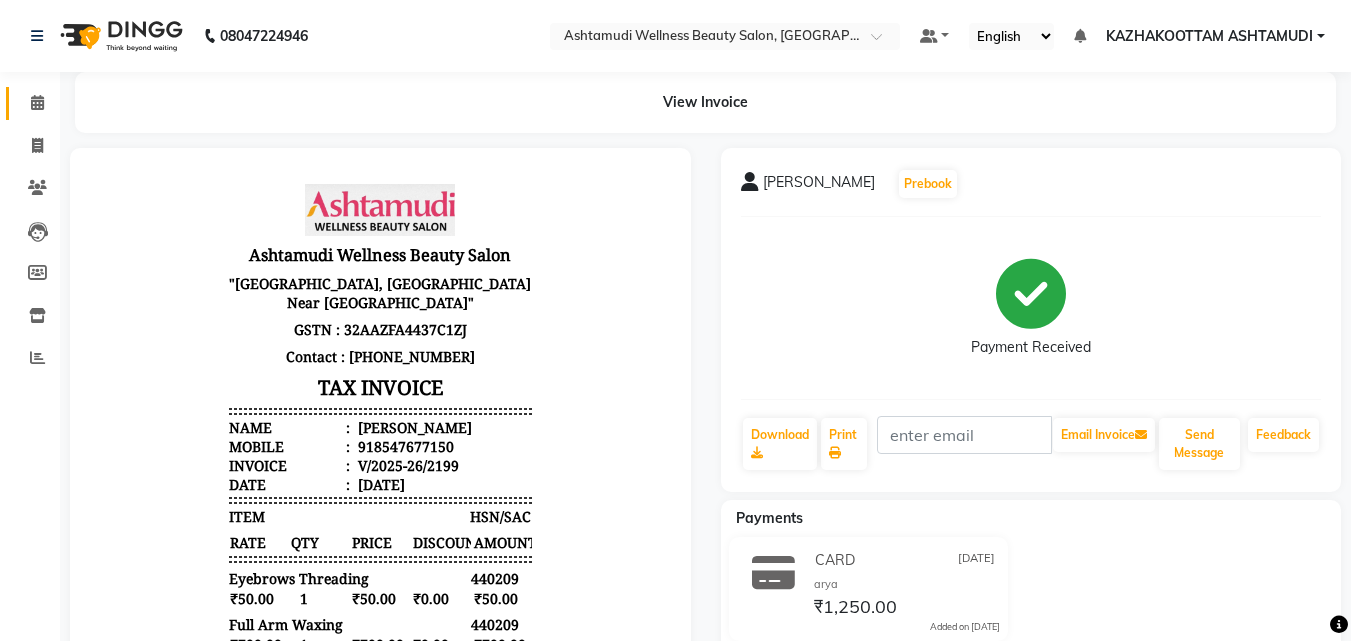 click on "Calendar" 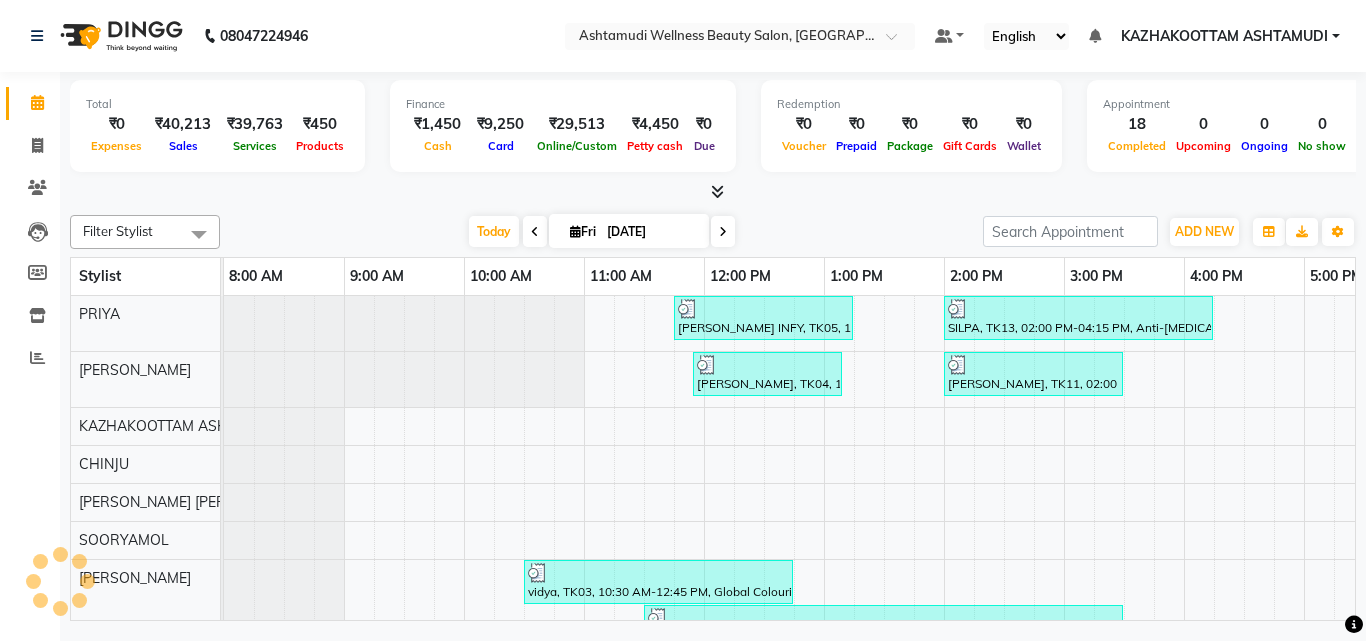 scroll, scrollTop: 0, scrollLeft: 0, axis: both 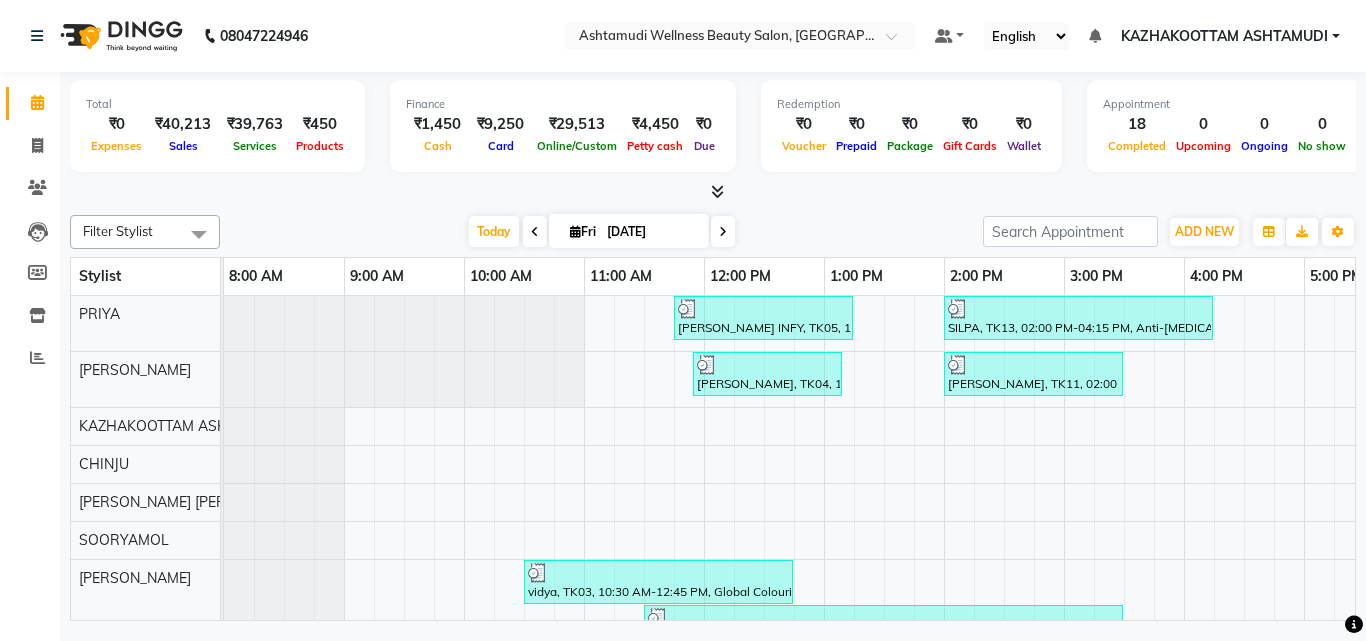 click at bounding box center (717, 191) 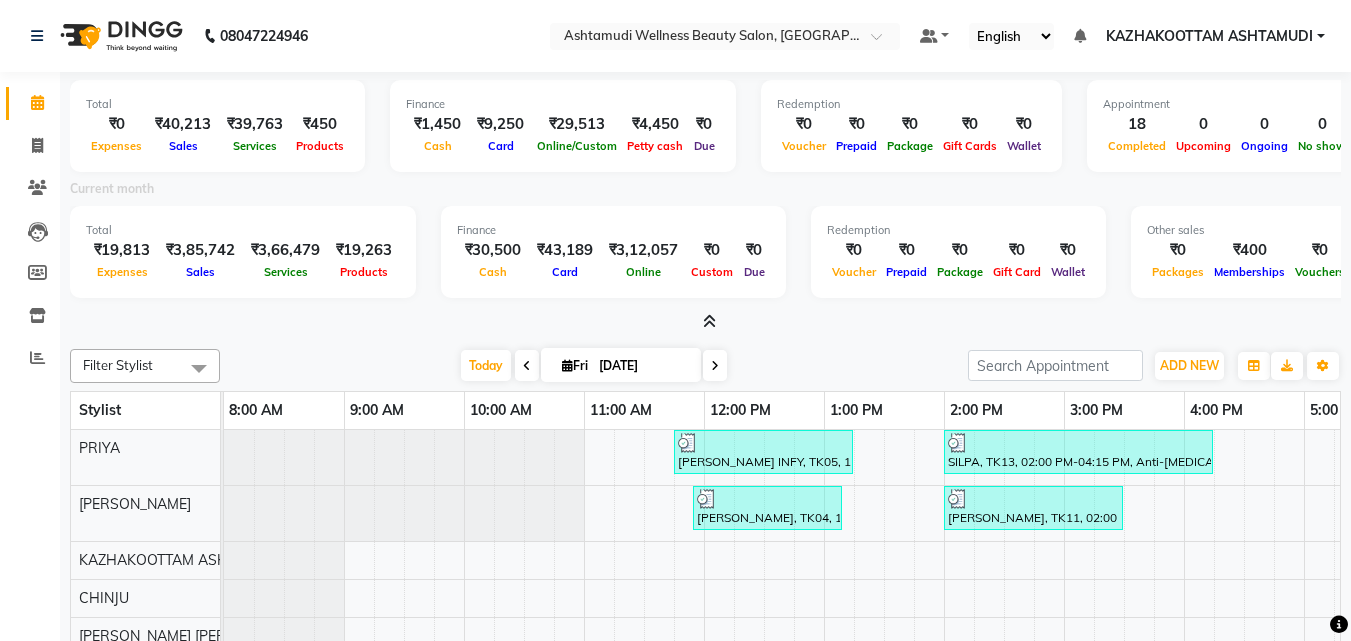 click at bounding box center (709, 321) 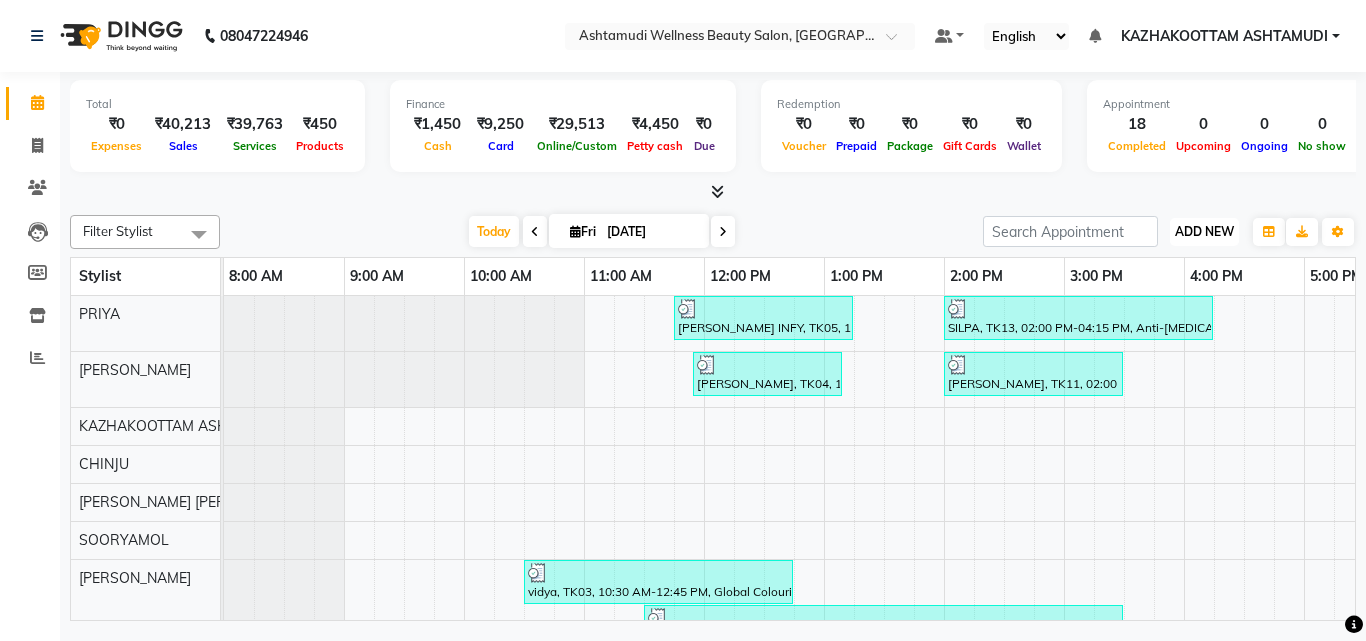 click on "ADD NEW" at bounding box center (1204, 231) 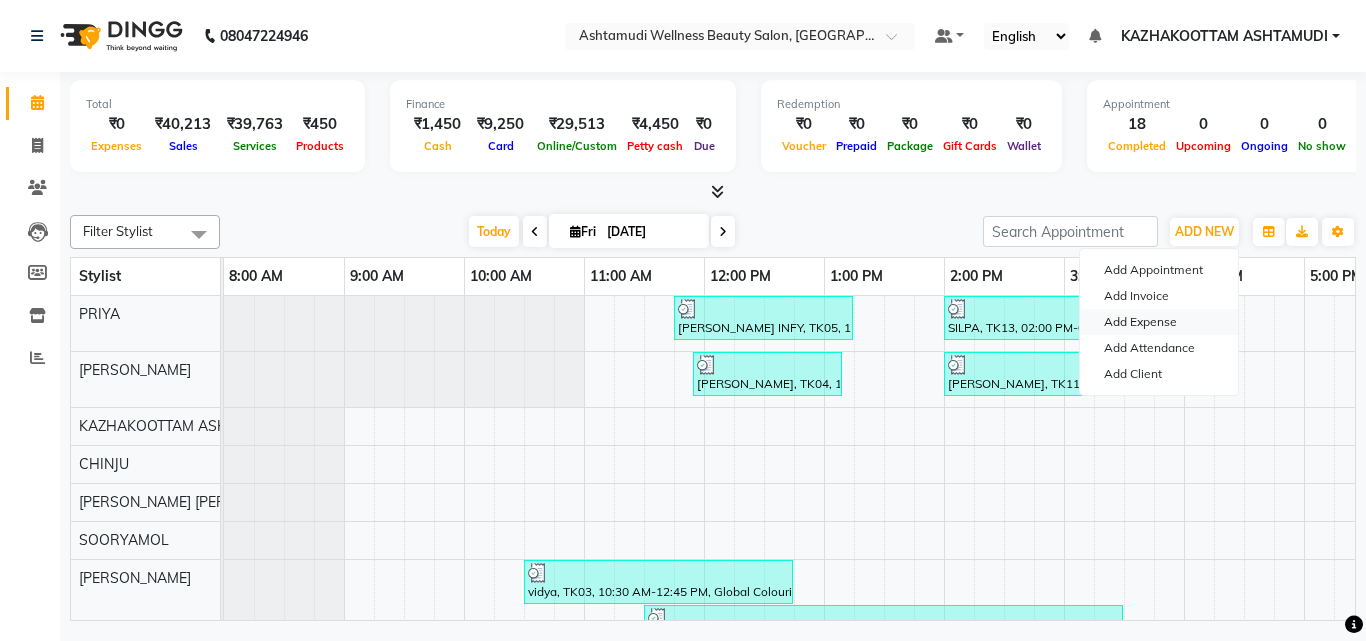 click on "Add Expense" at bounding box center [1159, 322] 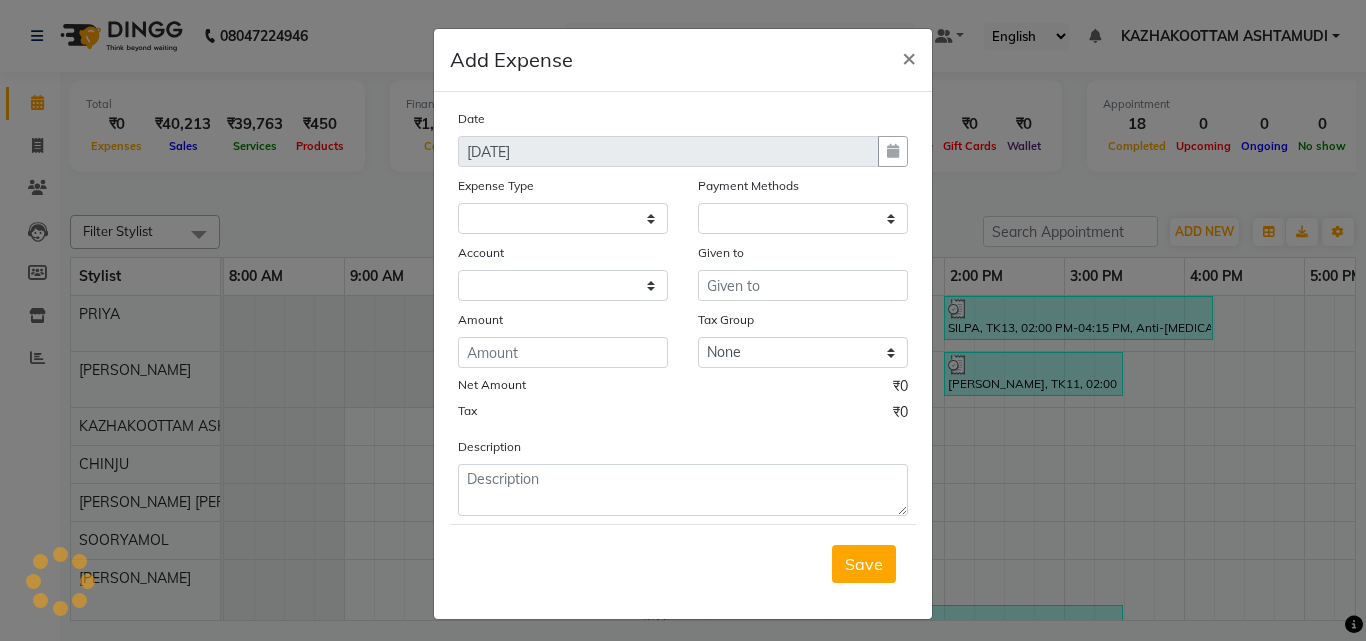 select 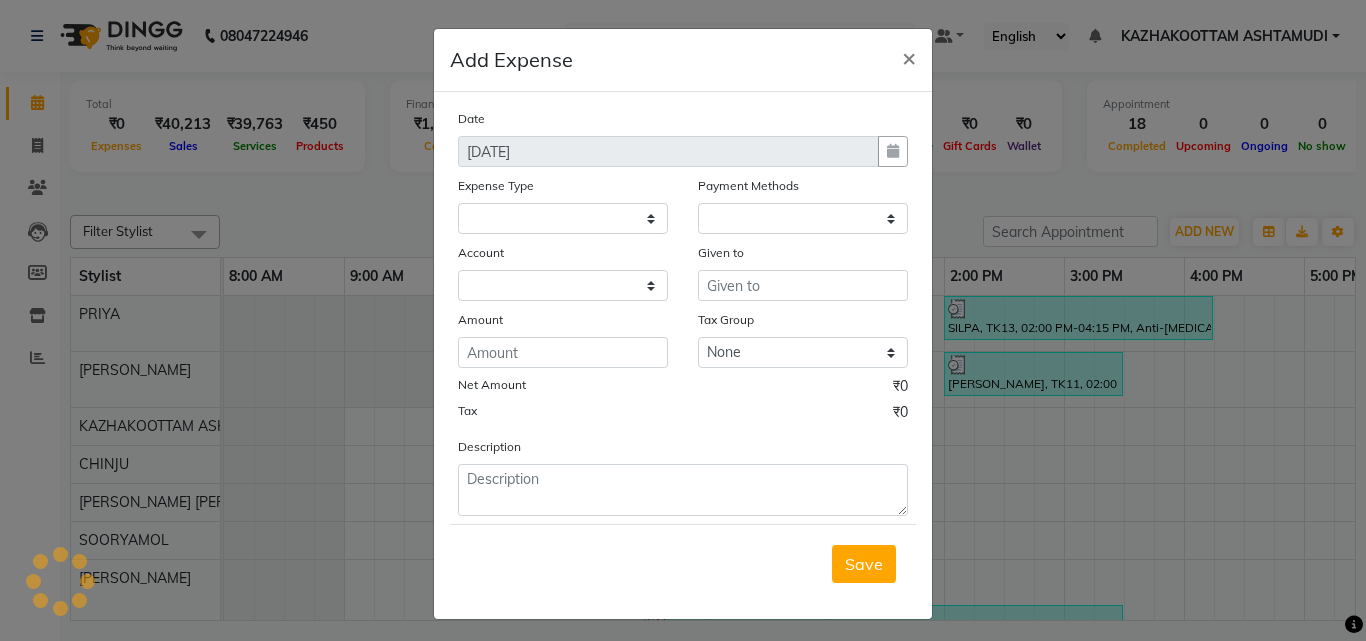 select on "1" 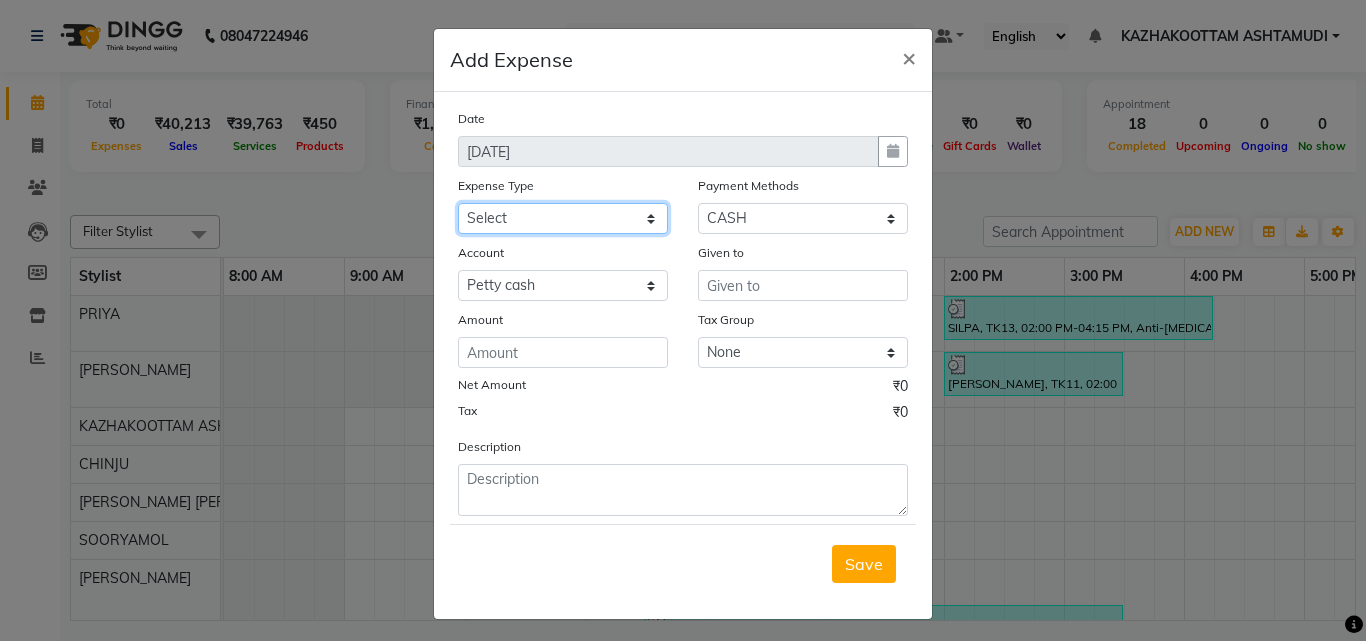 click on "Select ACCOMODATION EXPENSES ADVERTISEMENT SALES PROMOTIONAL EXPENSES Bonus BRIDAL ACCESSORIES REFUND BRIDAL COMMISSION BRIDAL FOOD BRIDAL INCENTIVES BRIDAL ORNAMENTS REFUND BRIDAL TA CASH DEPOSIT RAK BANK COMPUTER ACCESSORIES MOBILE PHONE Donation and Charity Expenses ELECTRICITY CHARGES ELECTRONICS FITTINGS Event Expense FISH FOOD EXPENSES FOOD REFRESHMENT FOR CLIENTS FOOD REFRESHMENT FOR STAFFS Freight And Forwarding Charges FUEL FOR GENERATOR FURNITURE AND EQUIPMENTS Gifts for Clients GIFTS FOR STAFFS GOKULAM CHITS HOSTEL RENT LAUNDRY EXPENSES LICENSE OTHER FEES LOADING UNLOADING CHARGES Medical Expenses MEHNDI PAYMENTS MISCELLANEOUS EXPENSES NEWSPAPER PERIODICALS Ornaments Maintenance Expense OVERTIME ALLOWANCES Payment For Pest Control Perfomance based incentives POSTAGE COURIER CHARGES Printing PRINTING STATIONERY EXPENSES PROFESSIONAL TAX REPAIRS MAINTENANCE ROUND OFF Salary SALARY ADVANCE Sales Incentives Membership Card SALES INCENTIVES PRODUCT SALES INCENTIVES SERVICES SALON ESSENTIALS SALON RENT" 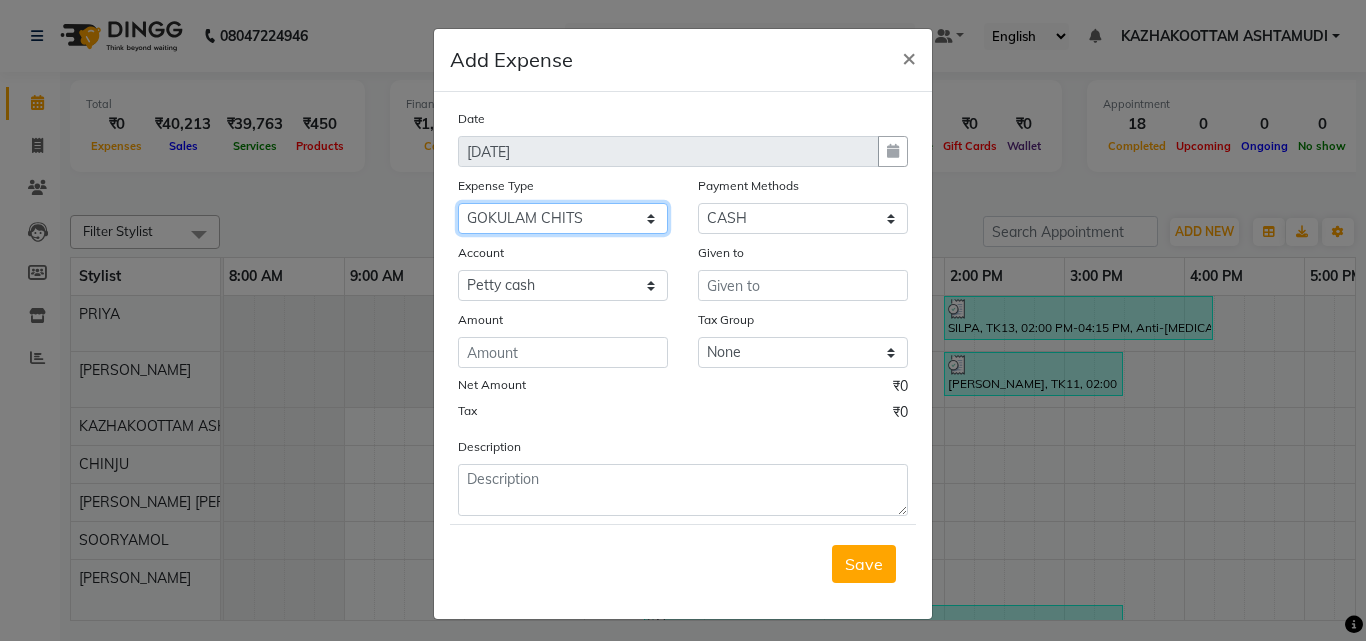 click on "Select ACCOMODATION EXPENSES ADVERTISEMENT SALES PROMOTIONAL EXPENSES Bonus BRIDAL ACCESSORIES REFUND BRIDAL COMMISSION BRIDAL FOOD BRIDAL INCENTIVES BRIDAL ORNAMENTS REFUND BRIDAL TA CASH DEPOSIT RAK BANK COMPUTER ACCESSORIES MOBILE PHONE Donation and Charity Expenses ELECTRICITY CHARGES ELECTRONICS FITTINGS Event Expense FISH FOOD EXPENSES FOOD REFRESHMENT FOR CLIENTS FOOD REFRESHMENT FOR STAFFS Freight And Forwarding Charges FUEL FOR GENERATOR FURNITURE AND EQUIPMENTS Gifts for Clients GIFTS FOR STAFFS GOKULAM CHITS HOSTEL RENT LAUNDRY EXPENSES LICENSE OTHER FEES LOADING UNLOADING CHARGES Medical Expenses MEHNDI PAYMENTS MISCELLANEOUS EXPENSES NEWSPAPER PERIODICALS Ornaments Maintenance Expense OVERTIME ALLOWANCES Payment For Pest Control Perfomance based incentives POSTAGE COURIER CHARGES Printing PRINTING STATIONERY EXPENSES PROFESSIONAL TAX REPAIRS MAINTENANCE ROUND OFF Salary SALARY ADVANCE Sales Incentives Membership Card SALES INCENTIVES PRODUCT SALES INCENTIVES SERVICES SALON ESSENTIALS SALON RENT" 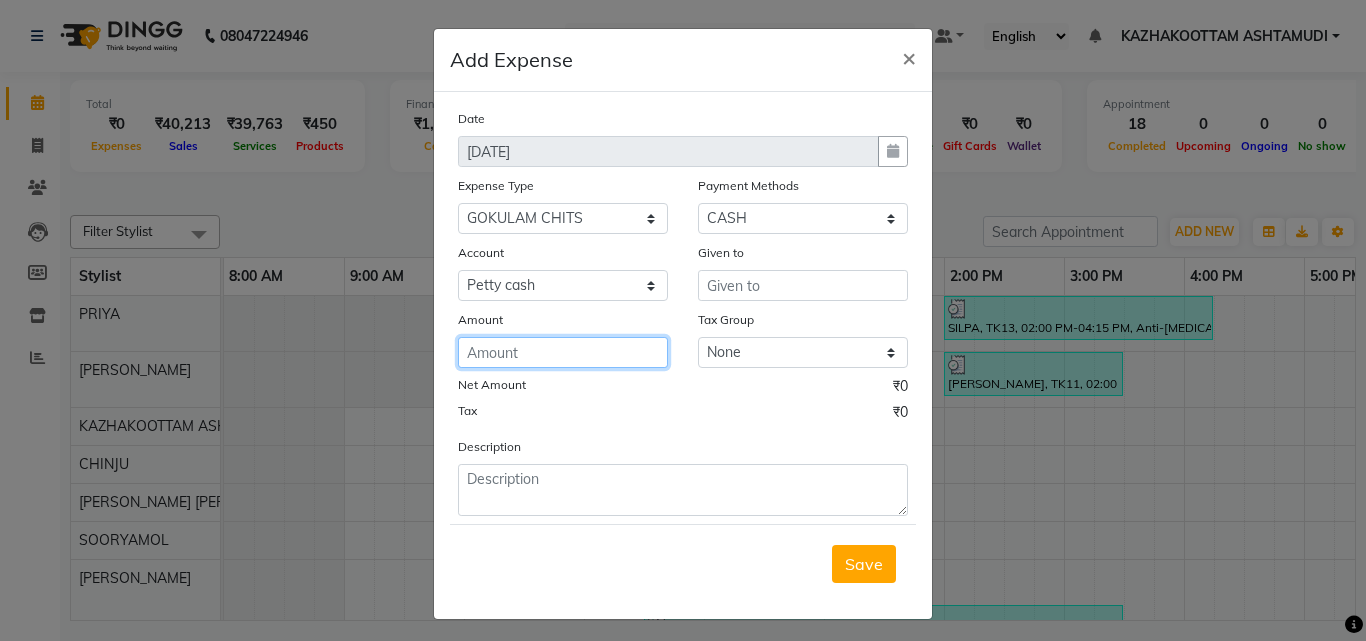 click 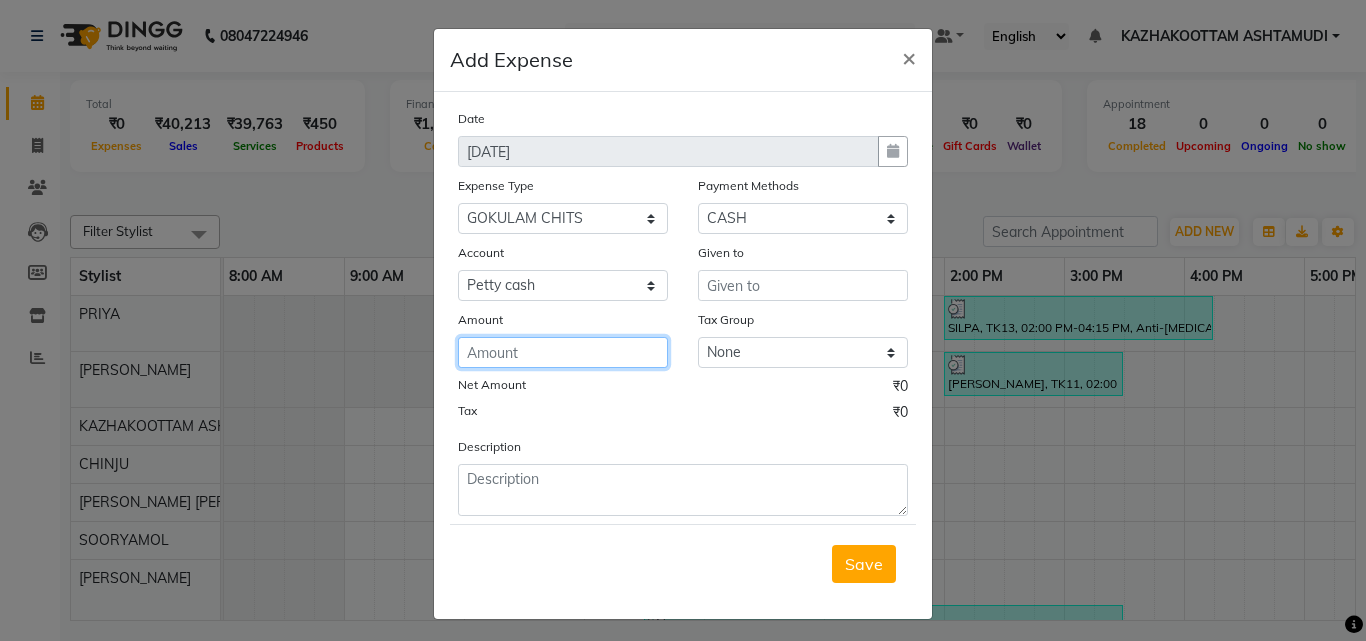 type on "1" 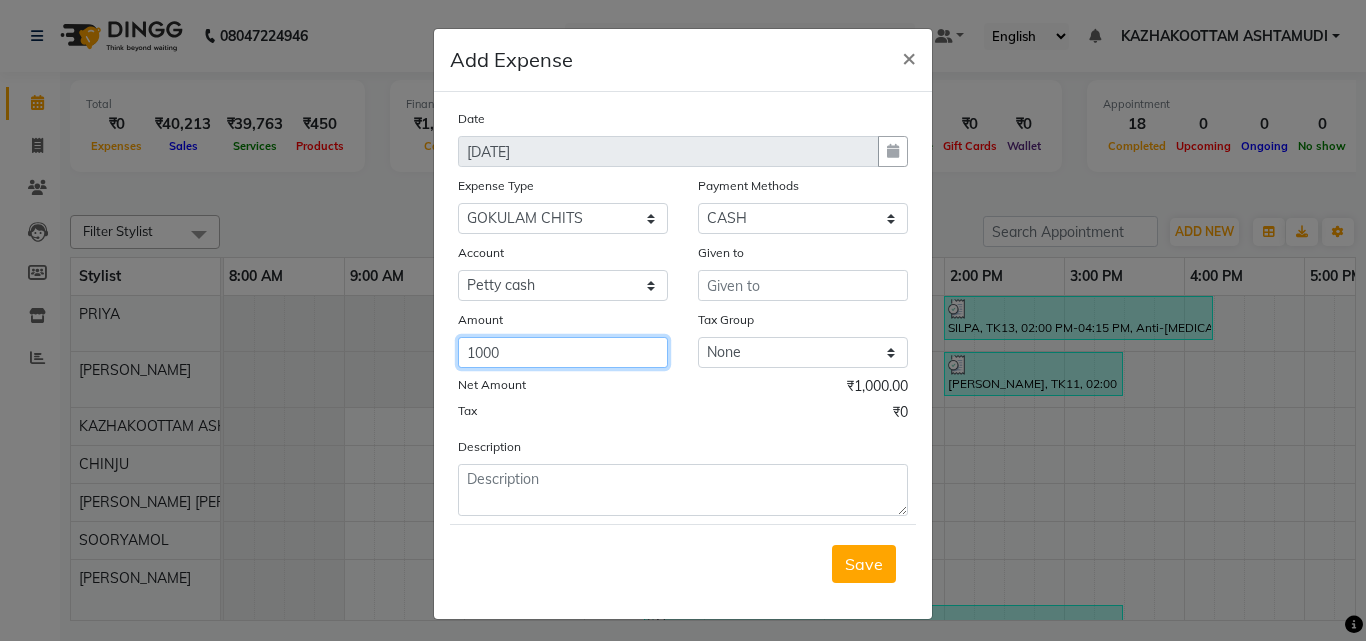 type on "1000" 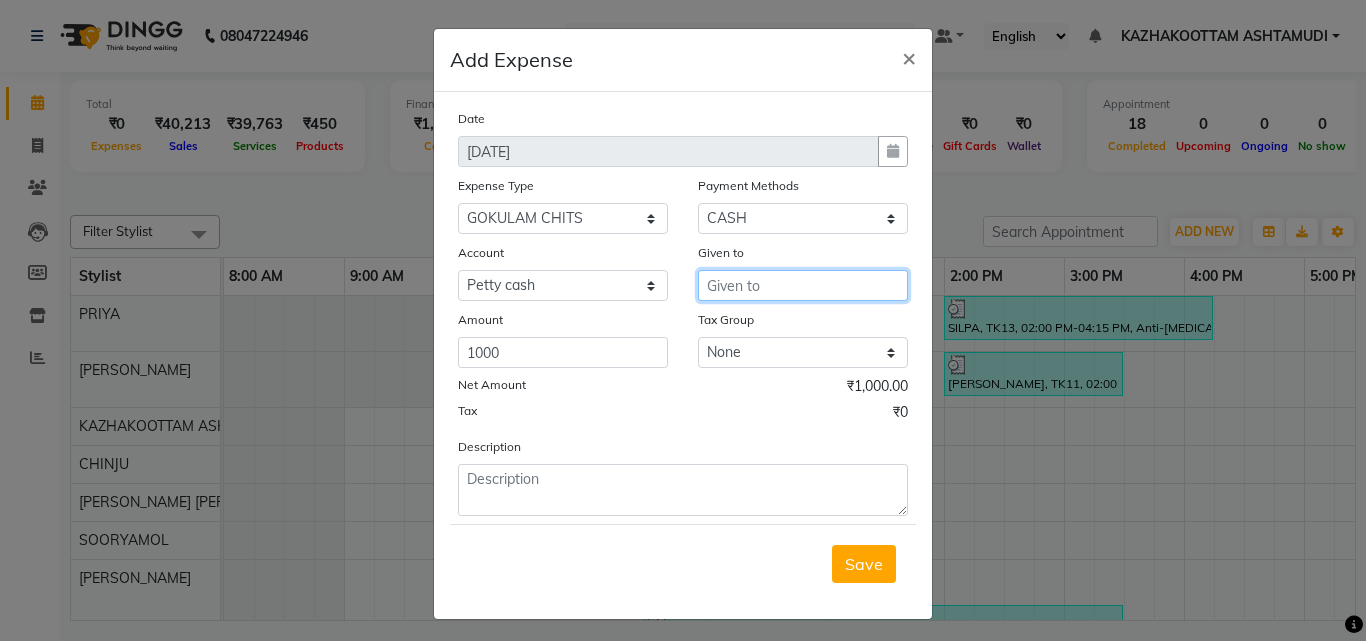 click at bounding box center (803, 285) 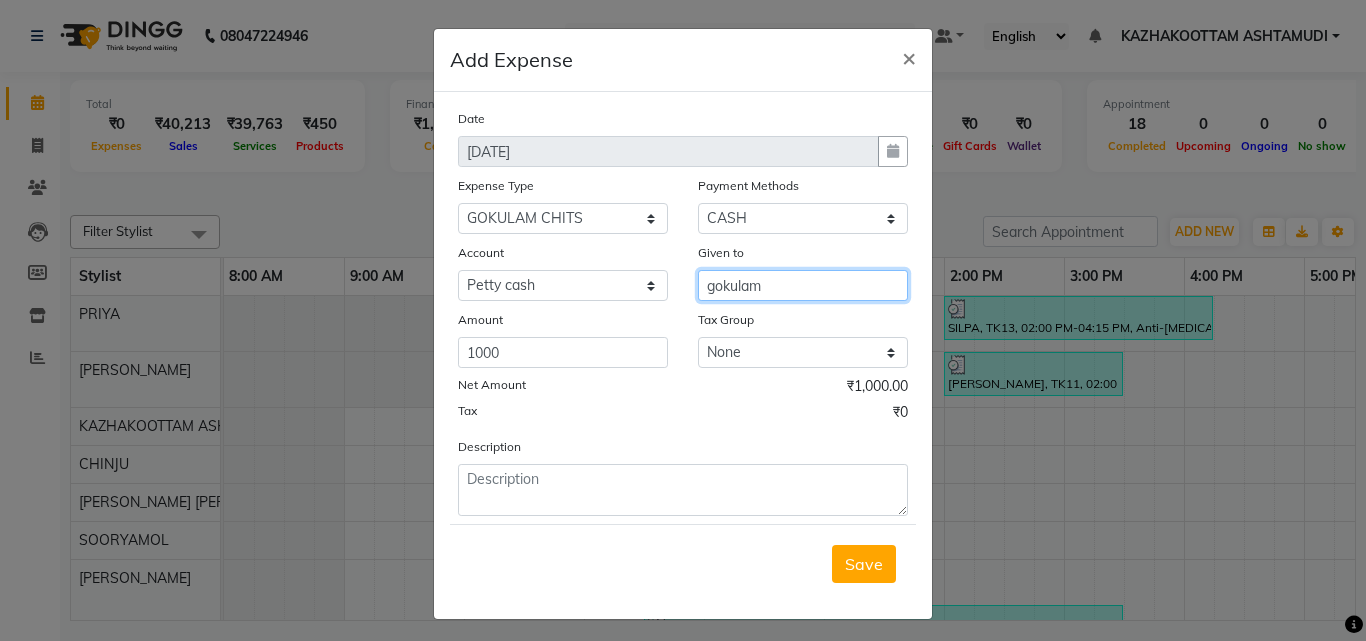 type on "gokulam" 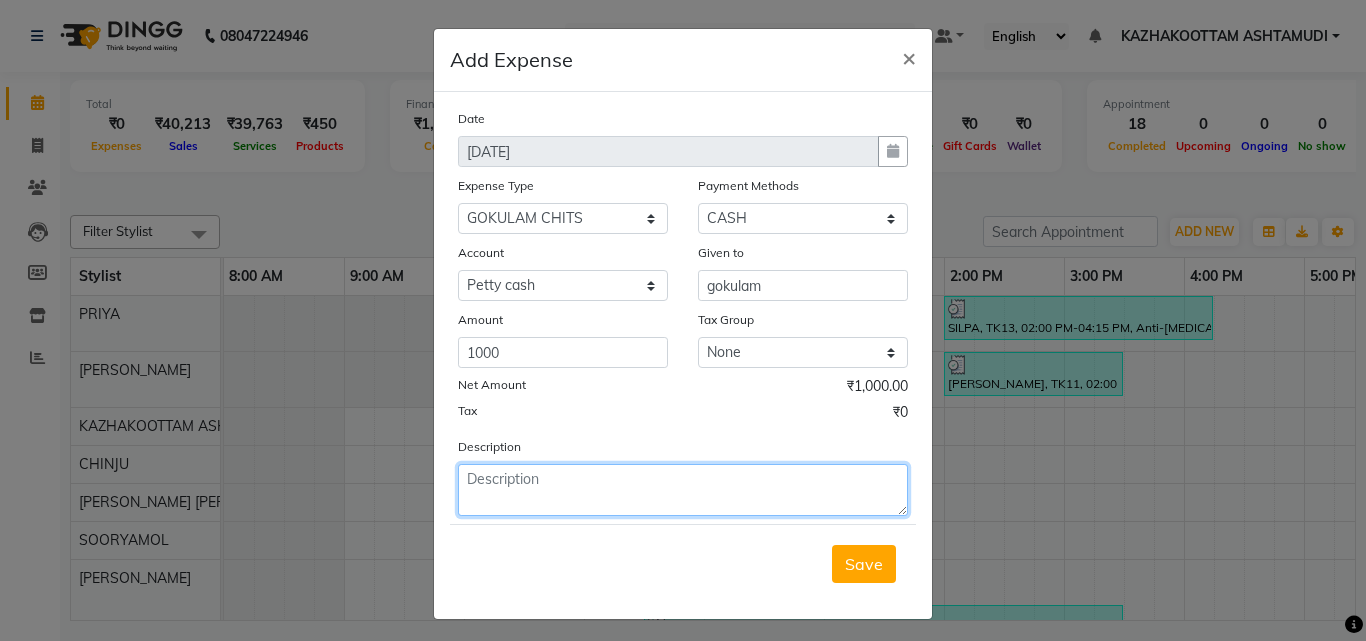 drag, startPoint x: 597, startPoint y: 468, endPoint x: 581, endPoint y: 506, distance: 41.231056 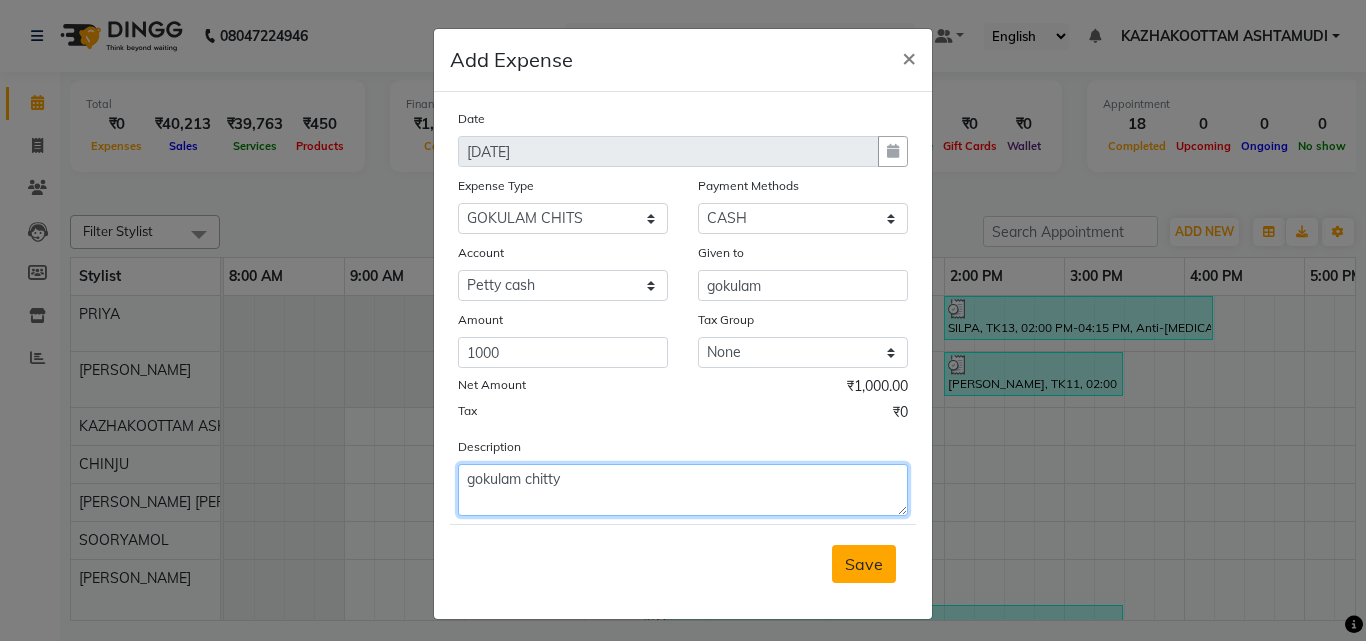 type on "gokulam chitty" 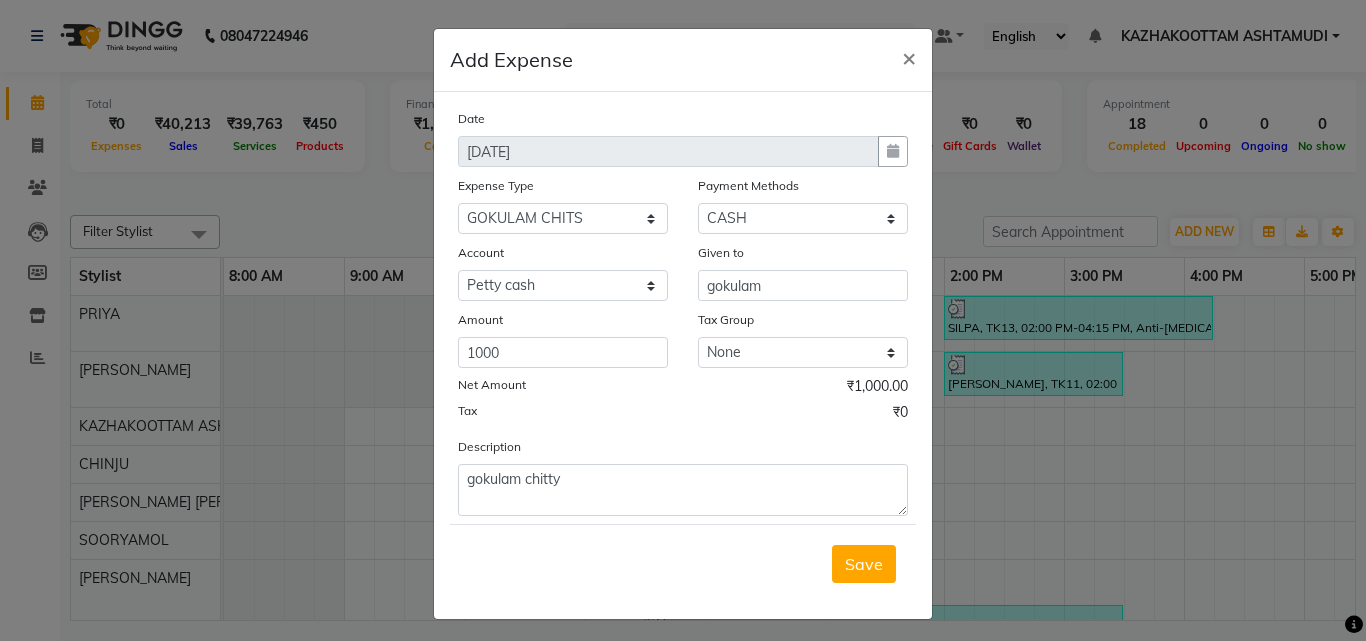 click on "Save" at bounding box center [864, 564] 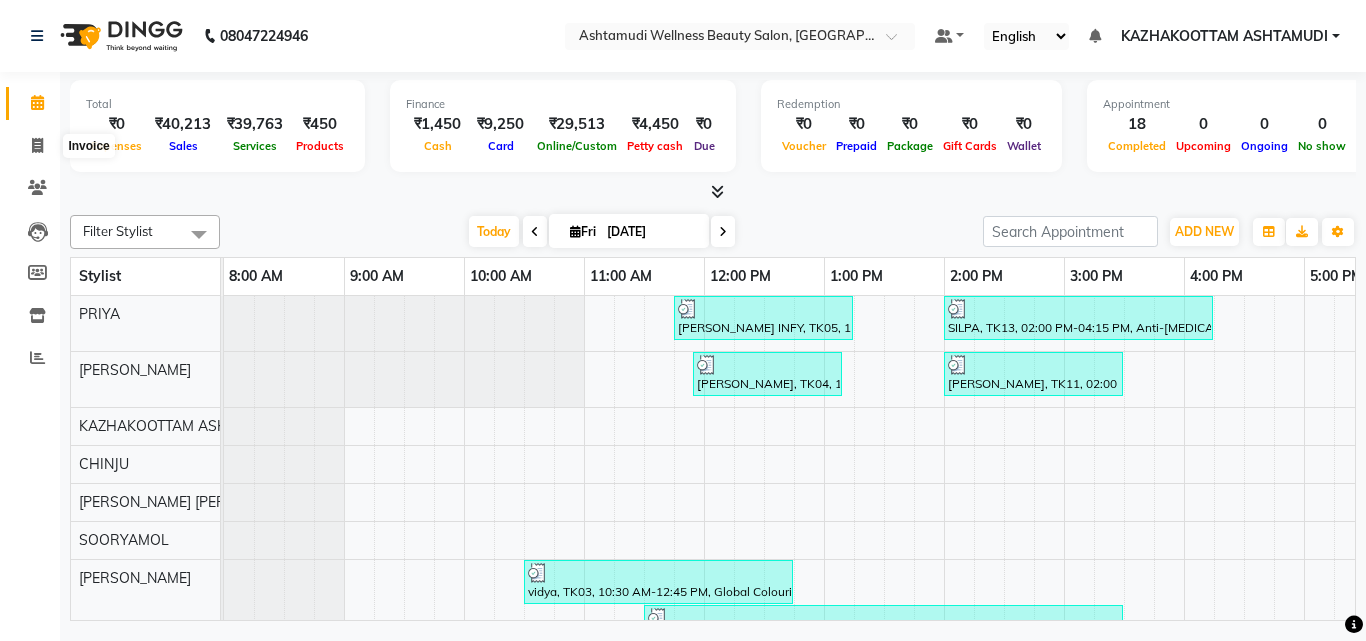 click on "Total  ₹0  Expenses ₹40,213  Sales ₹39,763  Services ₹450  Products Finance  ₹1,450  Cash ₹9,250  Card ₹29,513  Online/Custom ₹4,450 Petty cash ₹0 Due  Redemption  ₹0 Voucher ₹0 Prepaid ₹0 Package ₹0  Gift Cards ₹0  Wallet  Appointment  18 Completed 0 Upcoming 0 Ongoing 0 No show  Other sales  ₹0  Packages ₹0  Memberships ₹0  Vouchers ₹0  Prepaids ₹0  Gift Cards Filter Stylist Select All Arya  CHINJU GEETA KAZHAKOOTTAM ASHTAMUDI KRISHNA LEKSHMI MADONNA MICHAEL Poornima Gopal PRIYA ROSNI Sindhu SOORYAMOL Today  Fri 11-07-2025 Toggle Dropdown Add Appointment Add Invoice Add Expense Add Attendance Add Client Toggle Dropdown Add Appointment Add Invoice Add Expense Add Attendance Add Client ADD NEW Toggle Dropdown Add Appointment Add Invoice Add Expense Add Attendance Add Client Filter Stylist Select All Arya  CHINJU GEETA KAZHAKOOTTAM ASHTAMUDI KRISHNA LEKSHMI MADONNA MICHAEL Poornima Gopal PRIYA ROSNI Sindhu SOORYAMOL Group By  Staff View   Room View  View as Vertical  List" 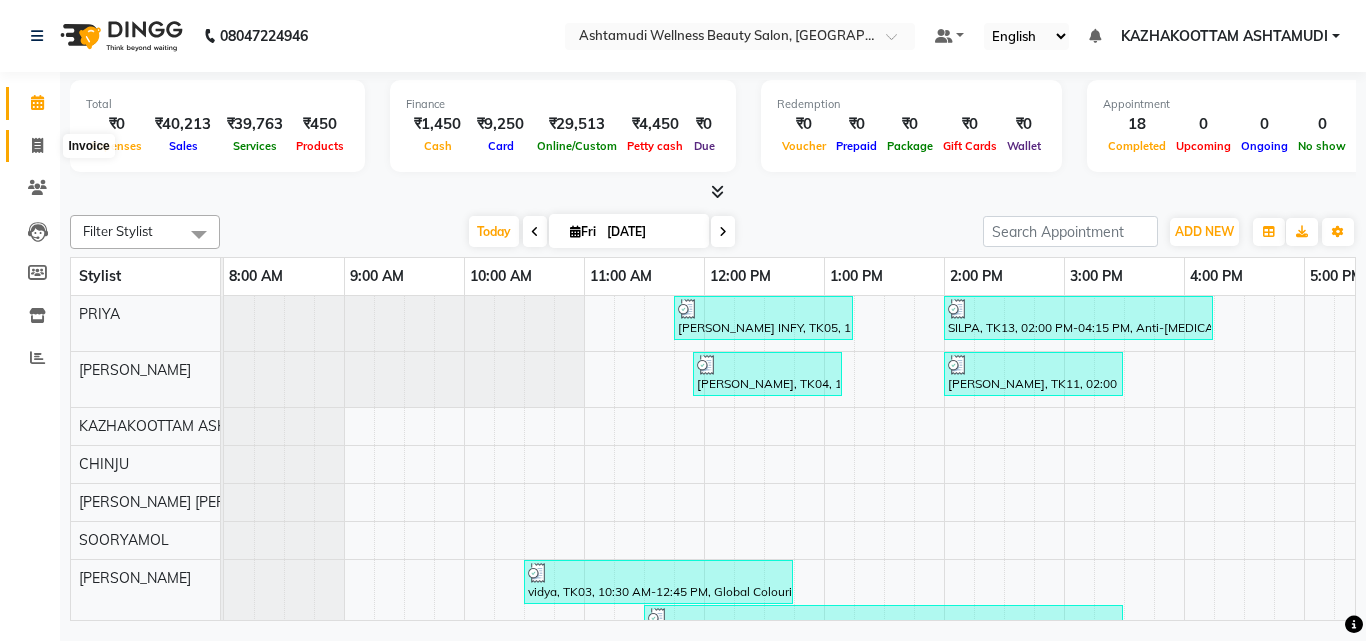 click 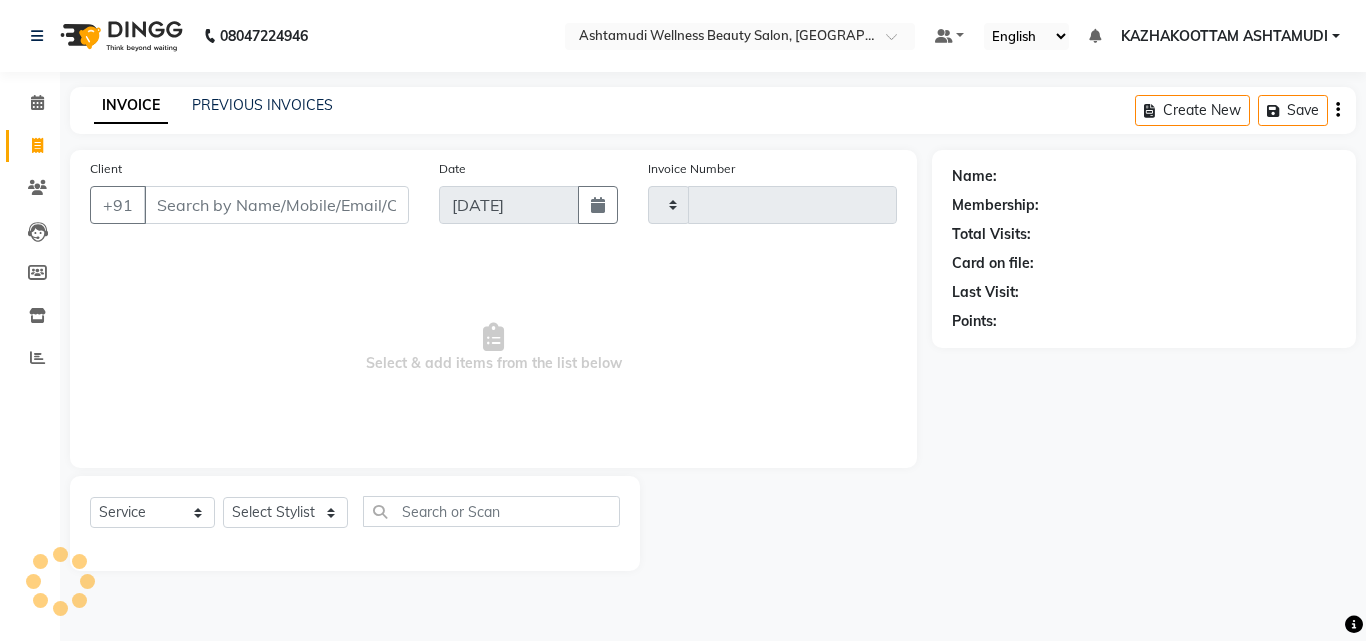 type on "2200" 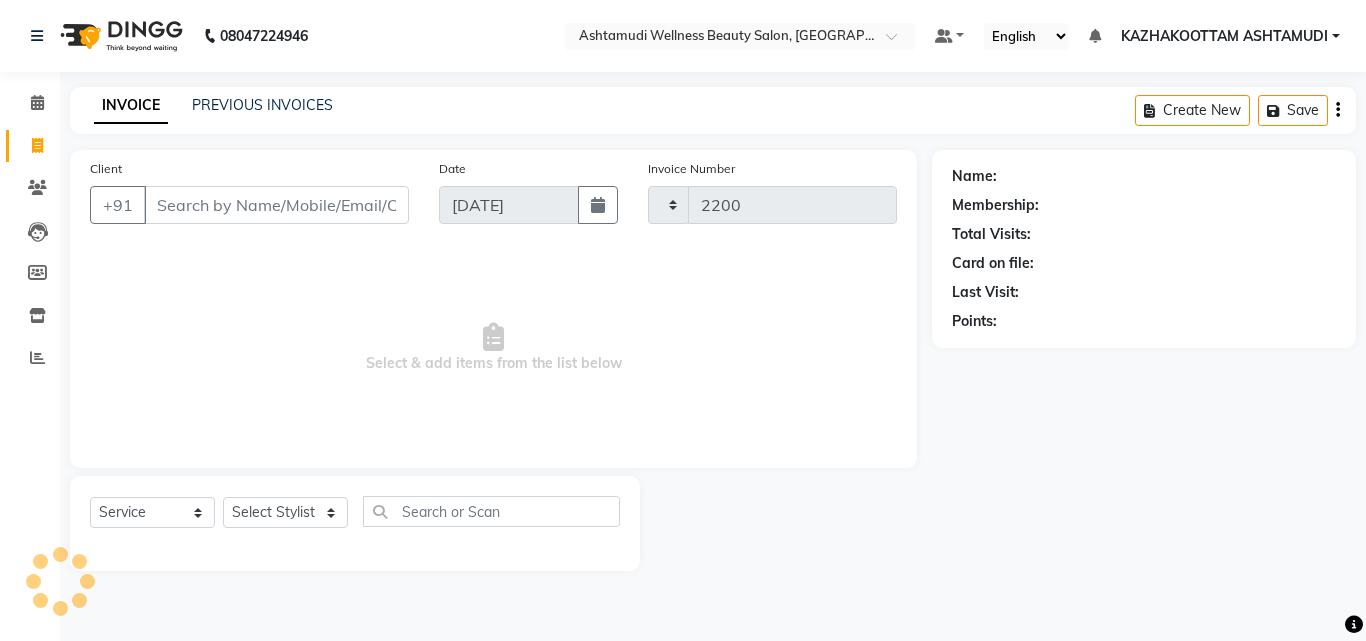 select on "4662" 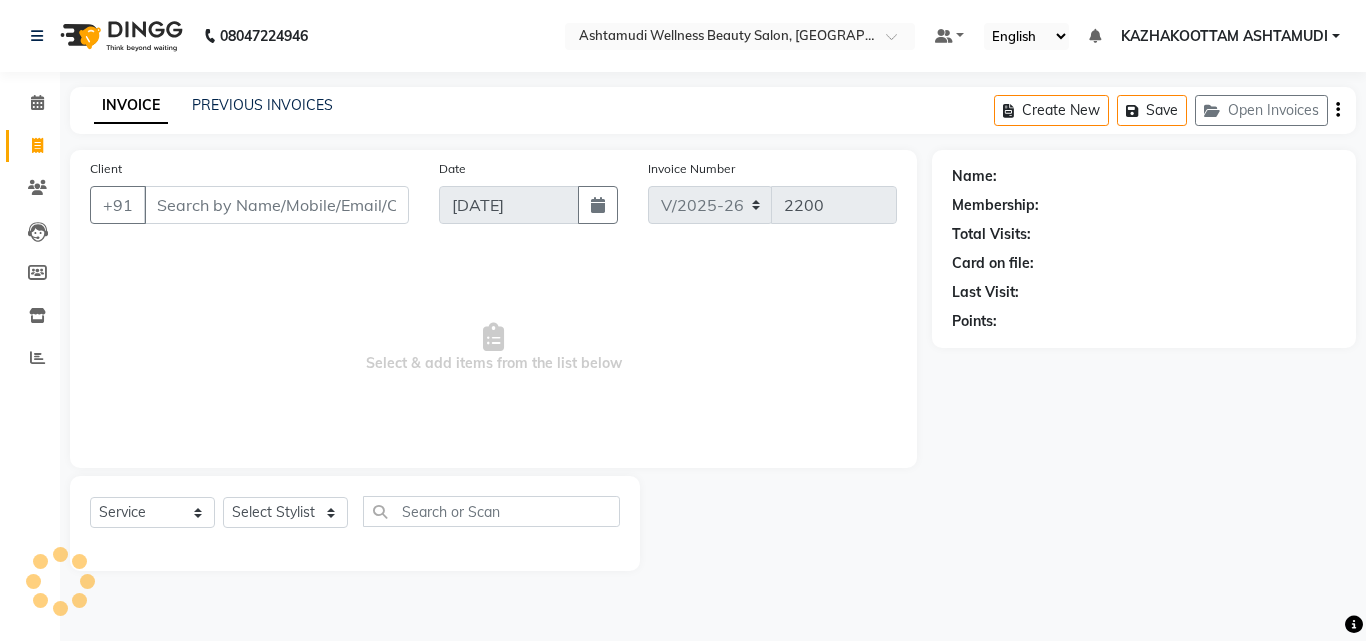 click on "Client" at bounding box center (276, 205) 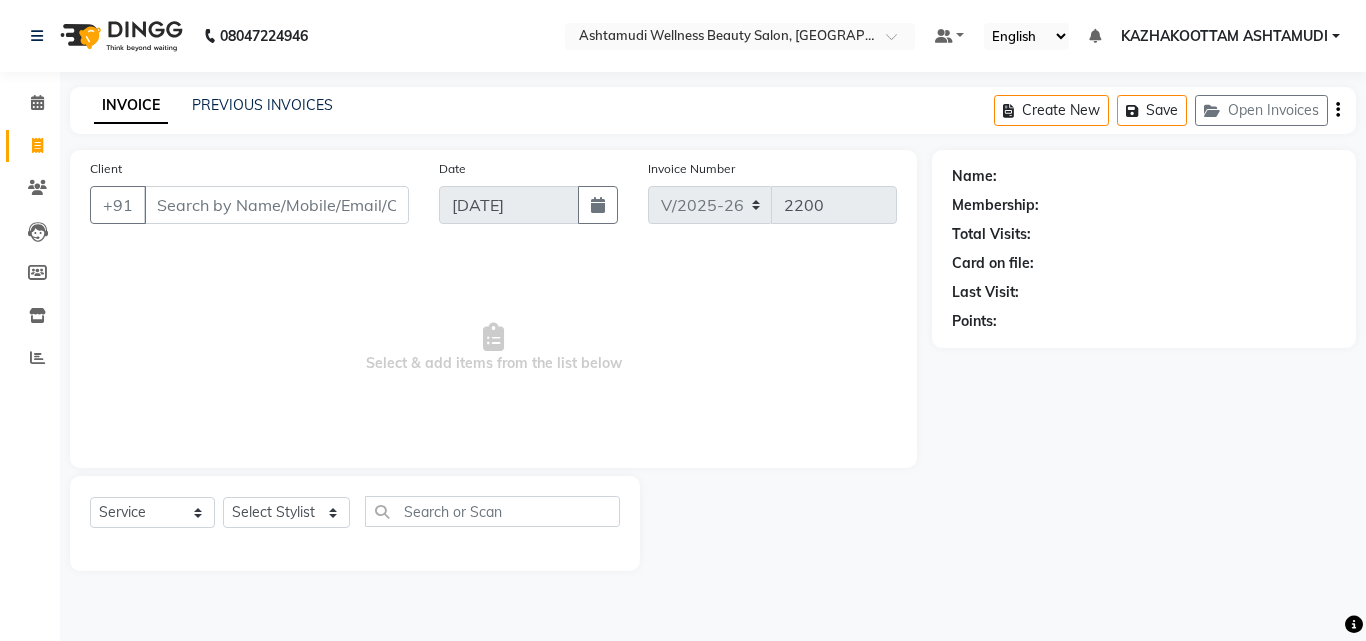 drag, startPoint x: 200, startPoint y: 204, endPoint x: 139, endPoint y: 304, distance: 117.13667 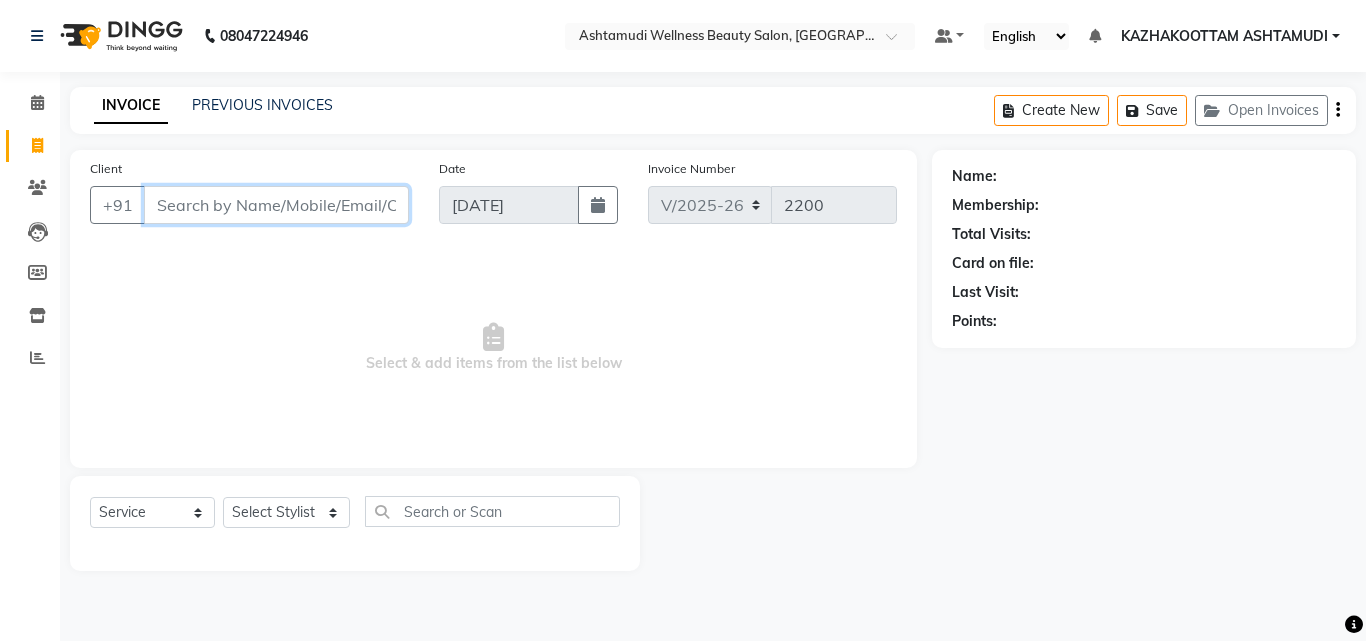 click on "Client" at bounding box center [276, 205] 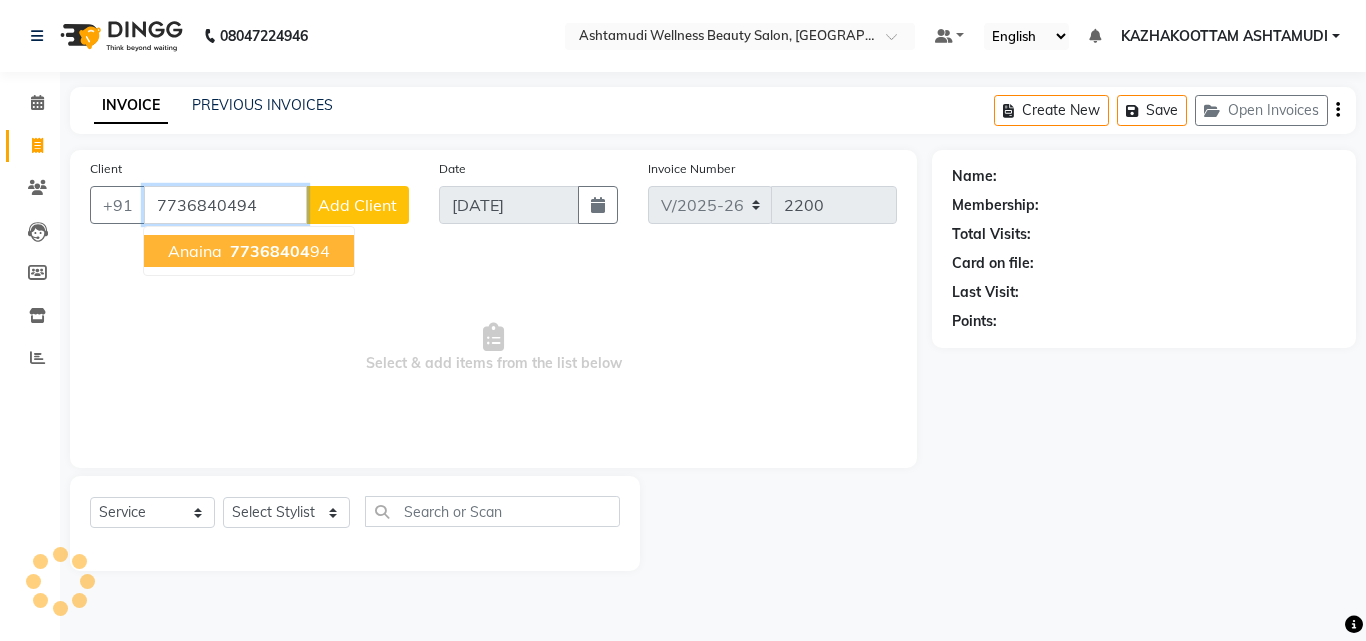 type on "7736840494" 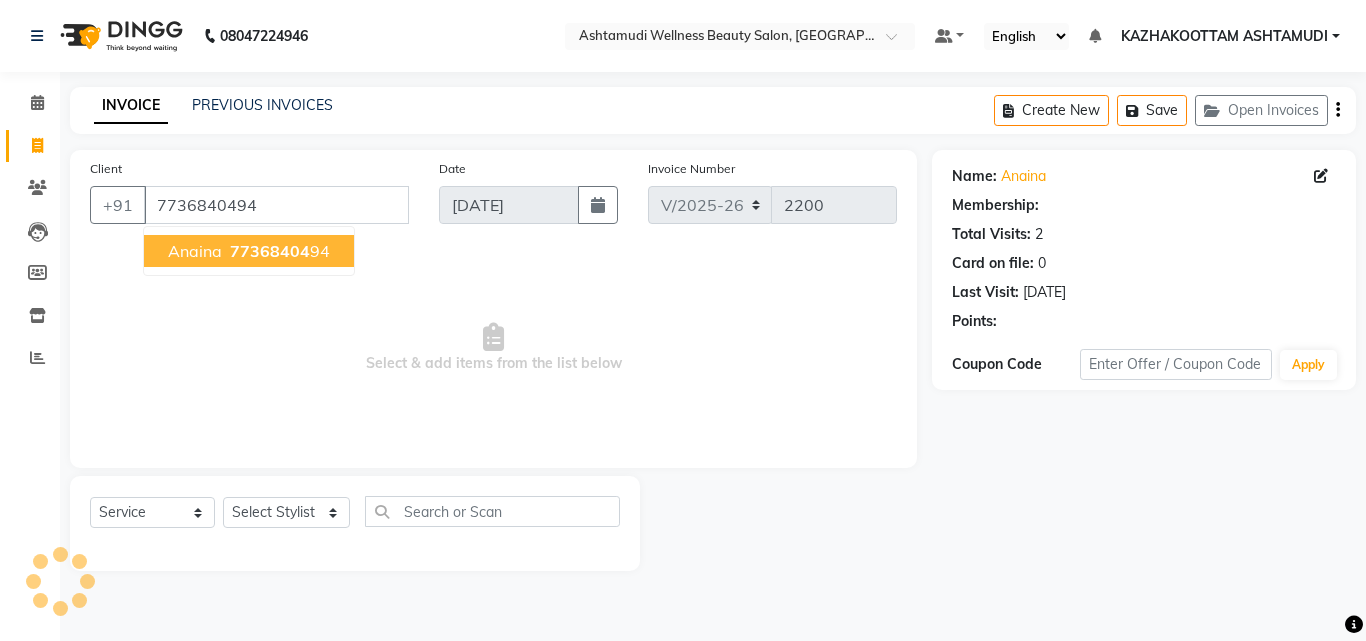select on "1: Object" 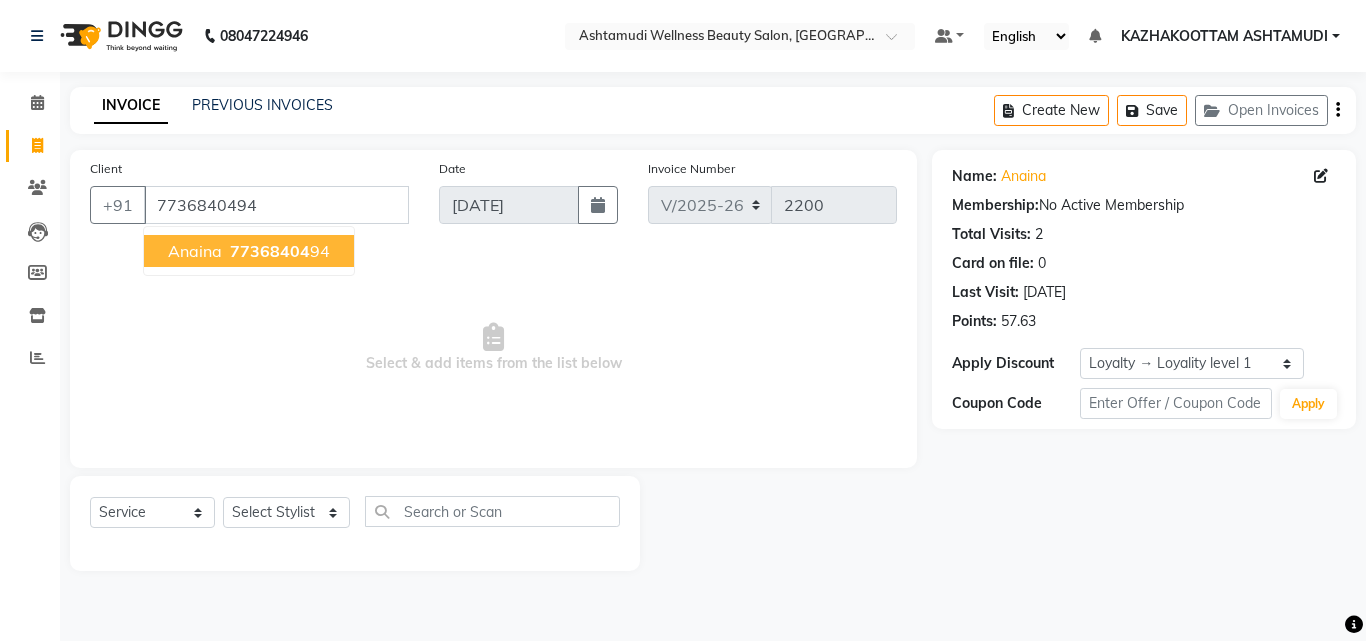 click on "77368404" at bounding box center [270, 251] 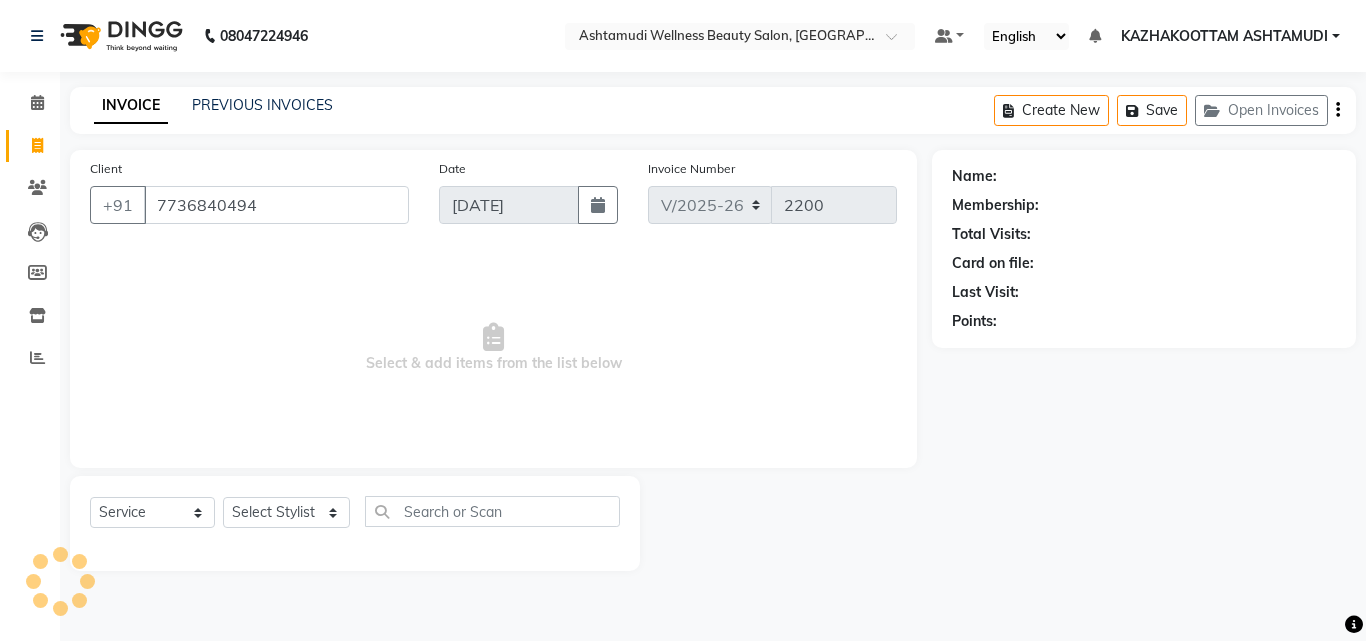 select on "1: Object" 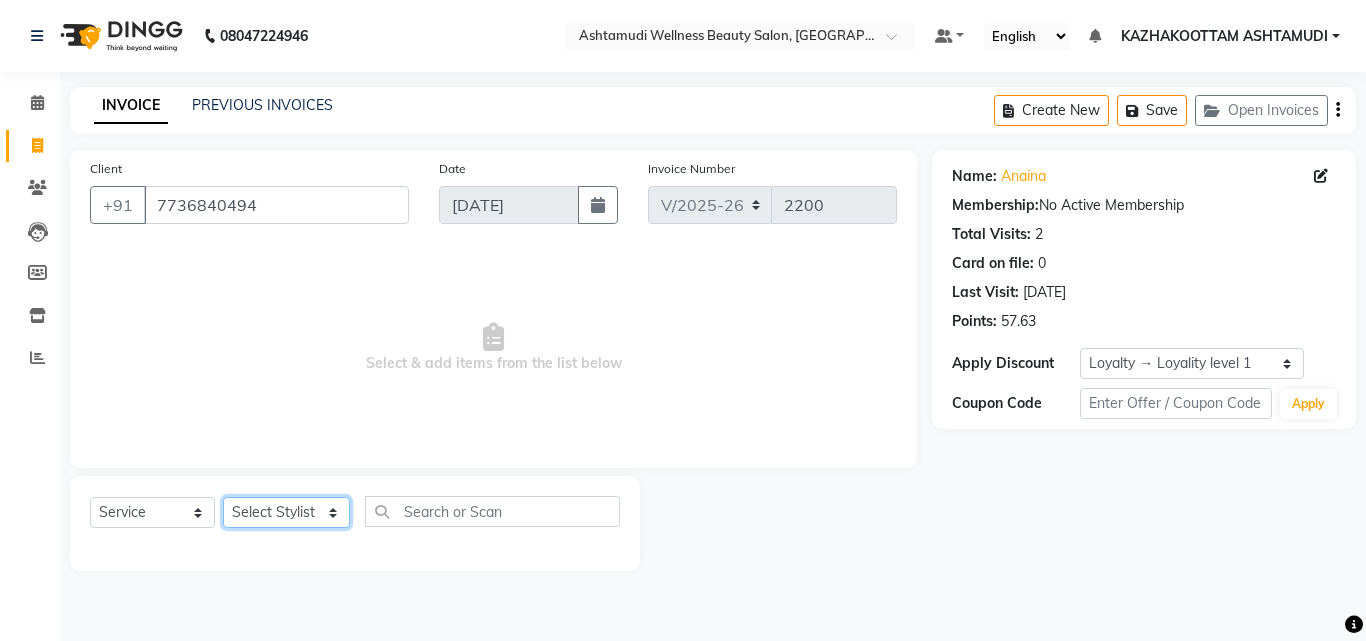 click on "Select Stylist Arya  CHINJU GEETA KAZHAKOOTTAM ASHTAMUDI [PERSON_NAME] [PERSON_NAME] [PERSON_NAME] [PERSON_NAME] SOORYAMOL" 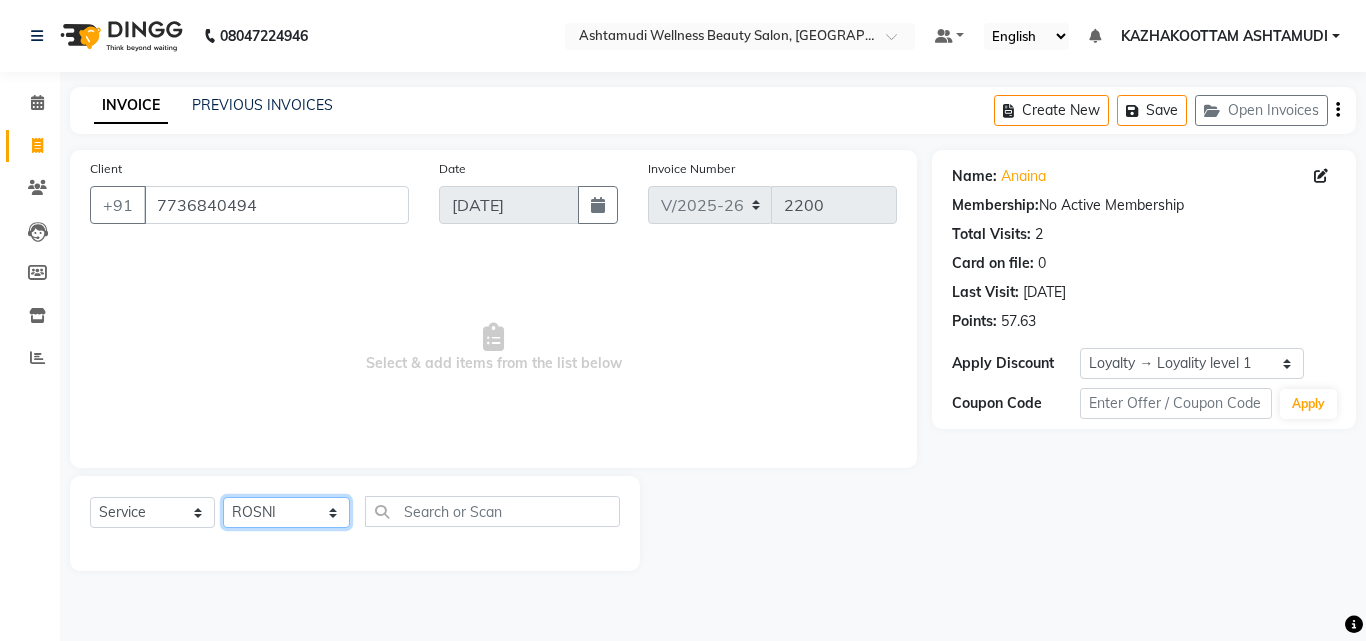 click on "Select Stylist Arya  CHINJU GEETA KAZHAKOOTTAM ASHTAMUDI [PERSON_NAME] [PERSON_NAME] [PERSON_NAME] [PERSON_NAME] SOORYAMOL" 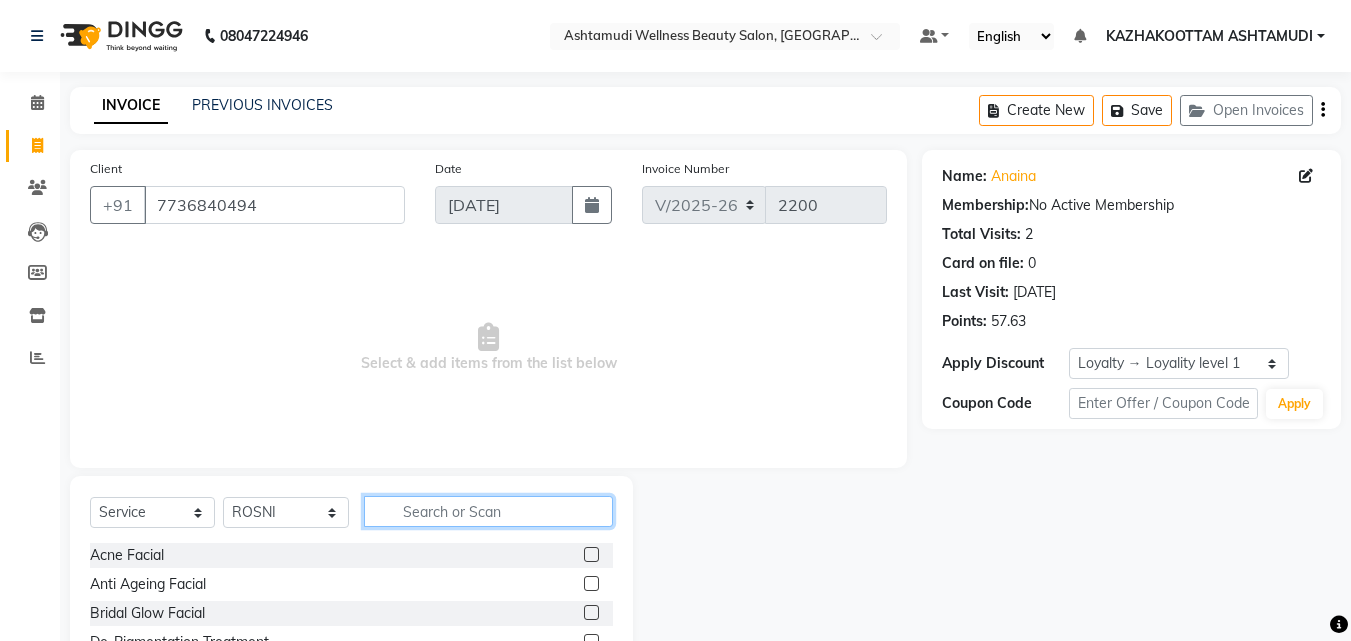 click 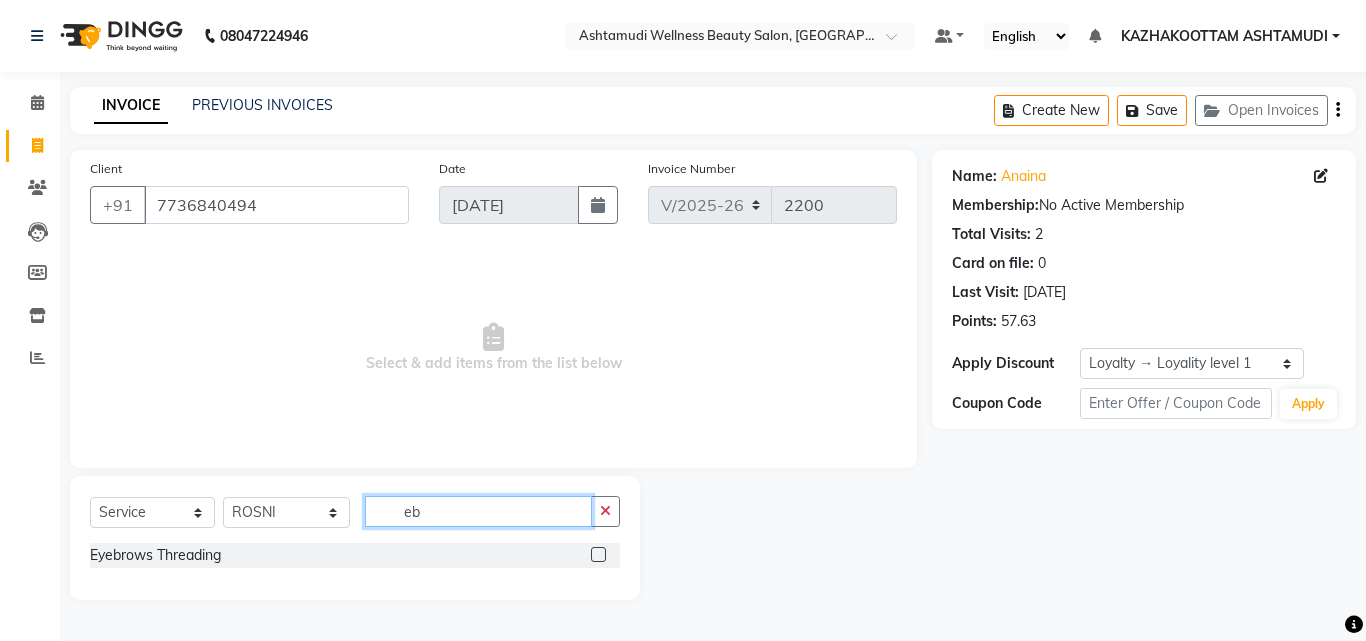 type on "eb" 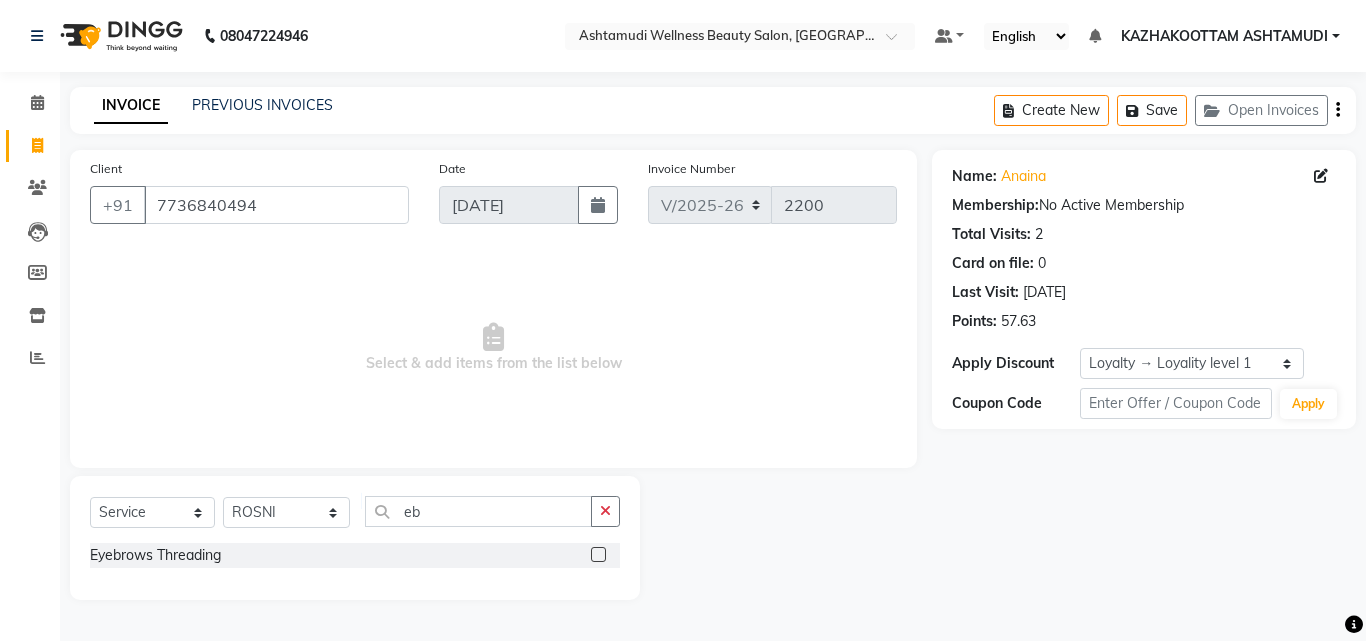 click 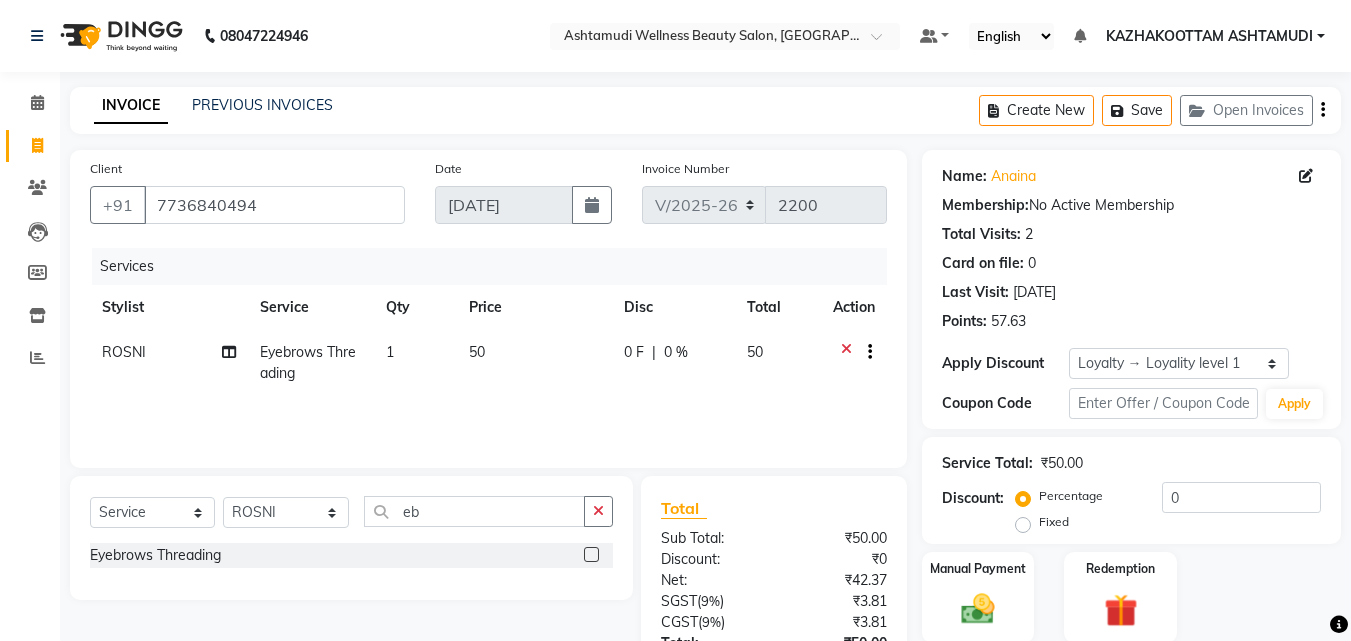 checkbox on "false" 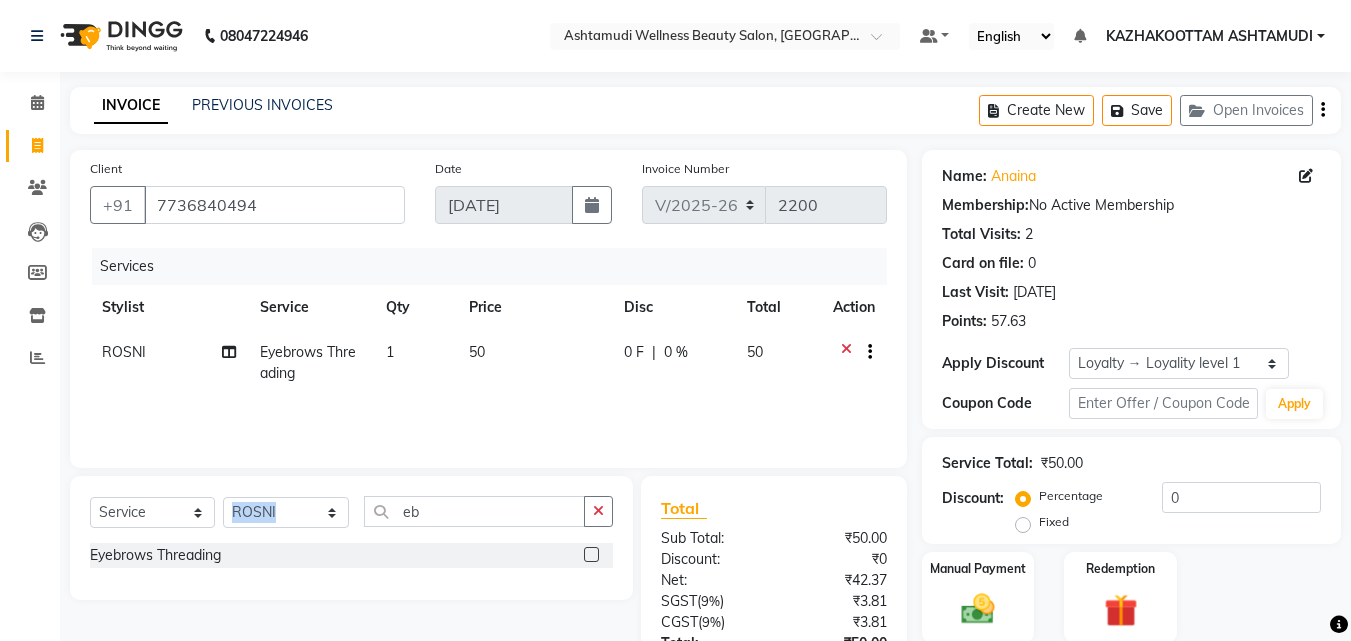drag, startPoint x: 539, startPoint y: 533, endPoint x: 326, endPoint y: 527, distance: 213.08449 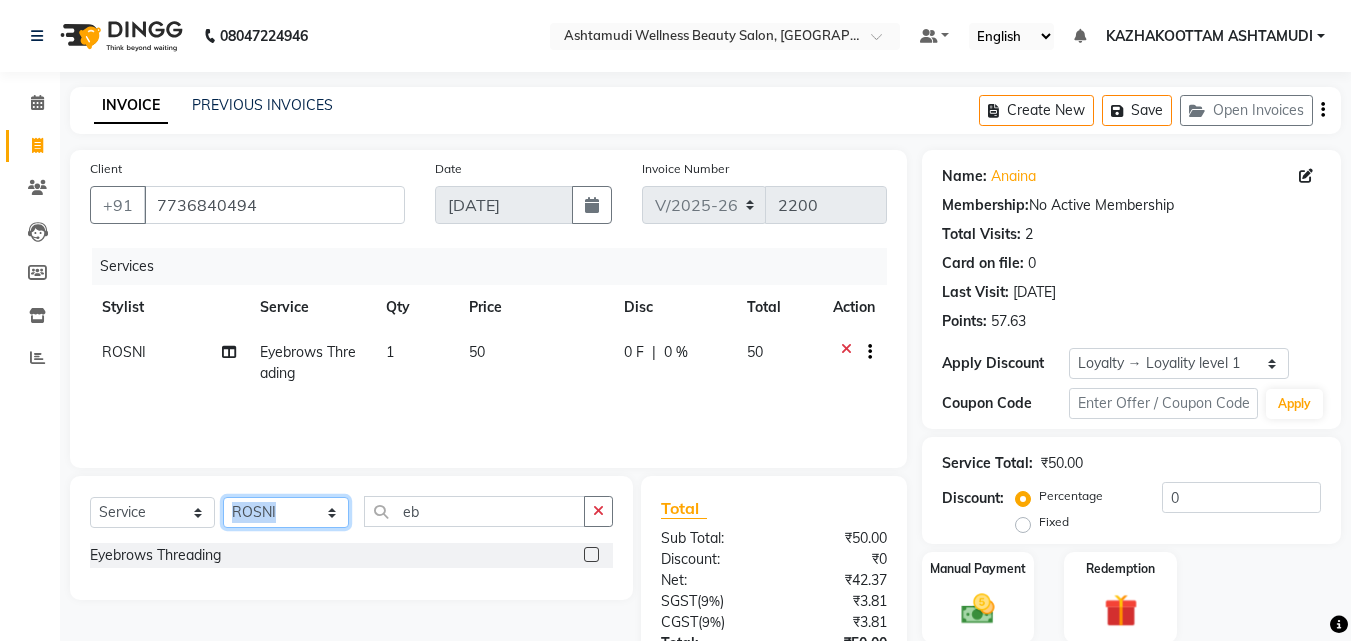 click on "Select Stylist Arya  CHINJU GEETA KAZHAKOOTTAM ASHTAMUDI [PERSON_NAME] [PERSON_NAME] [PERSON_NAME] [PERSON_NAME] SOORYAMOL" 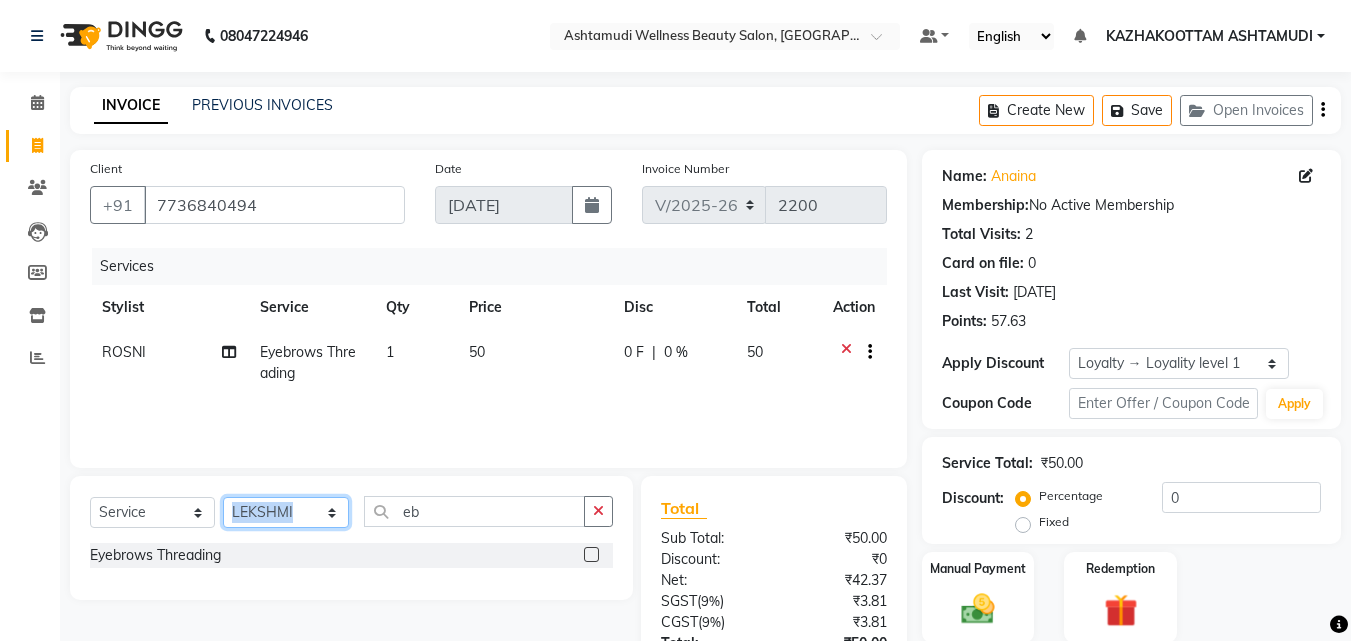 click on "Select Stylist Arya  CHINJU GEETA KAZHAKOOTTAM ASHTAMUDI [PERSON_NAME] [PERSON_NAME] [PERSON_NAME] [PERSON_NAME] SOORYAMOL" 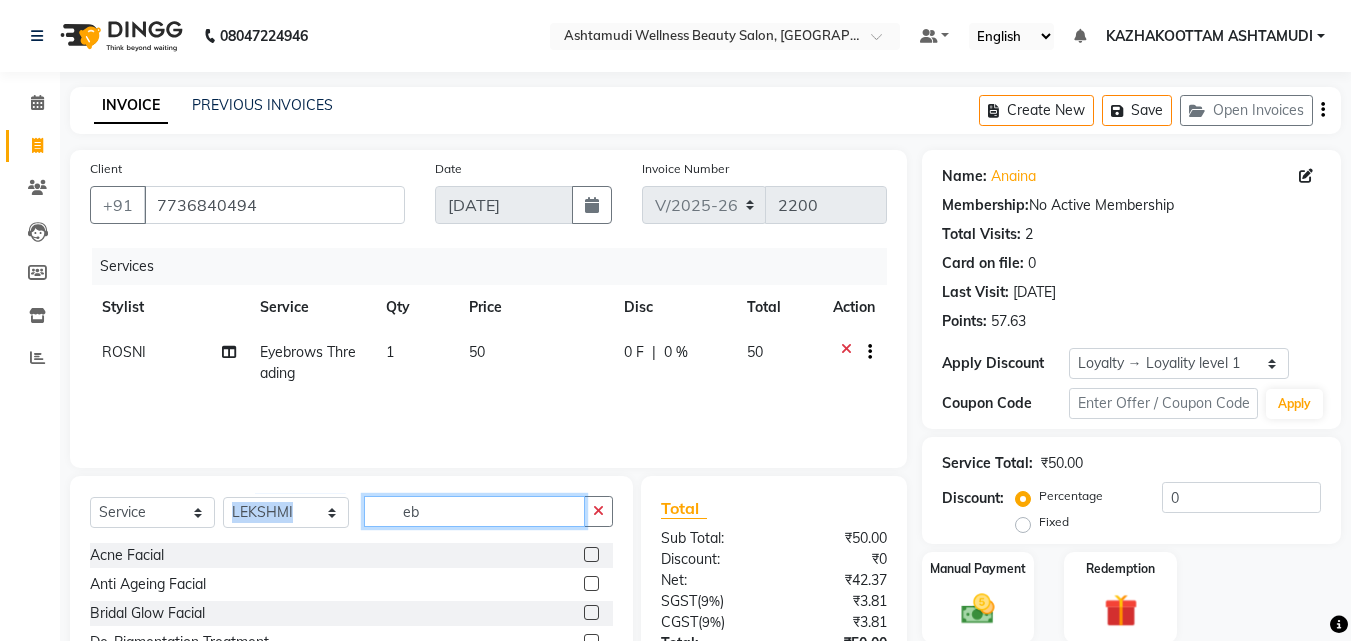 click on "eb" 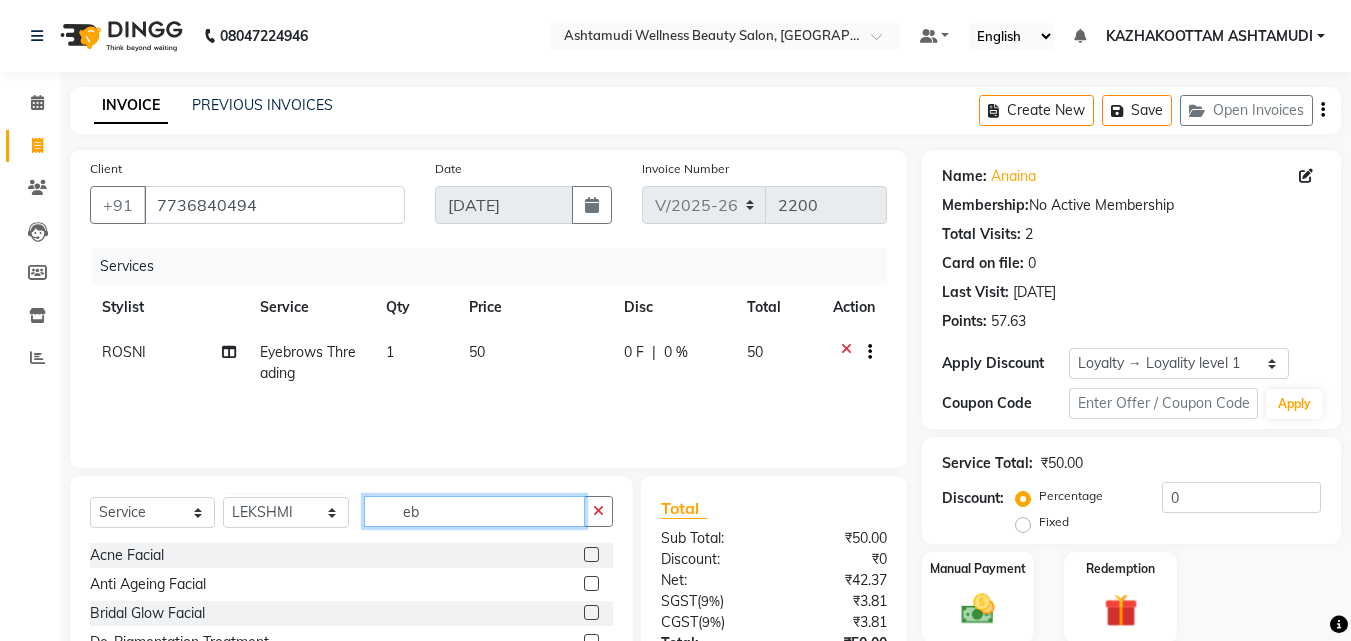 click on "eb" 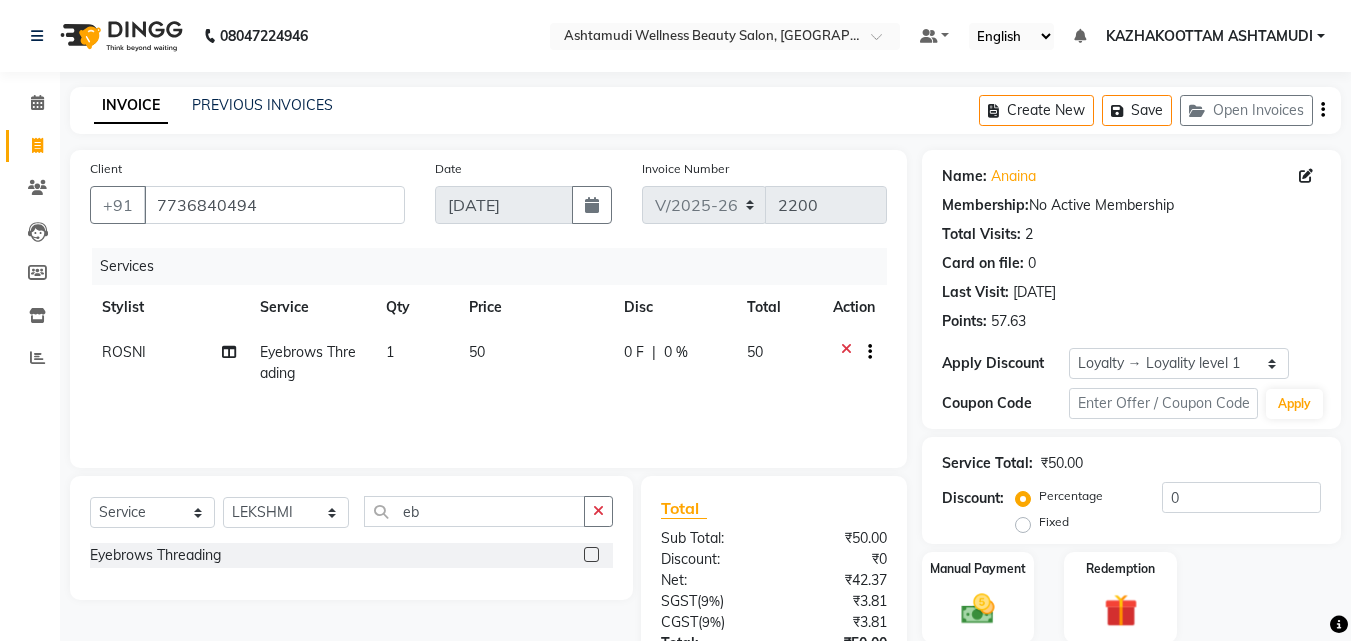 click 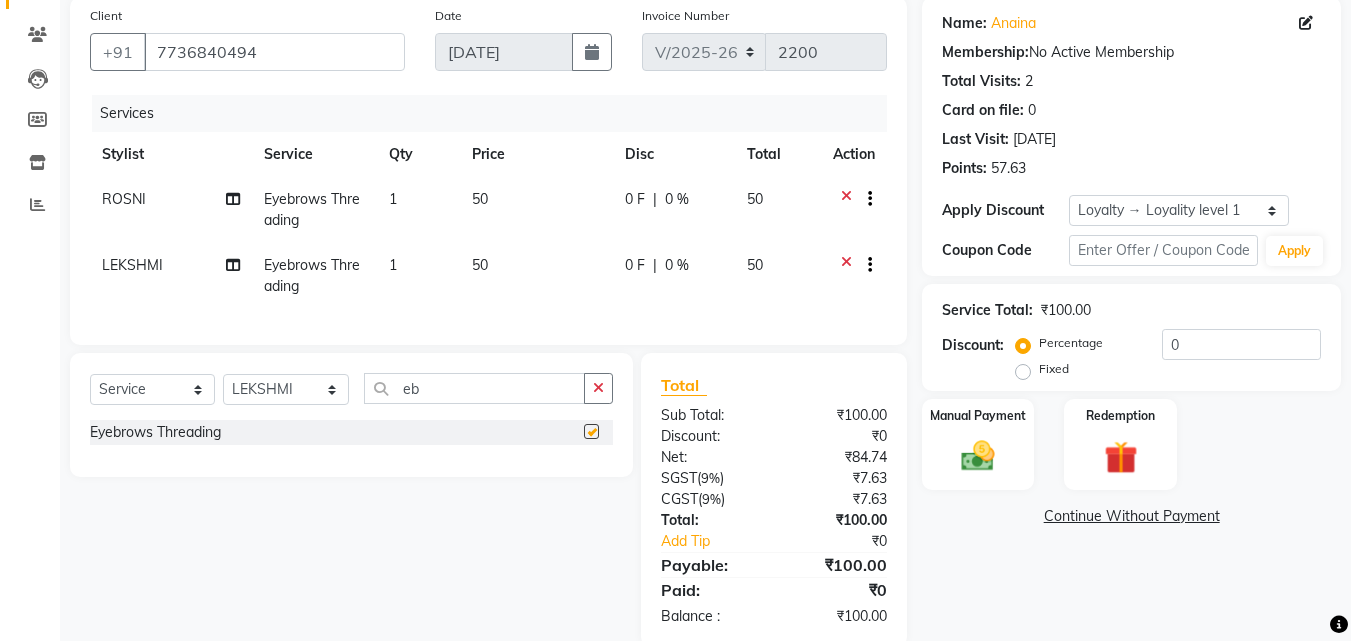 checkbox on "false" 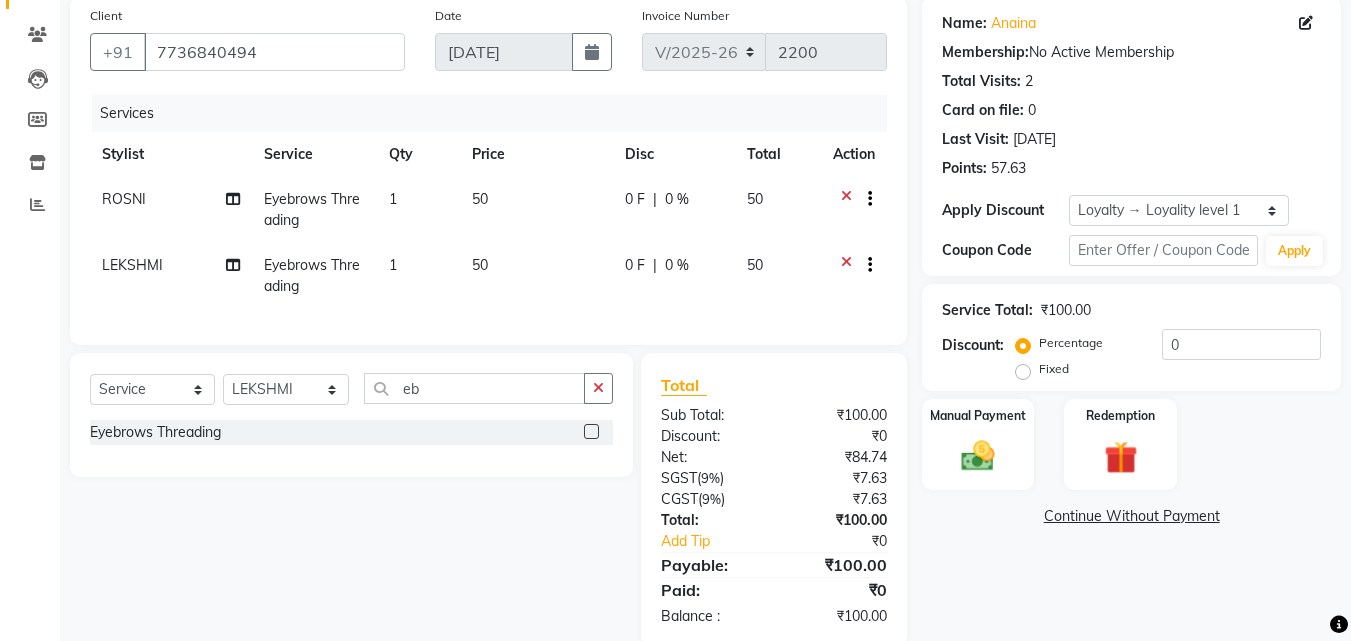 scroll, scrollTop: 204, scrollLeft: 0, axis: vertical 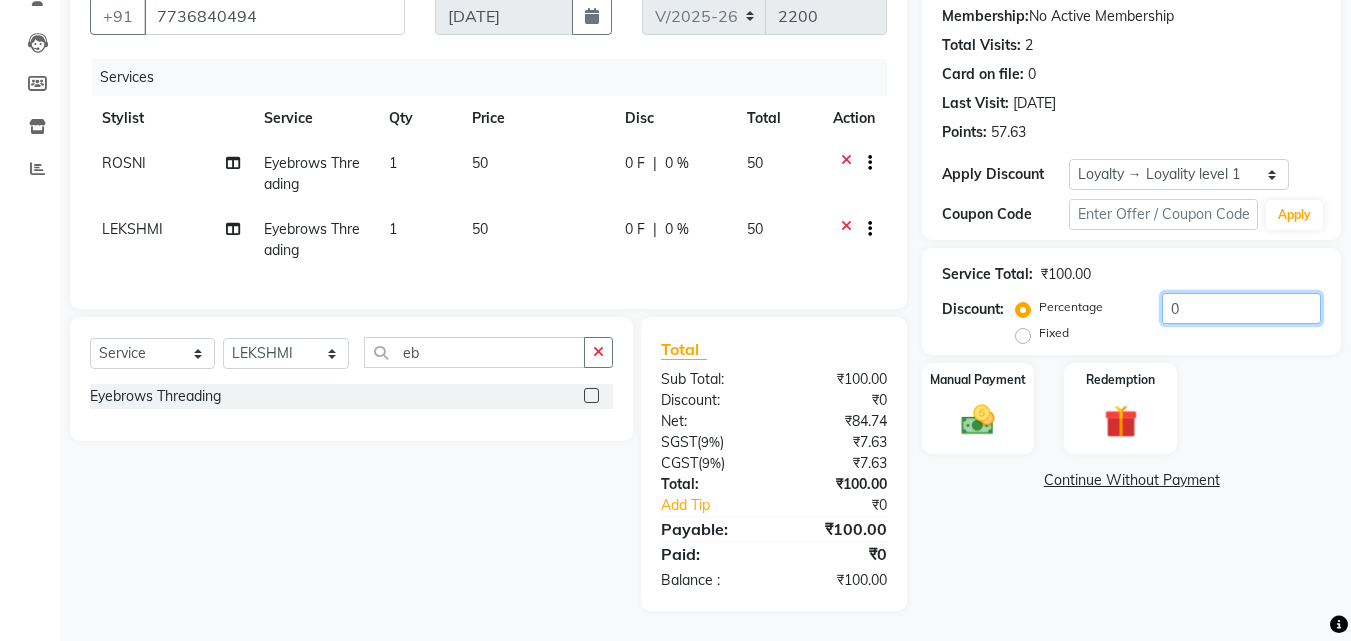 click on "0" 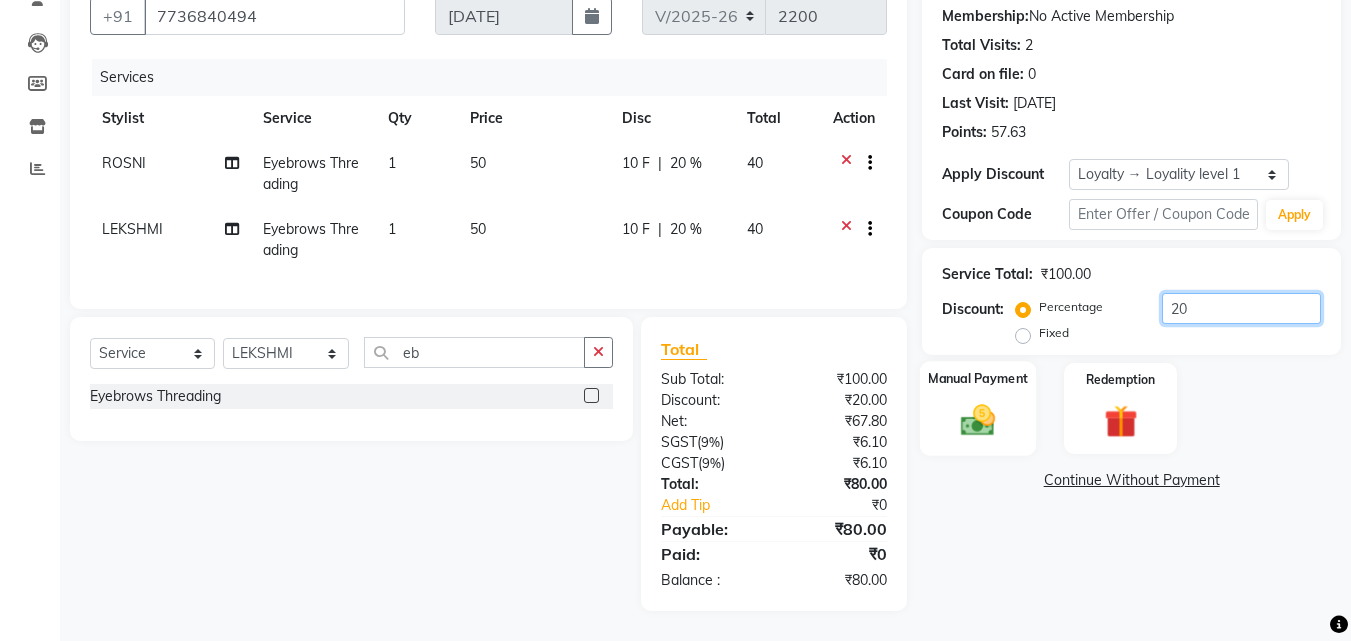type on "20" 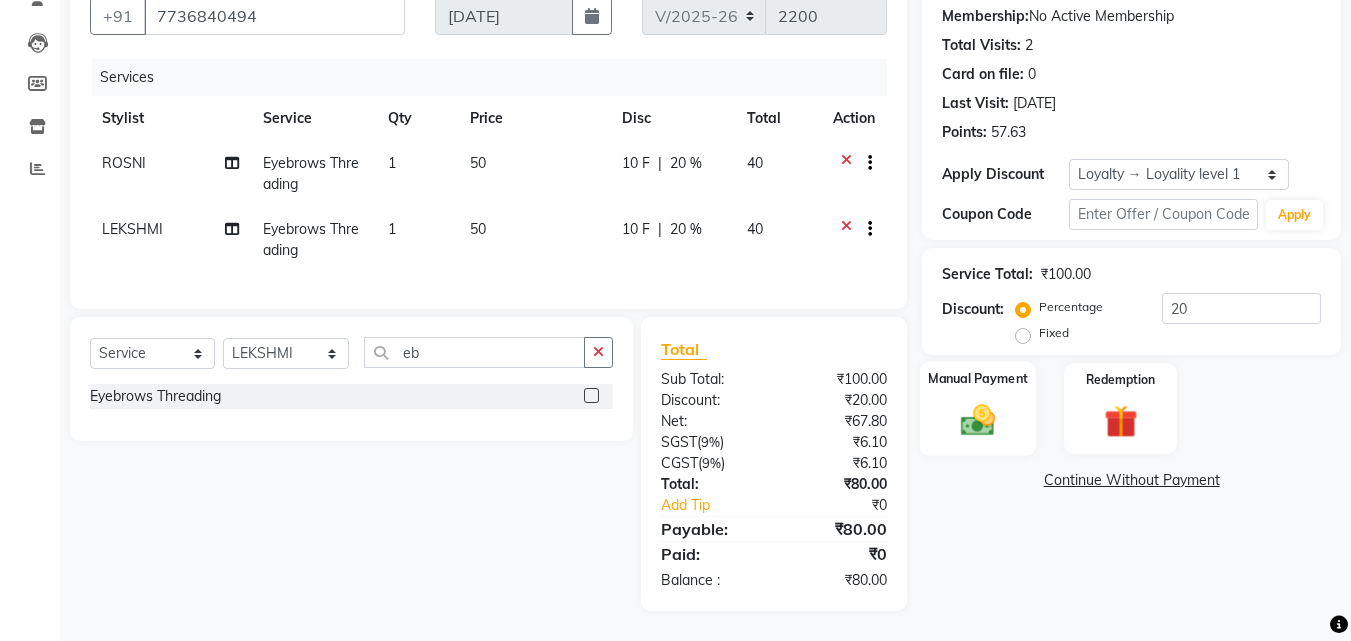 click 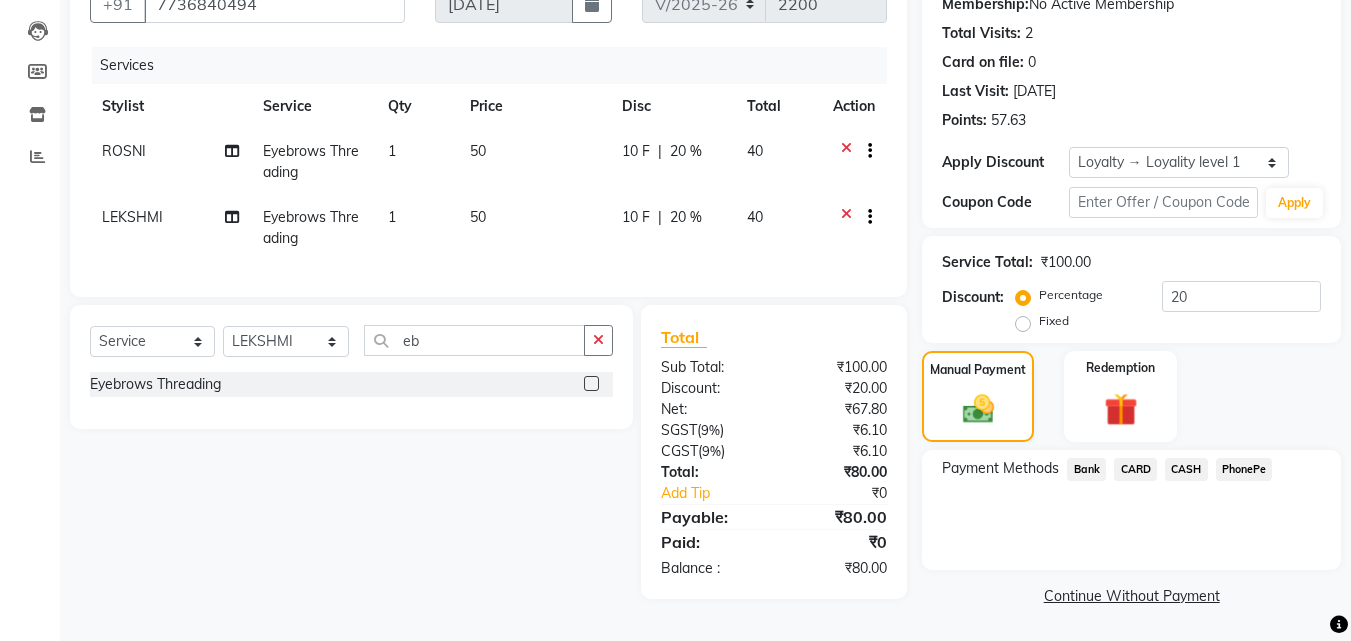 click on "PhonePe" 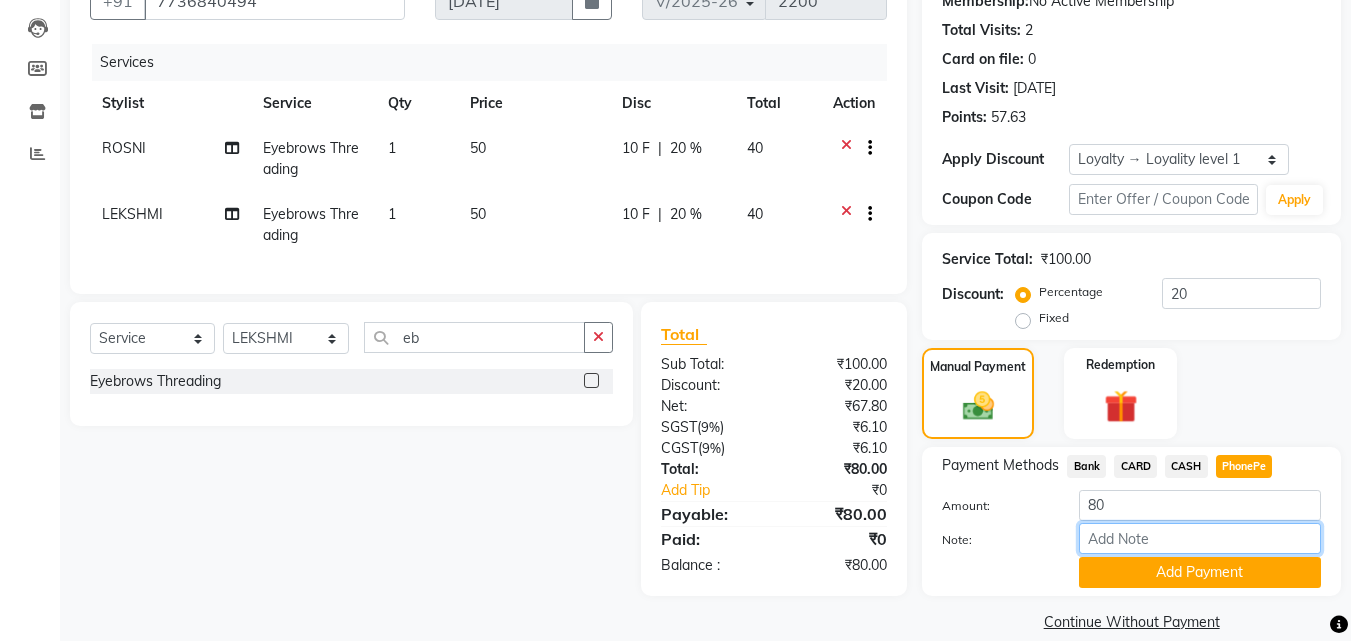 click on "Note:" at bounding box center (1200, 538) 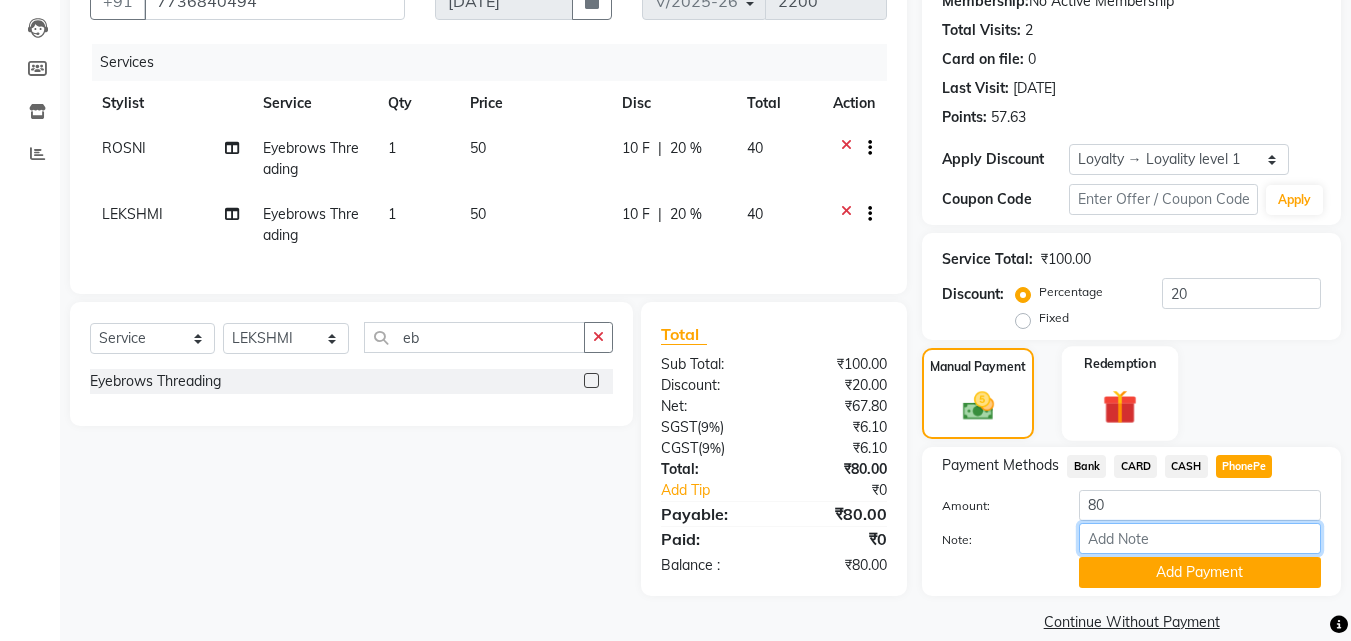 type on "arya" 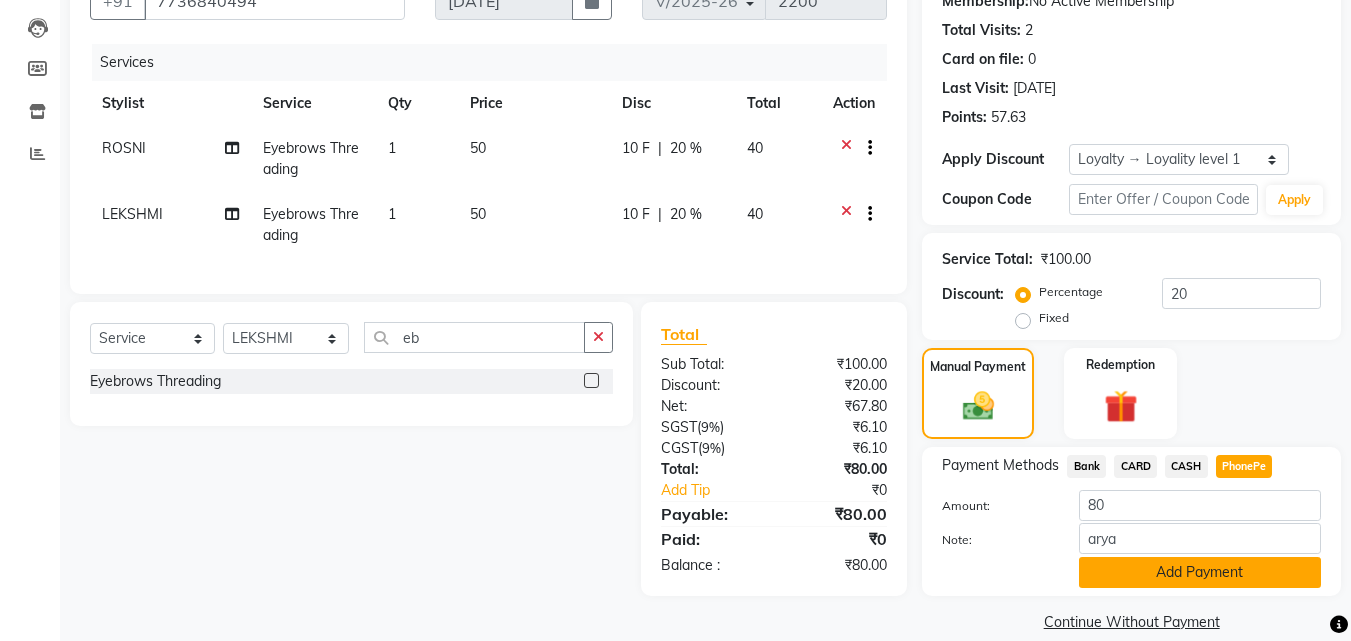 click on "Add Payment" 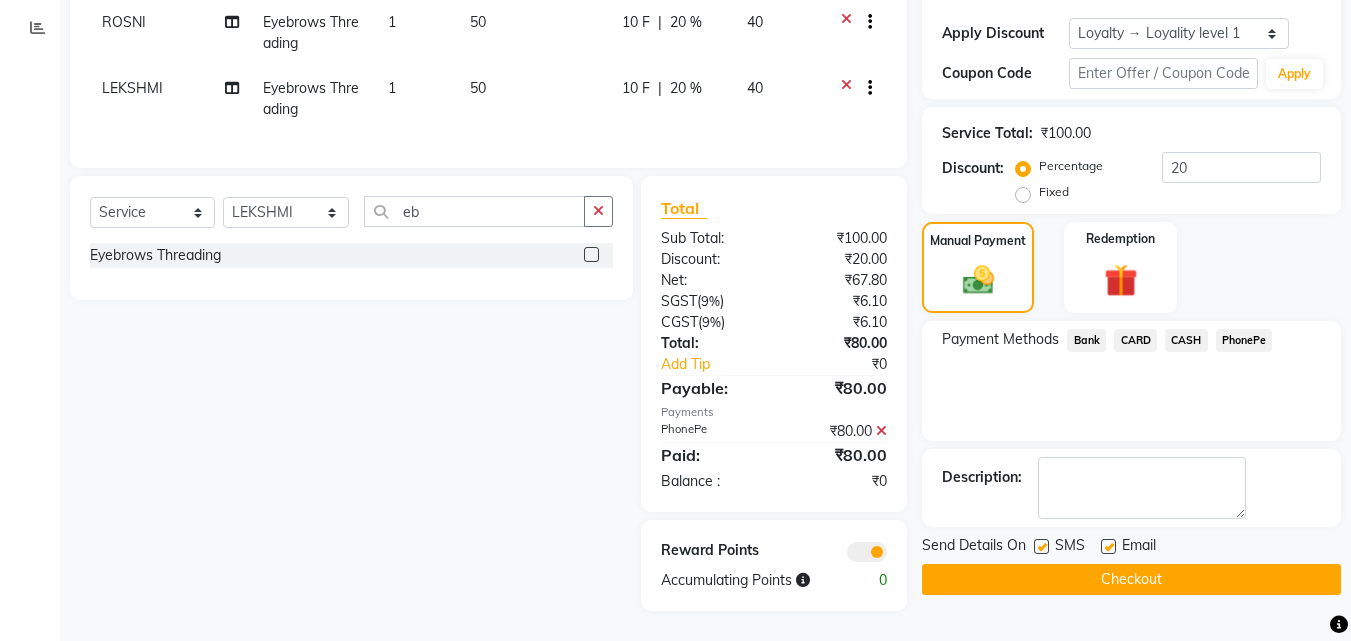 scroll, scrollTop: 345, scrollLeft: 0, axis: vertical 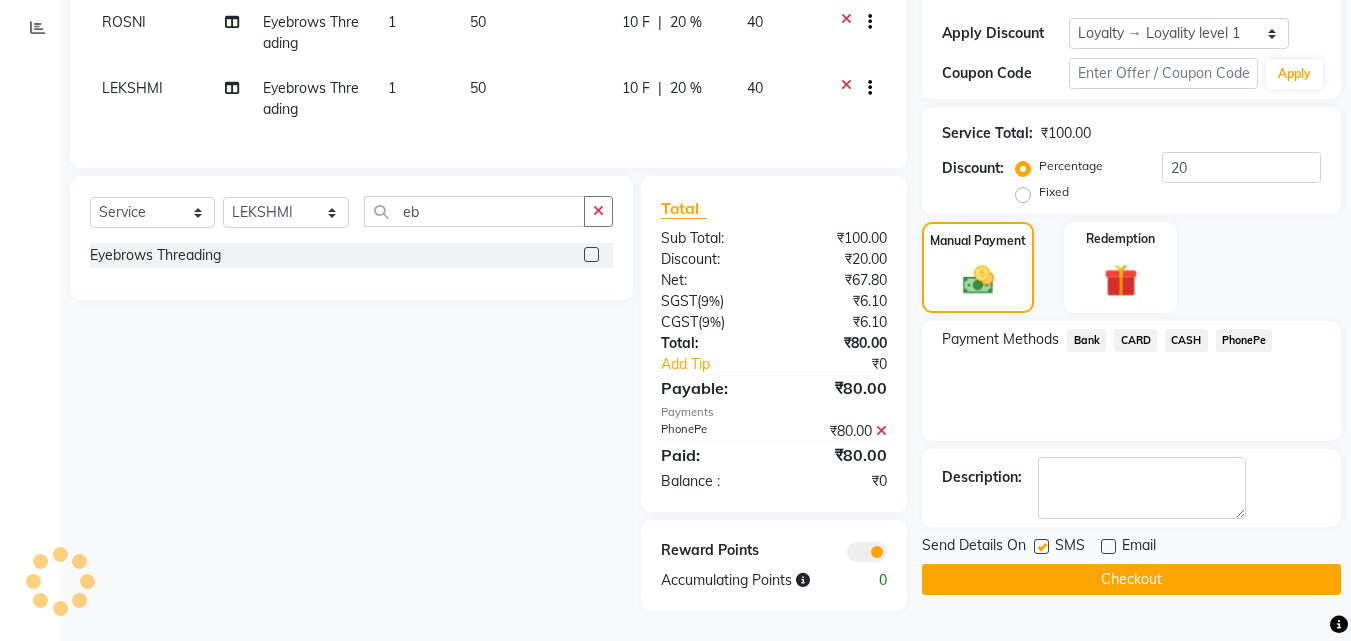click 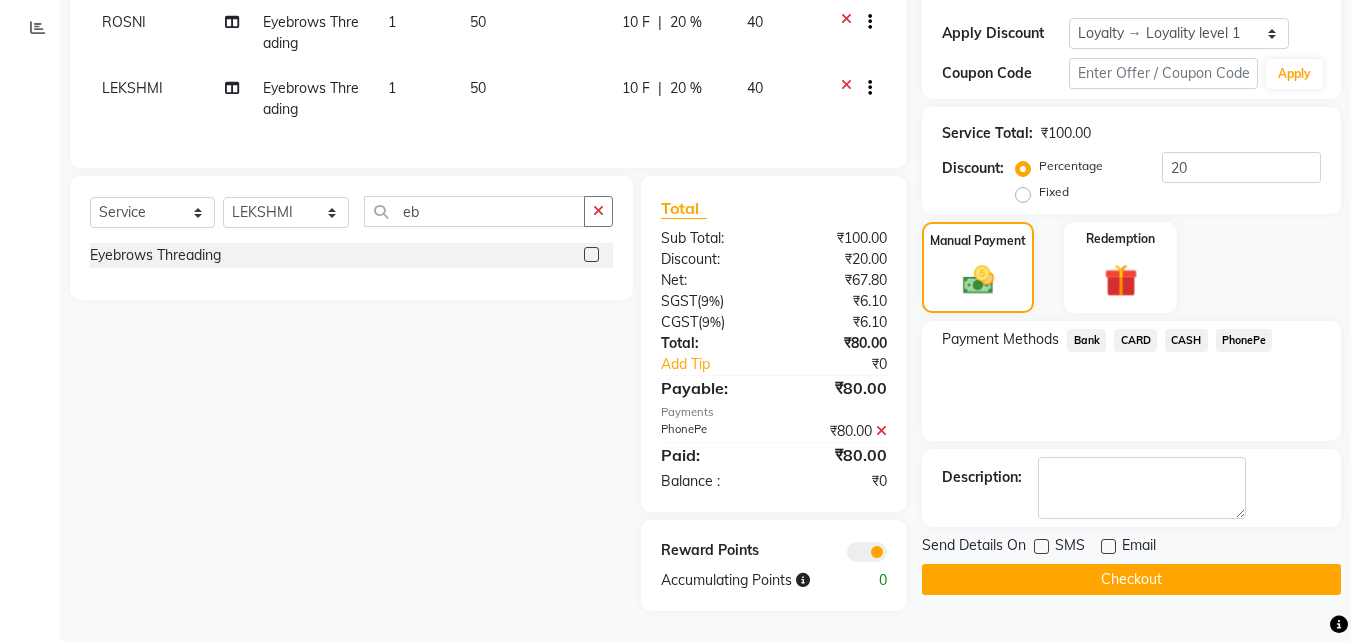 click on "Checkout" 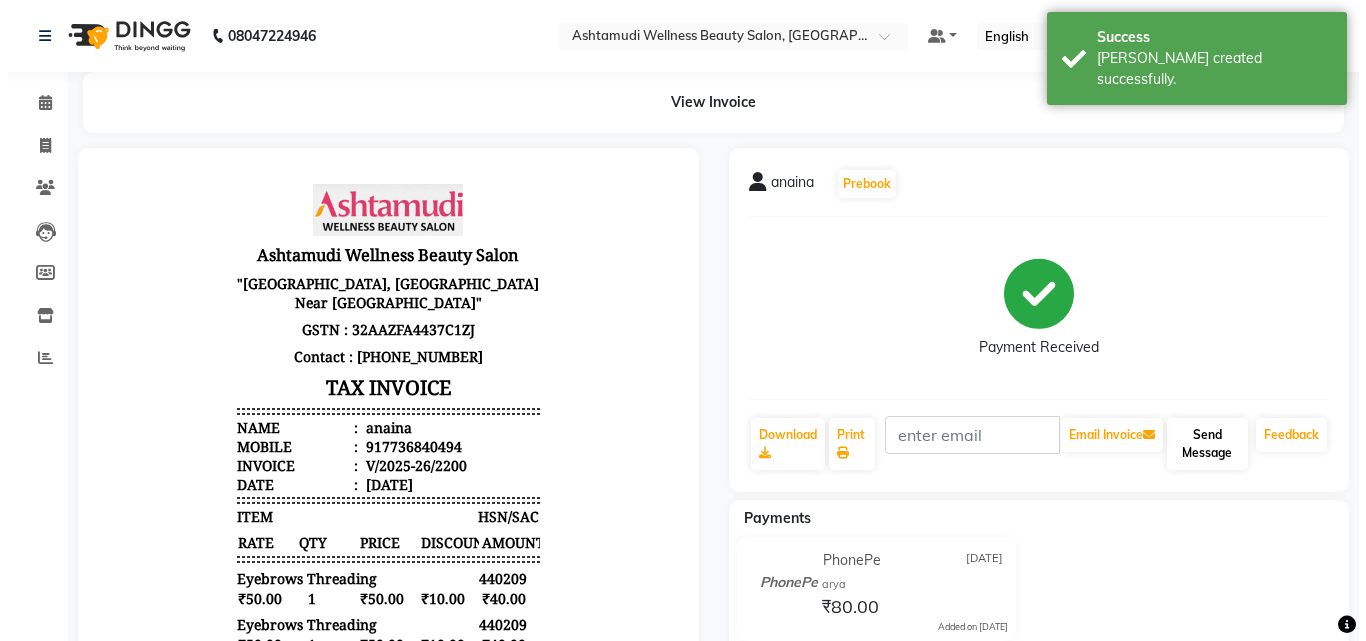 scroll, scrollTop: 0, scrollLeft: 0, axis: both 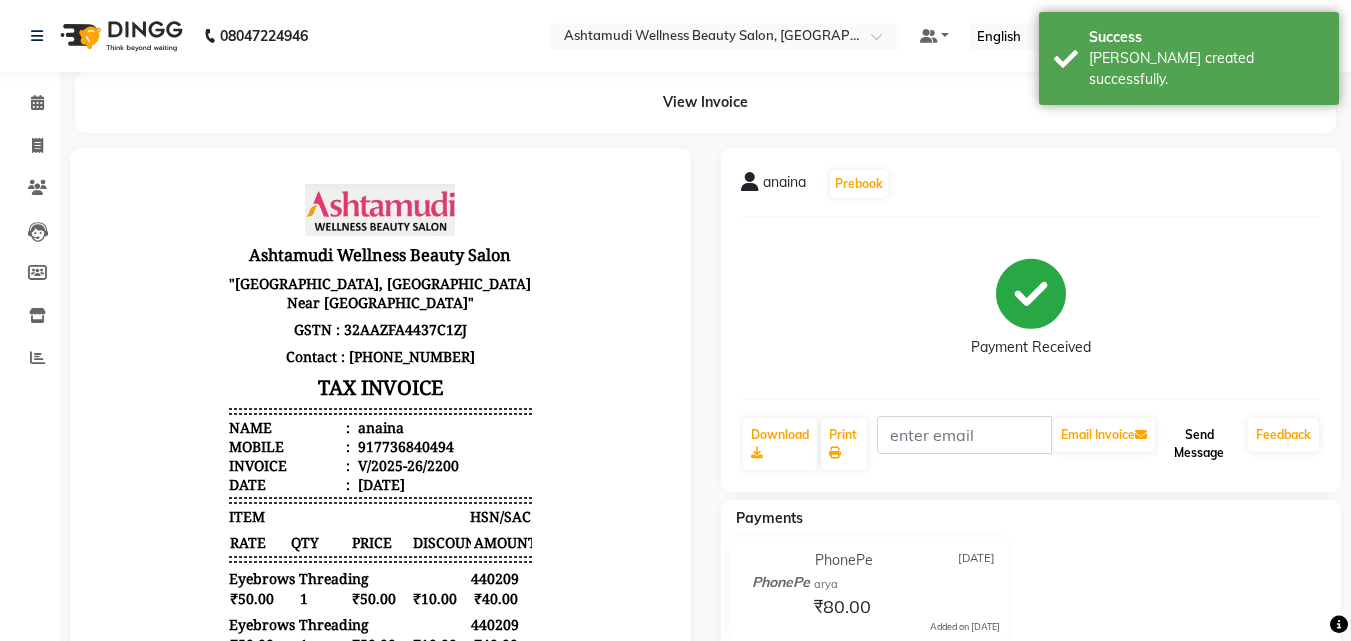 click on "Send Message" 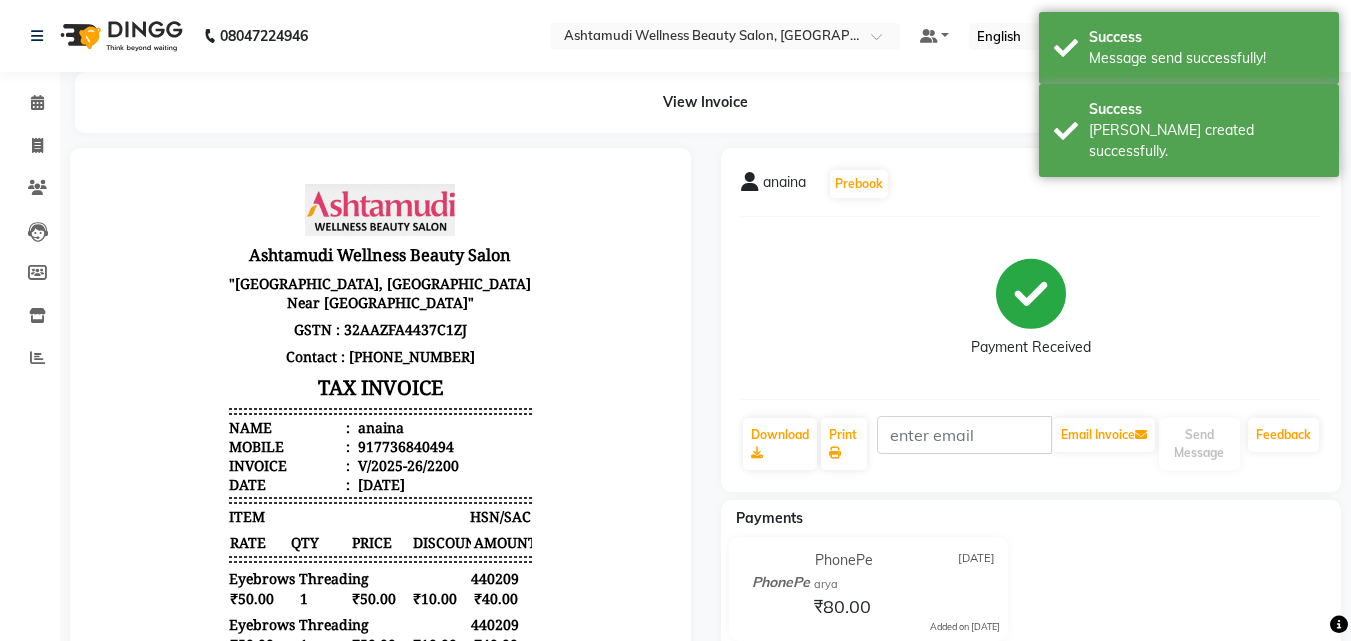 click on "Calendar" 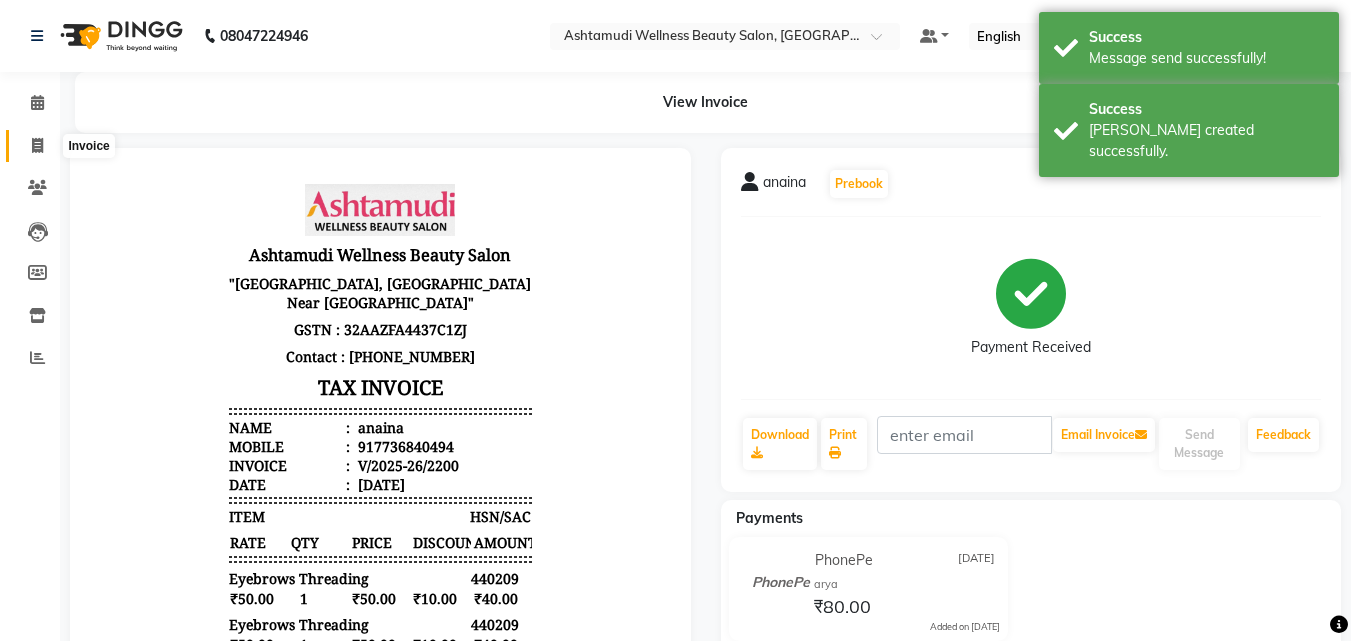 click 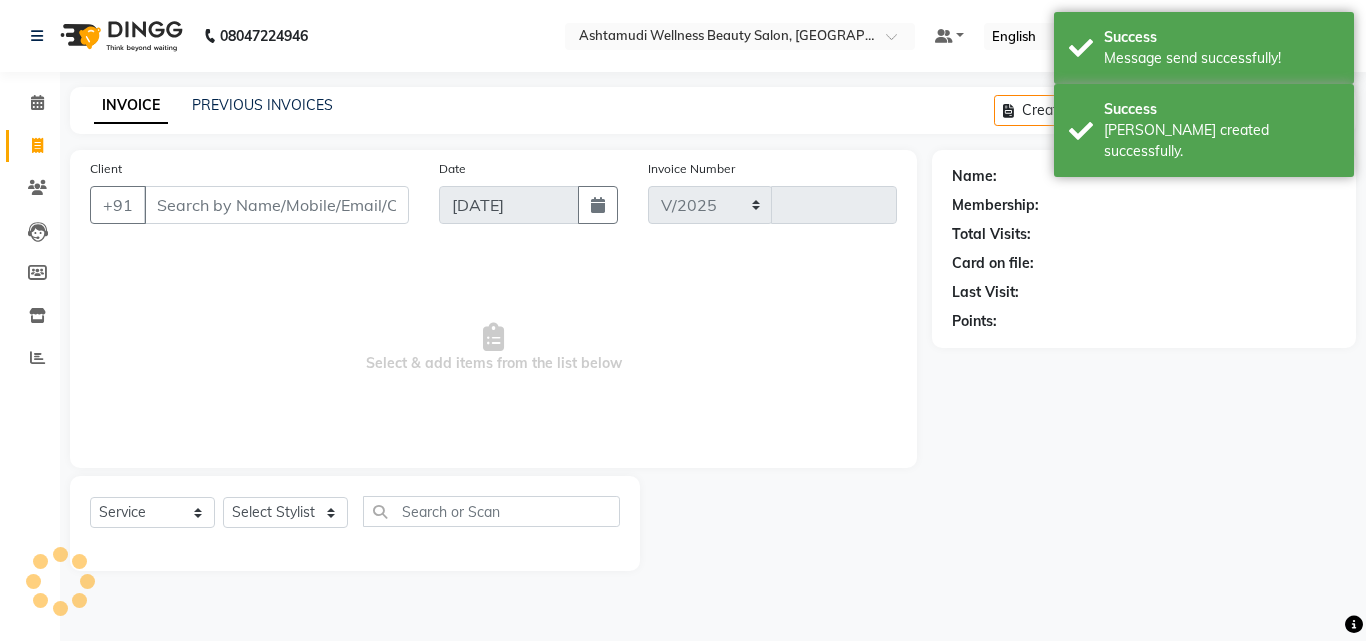 select on "4662" 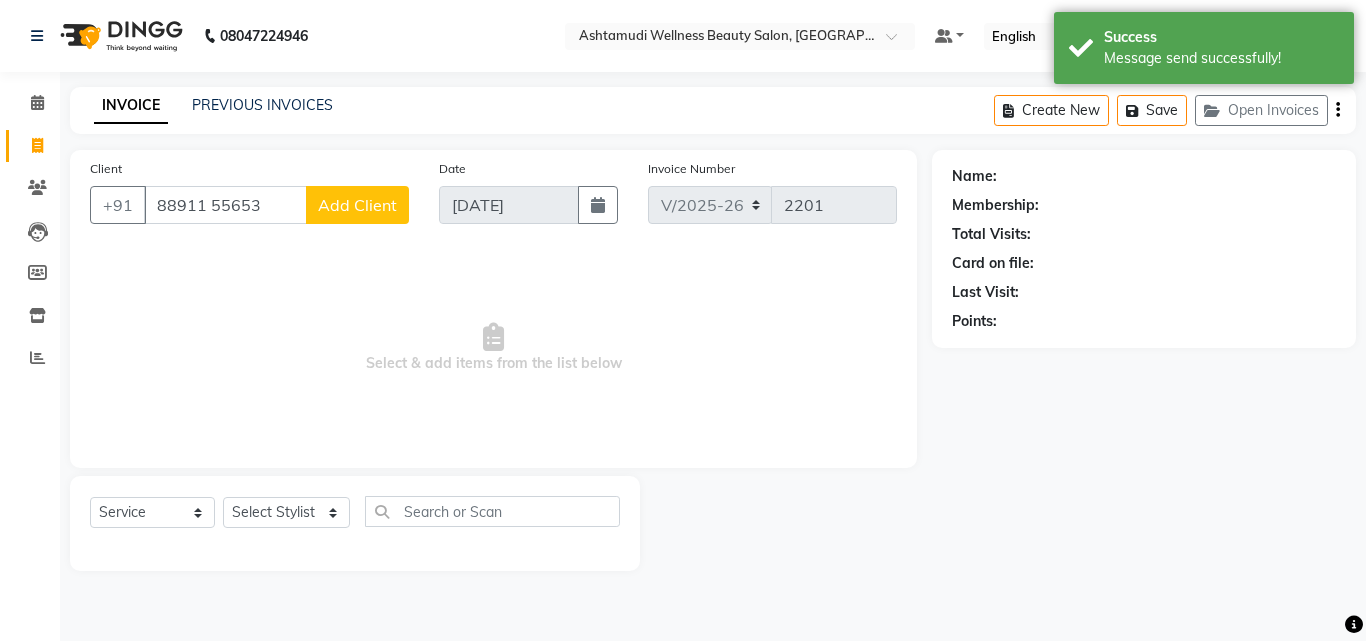 type on "88911 55653" 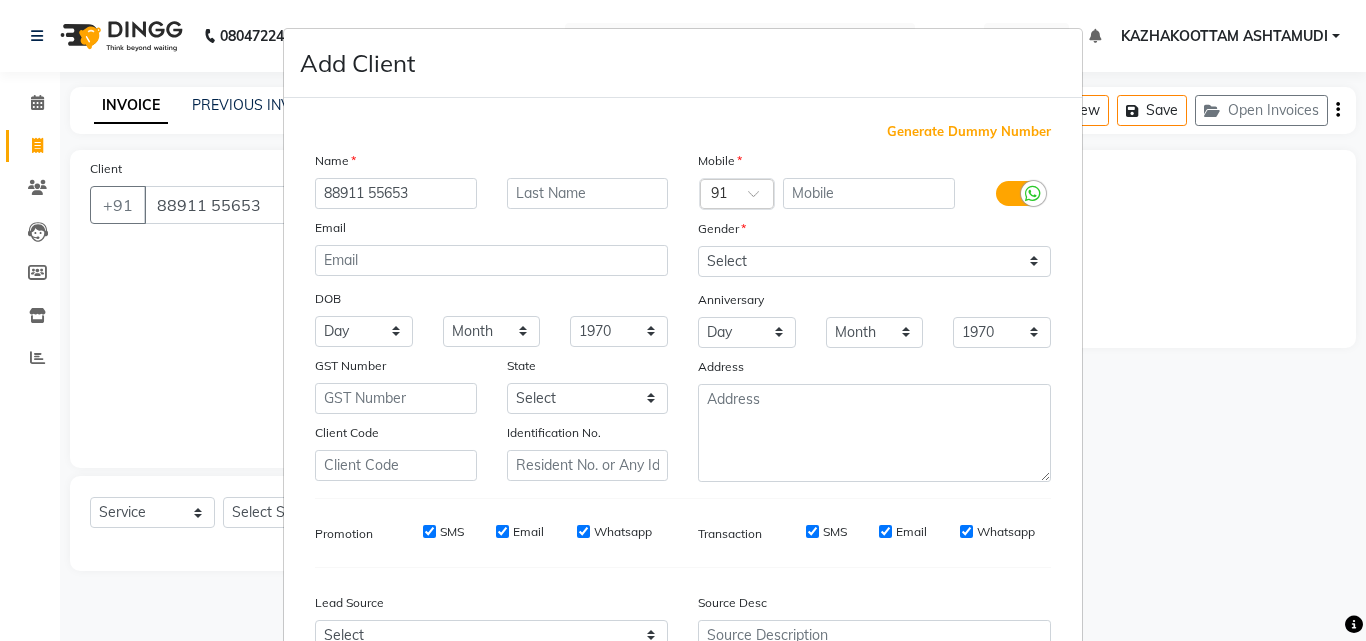 drag, startPoint x: 396, startPoint y: 186, endPoint x: 371, endPoint y: 195, distance: 26.57066 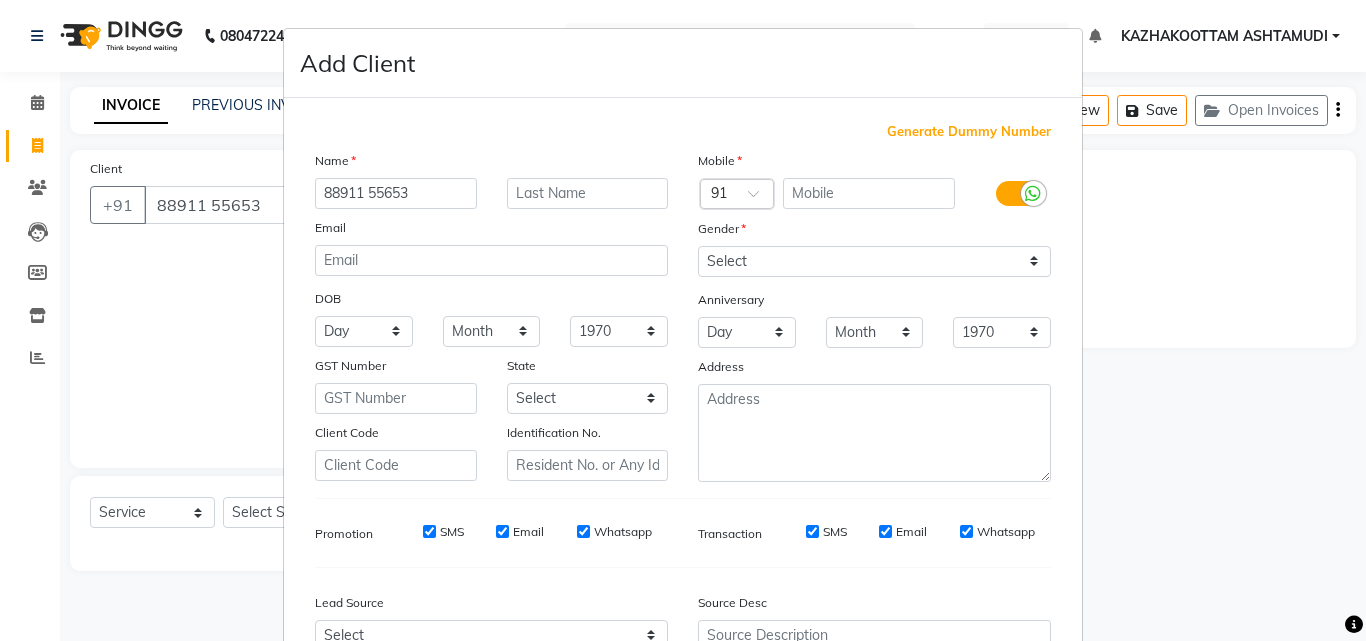 click on "88911 55653" at bounding box center (396, 193) 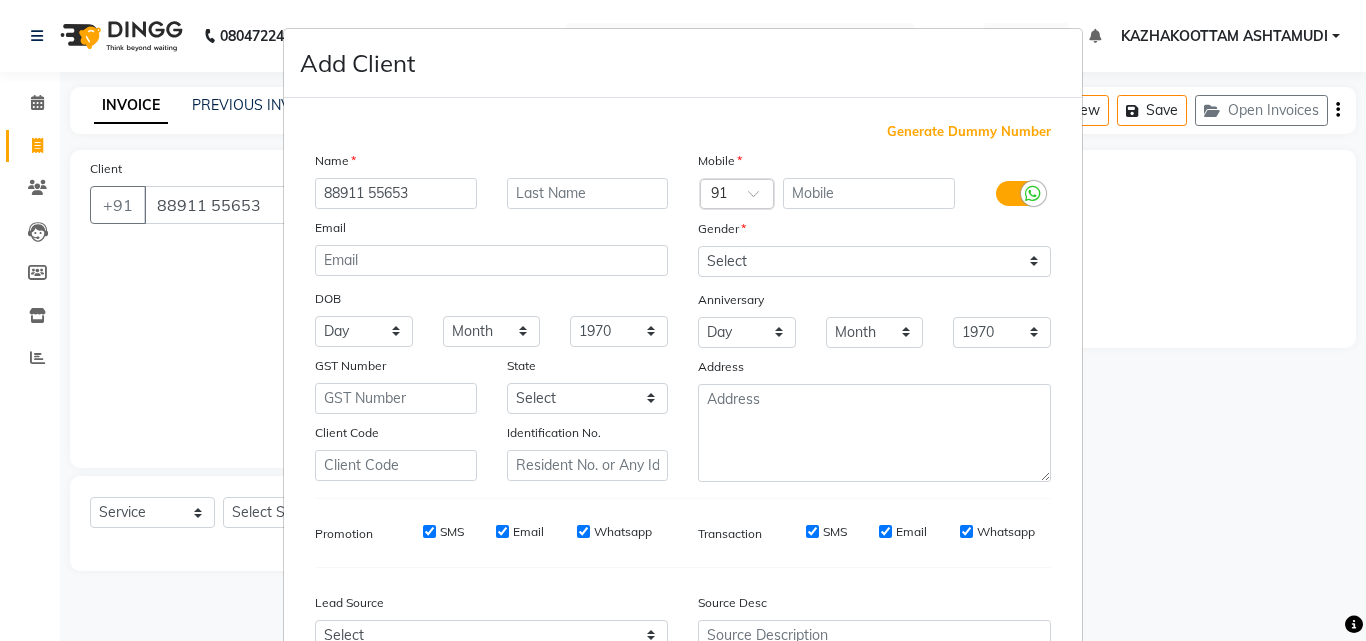 drag, startPoint x: 409, startPoint y: 188, endPoint x: 249, endPoint y: 206, distance: 161.00932 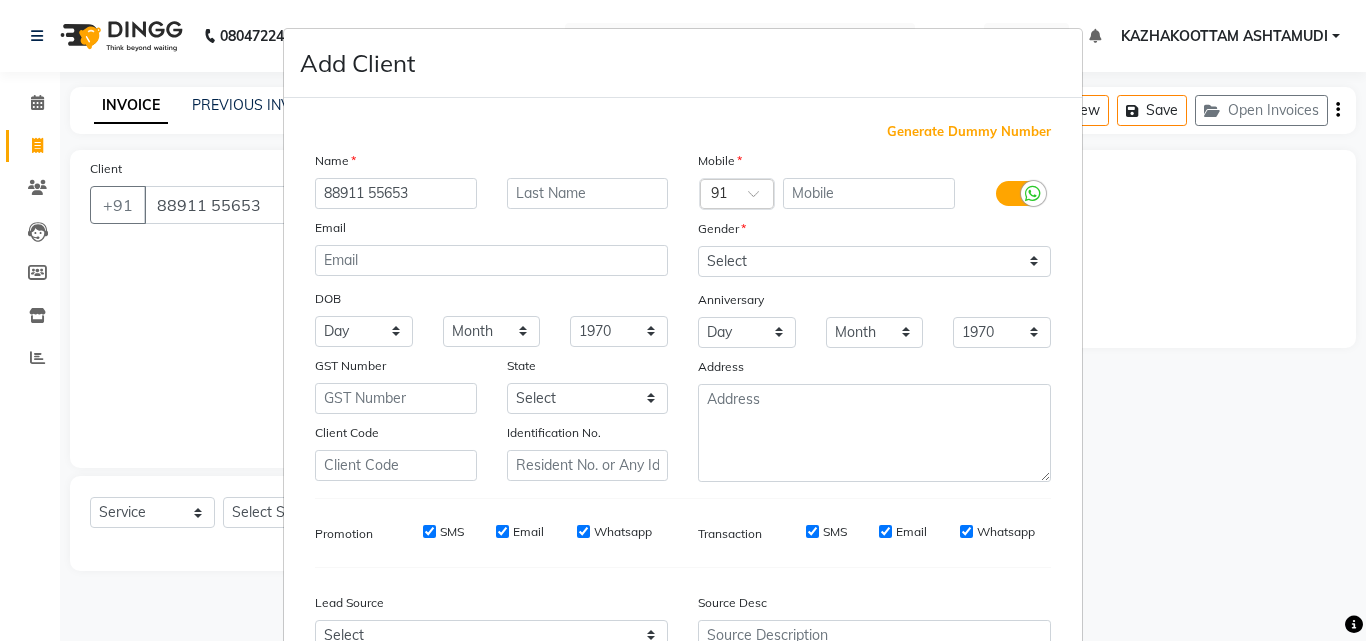click on "Add Client Generate Dummy Number Name 88911 55653 Email DOB Day 01 02 03 04 05 06 07 08 09 10 11 12 13 14 15 16 17 18 19 20 21 22 23 24 25 26 27 28 29 30 31 Month January February March April May June July August September October November December 1940 1941 1942 1943 1944 1945 1946 1947 1948 1949 1950 1951 1952 1953 1954 1955 1956 1957 1958 1959 1960 1961 1962 1963 1964 1965 1966 1967 1968 1969 1970 1971 1972 1973 1974 1975 1976 1977 1978 1979 1980 1981 1982 1983 1984 1985 1986 1987 1988 1989 1990 1991 1992 1993 1994 1995 1996 1997 1998 1999 2000 2001 2002 2003 2004 2005 2006 2007 2008 2009 2010 2011 2012 2013 2014 2015 2016 2017 2018 2019 2020 2021 2022 2023 2024 GST Number State Select Andaman and Nicobar Islands Andhra Pradesh Arunachal Pradesh Assam Bihar Chandigarh Chhattisgarh Dadra and Nagar Haveli Daman and Diu Delhi Goa Gujarat Haryana Himachal Pradesh Jammu and Kashmir Jharkhand Karnataka Kerala Lakshadweep Madhya Pradesh Maharashtra Manipur Meghalaya Mizoram Nagaland Odisha Pondicherry Punjab ×" at bounding box center (683, 320) 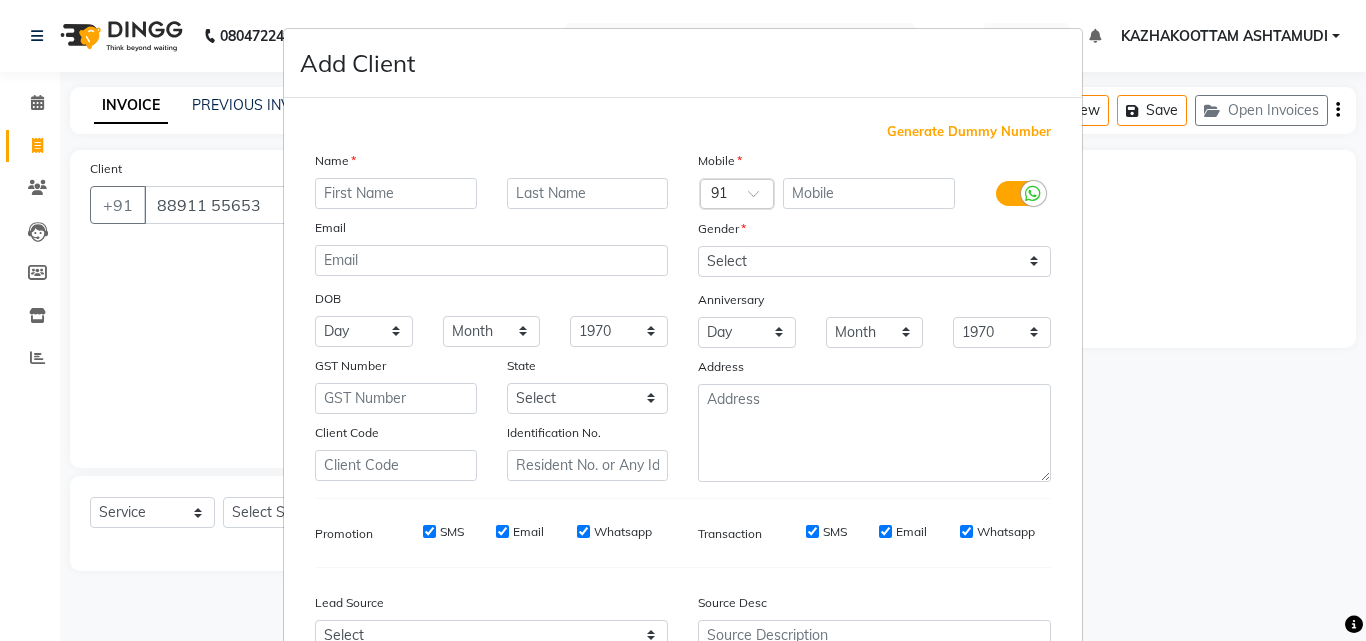 click at bounding box center (396, 193) 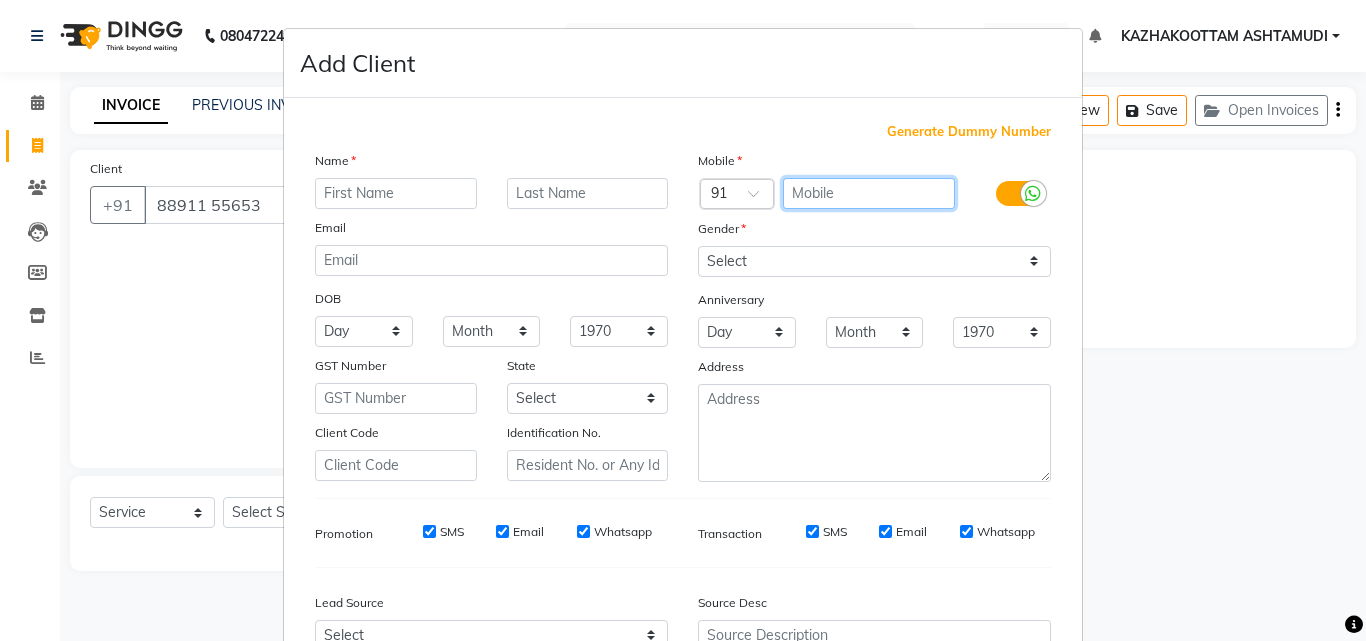 click at bounding box center [869, 193] 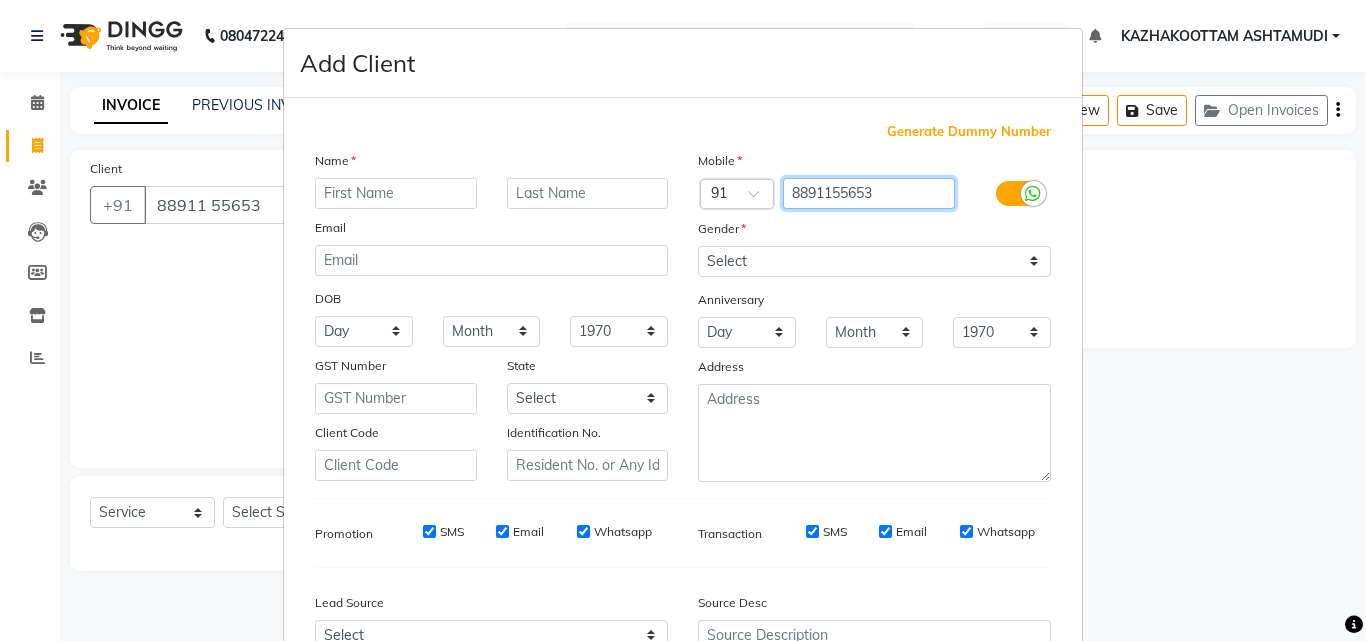 type on "8891155653" 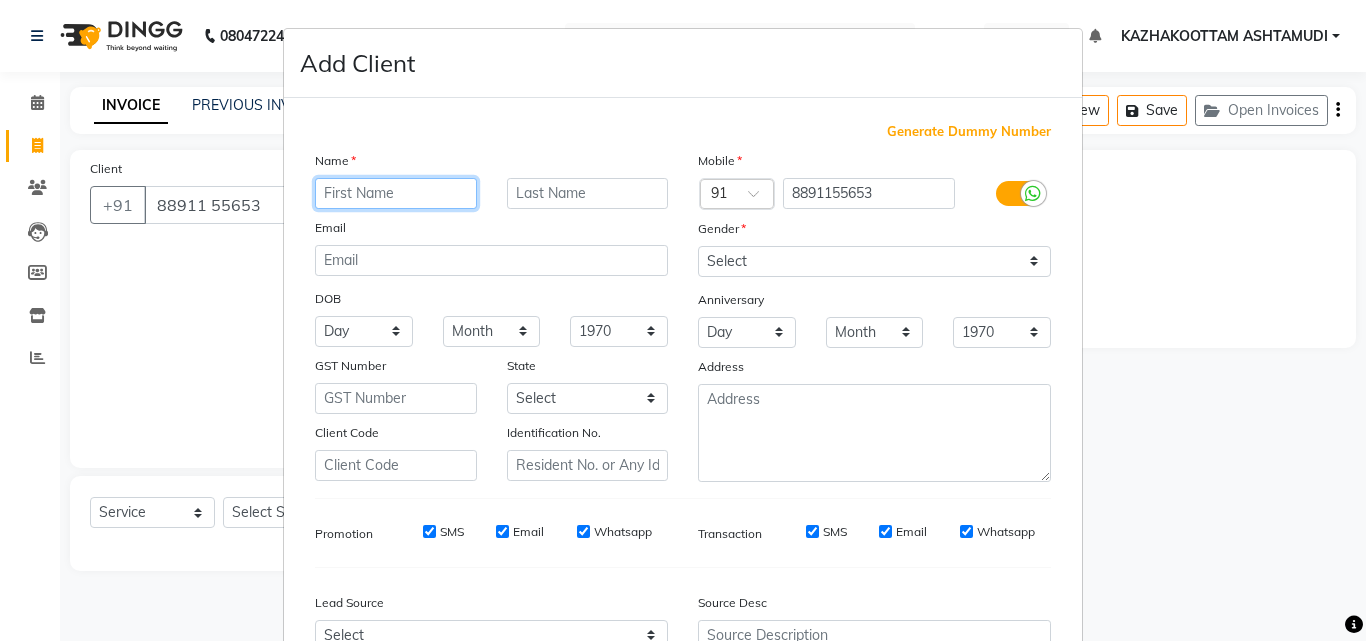 click at bounding box center [396, 193] 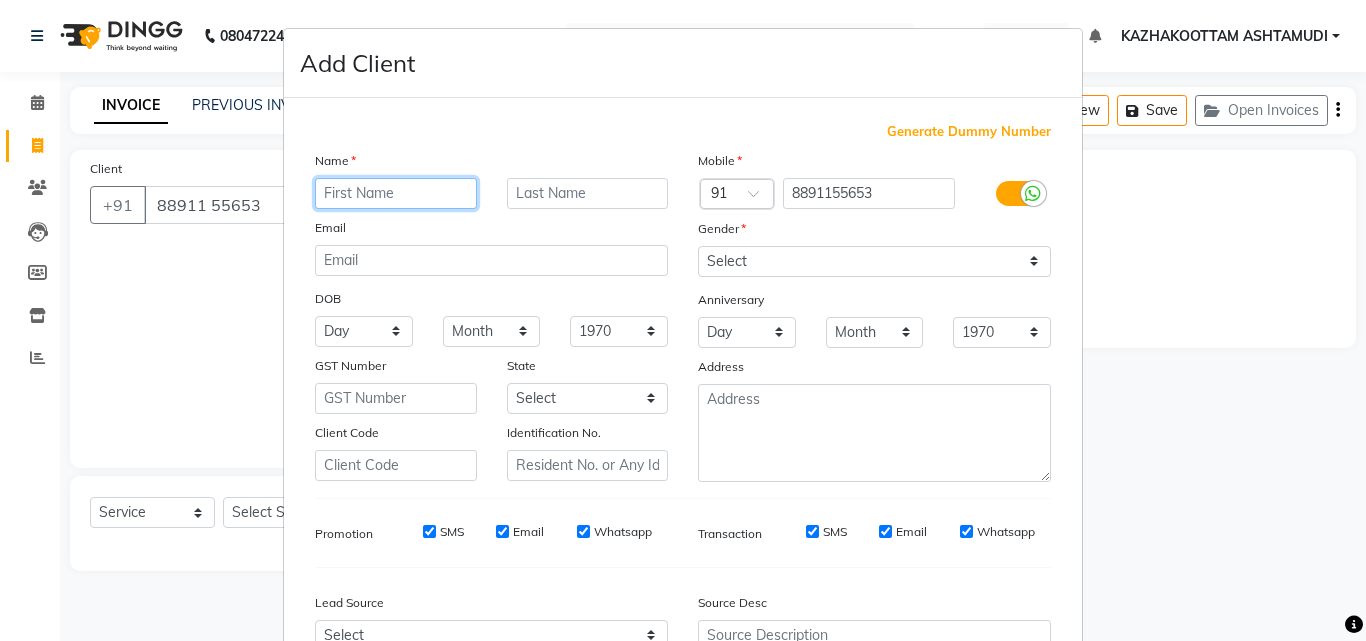 drag, startPoint x: 402, startPoint y: 192, endPoint x: 367, endPoint y: 199, distance: 35.69314 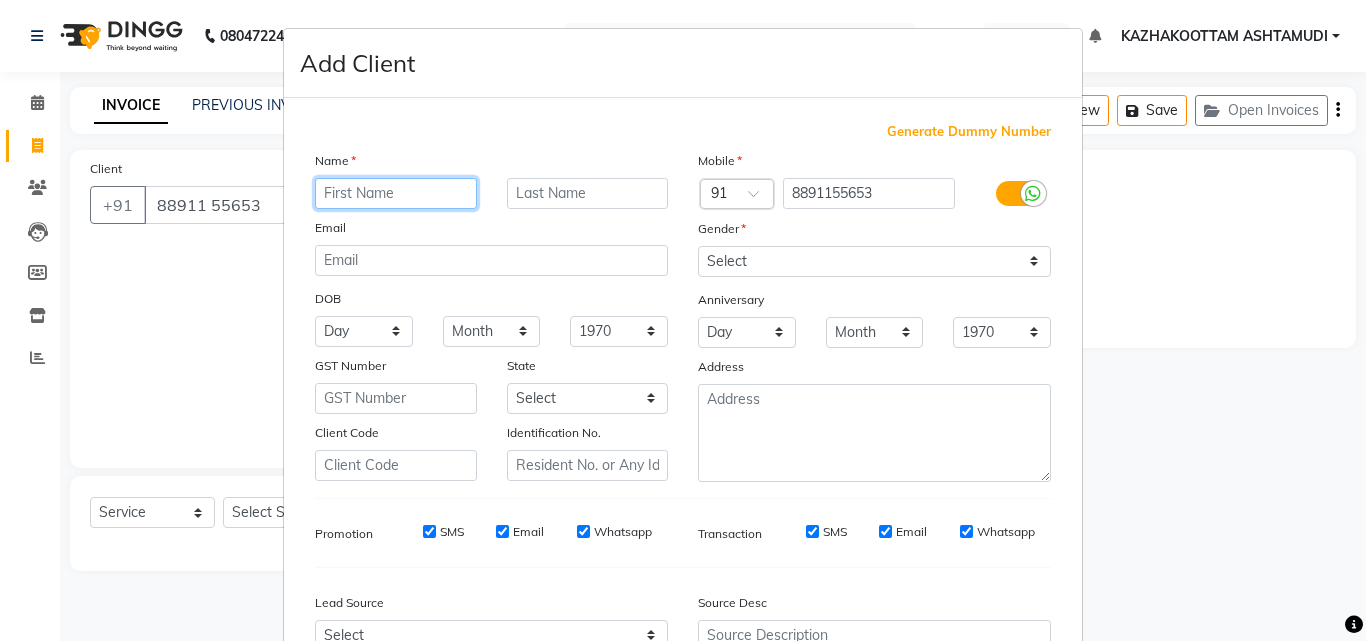 click at bounding box center (396, 193) 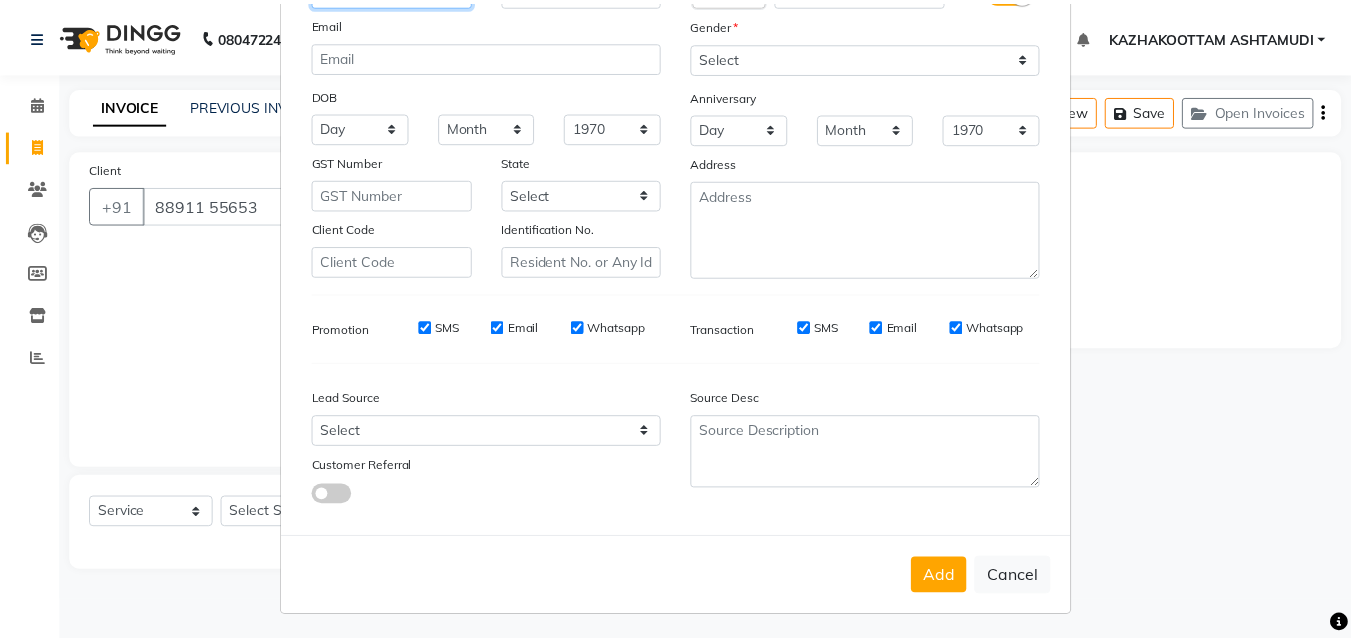 scroll, scrollTop: 208, scrollLeft: 0, axis: vertical 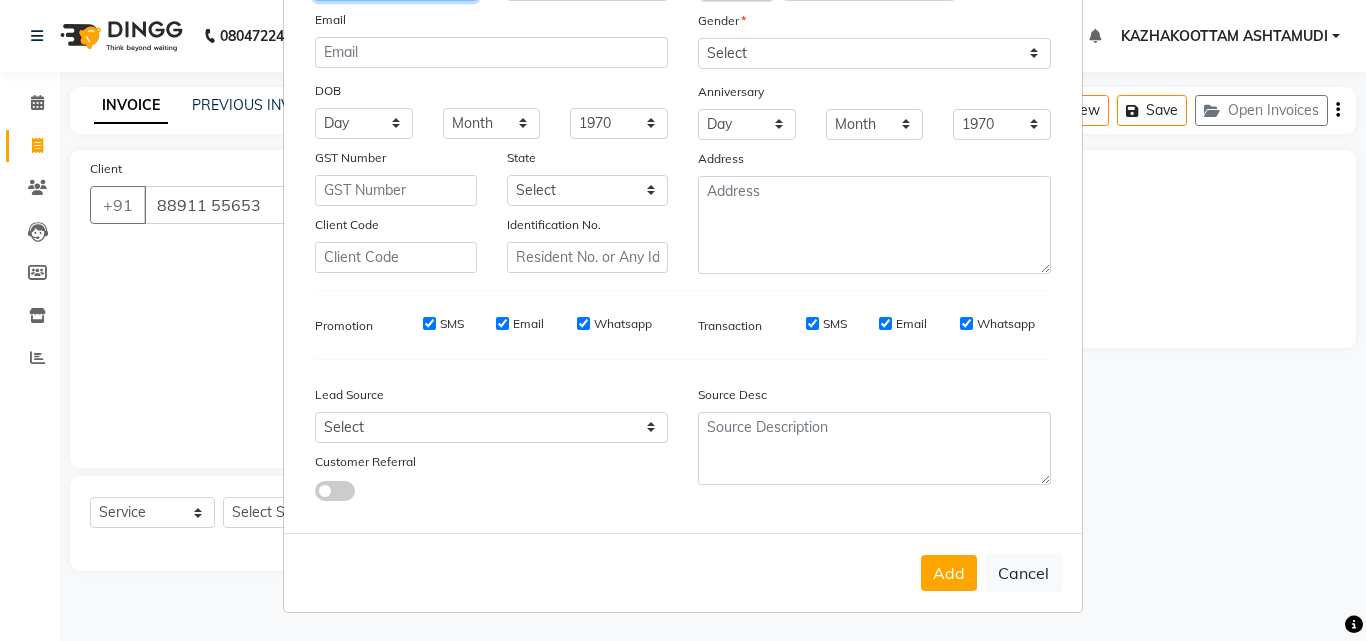 type on "Akshaya" 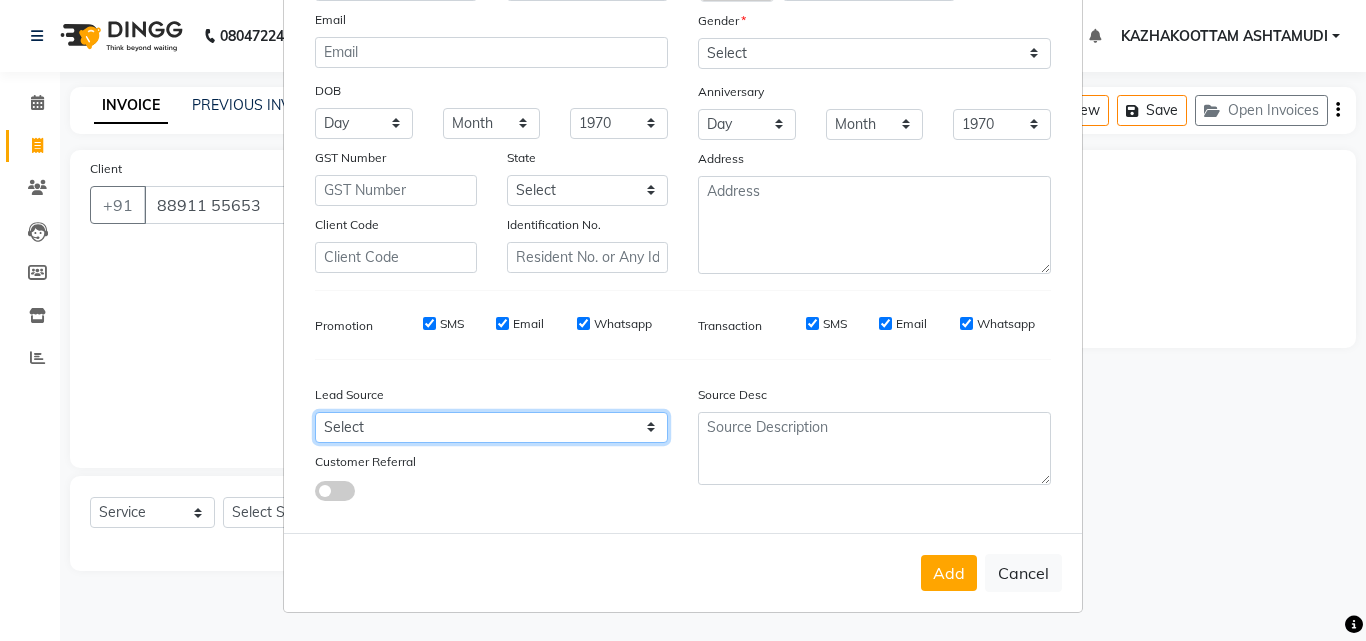 click on "Select Walk-in Referral Internet Friend Word of Mouth Advertisement Facebook JustDial Google Other Instagram  YouTube  WhatsApp" at bounding box center [491, 427] 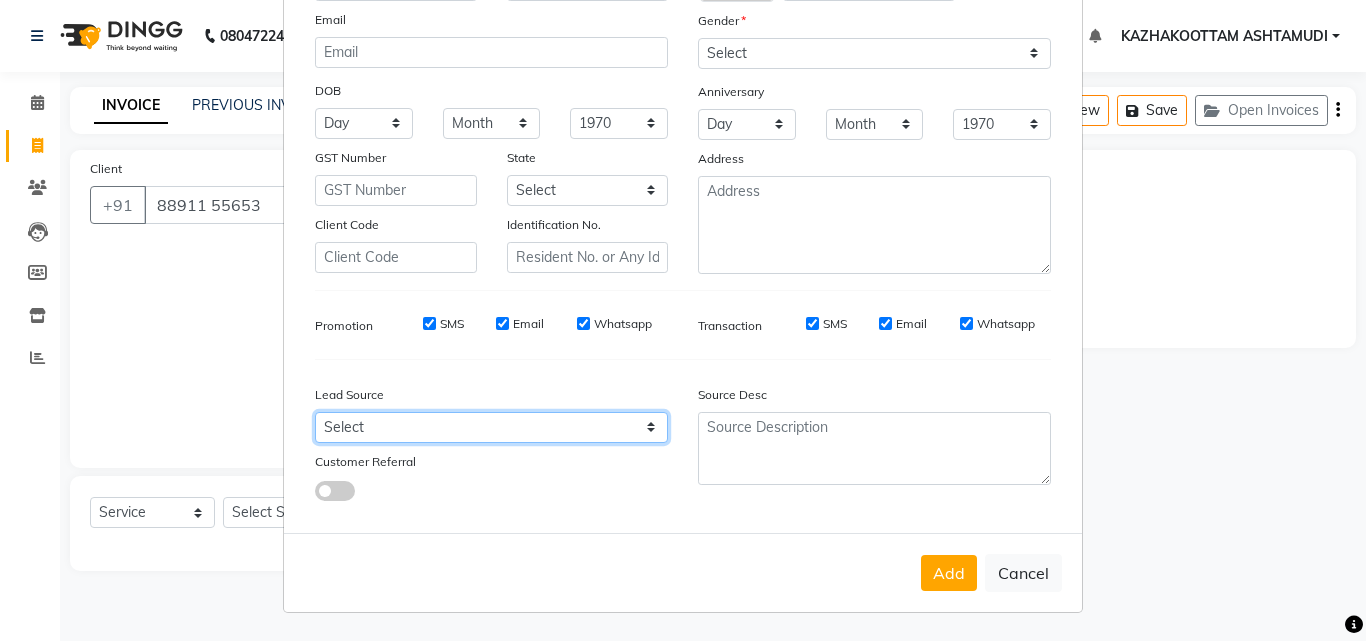 select on "31508" 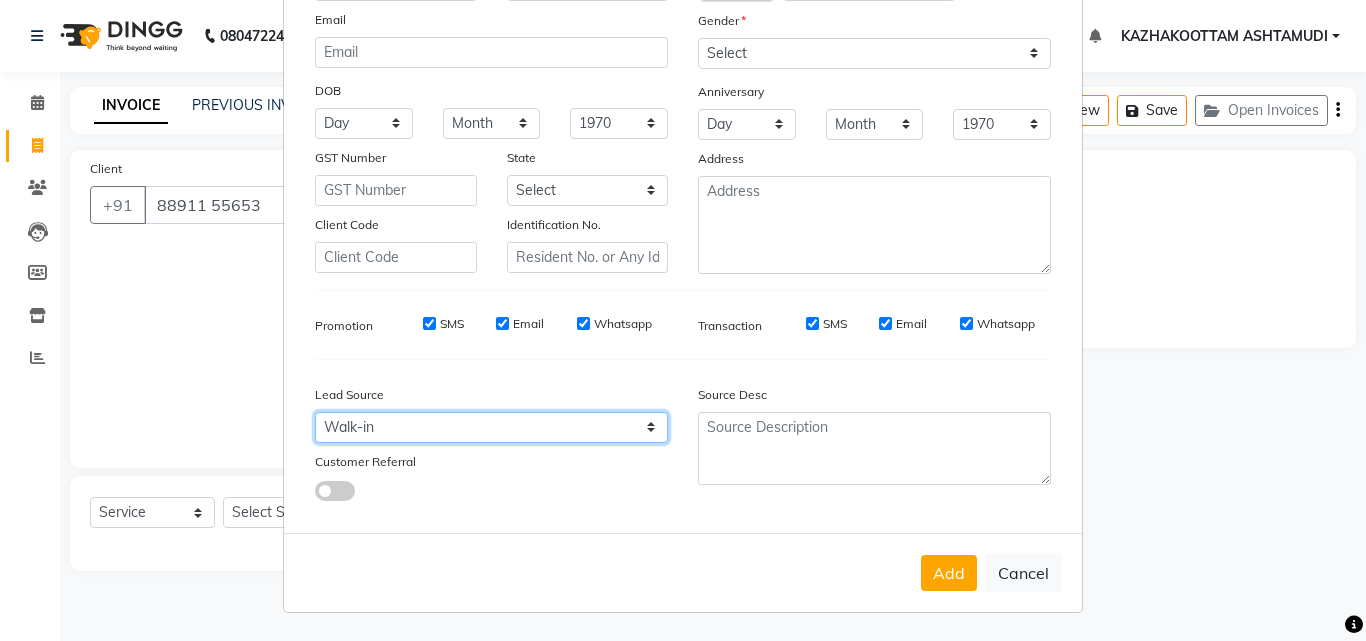click on "Select Walk-in Referral Internet Friend Word of Mouth Advertisement Facebook JustDial Google Other Instagram  YouTube  WhatsApp" at bounding box center [491, 427] 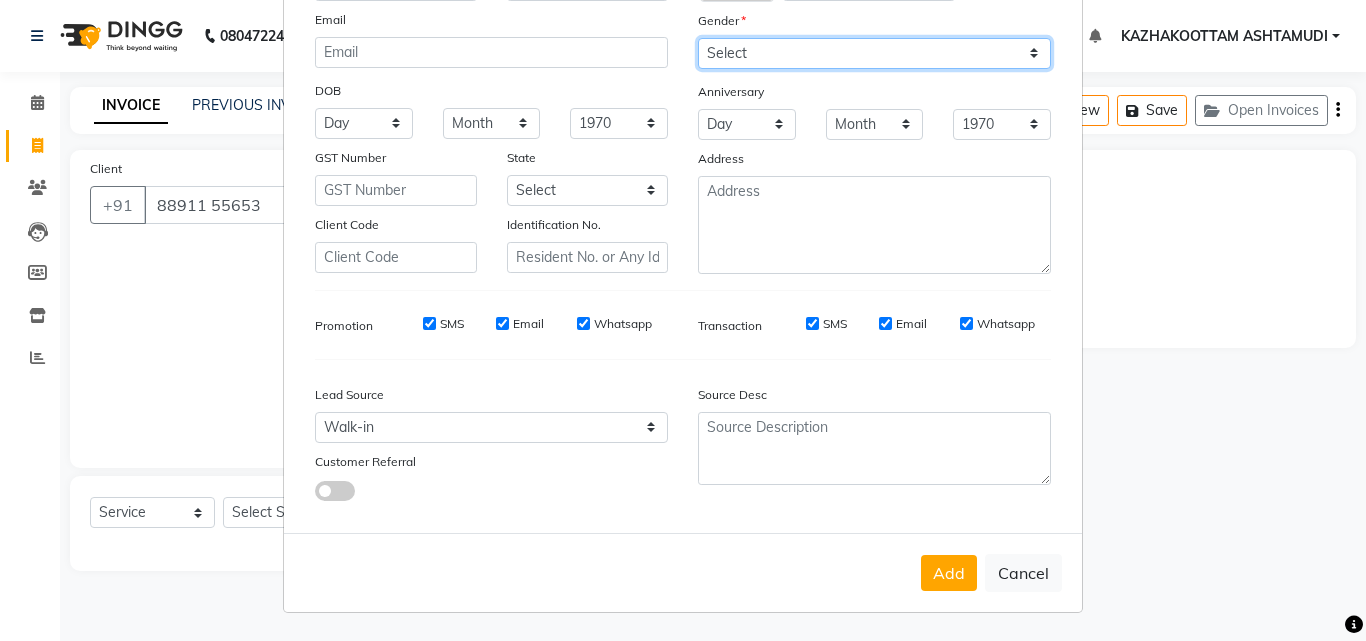 click on "Select Male Female Other Prefer Not To Say" at bounding box center [874, 53] 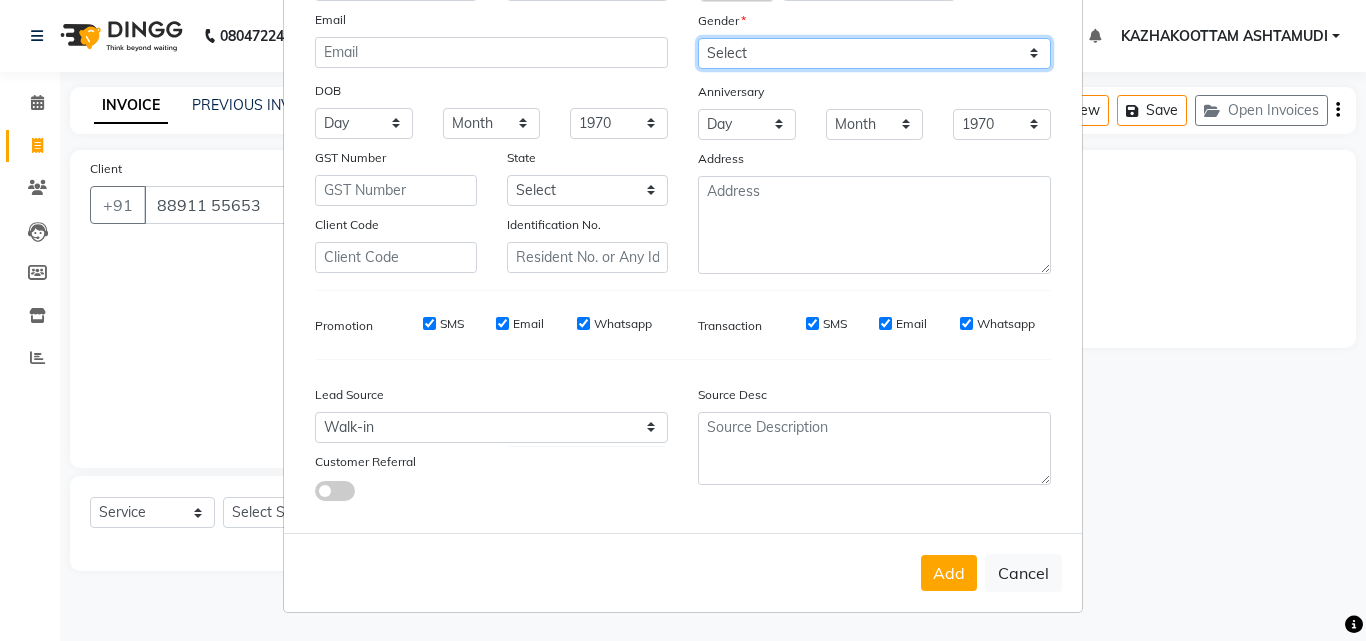 select on "female" 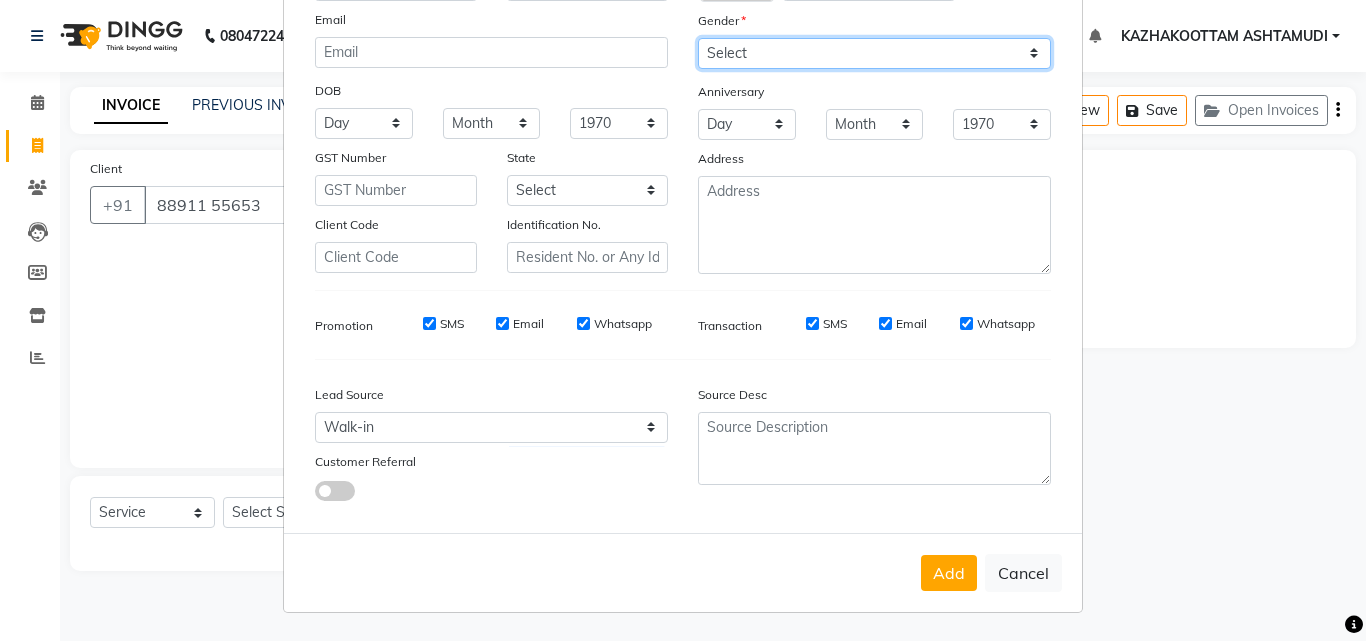 click on "Select Male Female Other Prefer Not To Say" at bounding box center [874, 53] 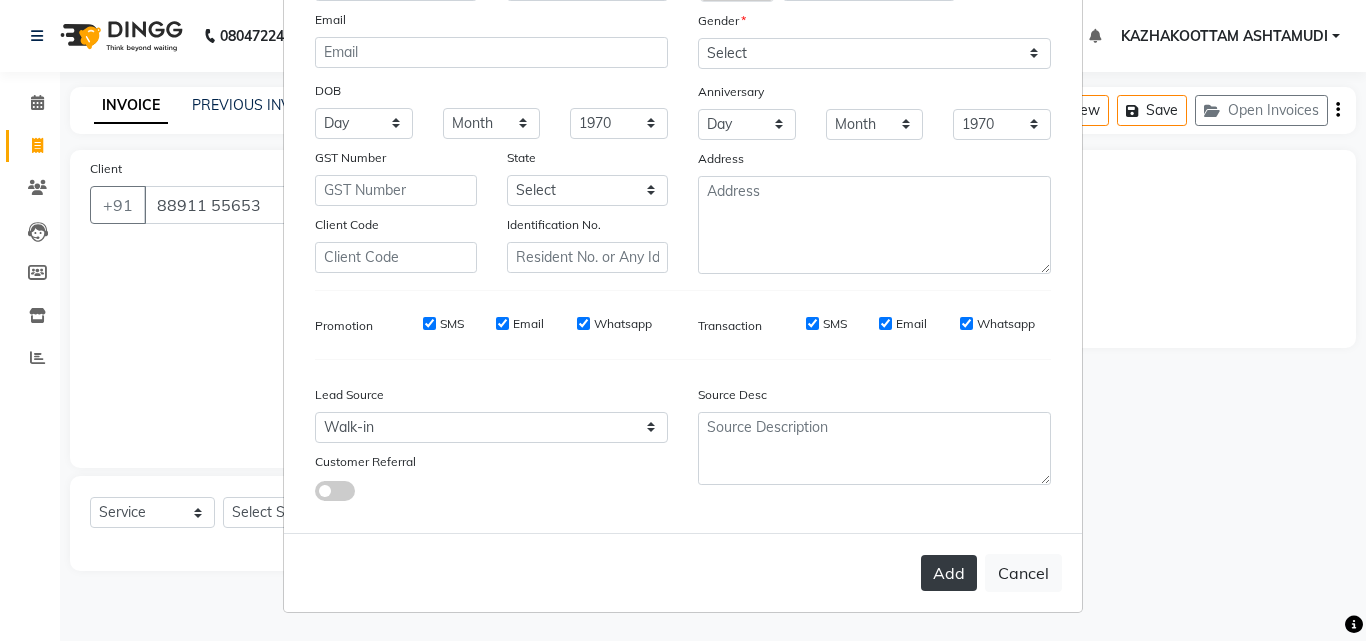 click on "Add" at bounding box center [949, 573] 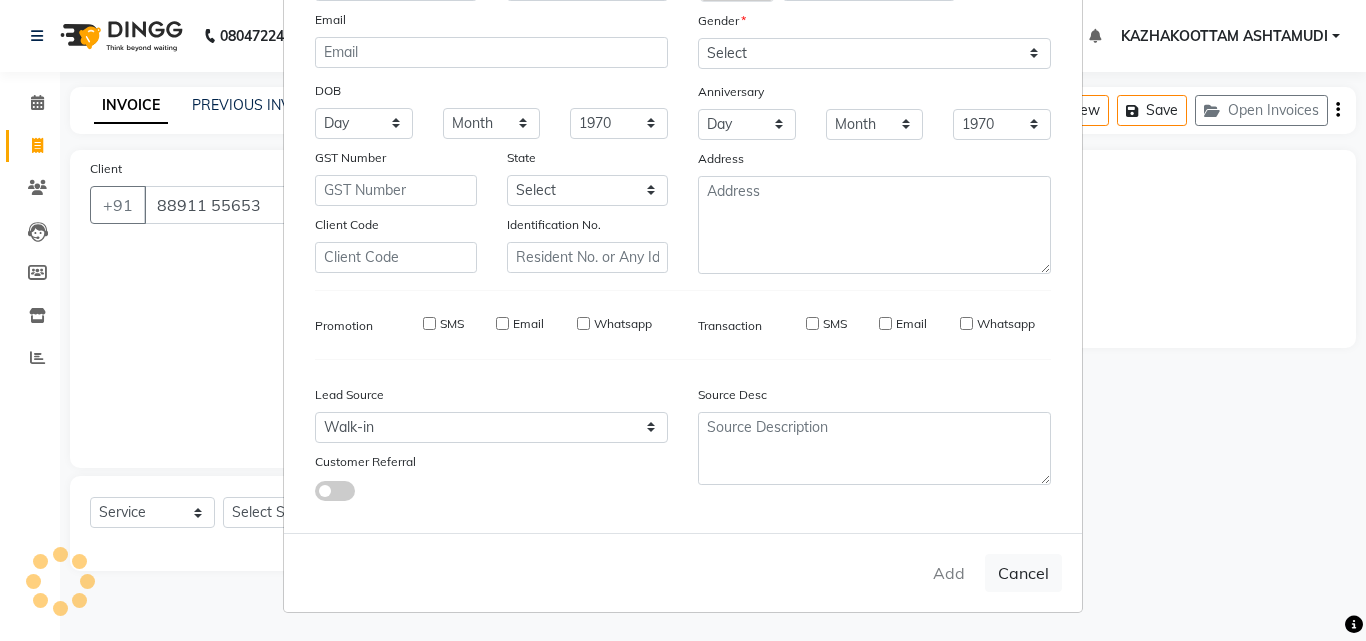 type on "8891155653" 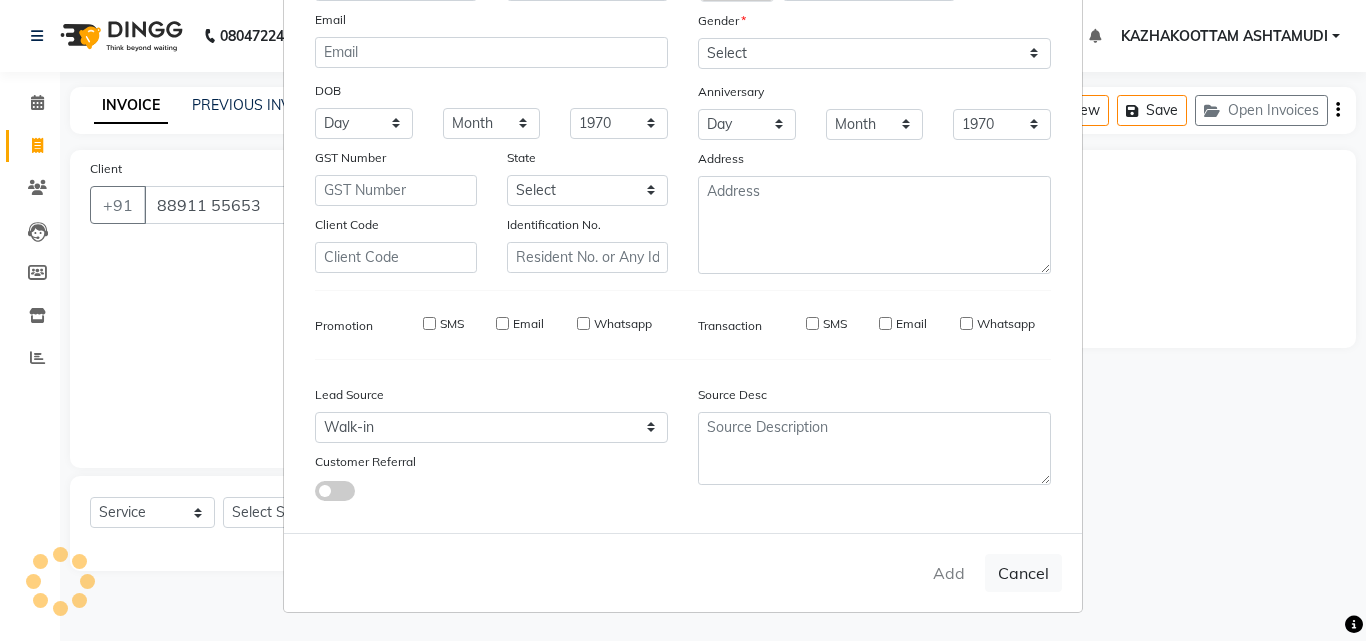 type 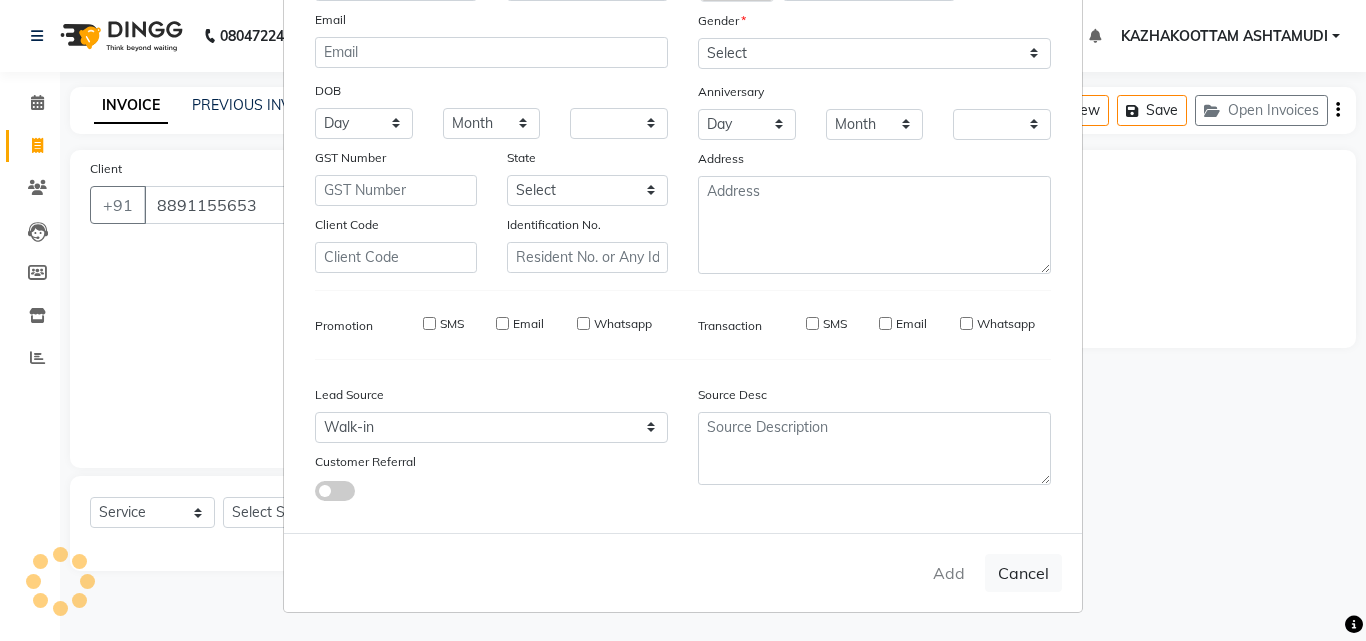 checkbox on "false" 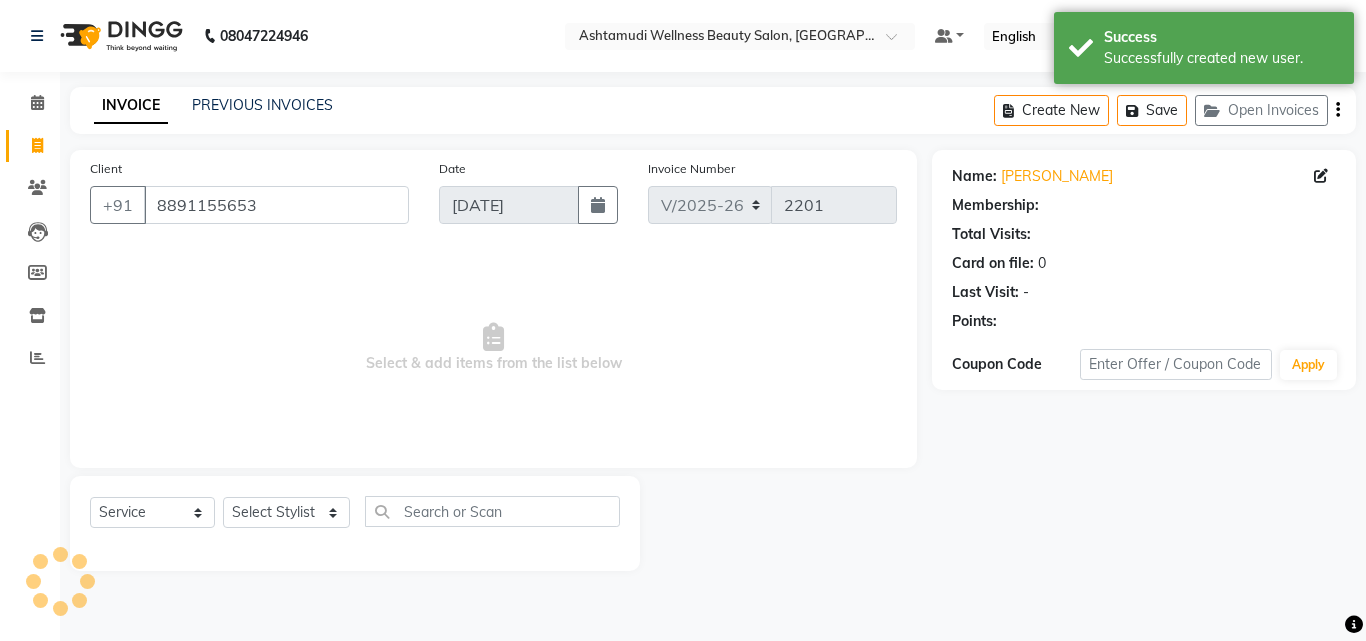 select on "1: Object" 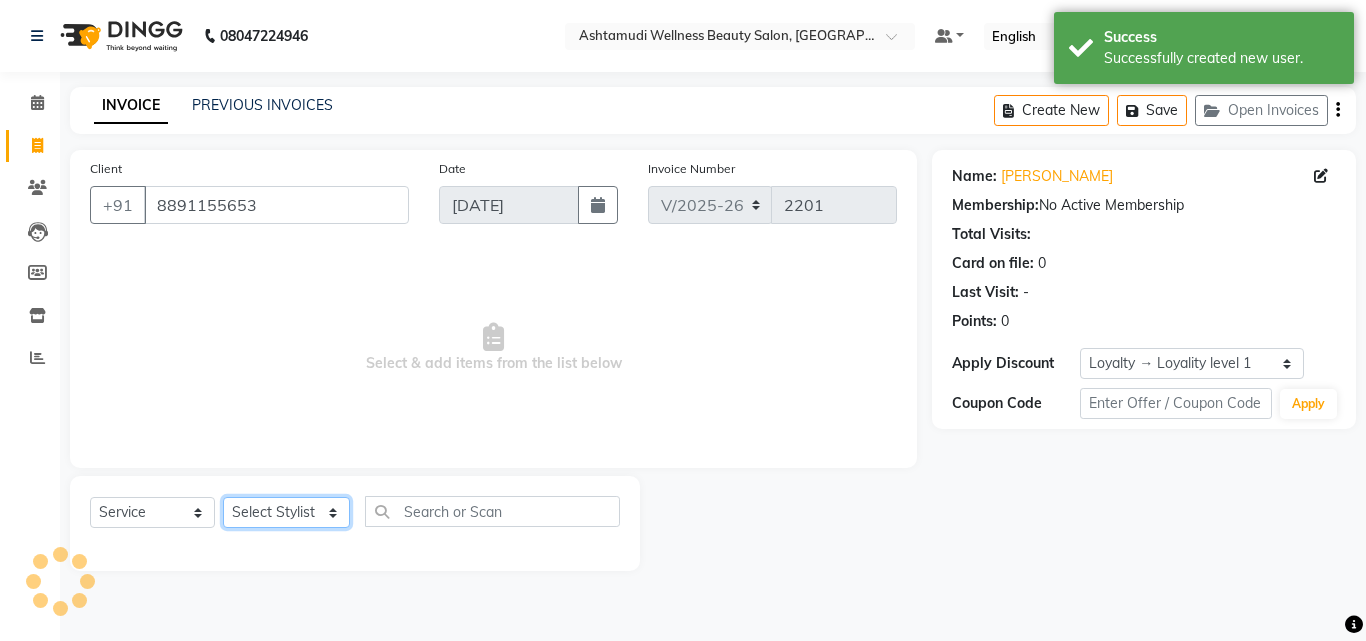 click on "Select  Service  Product  Membership  Package Voucher Prepaid Gift Card  Select Stylist Arya  CHINJU GEETA KAZHAKOOTTAM ASHTAMUDI [PERSON_NAME] [PERSON_NAME] [PERSON_NAME] Gopal [PERSON_NAME] SOORYAMOL" 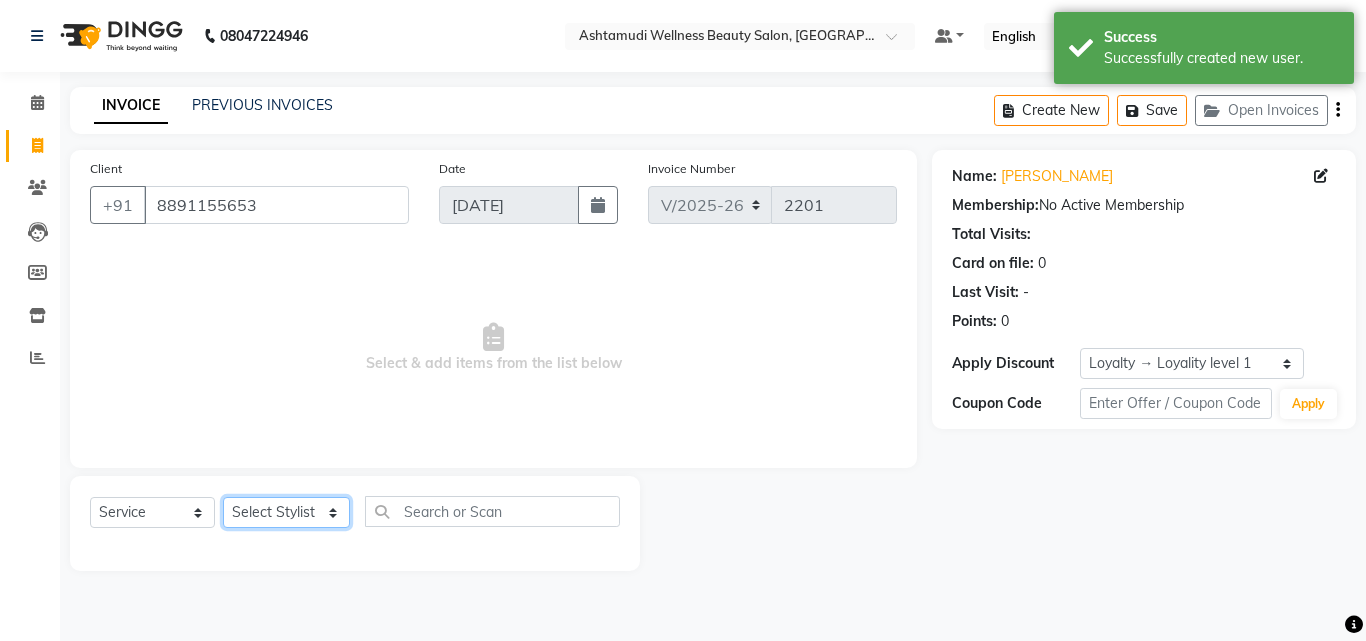 select on "27528" 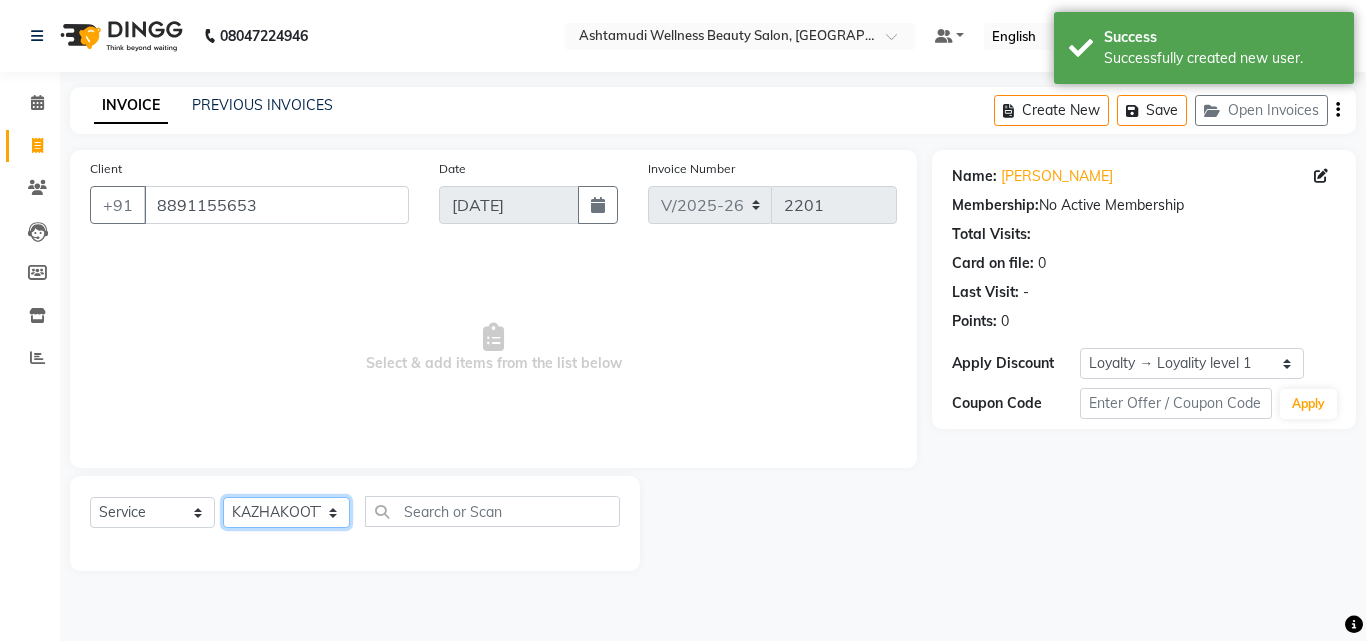 click on "Select Stylist Arya  CHINJU GEETA KAZHAKOOTTAM ASHTAMUDI [PERSON_NAME] [PERSON_NAME] [PERSON_NAME] [PERSON_NAME] SOORYAMOL" 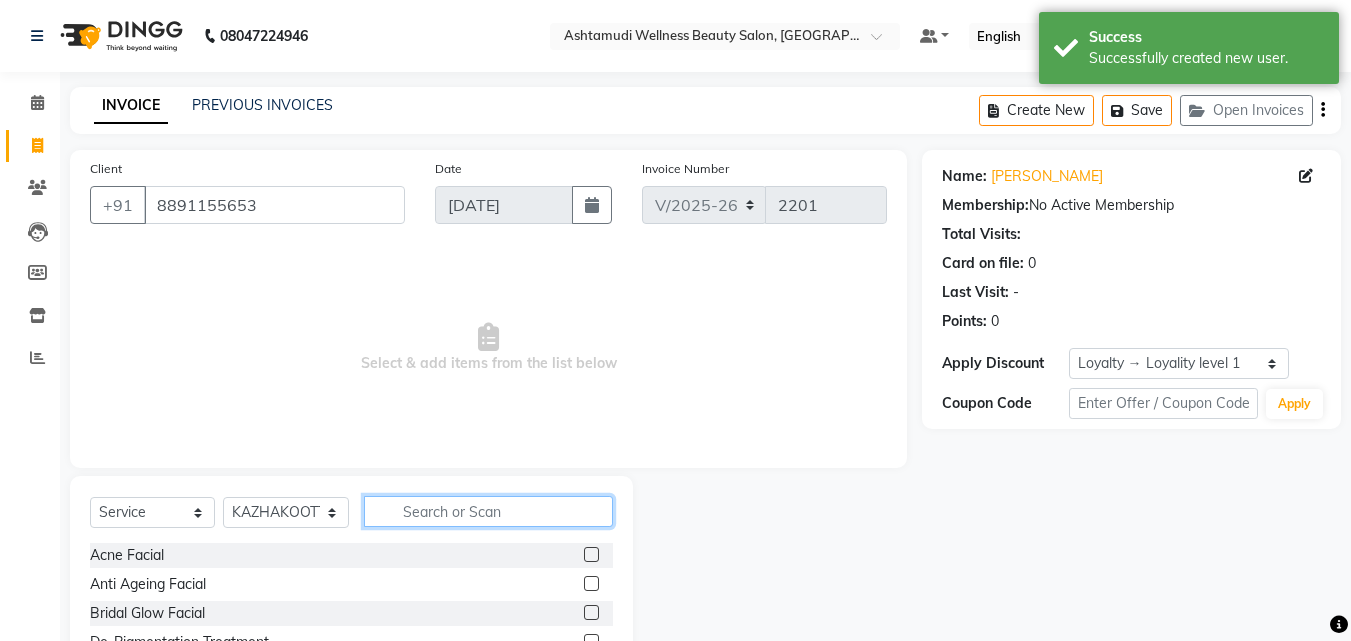 click 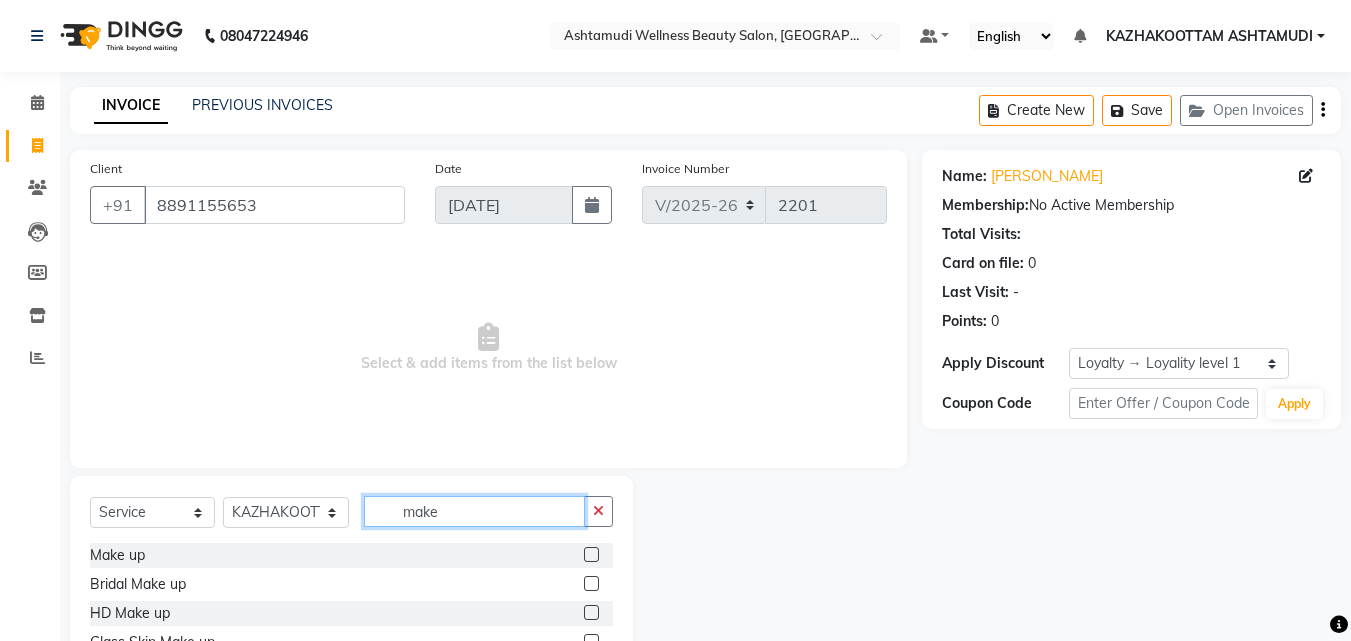 type on "make" 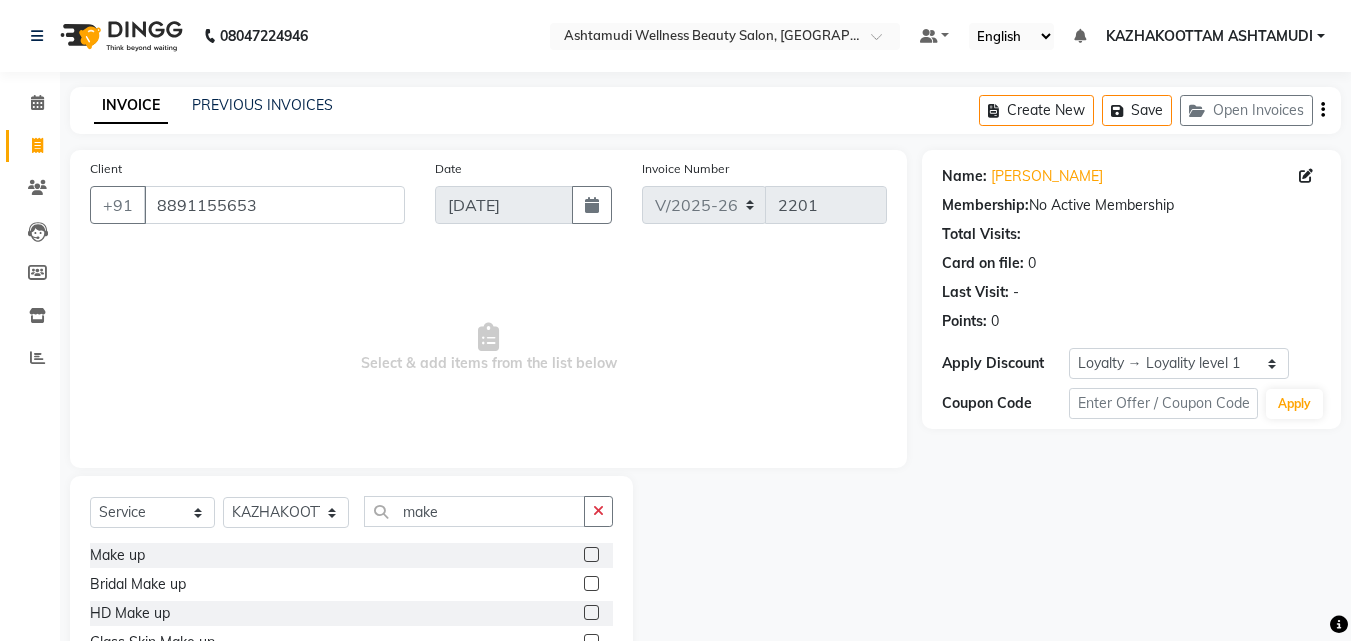 click 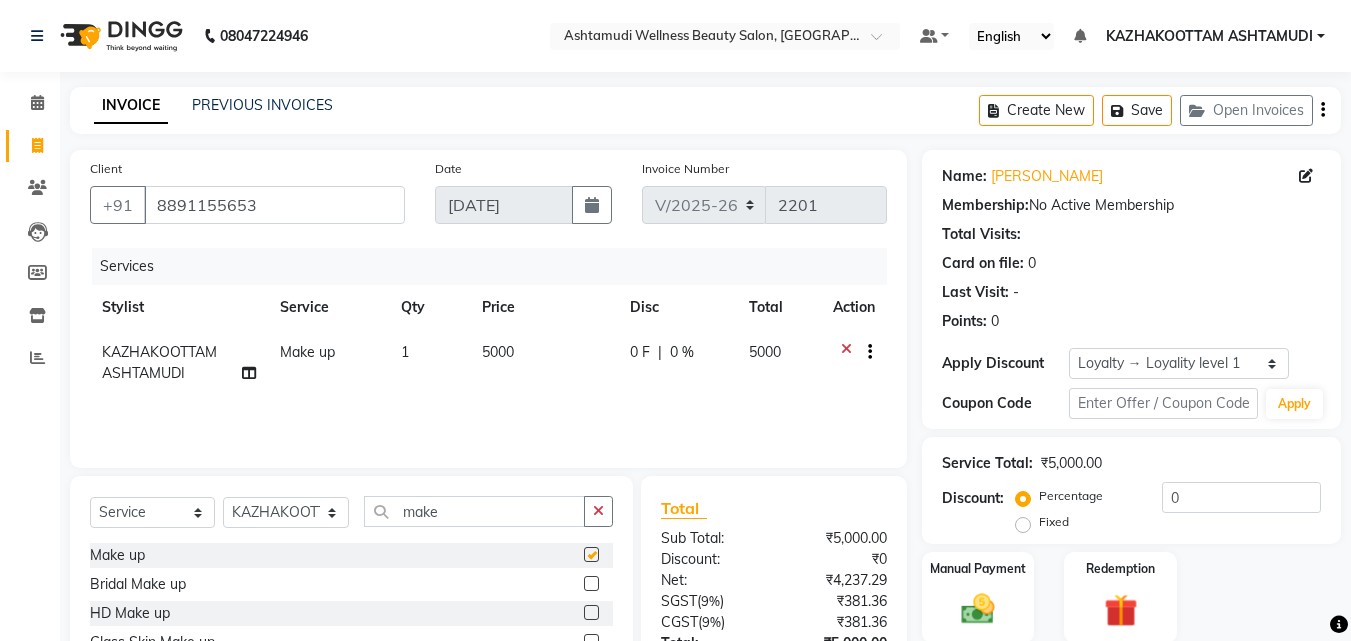 checkbox on "false" 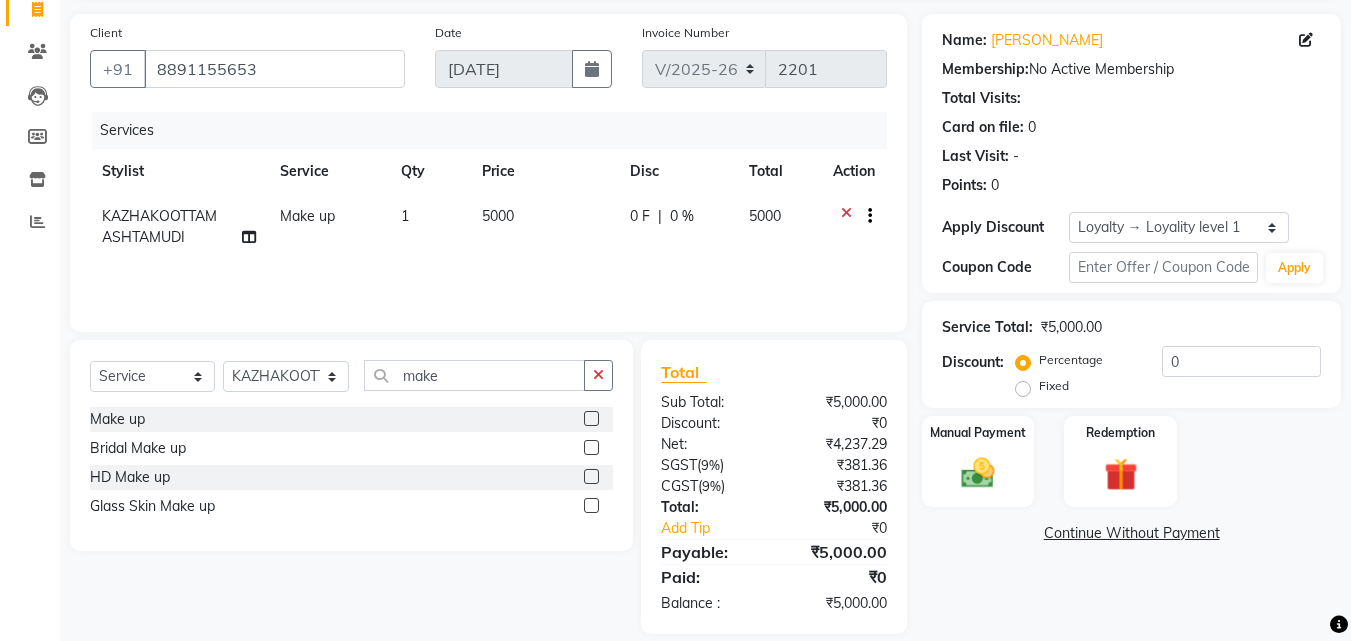 scroll, scrollTop: 159, scrollLeft: 0, axis: vertical 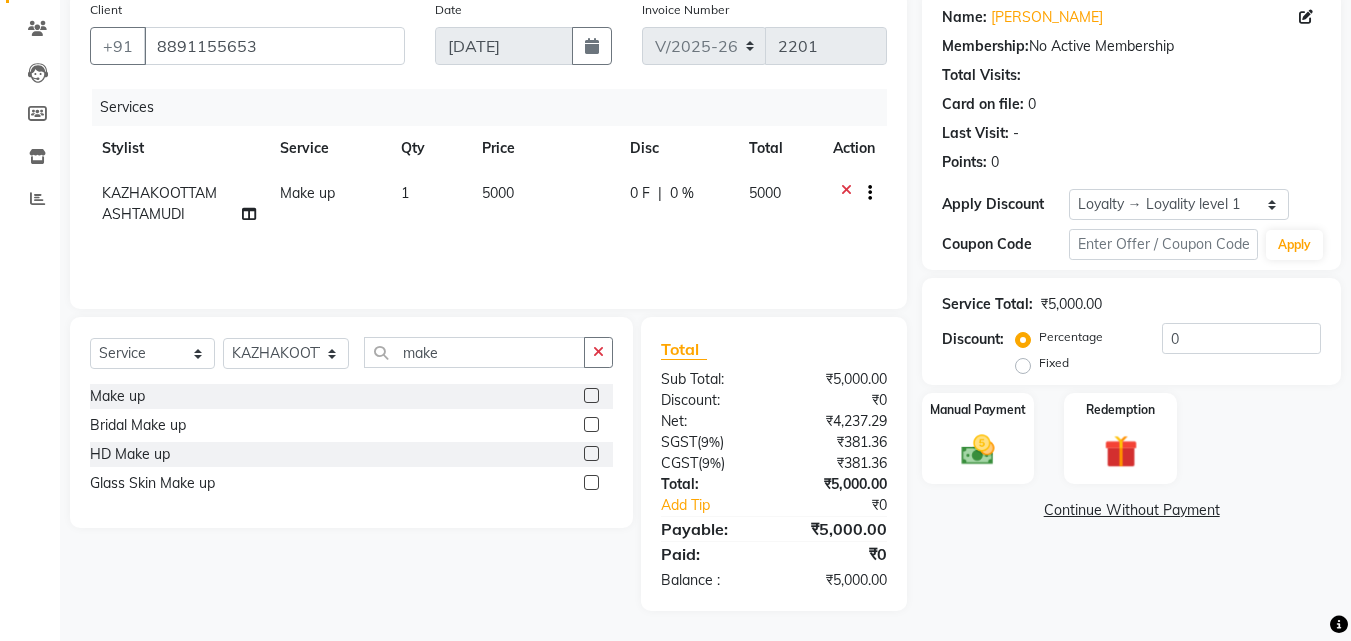 click on "Fixed" 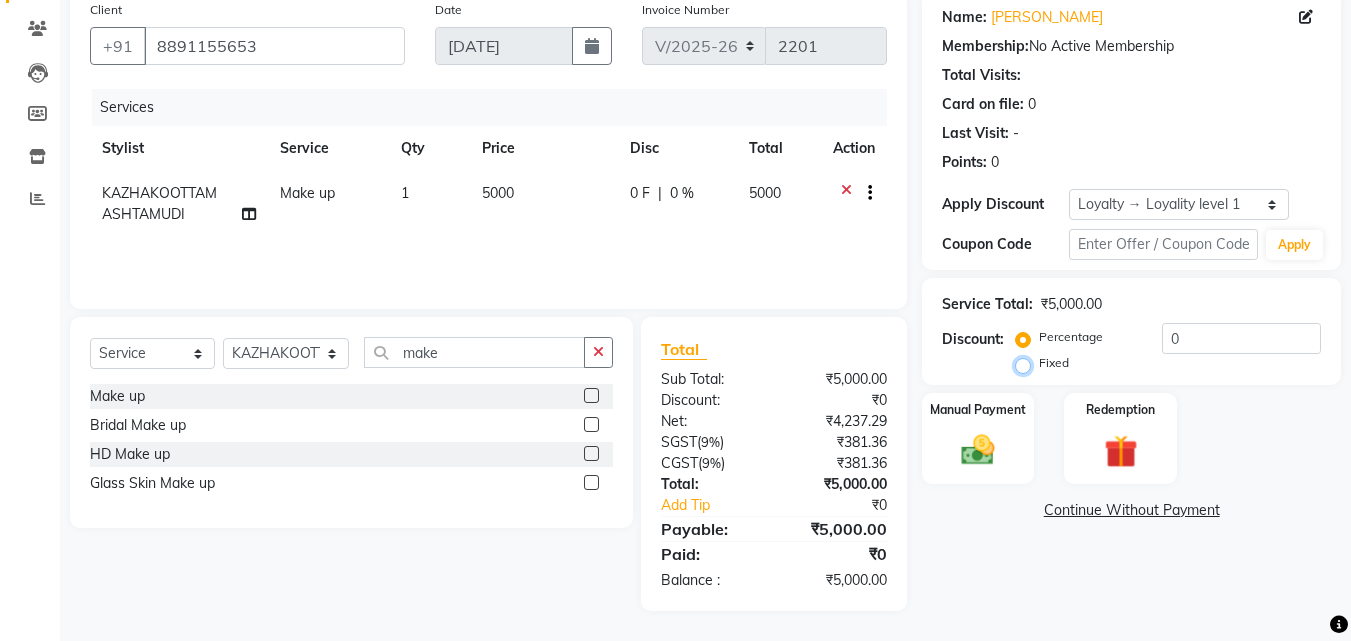click on "Fixed" at bounding box center [1027, 363] 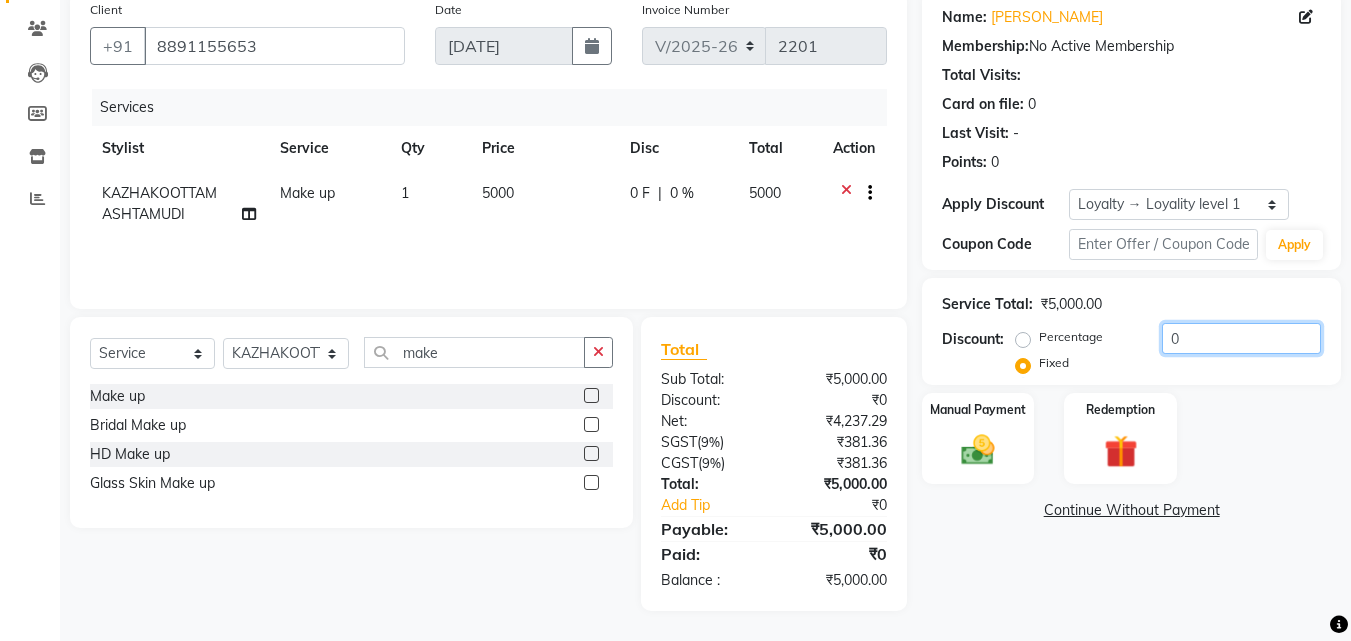 click on "0" 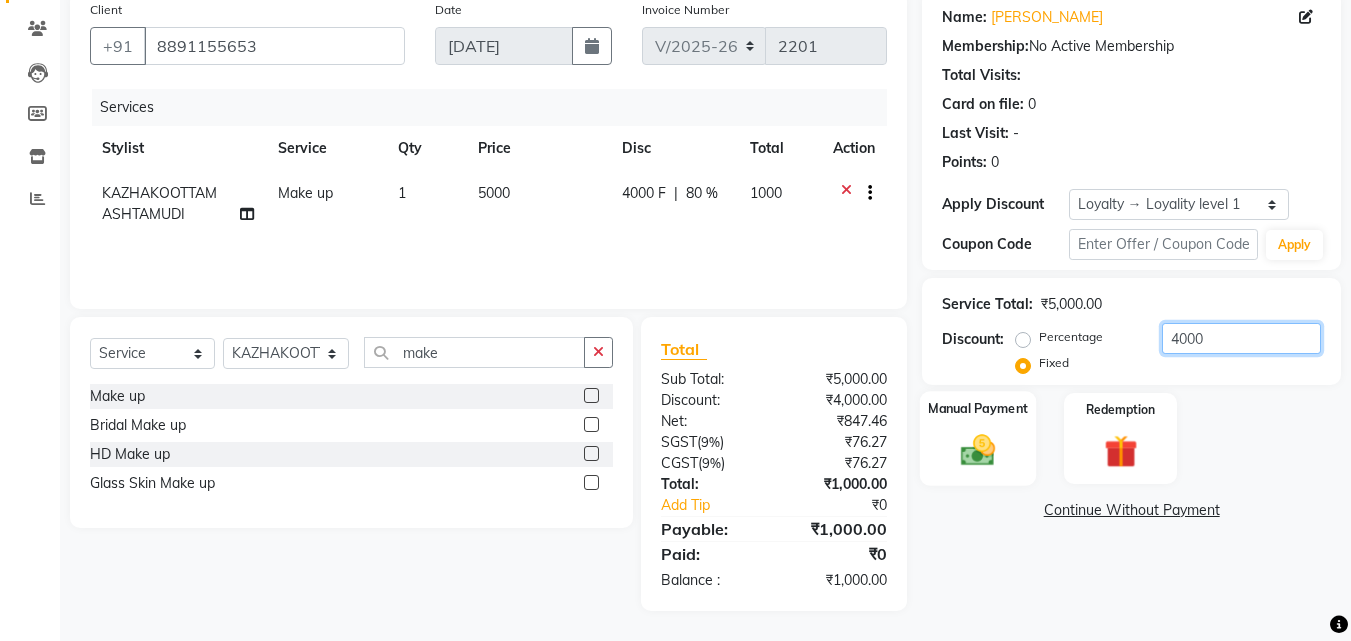 type on "4000" 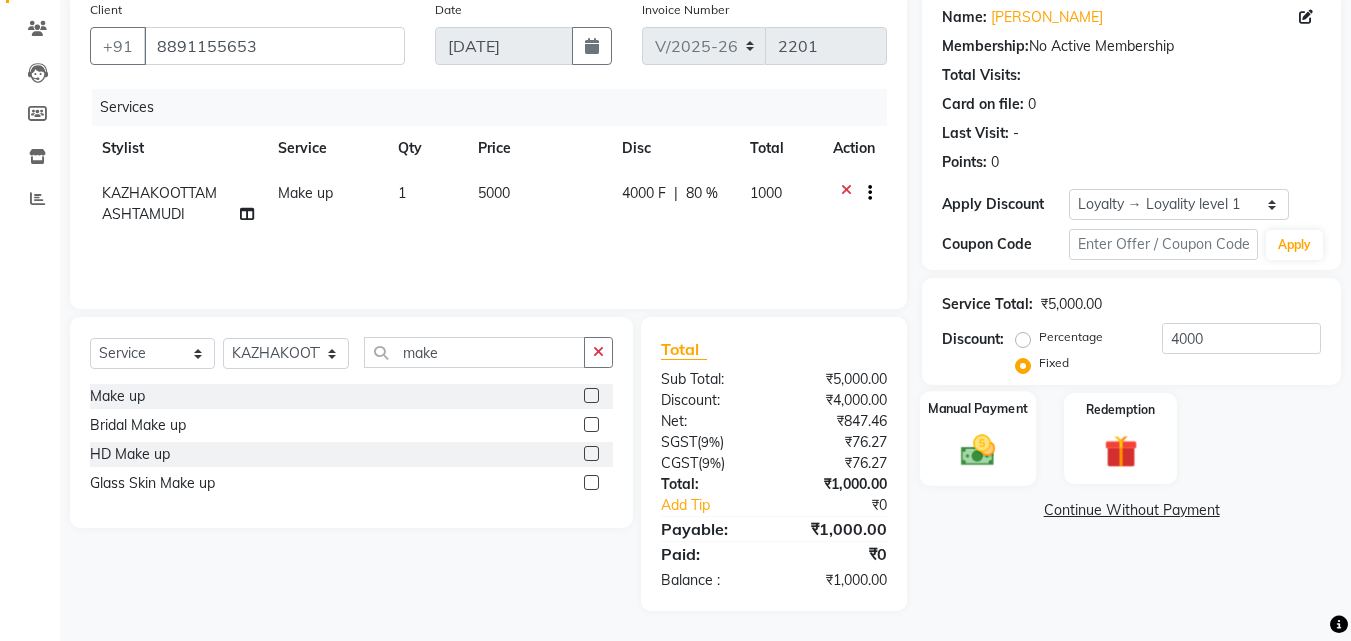 click 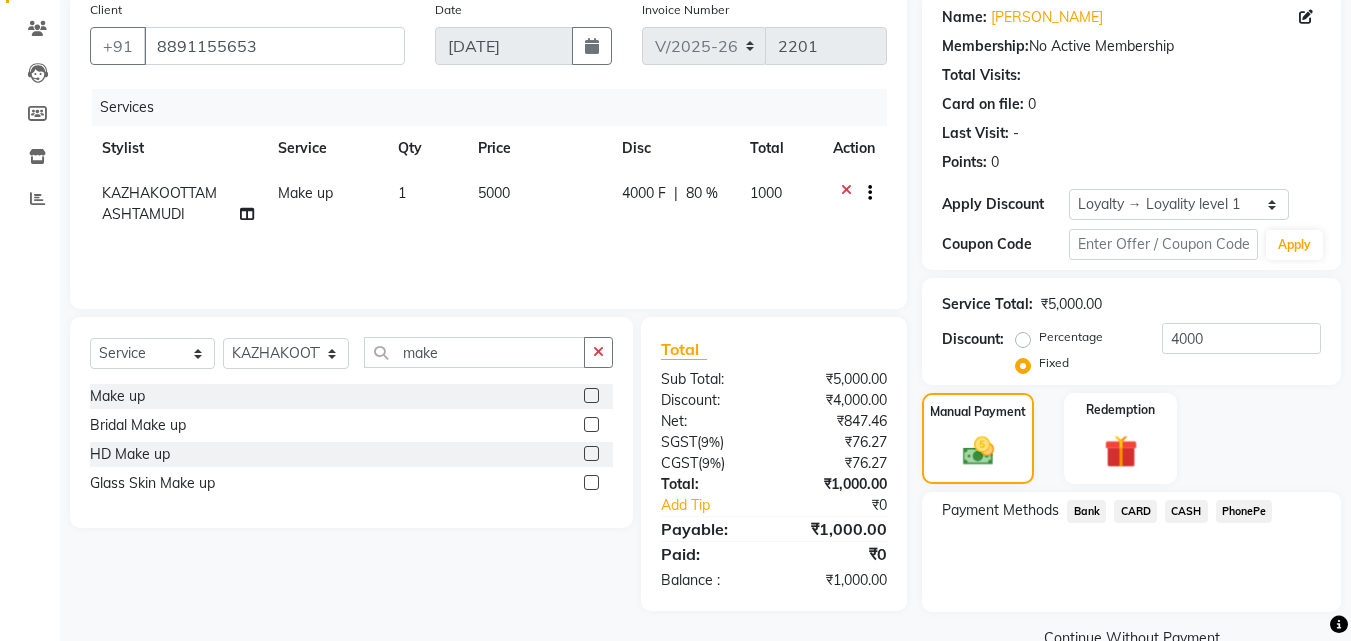 click on "PhonePe" 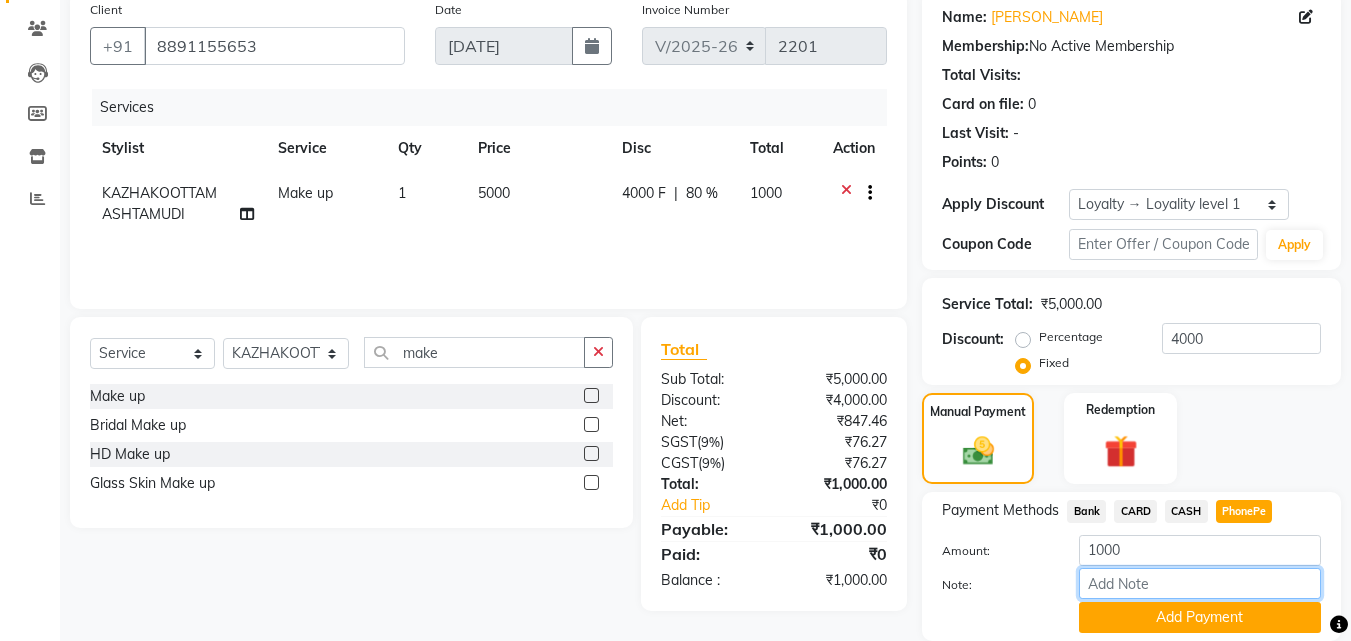 click on "Note:" at bounding box center [1200, 583] 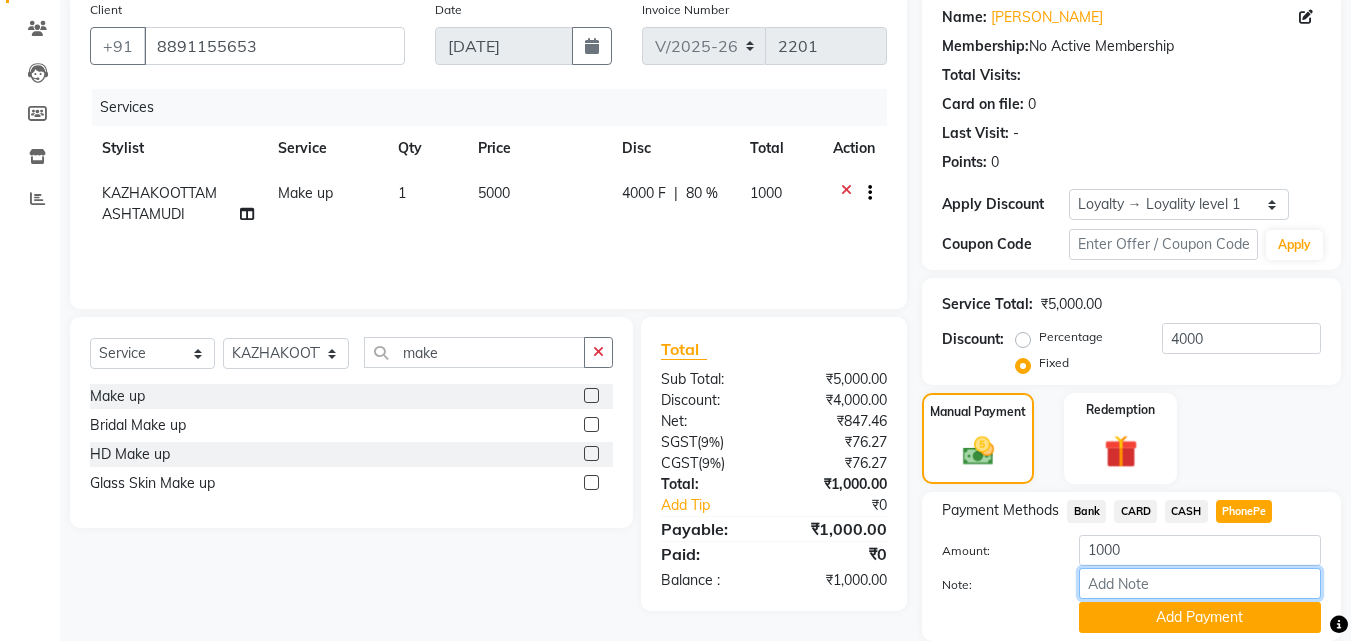 type on "arya" 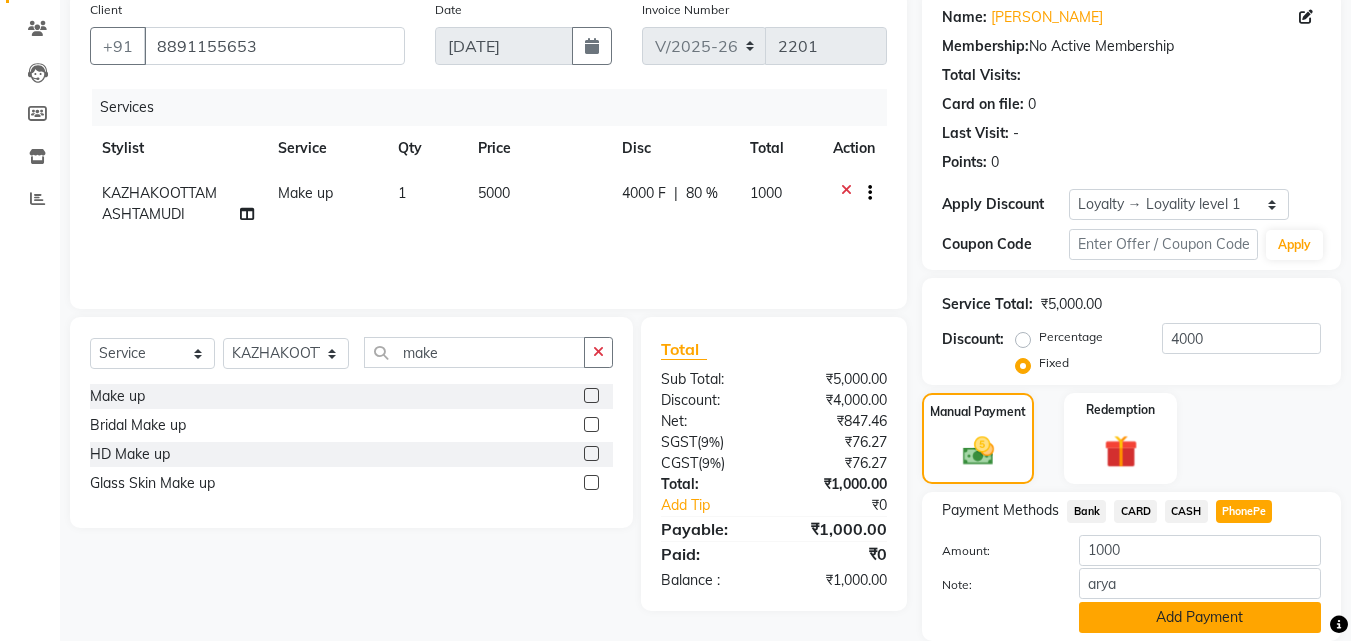 click on "Add Payment" 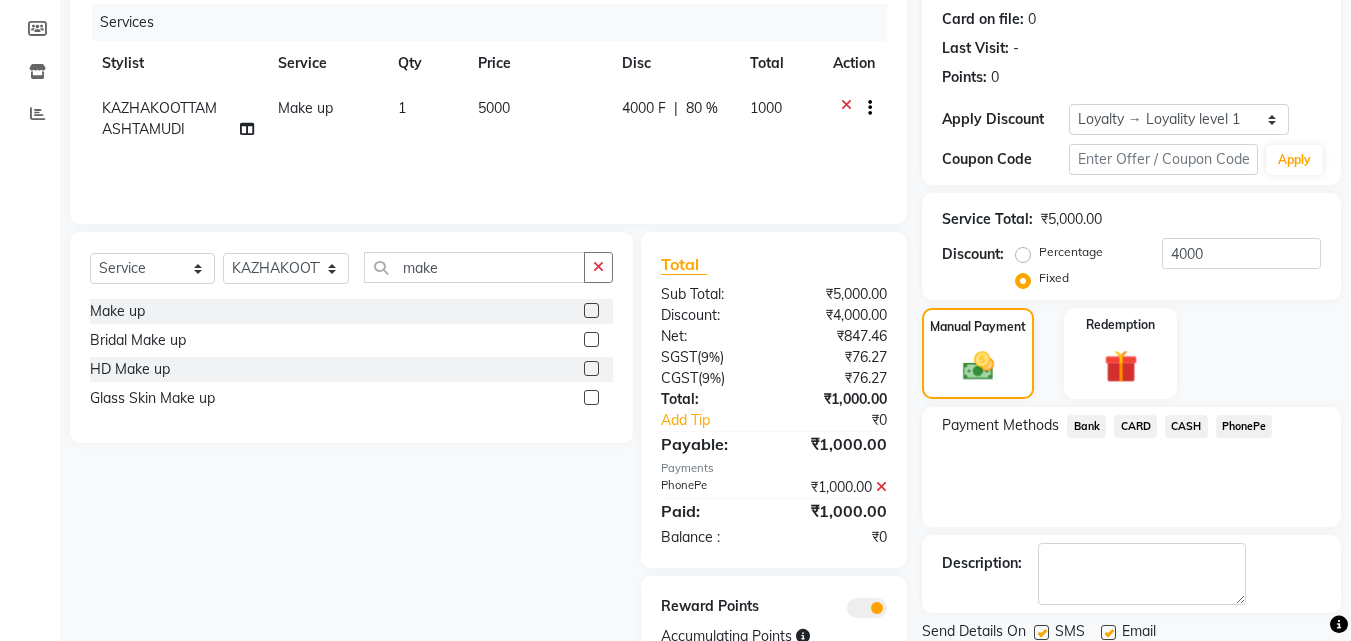 scroll, scrollTop: 321, scrollLeft: 0, axis: vertical 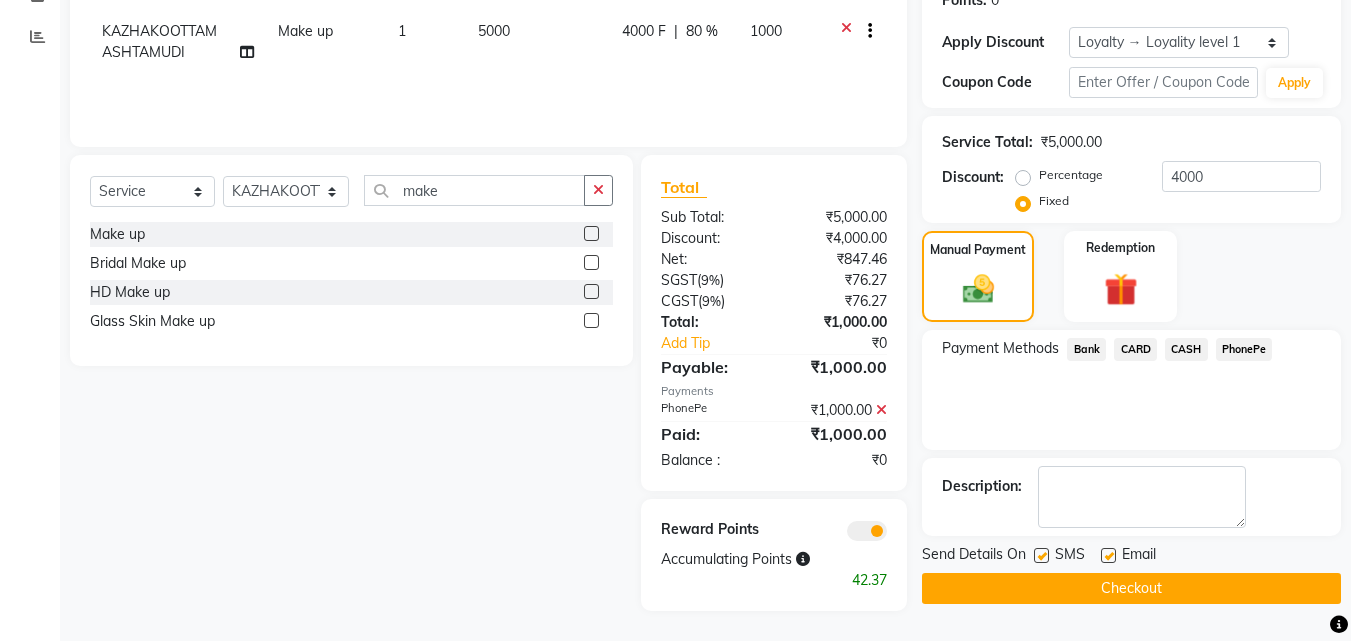 click 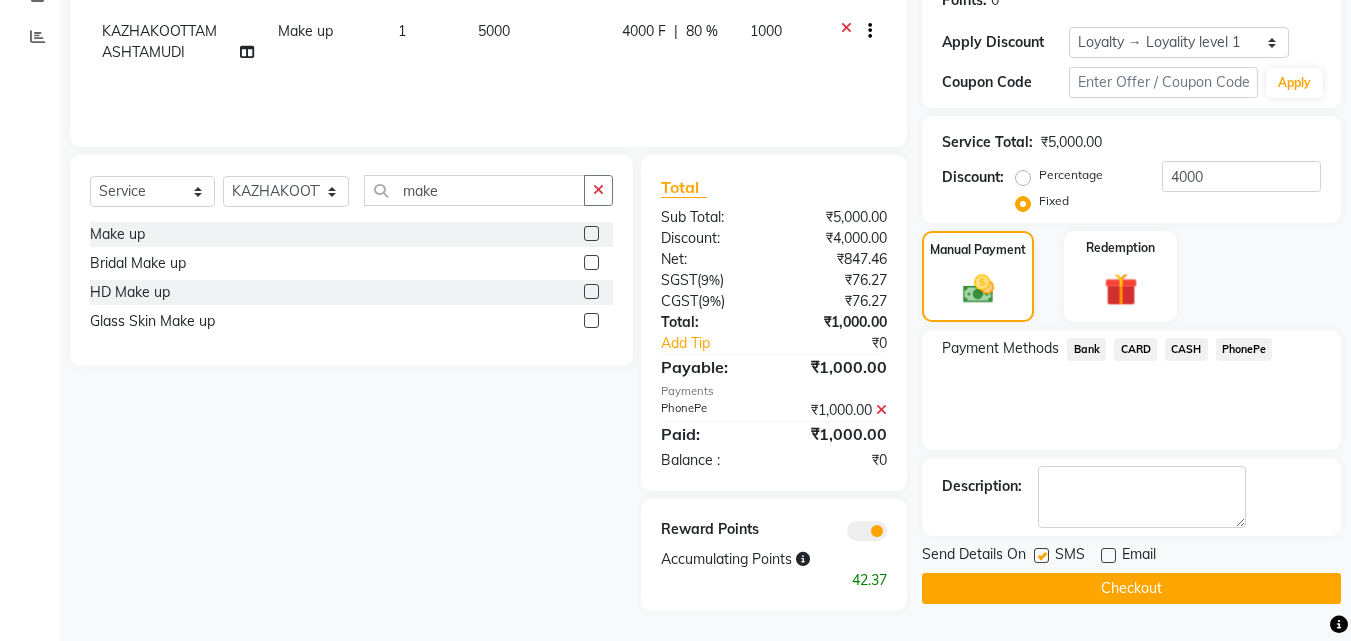 click 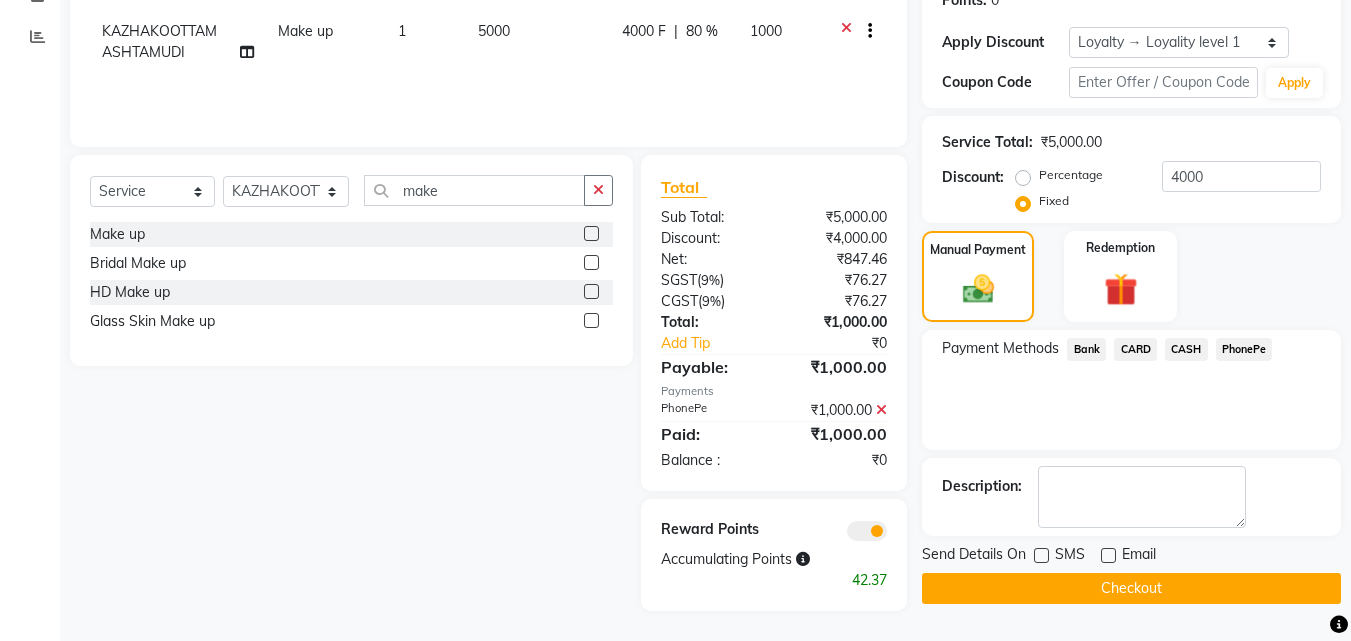 click on "Checkout" 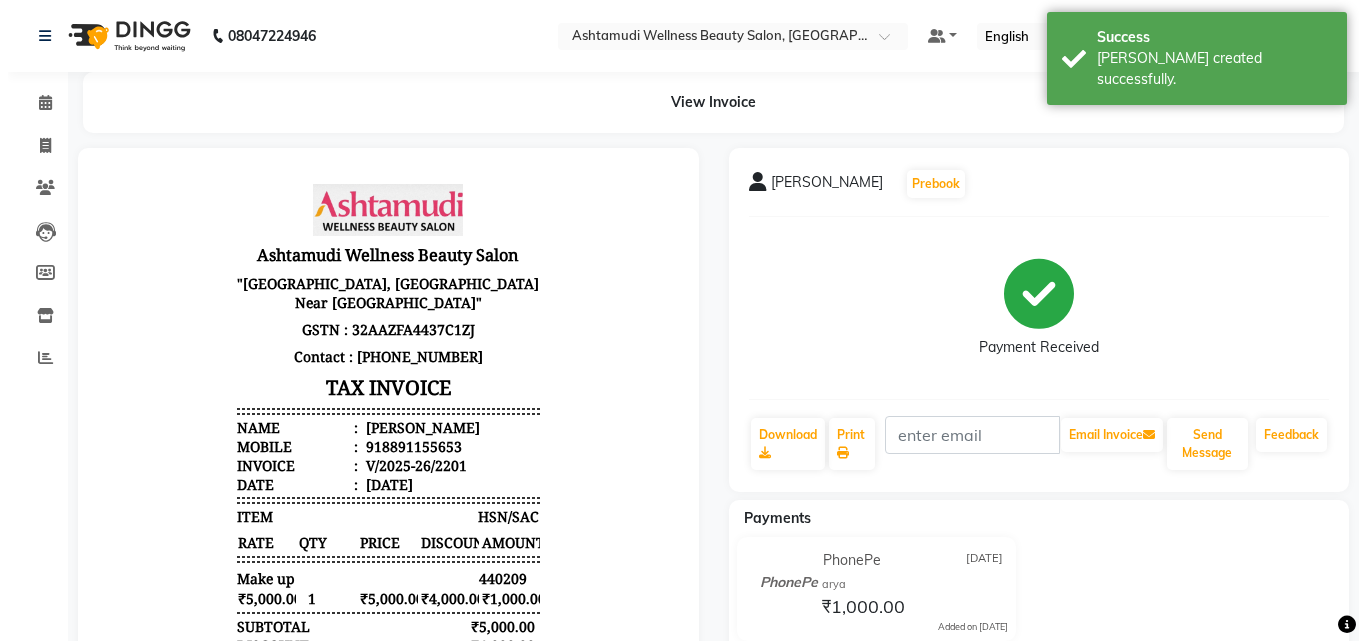 scroll, scrollTop: 0, scrollLeft: 0, axis: both 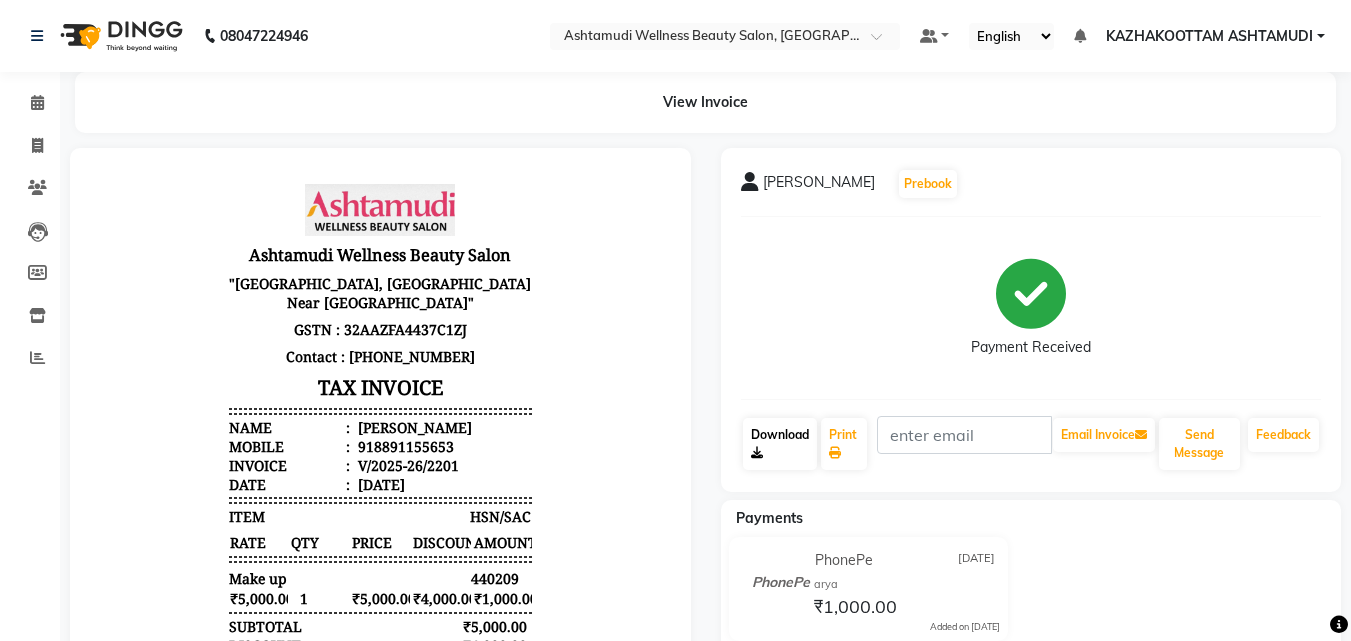 click on "Download" 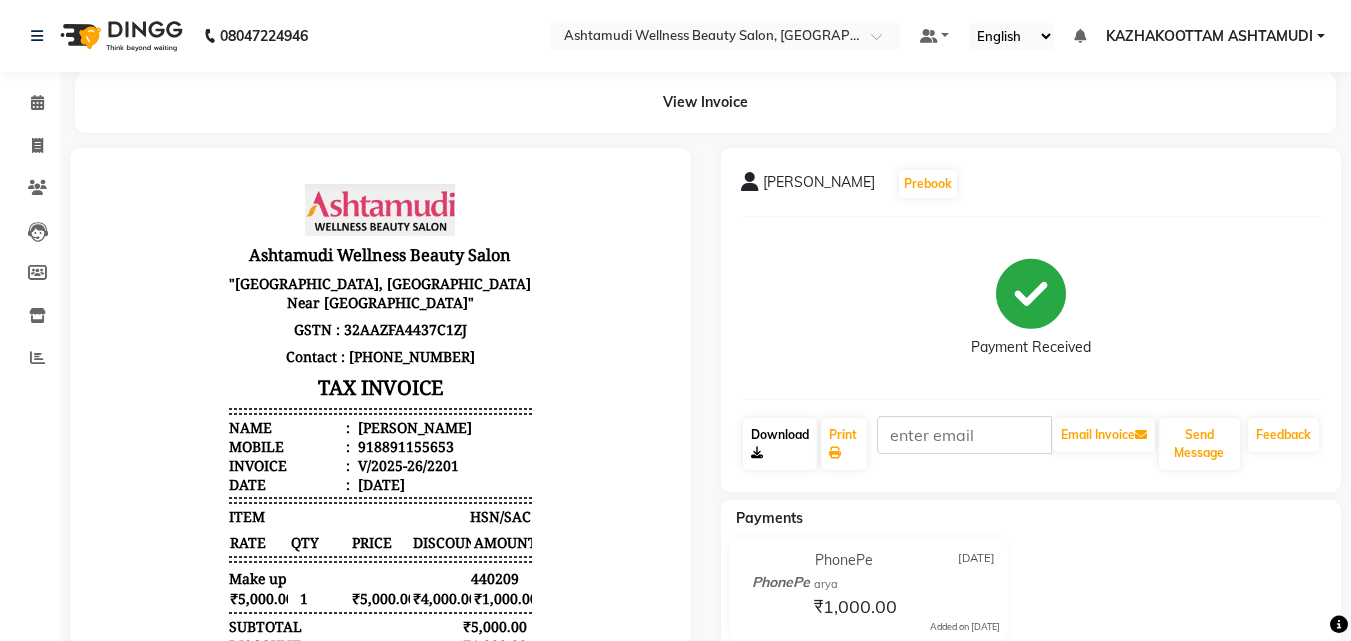 click on "Download" 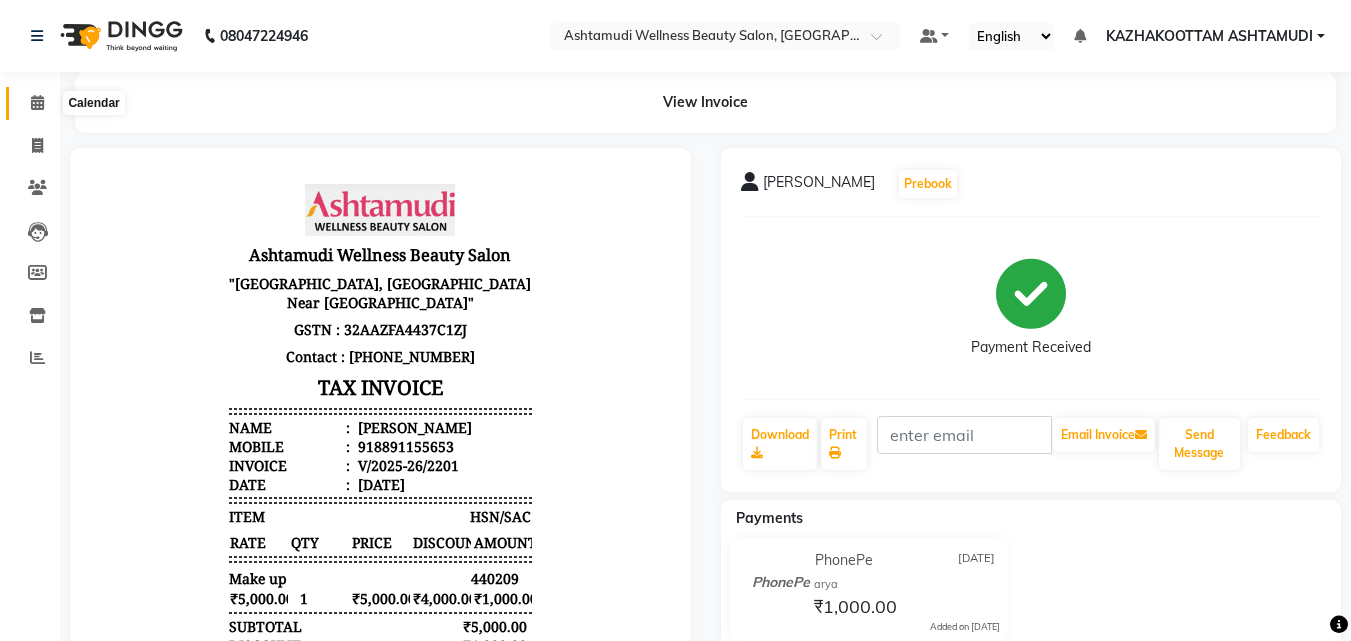 click 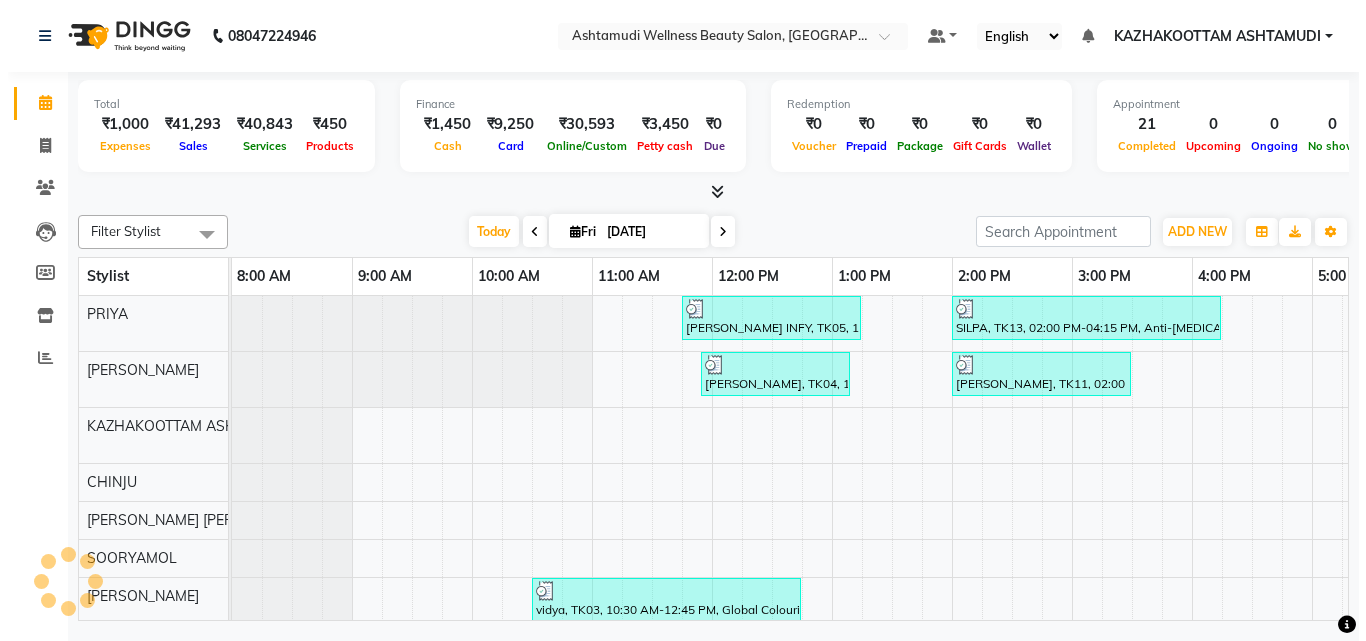 scroll, scrollTop: 0, scrollLeft: 0, axis: both 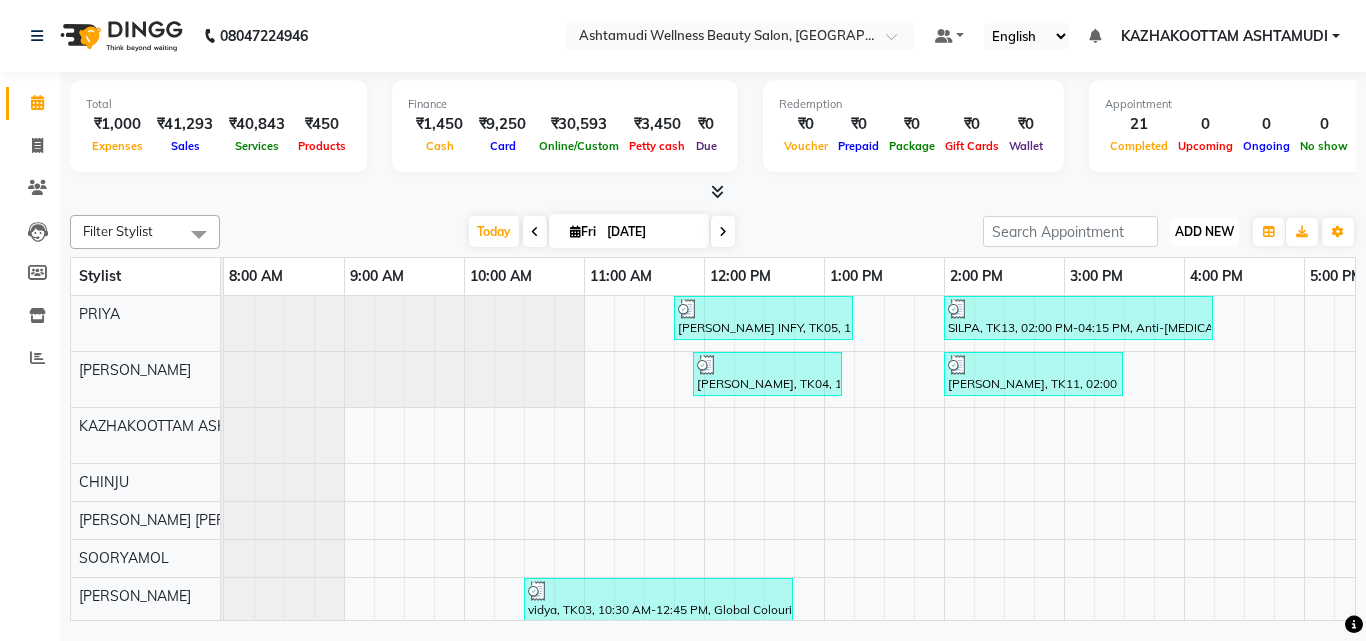 click on "ADD NEW" at bounding box center [1204, 231] 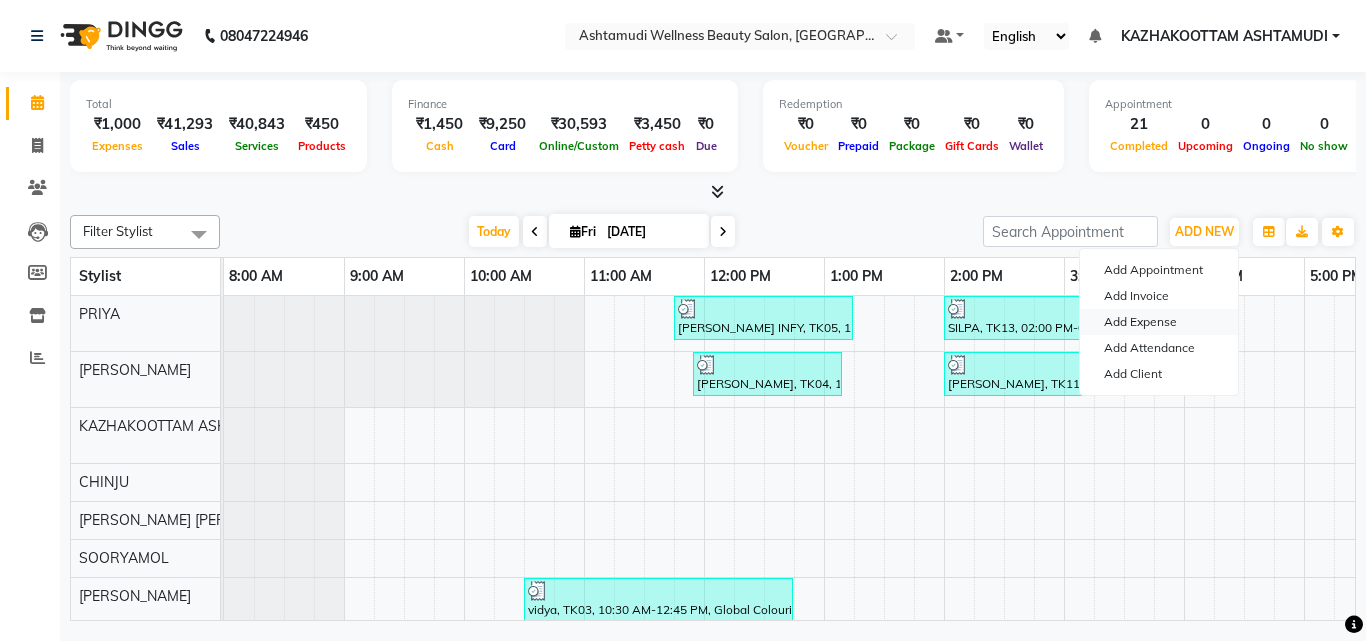 click on "Add Expense" at bounding box center [1159, 322] 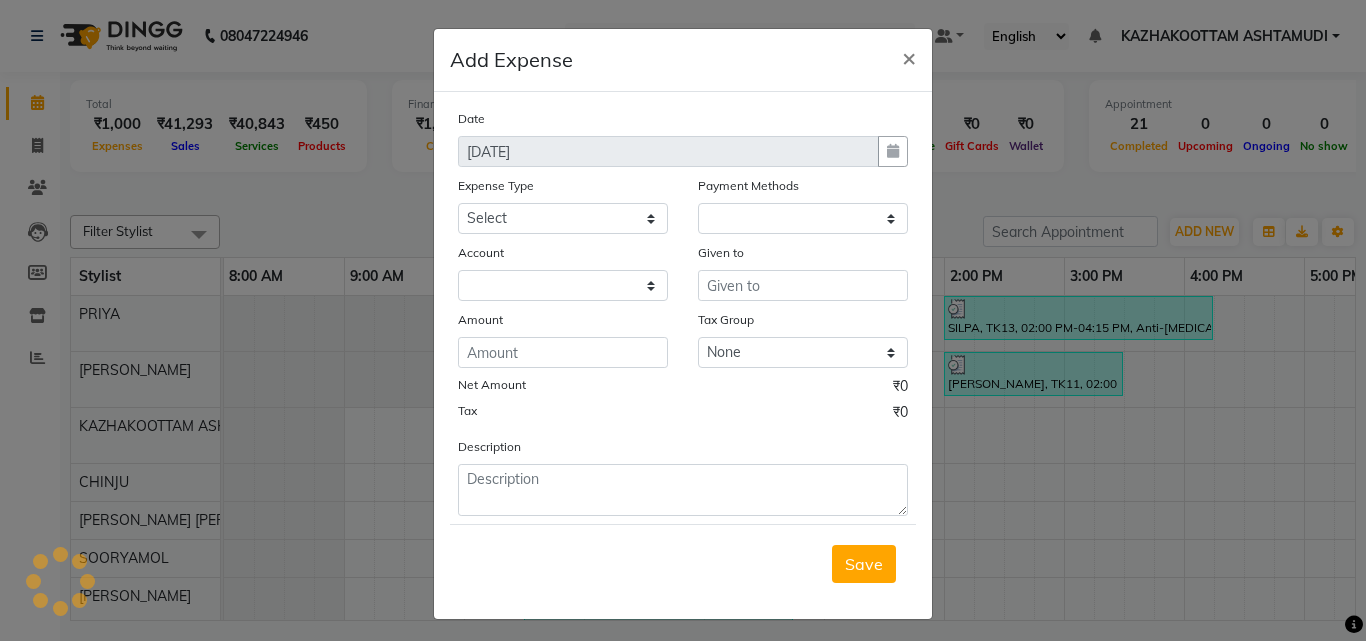 select on "1" 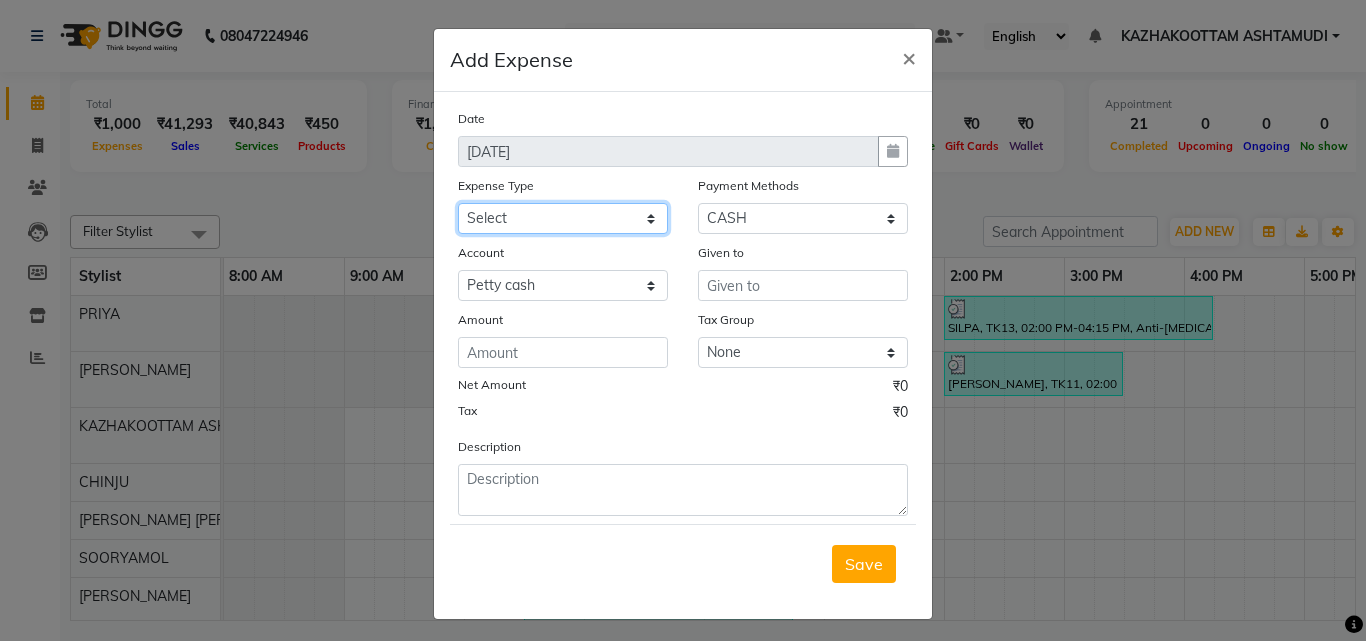 click on "Select ACCOMODATION EXPENSES ADVERTISEMENT SALES PROMOTIONAL EXPENSES Bonus BRIDAL ACCESSORIES REFUND BRIDAL COMMISSION BRIDAL FOOD BRIDAL INCENTIVES BRIDAL ORNAMENTS REFUND BRIDAL TA CASH DEPOSIT RAK BANK COMPUTER ACCESSORIES MOBILE PHONE Donation and Charity Expenses ELECTRICITY CHARGES ELECTRONICS FITTINGS Event Expense FISH FOOD EXPENSES FOOD REFRESHMENT FOR CLIENTS FOOD REFRESHMENT FOR STAFFS Freight And Forwarding Charges FUEL FOR GENERATOR FURNITURE AND EQUIPMENTS Gifts for Clients GIFTS FOR STAFFS GOKULAM CHITS HOSTEL RENT LAUNDRY EXPENSES LICENSE OTHER FEES LOADING UNLOADING CHARGES Medical Expenses MEHNDI PAYMENTS MISCELLANEOUS EXPENSES NEWSPAPER PERIODICALS Ornaments Maintenance Expense OVERTIME ALLOWANCES Payment For Pest Control Perfomance based incentives POSTAGE COURIER CHARGES Printing PRINTING STATIONERY EXPENSES PROFESSIONAL TAX REPAIRS MAINTENANCE ROUND OFF Salary SALARY ADVANCE Sales Incentives Membership Card SALES INCENTIVES PRODUCT SALES INCENTIVES SERVICES SALON ESSENTIALS SALON RENT" 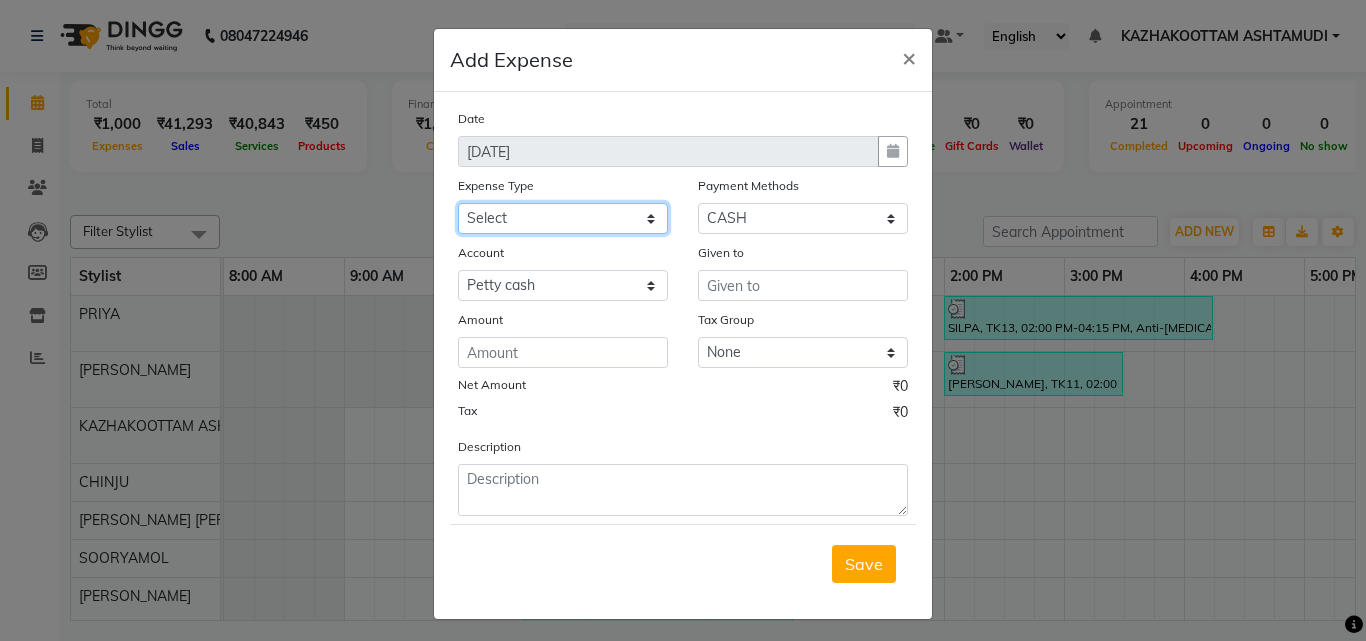 select on "6226" 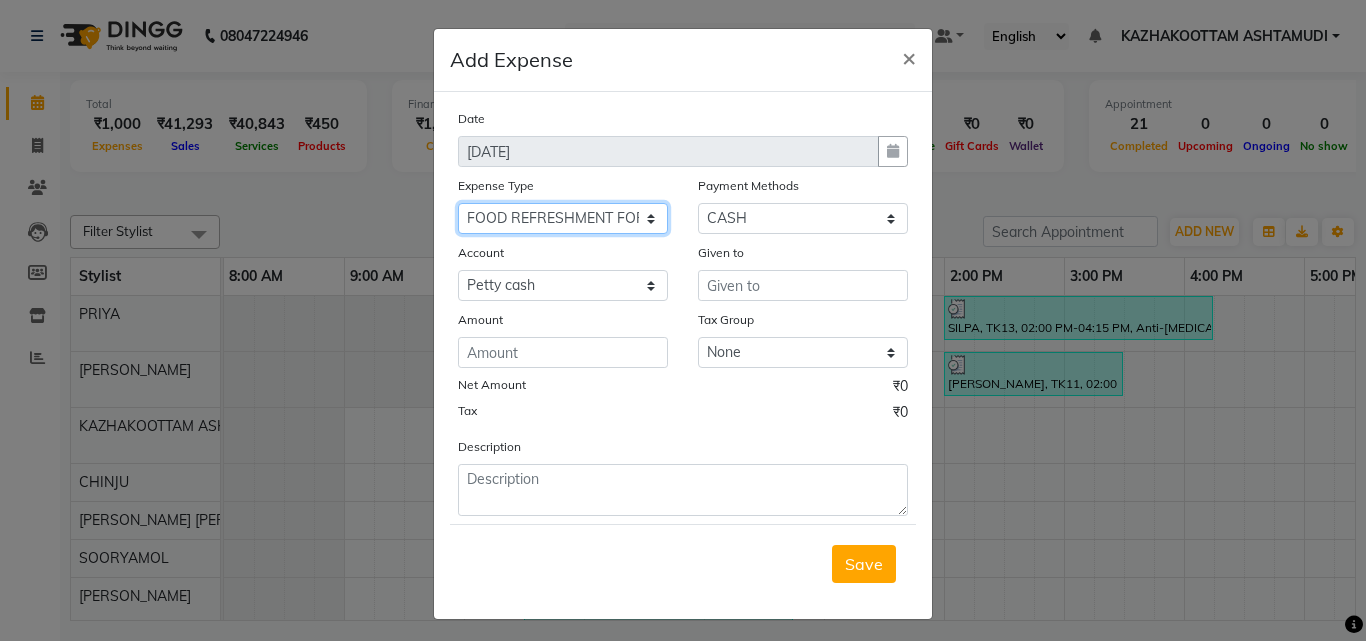 click on "Select ACCOMODATION EXPENSES ADVERTISEMENT SALES PROMOTIONAL EXPENSES Bonus BRIDAL ACCESSORIES REFUND BRIDAL COMMISSION BRIDAL FOOD BRIDAL INCENTIVES BRIDAL ORNAMENTS REFUND BRIDAL TA CASH DEPOSIT RAK BANK COMPUTER ACCESSORIES MOBILE PHONE Donation and Charity Expenses ELECTRICITY CHARGES ELECTRONICS FITTINGS Event Expense FISH FOOD EXPENSES FOOD REFRESHMENT FOR CLIENTS FOOD REFRESHMENT FOR STAFFS Freight And Forwarding Charges FUEL FOR GENERATOR FURNITURE AND EQUIPMENTS Gifts for Clients GIFTS FOR STAFFS GOKULAM CHITS HOSTEL RENT LAUNDRY EXPENSES LICENSE OTHER FEES LOADING UNLOADING CHARGES Medical Expenses MEHNDI PAYMENTS MISCELLANEOUS EXPENSES NEWSPAPER PERIODICALS Ornaments Maintenance Expense OVERTIME ALLOWANCES Payment For Pest Control Perfomance based incentives POSTAGE COURIER CHARGES Printing PRINTING STATIONERY EXPENSES PROFESSIONAL TAX REPAIRS MAINTENANCE ROUND OFF Salary SALARY ADVANCE Sales Incentives Membership Card SALES INCENTIVES PRODUCT SALES INCENTIVES SERVICES SALON ESSENTIALS SALON RENT" 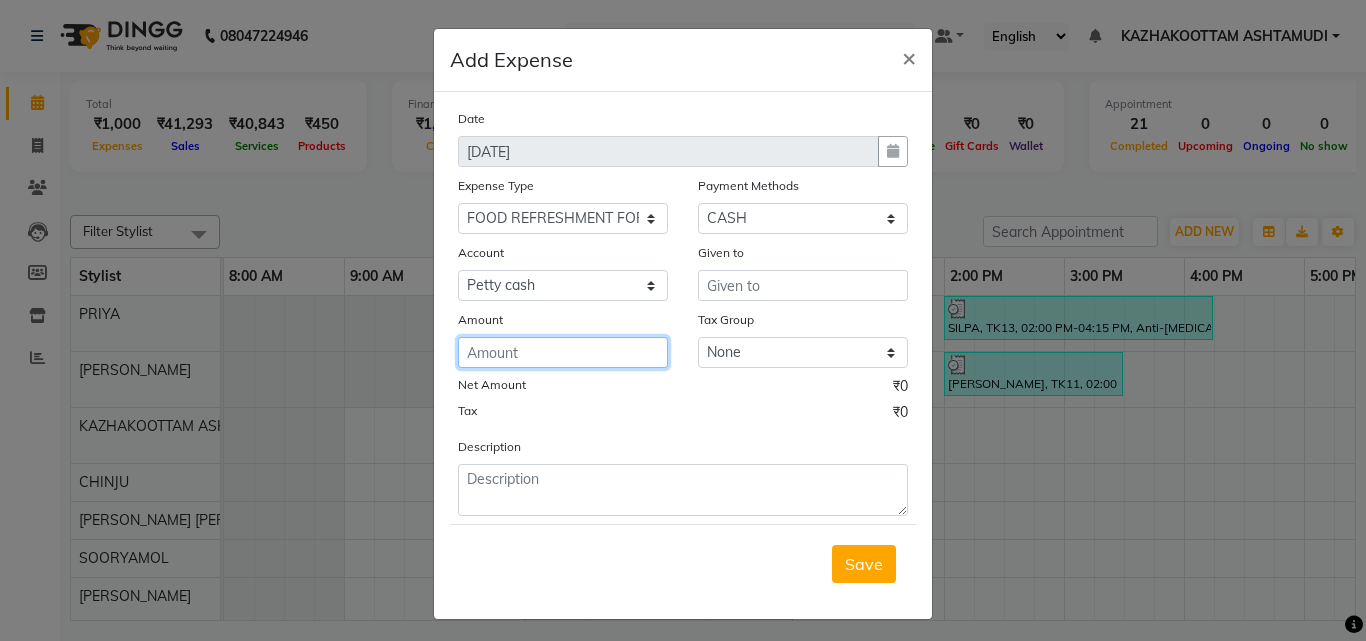 click 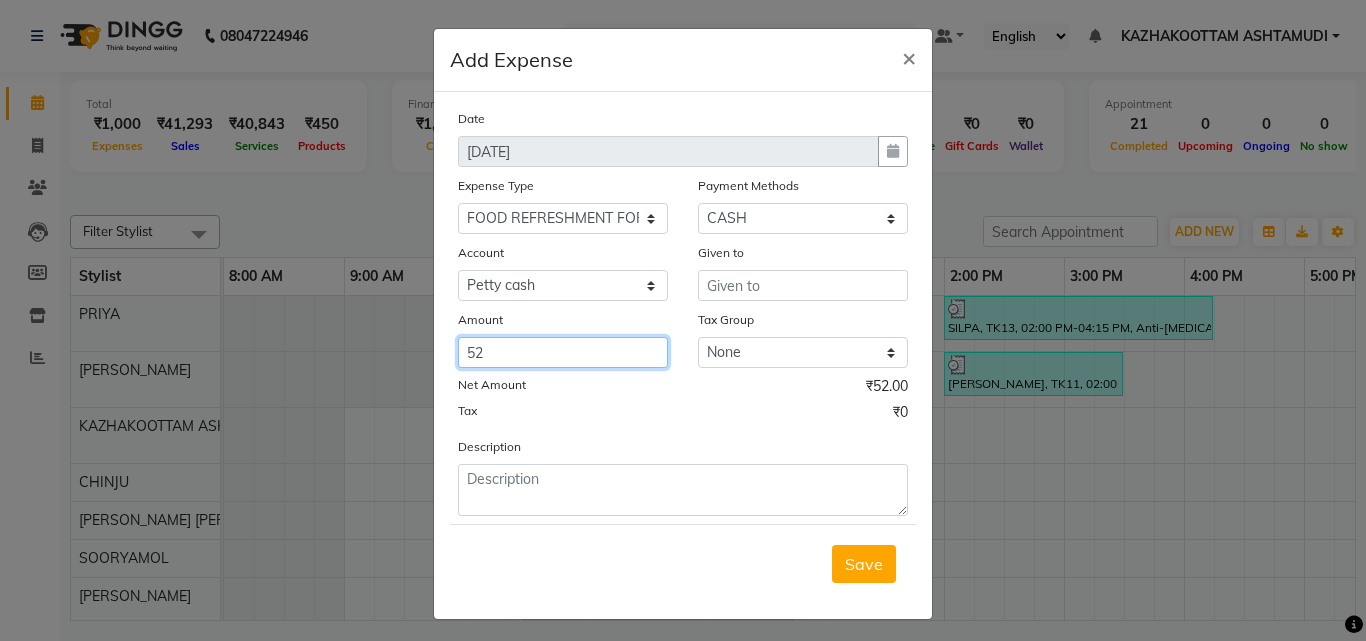 type on "52" 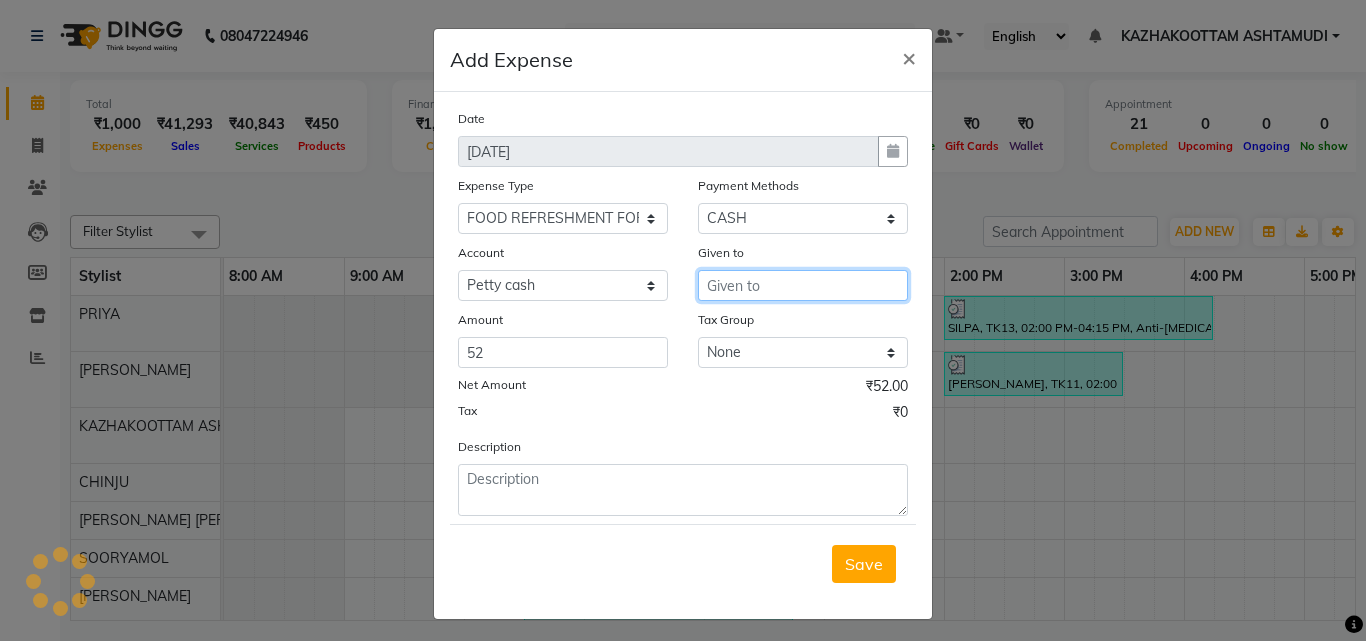 click at bounding box center [803, 285] 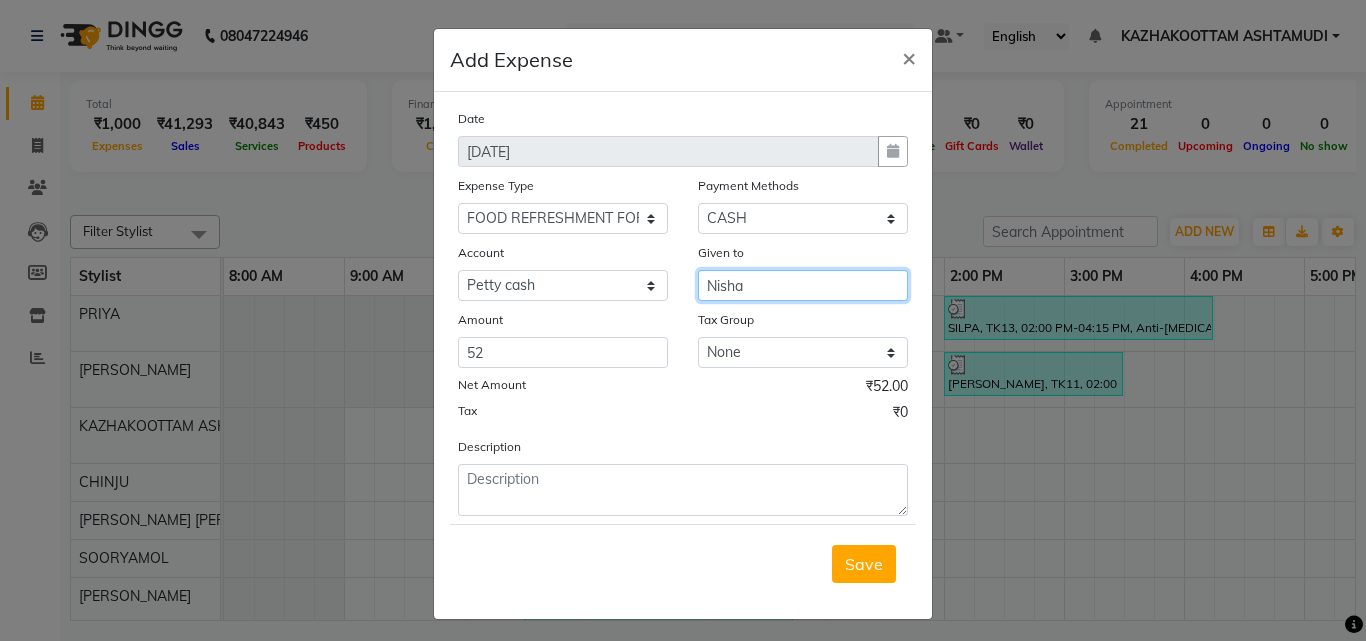 type on "Nisha" 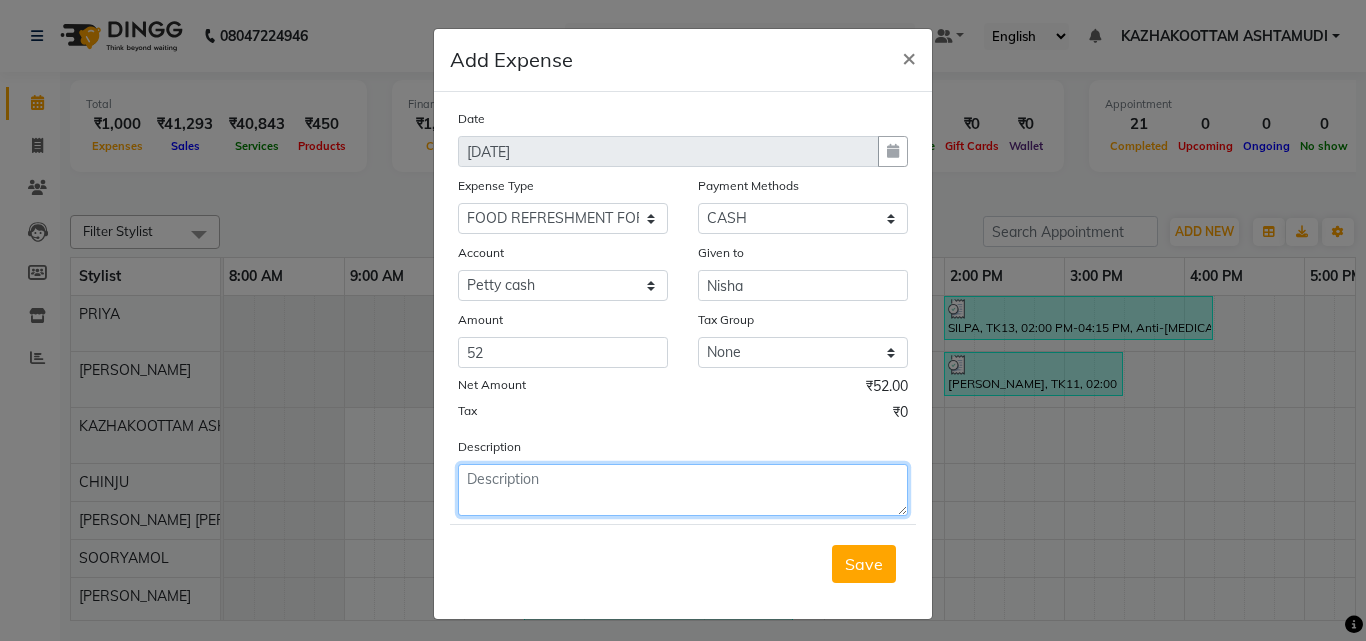 click 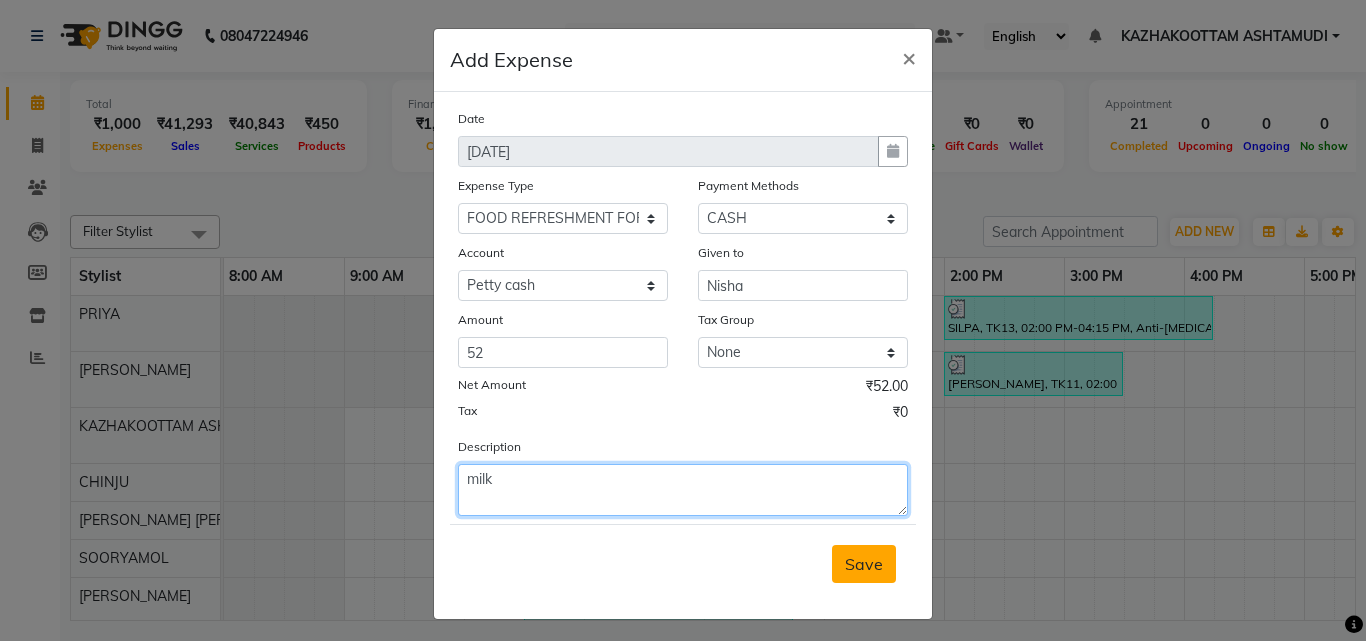 type on "milk" 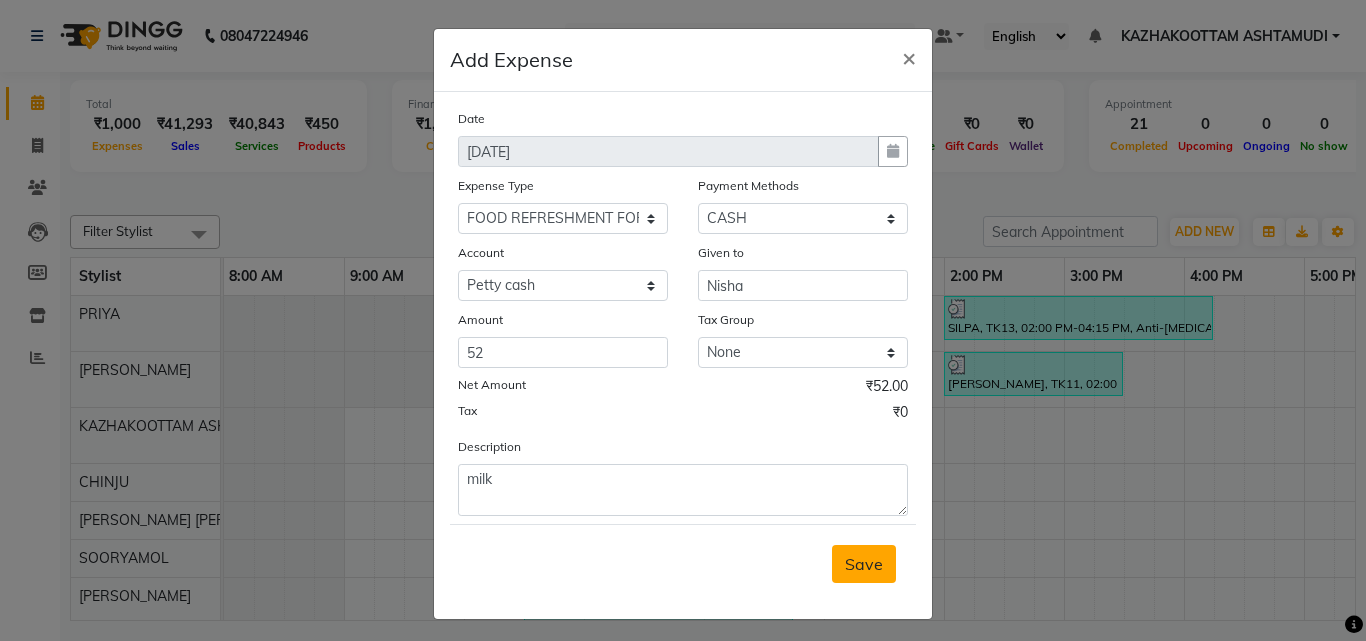 click on "Save" at bounding box center (864, 564) 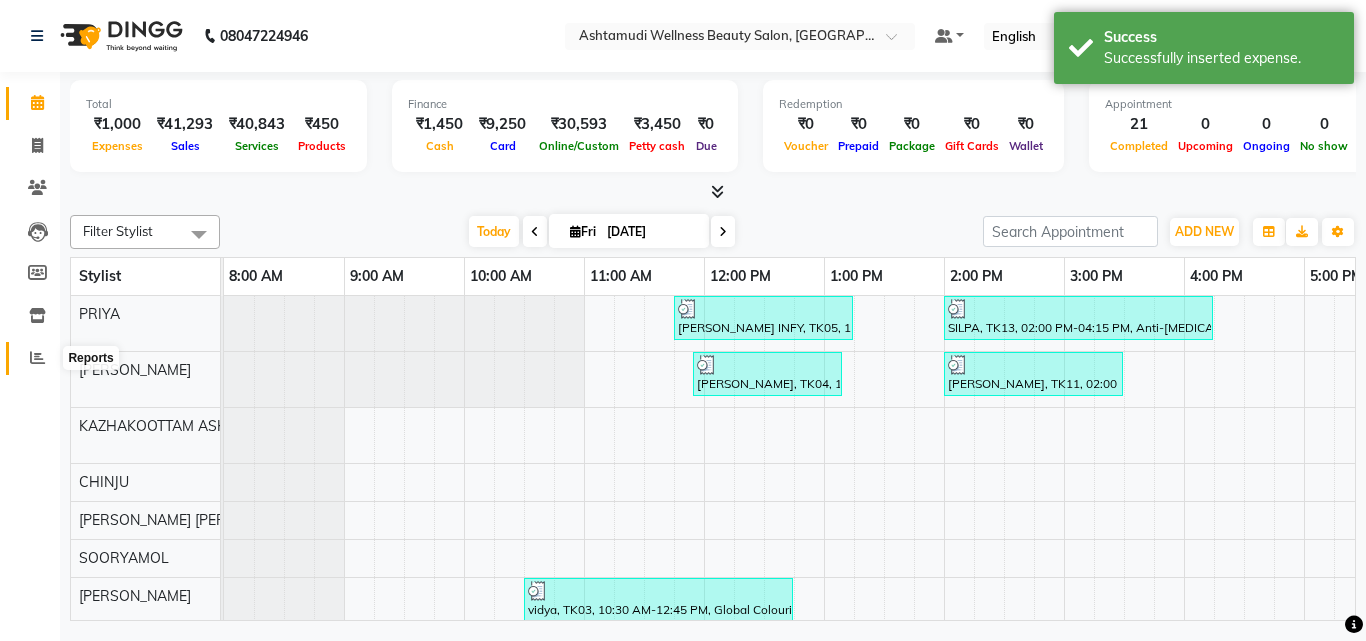 click 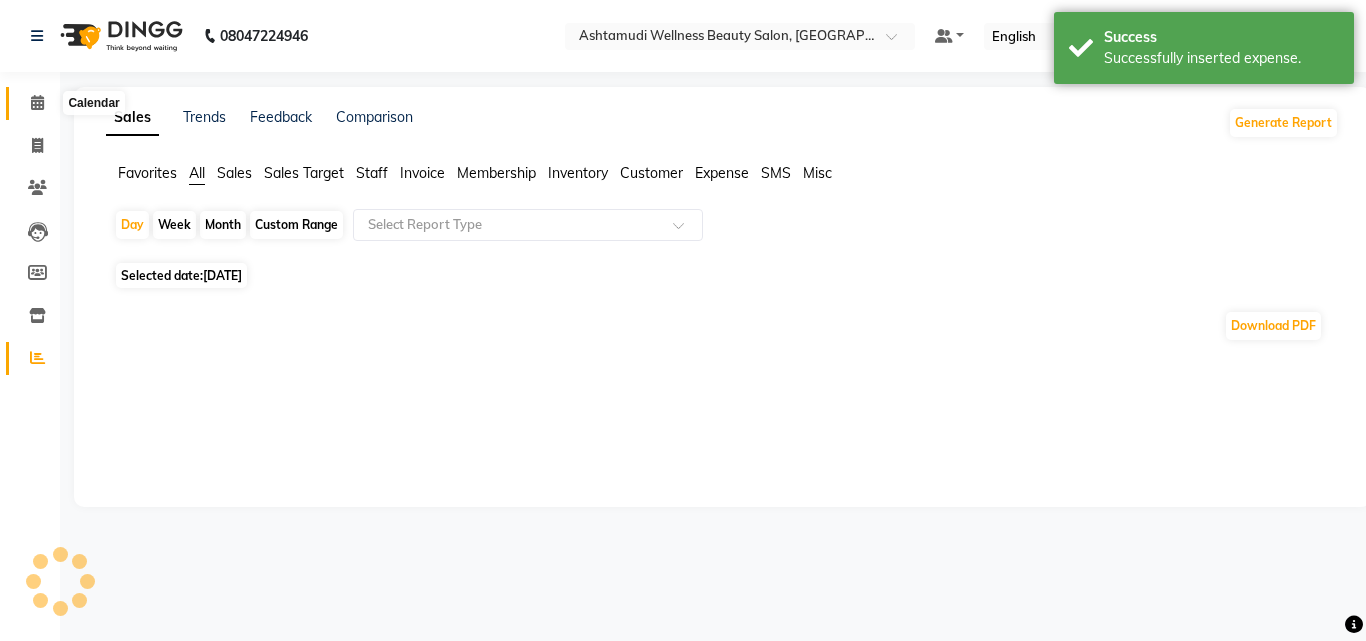 click 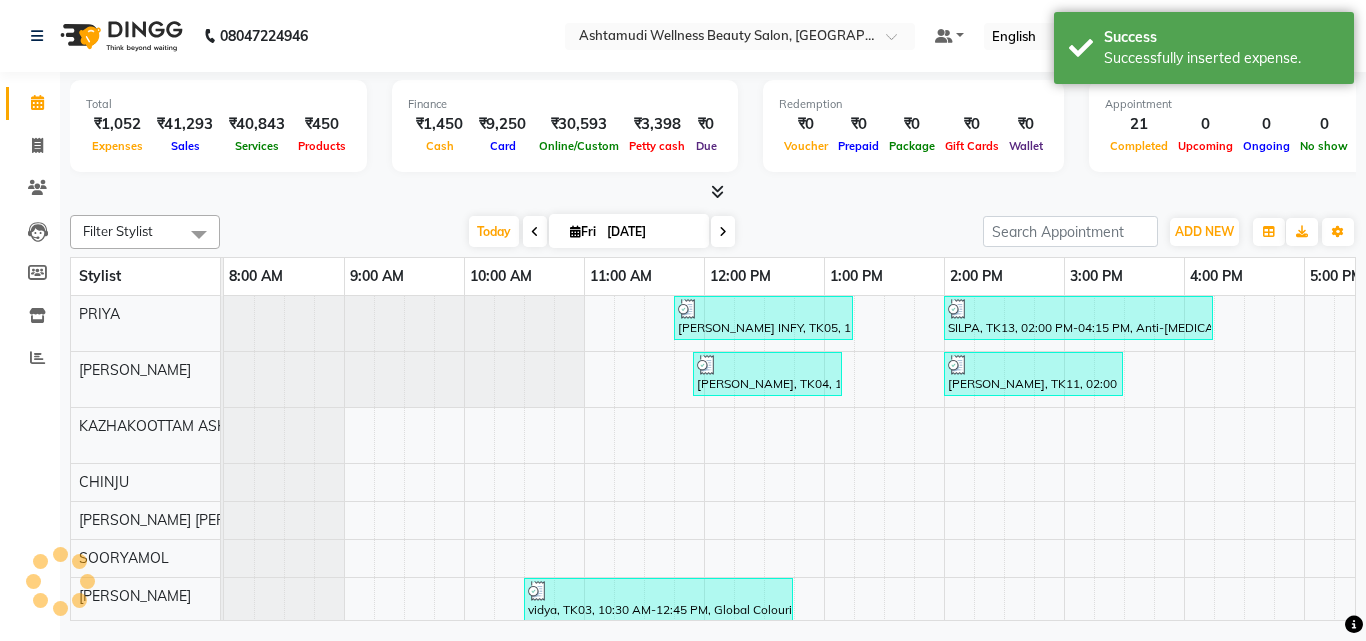 scroll, scrollTop: 0, scrollLeft: 0, axis: both 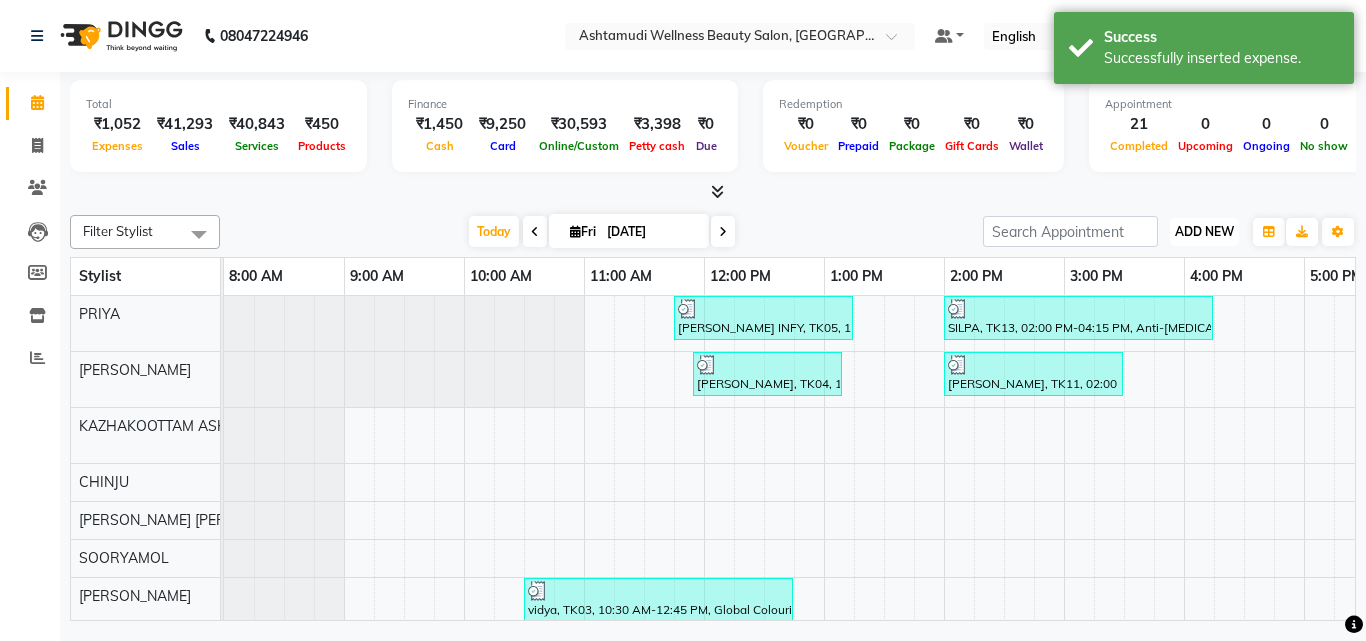 click on "ADD NEW" at bounding box center (1204, 231) 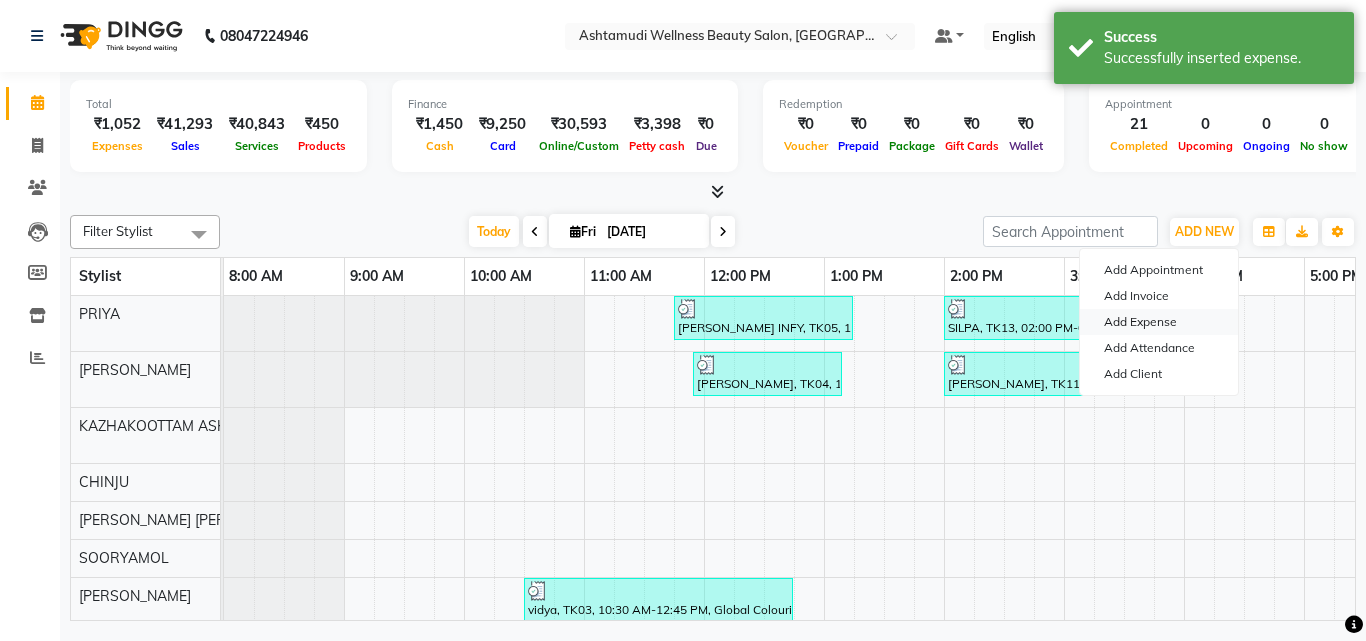click on "Add Expense" at bounding box center [1159, 322] 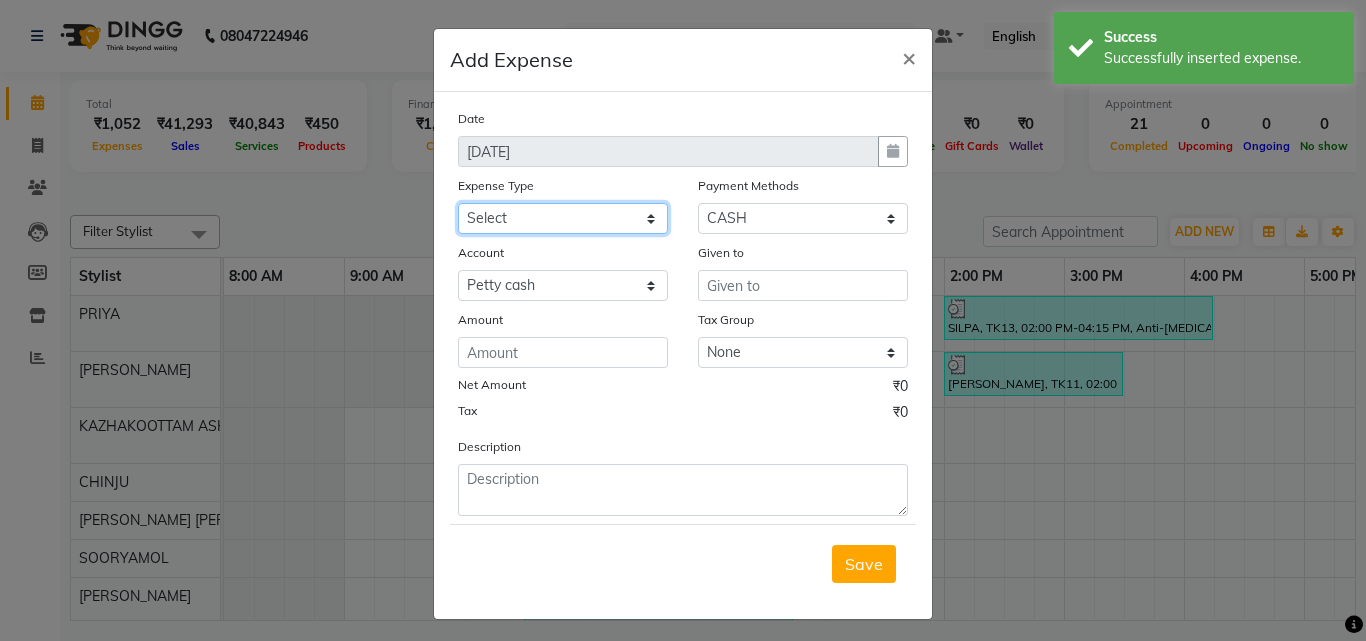 click on "Select ACCOMODATION EXPENSES ADVERTISEMENT SALES PROMOTIONAL EXPENSES Bonus BRIDAL ACCESSORIES REFUND BRIDAL COMMISSION BRIDAL FOOD BRIDAL INCENTIVES BRIDAL ORNAMENTS REFUND BRIDAL TA CASH DEPOSIT RAK BANK COMPUTER ACCESSORIES MOBILE PHONE Donation and Charity Expenses ELECTRICITY CHARGES ELECTRONICS FITTINGS Event Expense FISH FOOD EXPENSES FOOD REFRESHMENT FOR CLIENTS FOOD REFRESHMENT FOR STAFFS Freight And Forwarding Charges FUEL FOR GENERATOR FURNITURE AND EQUIPMENTS Gifts for Clients GIFTS FOR STAFFS GOKULAM CHITS HOSTEL RENT LAUNDRY EXPENSES LICENSE OTHER FEES LOADING UNLOADING CHARGES Medical Expenses MEHNDI PAYMENTS MISCELLANEOUS EXPENSES NEWSPAPER PERIODICALS Ornaments Maintenance Expense OVERTIME ALLOWANCES Payment For Pest Control Perfomance based incentives POSTAGE COURIER CHARGES Printing PRINTING STATIONERY EXPENSES PROFESSIONAL TAX REPAIRS MAINTENANCE ROUND OFF Salary SALARY ADVANCE Sales Incentives Membership Card SALES INCENTIVES PRODUCT SALES INCENTIVES SERVICES SALON ESSENTIALS SALON RENT" 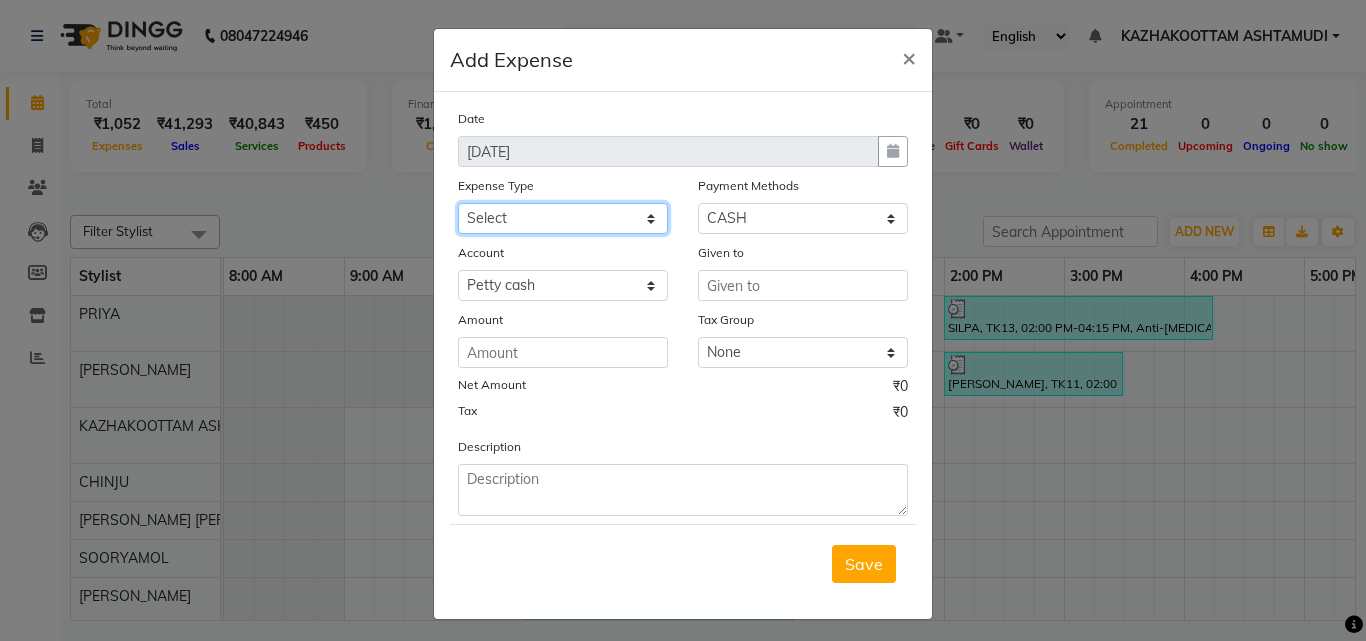 select on "6180" 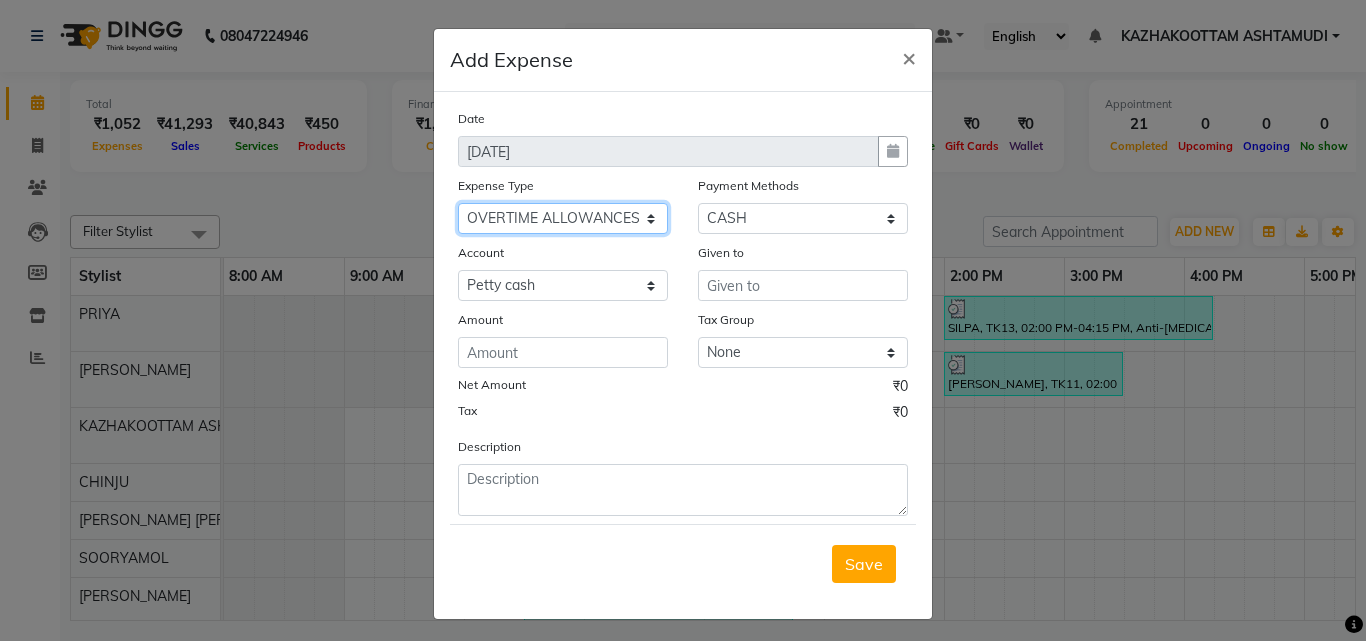 click on "Select ACCOMODATION EXPENSES ADVERTISEMENT SALES PROMOTIONAL EXPENSES Bonus BRIDAL ACCESSORIES REFUND BRIDAL COMMISSION BRIDAL FOOD BRIDAL INCENTIVES BRIDAL ORNAMENTS REFUND BRIDAL TA CASH DEPOSIT RAK BANK COMPUTER ACCESSORIES MOBILE PHONE Donation and Charity Expenses ELECTRICITY CHARGES ELECTRONICS FITTINGS Event Expense FISH FOOD EXPENSES FOOD REFRESHMENT FOR CLIENTS FOOD REFRESHMENT FOR STAFFS Freight And Forwarding Charges FUEL FOR GENERATOR FURNITURE AND EQUIPMENTS Gifts for Clients GIFTS FOR STAFFS GOKULAM CHITS HOSTEL RENT LAUNDRY EXPENSES LICENSE OTHER FEES LOADING UNLOADING CHARGES Medical Expenses MEHNDI PAYMENTS MISCELLANEOUS EXPENSES NEWSPAPER PERIODICALS Ornaments Maintenance Expense OVERTIME ALLOWANCES Payment For Pest Control Perfomance based incentives POSTAGE COURIER CHARGES Printing PRINTING STATIONERY EXPENSES PROFESSIONAL TAX REPAIRS MAINTENANCE ROUND OFF Salary SALARY ADVANCE Sales Incentives Membership Card SALES INCENTIVES PRODUCT SALES INCENTIVES SERVICES SALON ESSENTIALS SALON RENT" 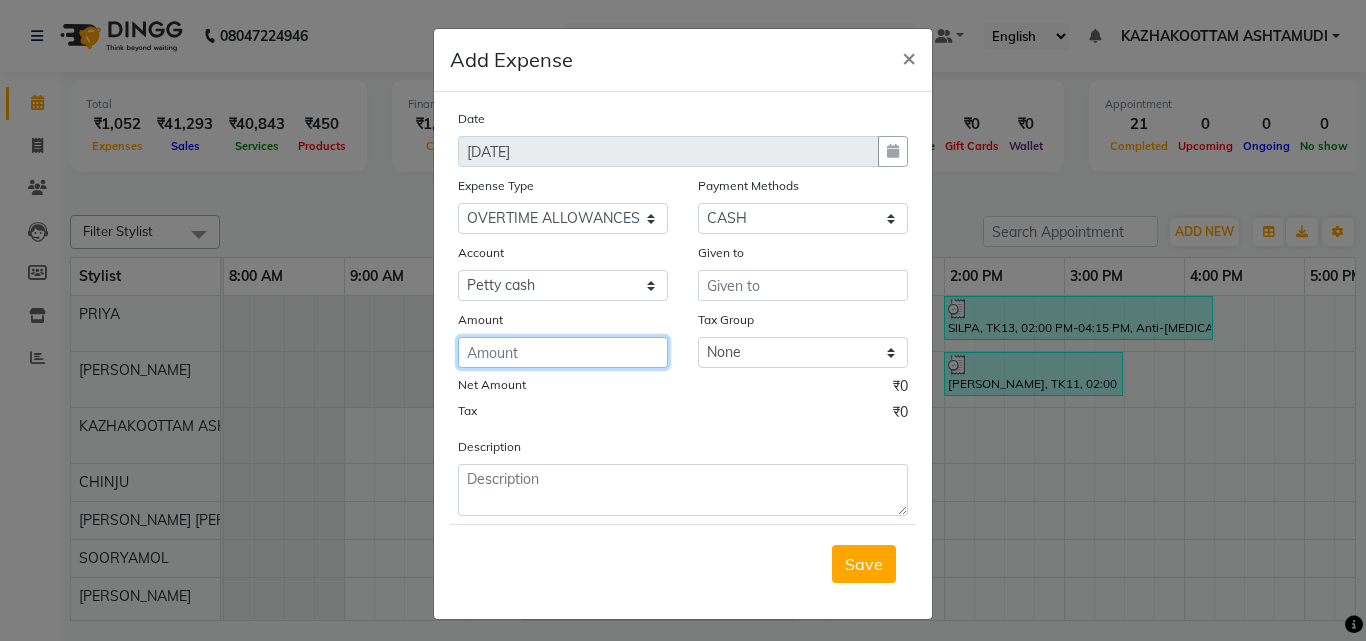 click 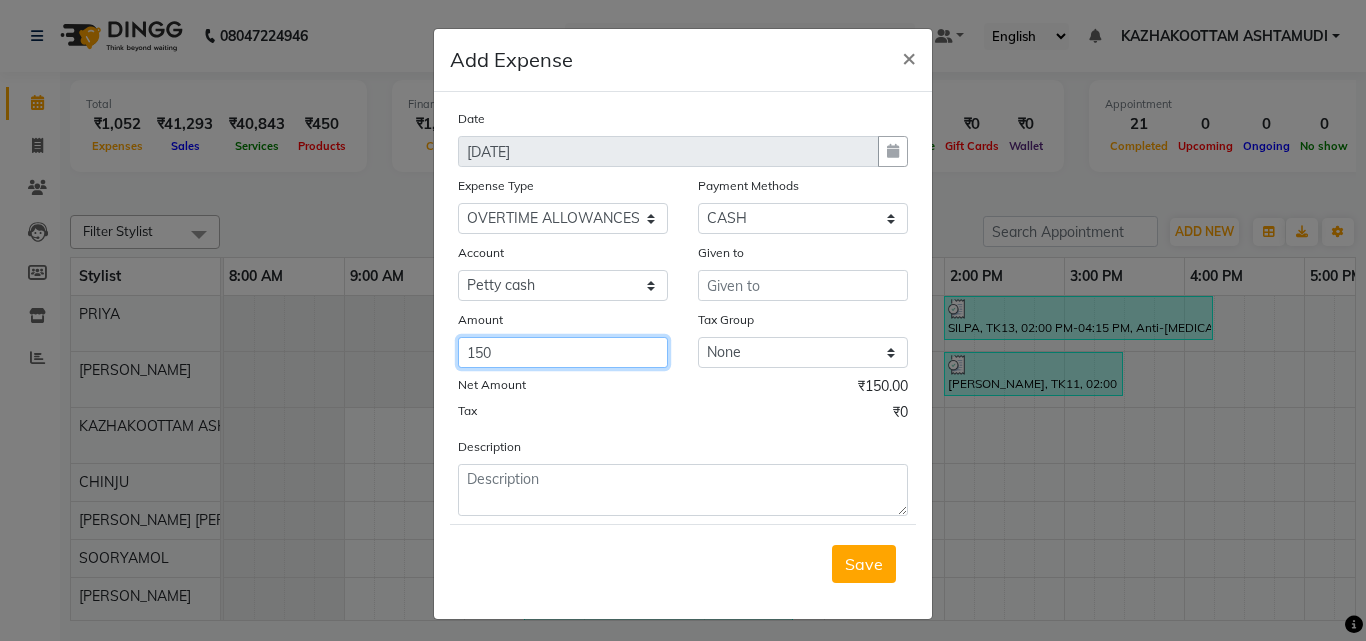 type on "150" 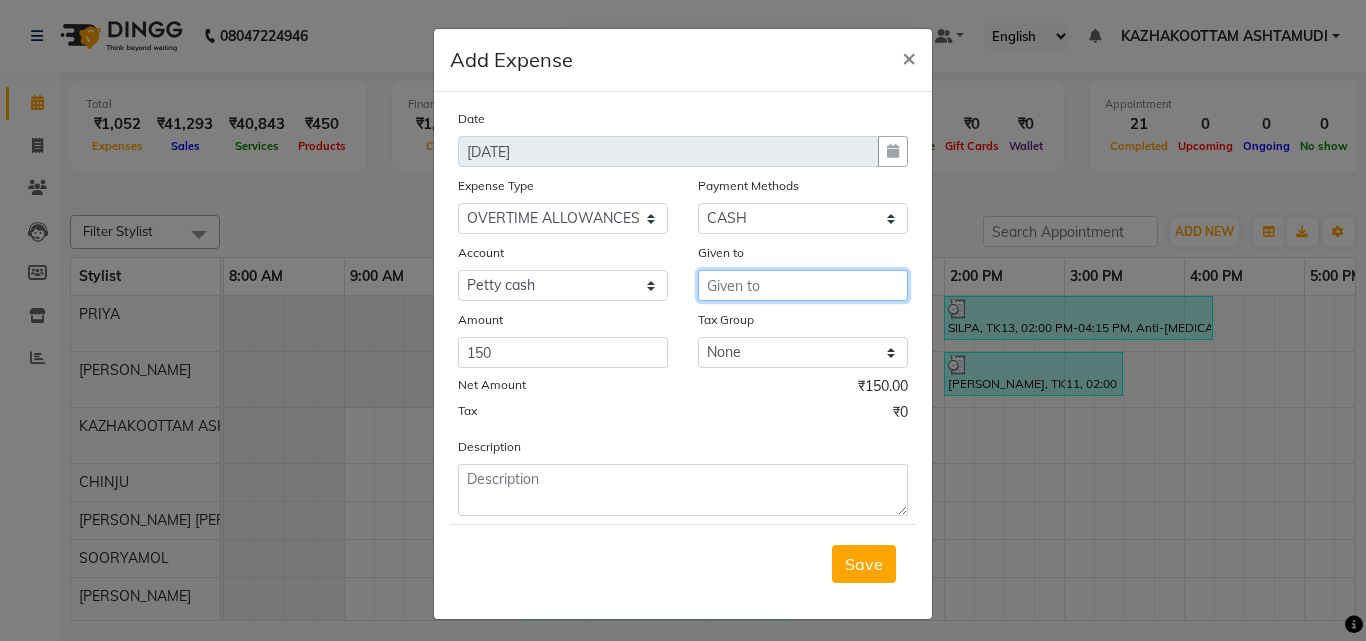 click at bounding box center [803, 285] 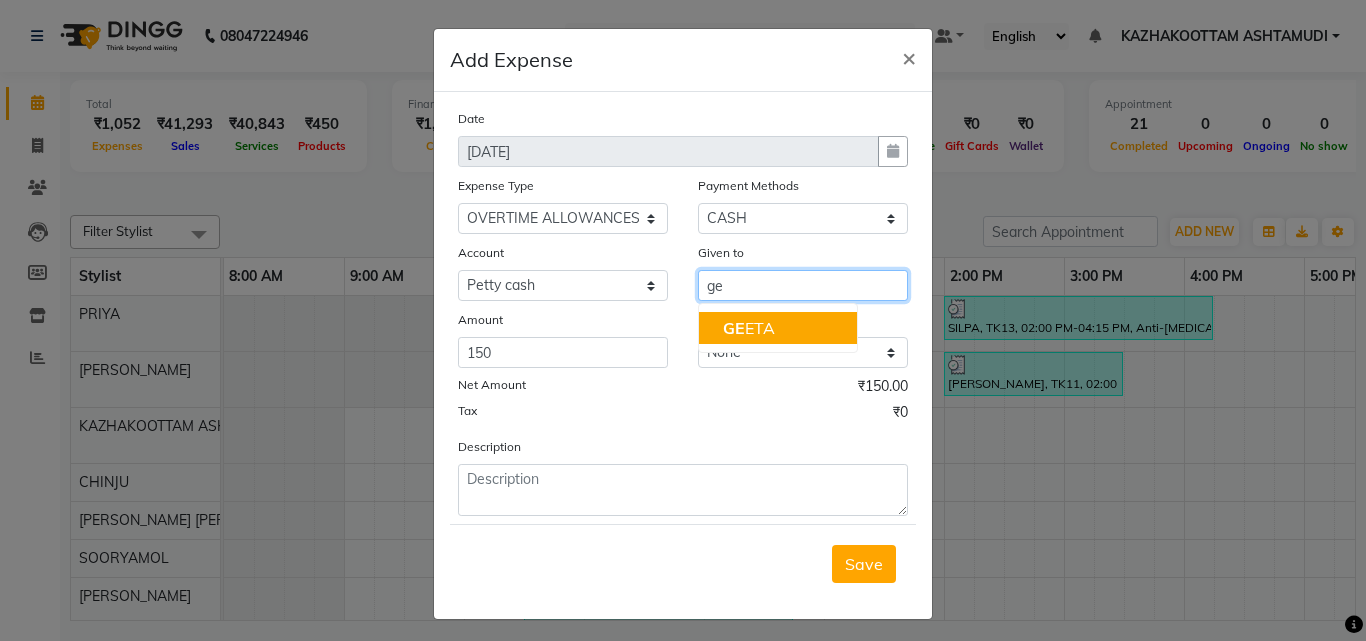 click on "GE ETA" at bounding box center [749, 328] 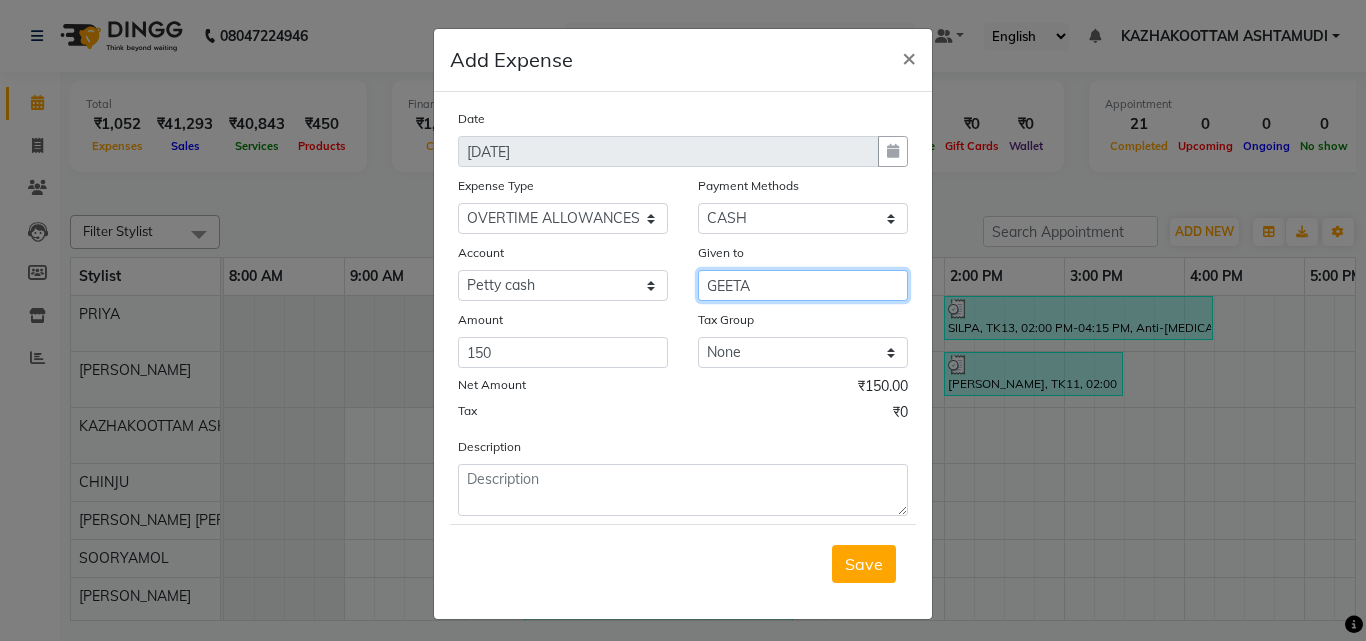 type on "GEETA" 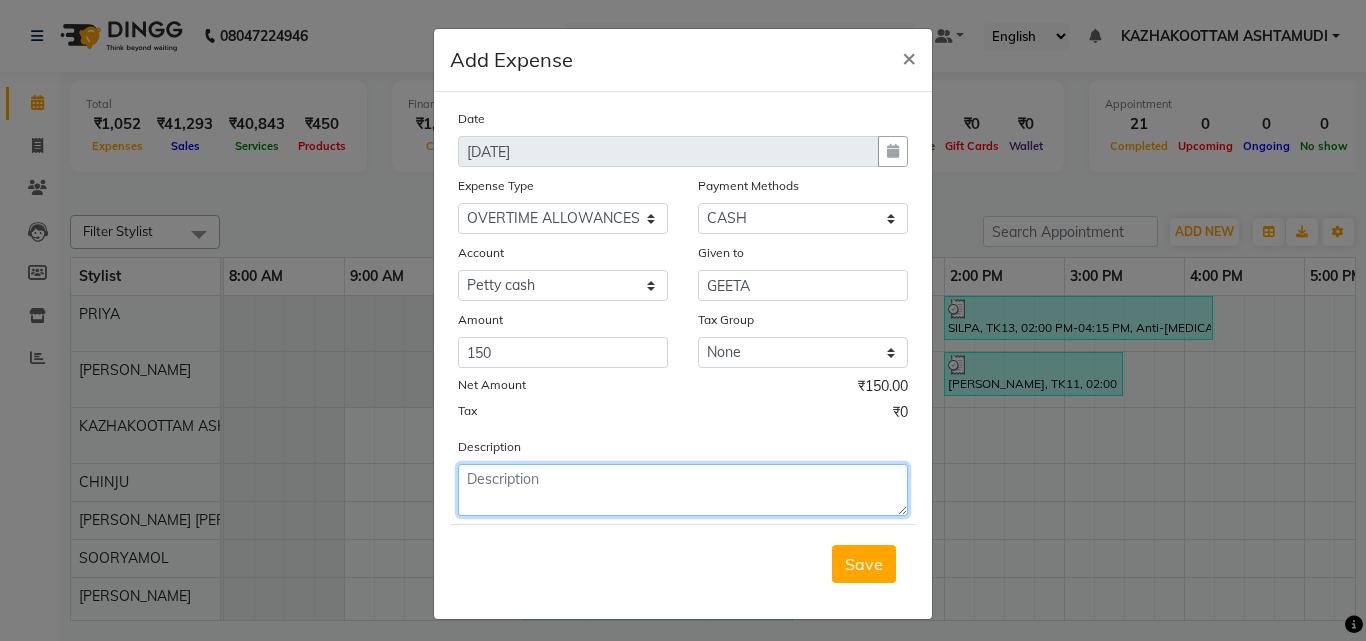 click 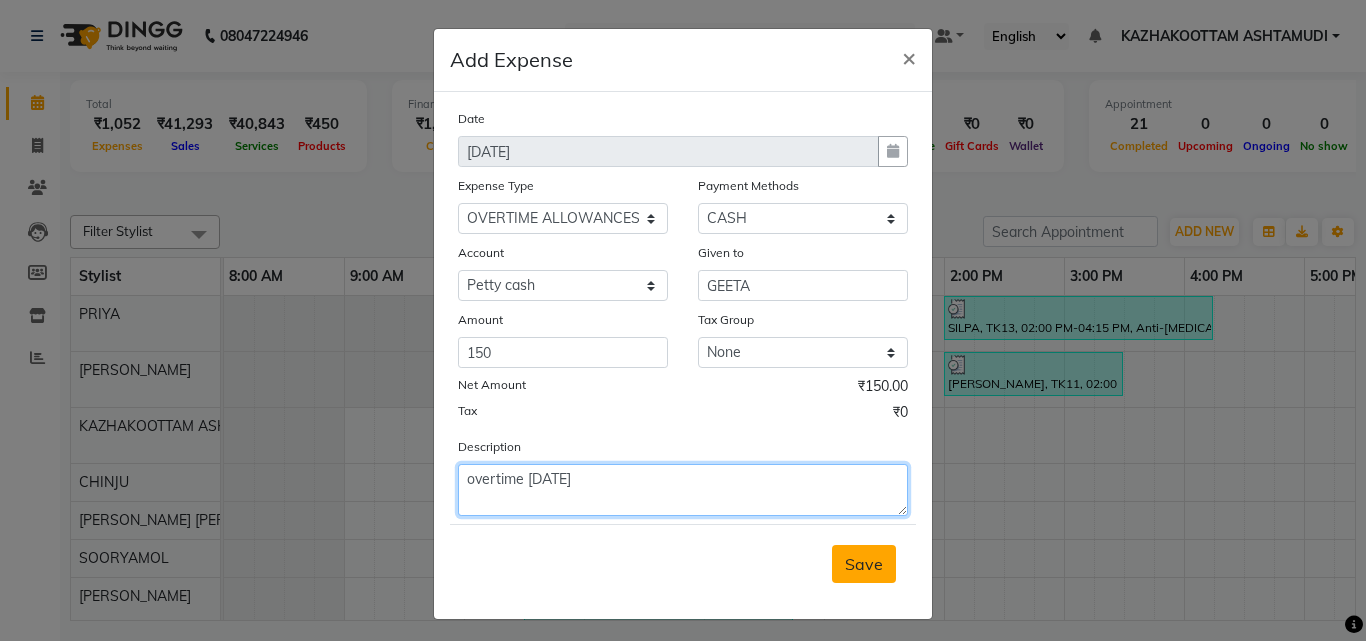 type on "overtime [DATE]" 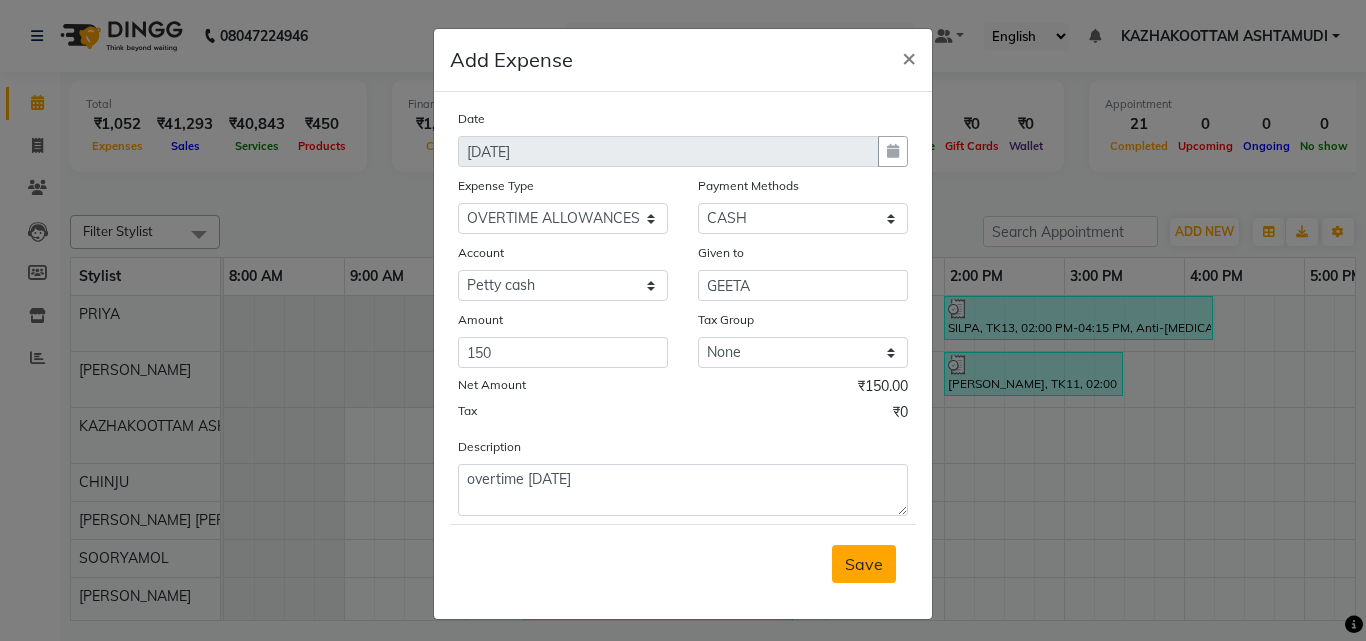 click on "Save" at bounding box center (864, 564) 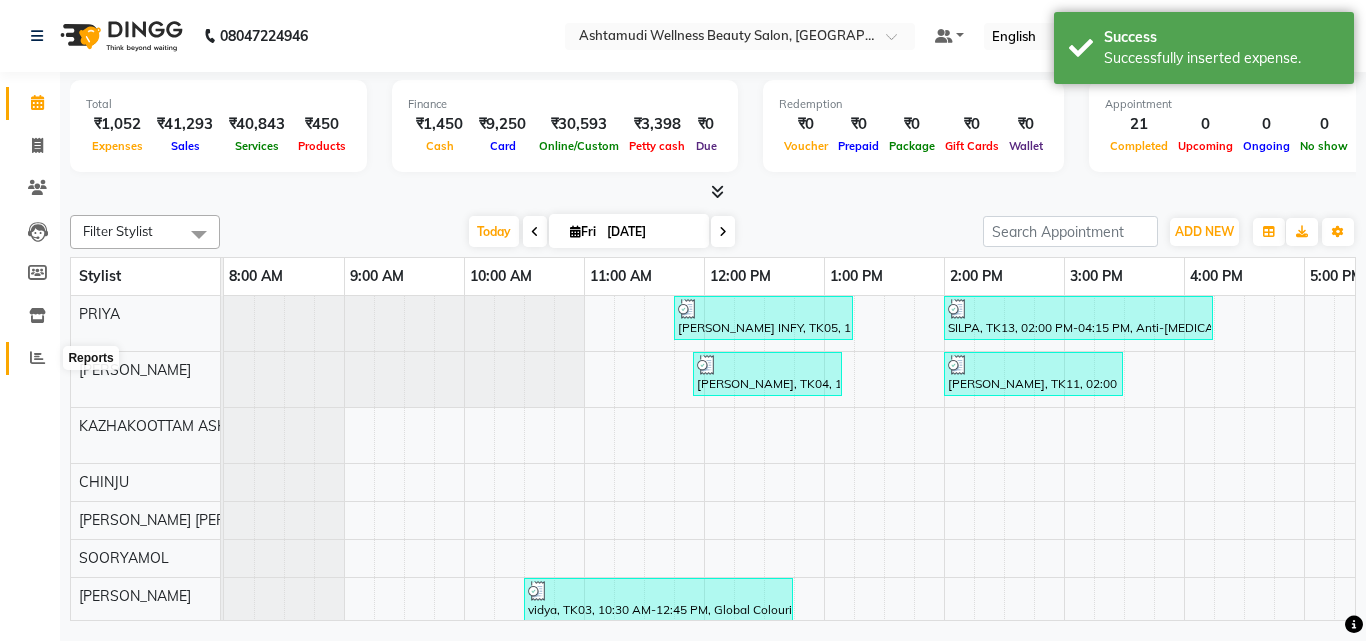 drag, startPoint x: 39, startPoint y: 363, endPoint x: 39, endPoint y: 352, distance: 11 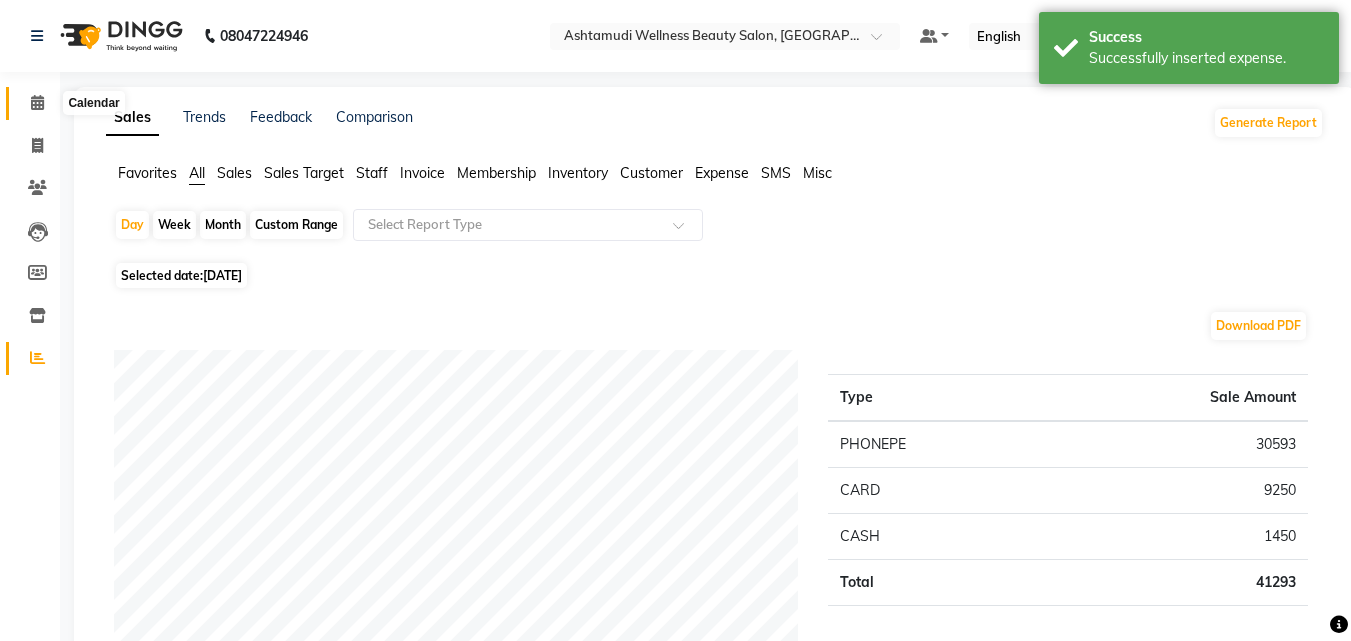 click 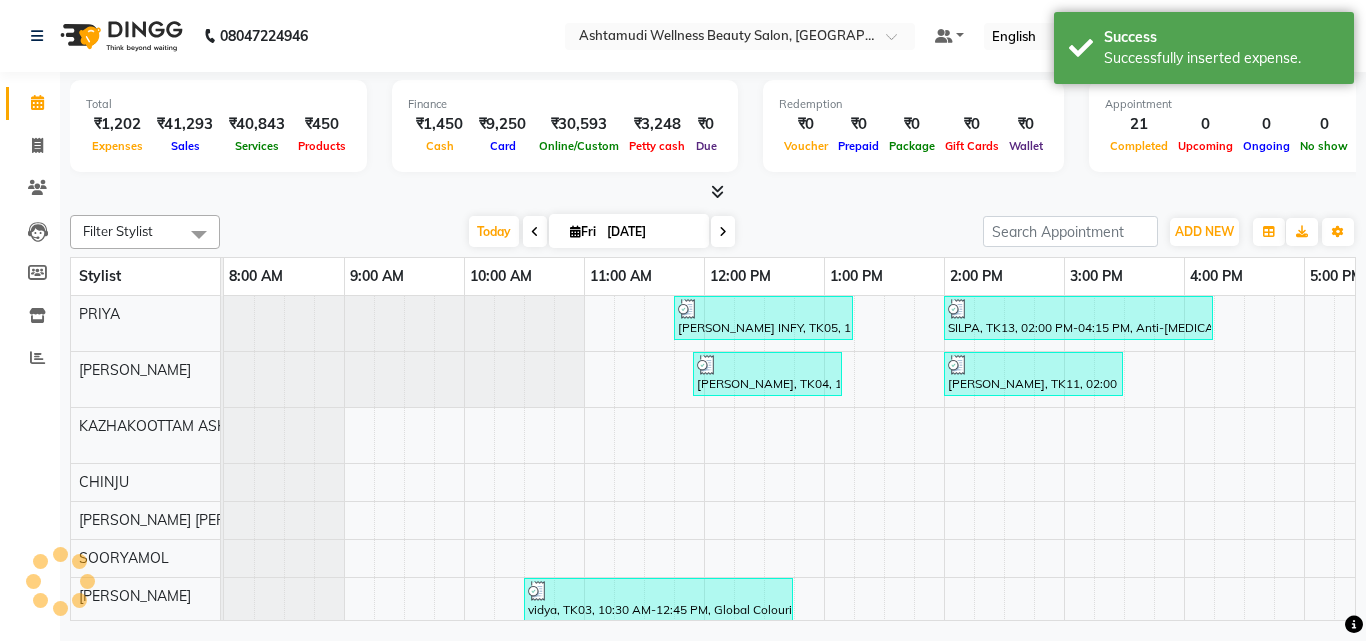 scroll, scrollTop: 0, scrollLeft: 0, axis: both 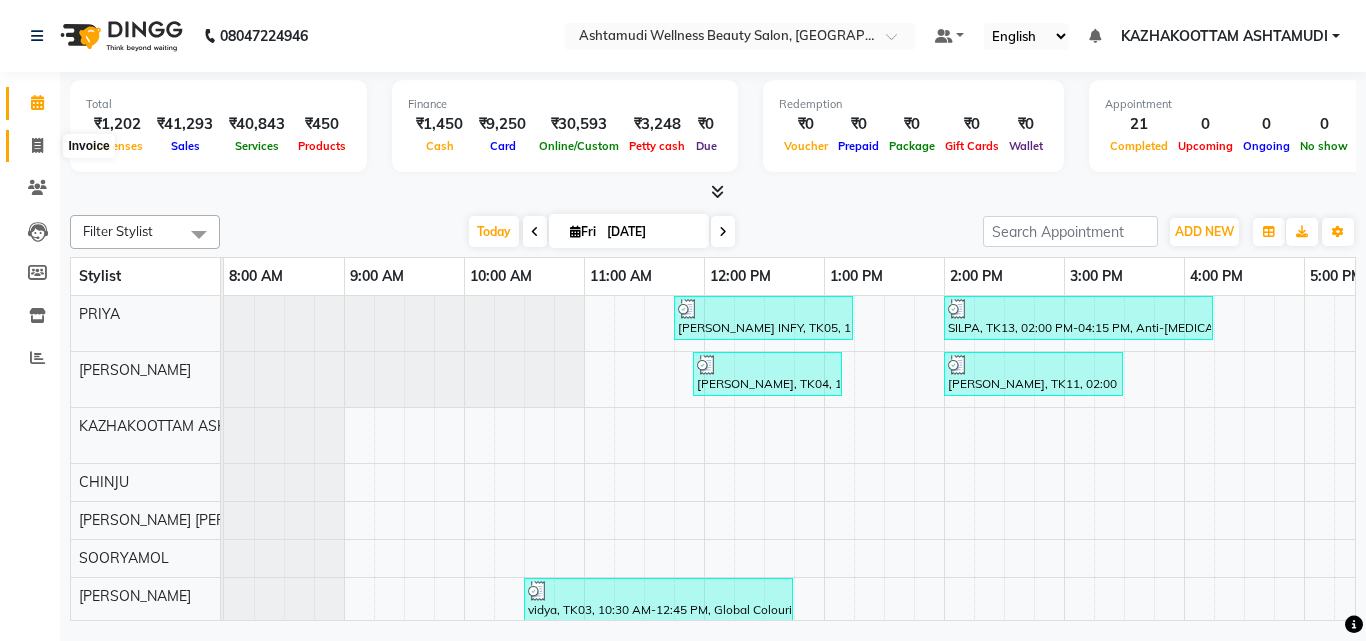 click 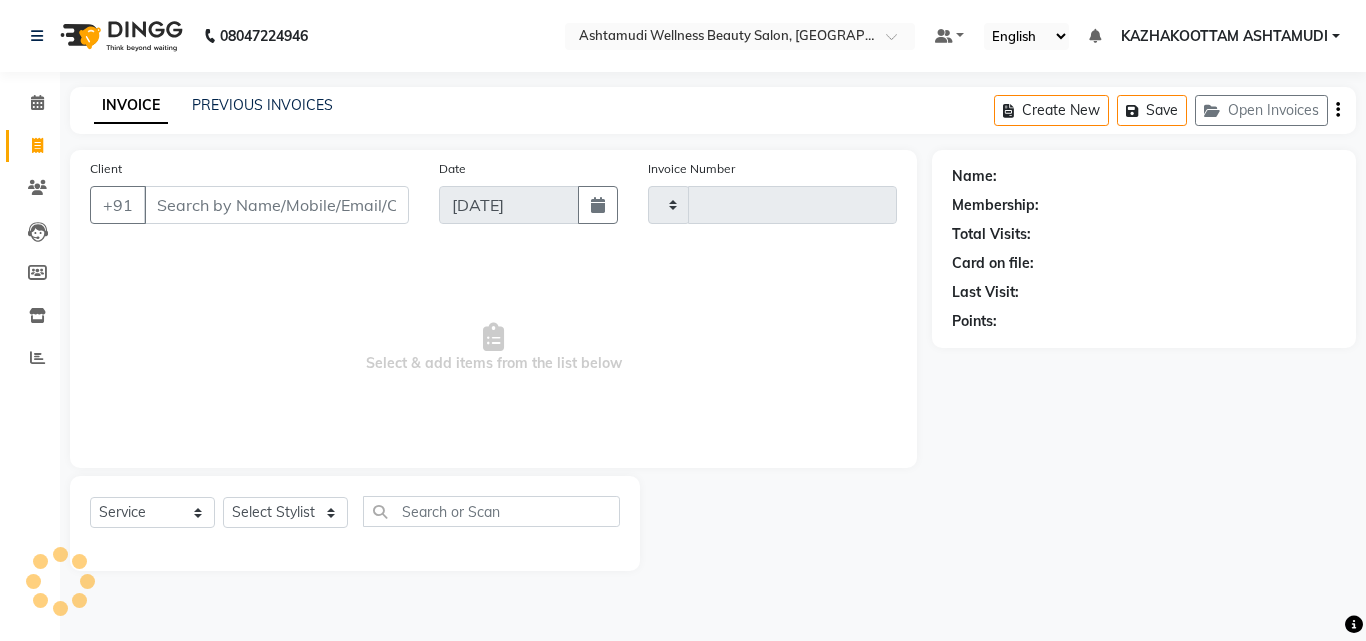 type on "2202" 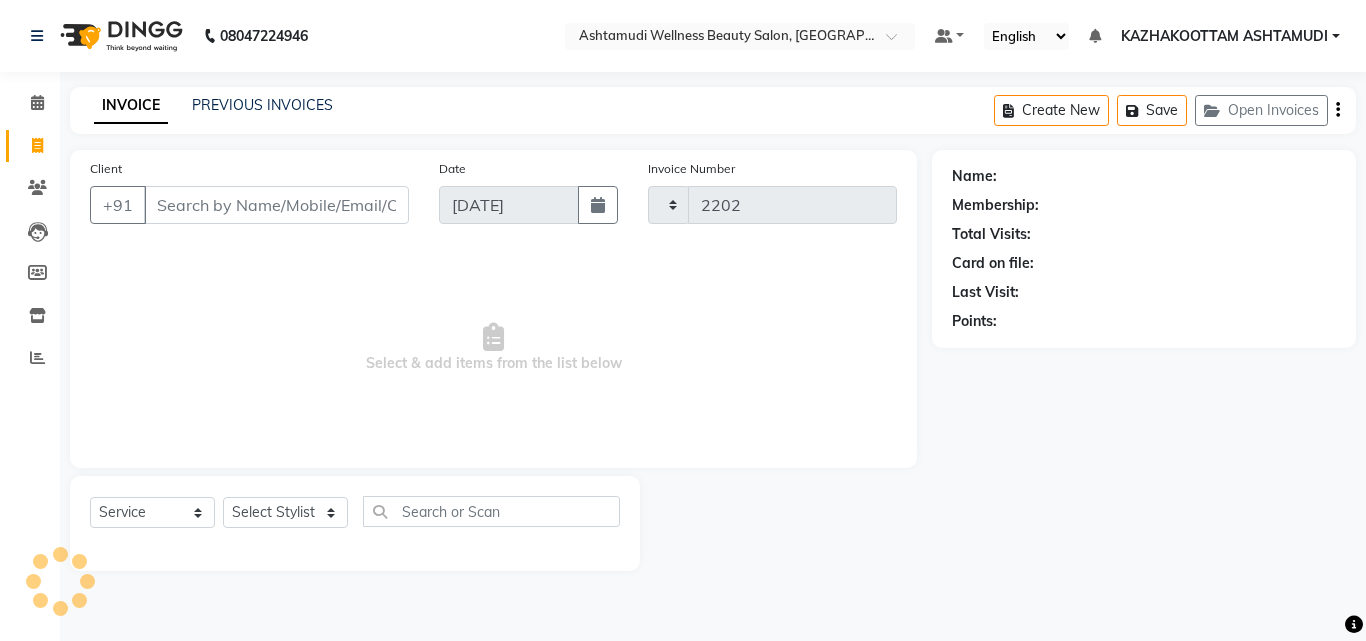 select on "4662" 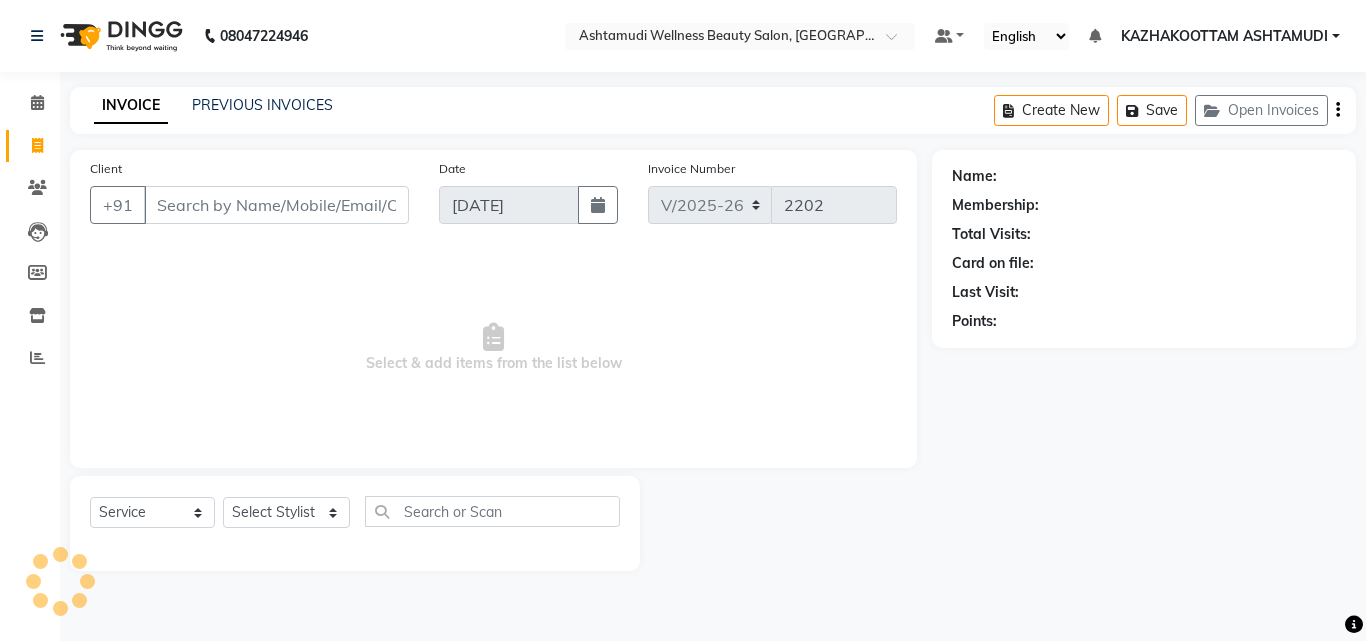 click on "Client" at bounding box center (276, 205) 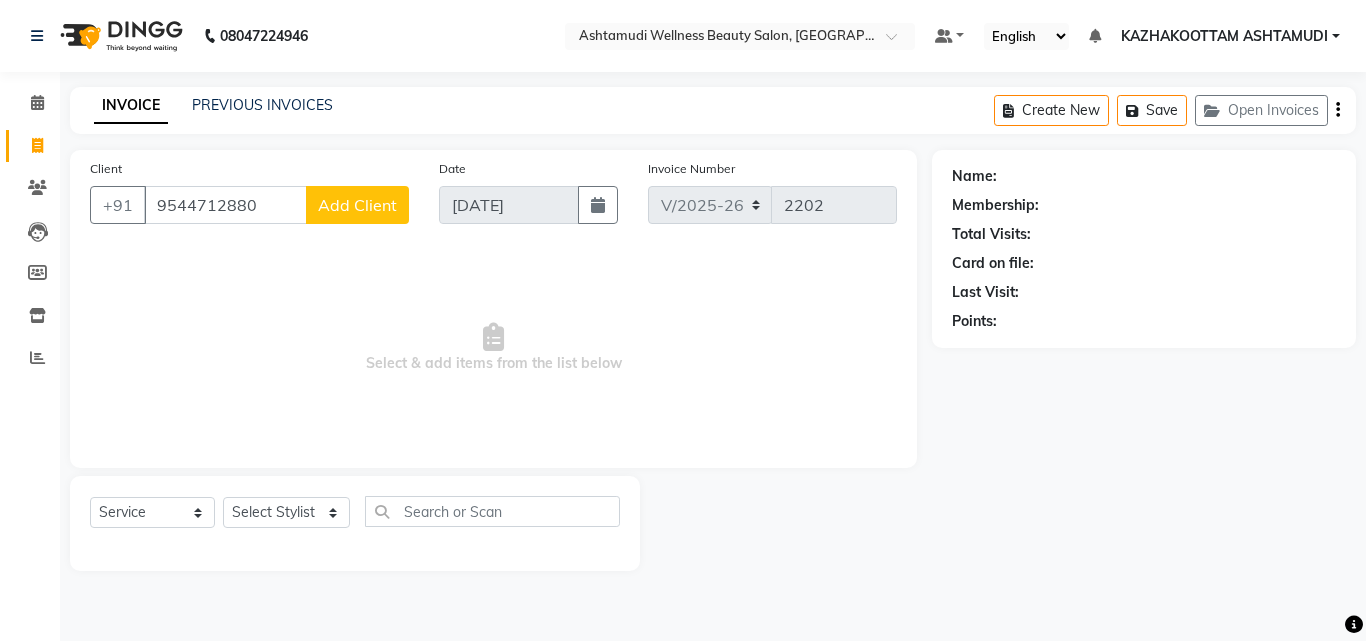 type on "9544712880" 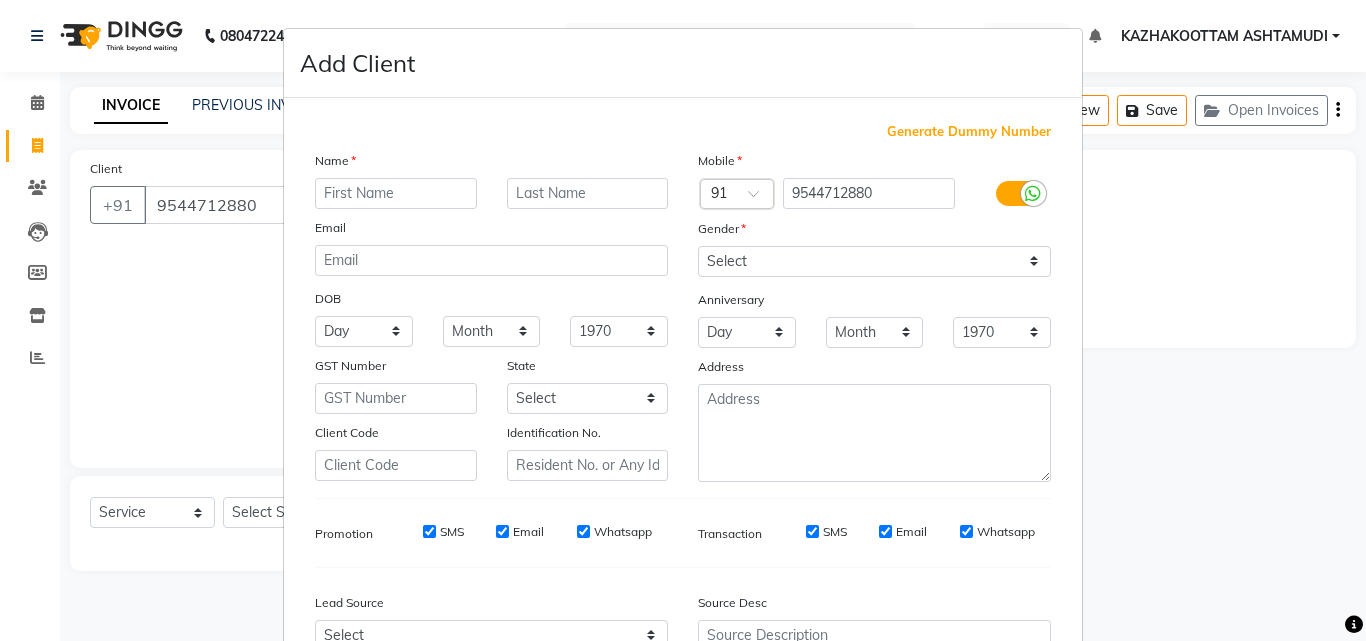 click at bounding box center [396, 193] 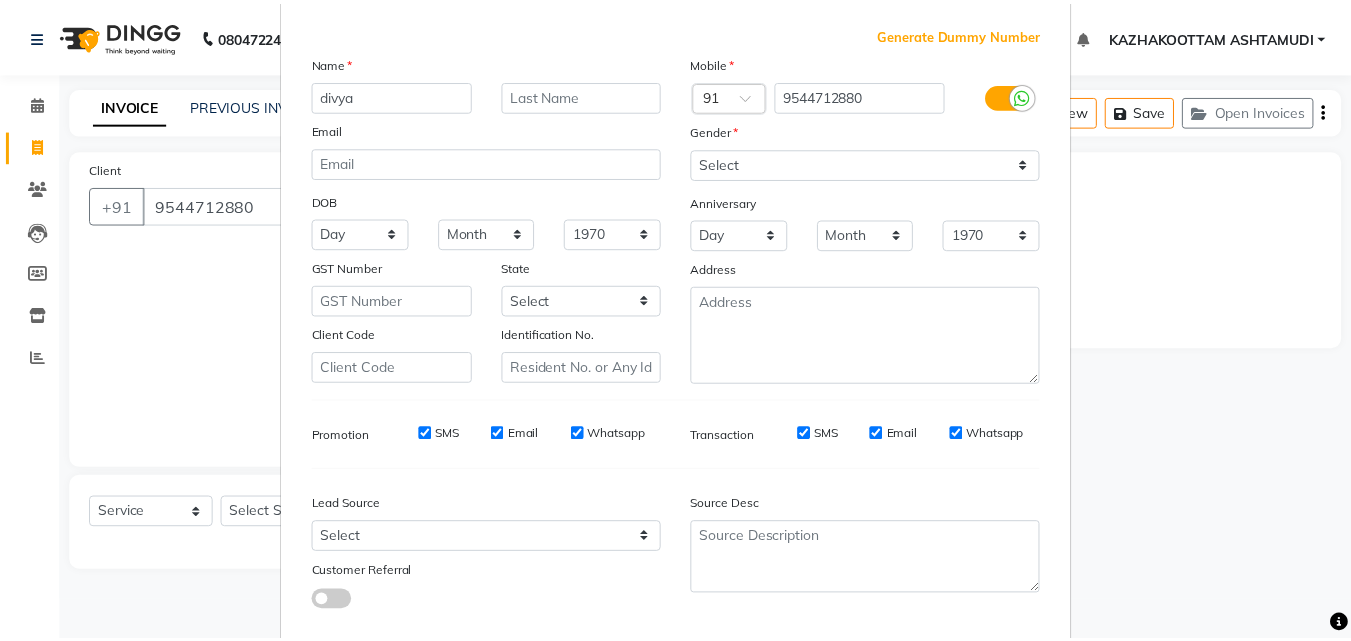scroll, scrollTop: 208, scrollLeft: 0, axis: vertical 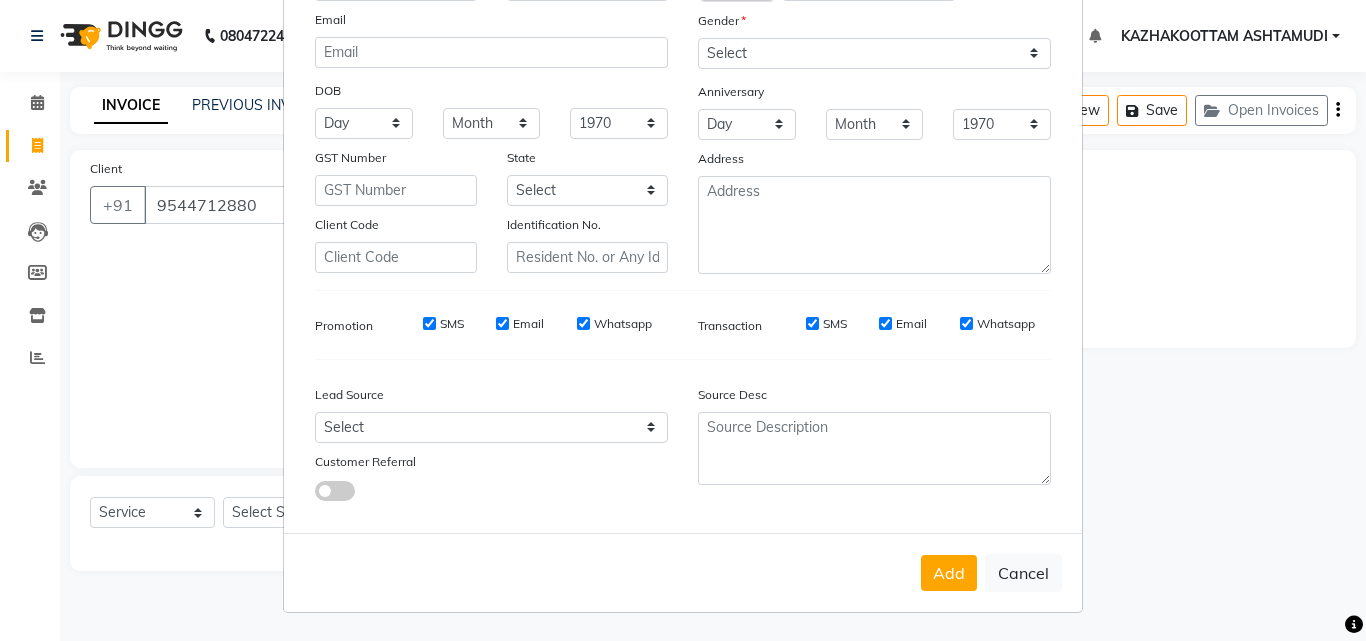 type on "divya" 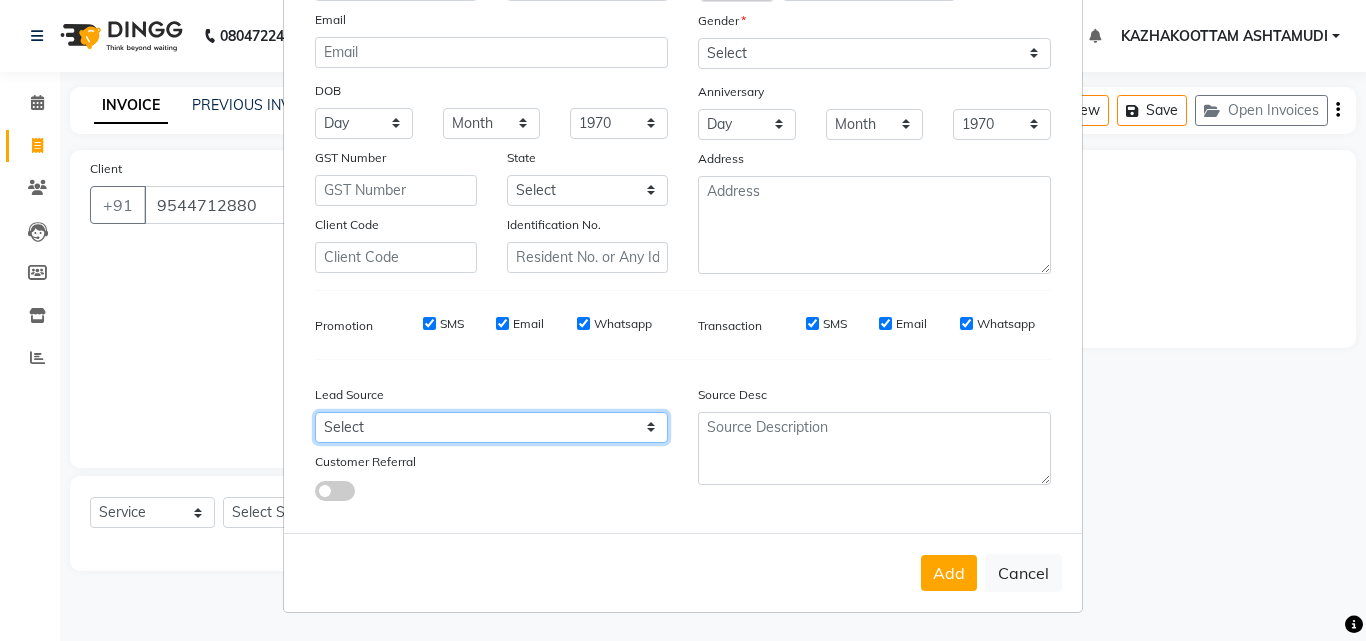 click on "Select Walk-in Referral Internet Friend Word of Mouth Advertisement Facebook JustDial Google Other Instagram  YouTube  WhatsApp" at bounding box center (491, 427) 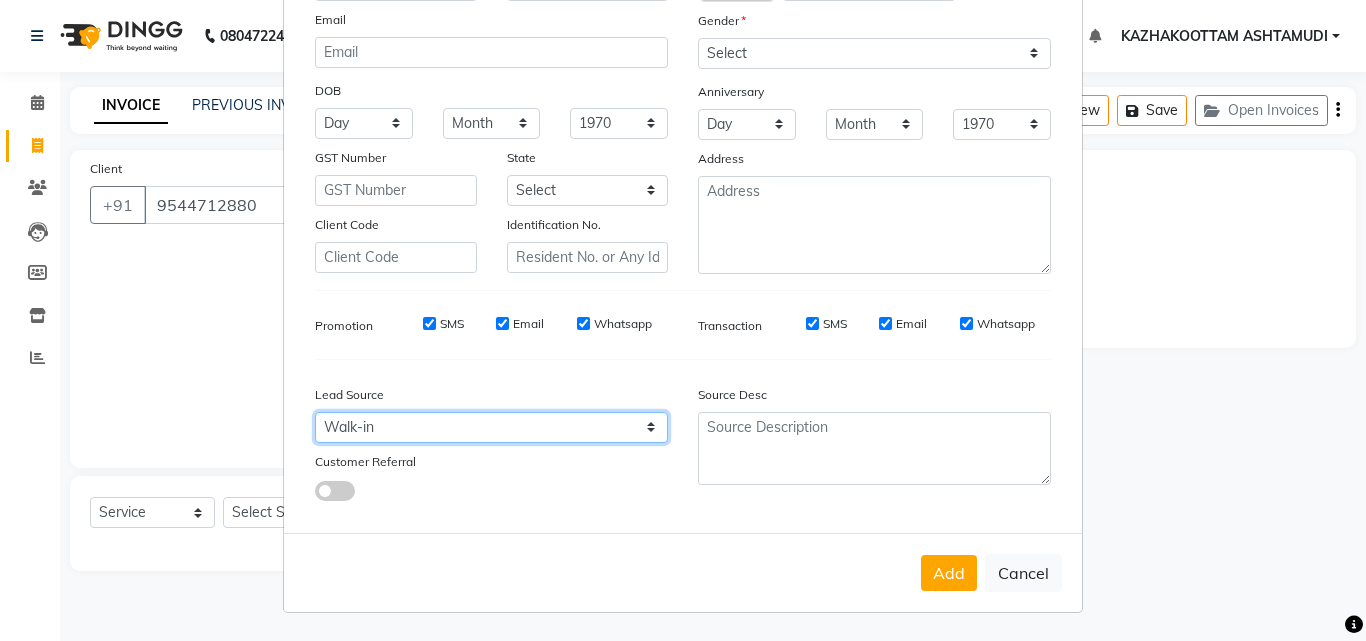 click on "Select Walk-in Referral Internet Friend Word of Mouth Advertisement Facebook JustDial Google Other Instagram  YouTube  WhatsApp" at bounding box center (491, 427) 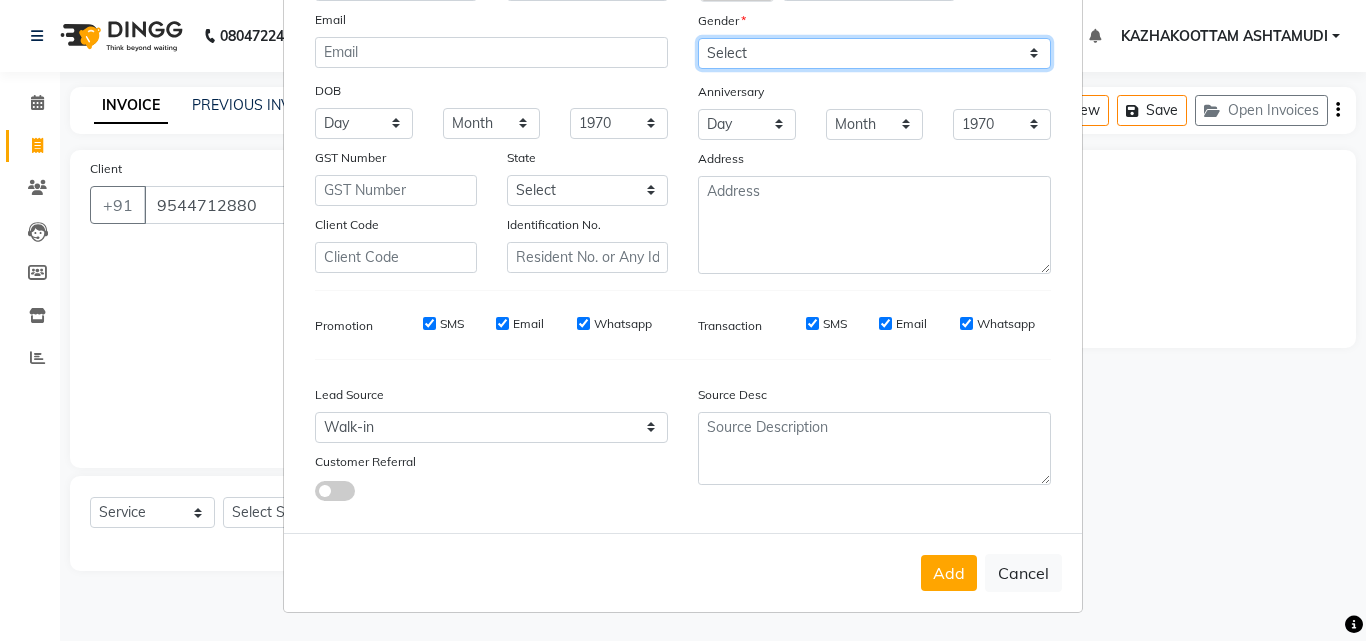 click on "Select Male Female Other Prefer Not To Say" at bounding box center (874, 53) 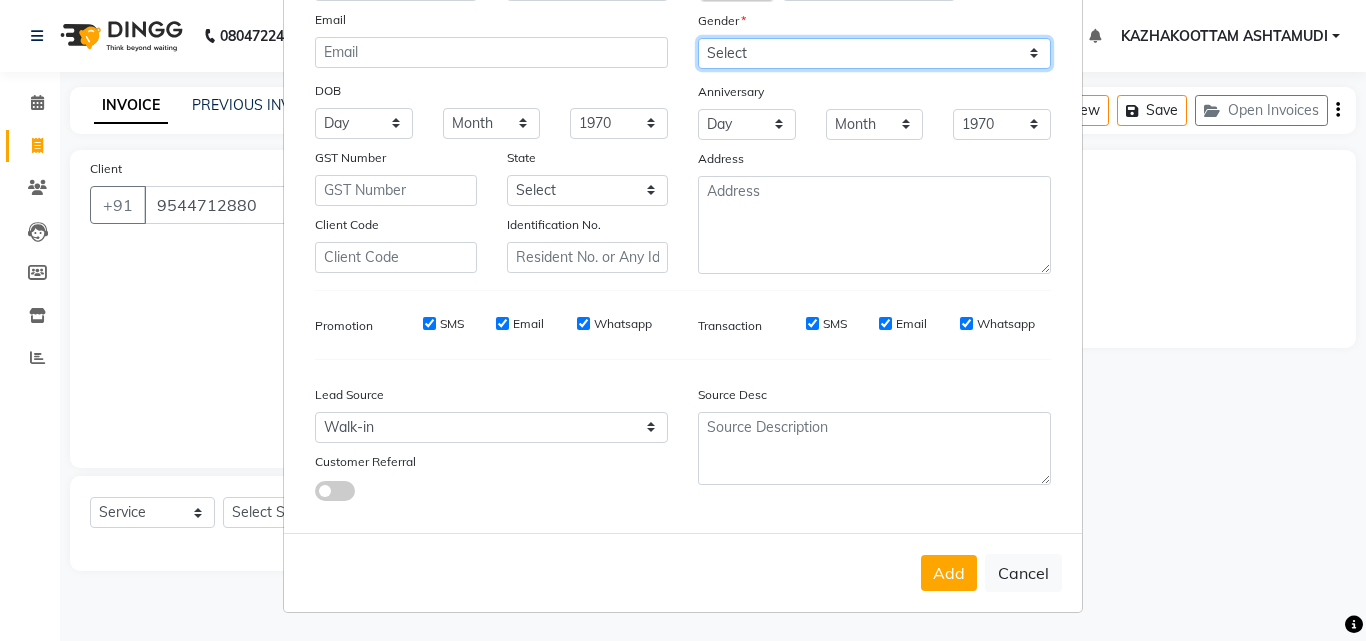 select on "female" 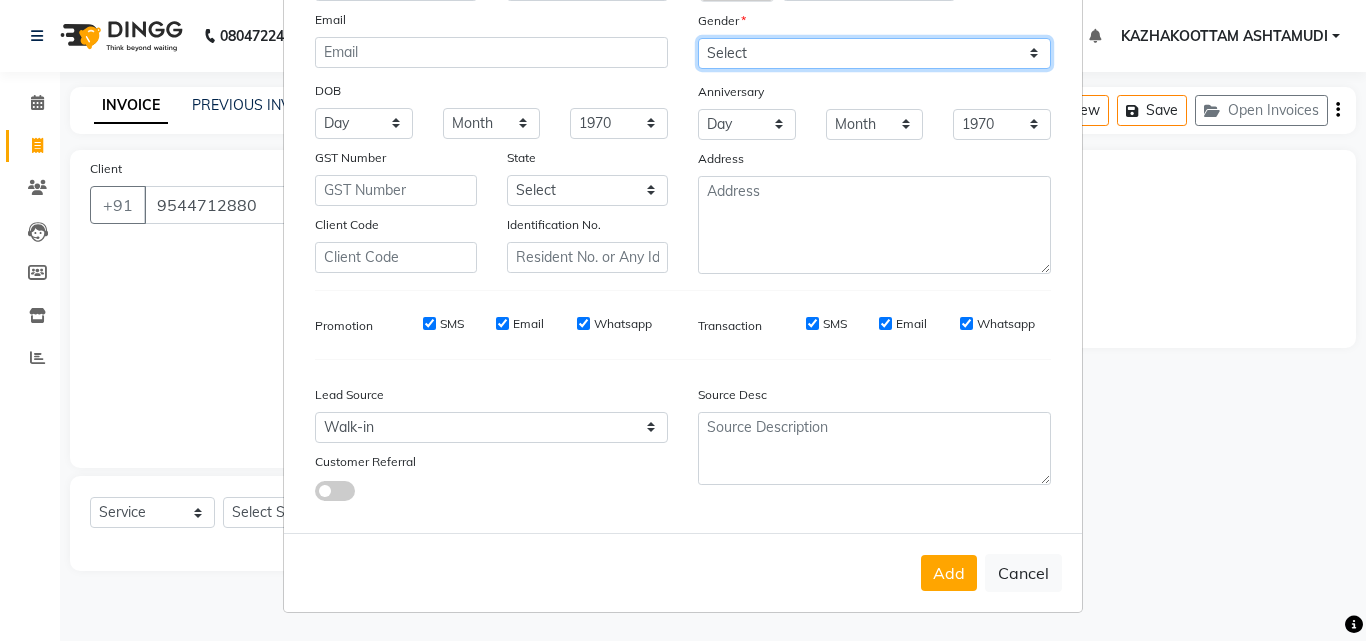 click on "Select Male Female Other Prefer Not To Say" at bounding box center [874, 53] 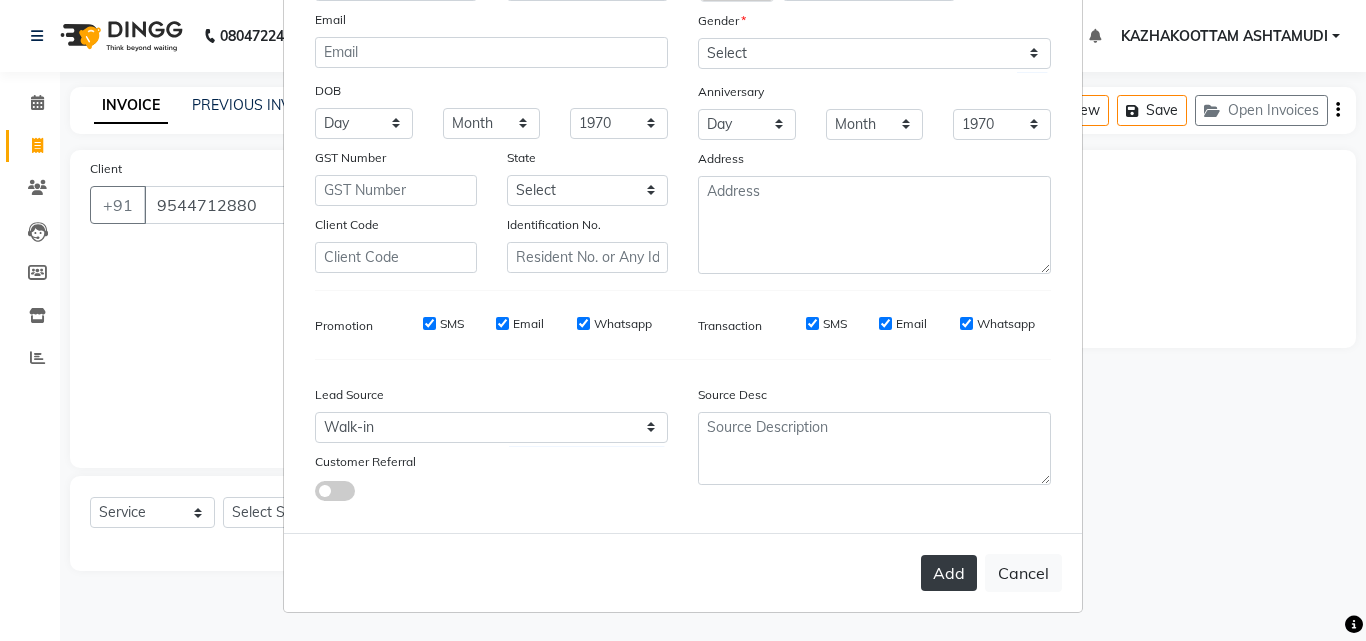 click on "Add" at bounding box center (949, 573) 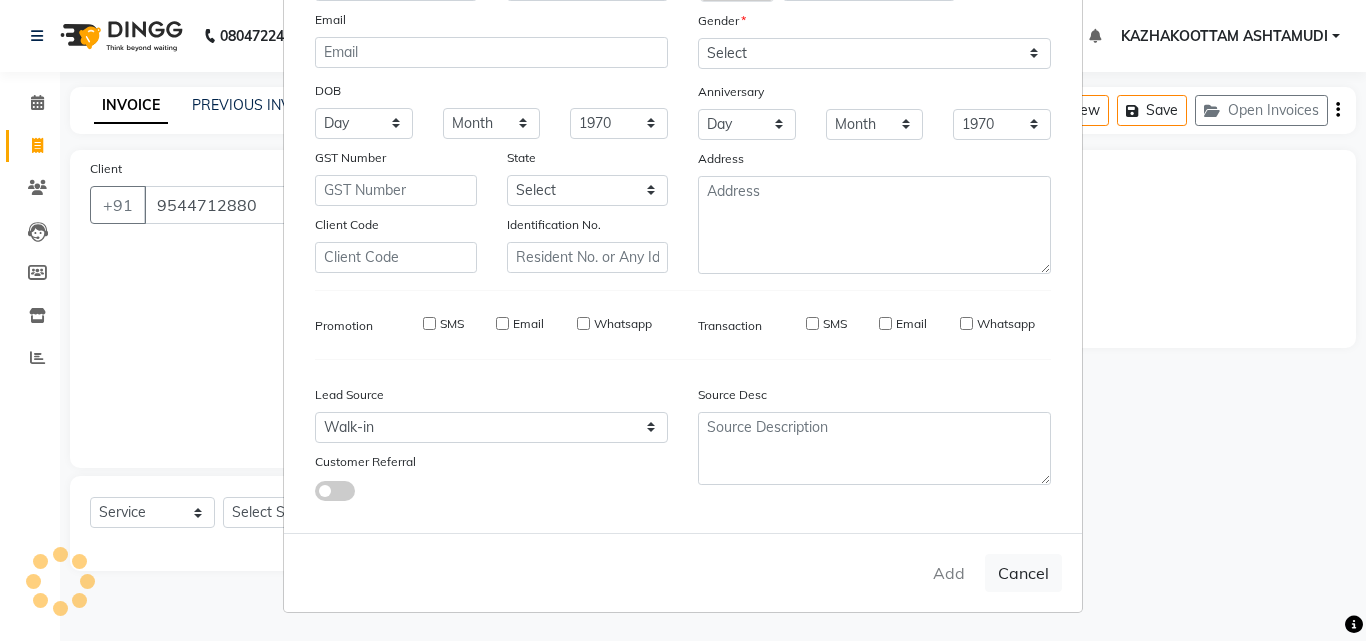 type 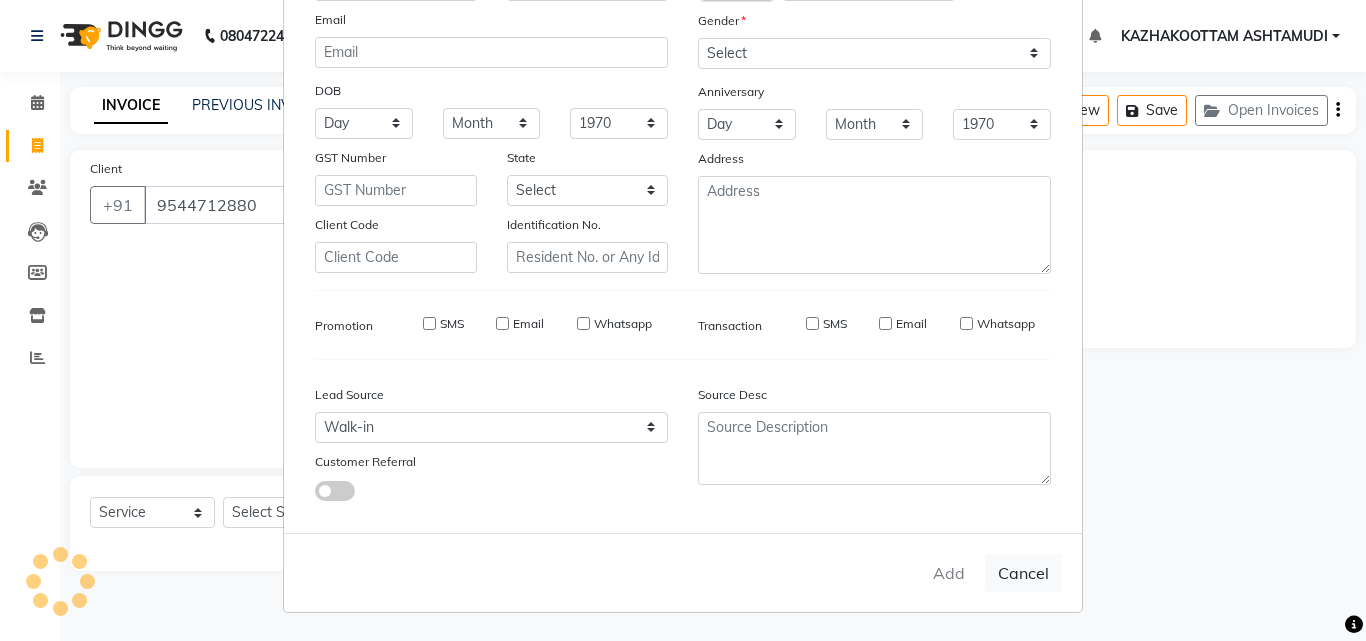 select 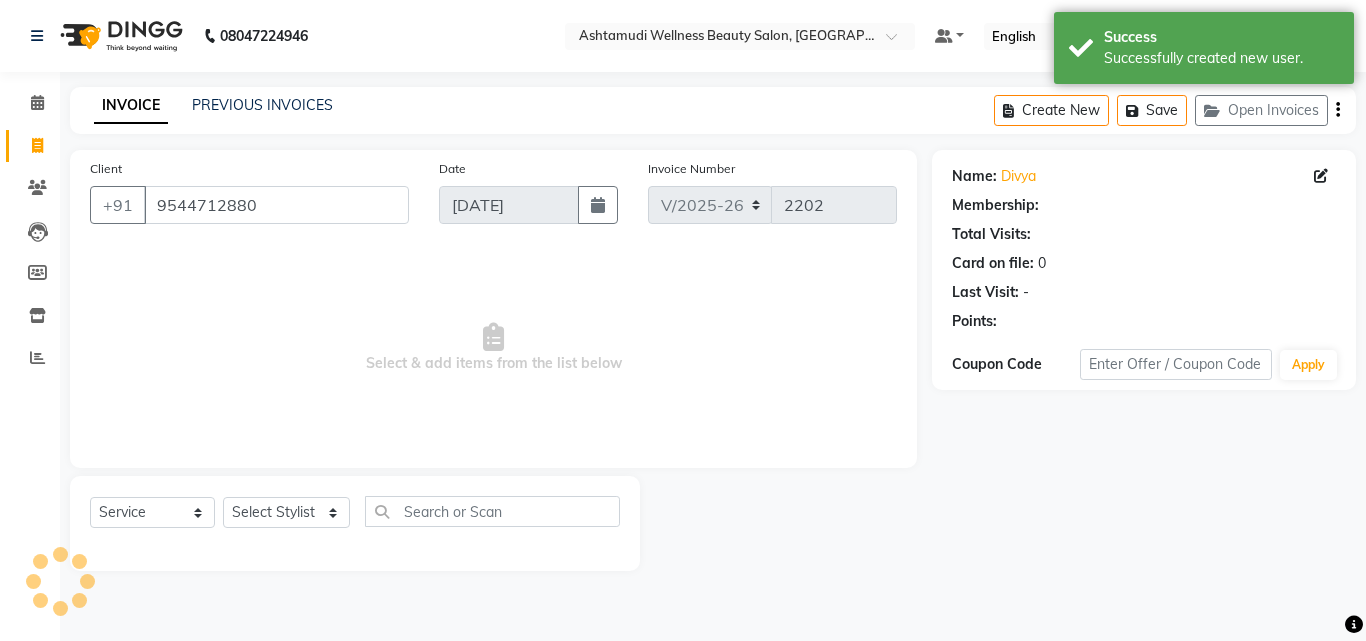 select on "1: Object" 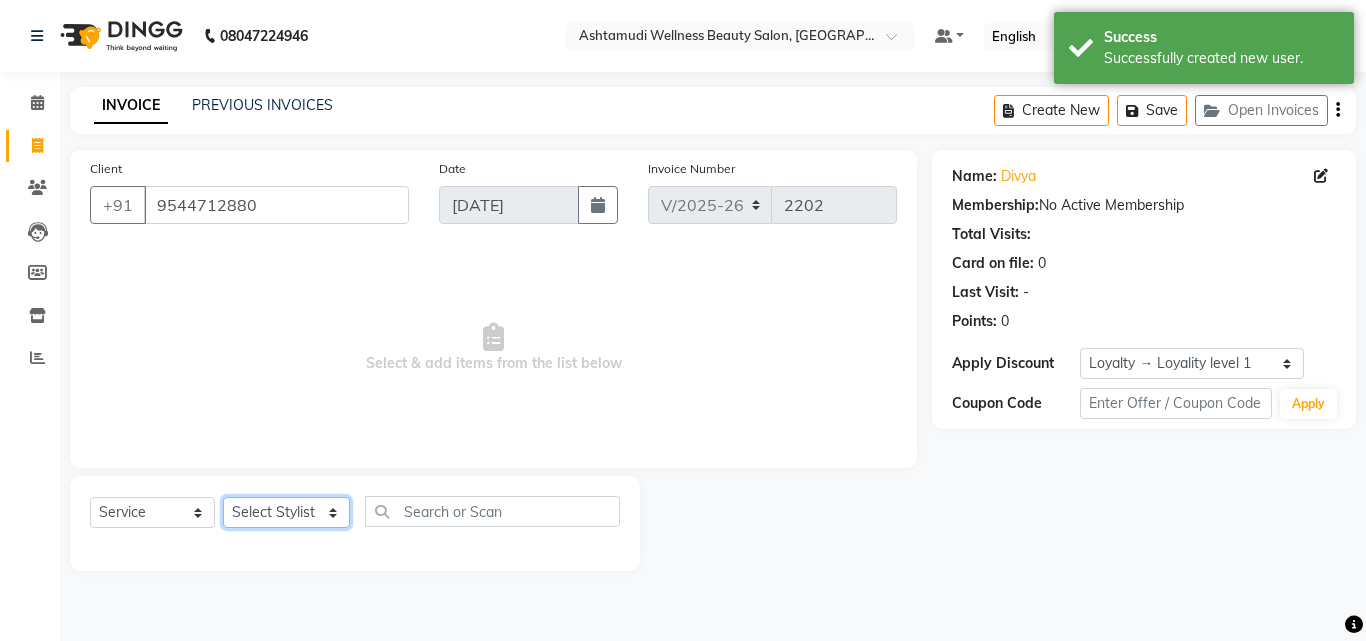 click on "Select Stylist Arya  CHINJU GEETA KAZHAKOOTTAM ASHTAMUDI [PERSON_NAME] [PERSON_NAME] [PERSON_NAME] [PERSON_NAME] SOORYAMOL" 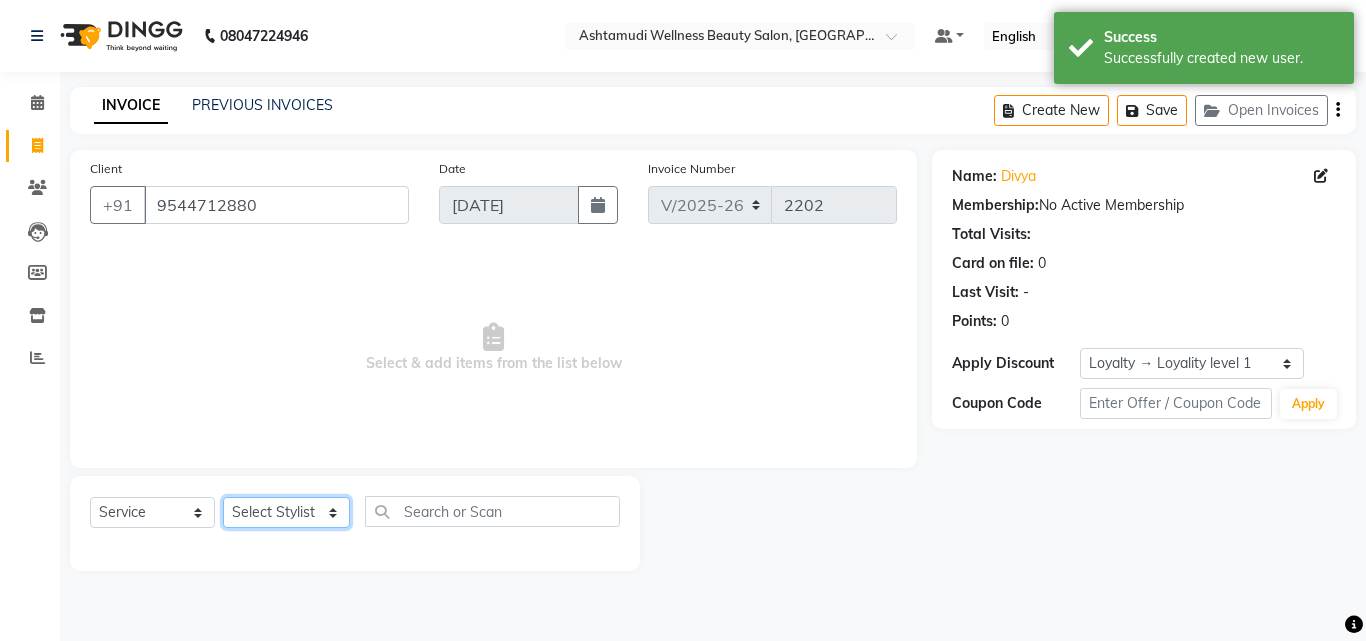 select on "52755" 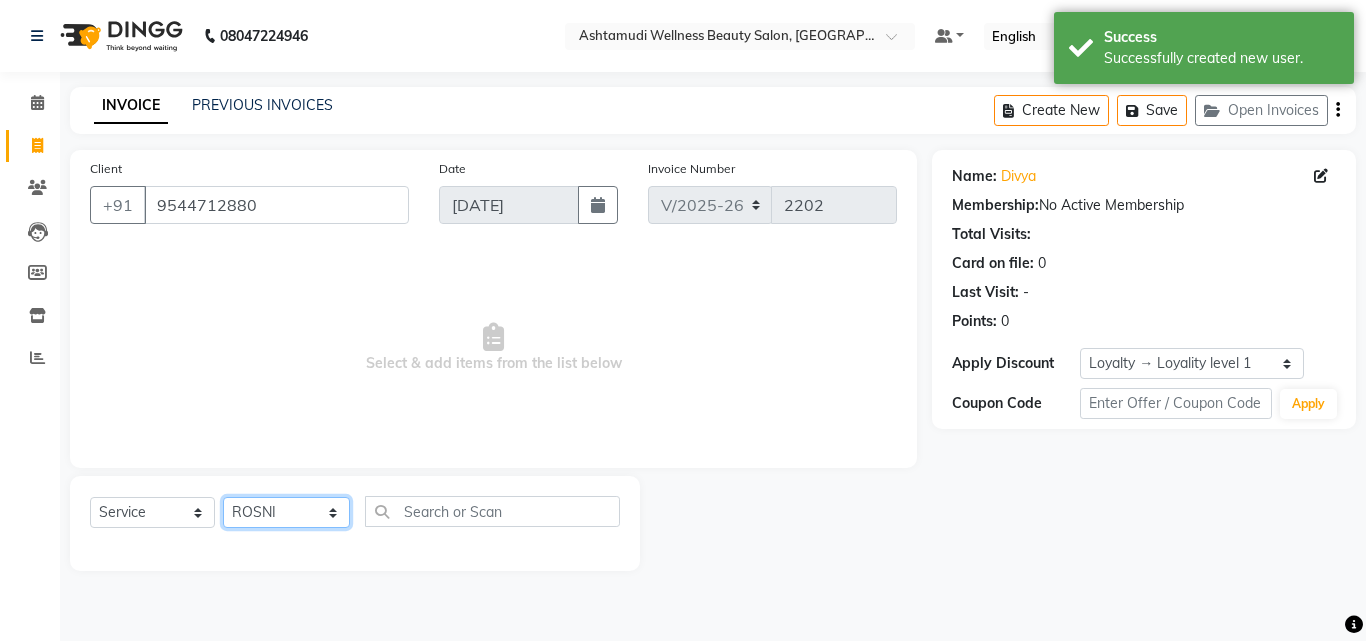 click on "Select Stylist Arya  CHINJU GEETA KAZHAKOOTTAM ASHTAMUDI [PERSON_NAME] [PERSON_NAME] [PERSON_NAME] [PERSON_NAME] SOORYAMOL" 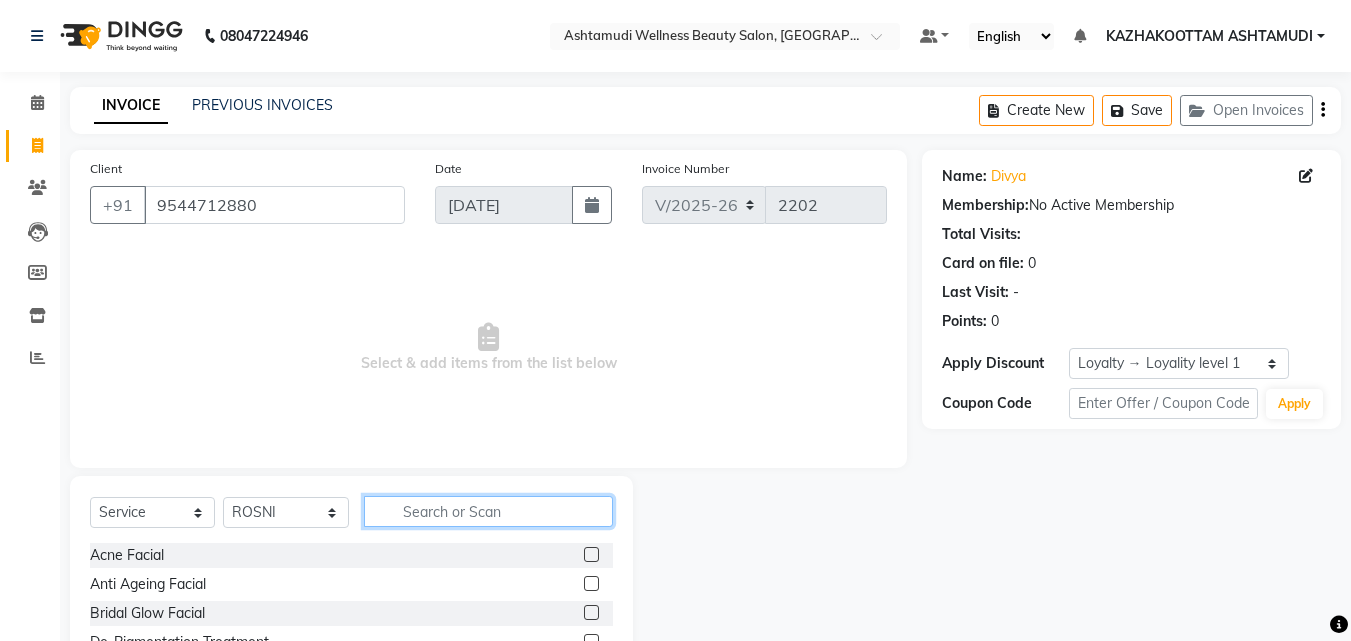 click 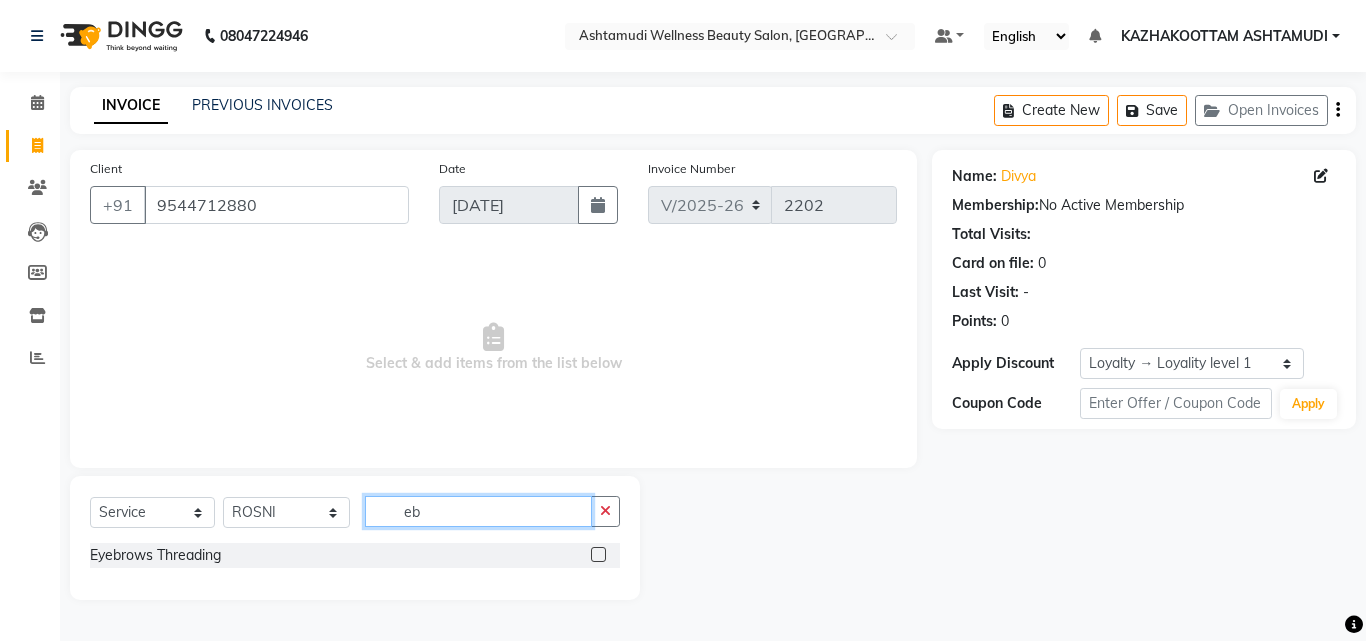 type on "eb" 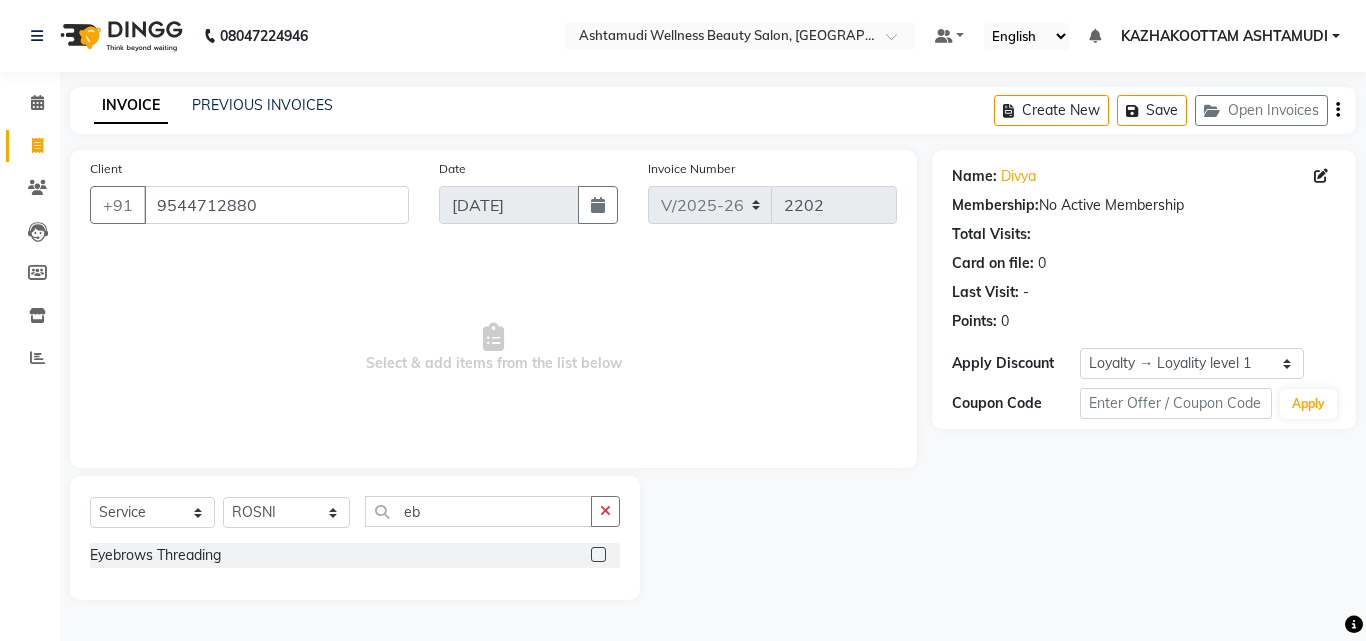 click 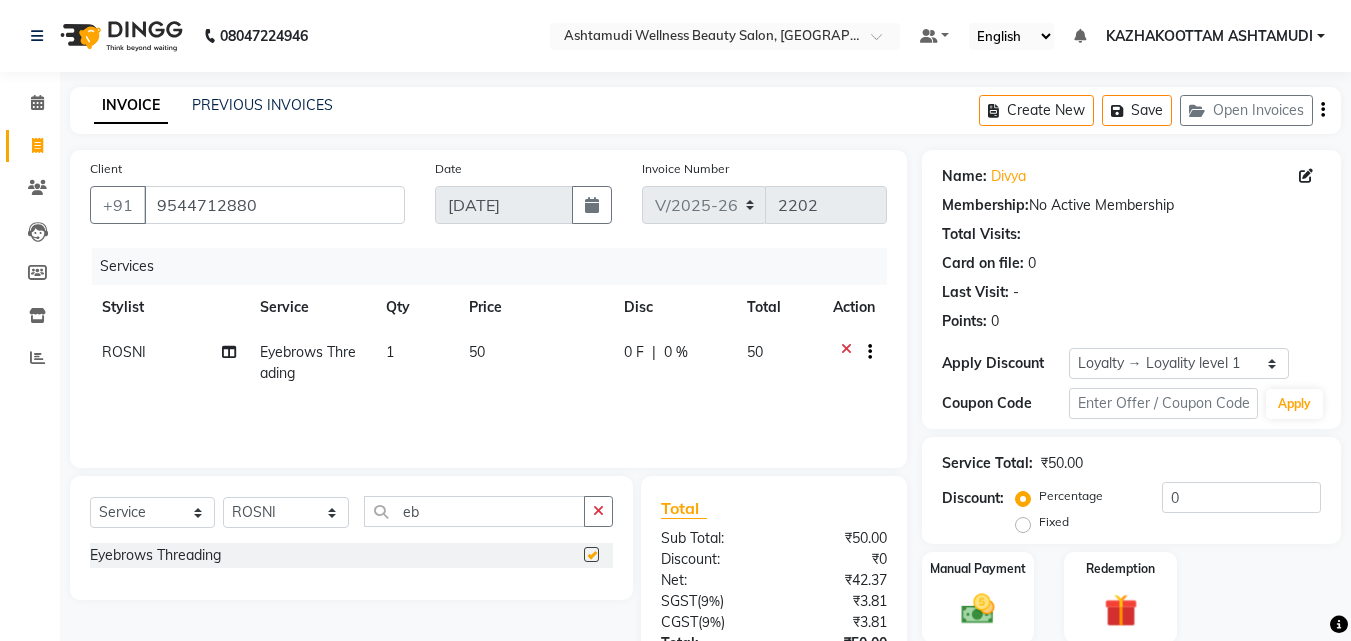 checkbox on "false" 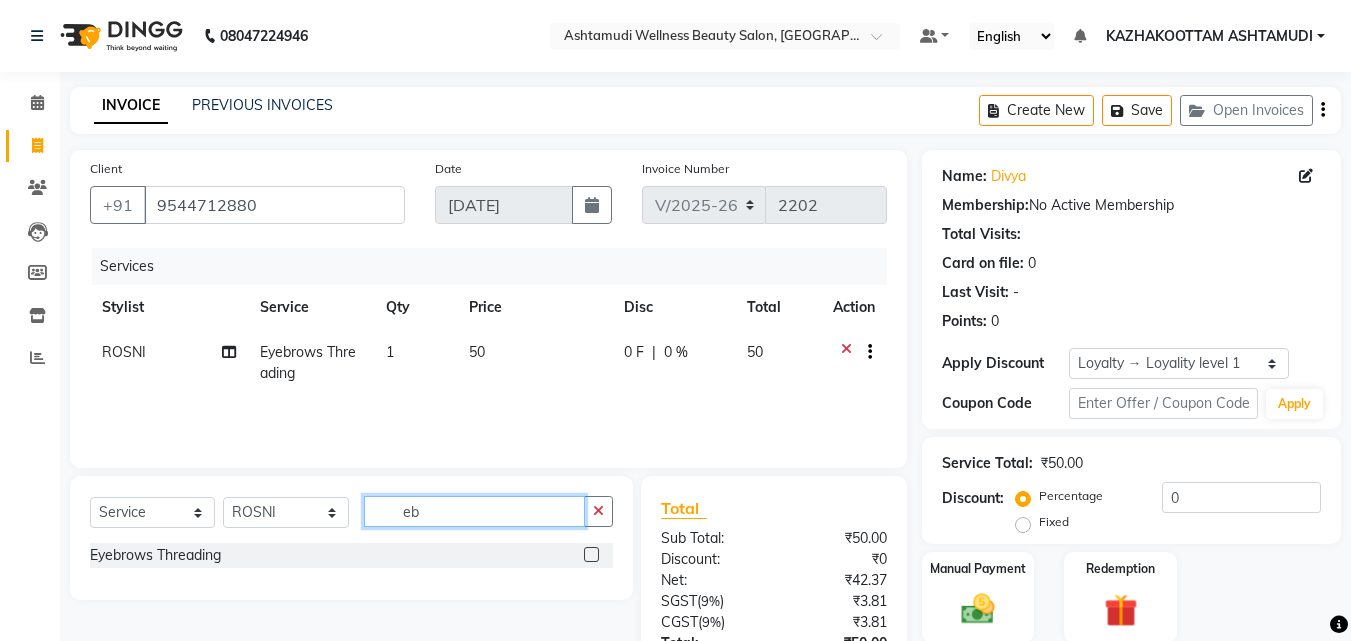 drag, startPoint x: 453, startPoint y: 520, endPoint x: 345, endPoint y: 523, distance: 108.04166 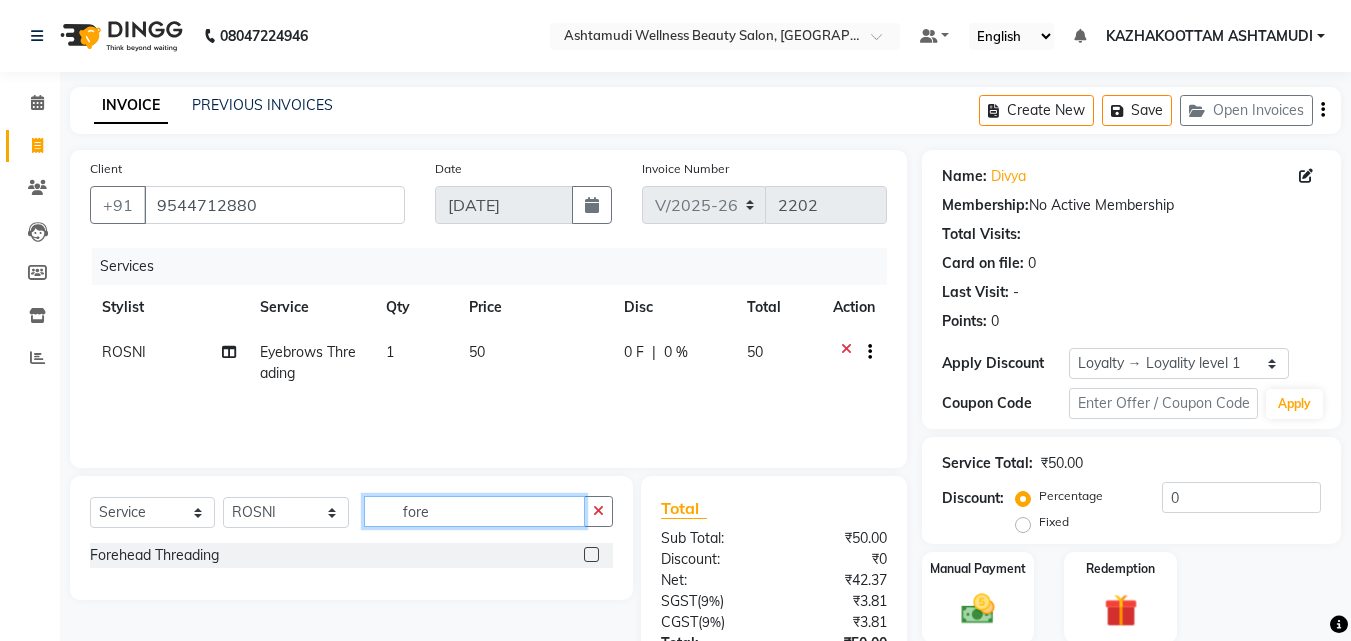 type on "fore" 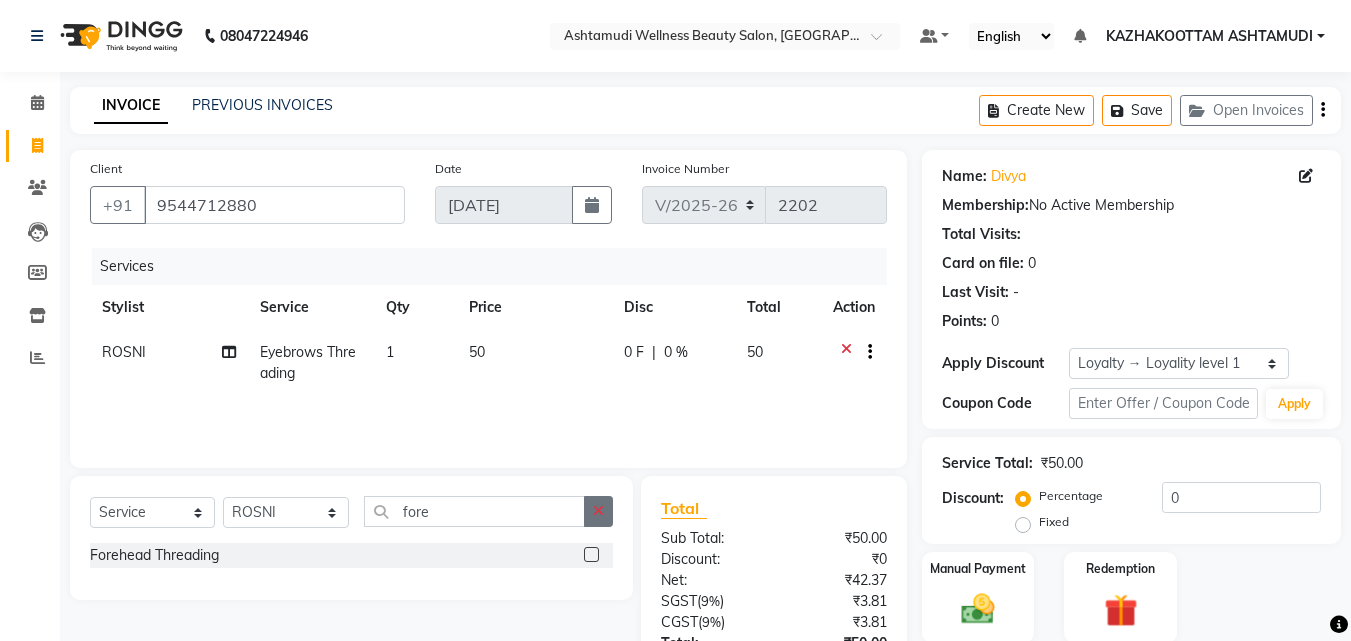 click 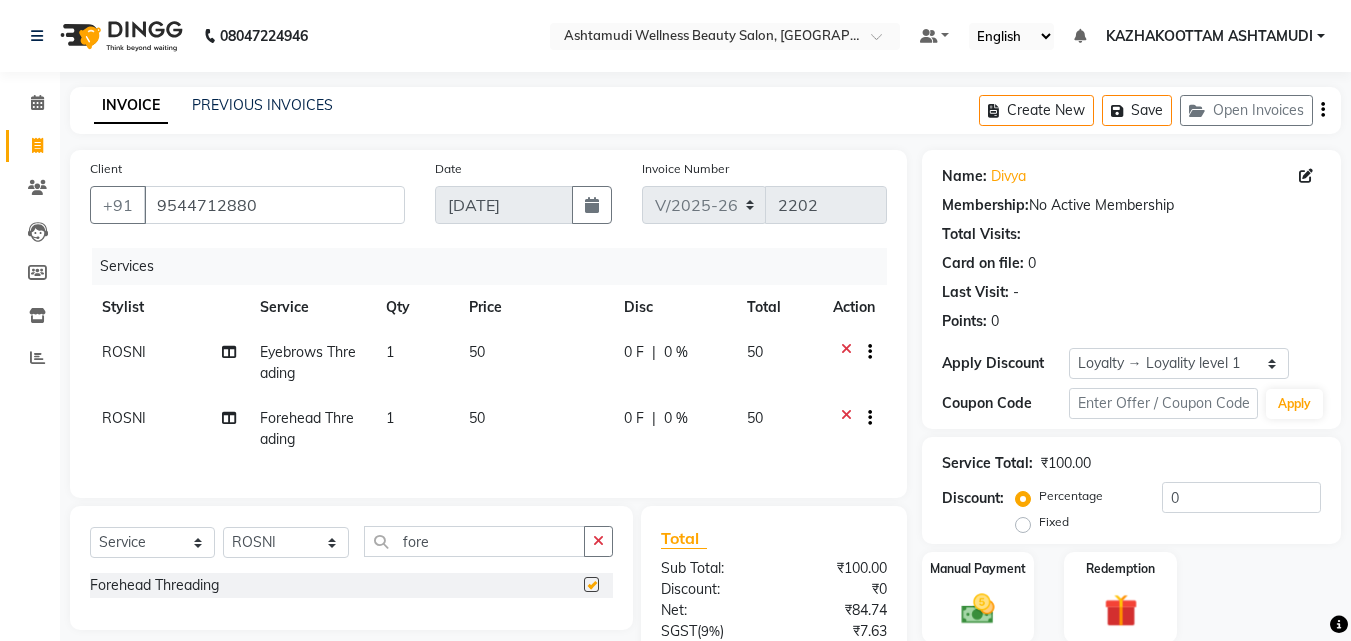 checkbox on "false" 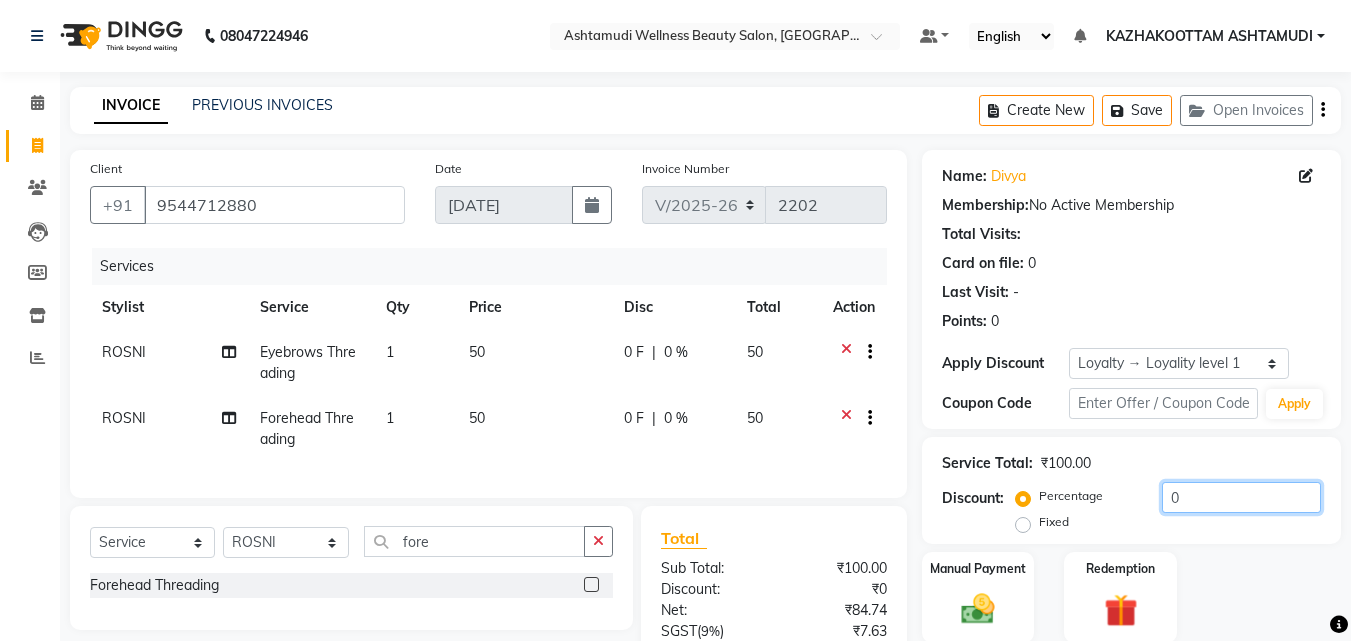 click on "0" 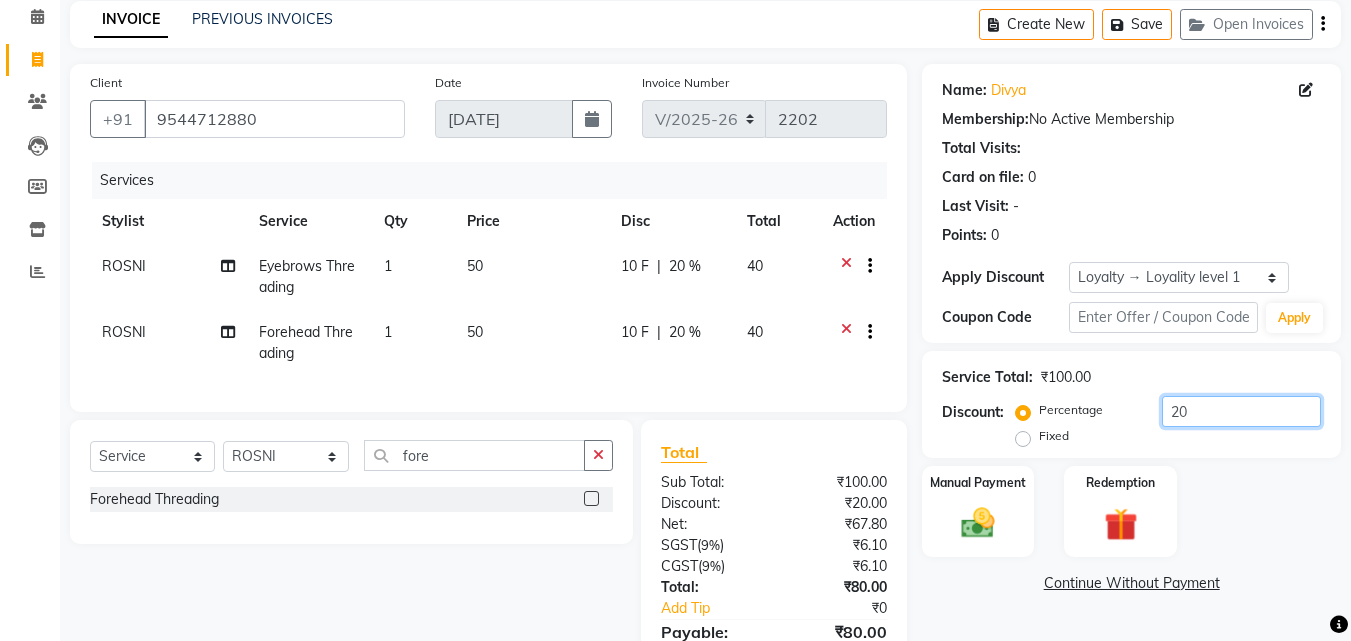 scroll, scrollTop: 204, scrollLeft: 0, axis: vertical 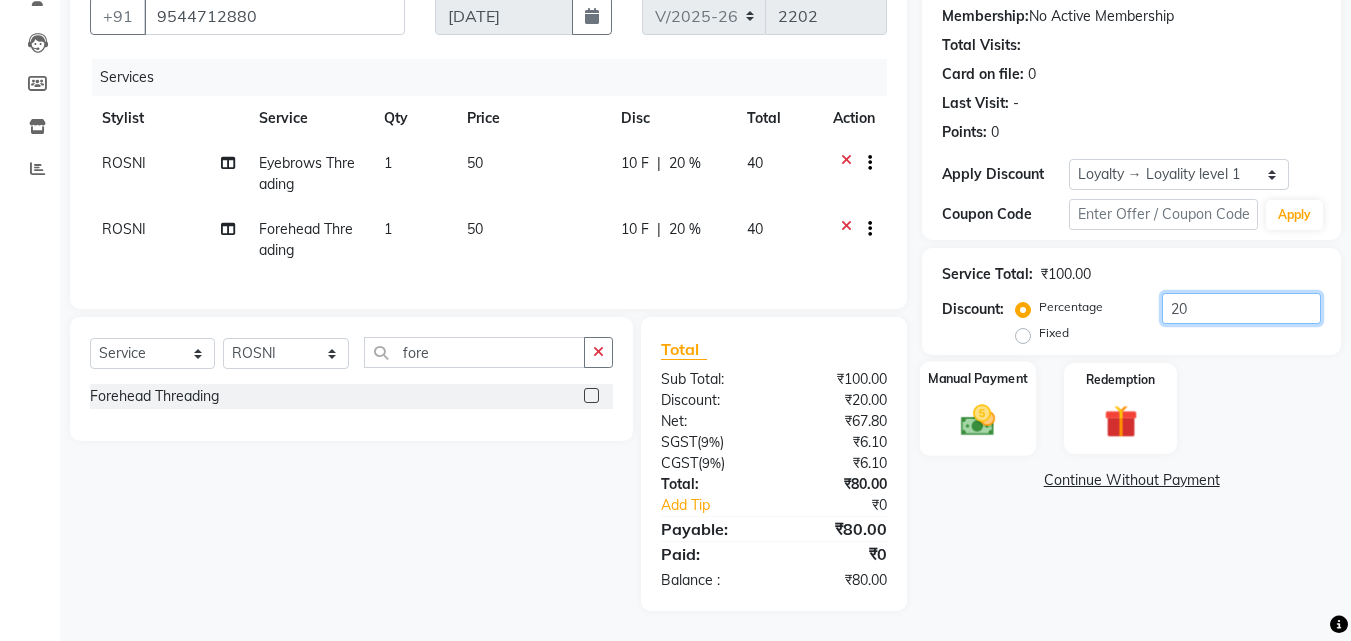 type on "20" 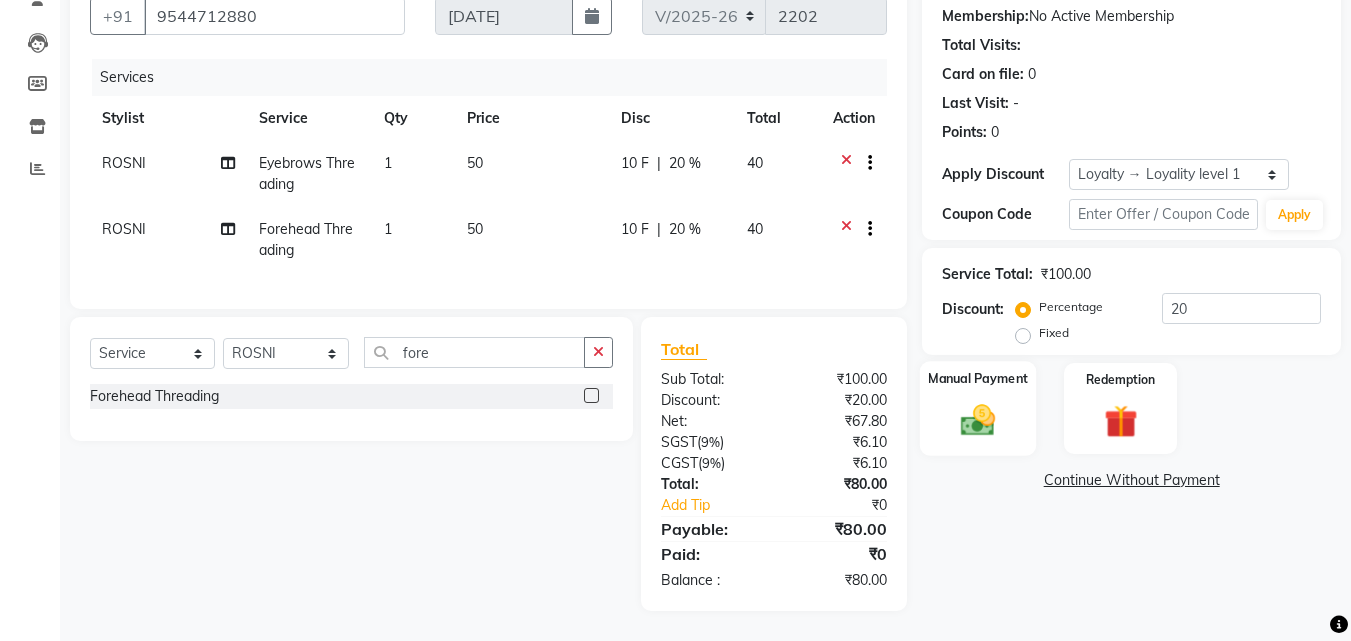 click 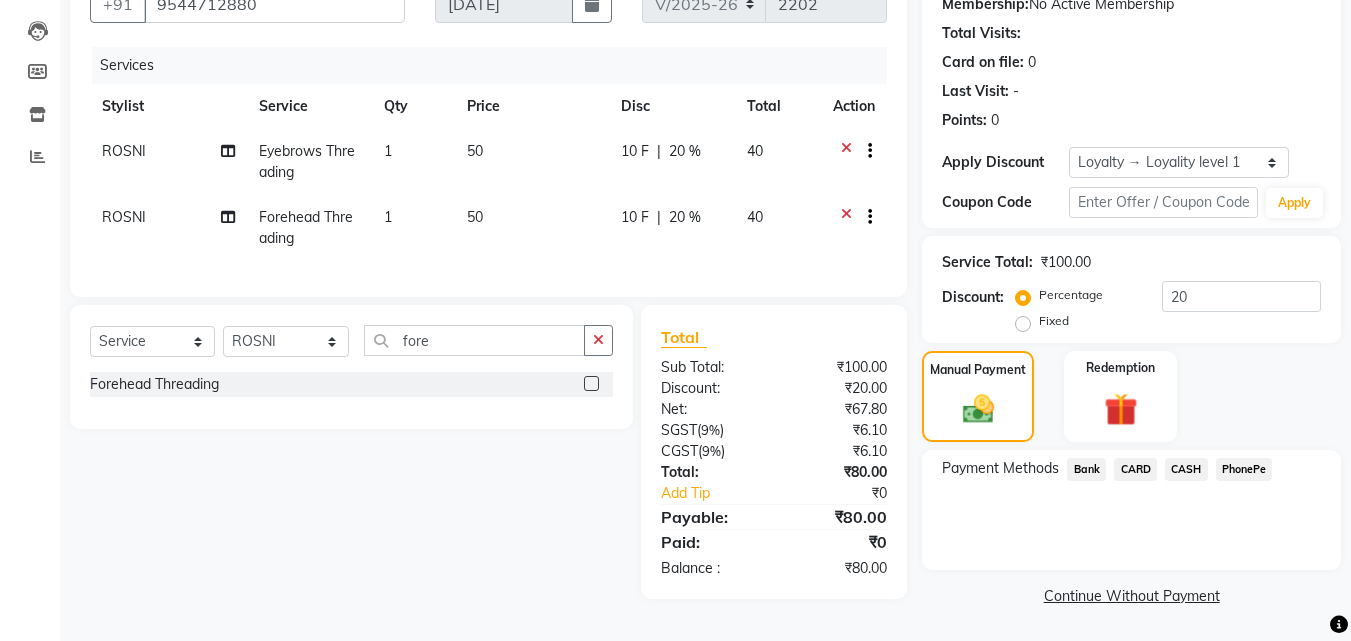 click on "PhonePe" 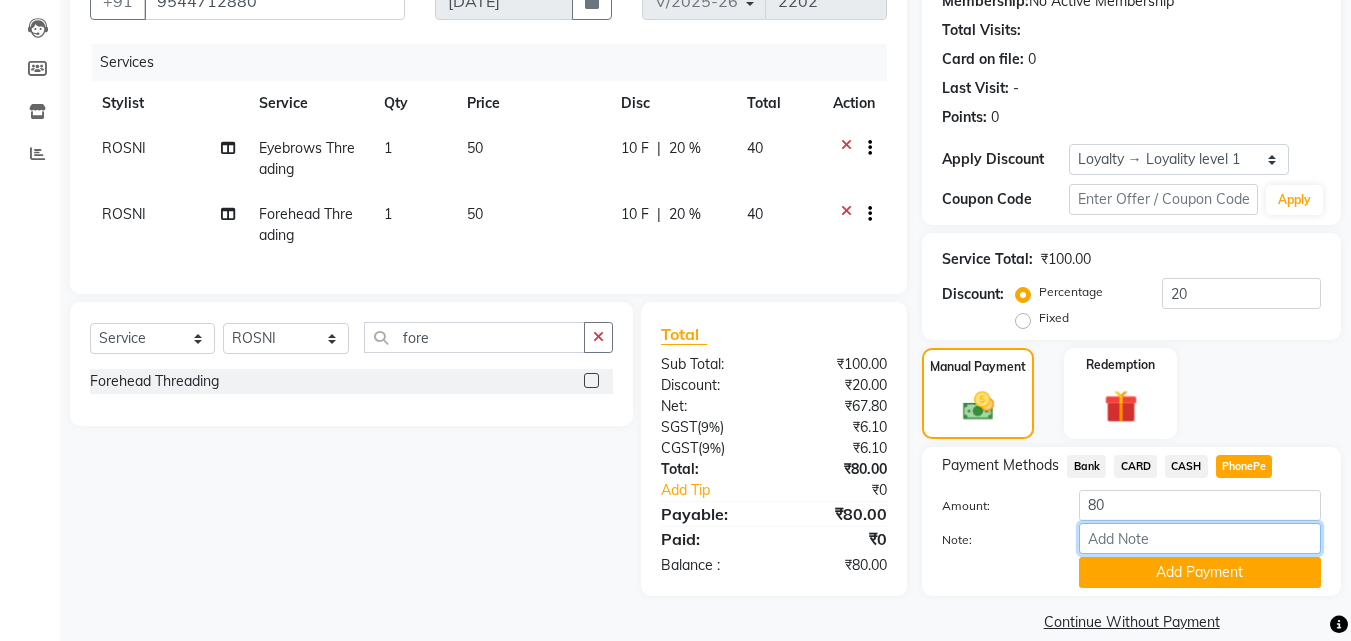 click on "Note:" at bounding box center (1200, 538) 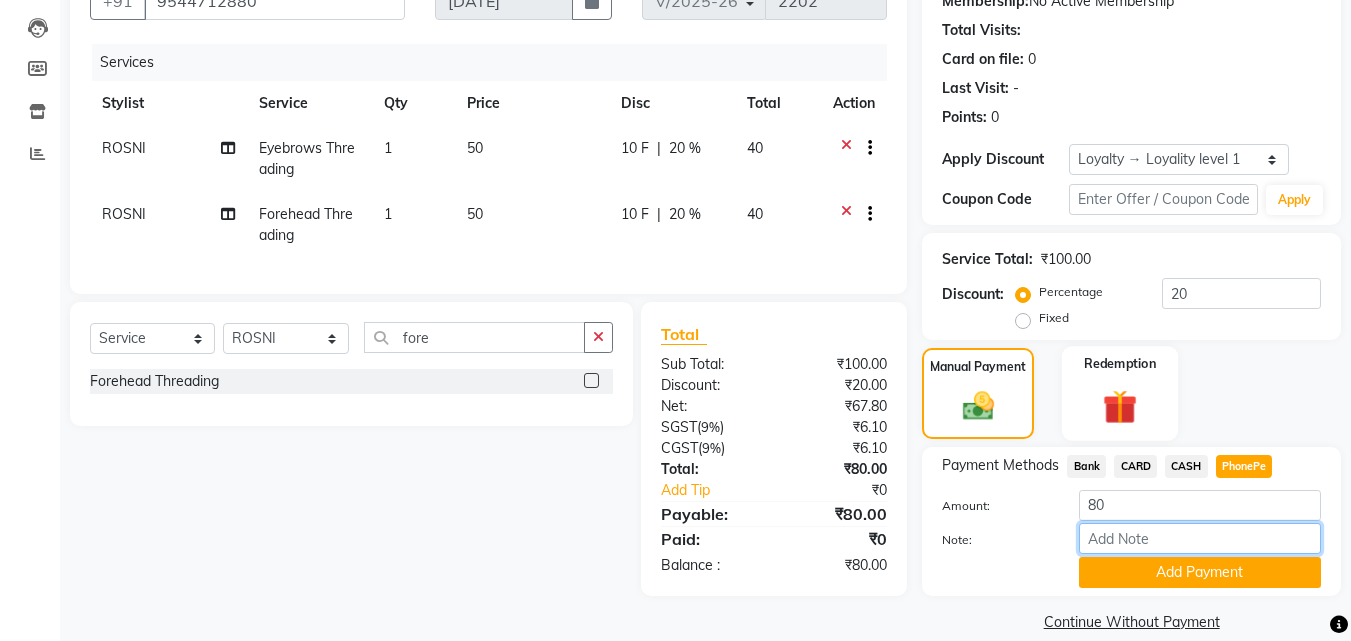 type on "arya" 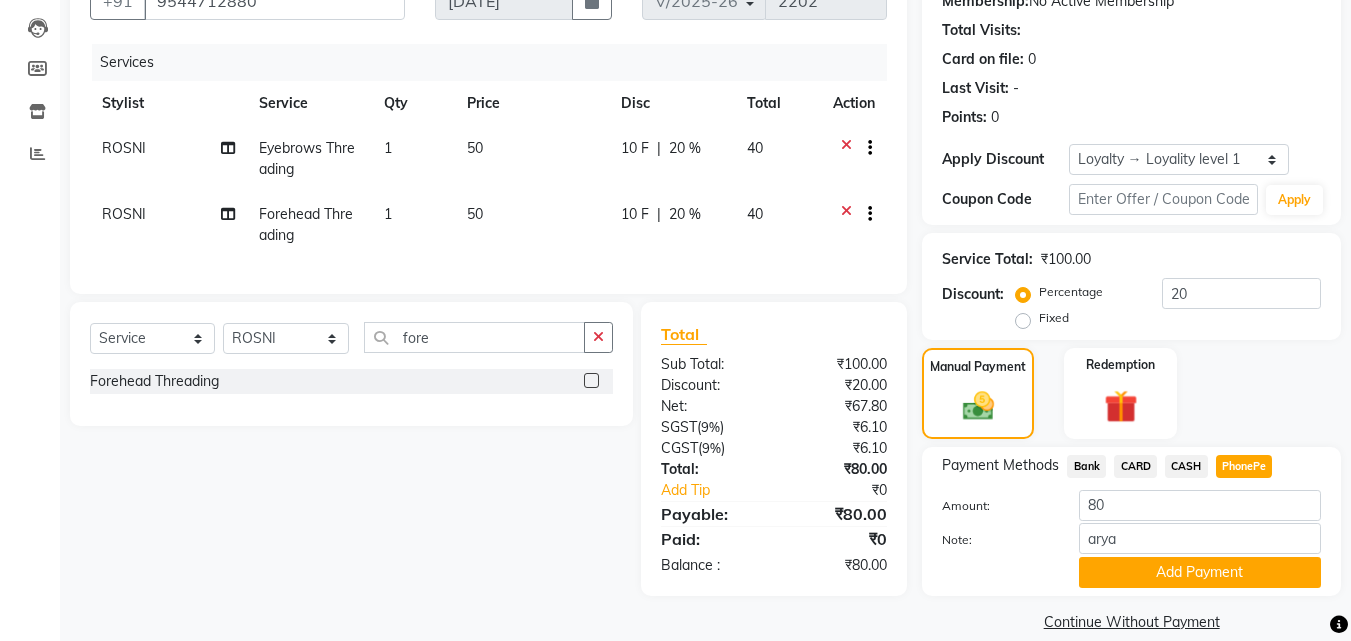 click on "Add Payment" 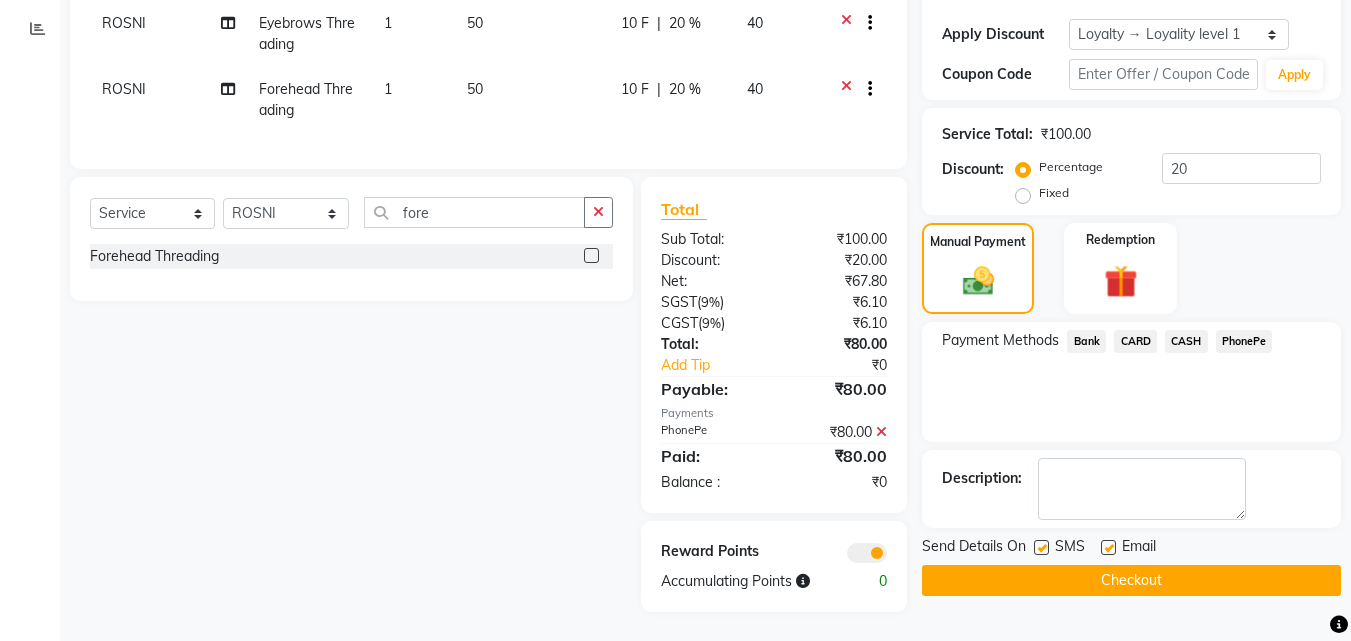 scroll, scrollTop: 345, scrollLeft: 0, axis: vertical 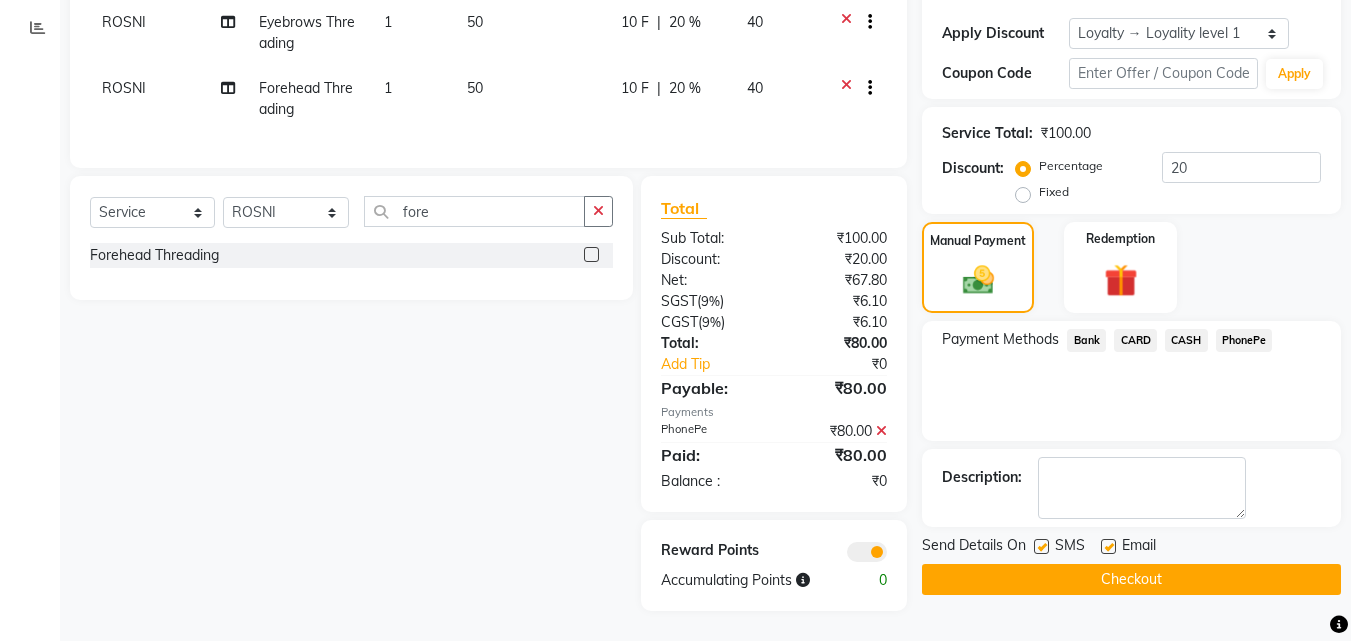 click 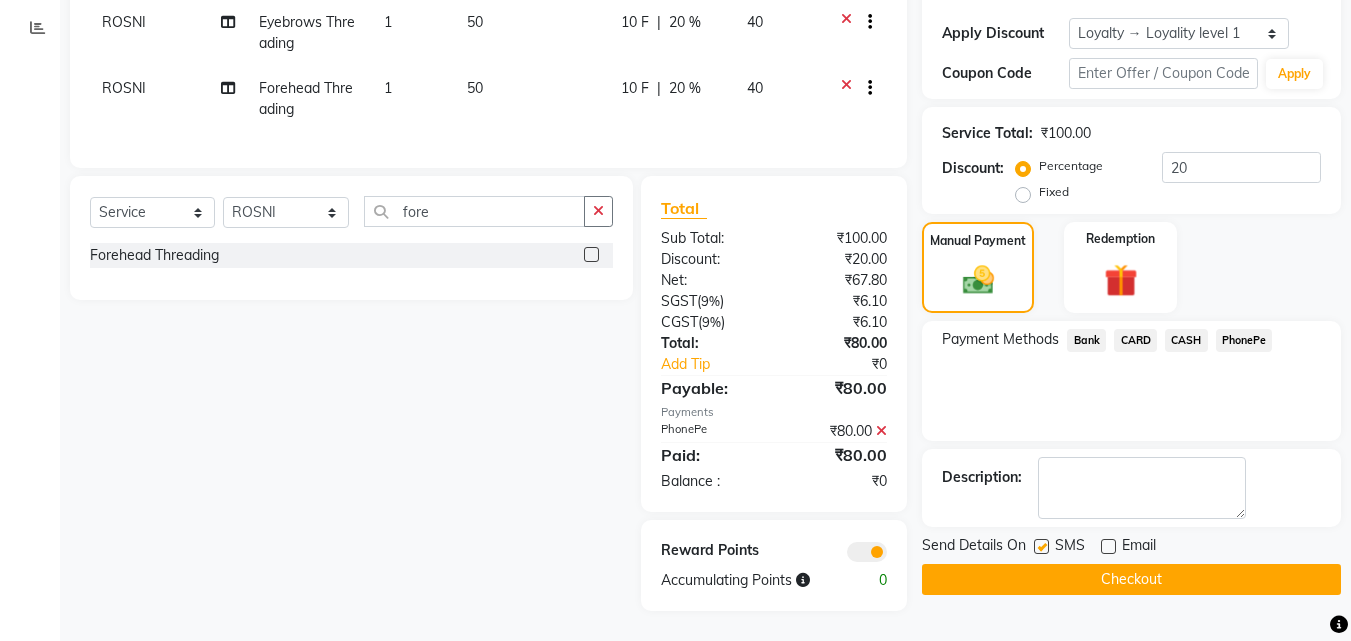 click 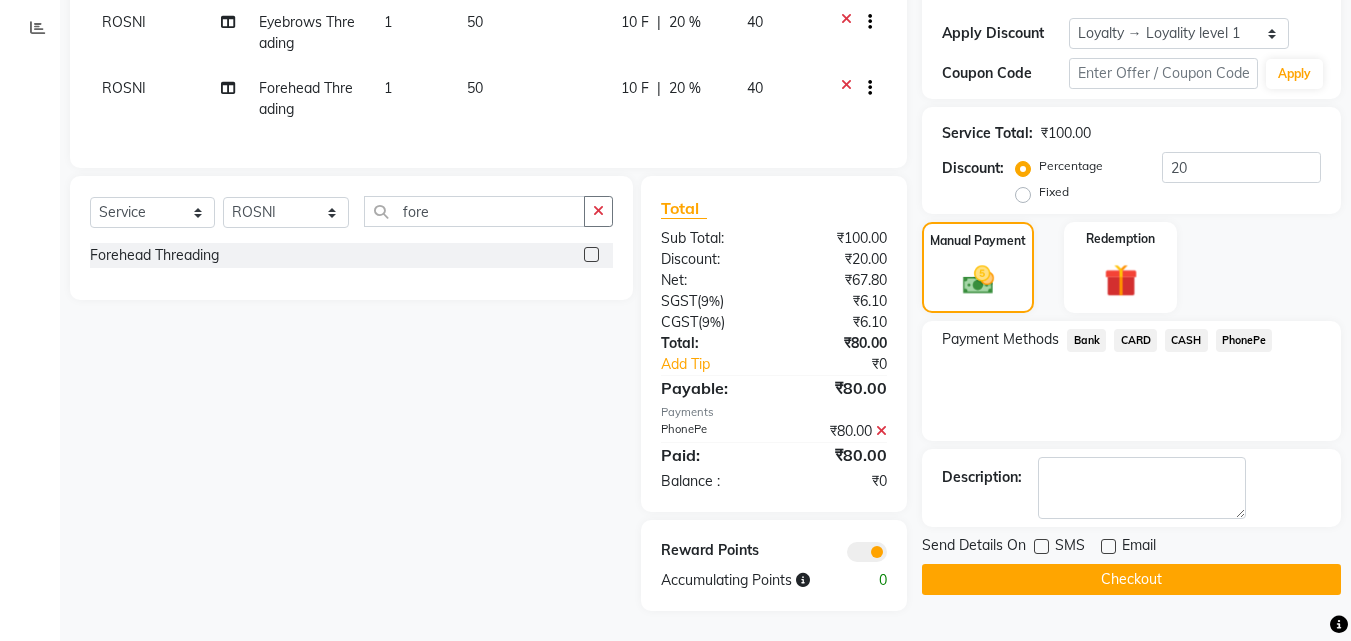 click on "Checkout" 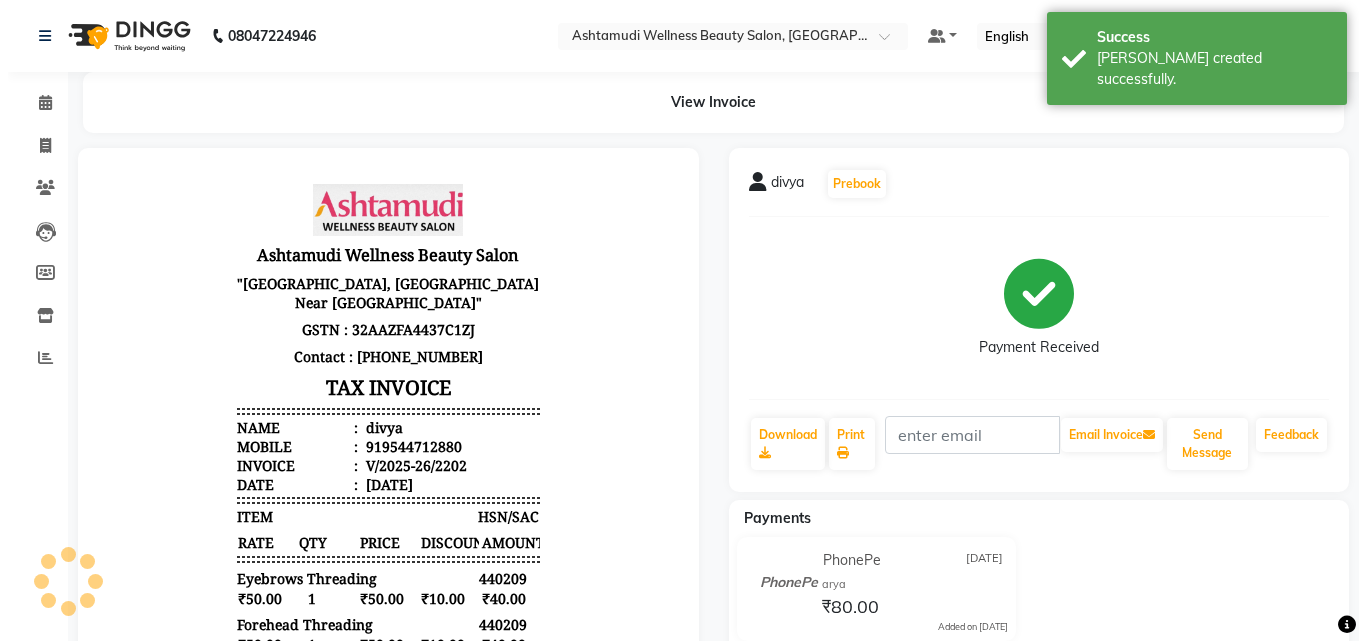 scroll, scrollTop: 0, scrollLeft: 0, axis: both 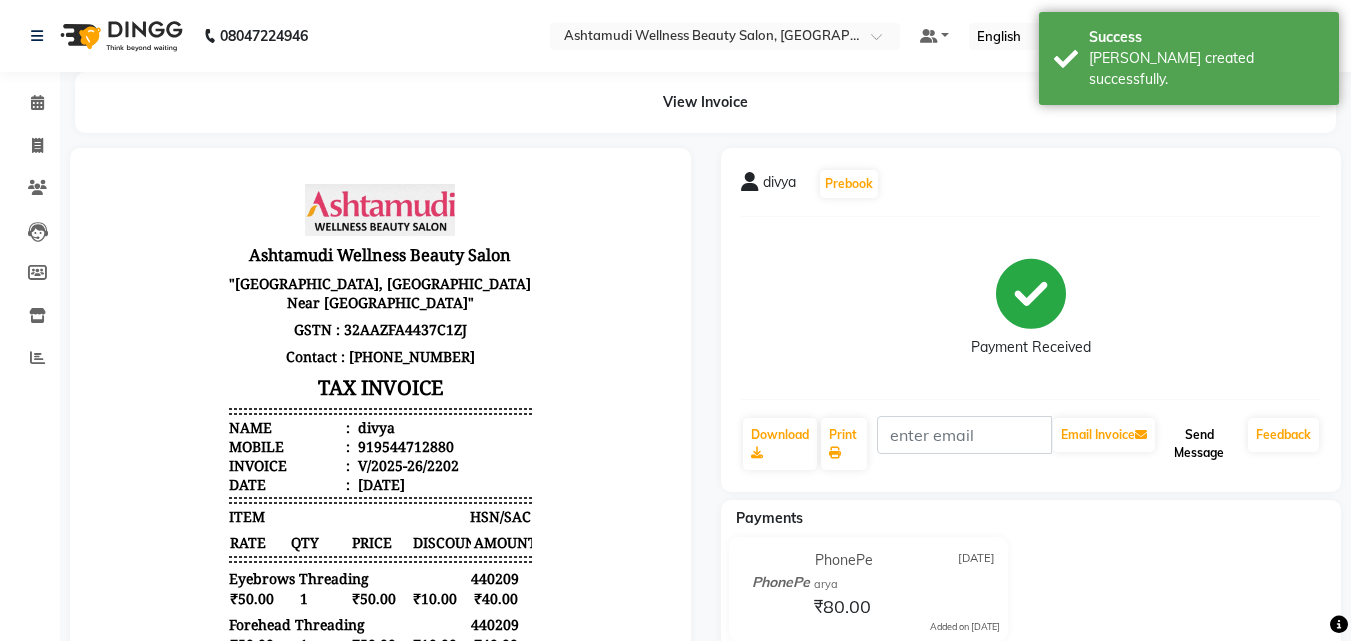 click on "Send Message" 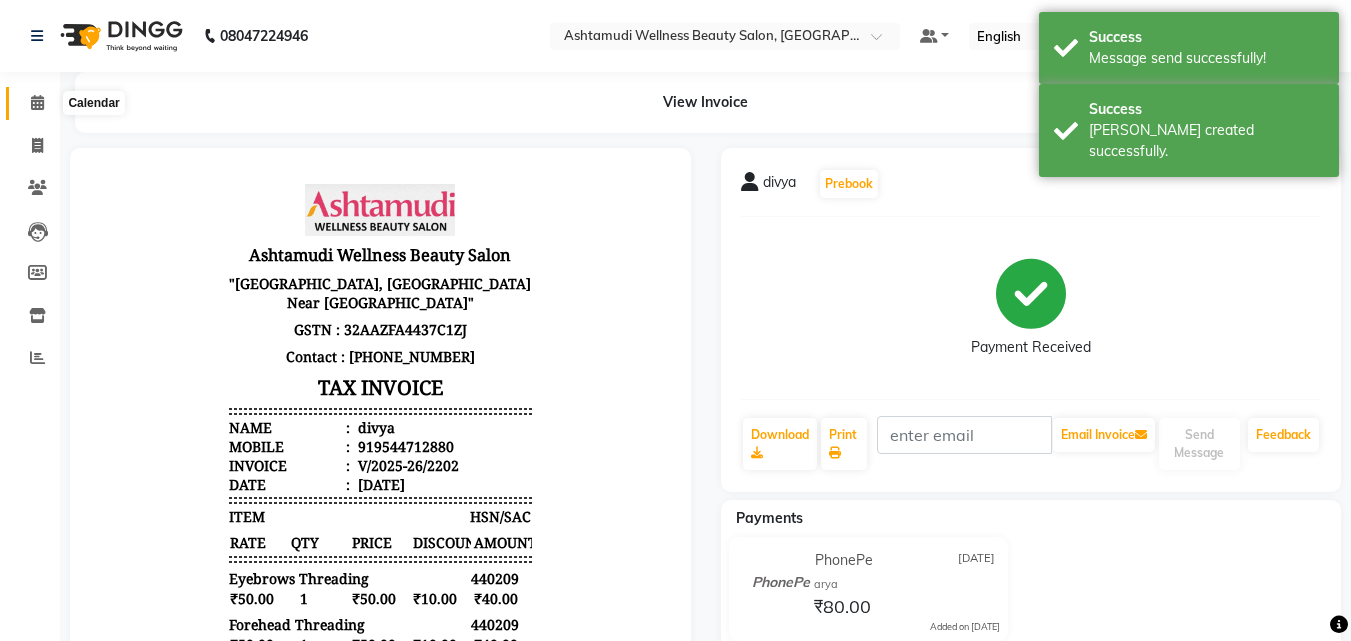 click 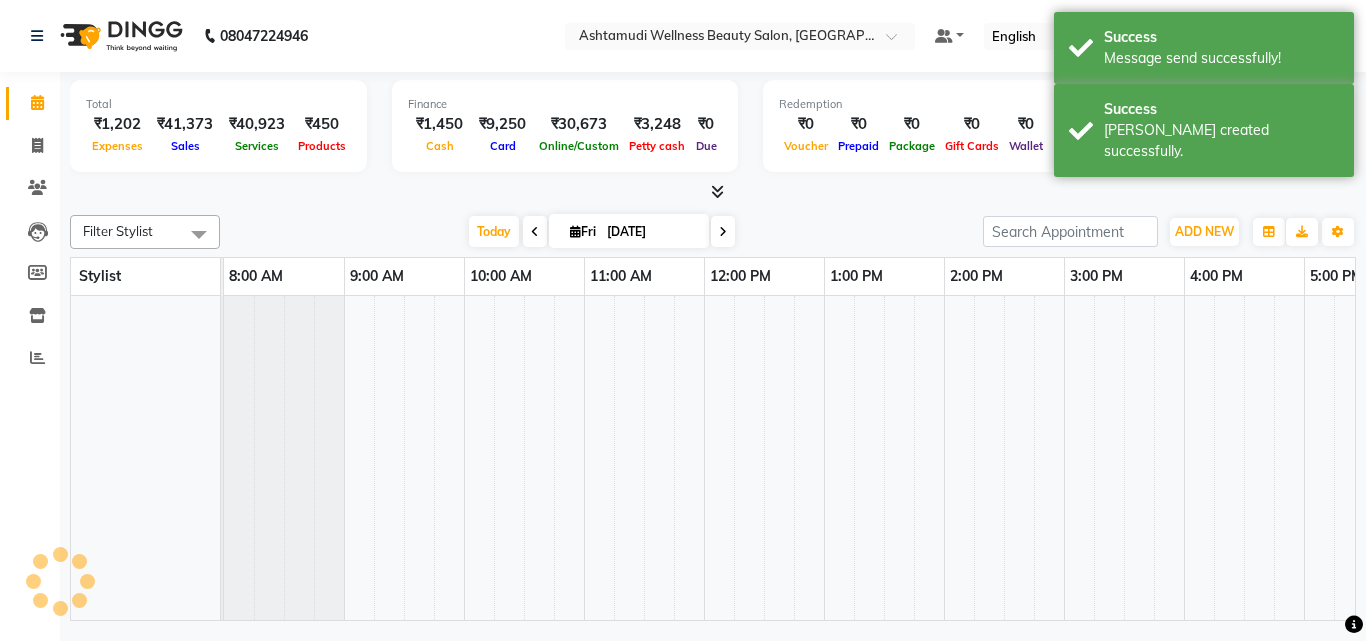 scroll, scrollTop: 0, scrollLeft: 0, axis: both 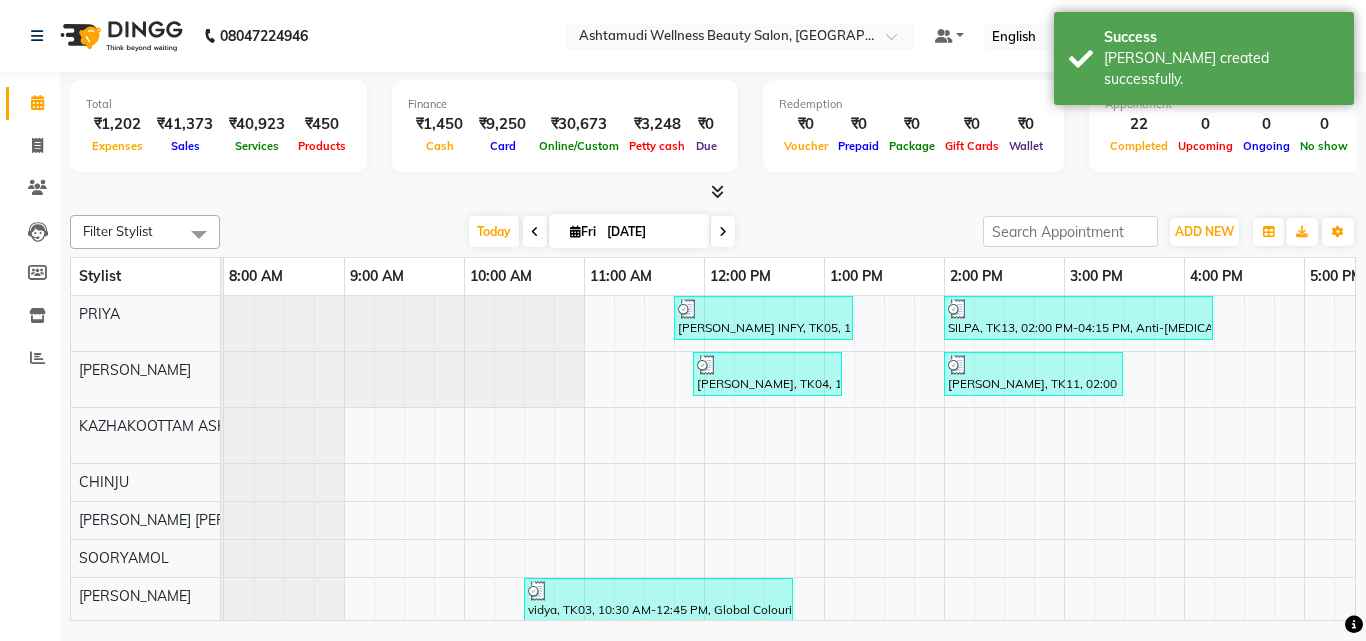 click on "Total  ₹1,202  Expenses ₹41,373  Sales ₹40,923  Services ₹450  Products Finance  ₹1,450  Cash ₹9,250  Card ₹30,673  Online/Custom ₹3,248 Petty cash ₹0 Due  Redemption  ₹0 Voucher ₹0 Prepaid ₹0 Package ₹0  Gift Cards ₹0  Wallet  Appointment  22 Completed 0 Upcoming 0 Ongoing 0 No show  Other sales  ₹0  Packages ₹0  Memberships ₹0  Vouchers ₹0  Prepaids ₹0  Gift Cards" at bounding box center [713, 137] 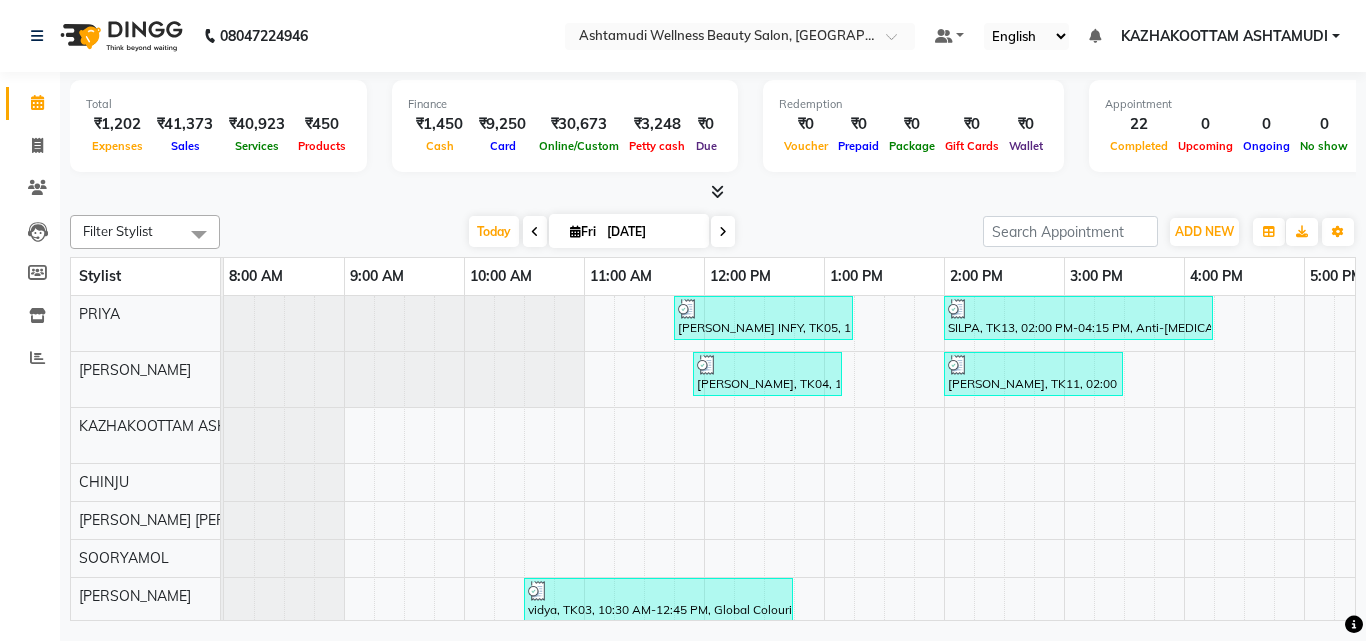 click at bounding box center [717, 191] 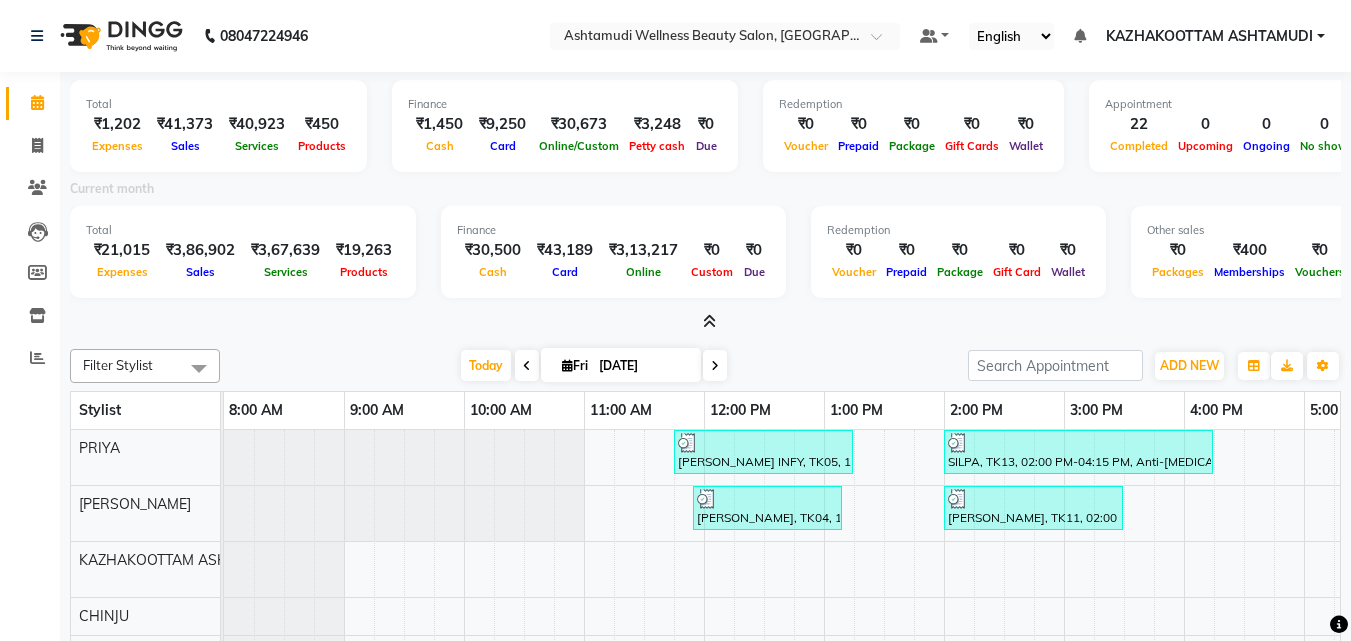 click at bounding box center (709, 321) 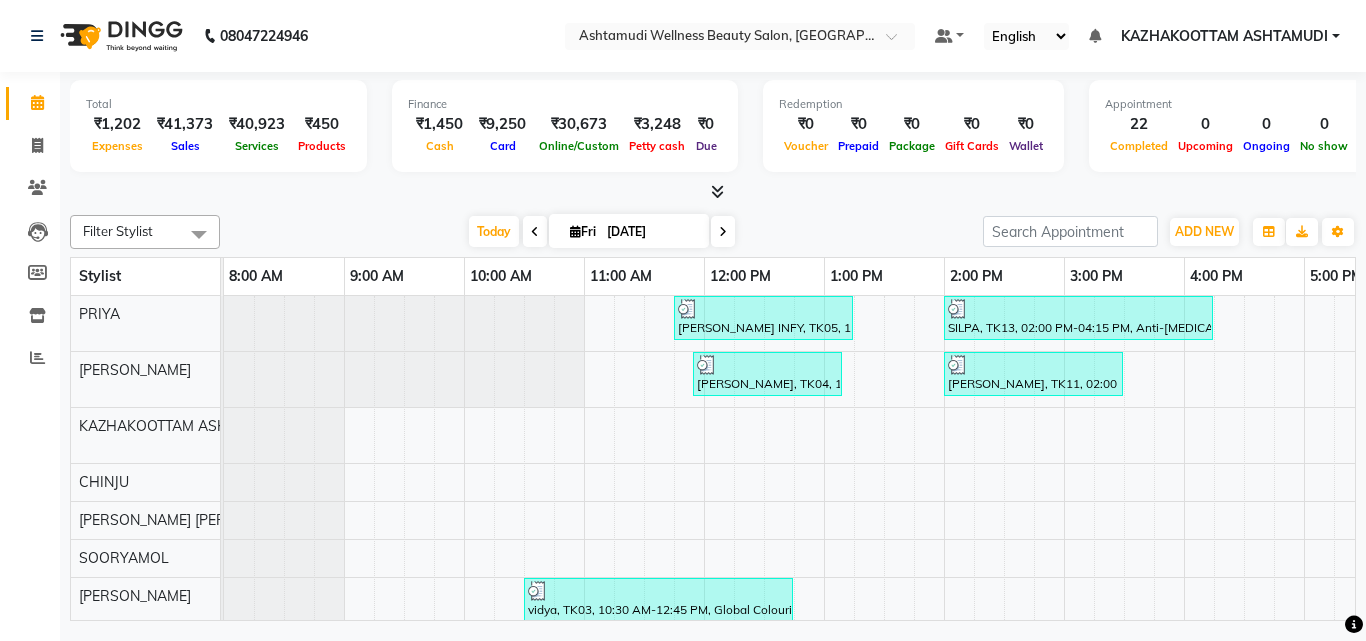 click at bounding box center (717, 191) 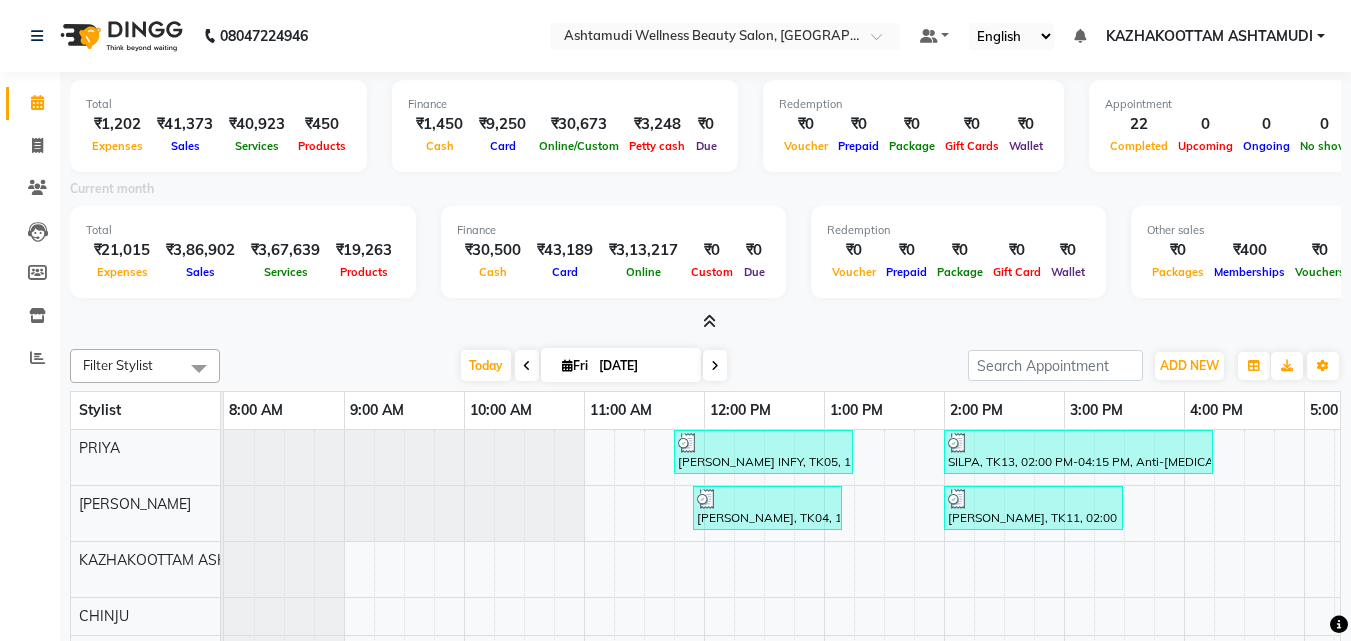 click at bounding box center [709, 321] 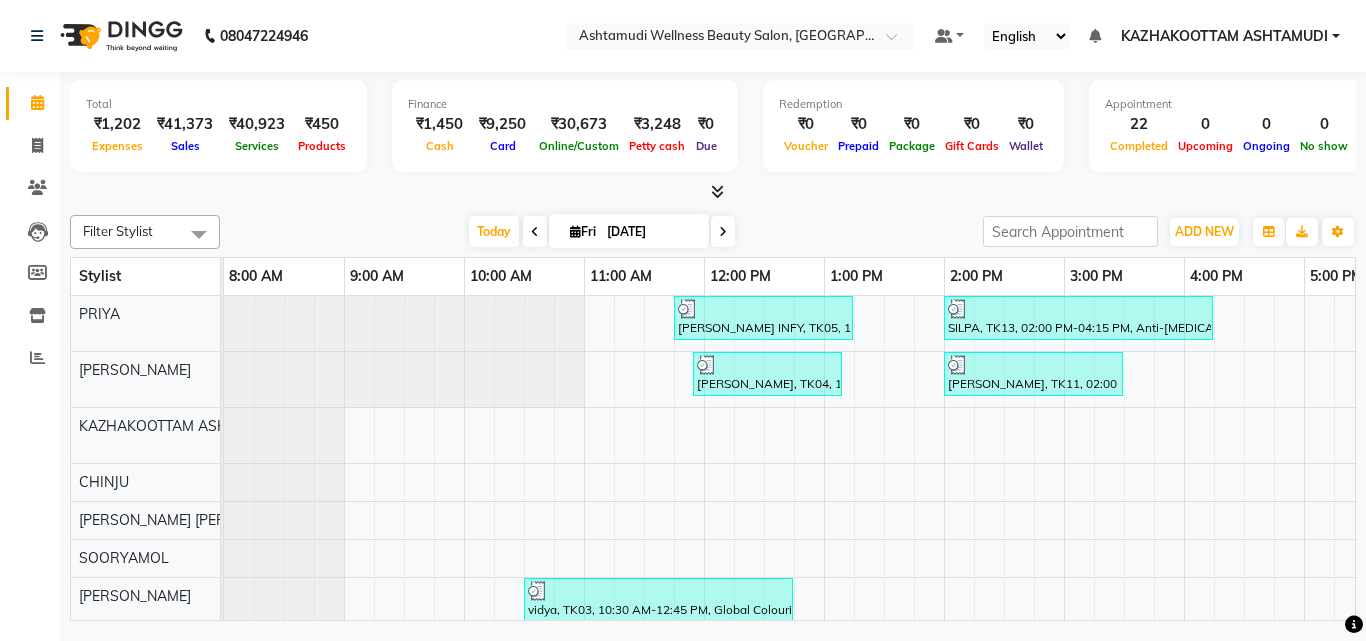 click at bounding box center [717, 191] 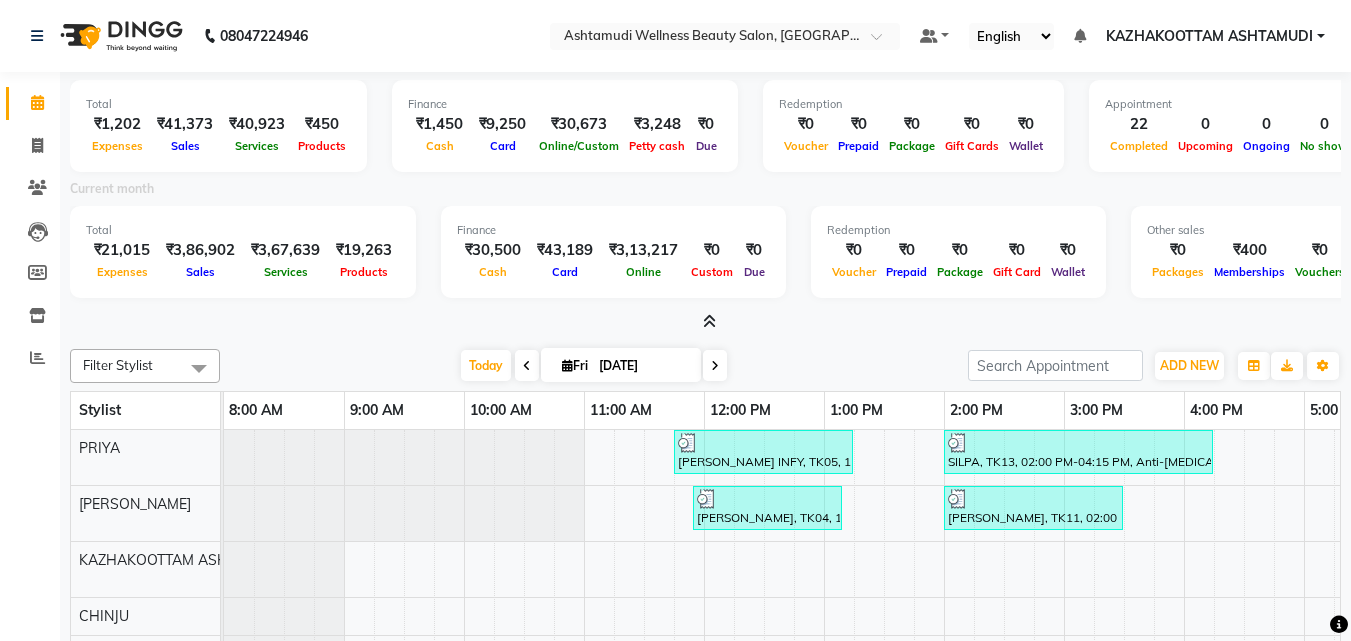 click at bounding box center (709, 321) 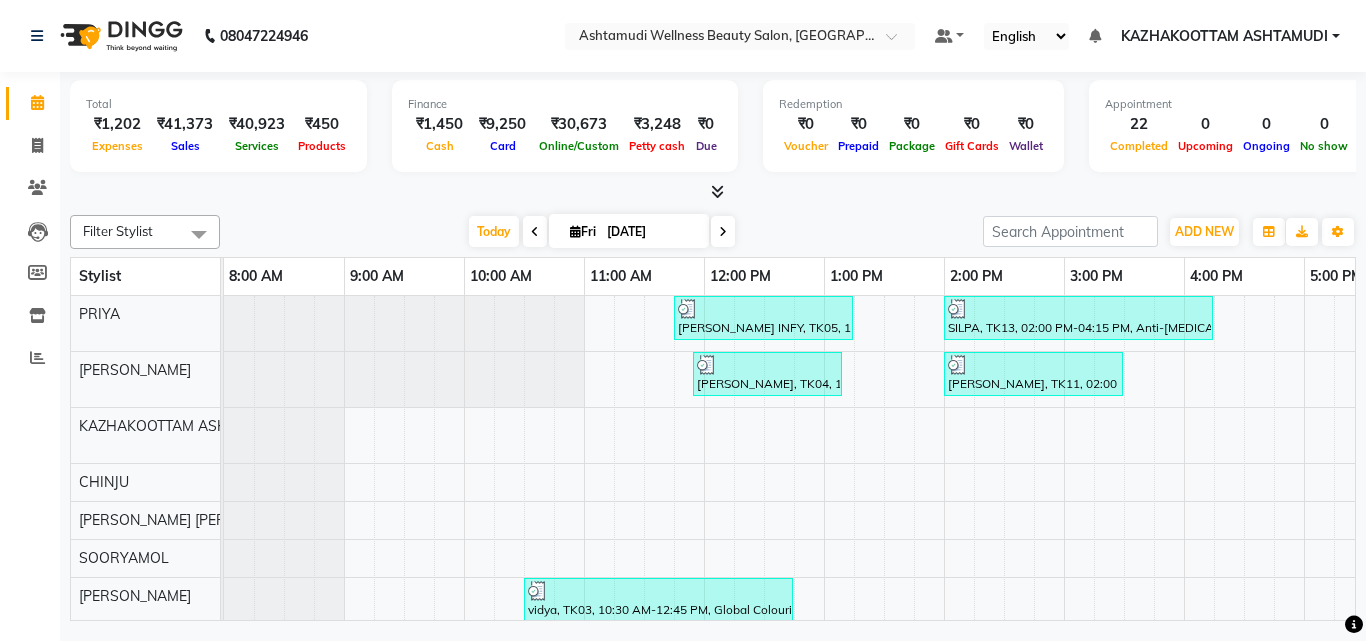 click on "Total  ₹1,202  Expenses ₹41,373  Sales ₹40,923  Services ₹450  Products Finance  ₹1,450  Cash ₹9,250  Card ₹30,673  Online/Custom ₹3,248 Petty cash ₹0 Due  Redemption  ₹0 Voucher ₹0 Prepaid ₹0 Package ₹0  Gift Cards ₹0  Wallet  Appointment  22 Completed 0 Upcoming 0 Ongoing 0 No show  Other sales  ₹0  Packages ₹0  Memberships ₹0  Vouchers ₹0  Prepaids ₹0  Gift Cards Filter Stylist Select All Arya  CHINJU GEETA KAZHAKOOTTAM ASHTAMUDI KRISHNA LEKSHMI MADONNA MICHAEL Poornima Gopal PRIYA ROSNI Sindhu SOORYAMOL Today  Fri 11-07-2025 Toggle Dropdown Add Appointment Add Invoice Add Expense Add Attendance Add Client Toggle Dropdown Add Appointment Add Invoice Add Expense Add Attendance Add Client ADD NEW Toggle Dropdown Add Appointment Add Invoice Add Expense Add Attendance Add Client Filter Stylist Select All Arya  CHINJU GEETA KAZHAKOOTTAM ASHTAMUDI KRISHNA LEKSHMI MADONNA MICHAEL Poornima Gopal PRIYA ROSNI Sindhu SOORYAMOL Group By  Staff View   Room View  View as Vertical" 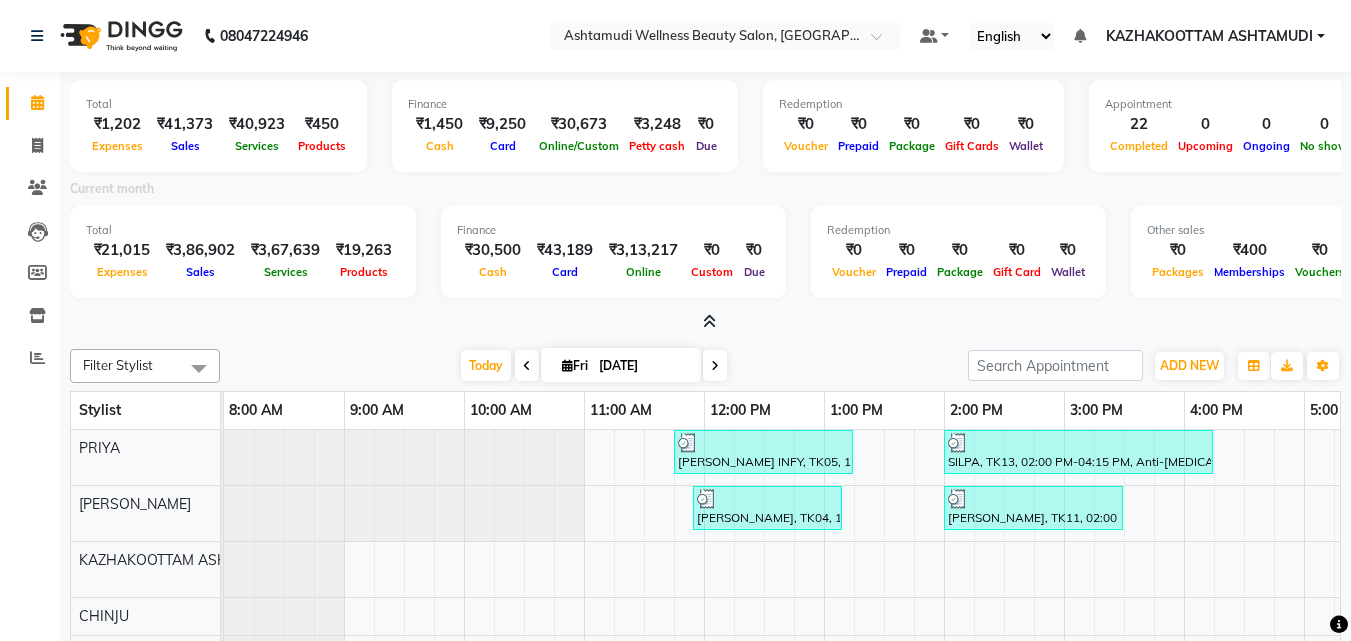 click at bounding box center [709, 321] 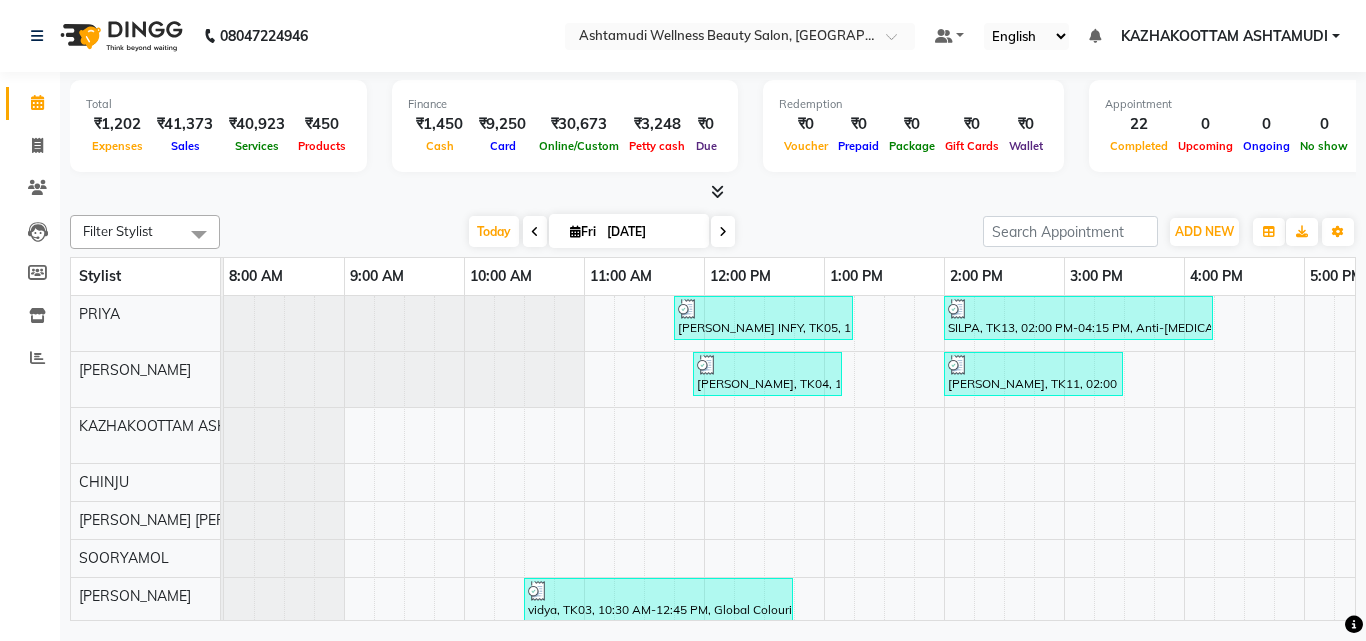 click on "Today  Fri 11-07-2025" at bounding box center (601, 232) 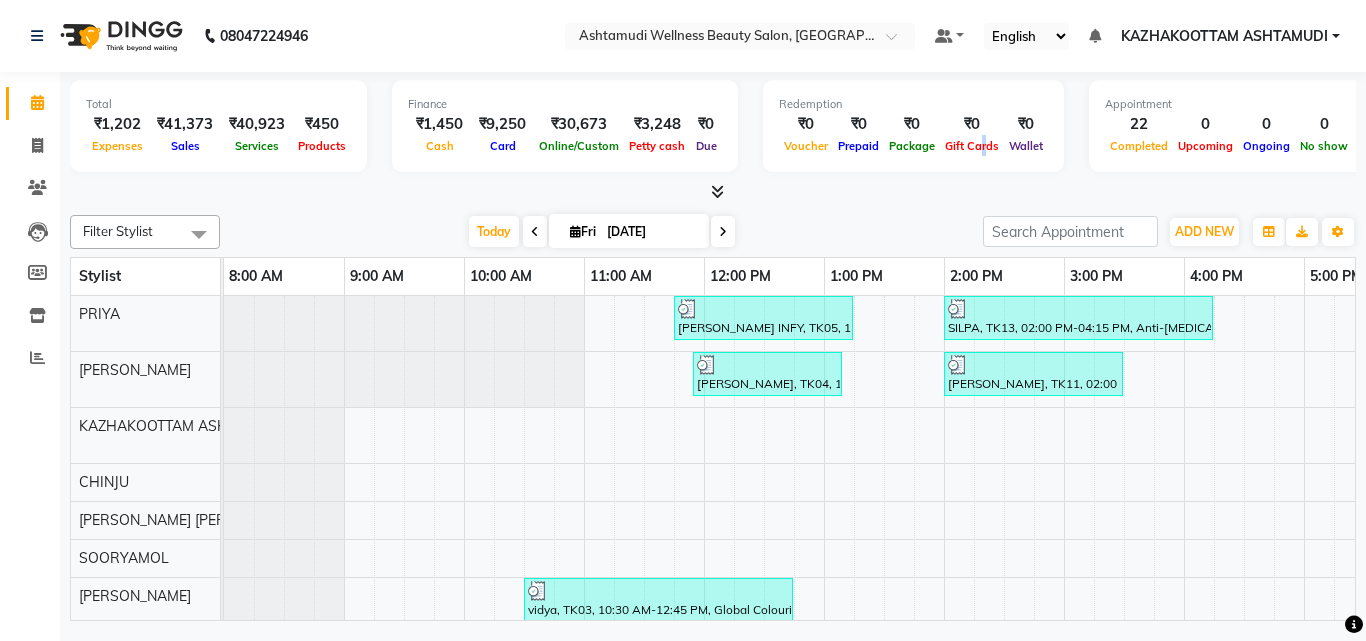 click on "Redemption  ₹0 Voucher ₹0 Prepaid ₹0 Package ₹0  Gift Cards ₹0  Wallet" at bounding box center (913, 126) 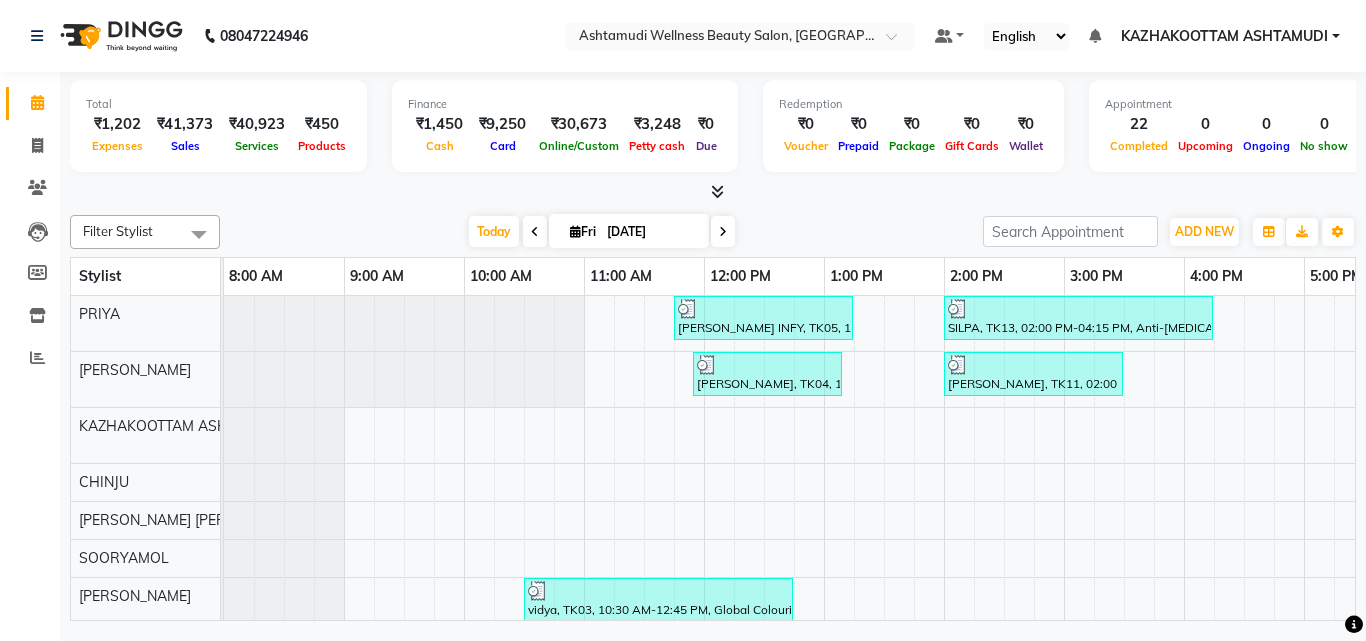 click at bounding box center [713, 192] 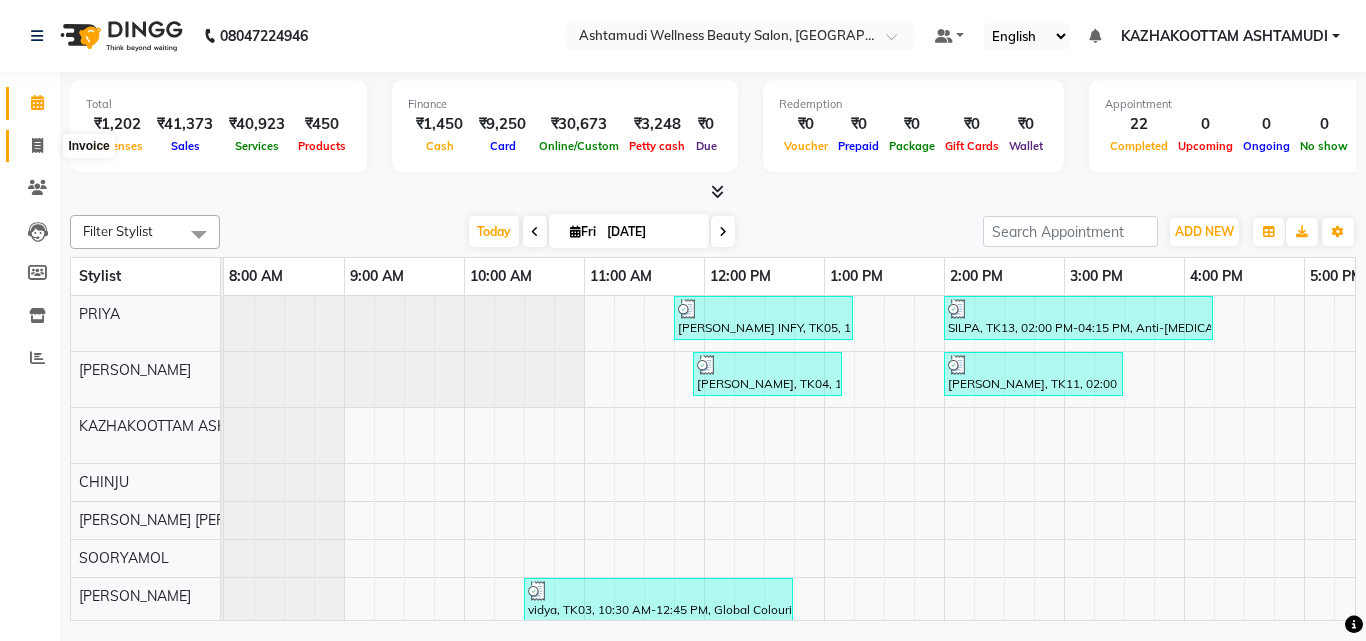 click 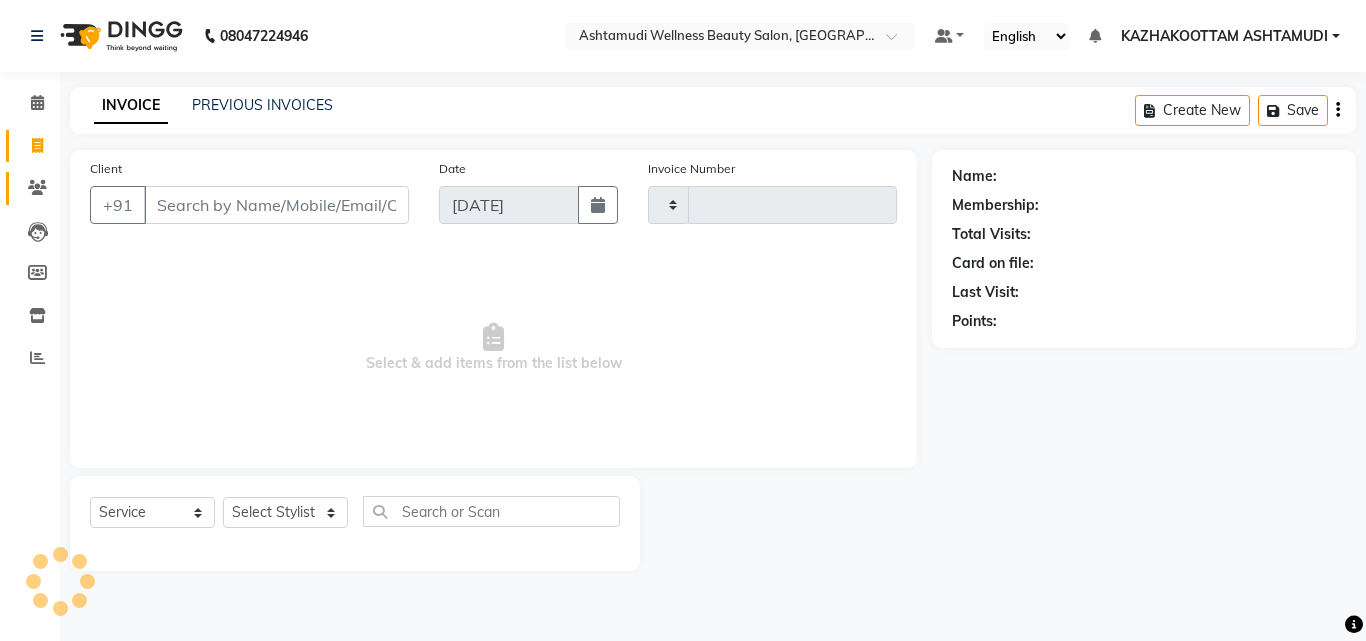 type on "2203" 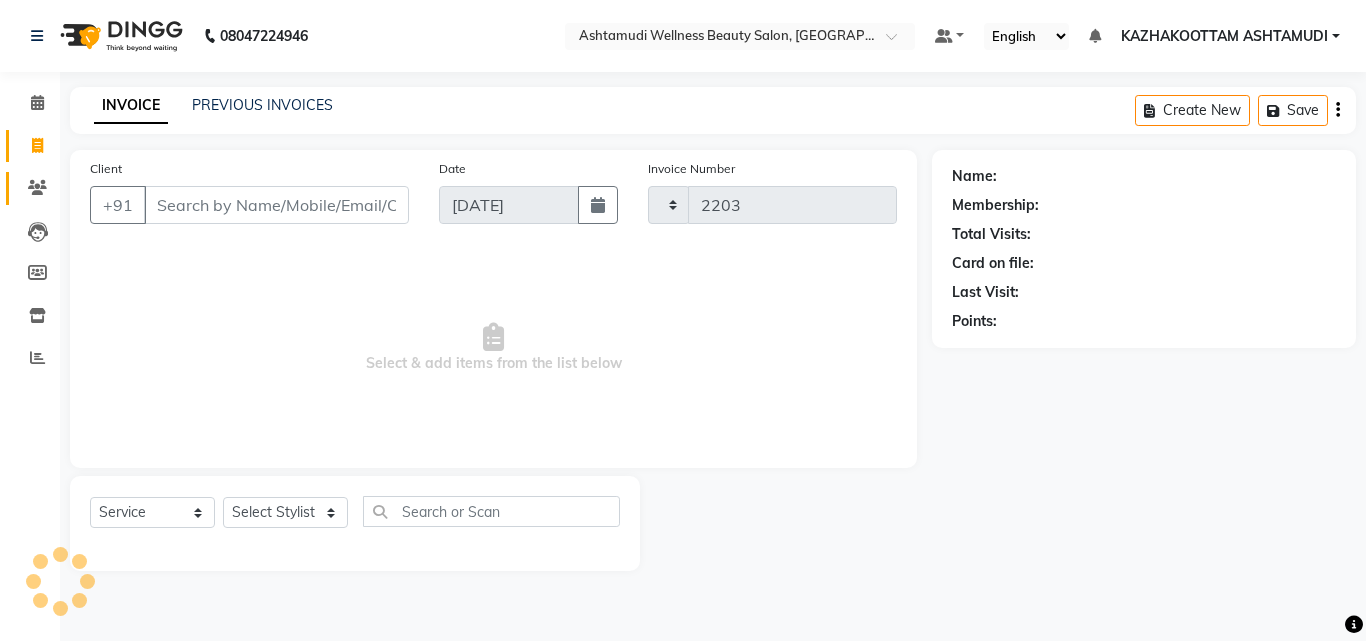 select on "4662" 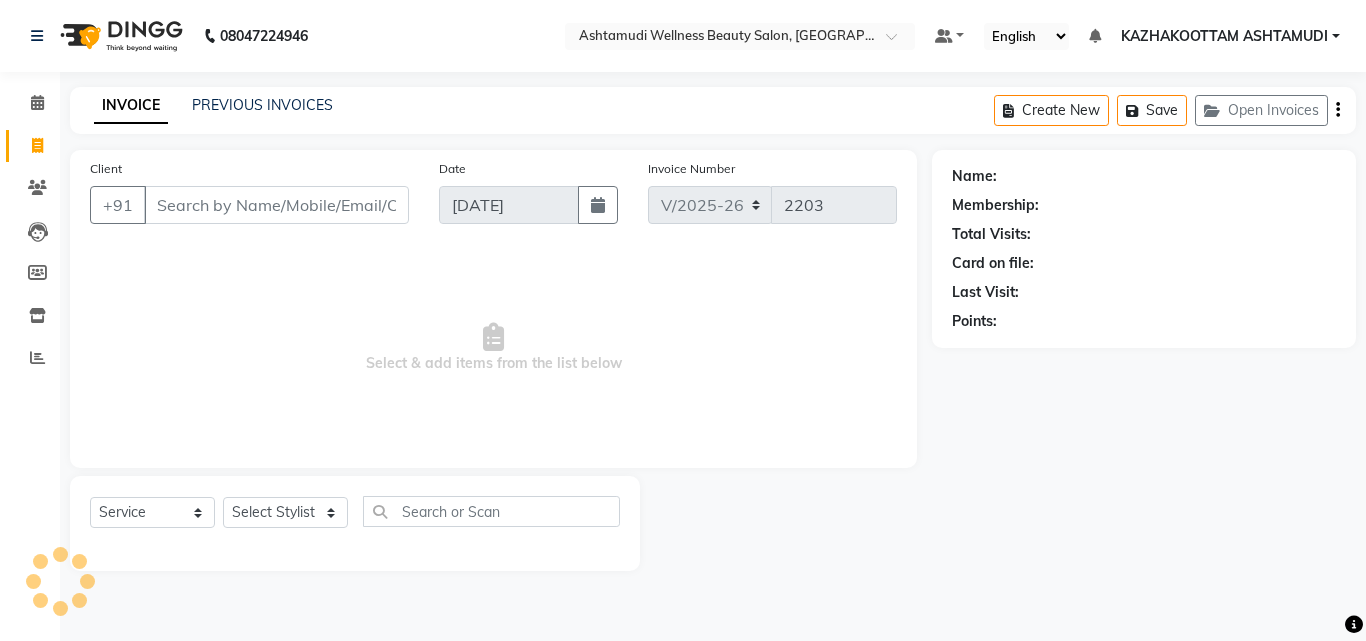 click on "Client" at bounding box center (276, 205) 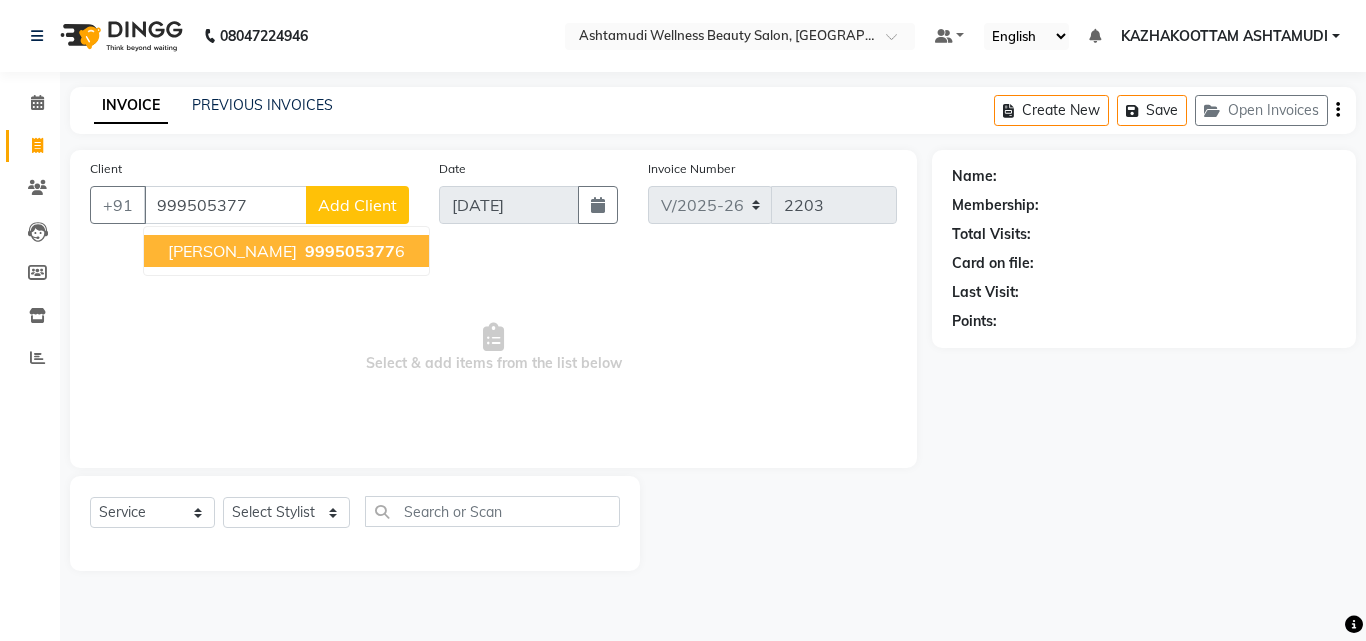 click on "nadhiya   999505377 6" at bounding box center [286, 251] 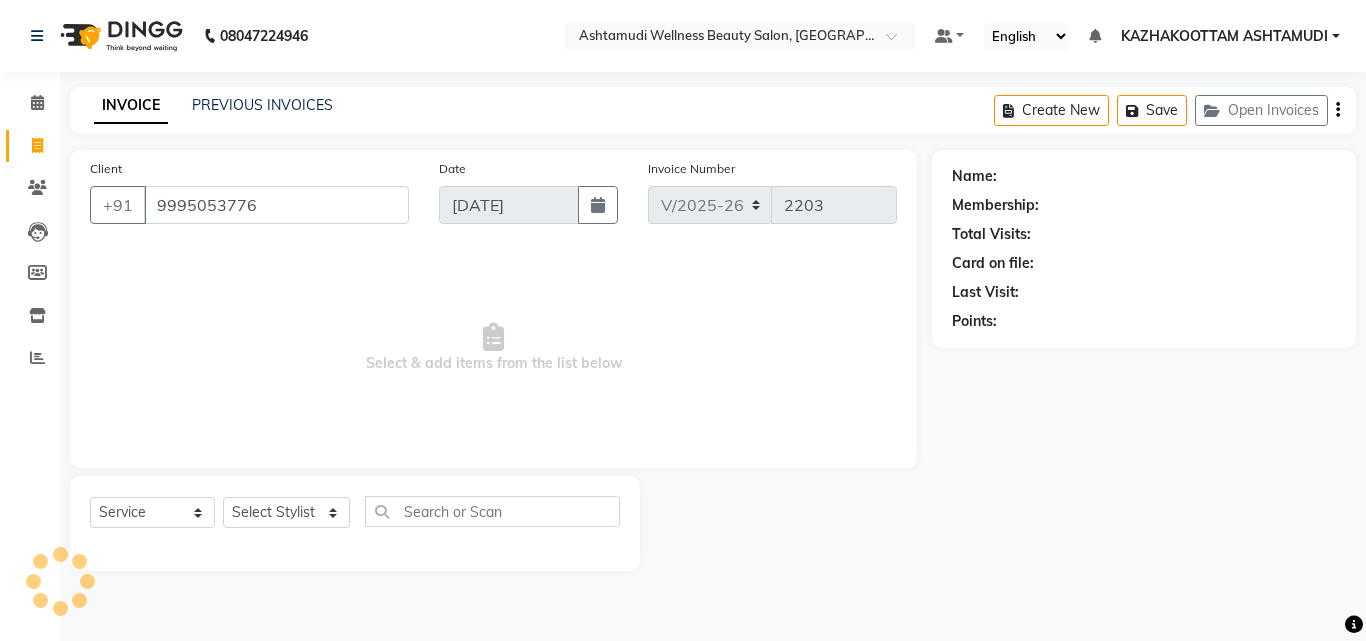 type on "9995053776" 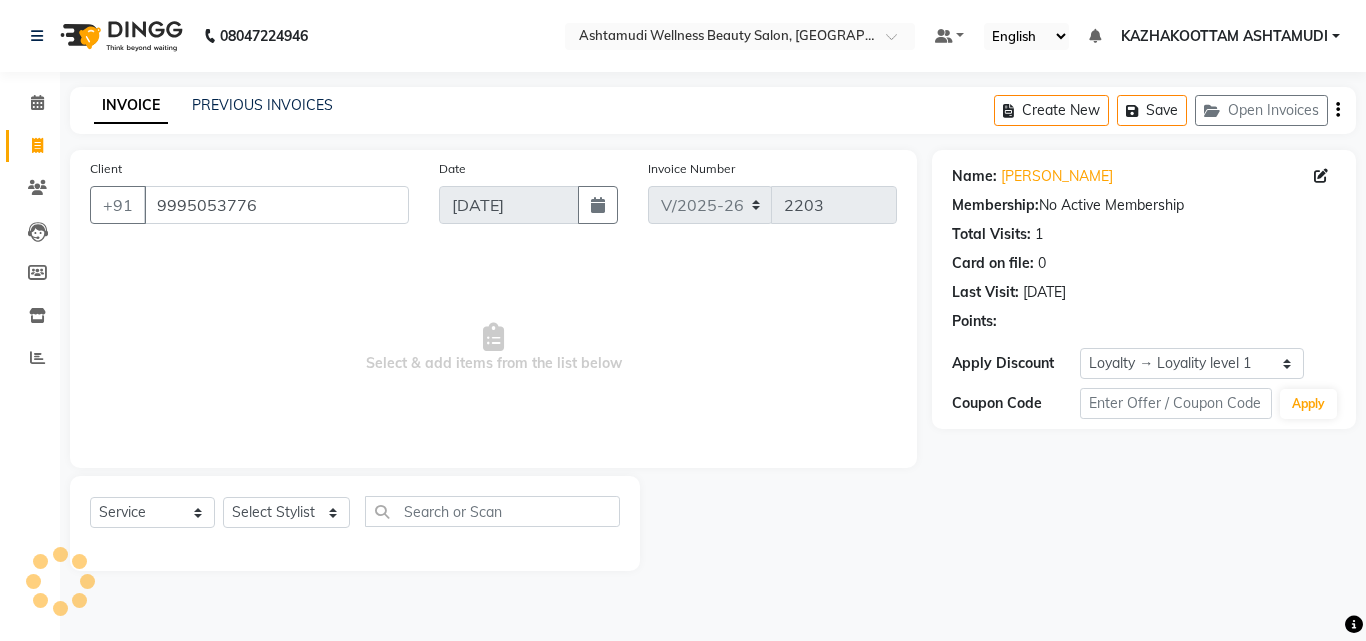 drag, startPoint x: 277, startPoint y: 320, endPoint x: 346, endPoint y: 532, distance: 222.94618 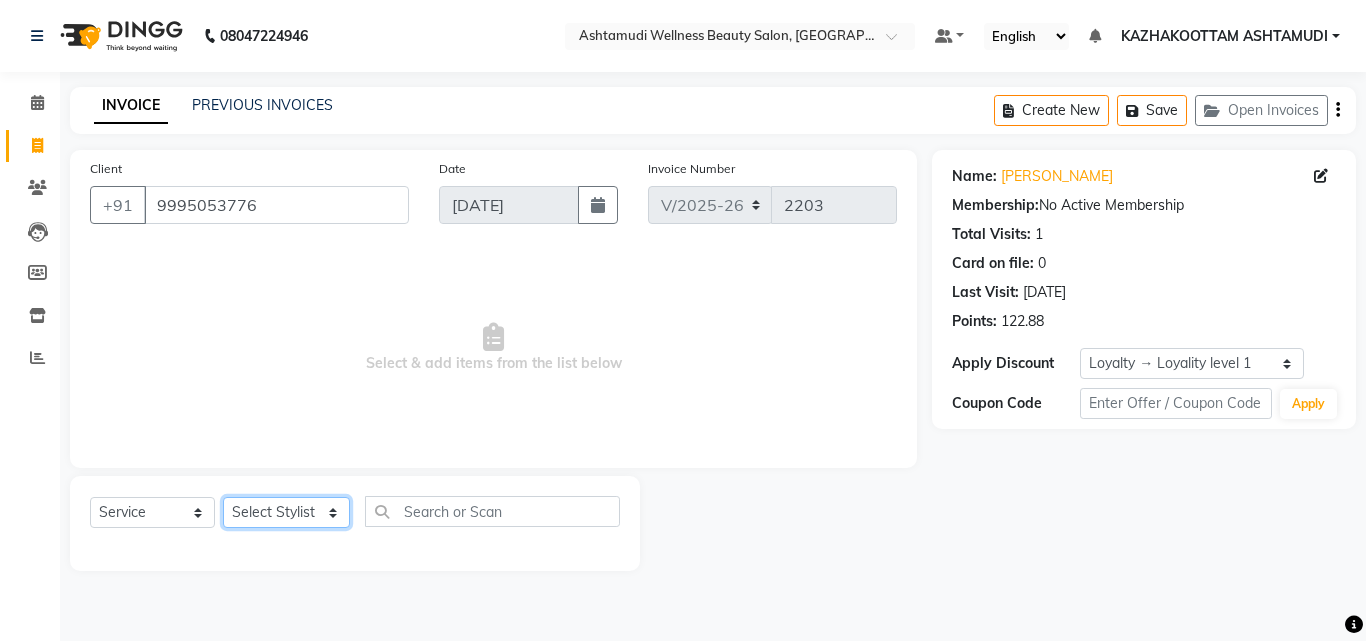 click on "Select Stylist Arya  CHINJU GEETA KAZHAKOOTTAM ASHTAMUDI [PERSON_NAME] [PERSON_NAME] [PERSON_NAME] [PERSON_NAME] SOORYAMOL" 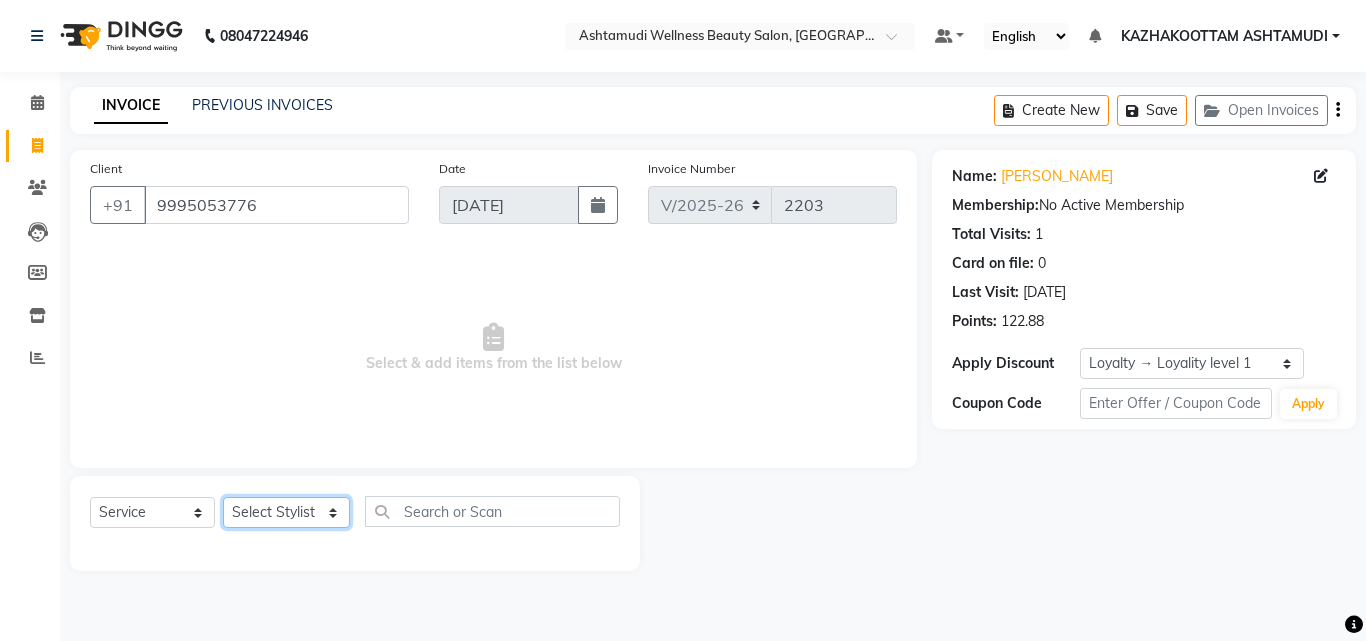 select on "59473" 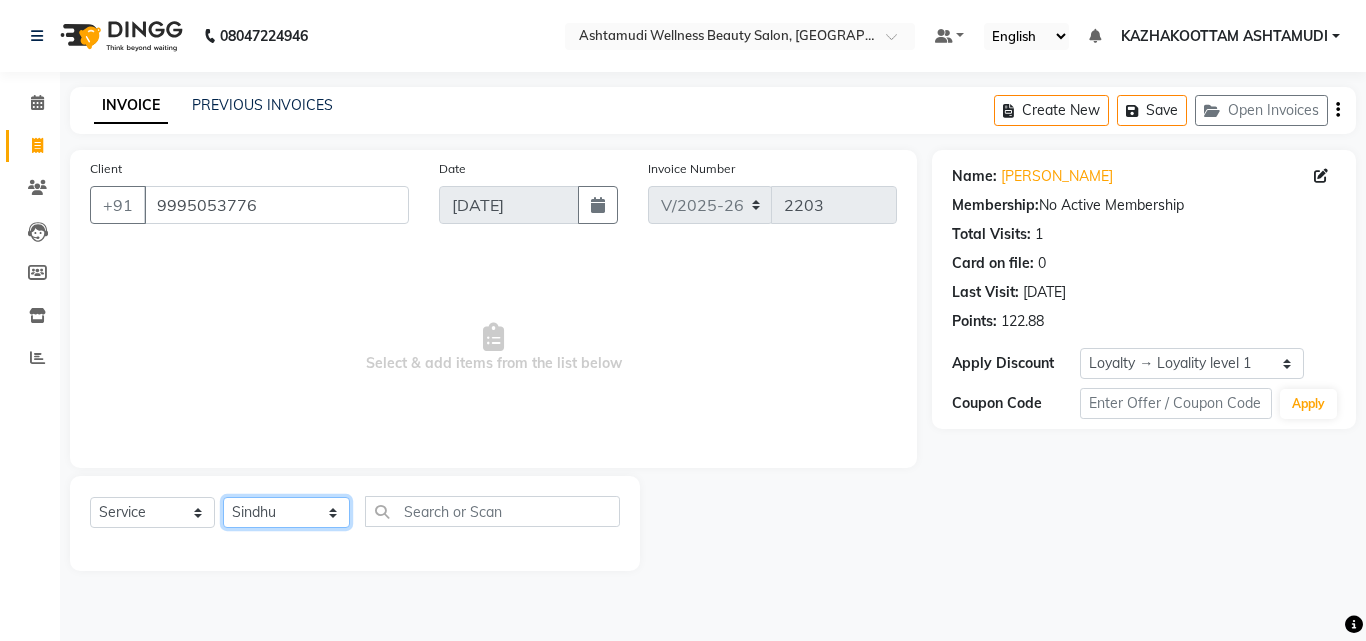 click on "Select Stylist Arya  CHINJU GEETA KAZHAKOOTTAM ASHTAMUDI [PERSON_NAME] [PERSON_NAME] [PERSON_NAME] [PERSON_NAME] SOORYAMOL" 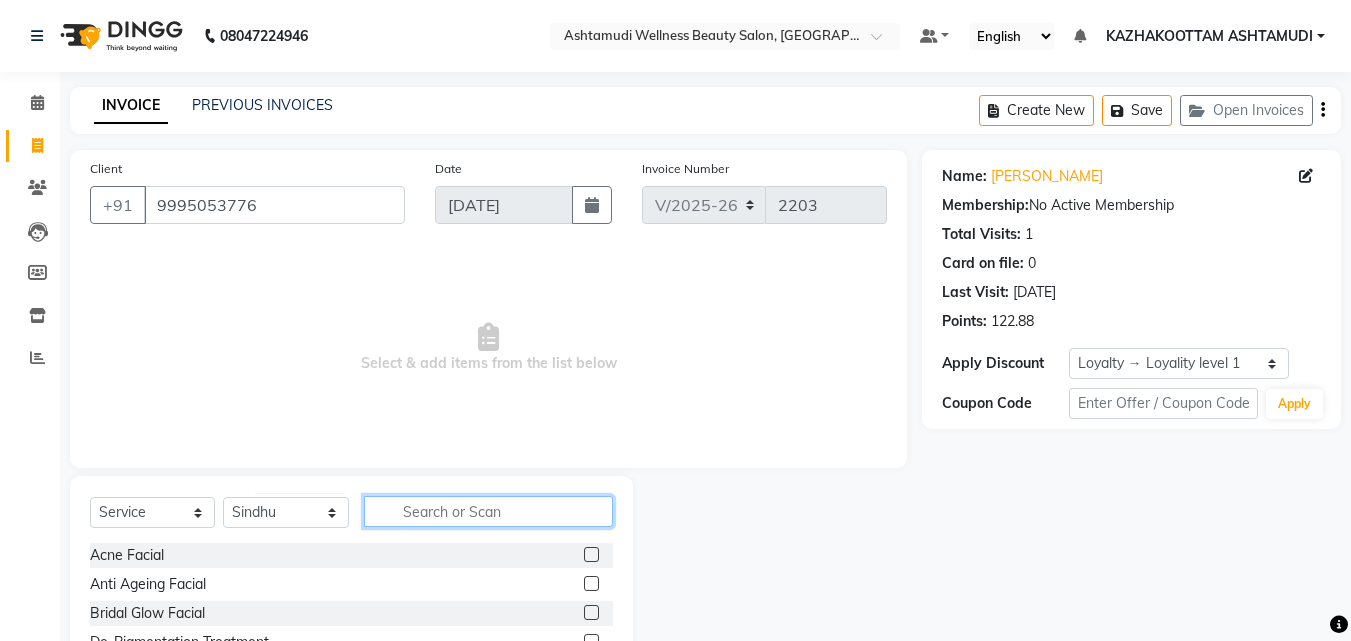 click 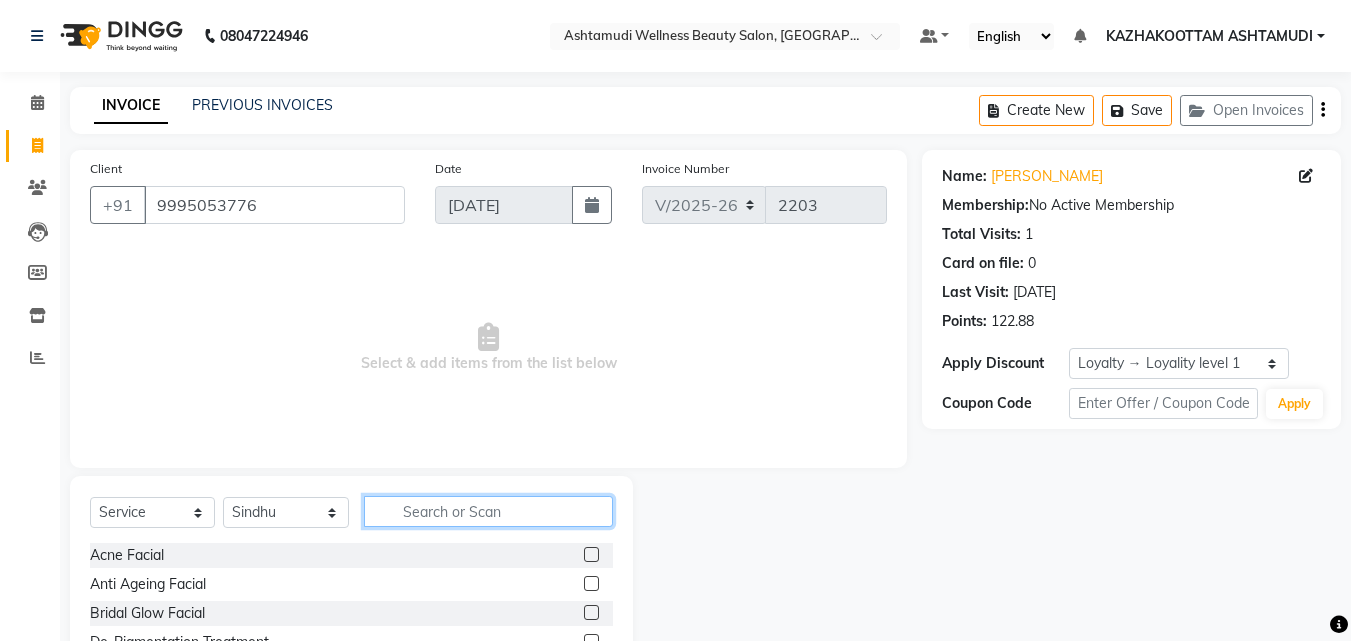 type on "n" 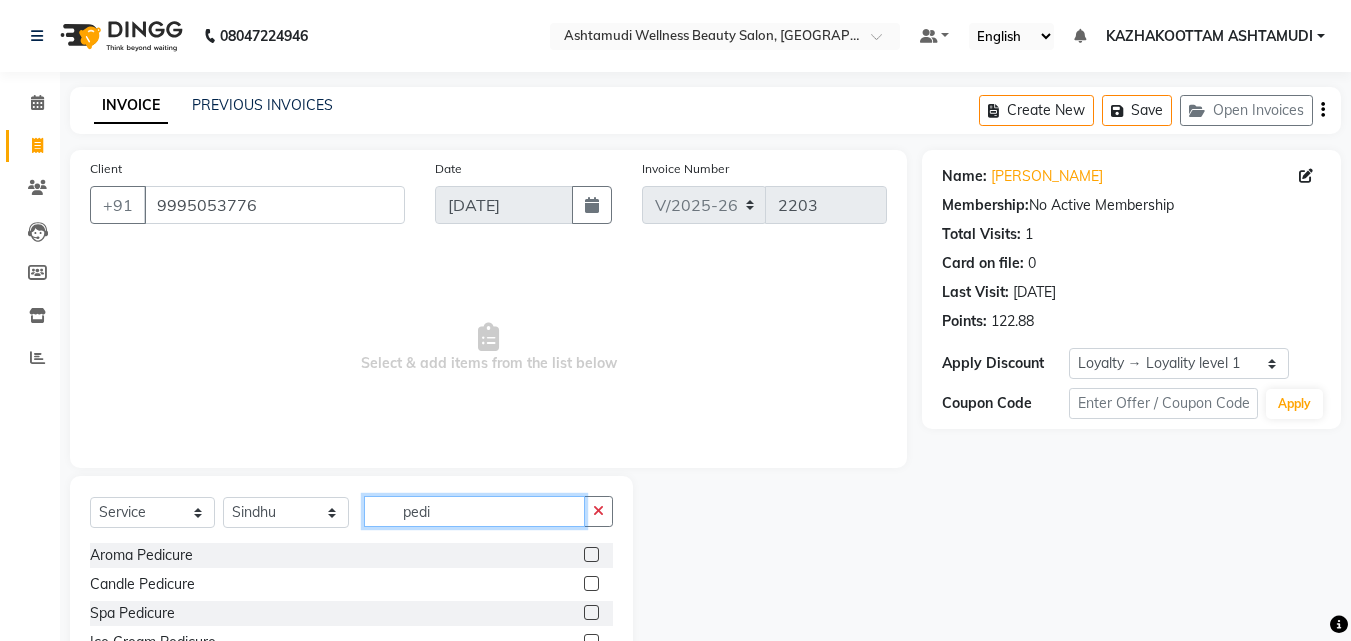type on "pedi" 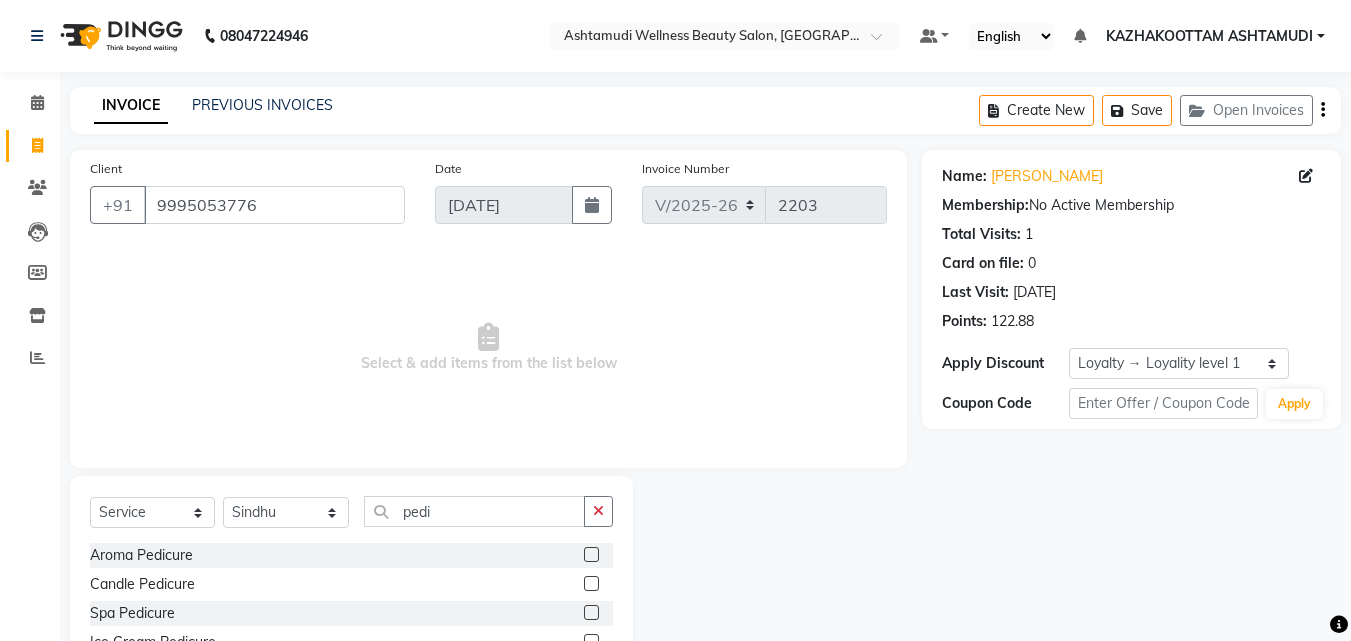 click 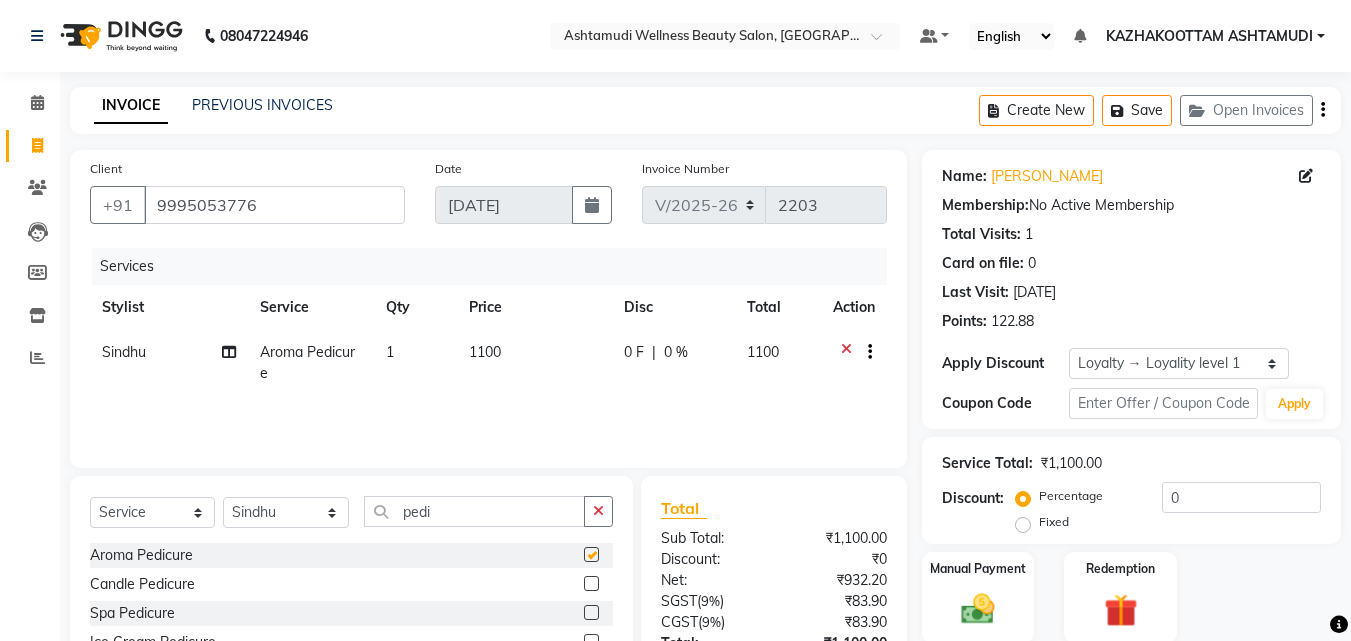 checkbox on "false" 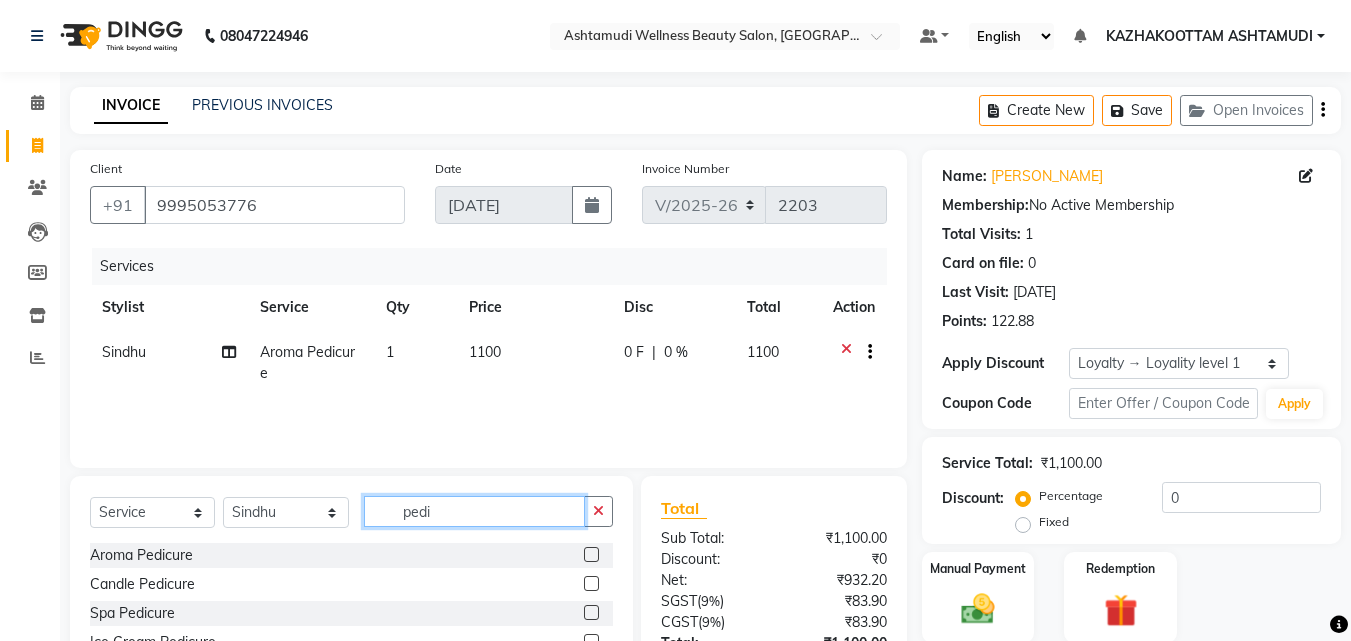 drag, startPoint x: 498, startPoint y: 509, endPoint x: 81, endPoint y: 512, distance: 417.0108 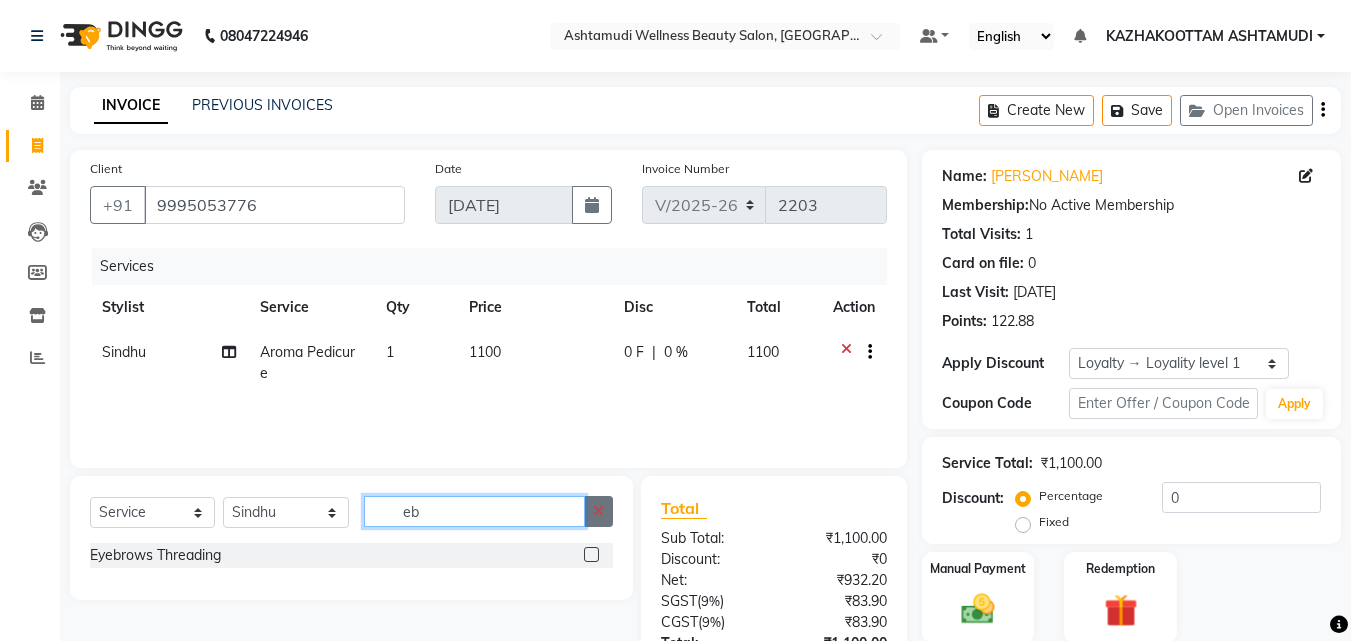 type on "eb" 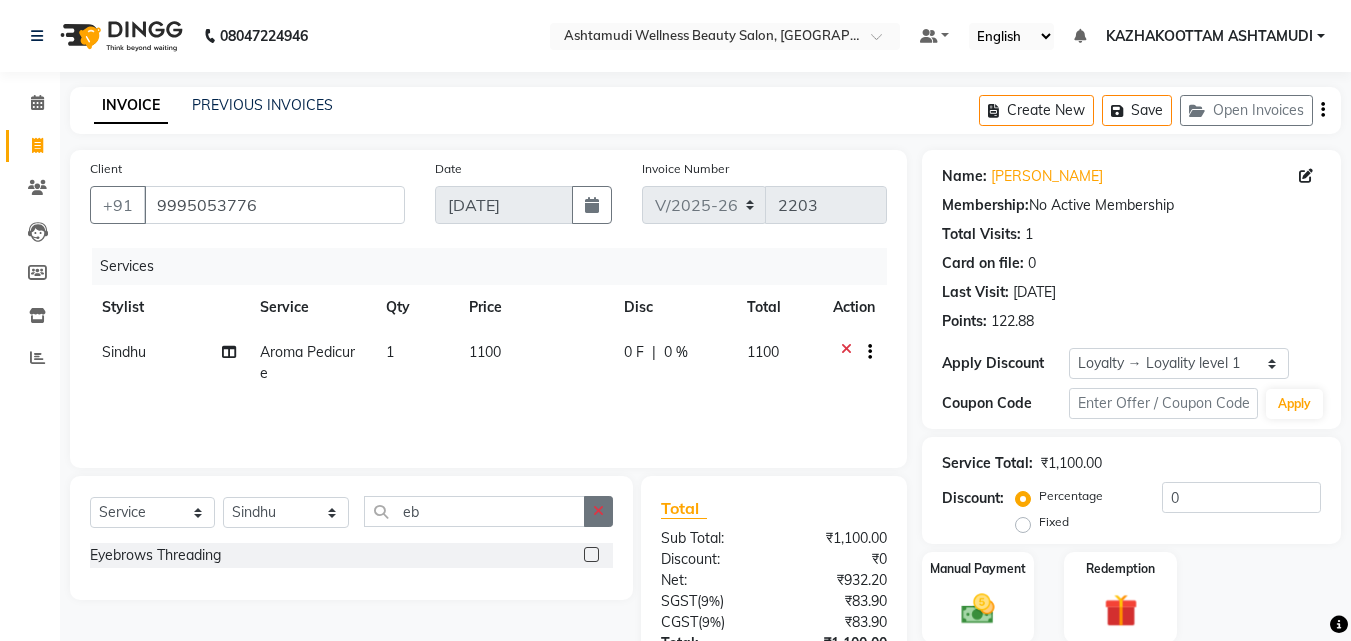 click 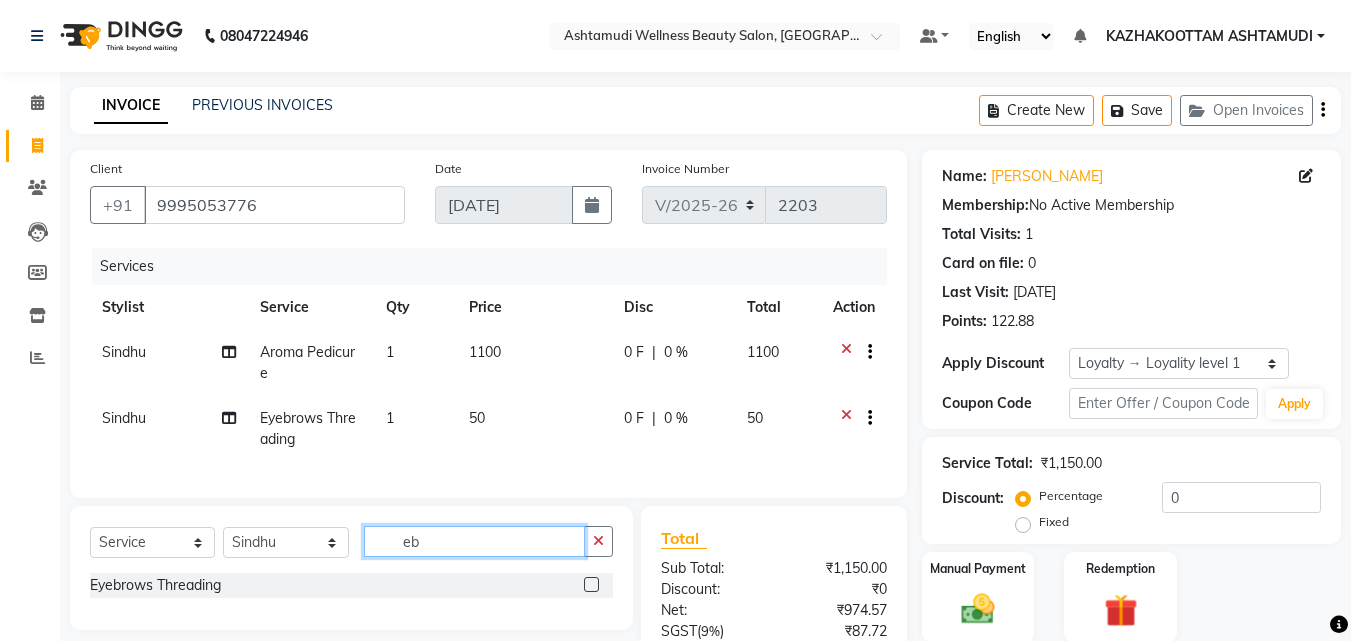 checkbox on "false" 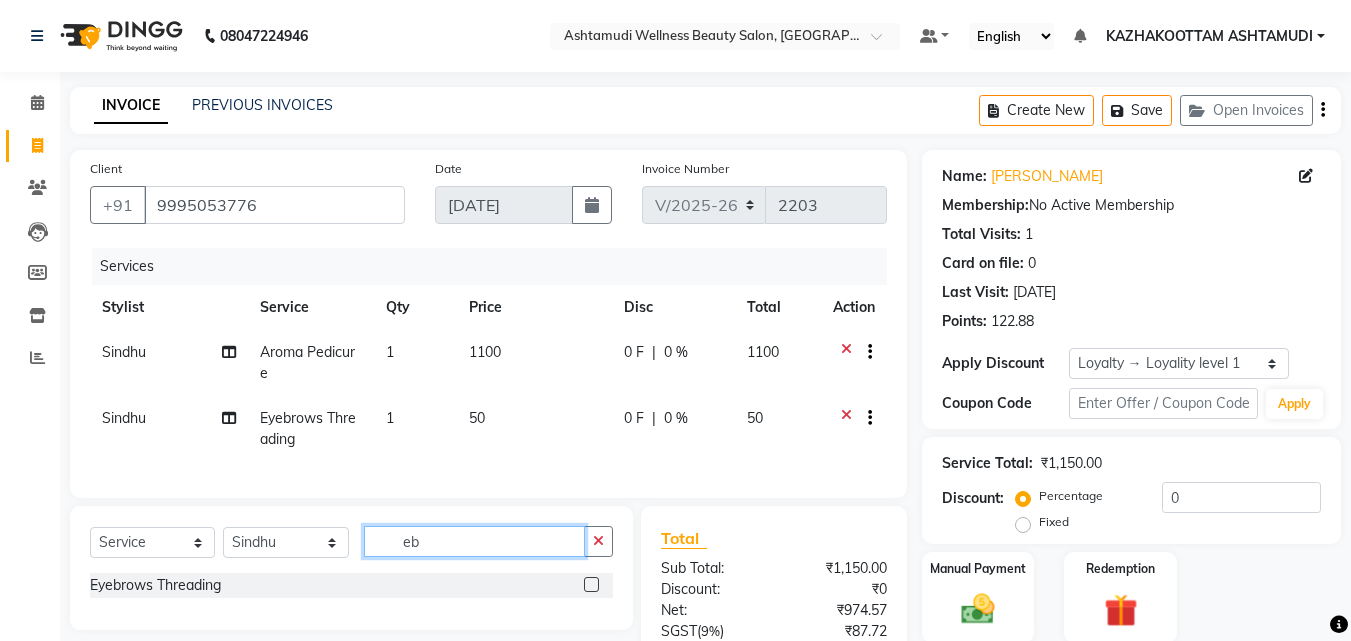 drag, startPoint x: 469, startPoint y: 548, endPoint x: 308, endPoint y: 544, distance: 161.04968 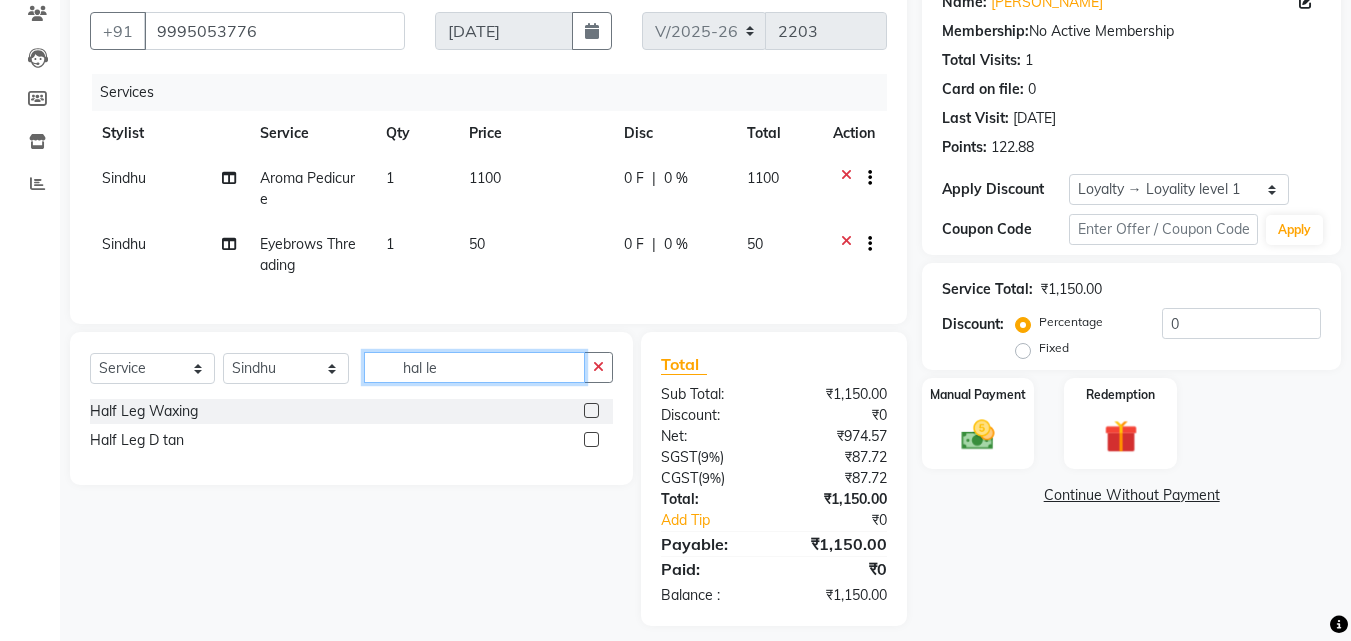 scroll, scrollTop: 200, scrollLeft: 0, axis: vertical 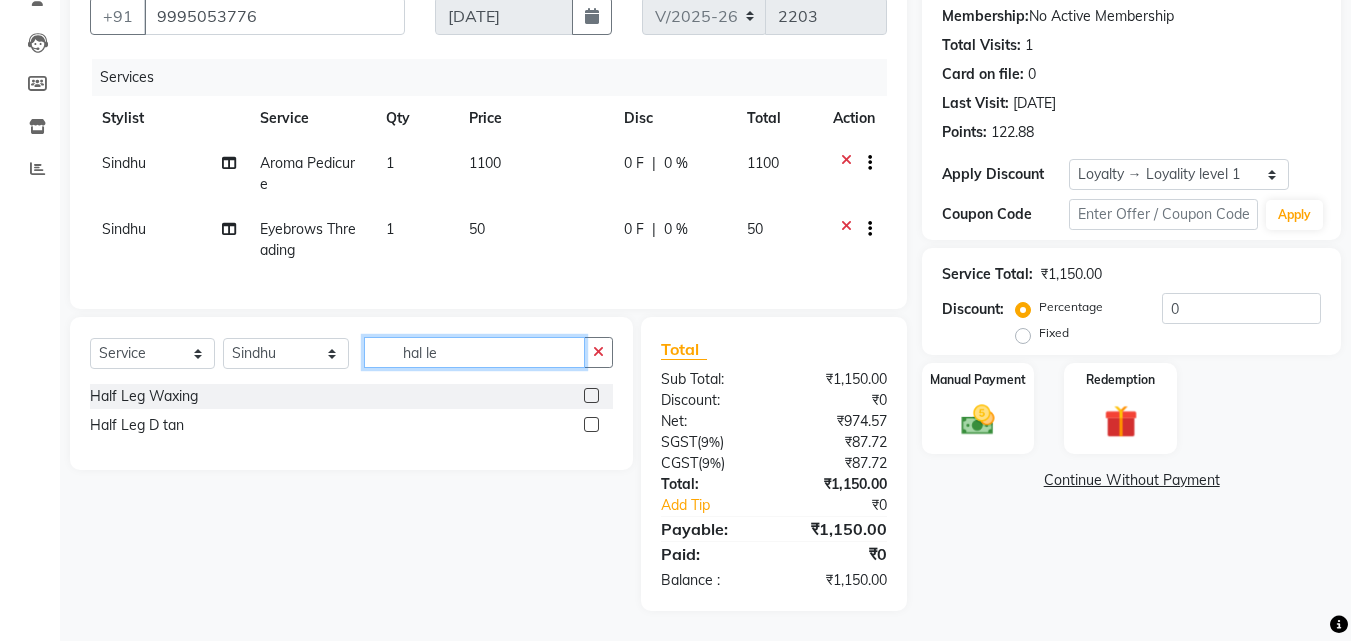 type on "hal le" 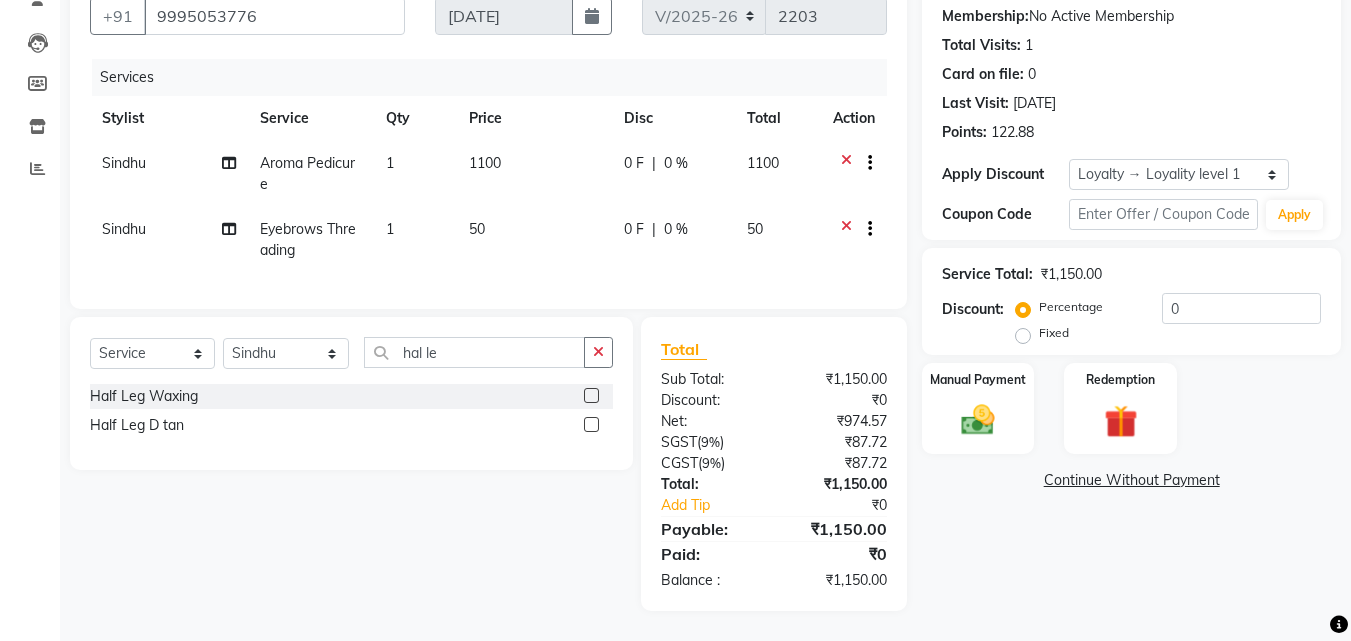 click 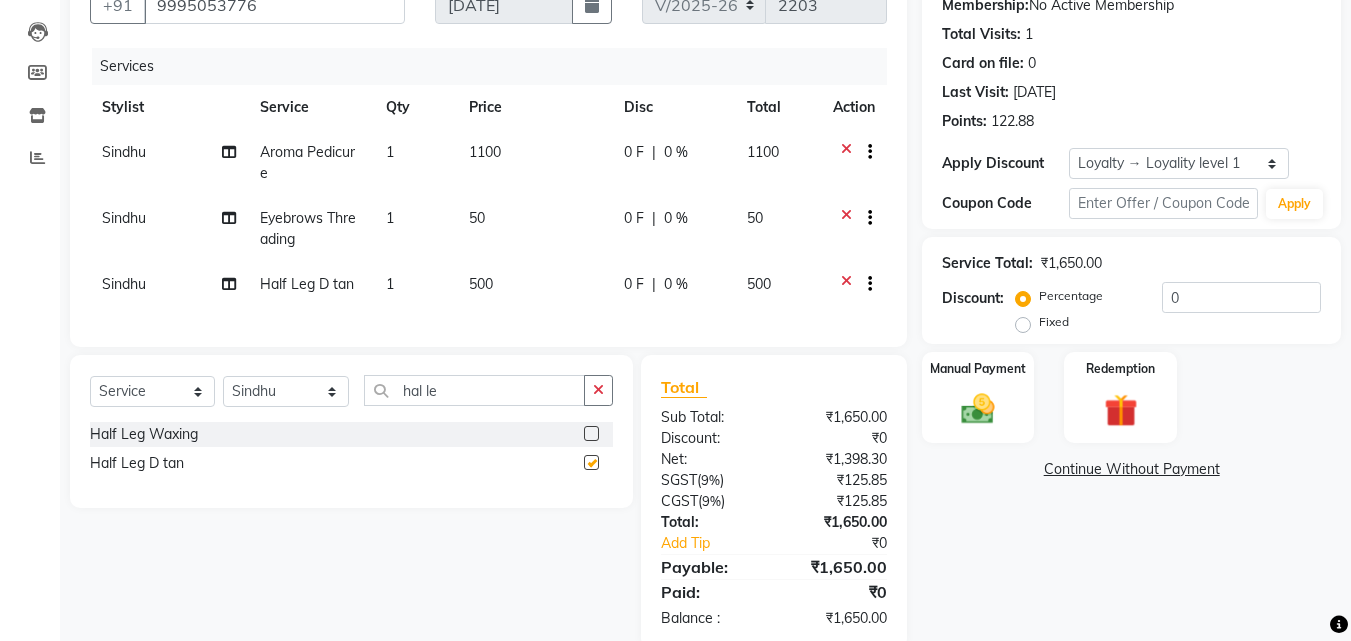 checkbox on "false" 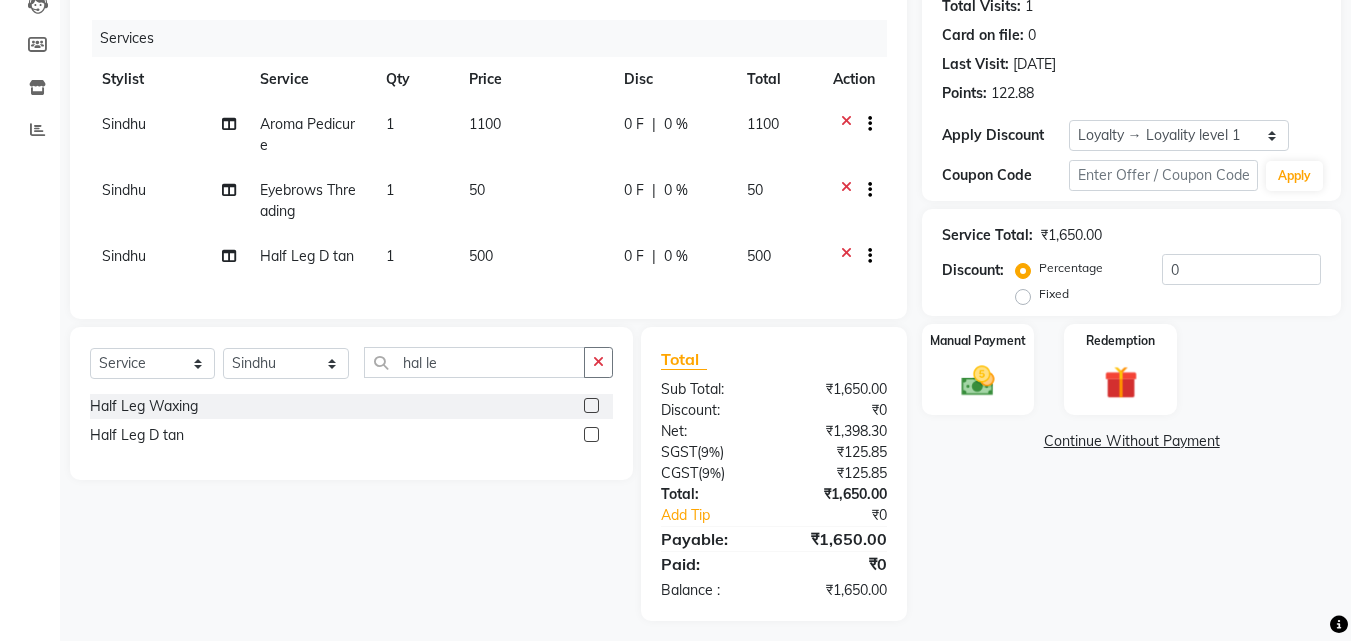 scroll, scrollTop: 253, scrollLeft: 0, axis: vertical 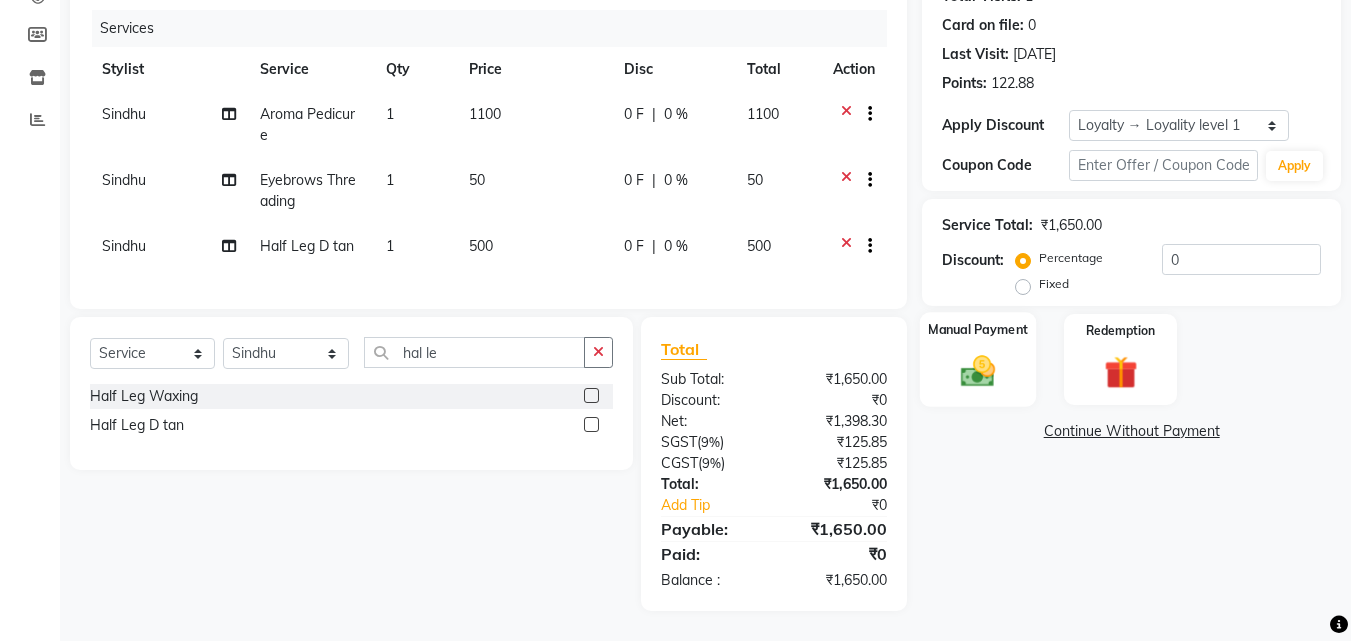 click 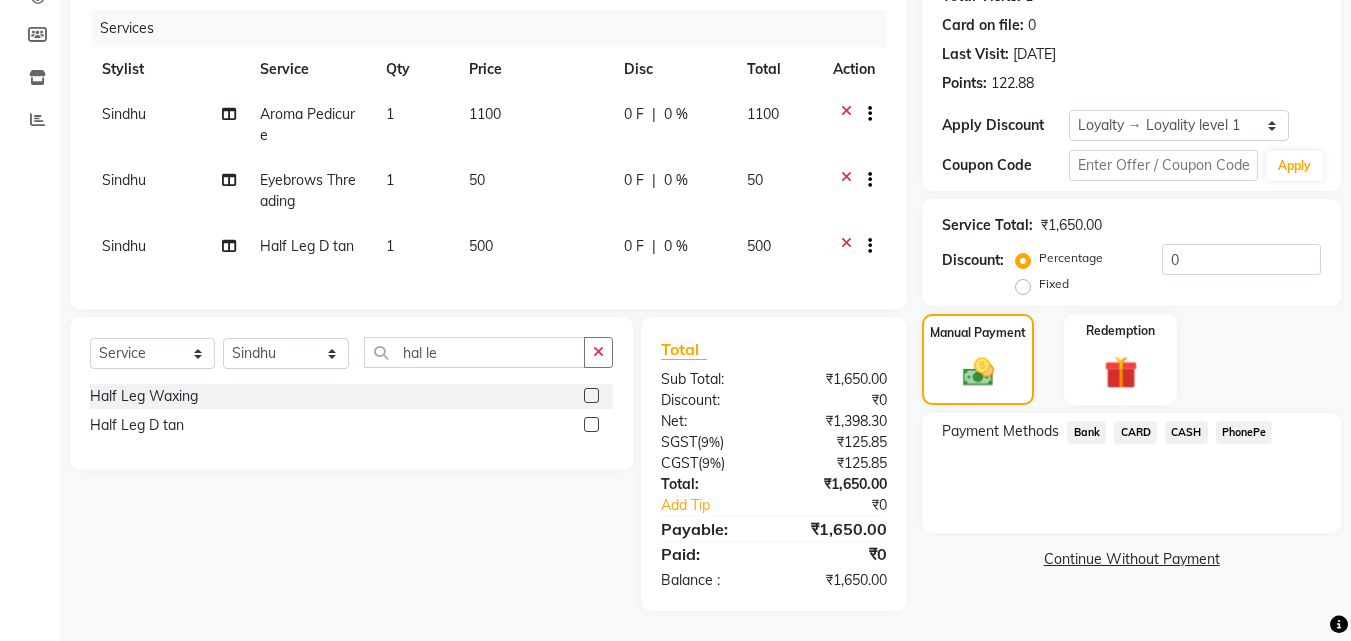 click on "PhonePe" 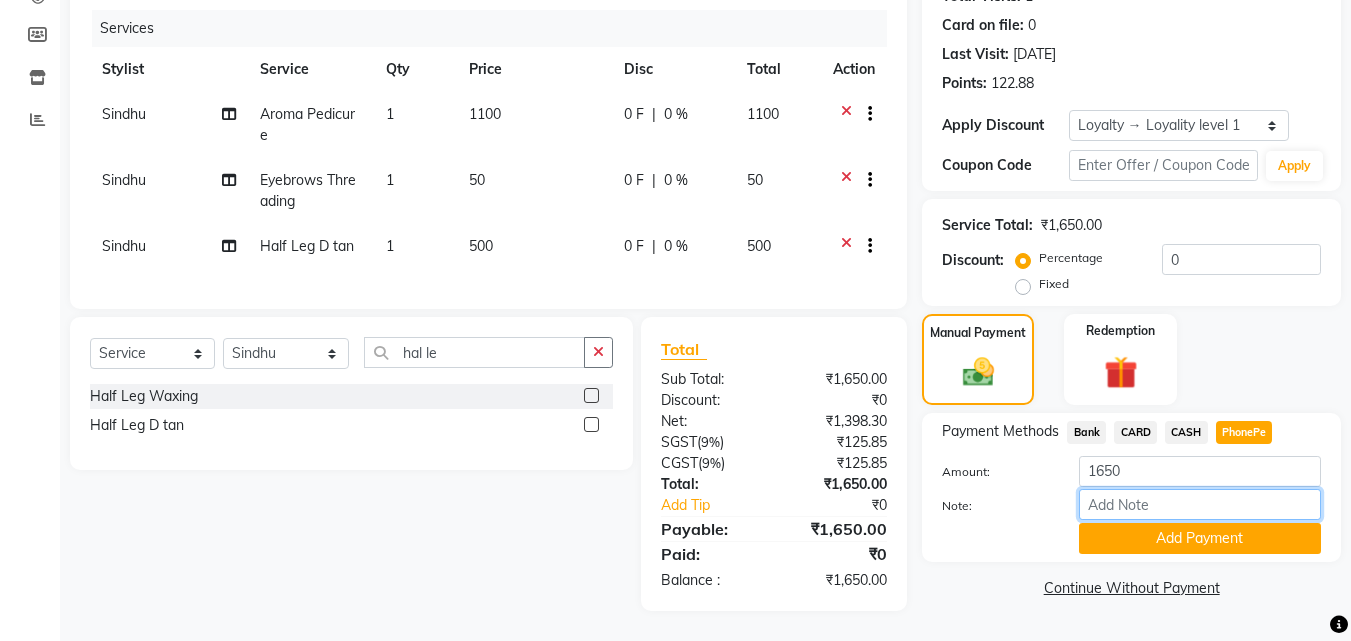 click on "Note:" at bounding box center [1200, 504] 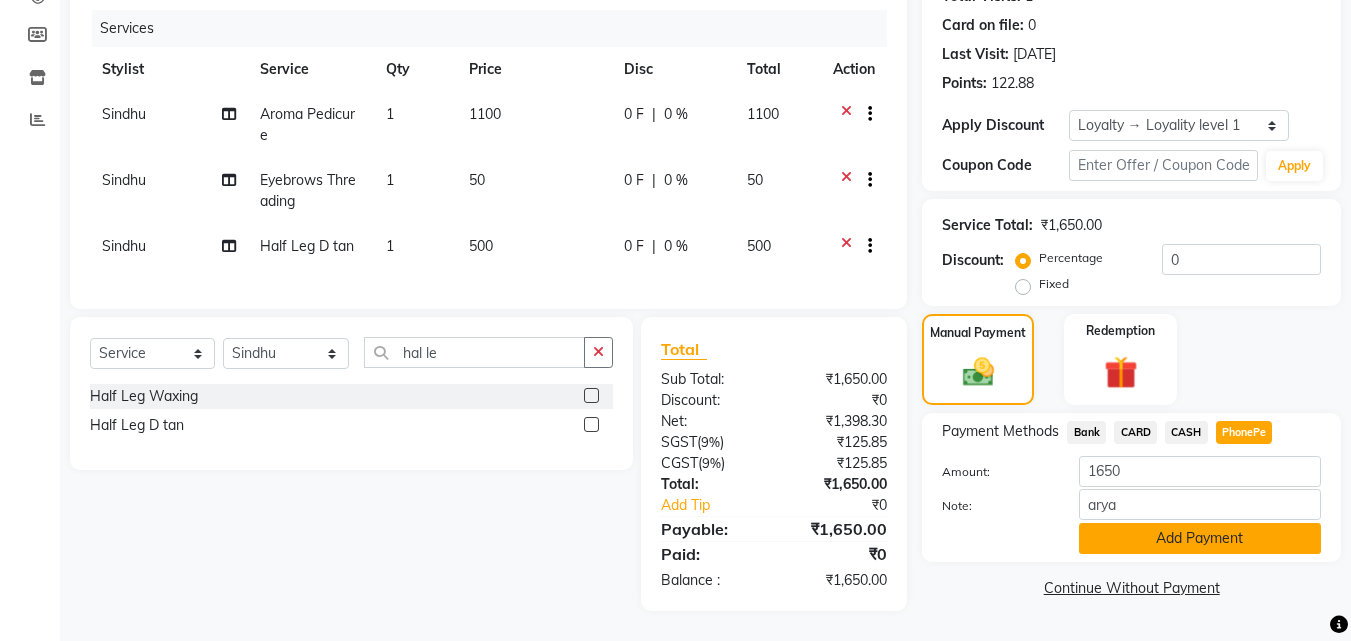click on "Add Payment" 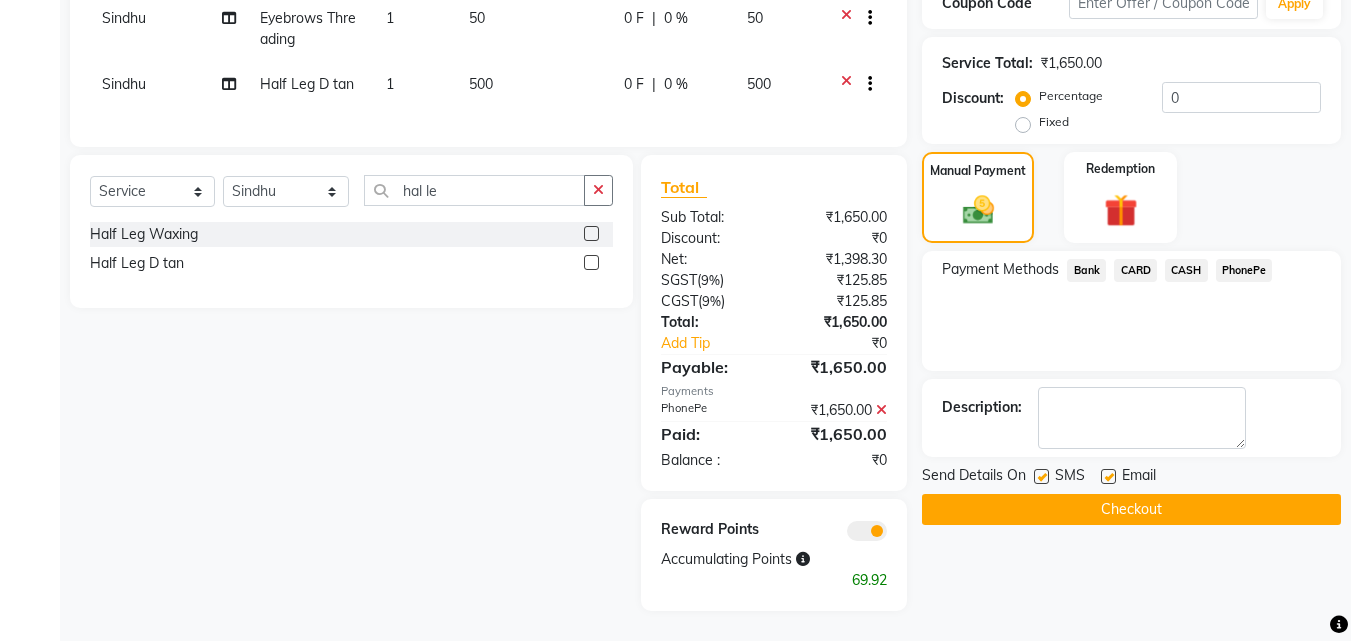 scroll, scrollTop: 415, scrollLeft: 0, axis: vertical 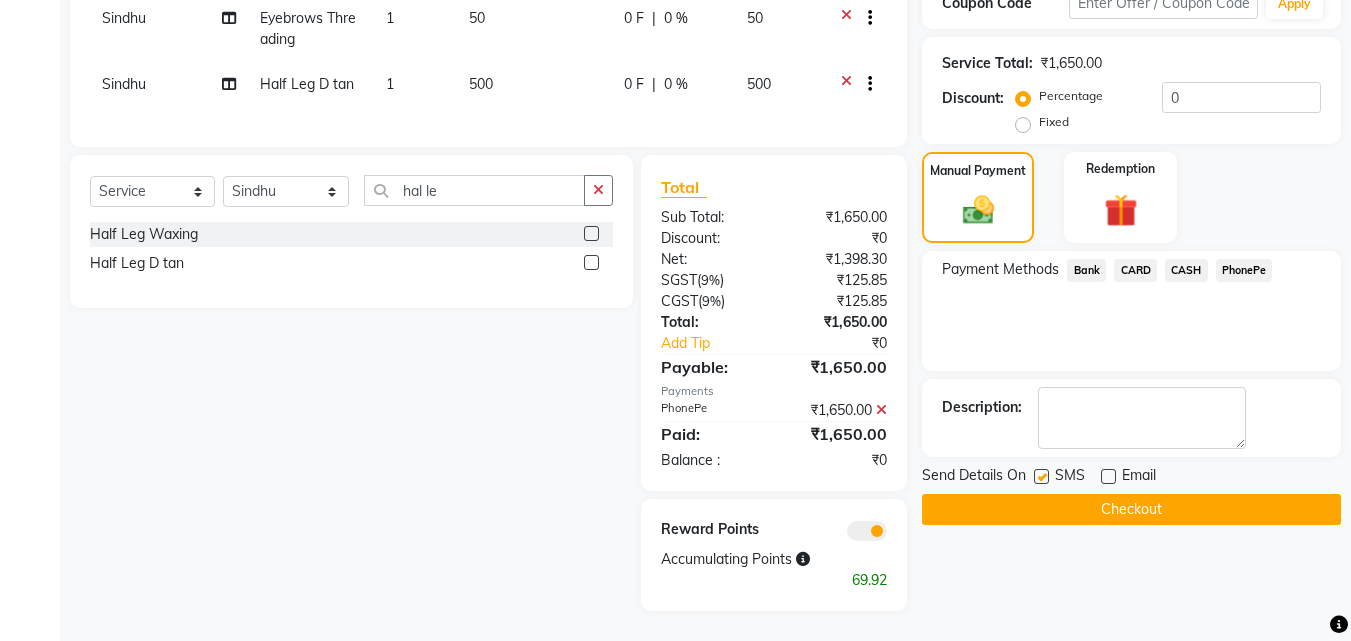 click 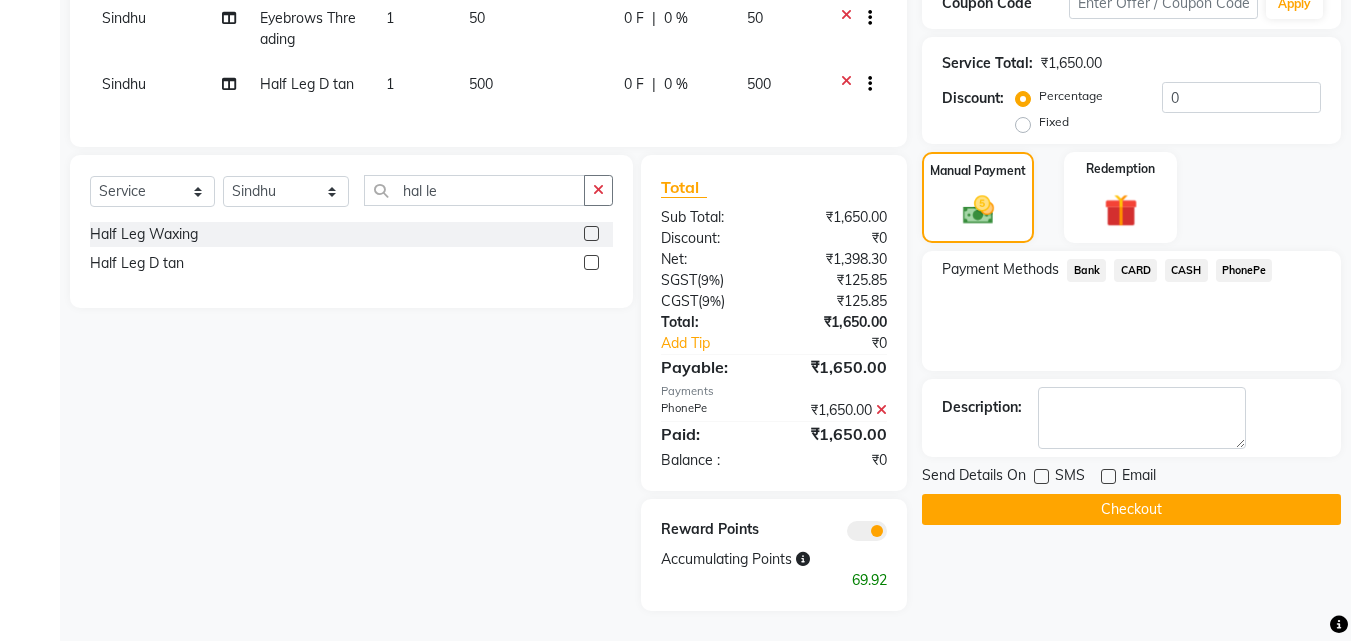 click on "Checkout" 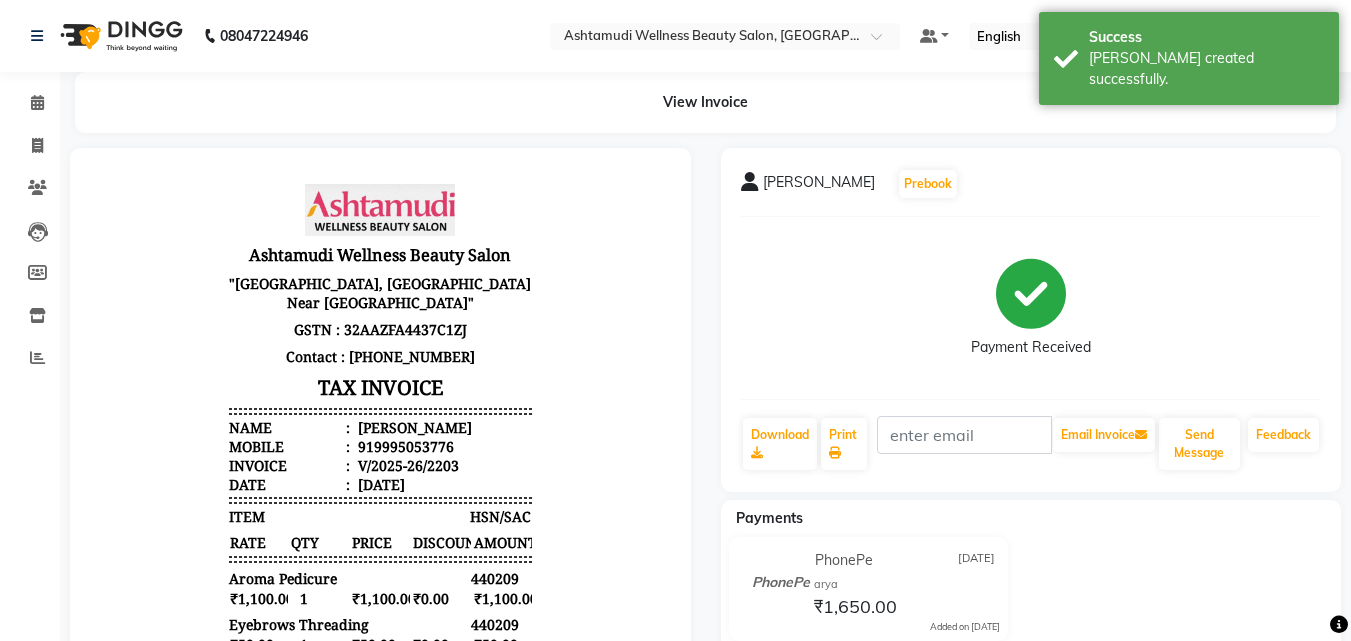 scroll, scrollTop: 0, scrollLeft: 0, axis: both 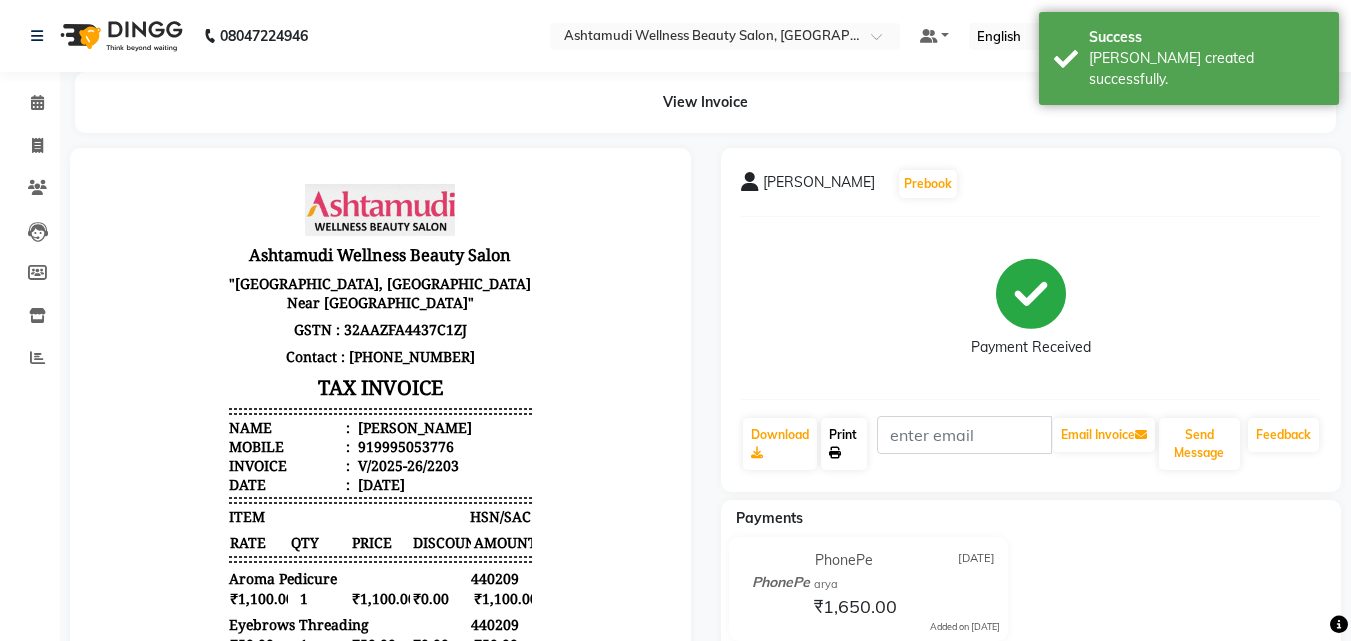 click on "Print" 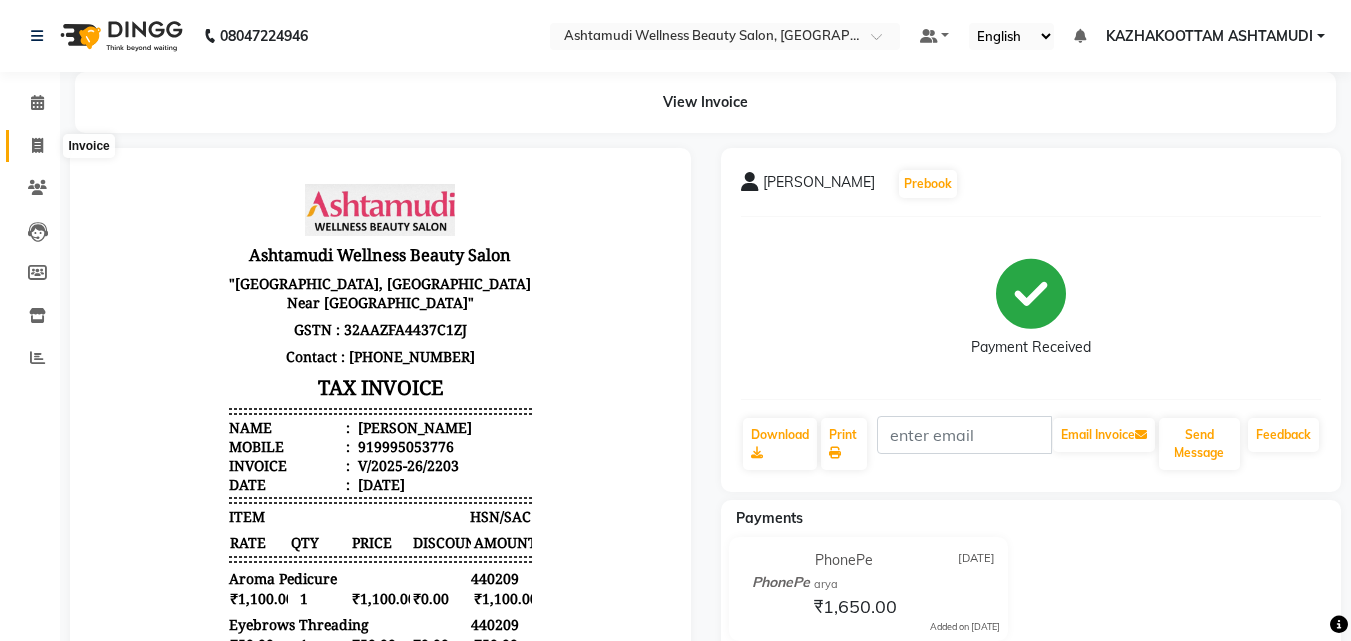 click 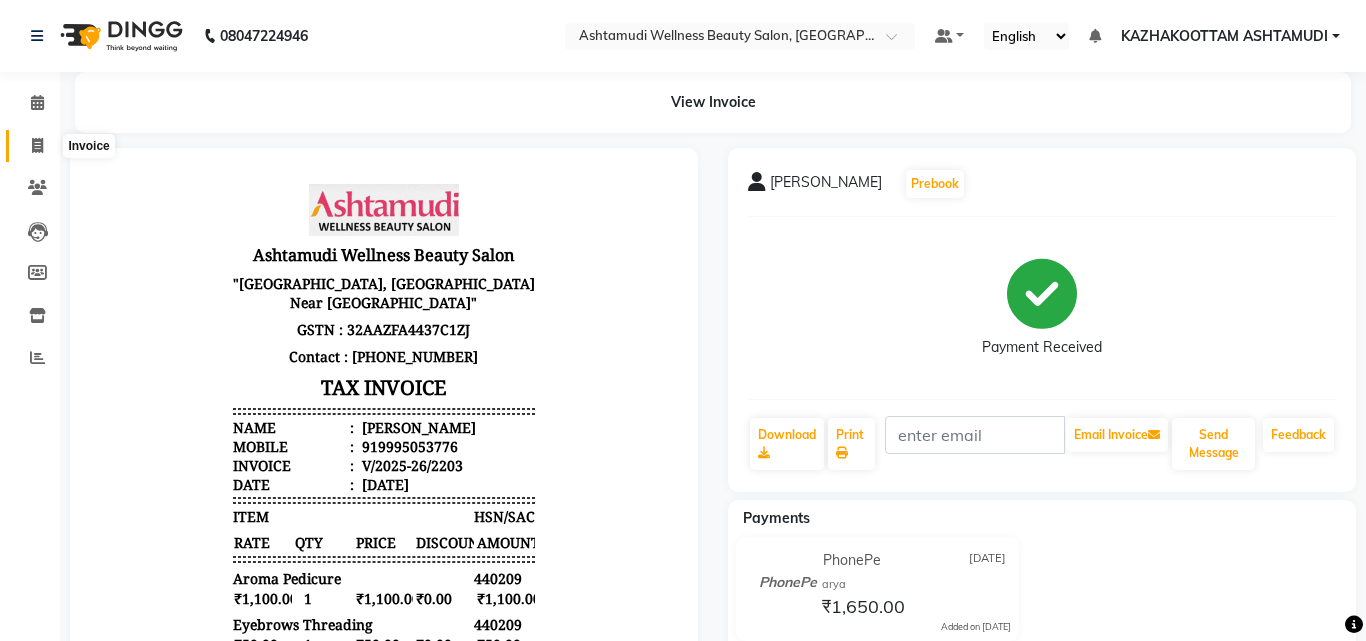 select on "4662" 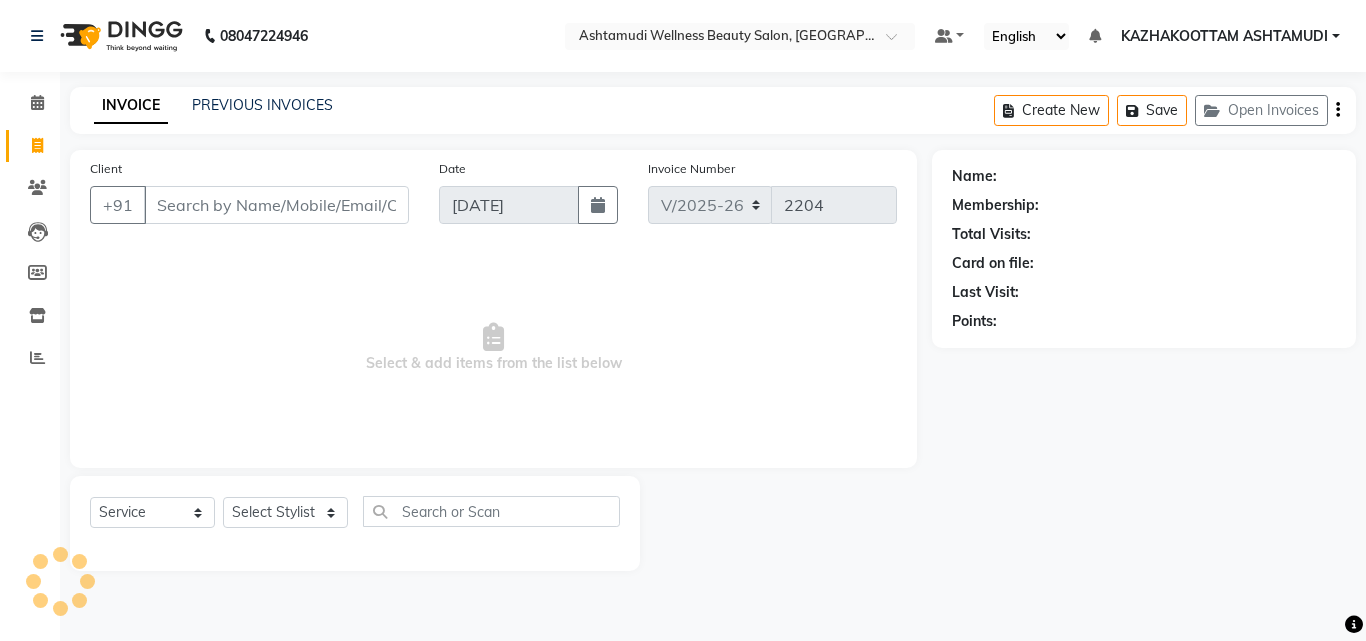 click on "Client" at bounding box center [276, 205] 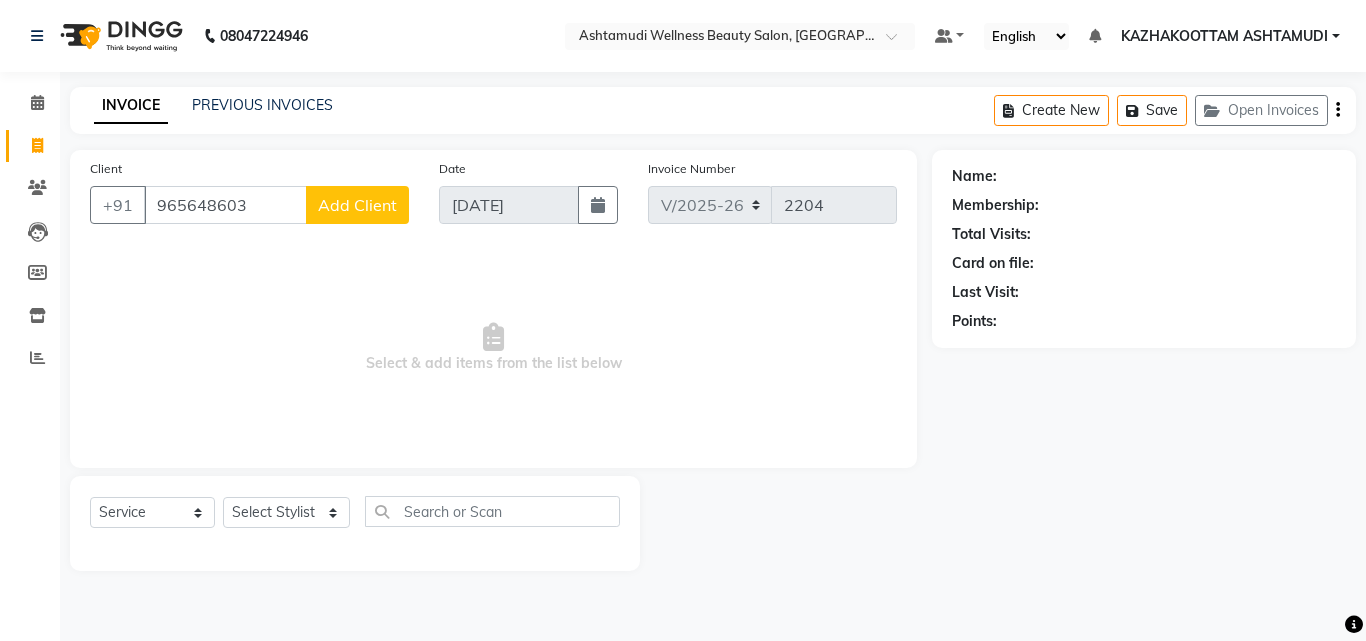click on "965648603" at bounding box center [225, 205] 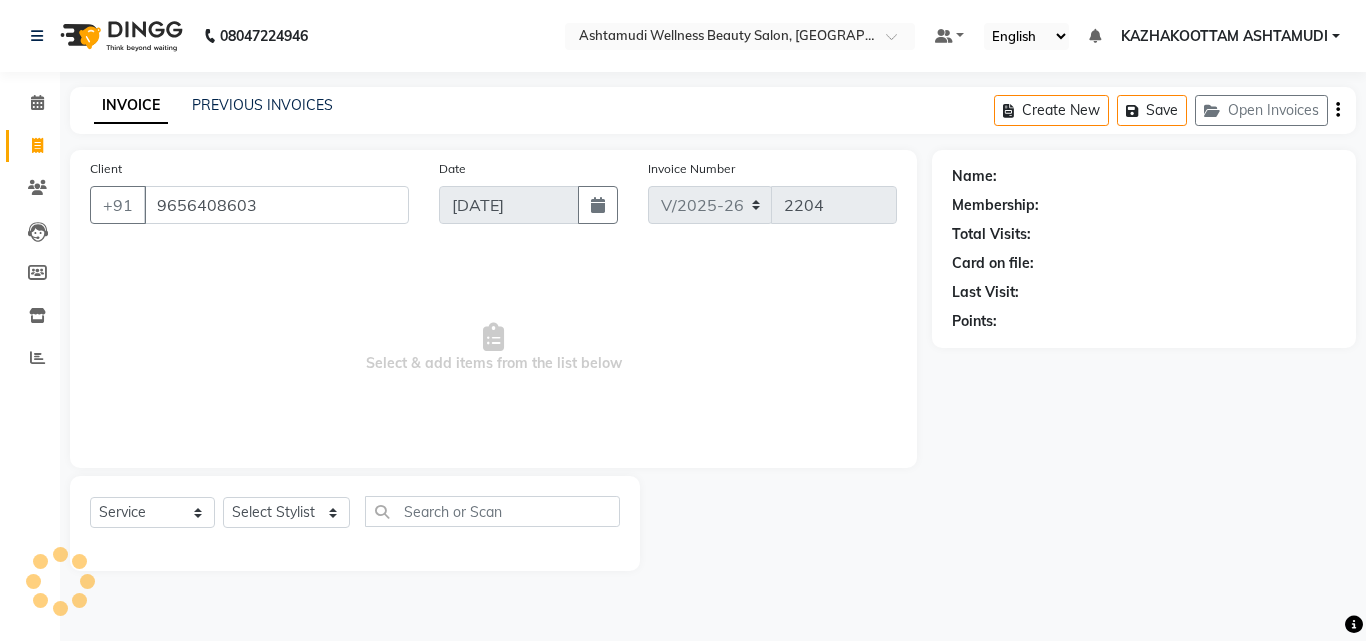 type on "9656408603" 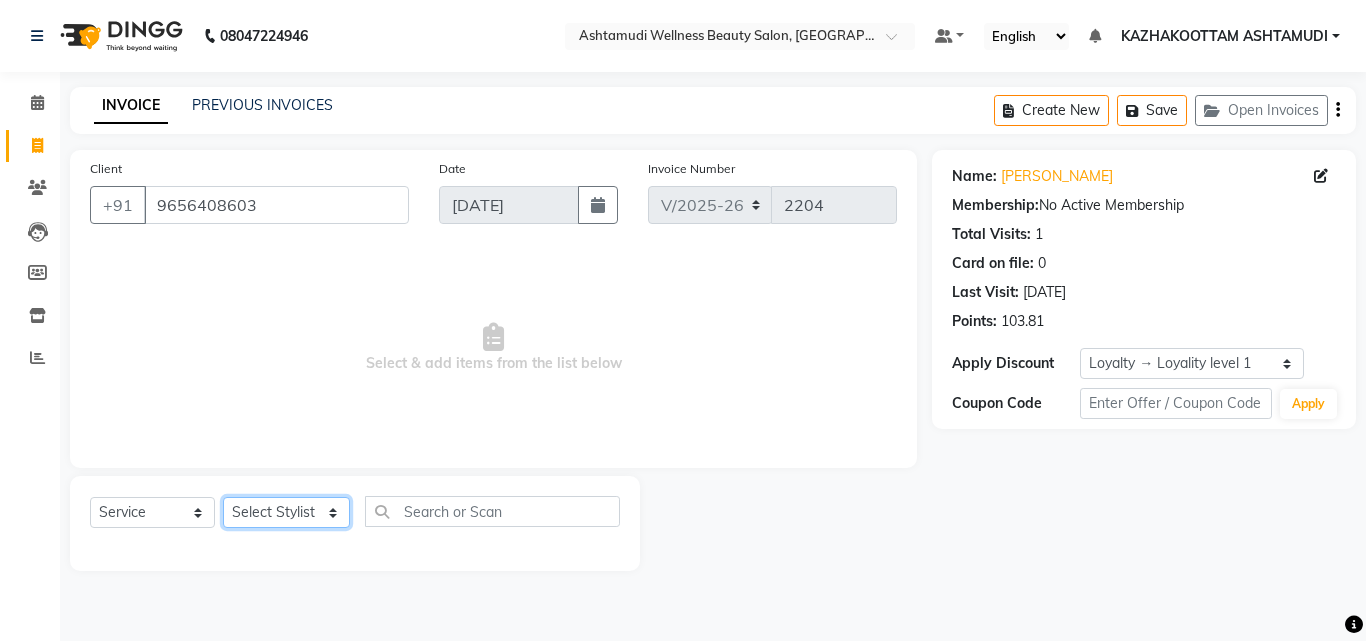 click on "Select Stylist Arya  CHINJU GEETA KAZHAKOOTTAM ASHTAMUDI [PERSON_NAME] [PERSON_NAME] [PERSON_NAME] [PERSON_NAME] SOORYAMOL" 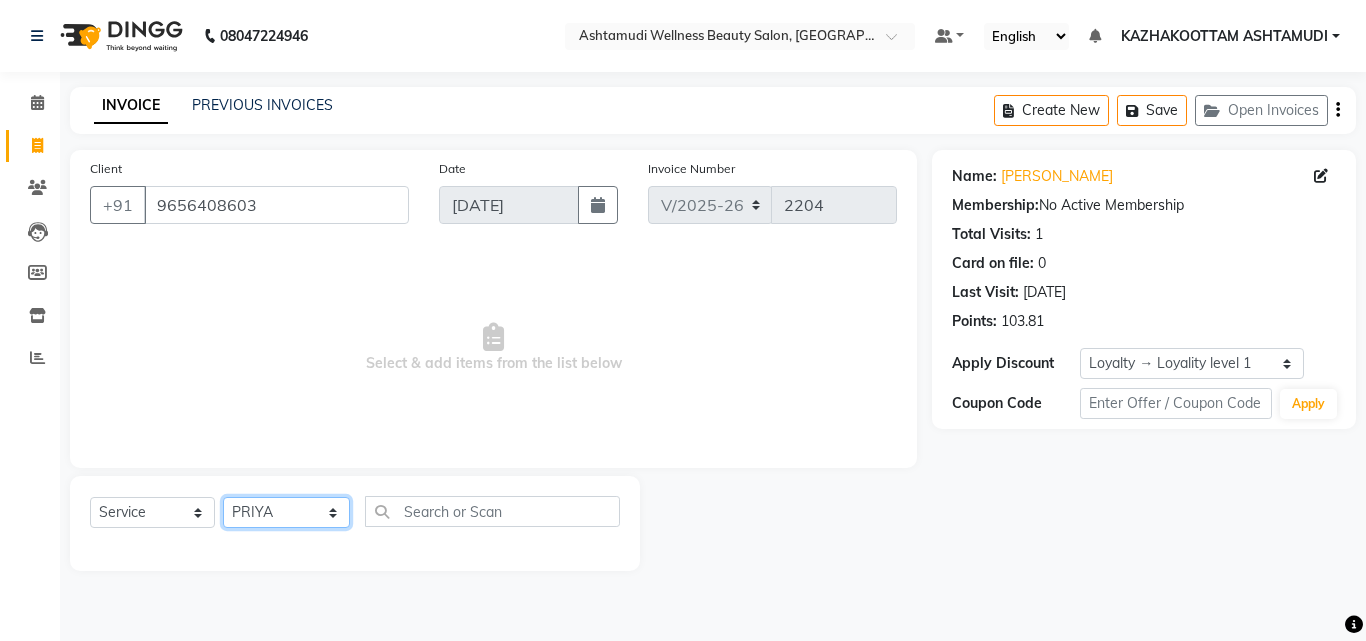 click on "Select Stylist Arya  CHINJU GEETA KAZHAKOOTTAM ASHTAMUDI [PERSON_NAME] [PERSON_NAME] [PERSON_NAME] [PERSON_NAME] SOORYAMOL" 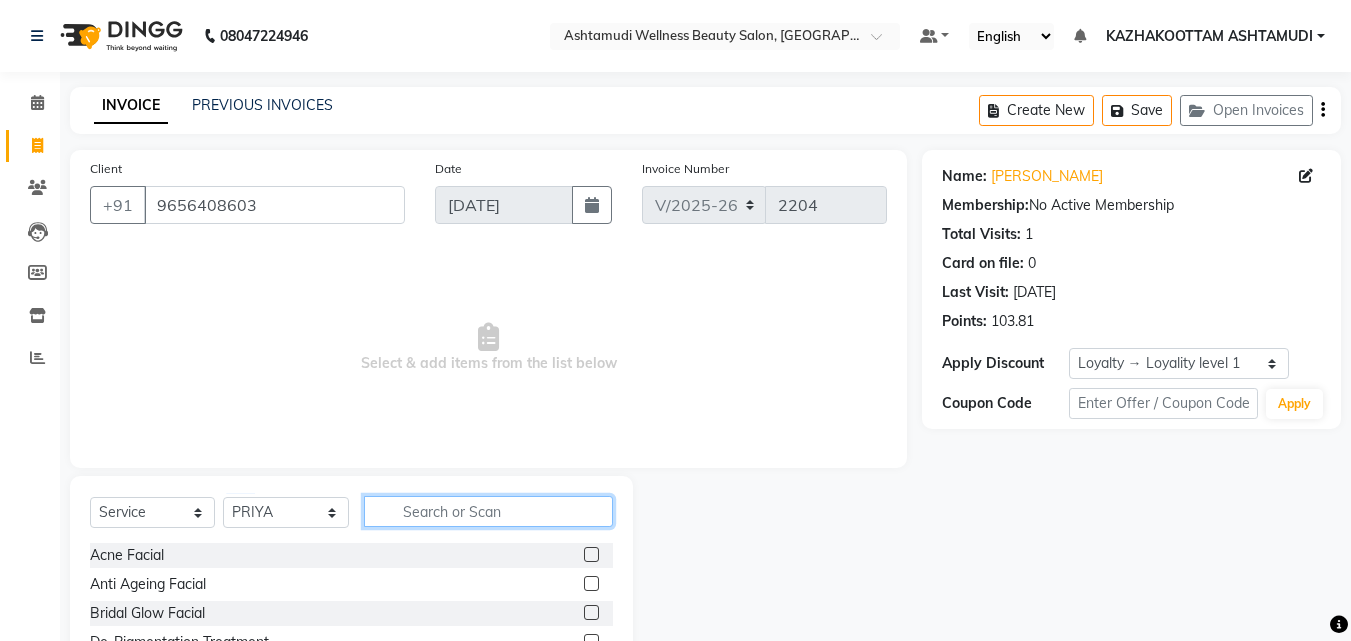 click 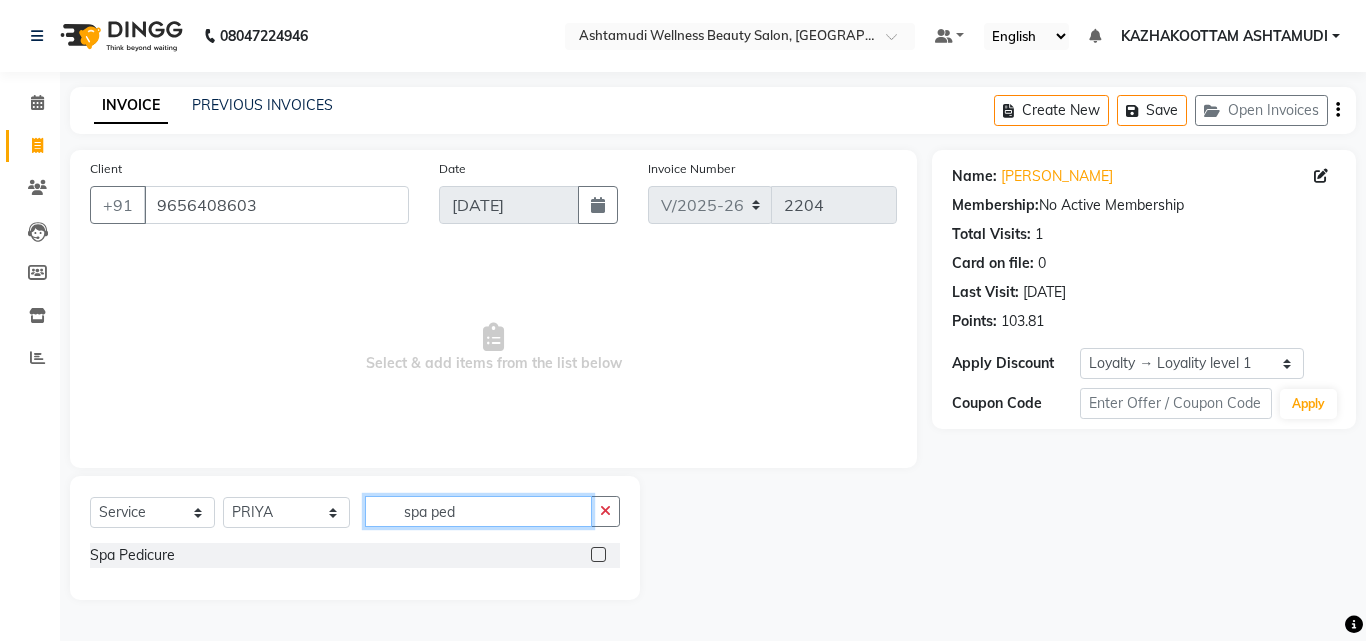 type on "spa ped" 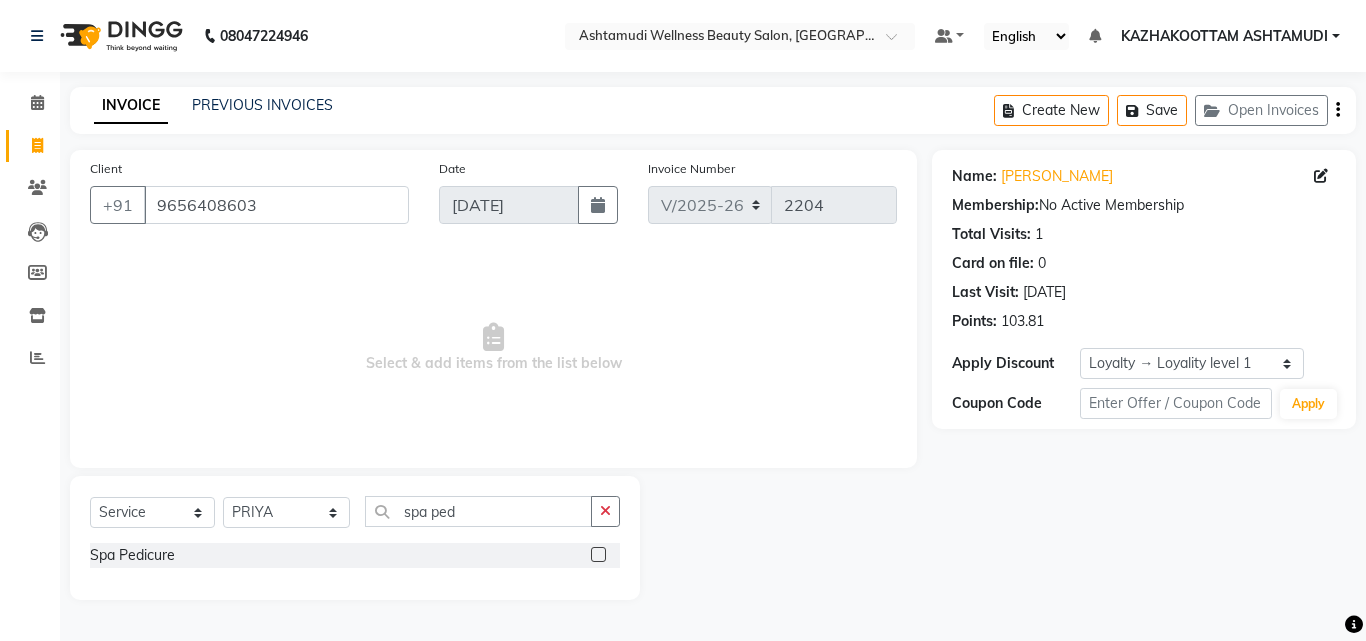 drag, startPoint x: 604, startPoint y: 556, endPoint x: 591, endPoint y: 553, distance: 13.341664 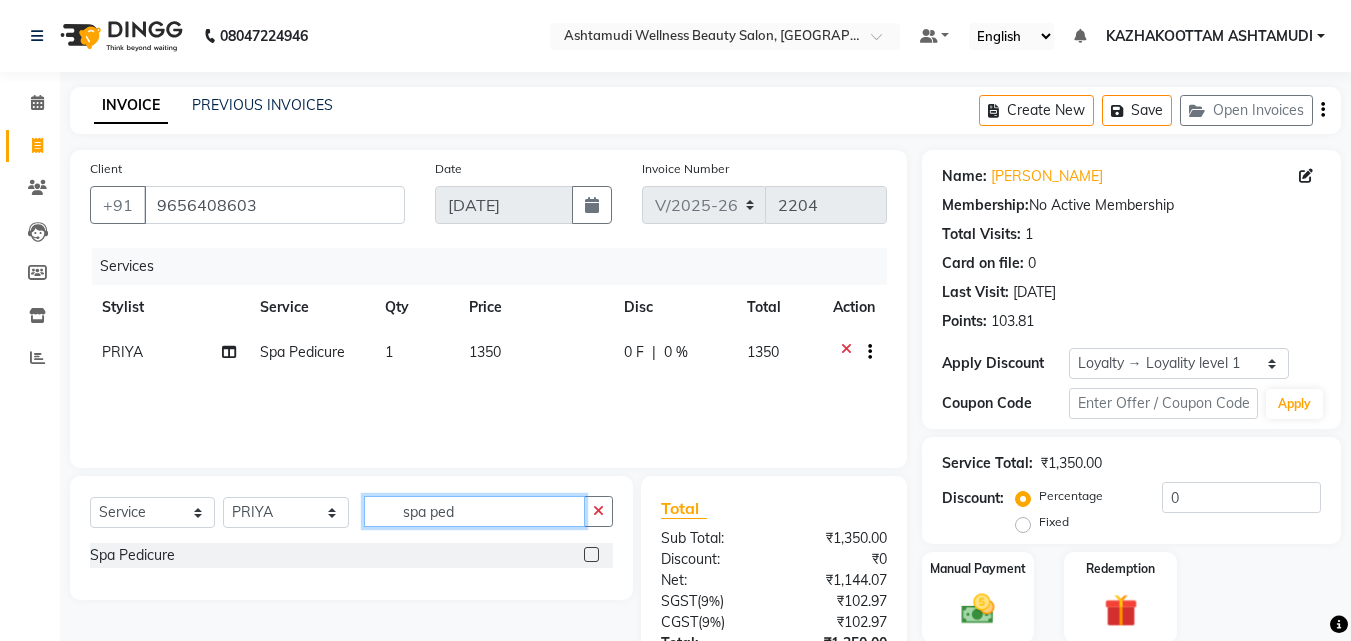 checkbox on "false" 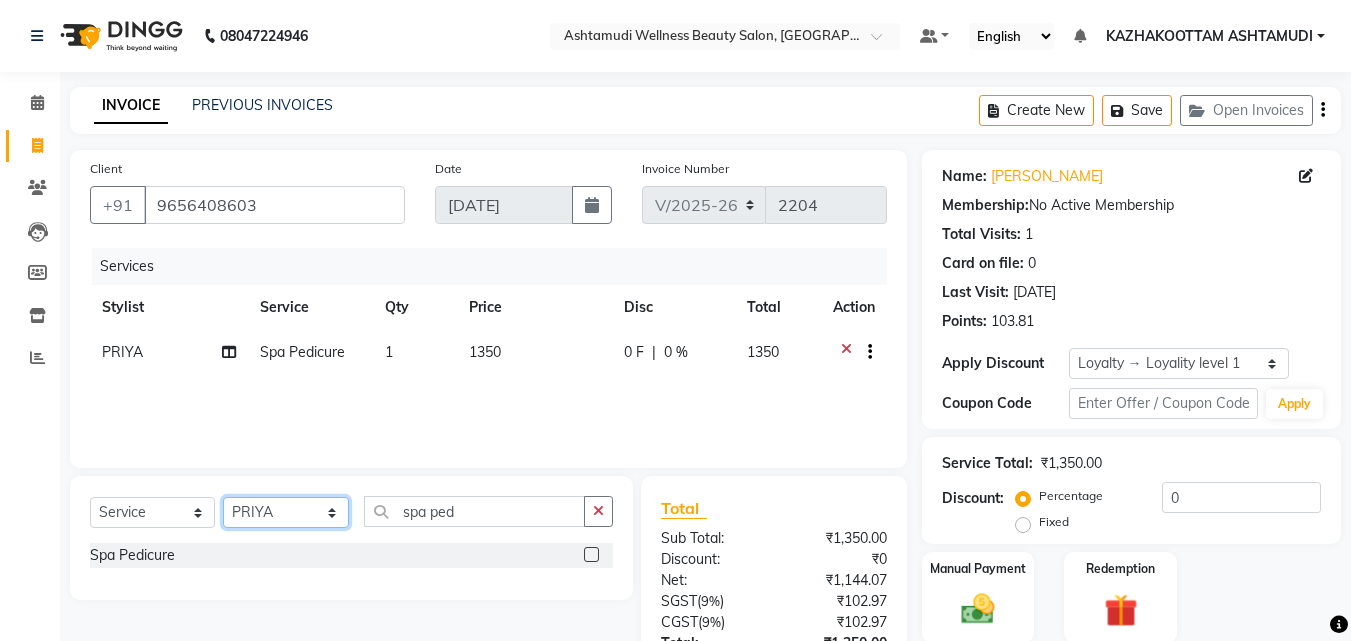 click on "Select Stylist Arya  CHINJU GEETA KAZHAKOOTTAM ASHTAMUDI [PERSON_NAME] [PERSON_NAME] [PERSON_NAME] [PERSON_NAME] SOORYAMOL" 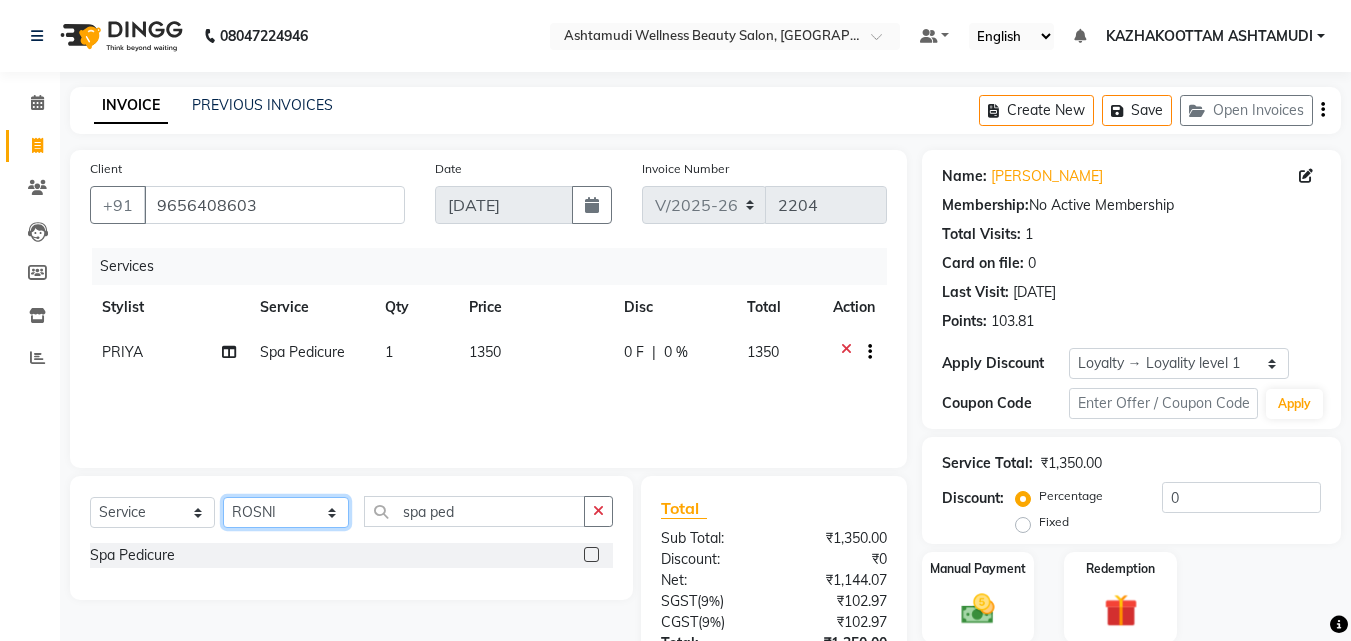 click on "Select Stylist Arya  CHINJU GEETA KAZHAKOOTTAM ASHTAMUDI [PERSON_NAME] [PERSON_NAME] [PERSON_NAME] [PERSON_NAME] SOORYAMOL" 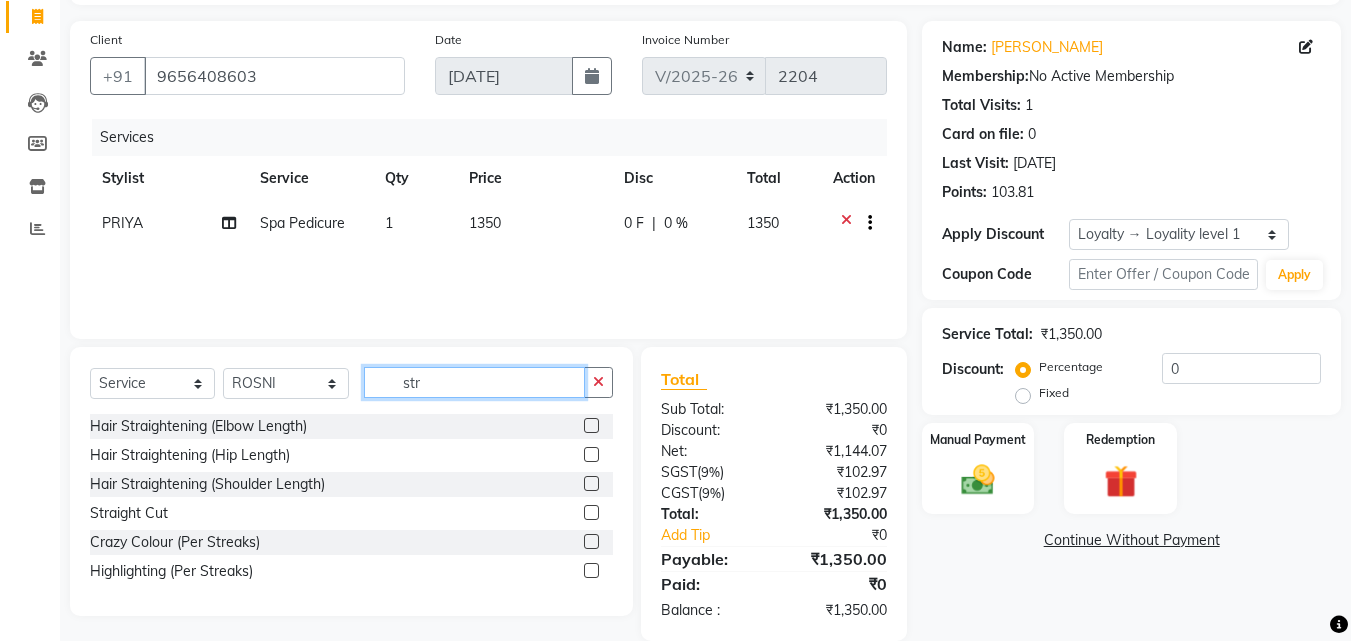 scroll, scrollTop: 159, scrollLeft: 0, axis: vertical 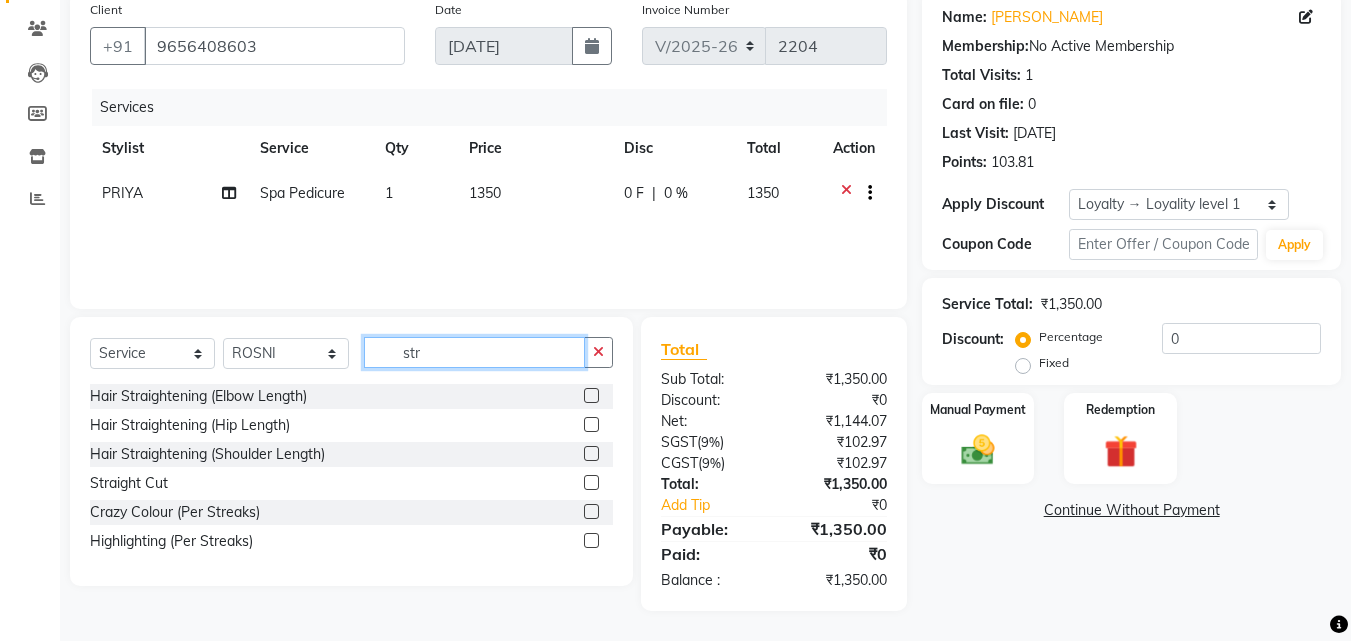 type on "str" 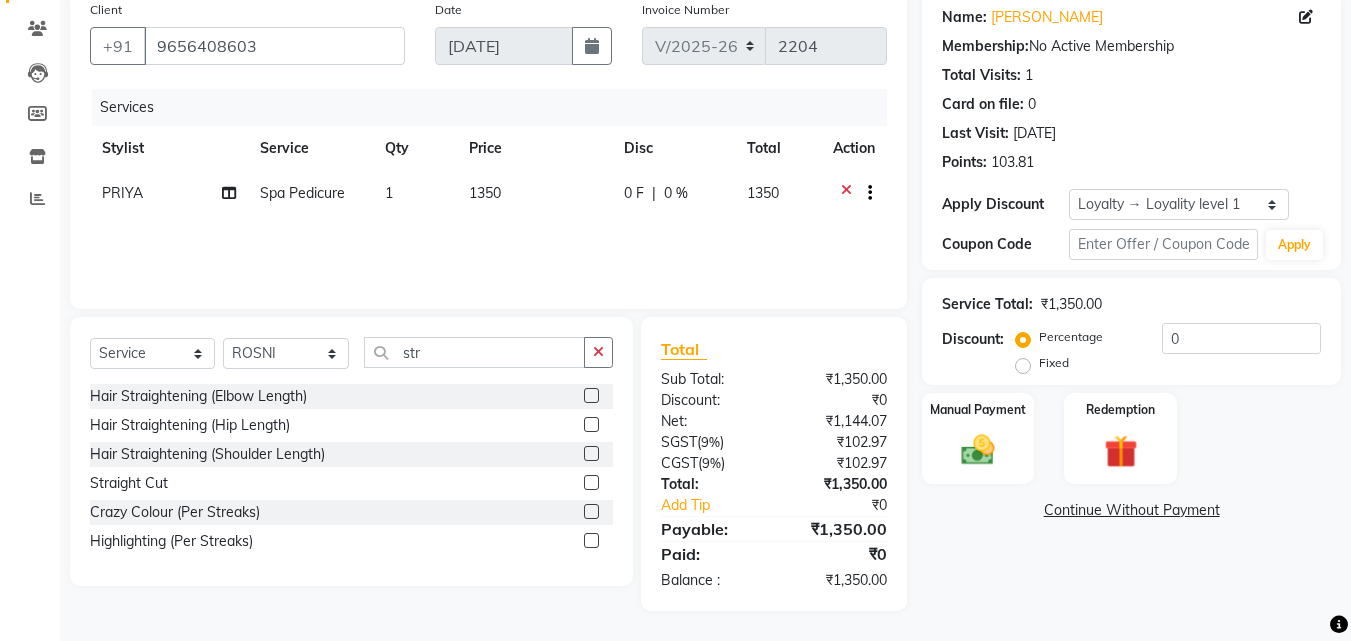 drag, startPoint x: 586, startPoint y: 481, endPoint x: 538, endPoint y: 438, distance: 64.44377 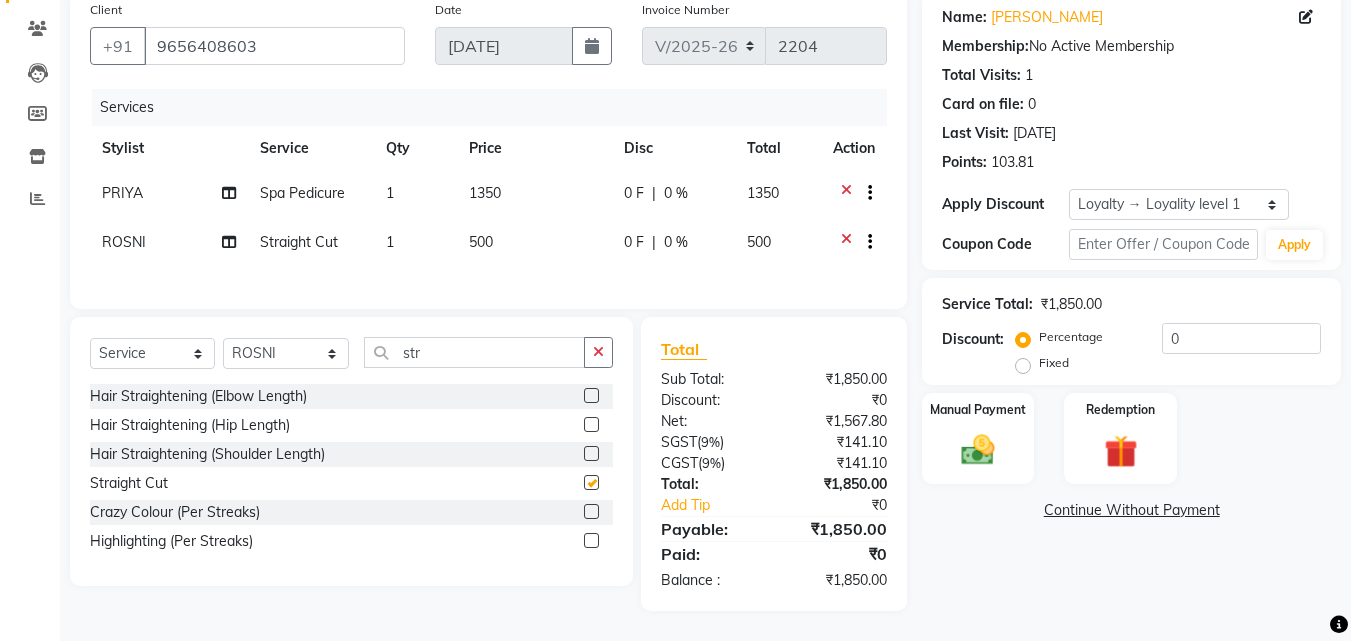 checkbox on "false" 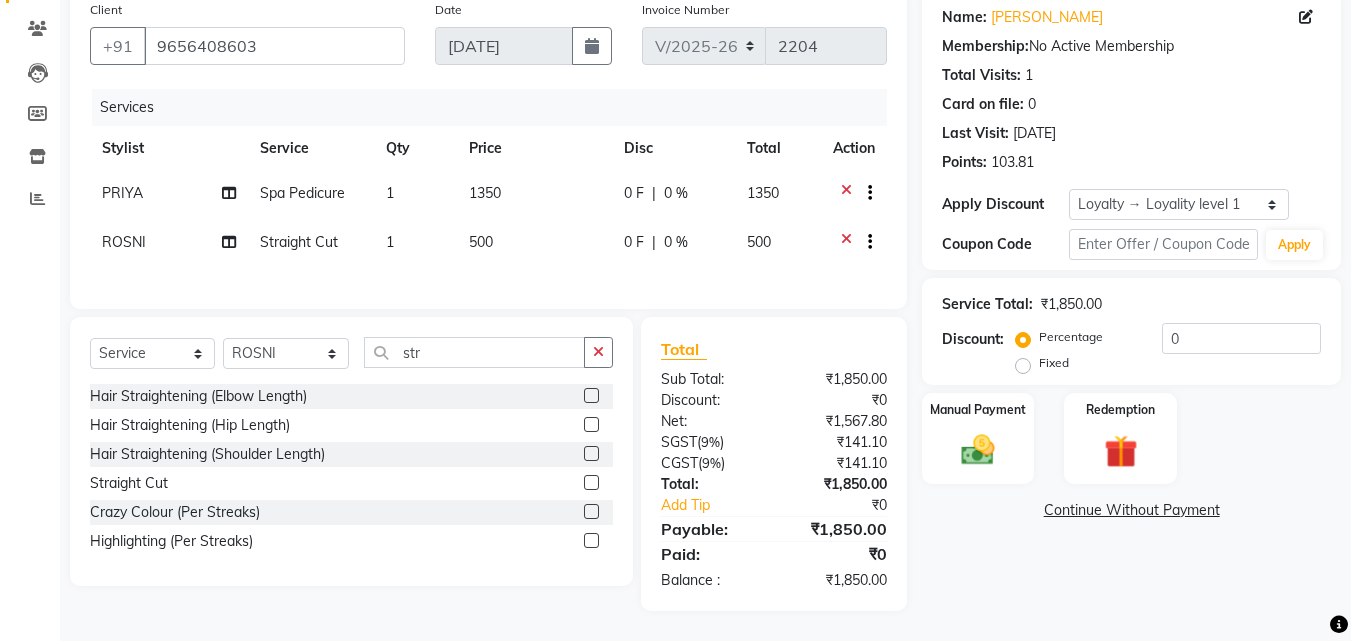 click 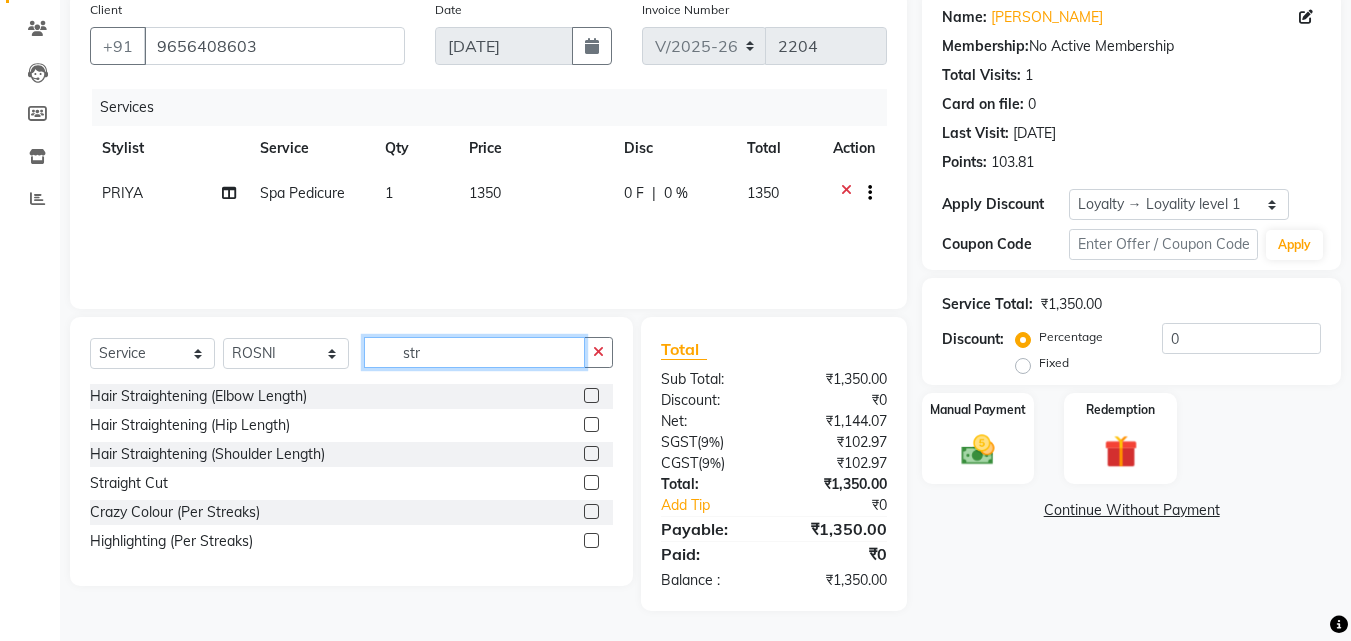 drag, startPoint x: 498, startPoint y: 352, endPoint x: 258, endPoint y: 373, distance: 240.91699 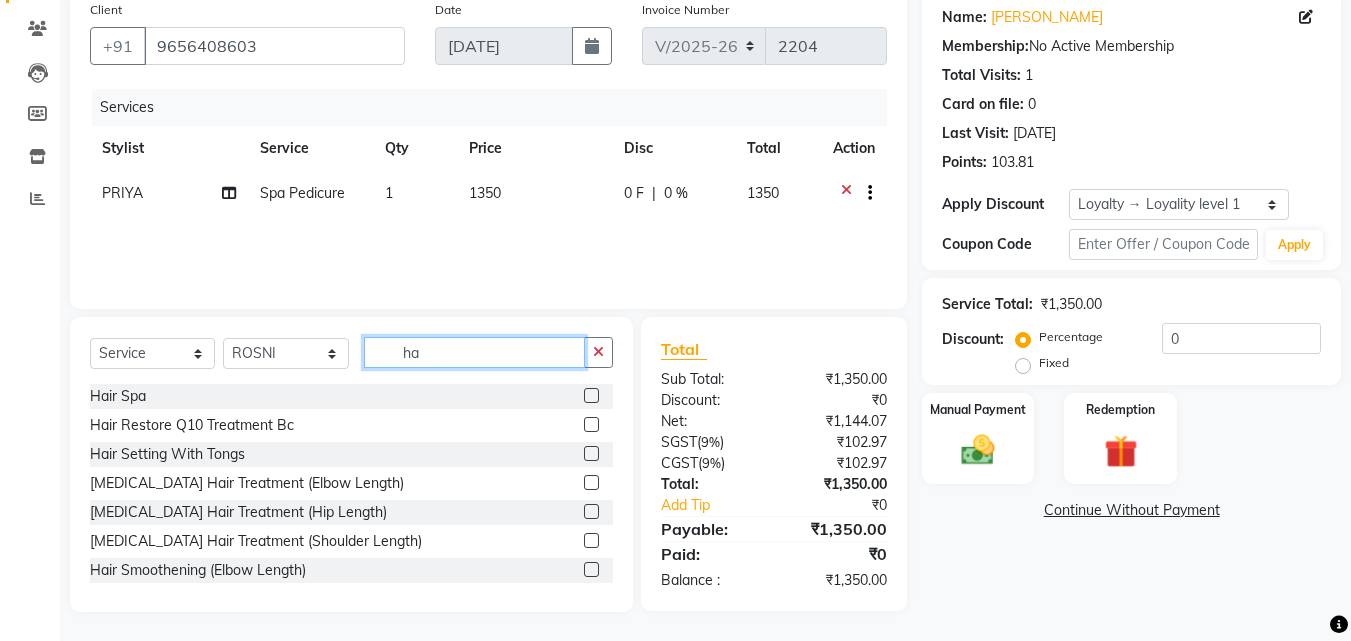 type on "h" 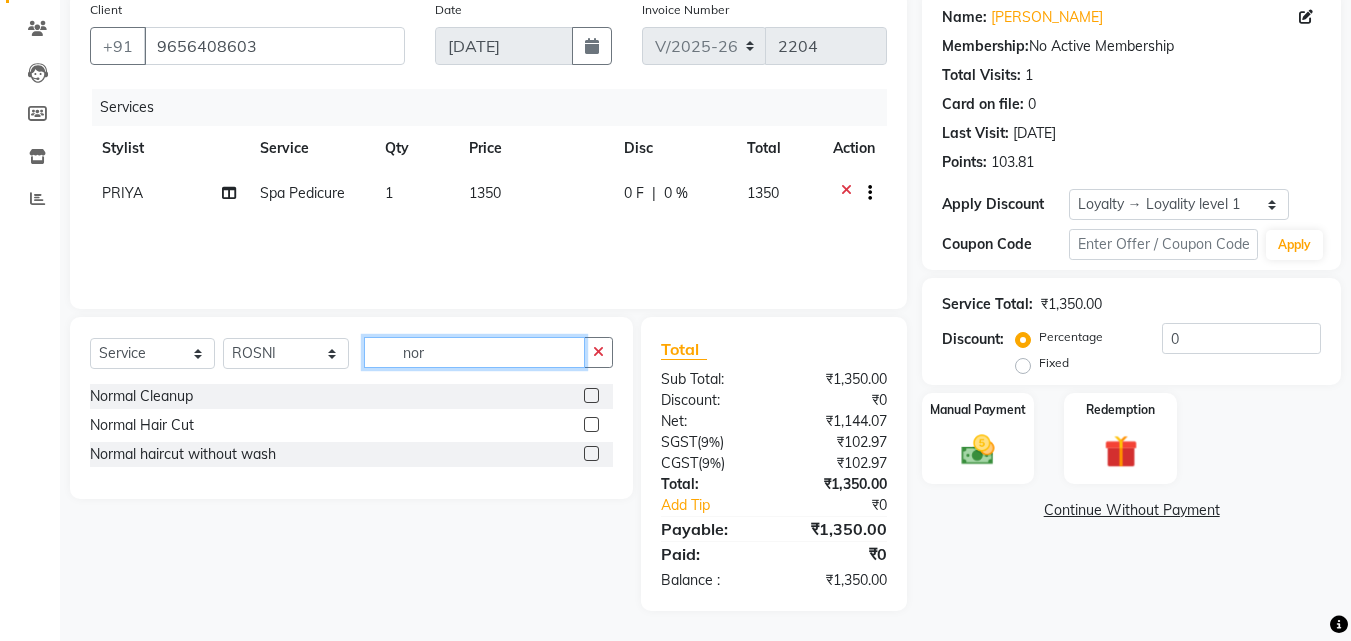 type on "nor" 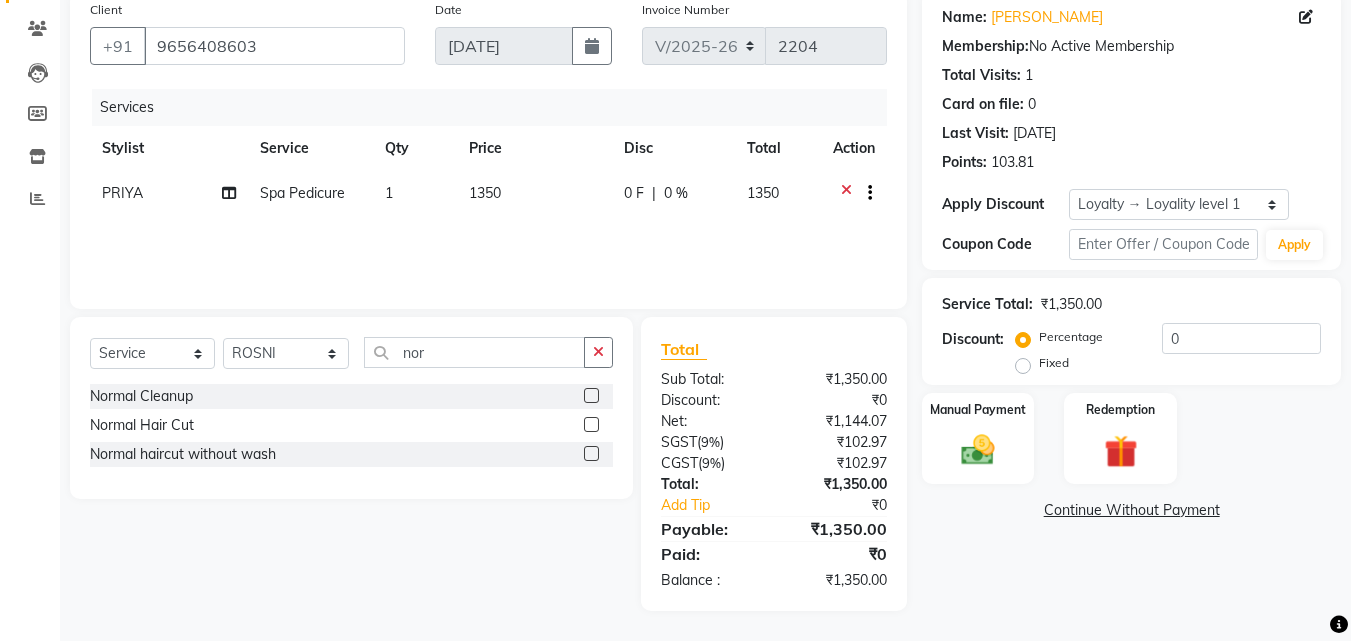 drag, startPoint x: 591, startPoint y: 453, endPoint x: 591, endPoint y: 434, distance: 19 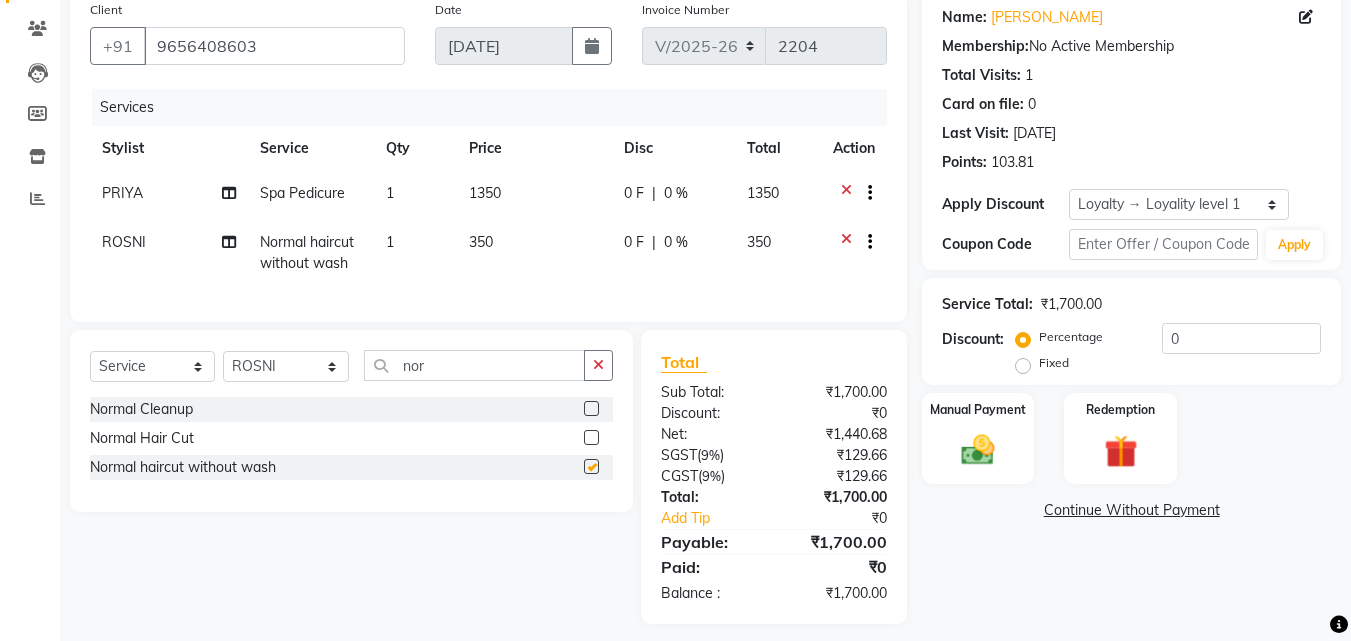 checkbox on "false" 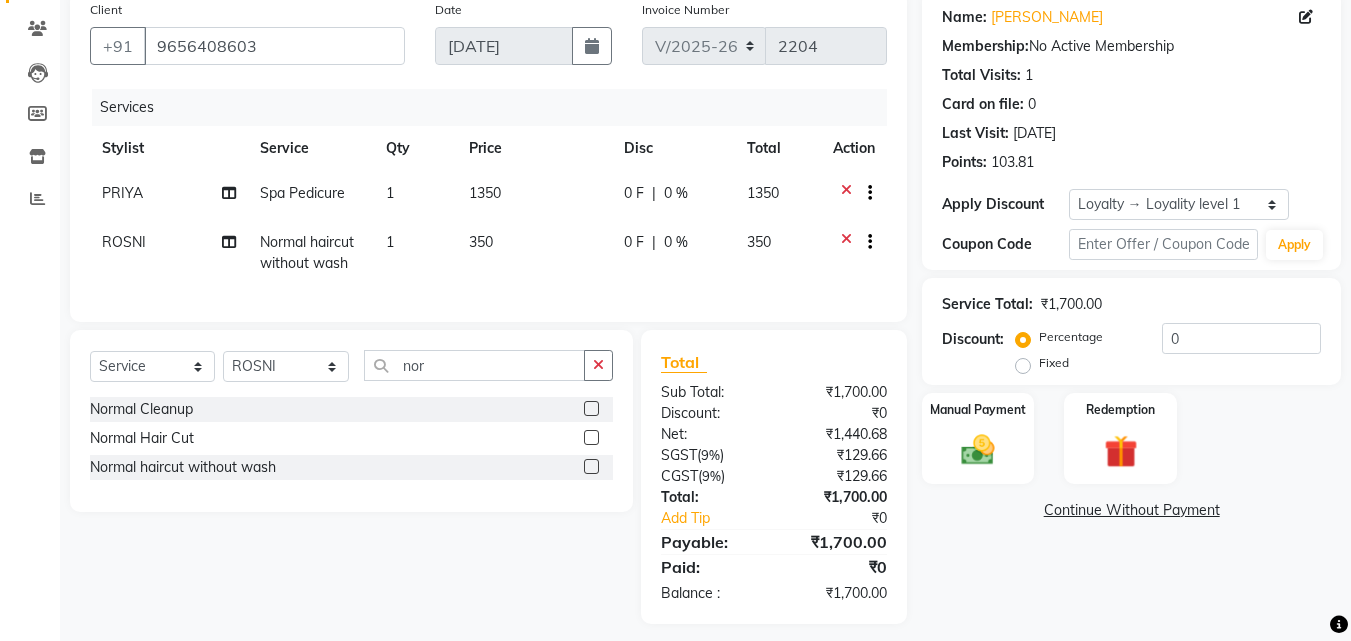 click on "0 F" 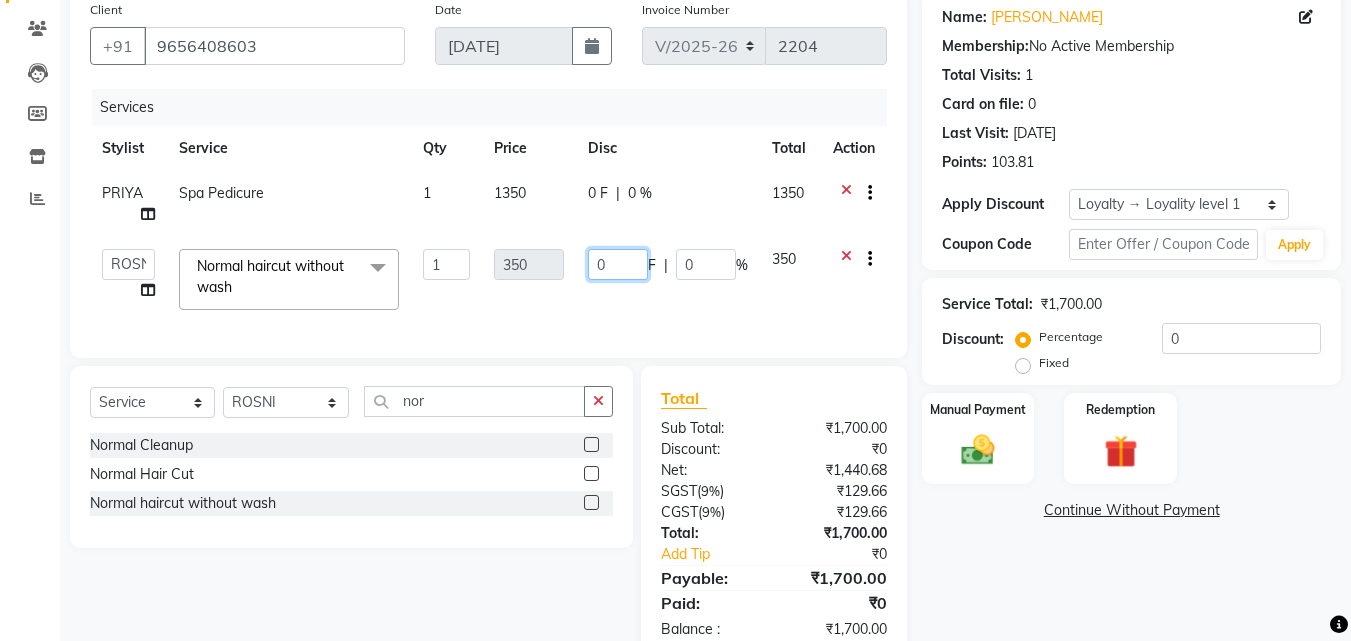 drag, startPoint x: 635, startPoint y: 257, endPoint x: 622, endPoint y: 260, distance: 13.341664 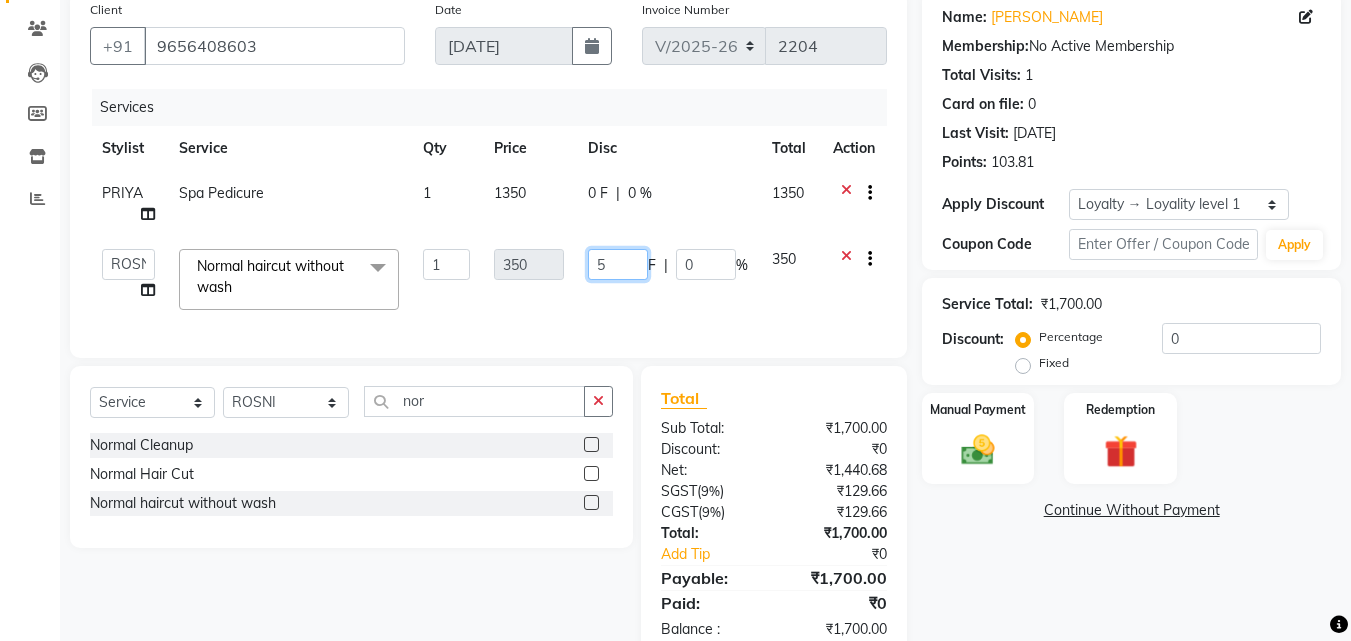 type on "50" 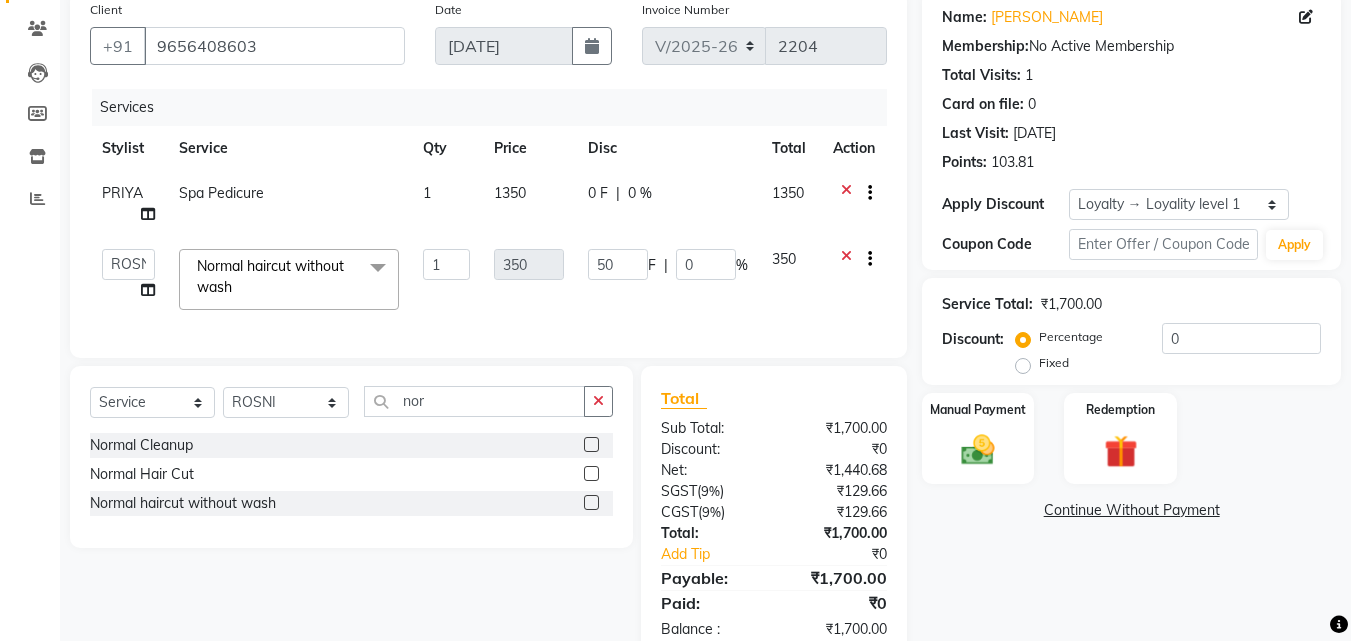 click on "Services Stylist Service Qty Price Disc Total Action PRIYA Spa Pedicure 1 1350 0 F | 0 % 1350  Arya    CHINJU   GEETA   KAZHAKOOTTAM ASHTAMUDI   KRISHNA   LEKSHMI   MADONNA MICHAEL   Poornima Gopal   PRIYA   ROSNI   Sindhu   SOORYAMOL  Normal haircut without wash  x Acne Facial Anti Ageing Facial Bridal Glow Facial De-Pigmentation Treatment Dermalite Fairness Facial Diamond Facial D-Tan Cleanup D-Tan Facial D-Tan Pack Fruit Facial Fyc Bamboo Charcoal Facial Fyc Bio Marine Facial Fyc Fruit Fusion Facial Fyc Luster Gold Facial Fyc Pure Vit-C Facial Fyc Red Wine Facial Glovite Facial Gold Moroccan Vit C facial Dry Skin Gold Moroccan Vit C facial Oily Skin Golden Facial Hydra Brightening Facial Hydra Facial Hydramoist Facial Microdermabrasion Treatment Normal Cleanup O2C2 Facial Oxy Blast Facial Oxy Bleach Pearl Facial Protein Bleach Red Carpet DNA facial Sensi Glow Facial Skin Glow Facial Skin Lightening Facial Skin Whitening Facial Stemcell  Facial Veg Peel Facial Un-Tan Facial  Korean Glass Skin Facial U Cut" 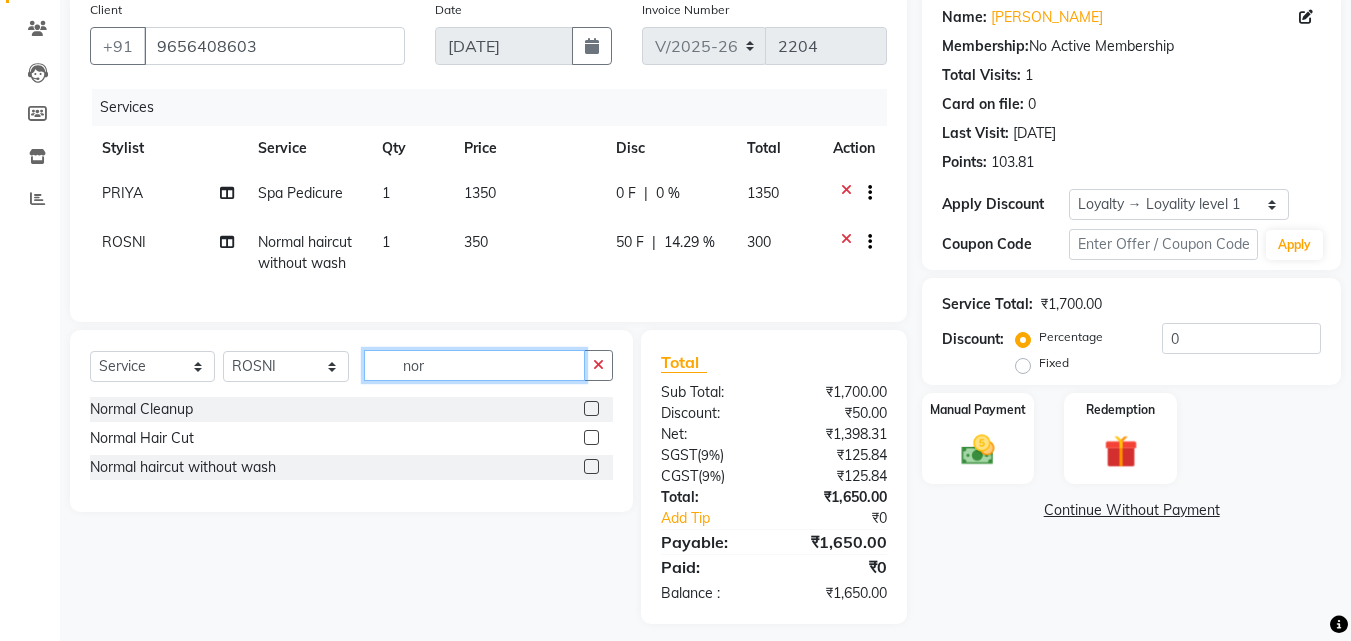 drag, startPoint x: 446, startPoint y: 369, endPoint x: 339, endPoint y: 387, distance: 108.503456 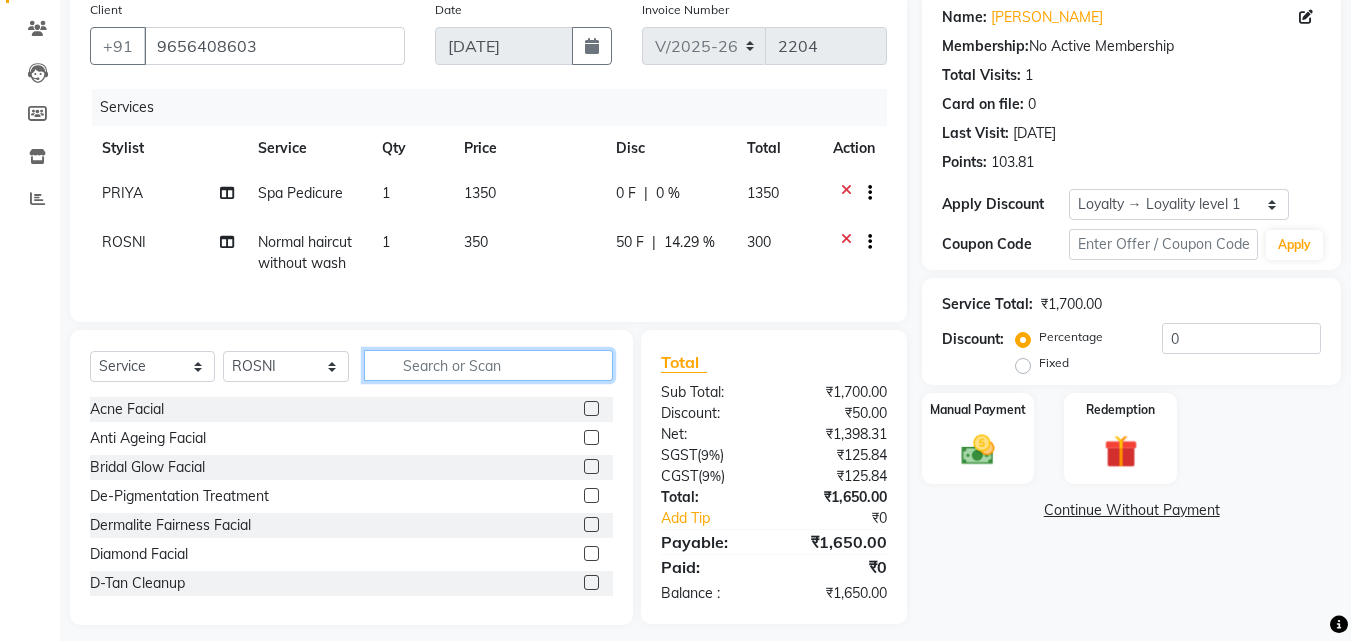 type 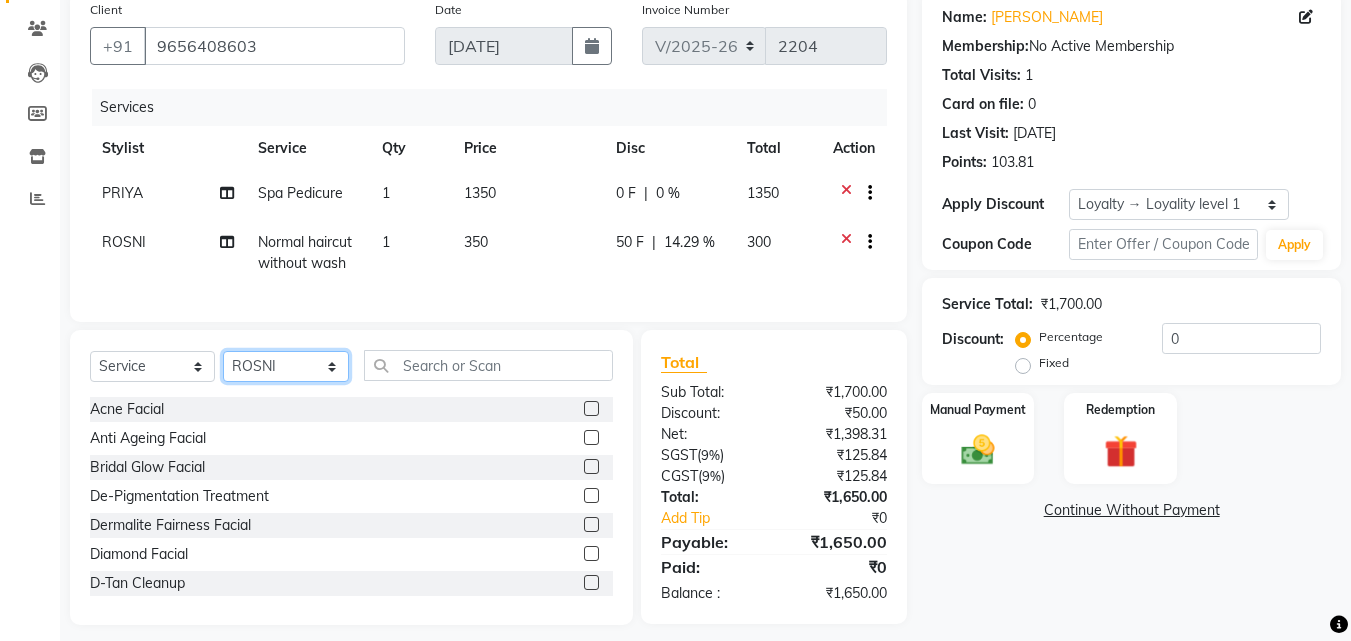 click on "Select Stylist Arya  CHINJU GEETA KAZHAKOOTTAM ASHTAMUDI [PERSON_NAME] [PERSON_NAME] [PERSON_NAME] [PERSON_NAME] SOORYAMOL" 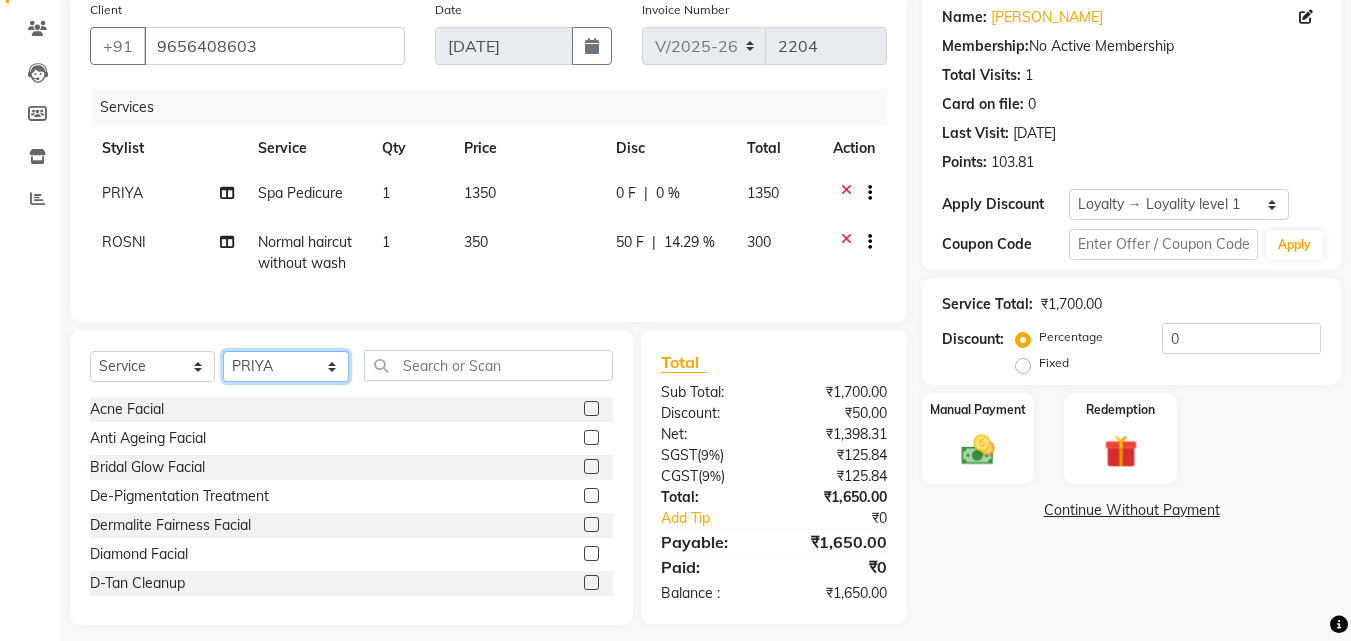click on "Select Stylist Arya  CHINJU GEETA KAZHAKOOTTAM ASHTAMUDI [PERSON_NAME] [PERSON_NAME] [PERSON_NAME] [PERSON_NAME] SOORYAMOL" 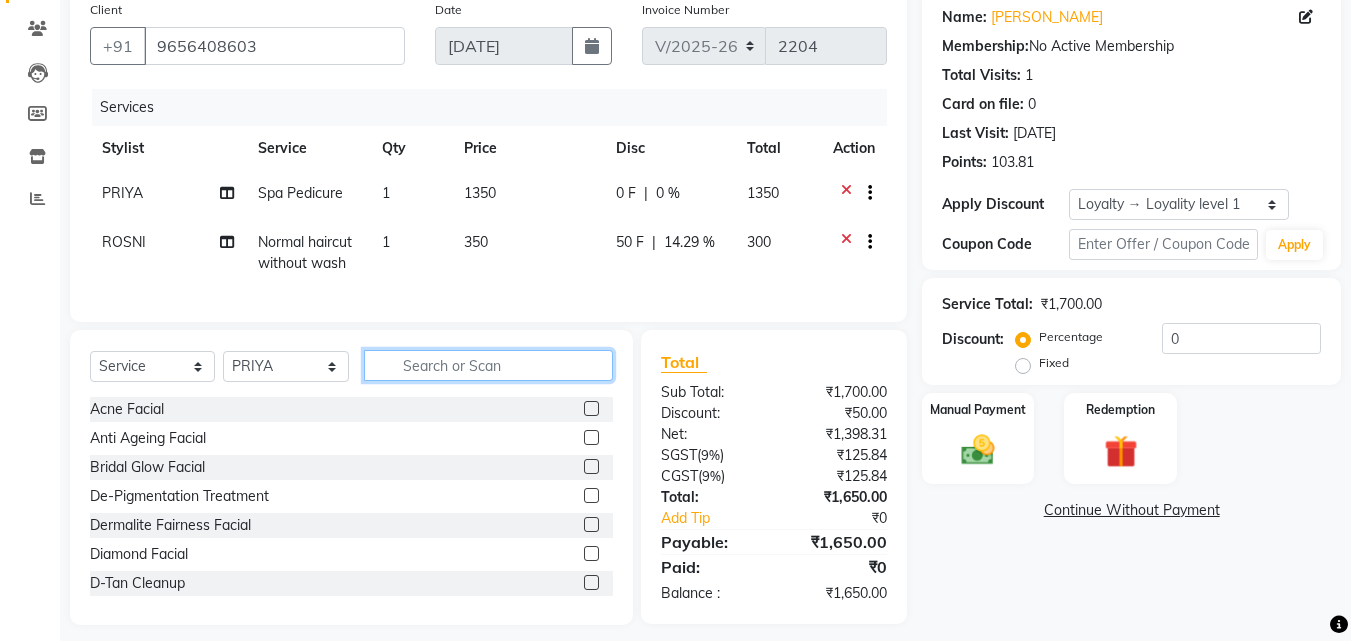click 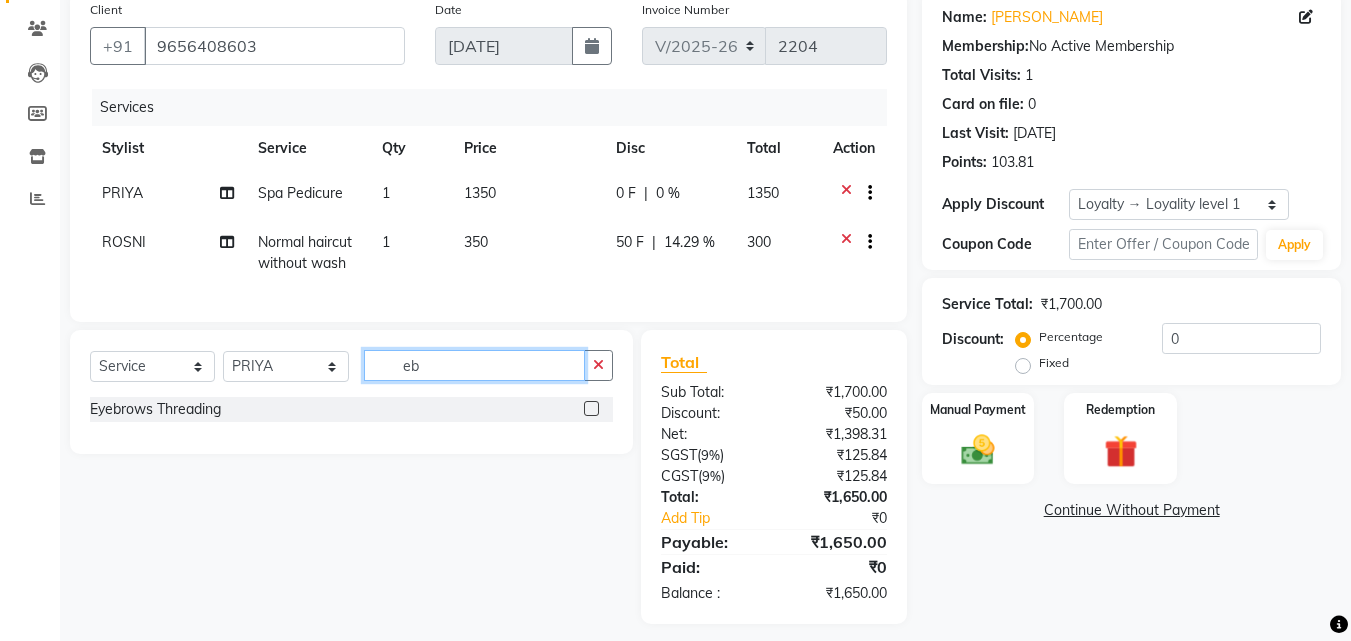 type on "eb" 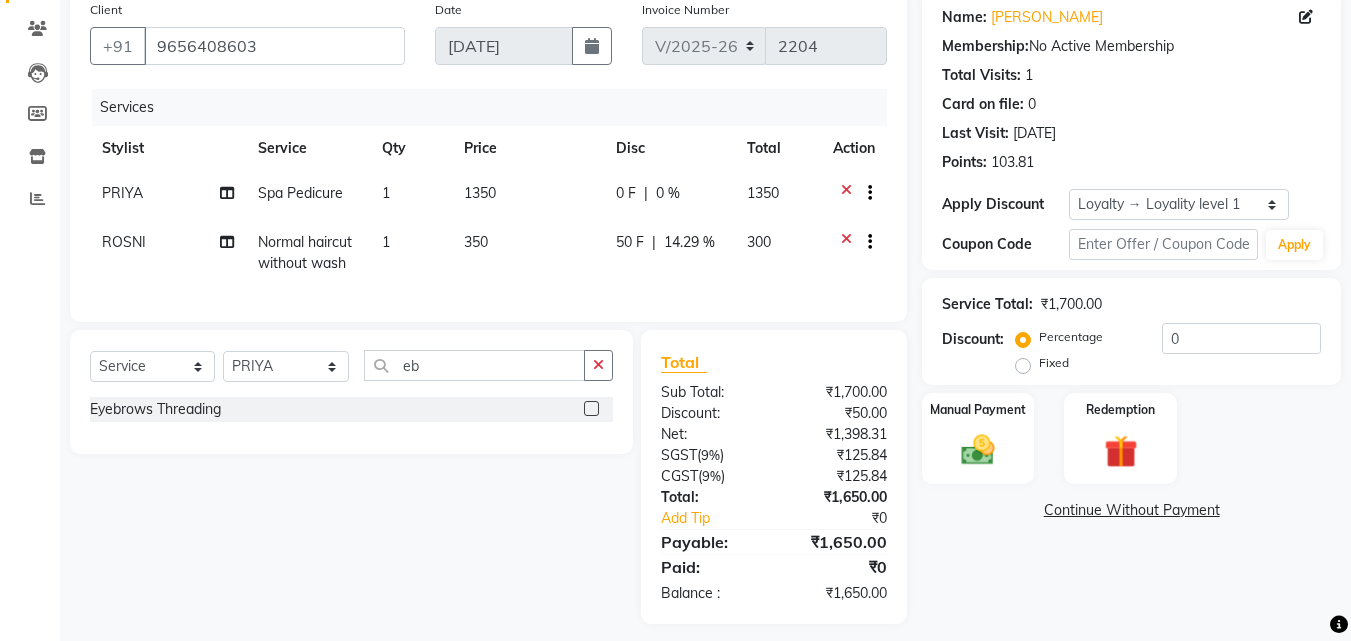 click 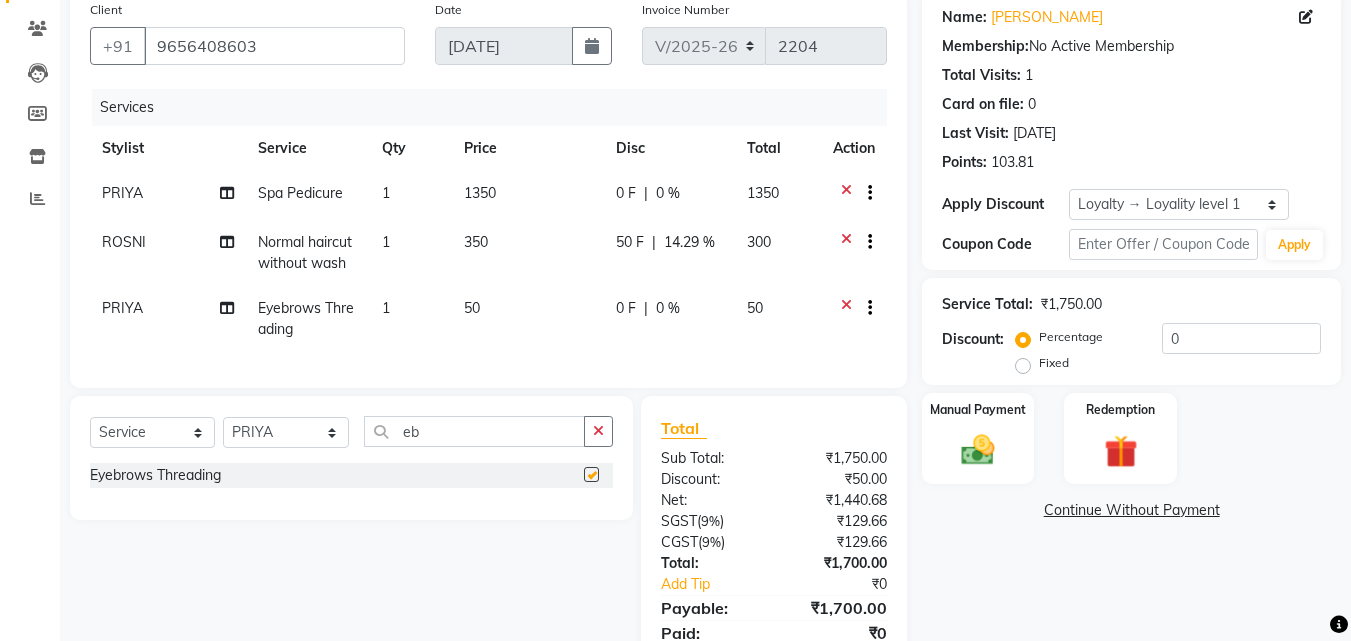 checkbox on "false" 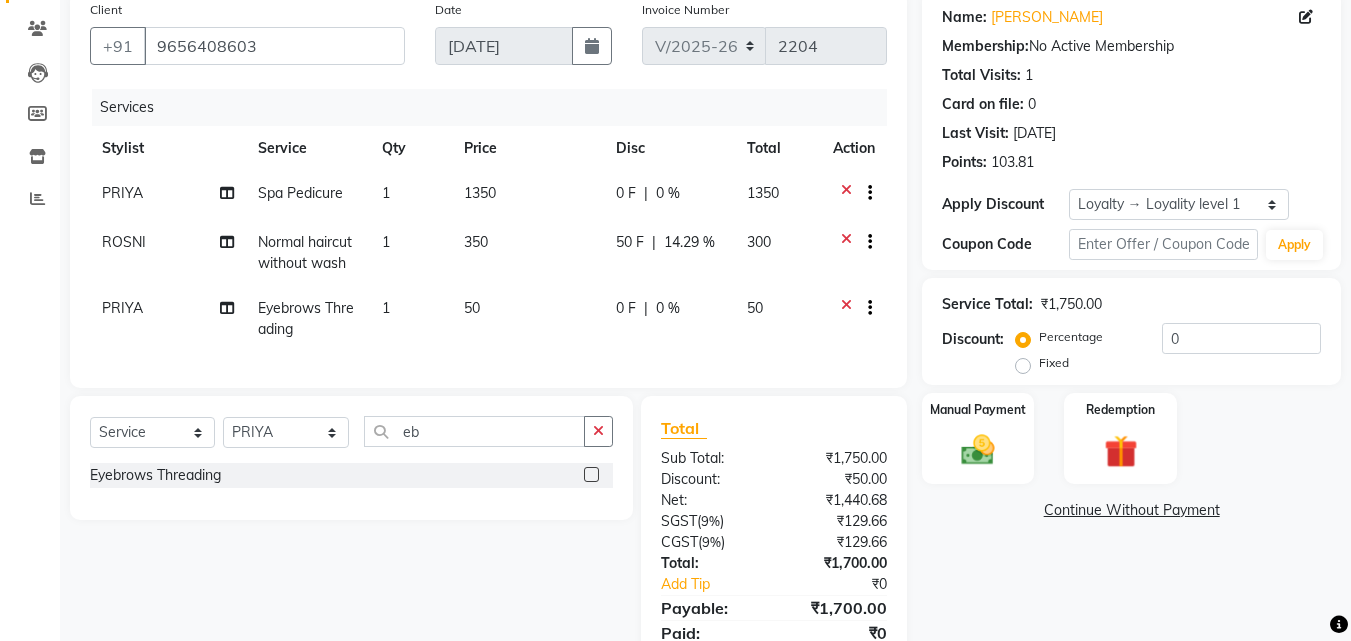 scroll, scrollTop: 253, scrollLeft: 0, axis: vertical 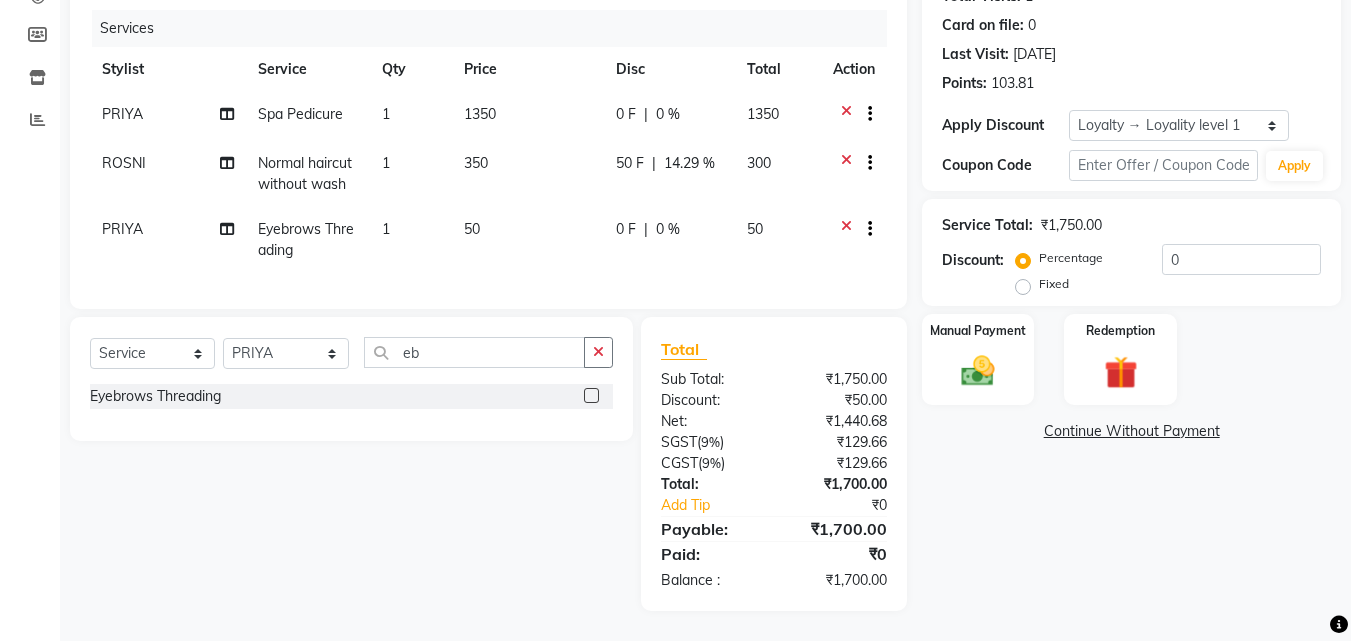 click on "50" 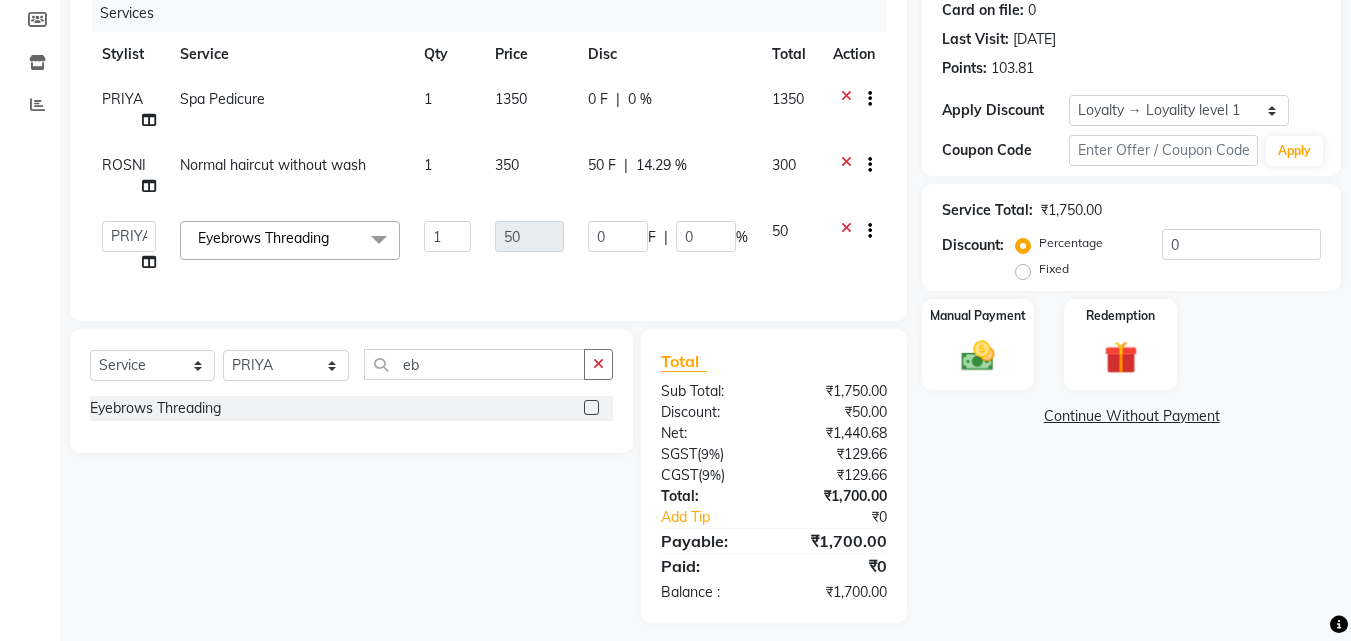 click on "50" 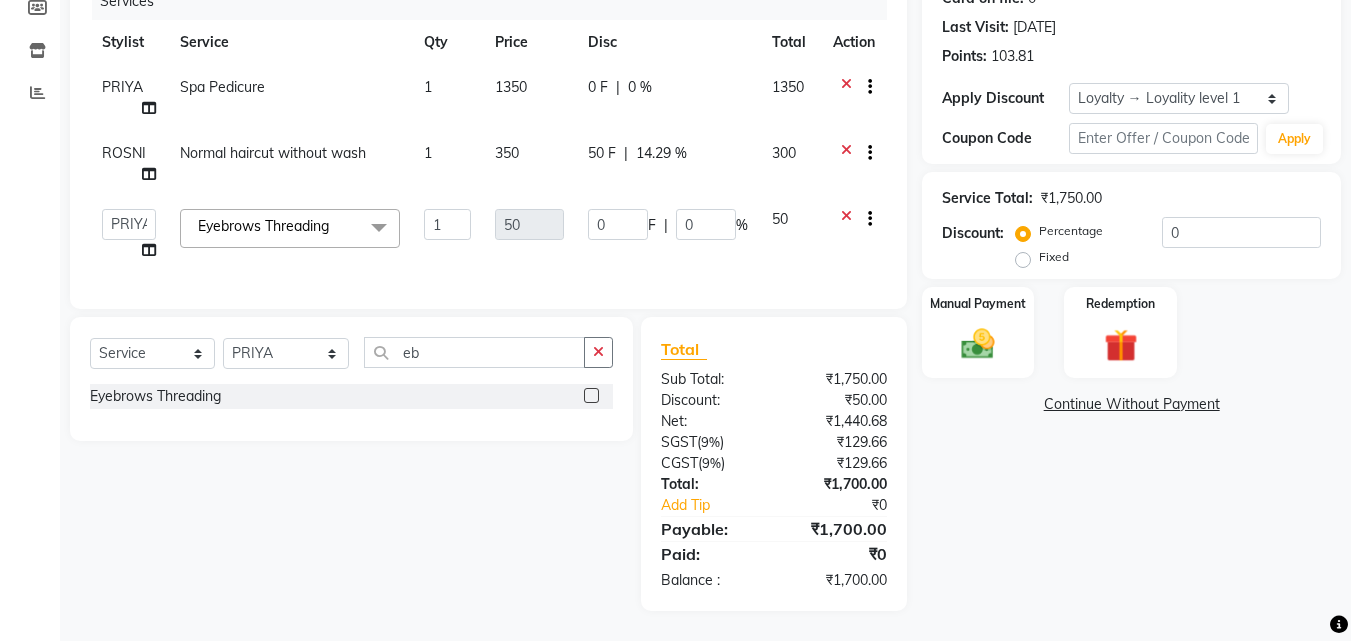 scroll, scrollTop: 280, scrollLeft: 0, axis: vertical 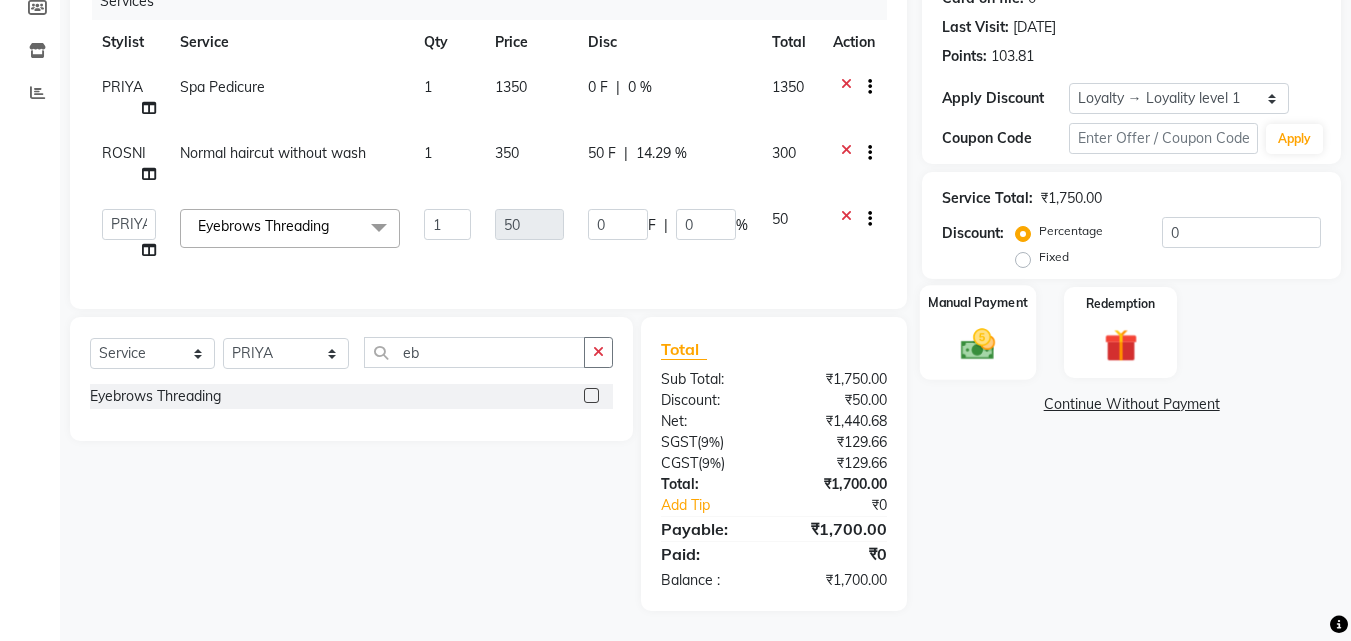 click 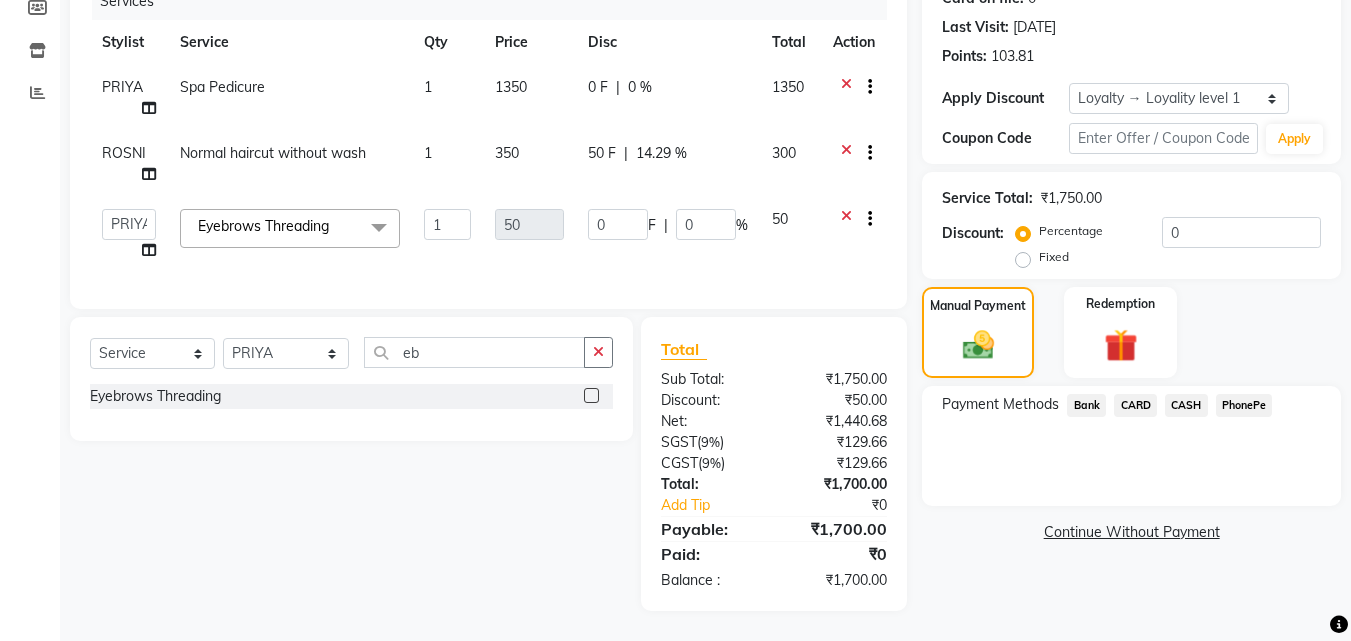 click on "50 F | 14.29 %" 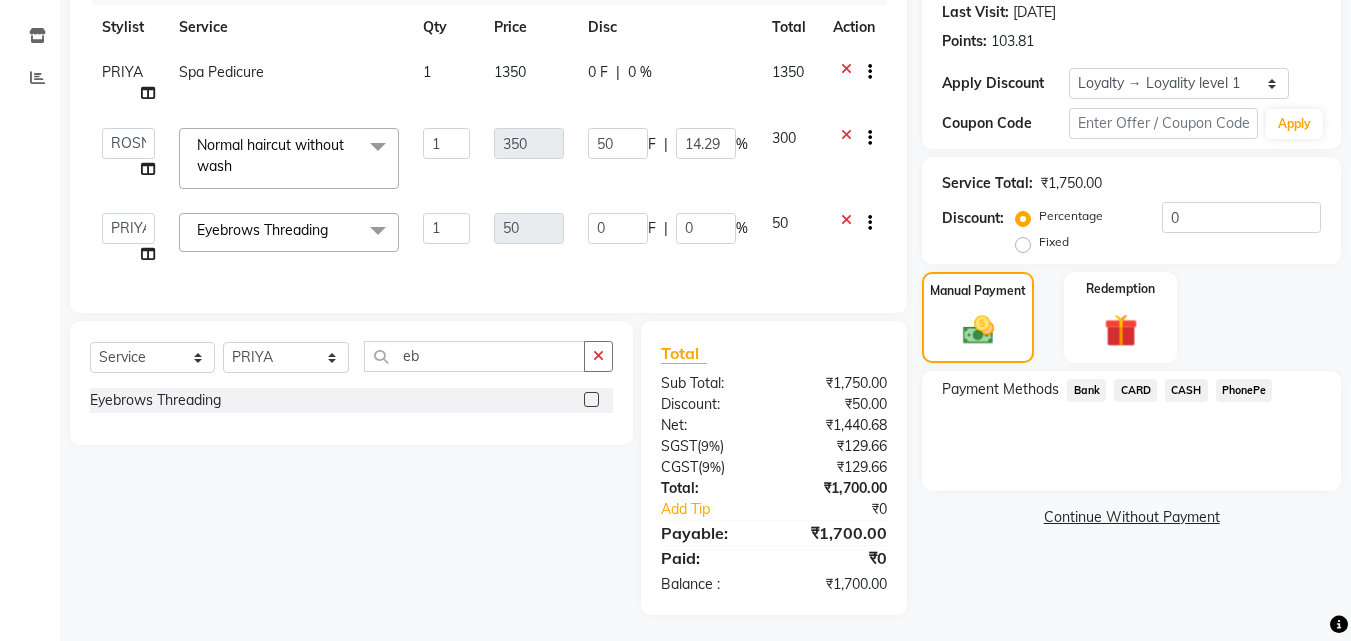 click on "PhonePe" 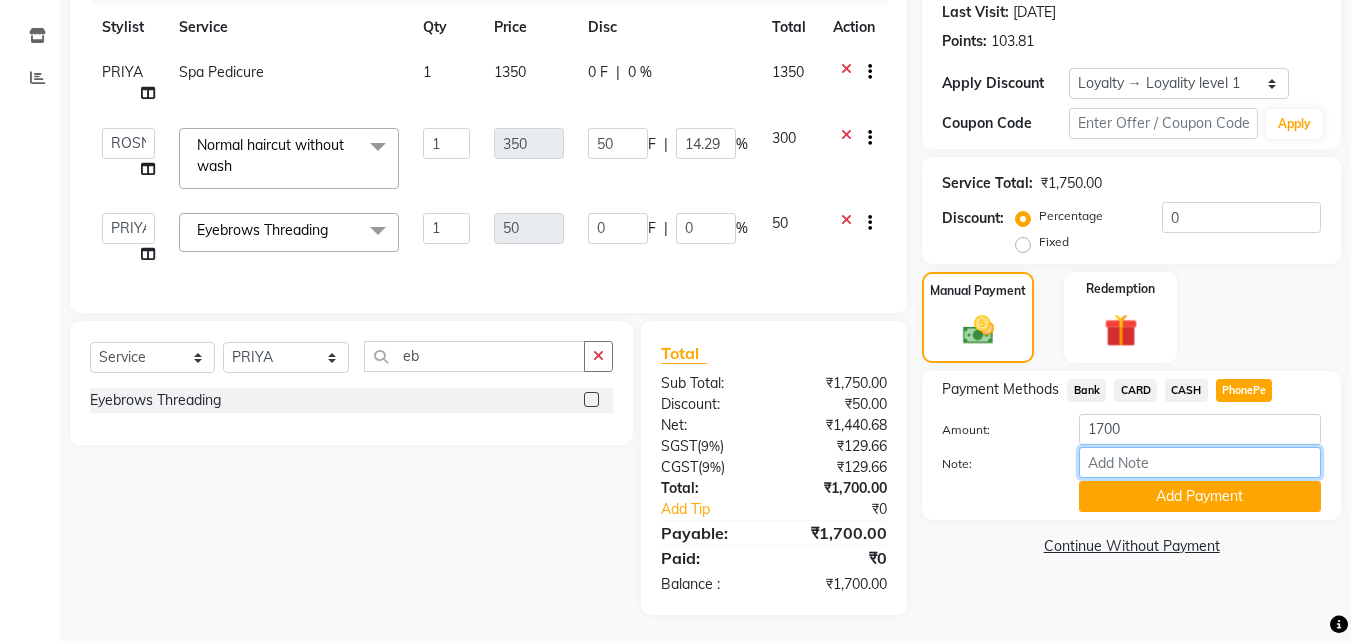 click on "Note:" at bounding box center [1200, 462] 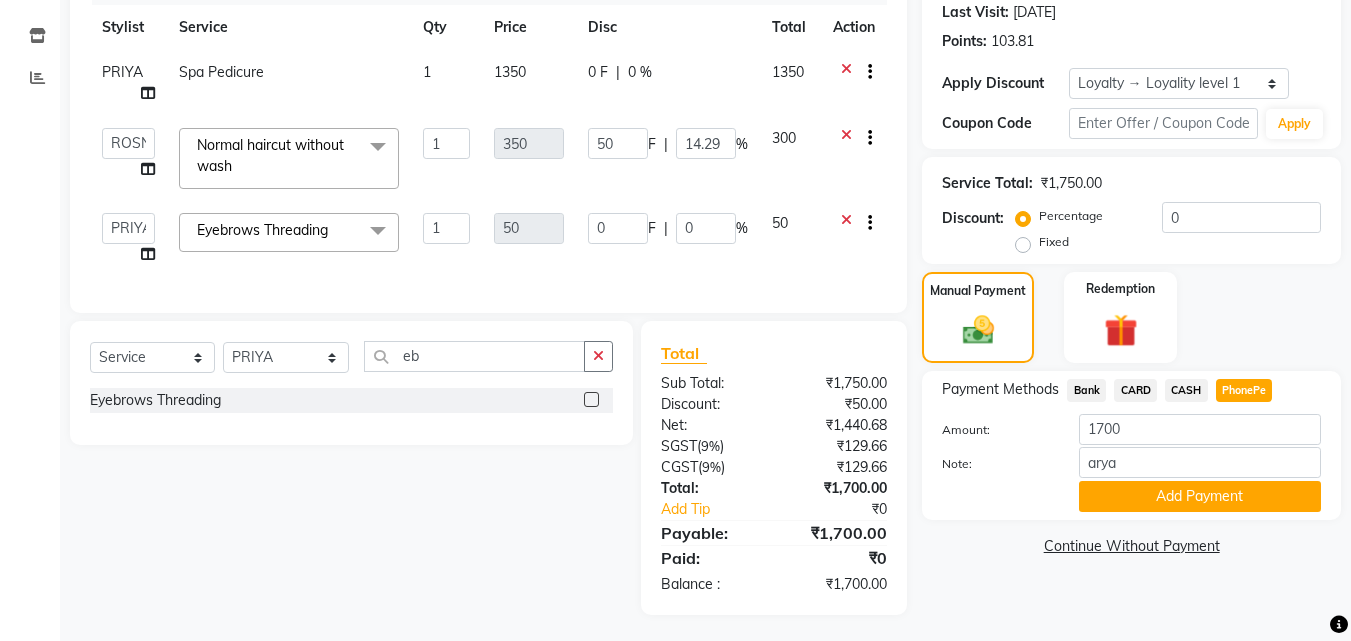 click 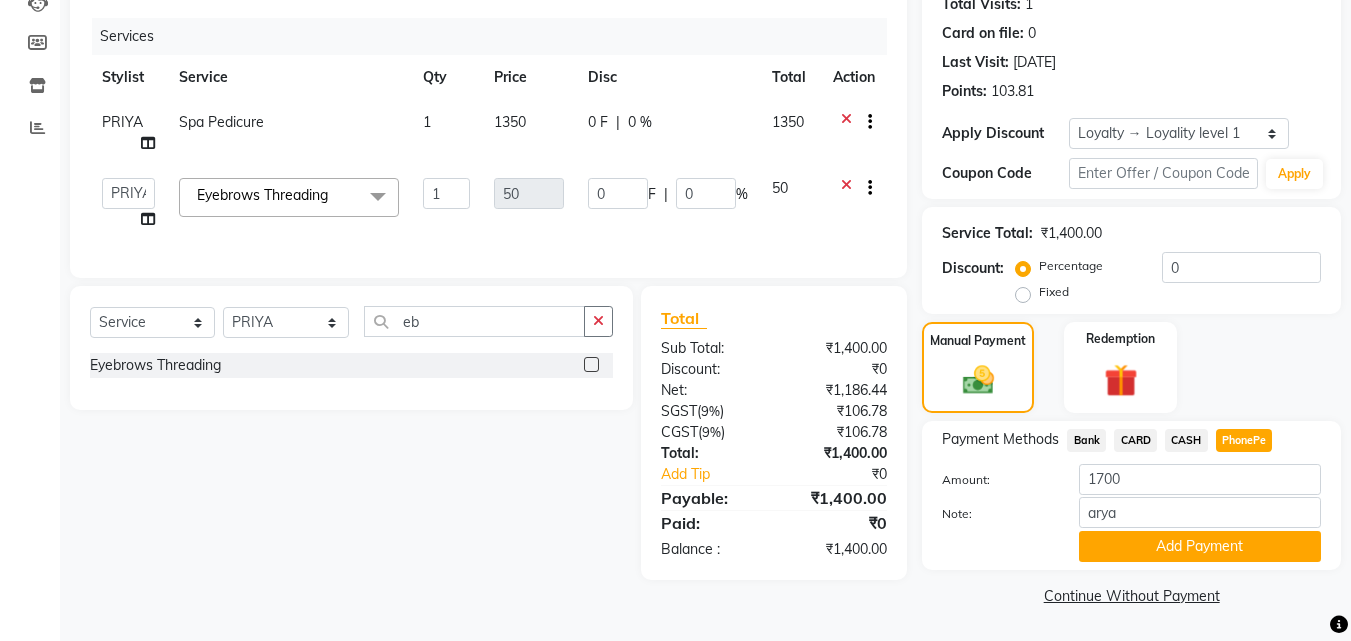 scroll, scrollTop: 230, scrollLeft: 0, axis: vertical 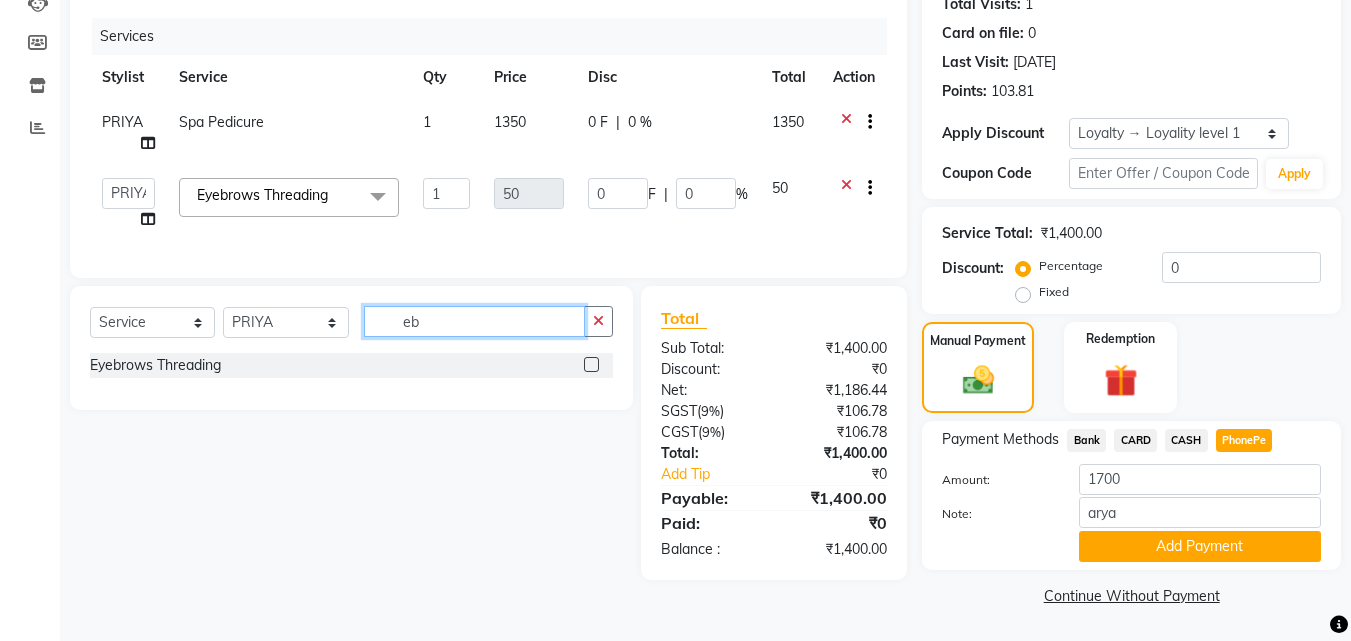 drag, startPoint x: 445, startPoint y: 343, endPoint x: 234, endPoint y: 349, distance: 211.0853 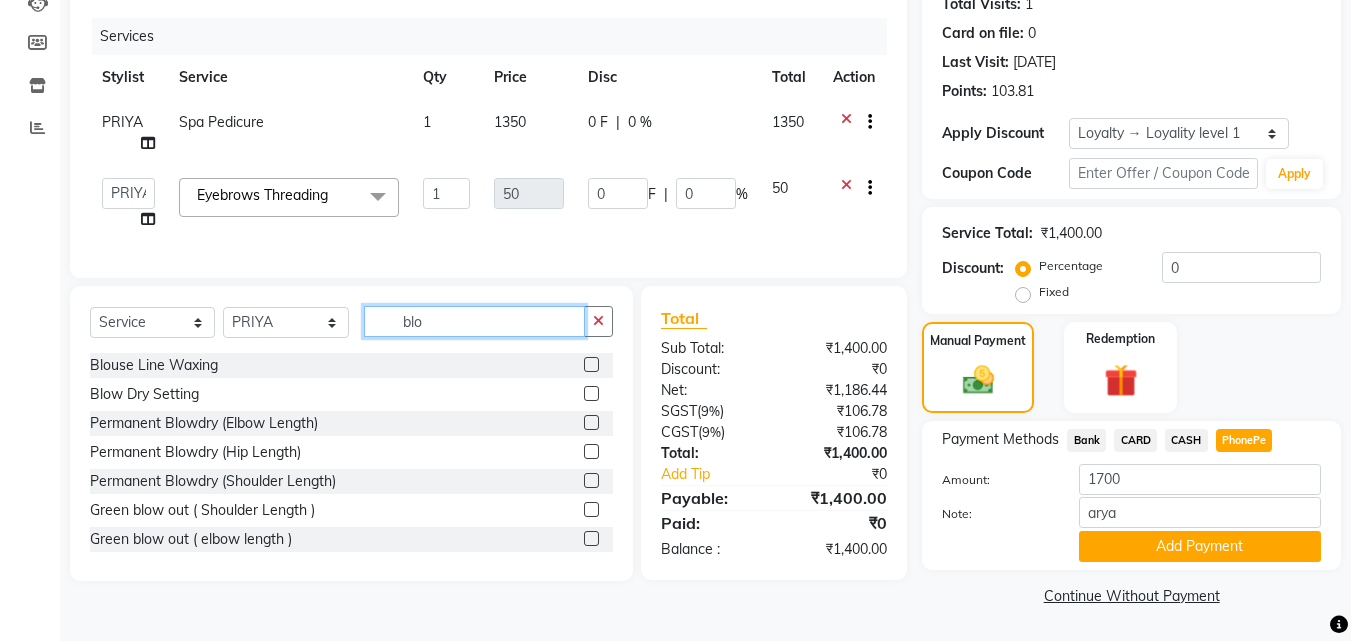 type on "blo" 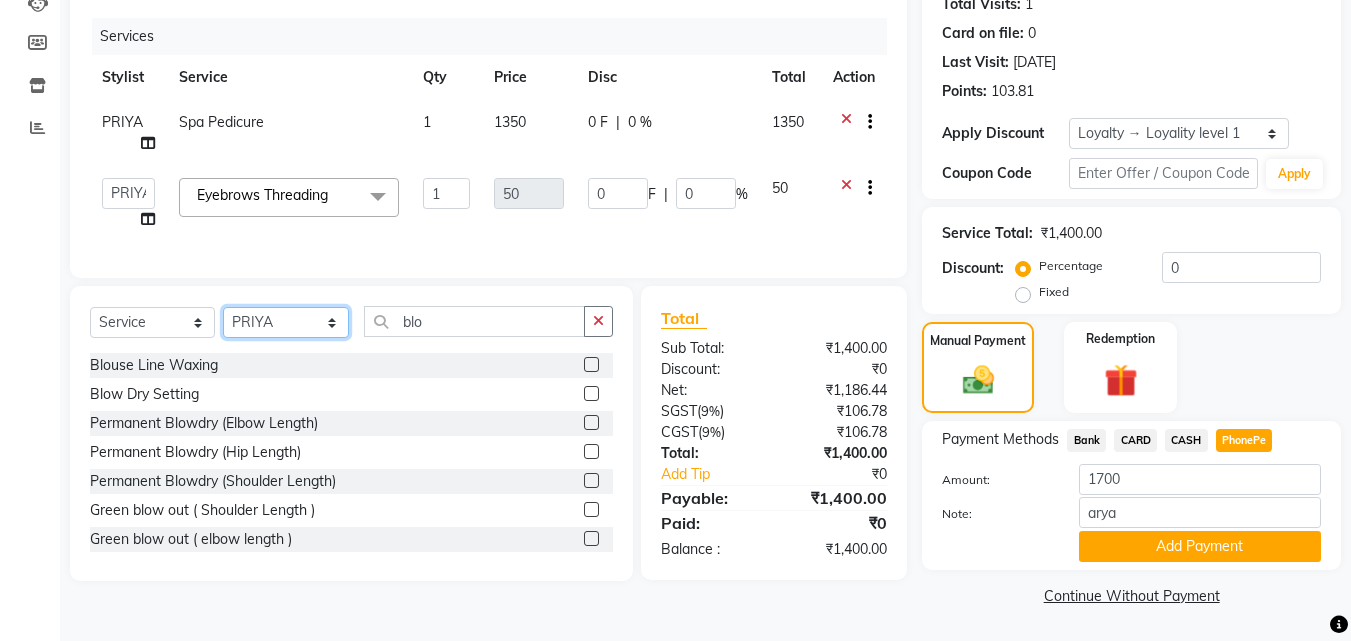click on "Select Stylist Arya  CHINJU GEETA KAZHAKOOTTAM ASHTAMUDI [PERSON_NAME] [PERSON_NAME] [PERSON_NAME] [PERSON_NAME] SOORYAMOL" 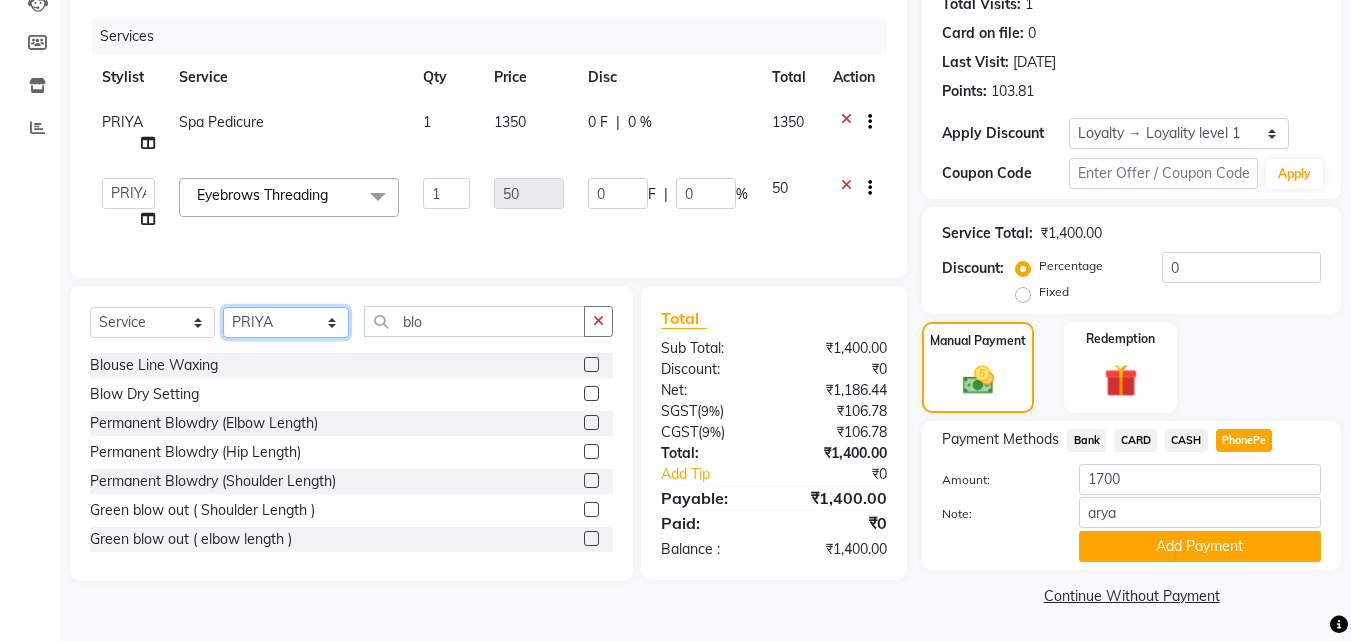 select on "52755" 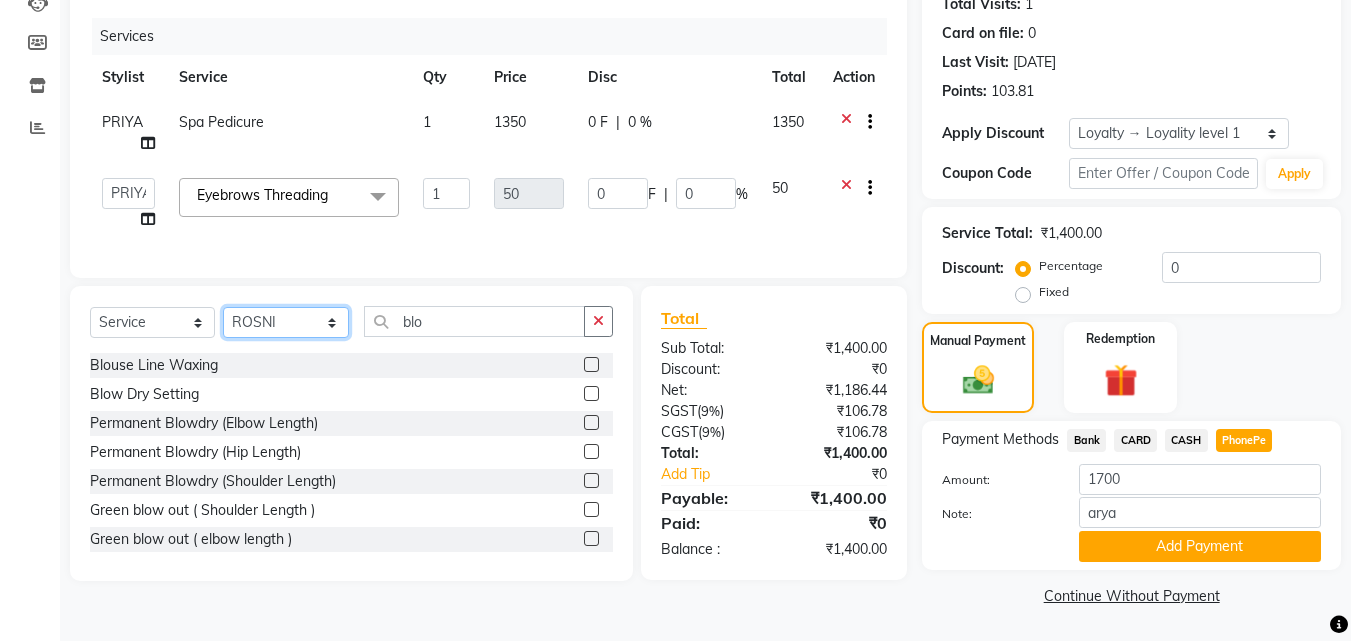 click on "Select Stylist Arya  CHINJU GEETA KAZHAKOOTTAM ASHTAMUDI [PERSON_NAME] [PERSON_NAME] [PERSON_NAME] [PERSON_NAME] SOORYAMOL" 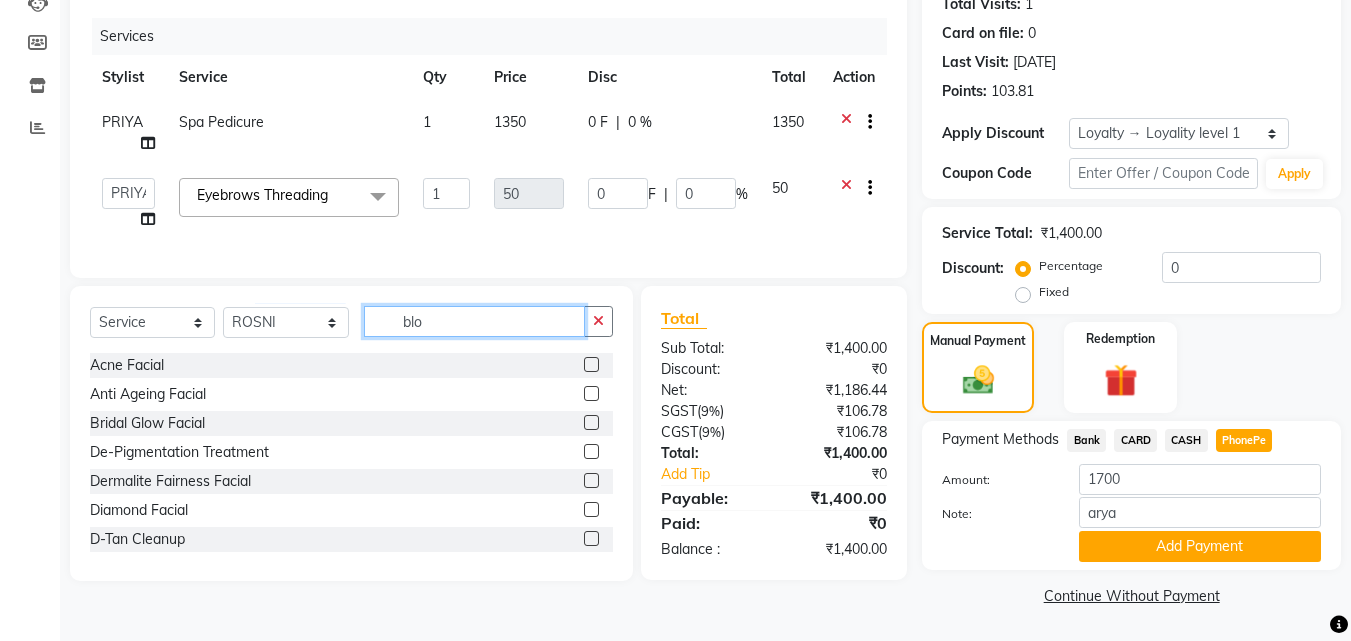 click on "blo" 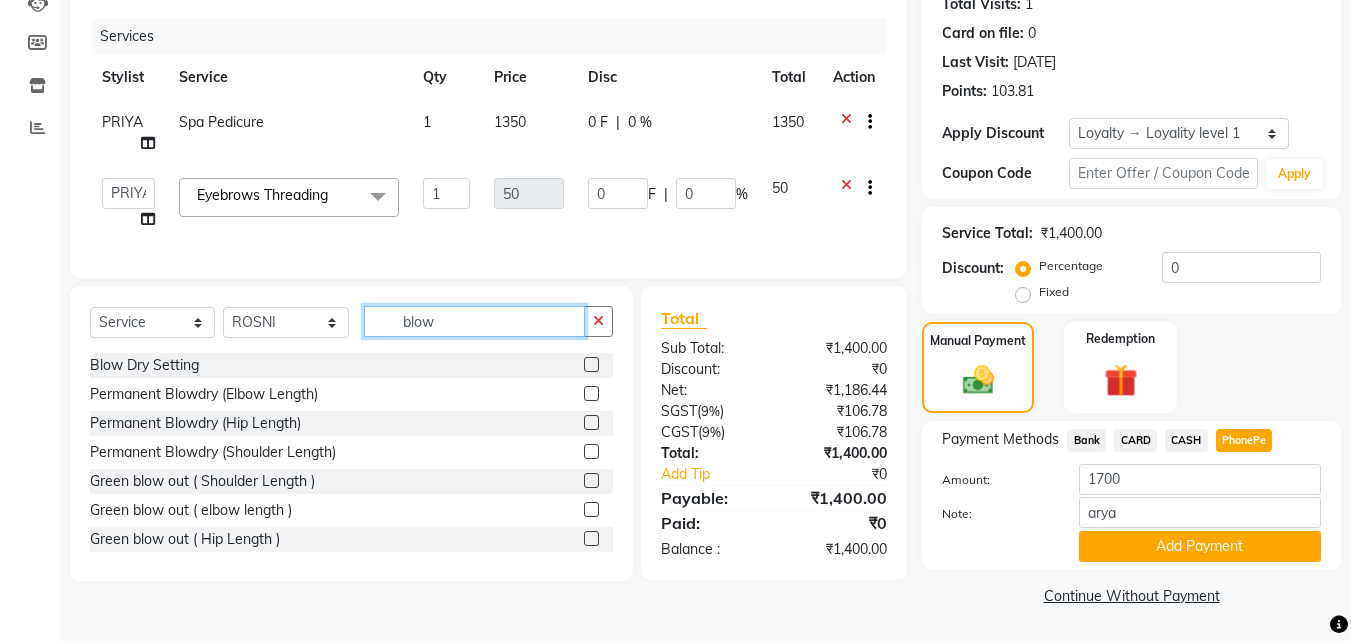 type on "blow" 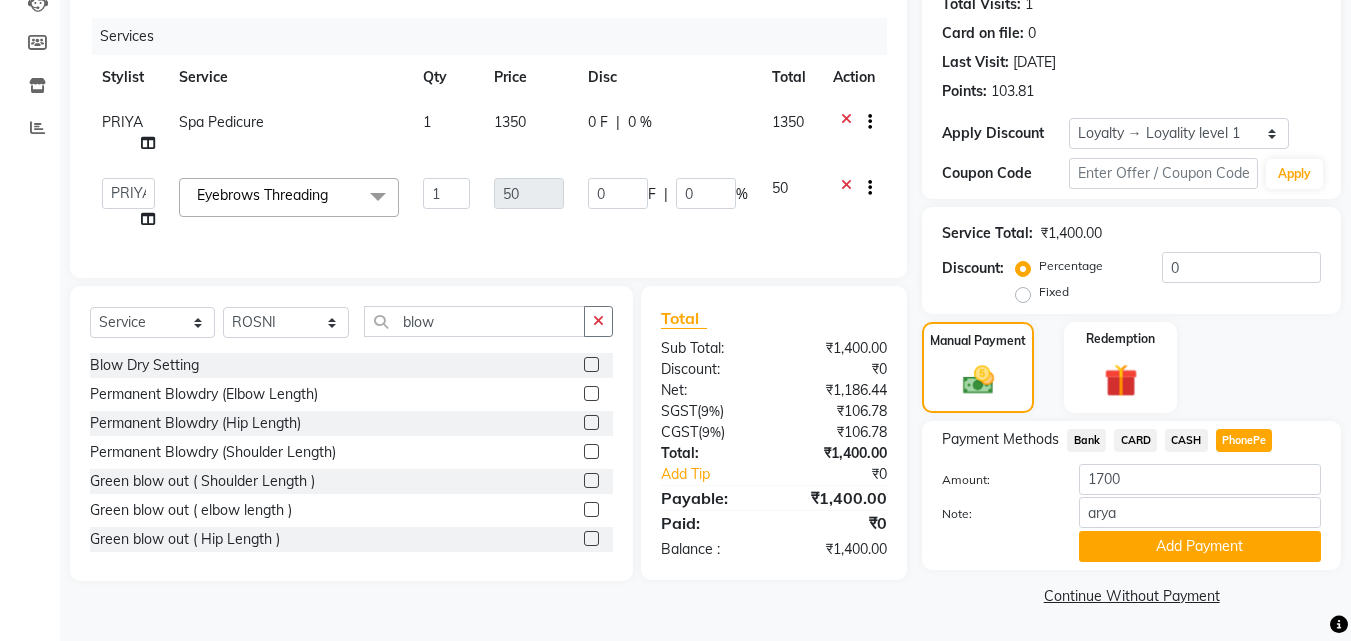 click 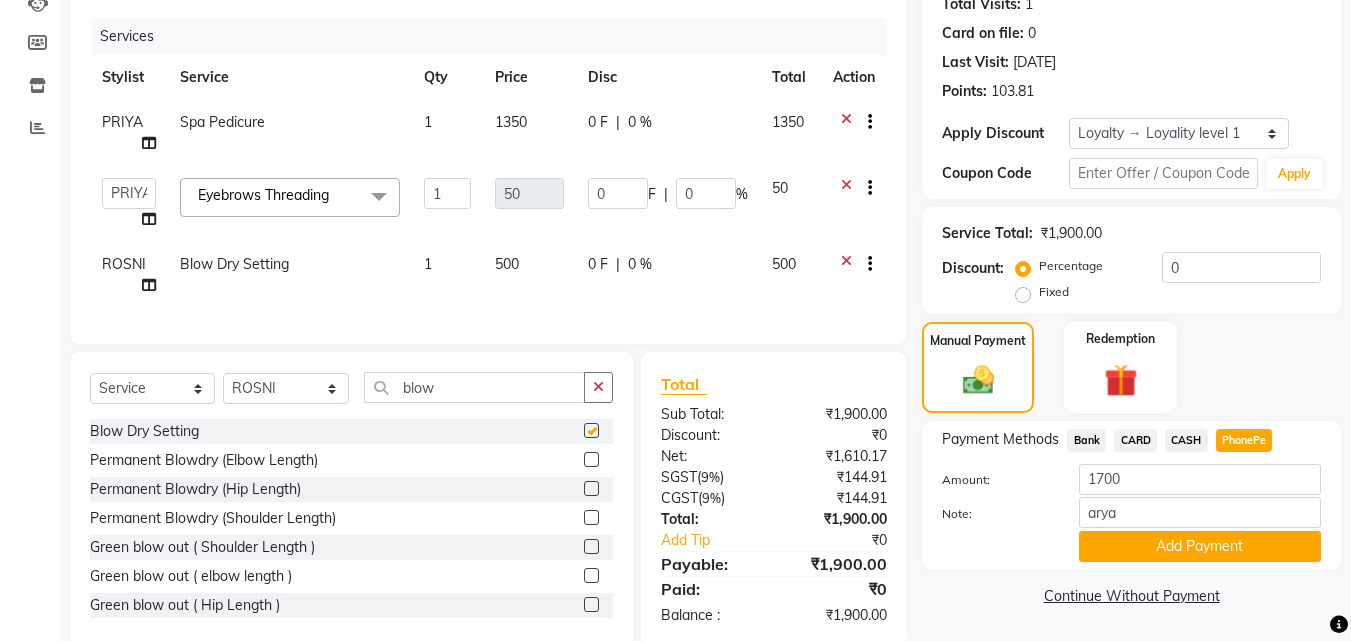 checkbox on "false" 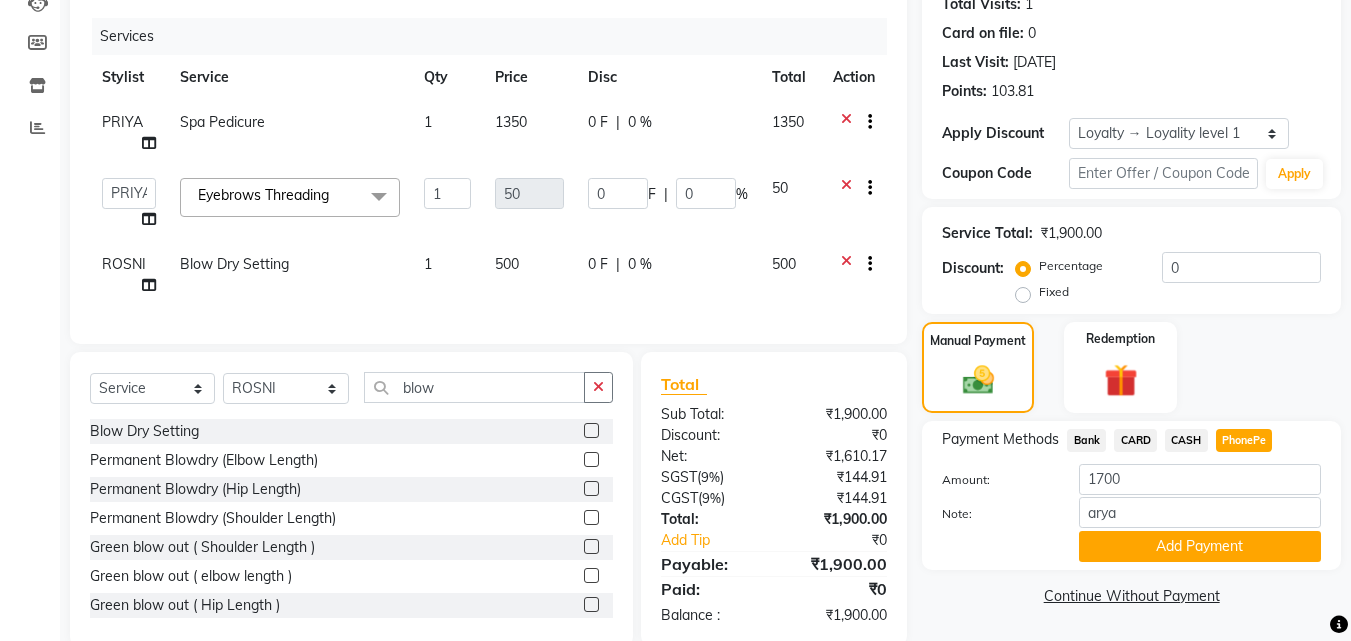 click on "0 F | 0 %" 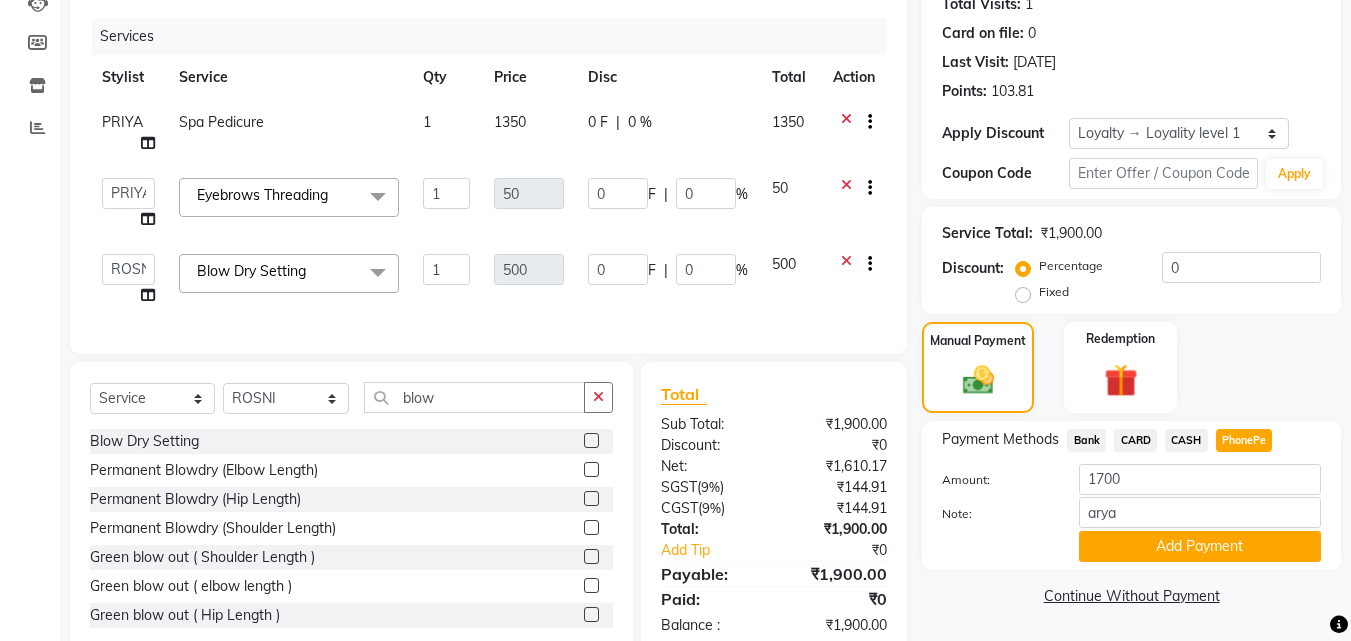 scroll, scrollTop: 291, scrollLeft: 0, axis: vertical 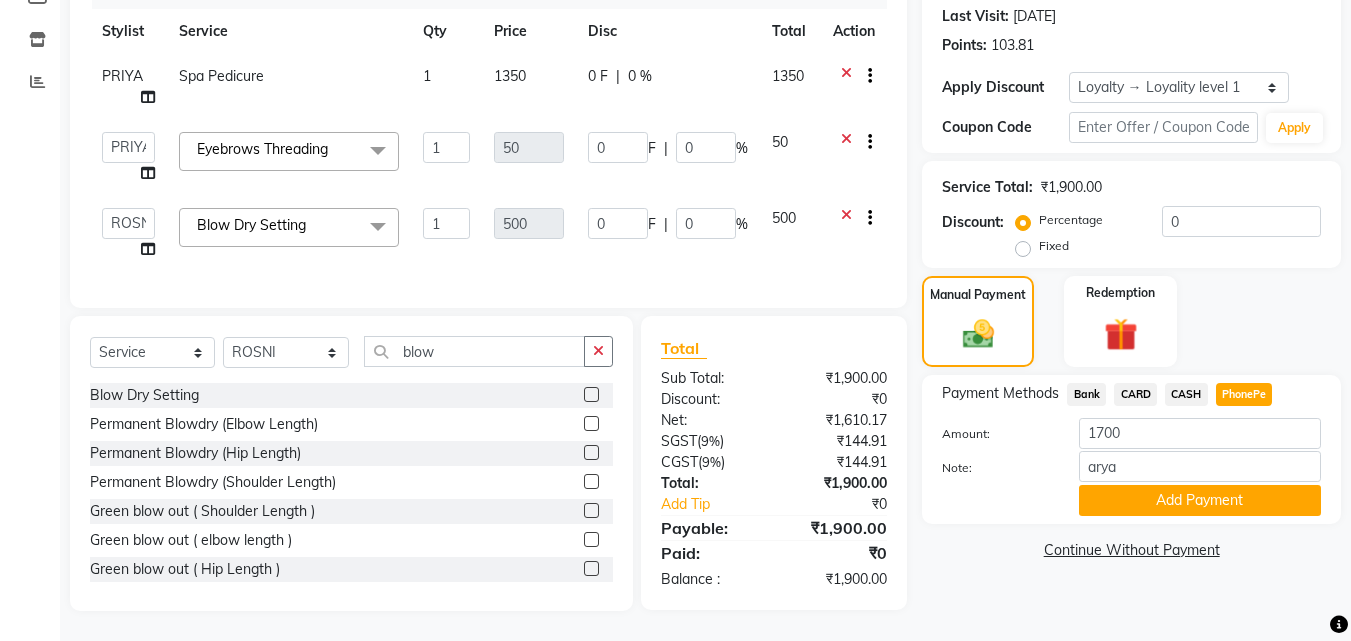 click on "CASH" 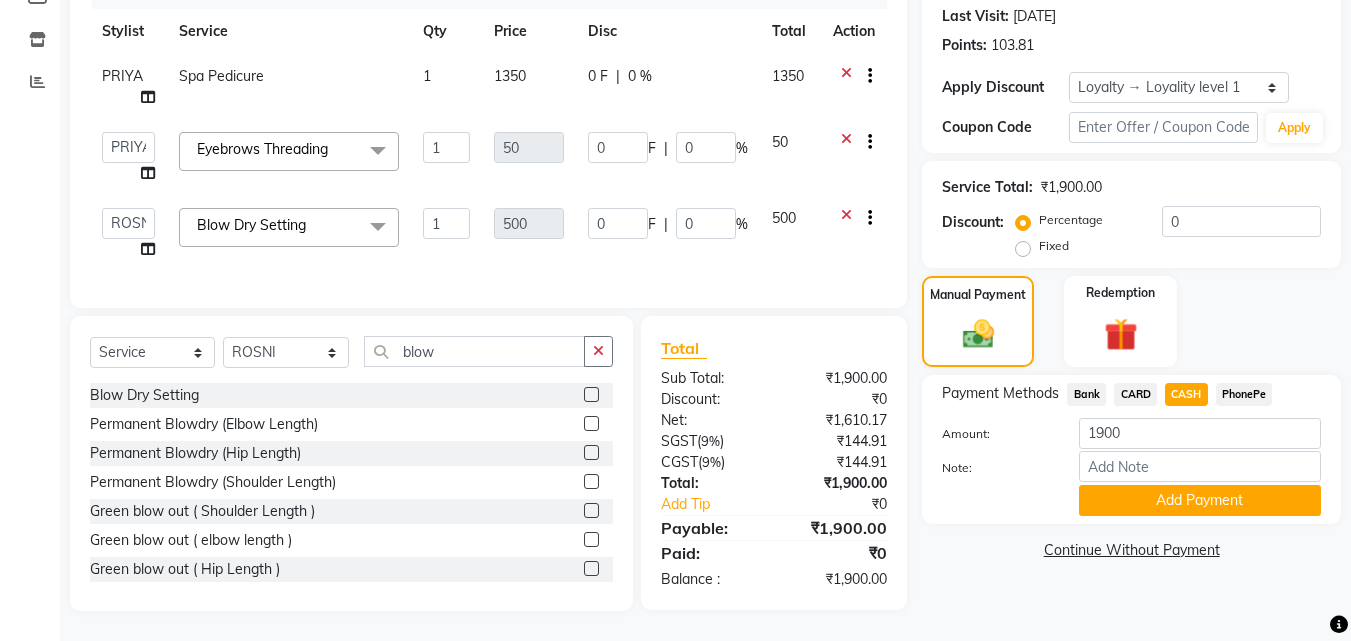 click on "PhonePe" 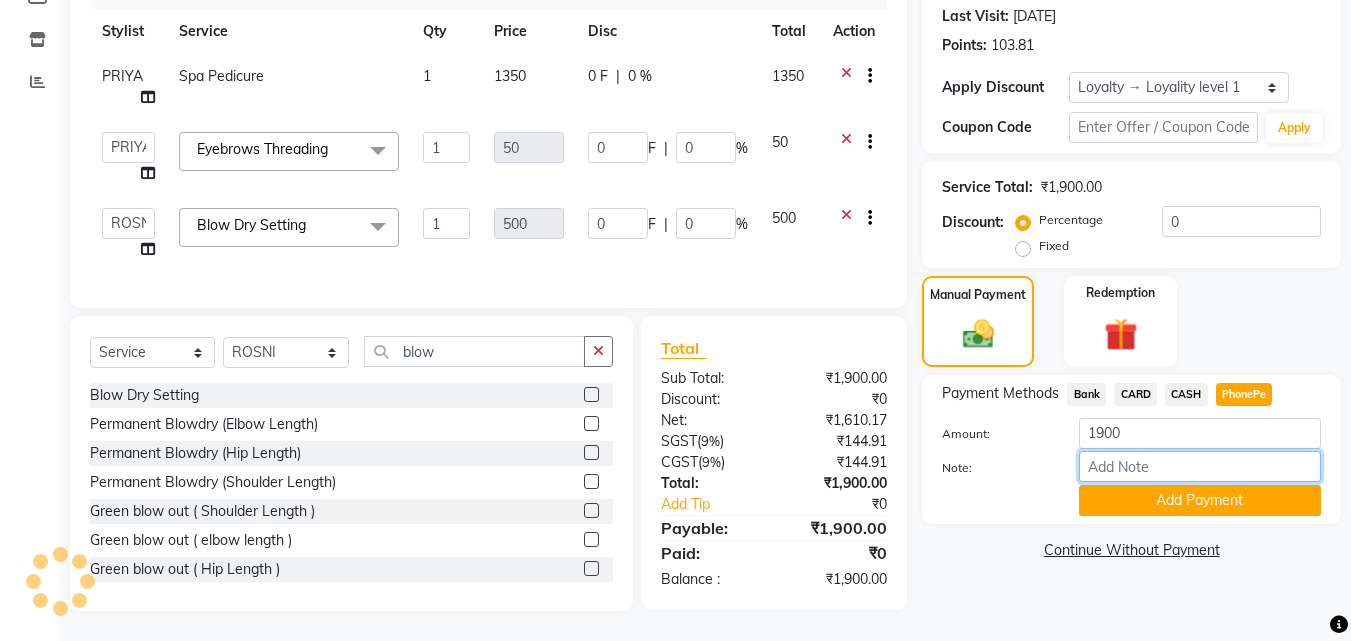 click on "Note:" at bounding box center [1200, 466] 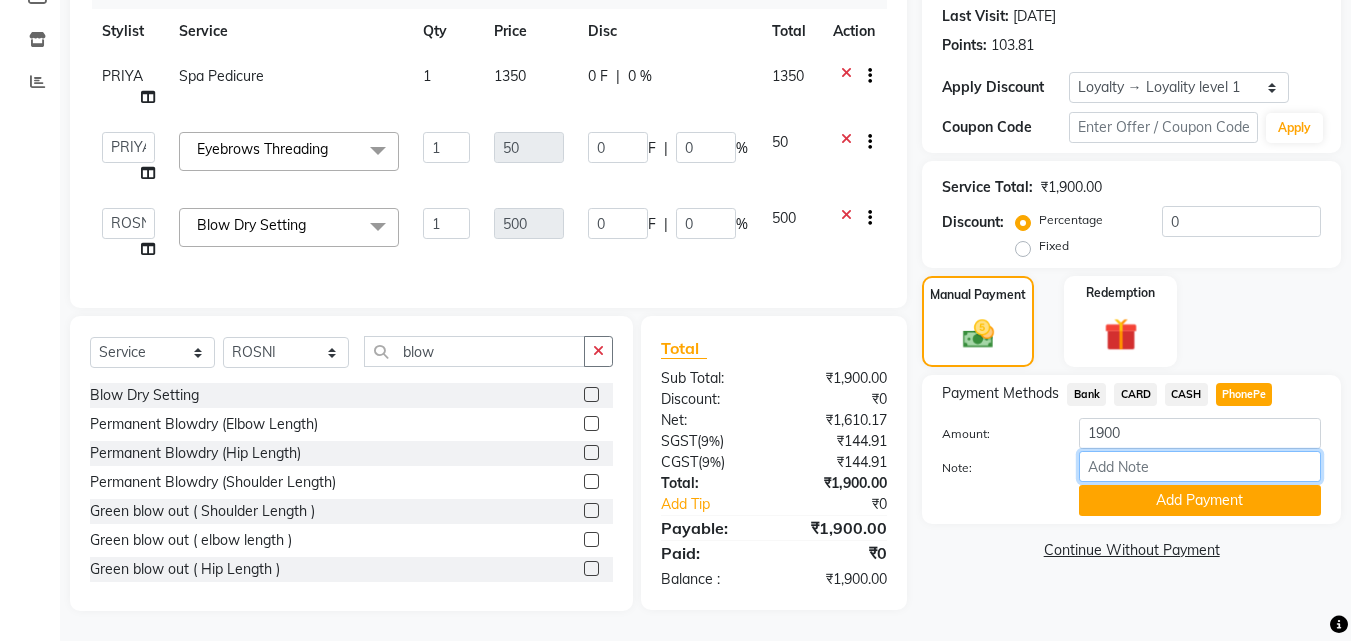 type on "arya" 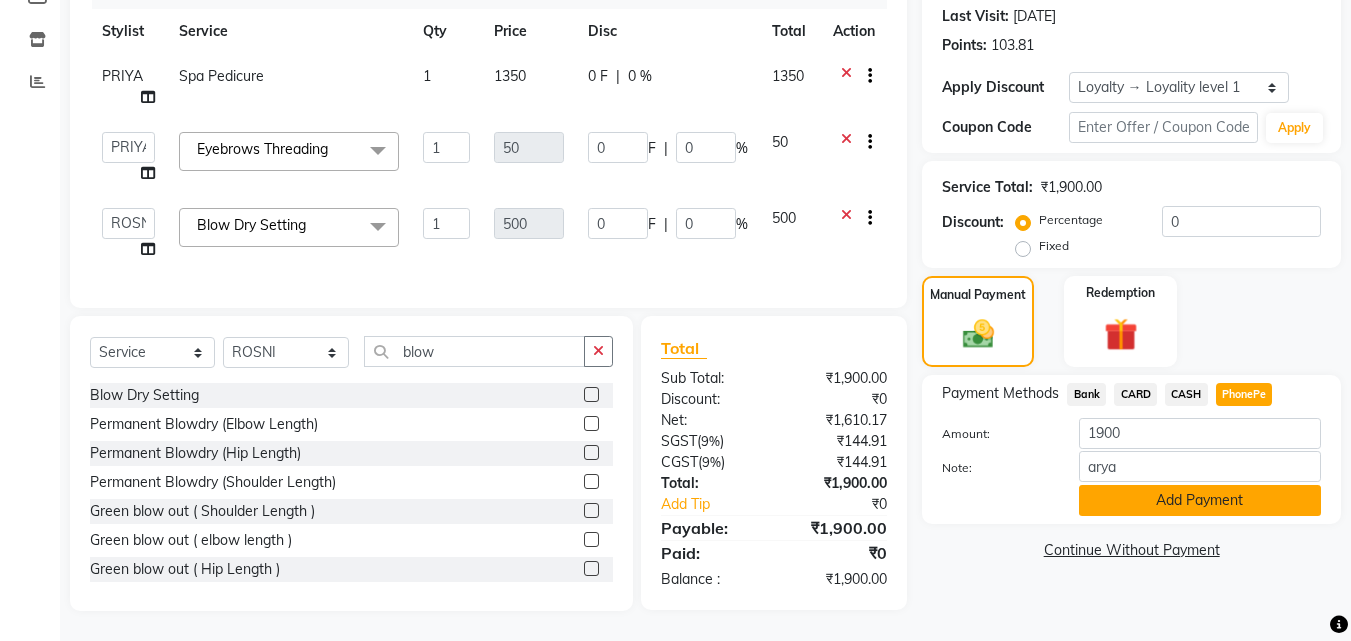 click on "Add Payment" 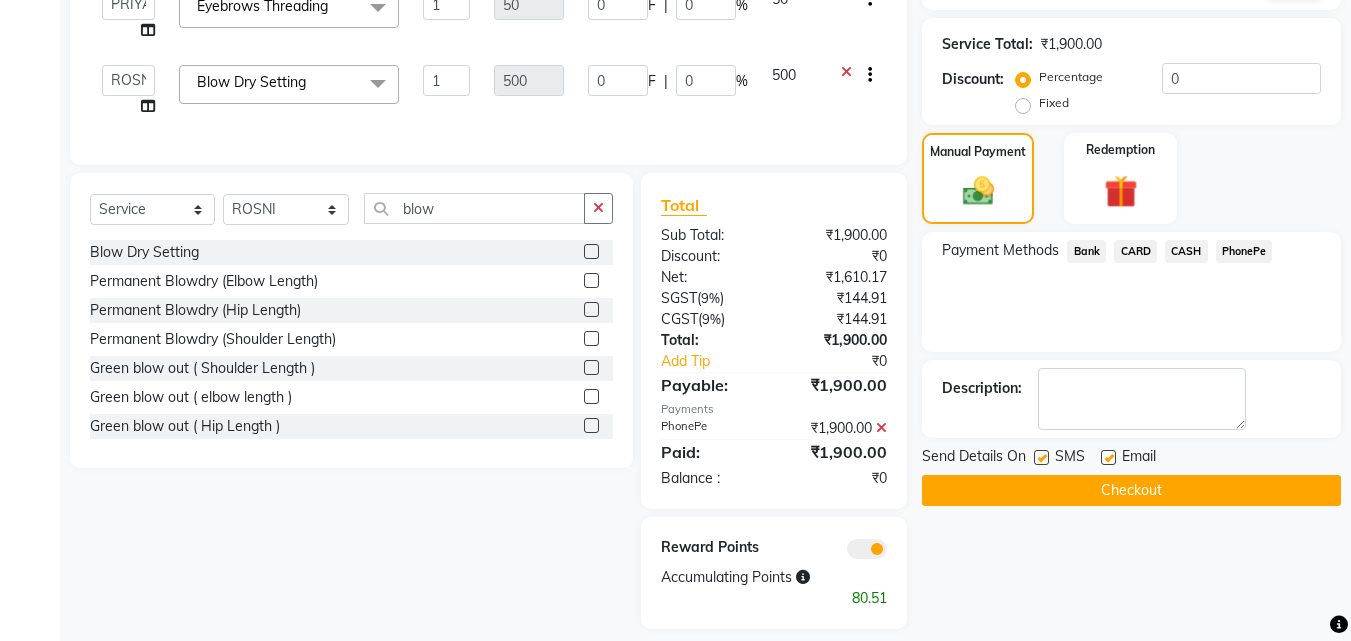 scroll, scrollTop: 452, scrollLeft: 0, axis: vertical 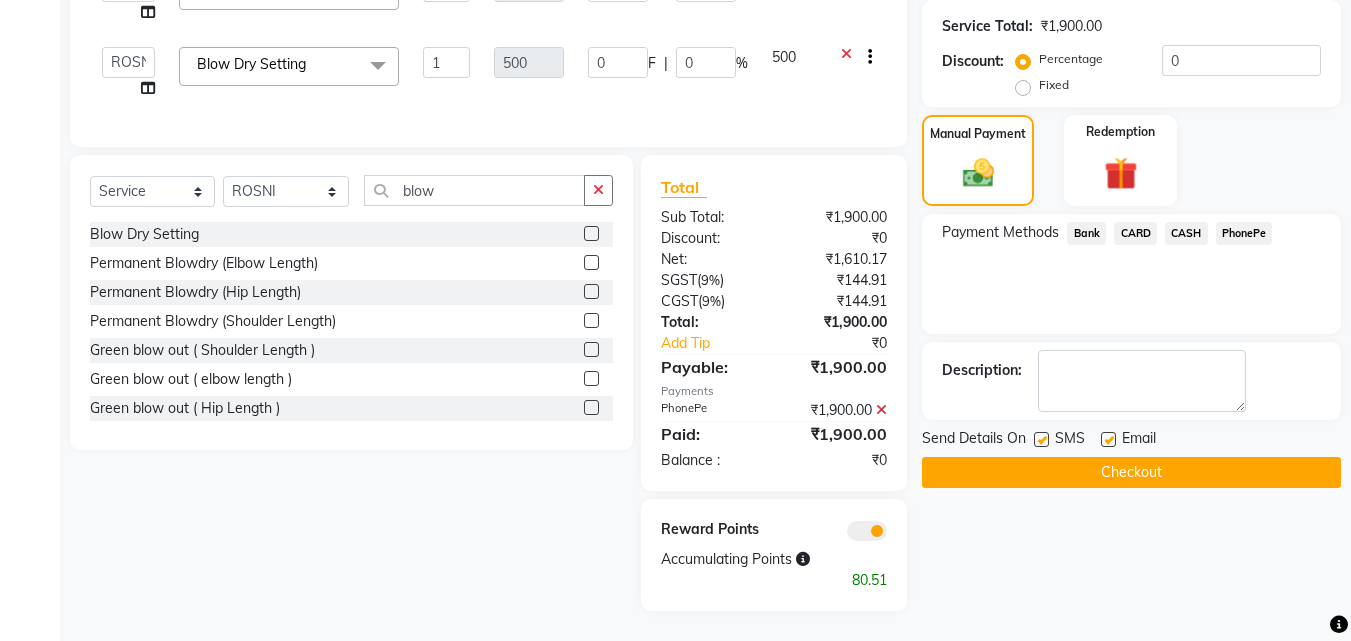 drag, startPoint x: 1106, startPoint y: 422, endPoint x: 1079, endPoint y: 423, distance: 27.018513 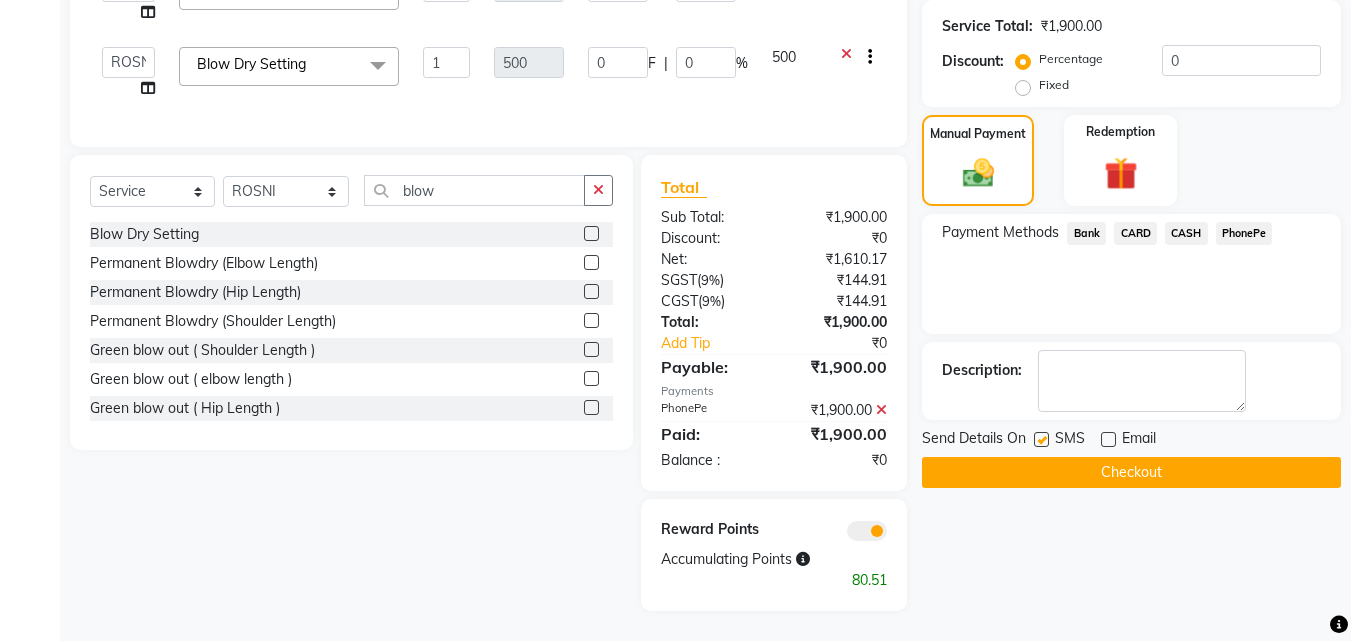 click 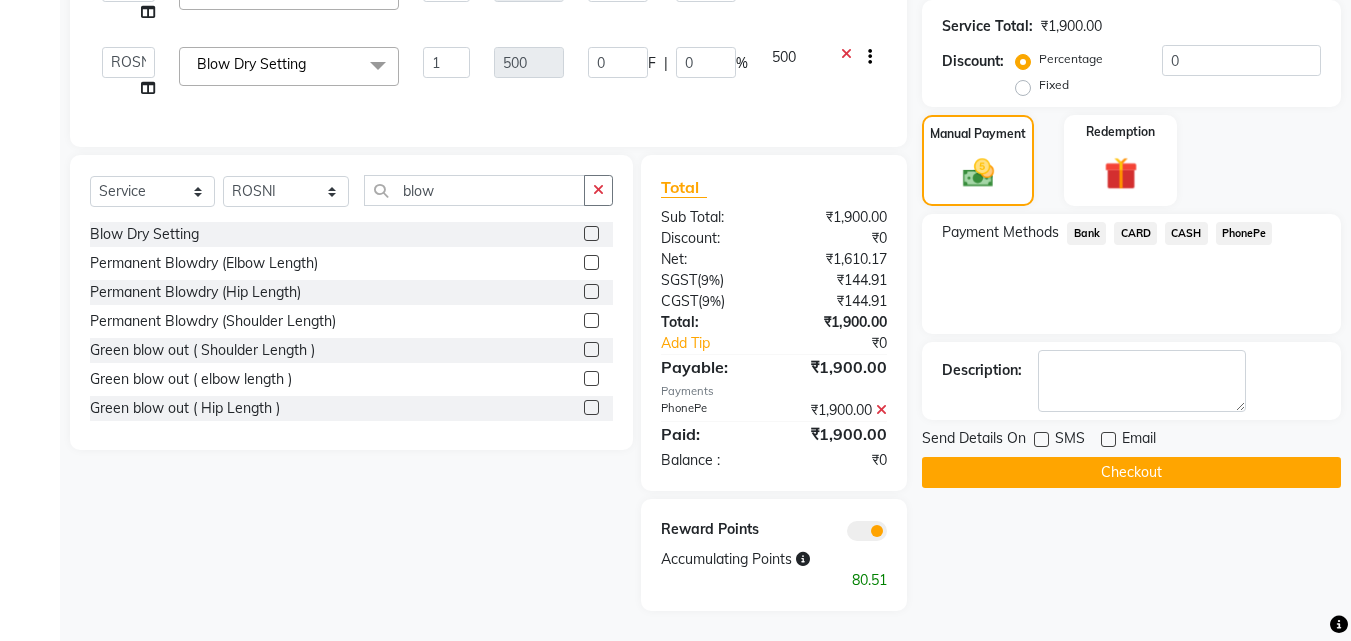click on "Checkout" 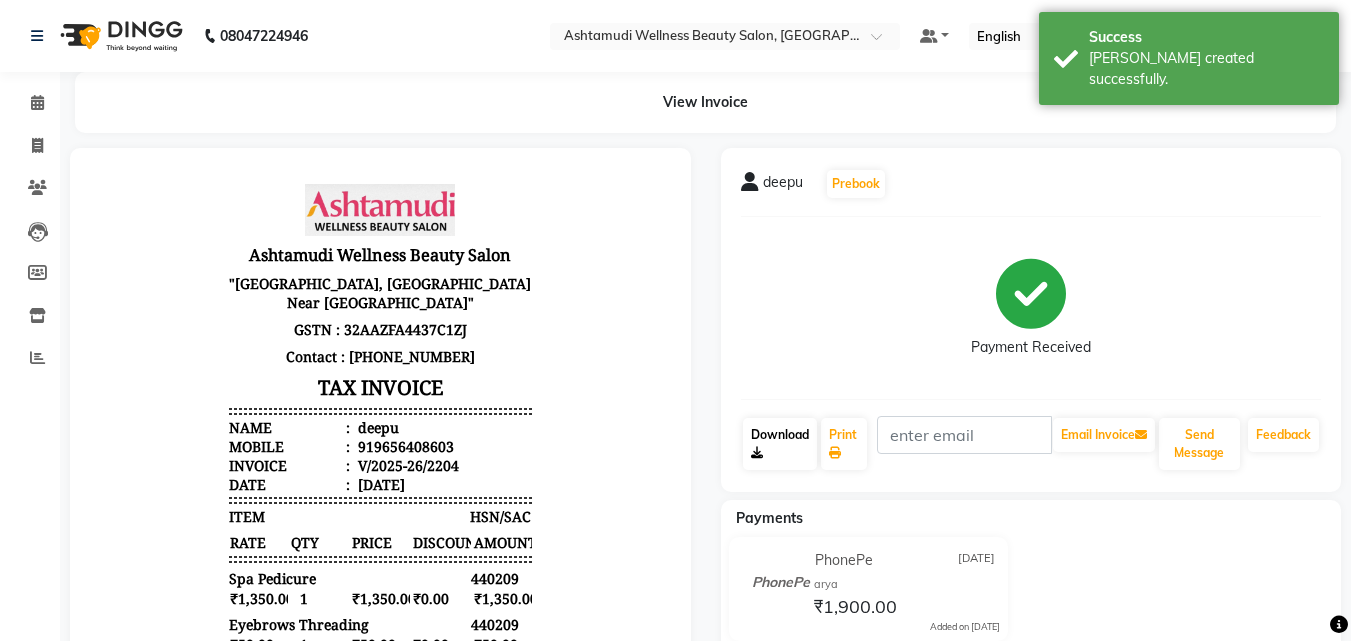 scroll, scrollTop: 0, scrollLeft: 0, axis: both 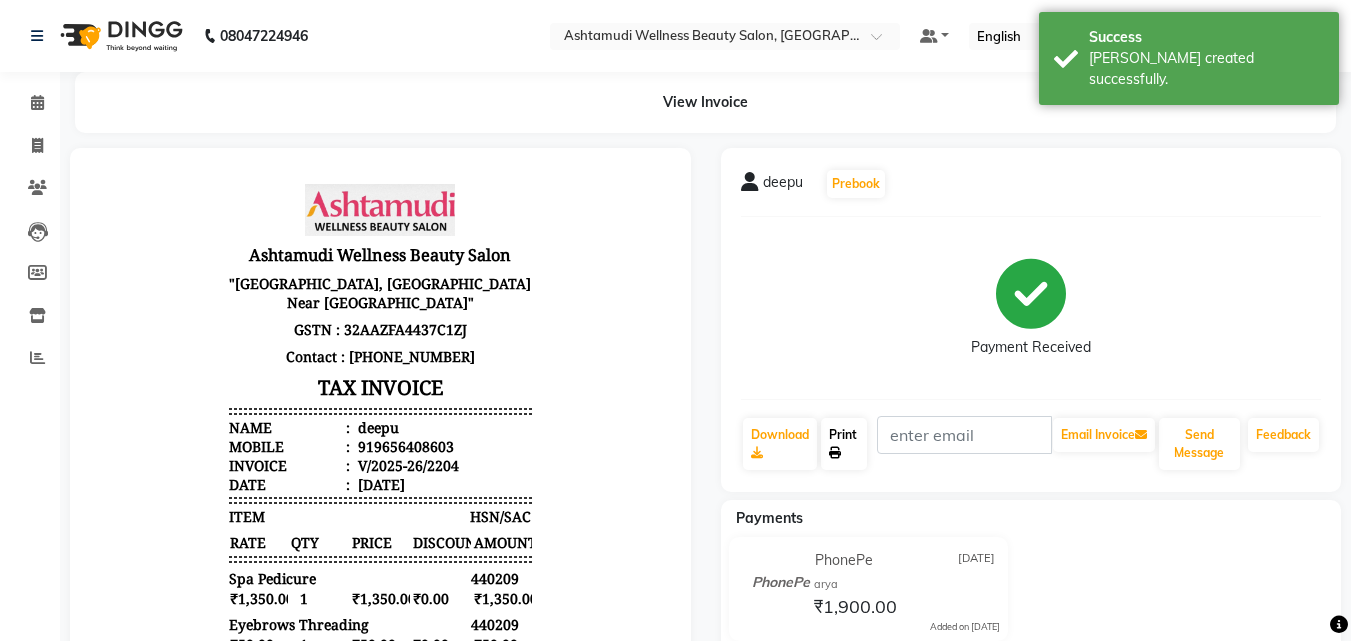 click on "Print" 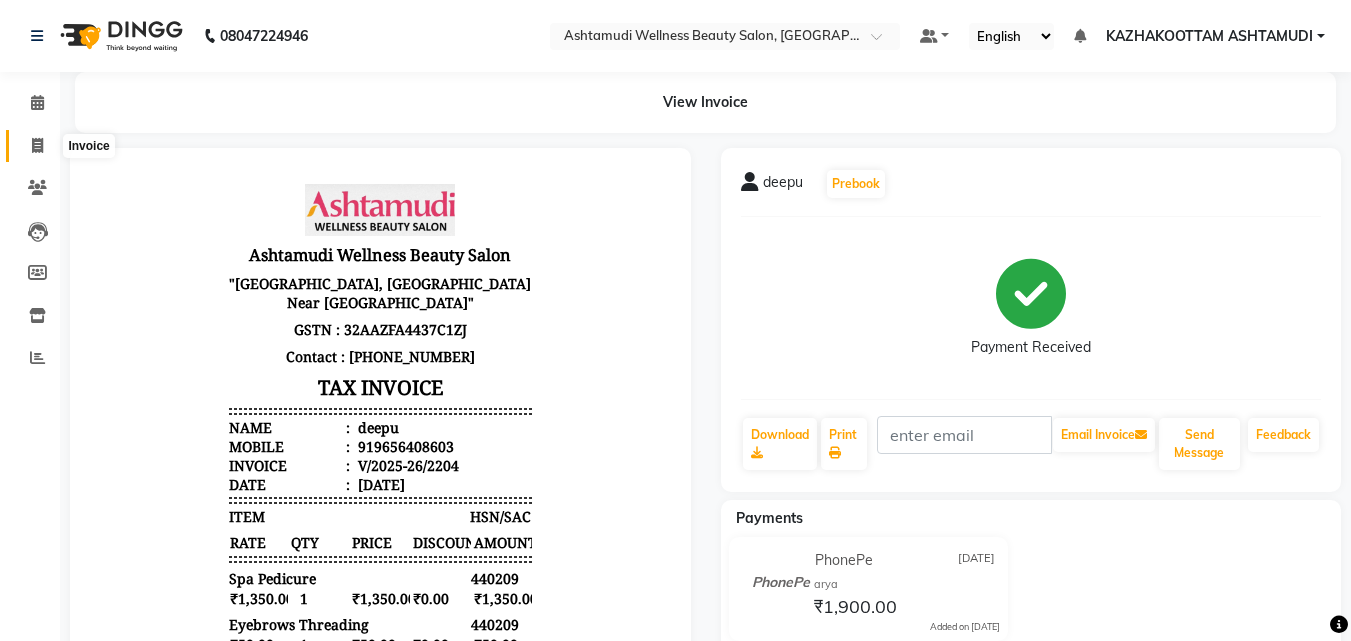 click 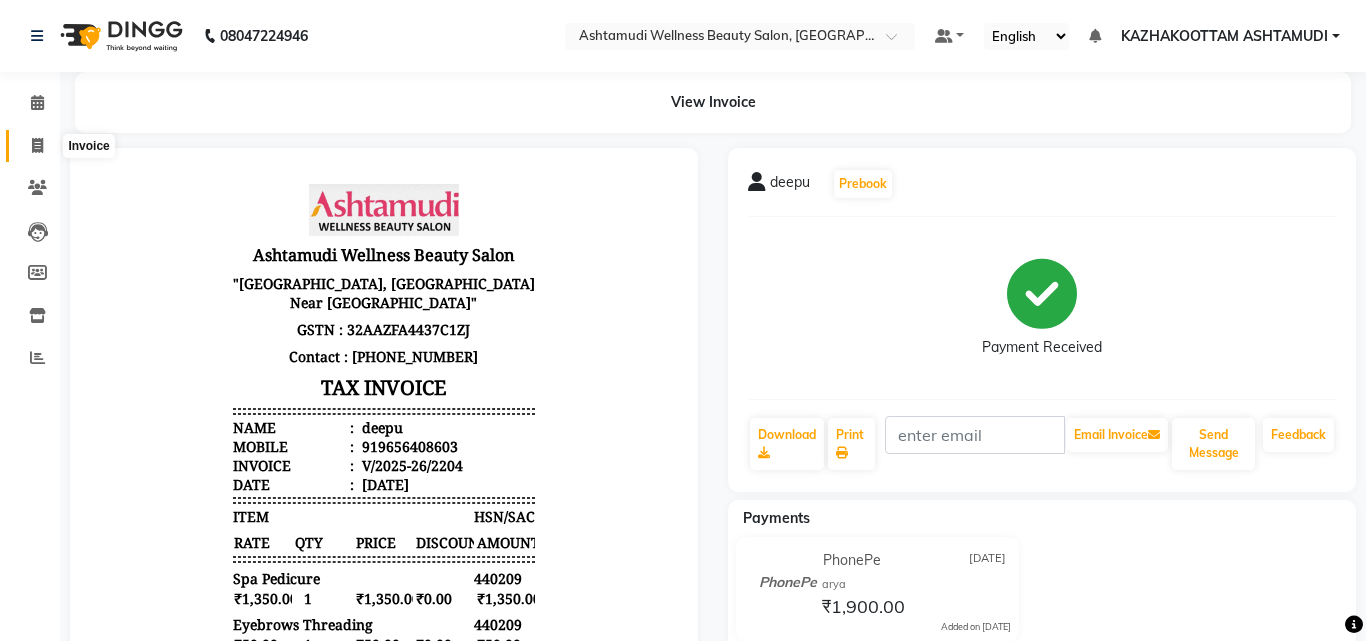 select on "4662" 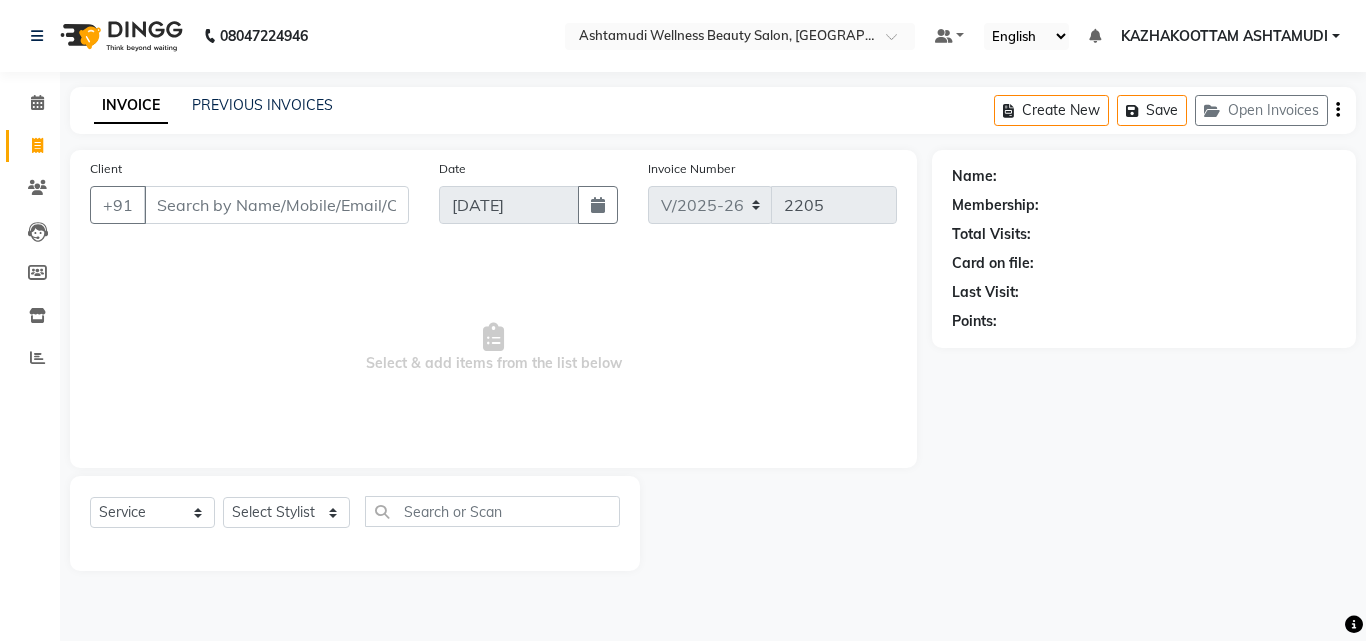 click on "Client" at bounding box center (276, 205) 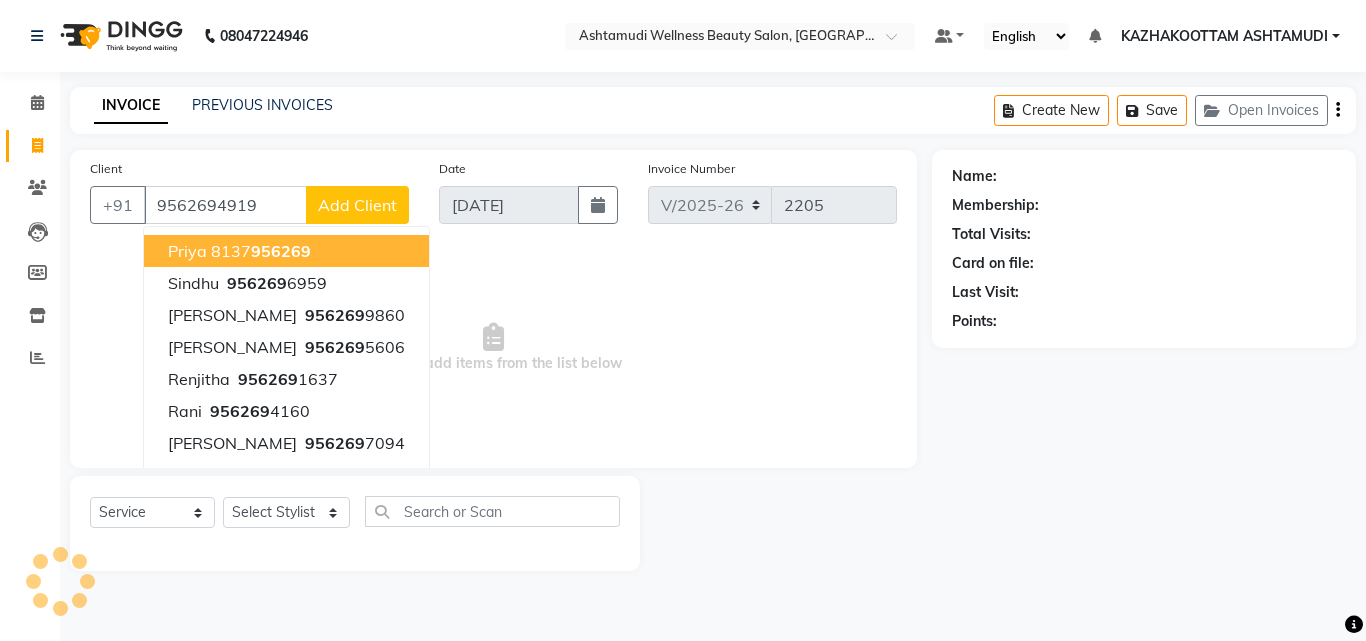 type on "9562694919" 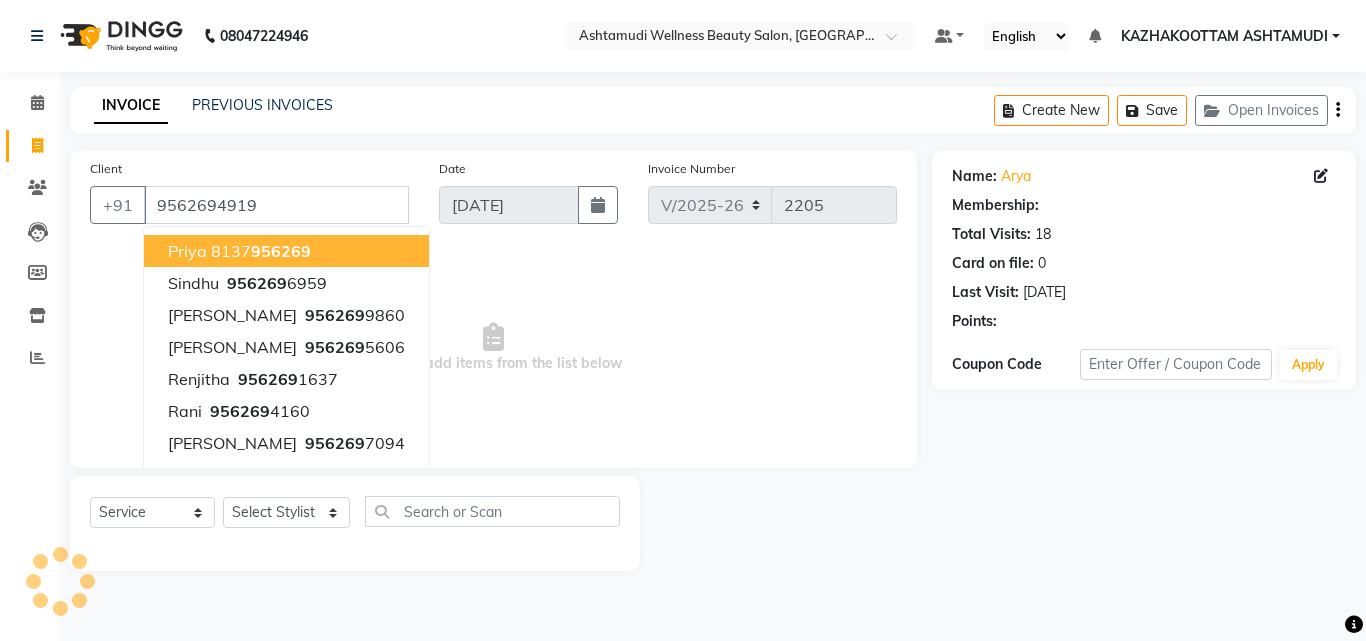 select on "1: Object" 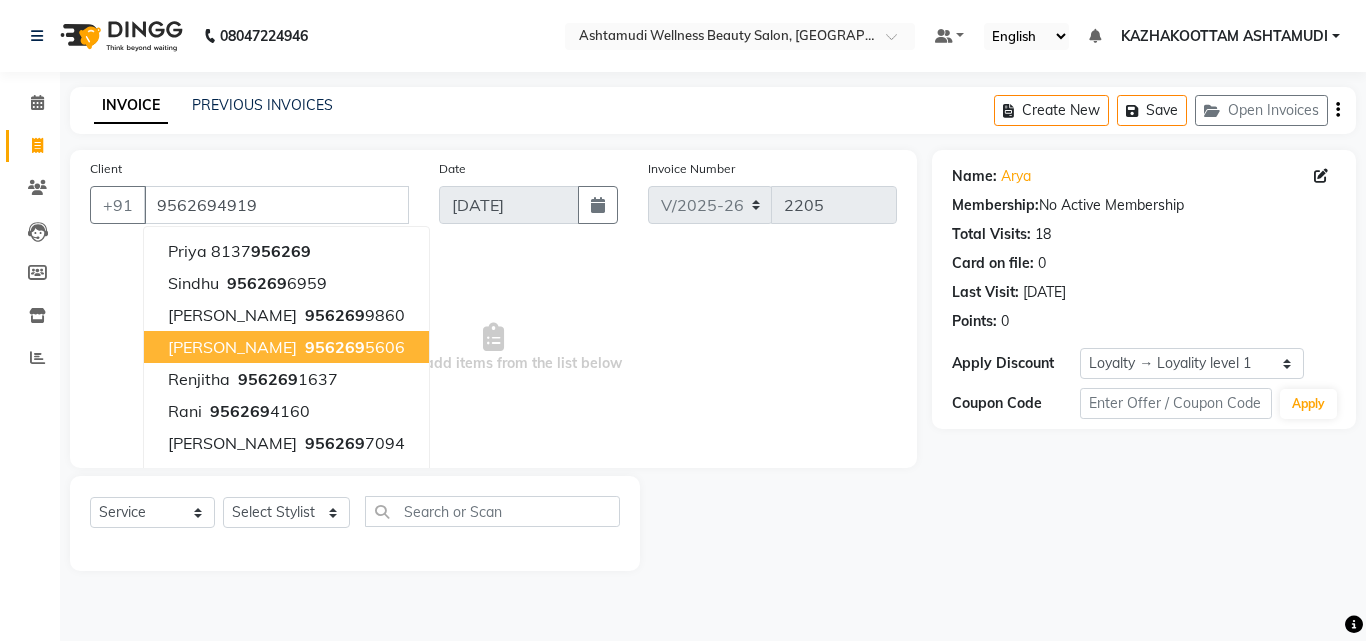 click on "Select & add items from the list below" at bounding box center (493, 348) 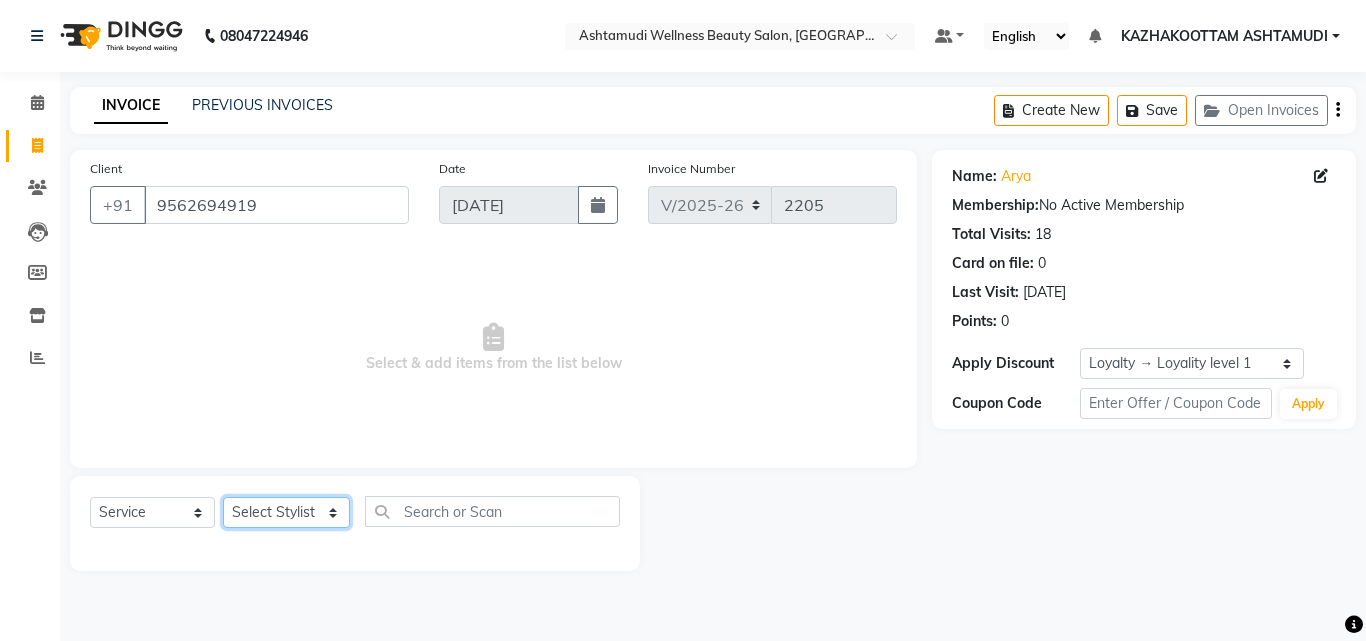 click on "Select Stylist Arya  CHINJU GEETA KAZHAKOOTTAM ASHTAMUDI [PERSON_NAME] [PERSON_NAME] [PERSON_NAME] [PERSON_NAME] SOORYAMOL" 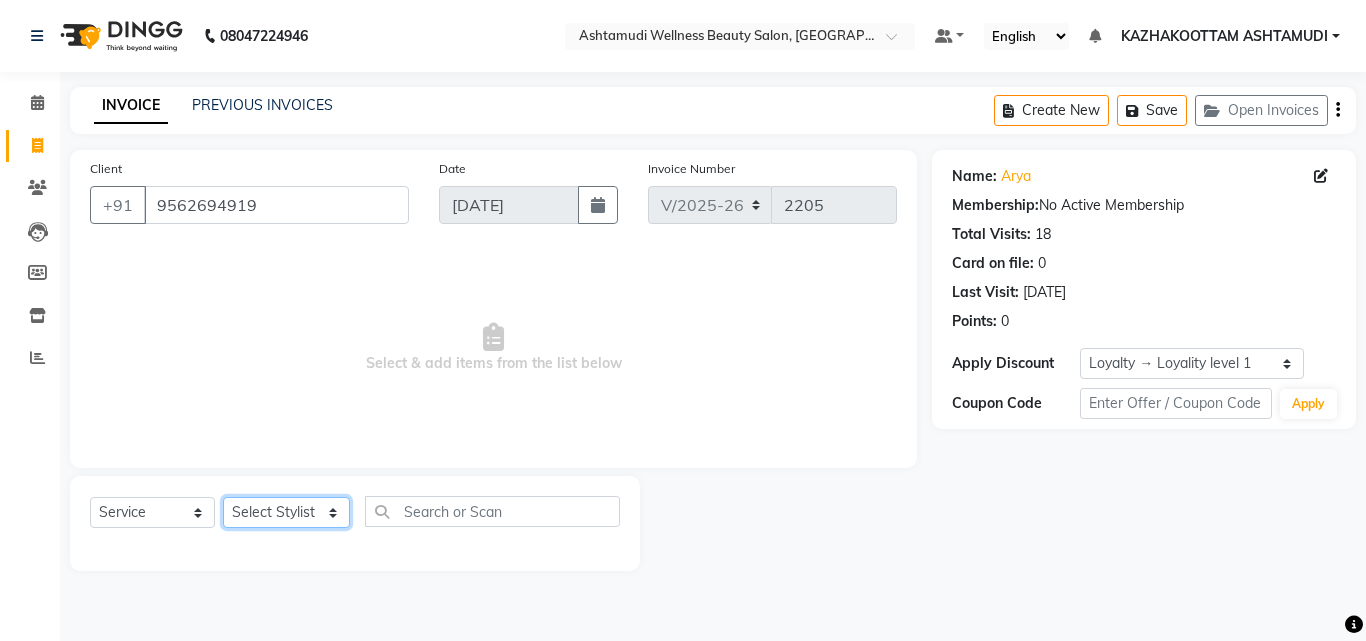 select on "27414" 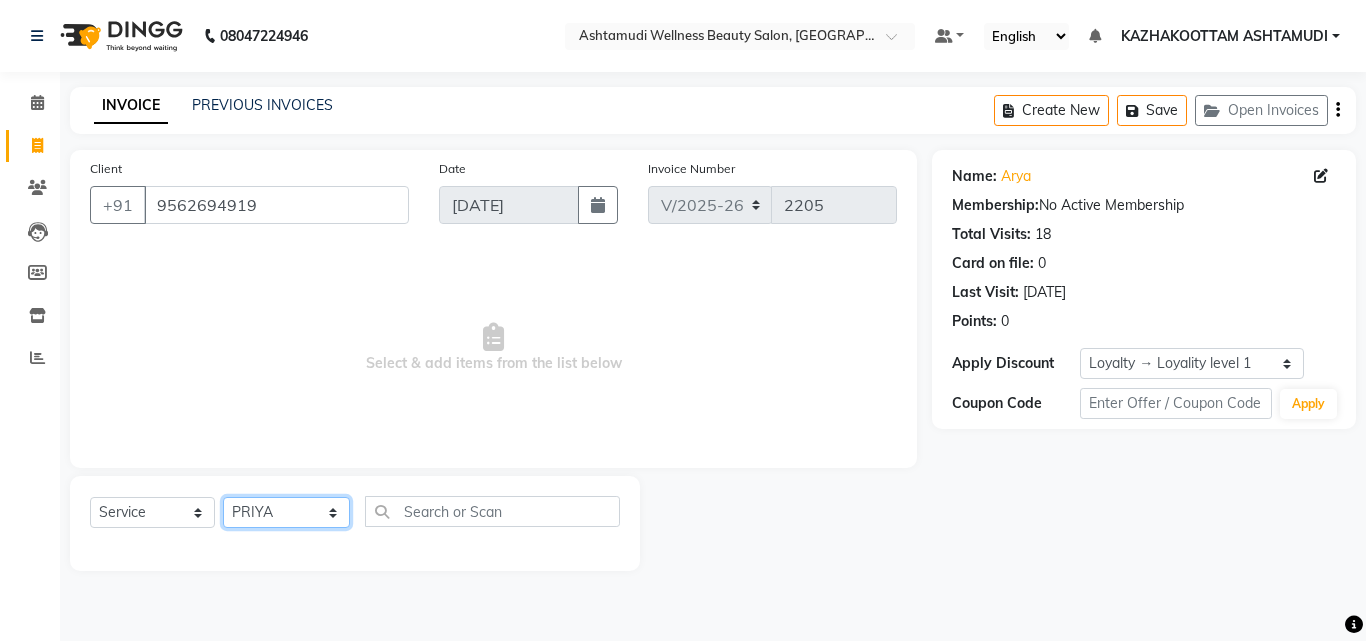 click on "Select Stylist Arya  CHINJU GEETA KAZHAKOOTTAM ASHTAMUDI [PERSON_NAME] [PERSON_NAME] [PERSON_NAME] [PERSON_NAME] SOORYAMOL" 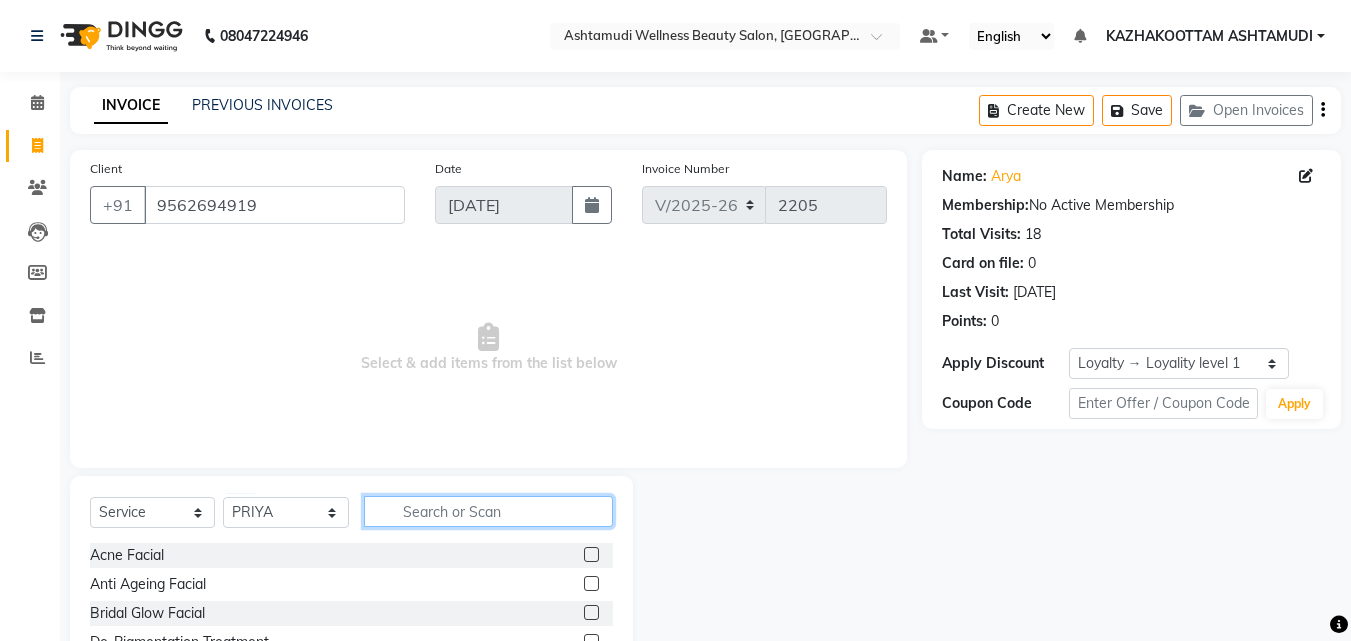 click 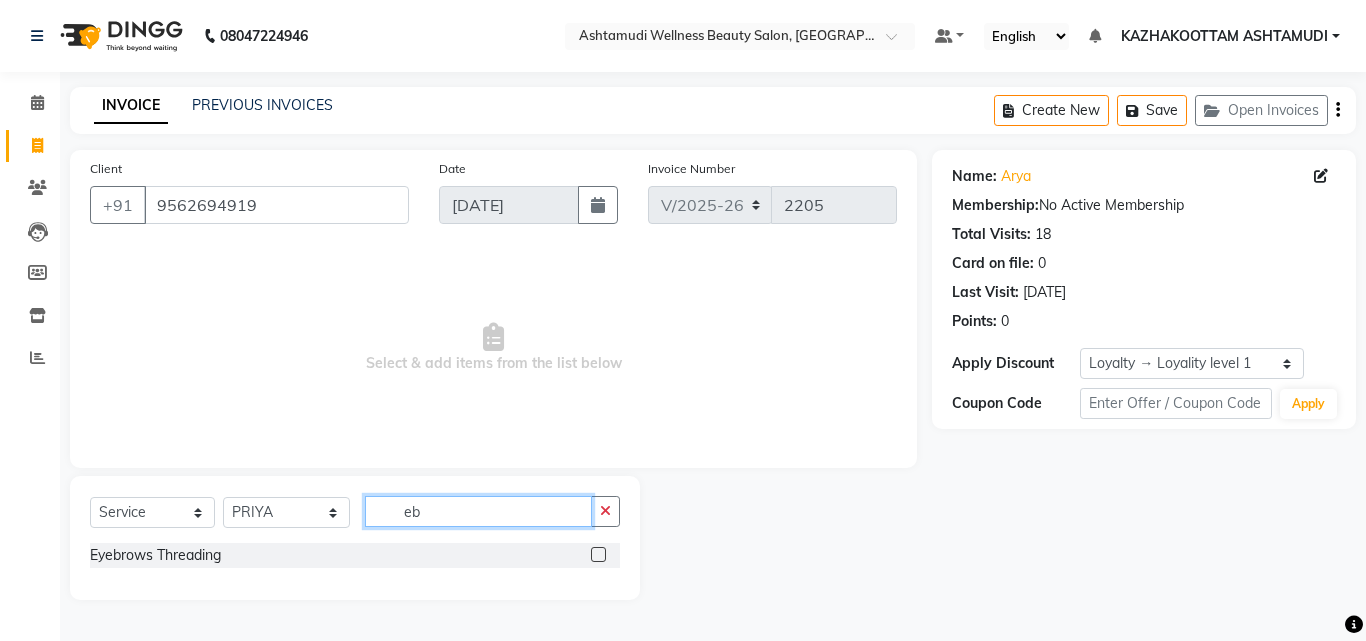 type on "eb" 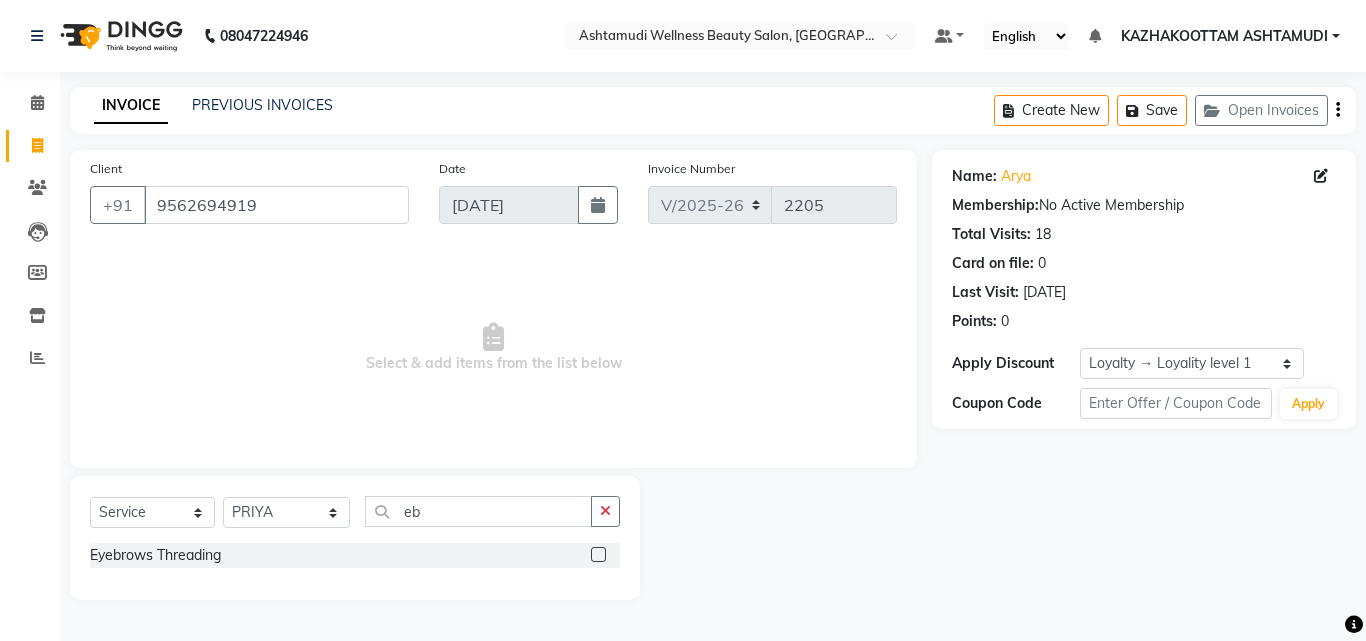 click 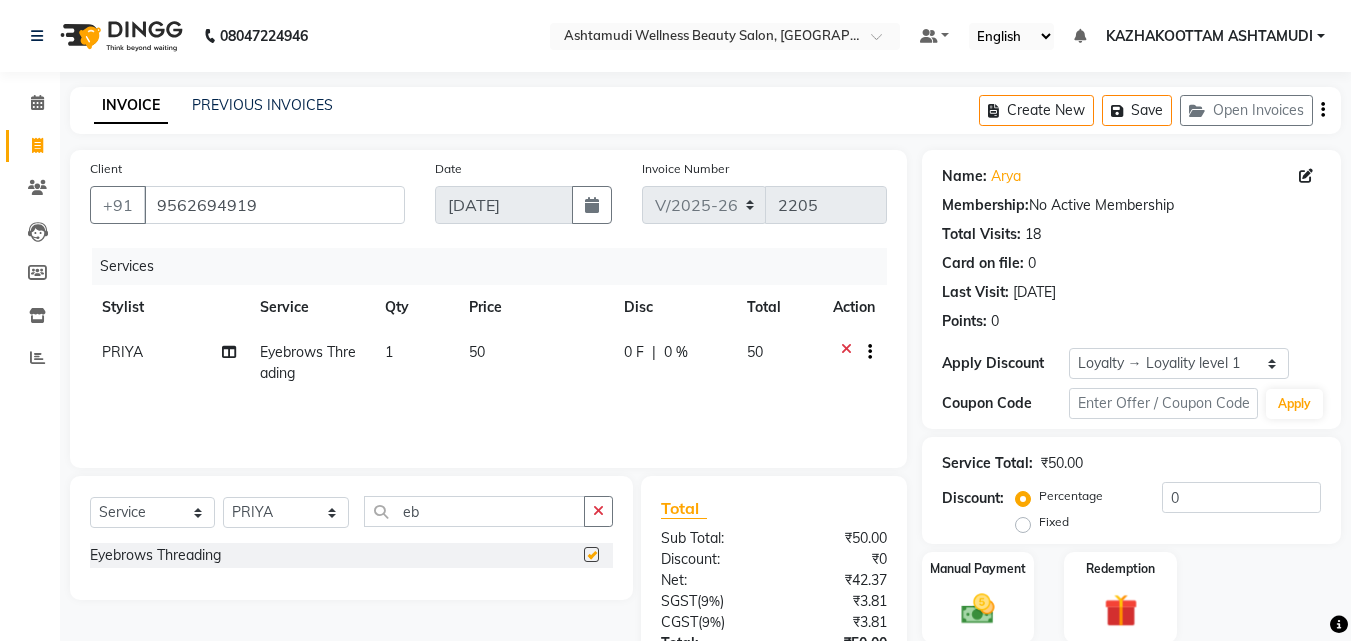 checkbox on "false" 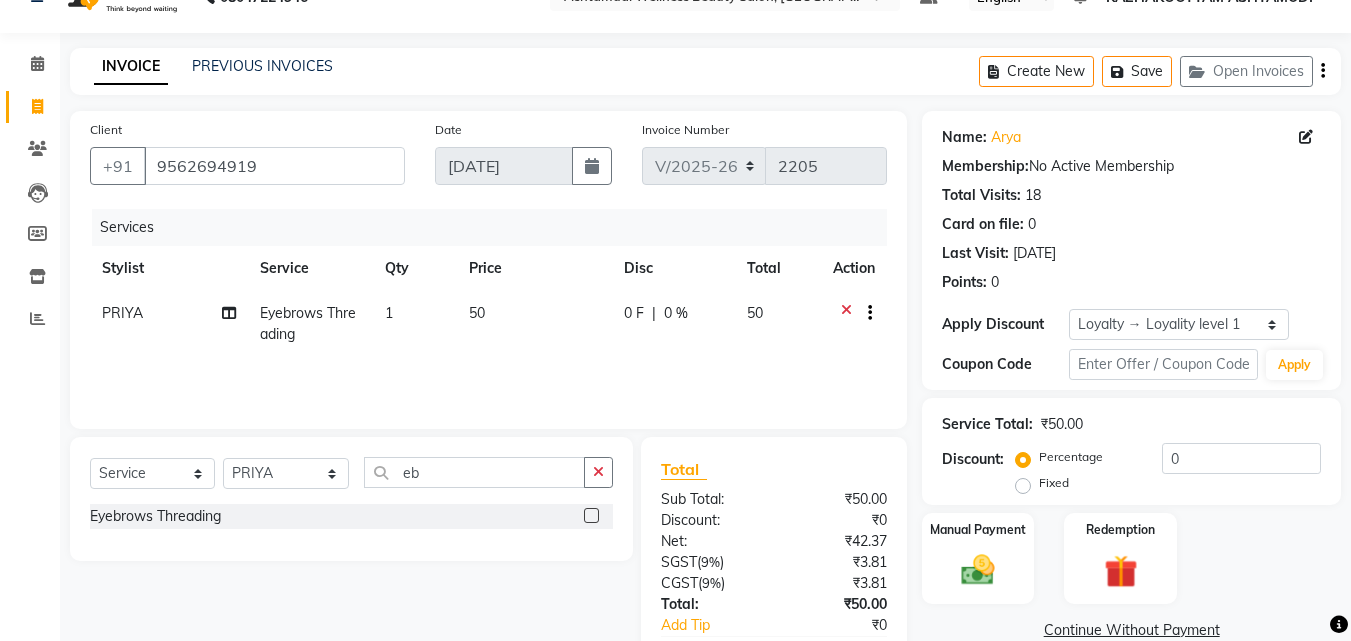 scroll, scrollTop: 159, scrollLeft: 0, axis: vertical 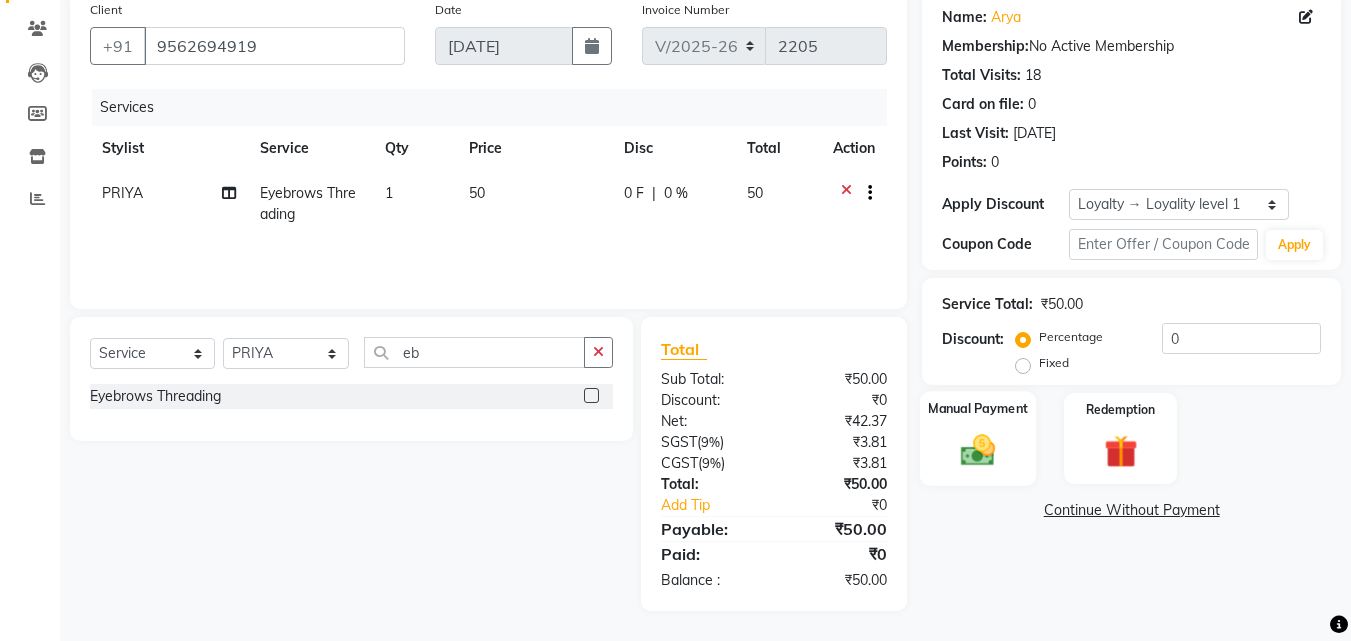 click 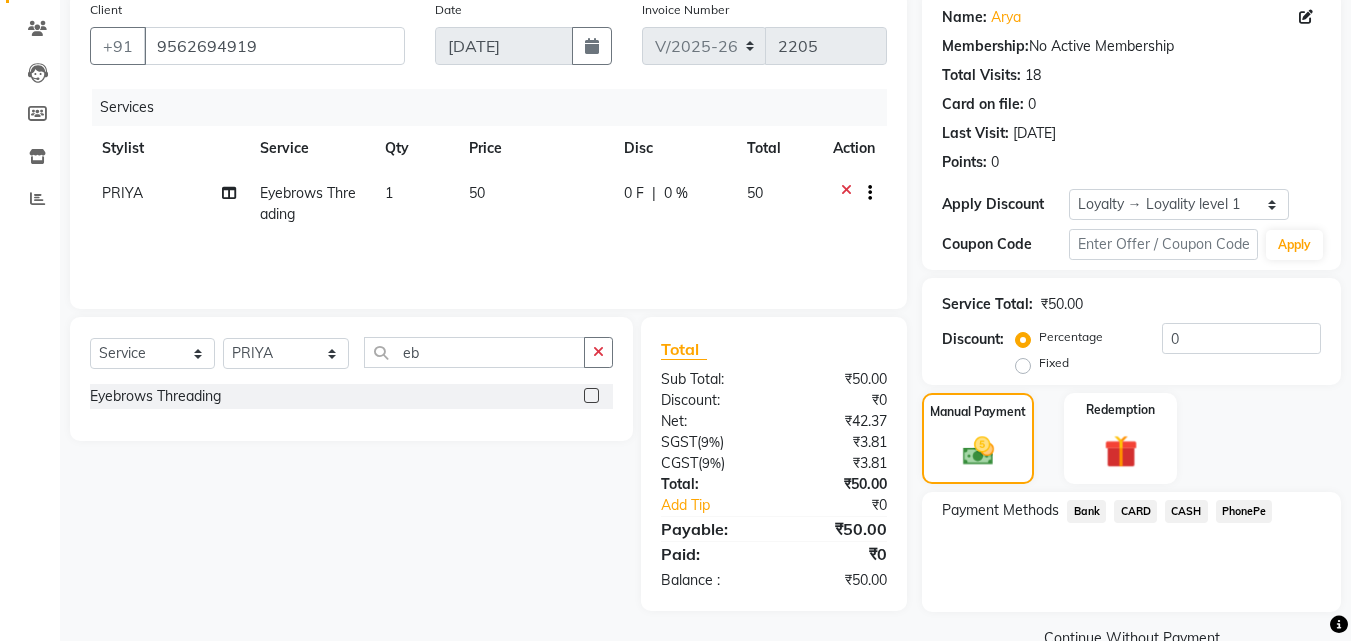 drag, startPoint x: 1267, startPoint y: 510, endPoint x: 1253, endPoint y: 509, distance: 14.035668 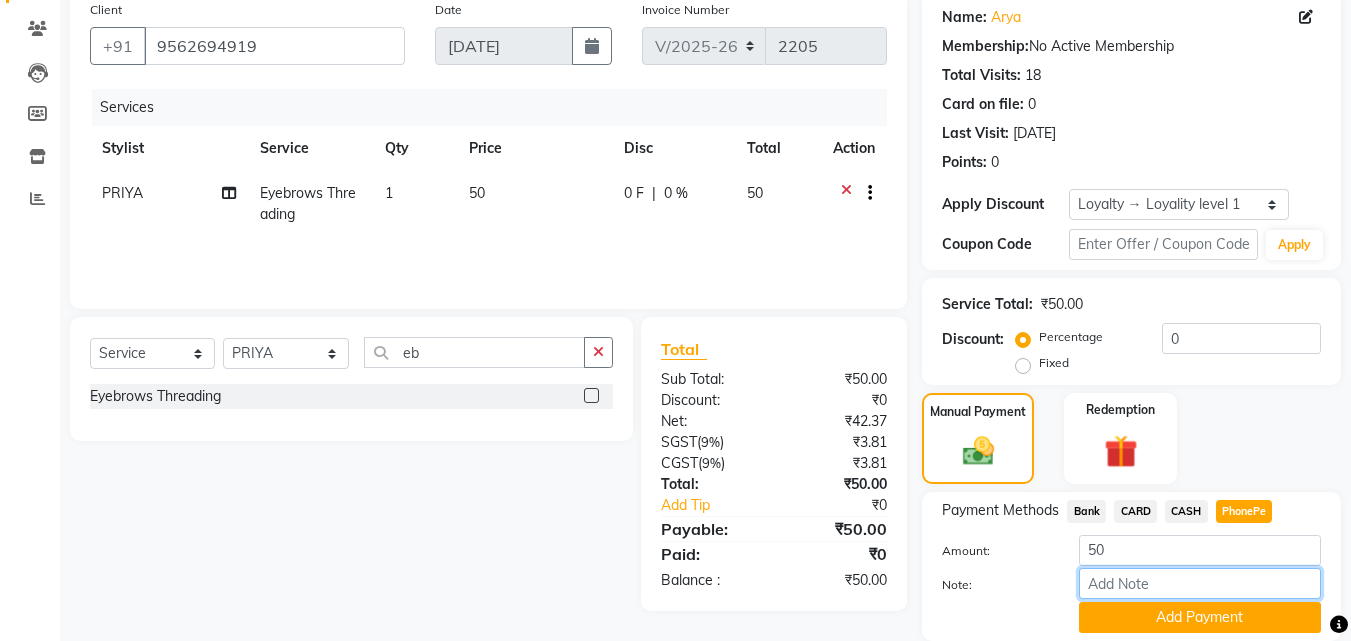 click on "Note:" at bounding box center (1200, 583) 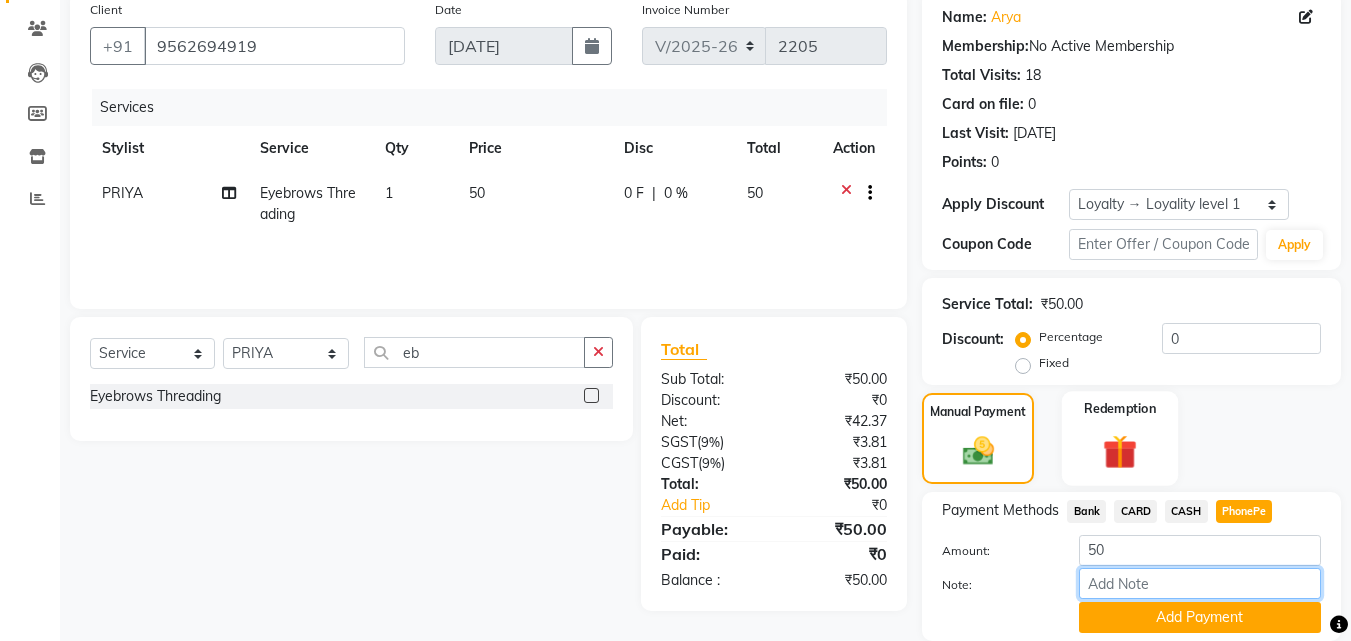 type on "arya" 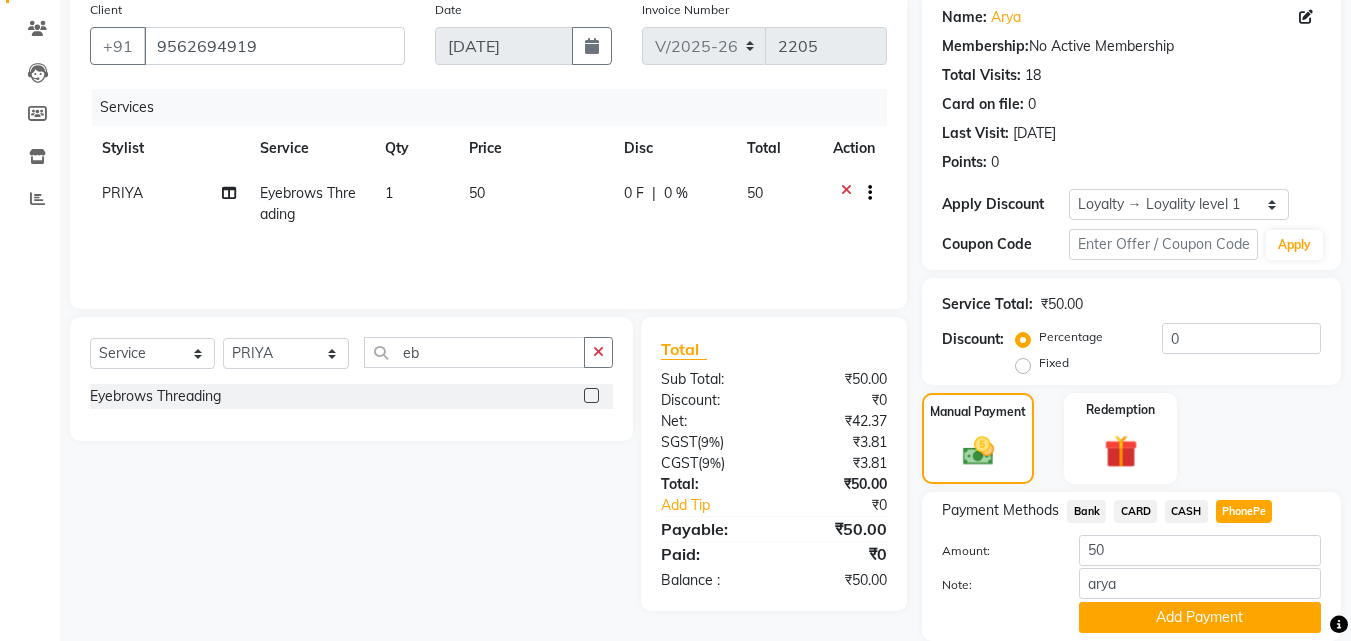 drag, startPoint x: 1133, startPoint y: 620, endPoint x: 1105, endPoint y: 536, distance: 88.54378 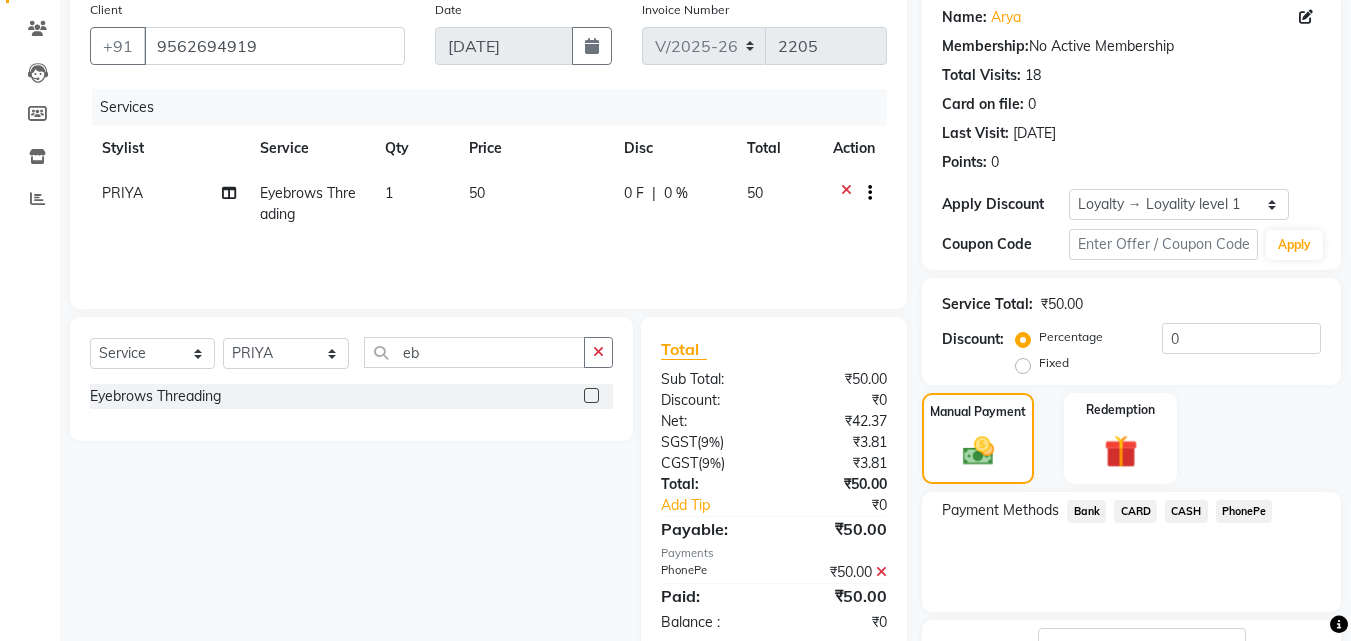 scroll, scrollTop: 314, scrollLeft: 0, axis: vertical 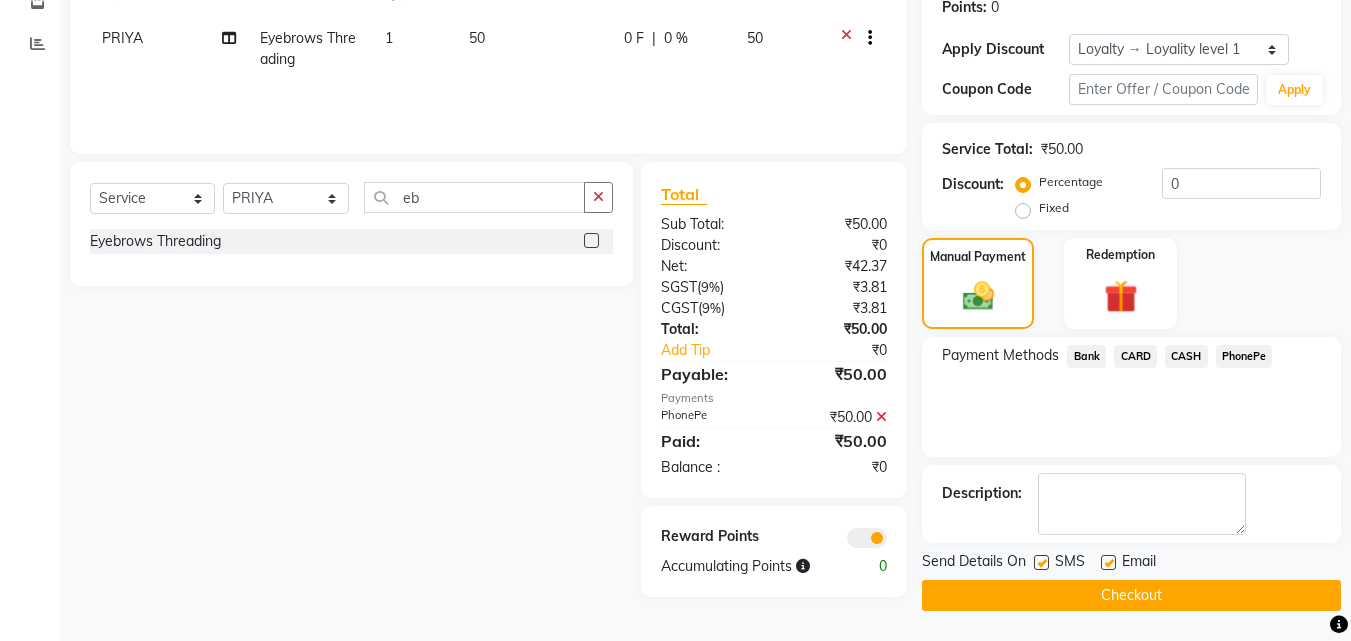 click 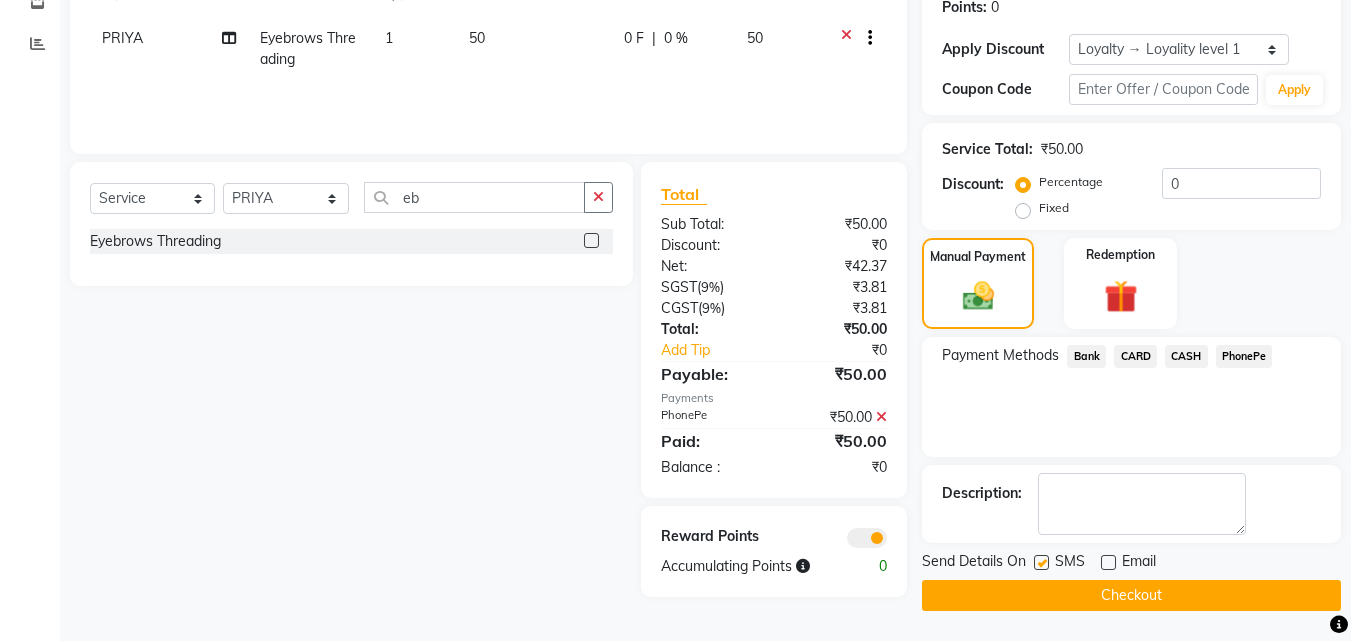 click 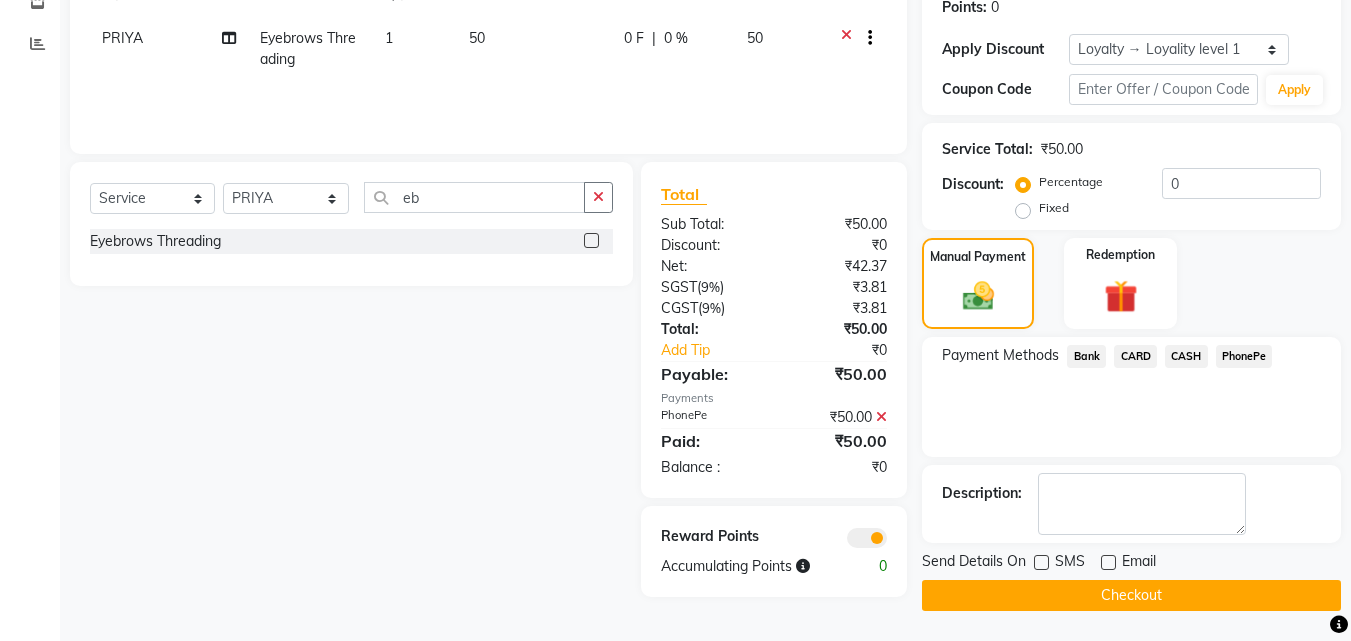 click on "Checkout" 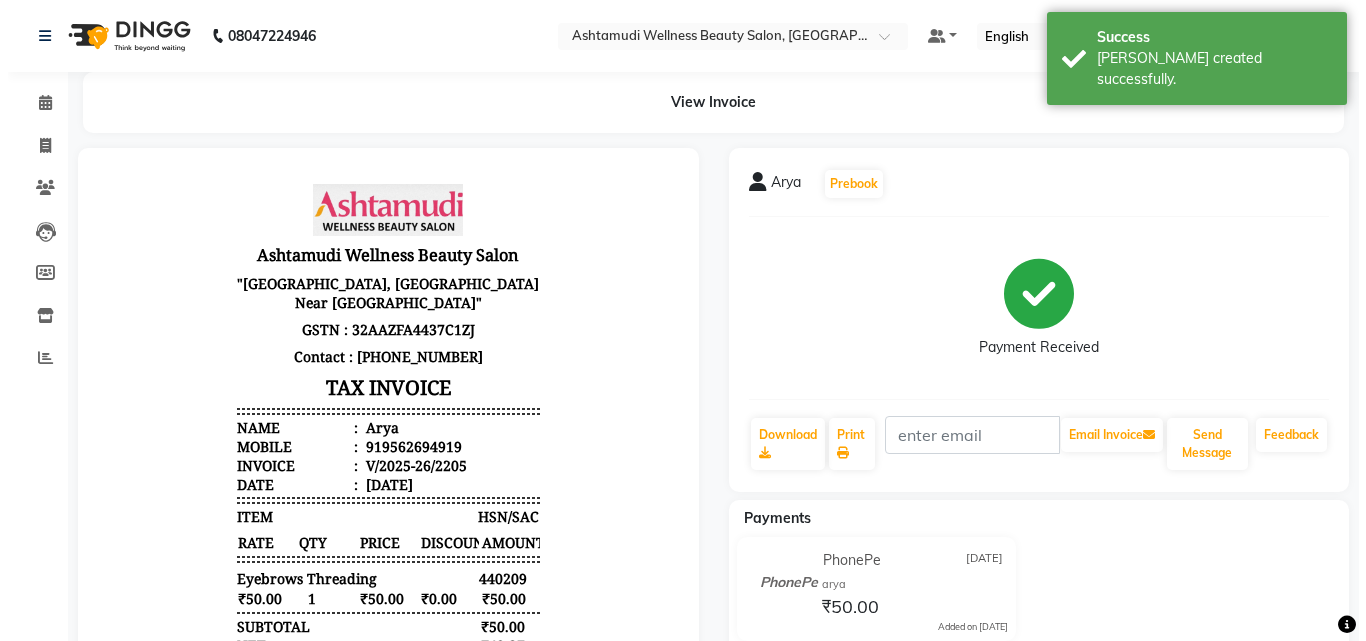 scroll, scrollTop: 0, scrollLeft: 0, axis: both 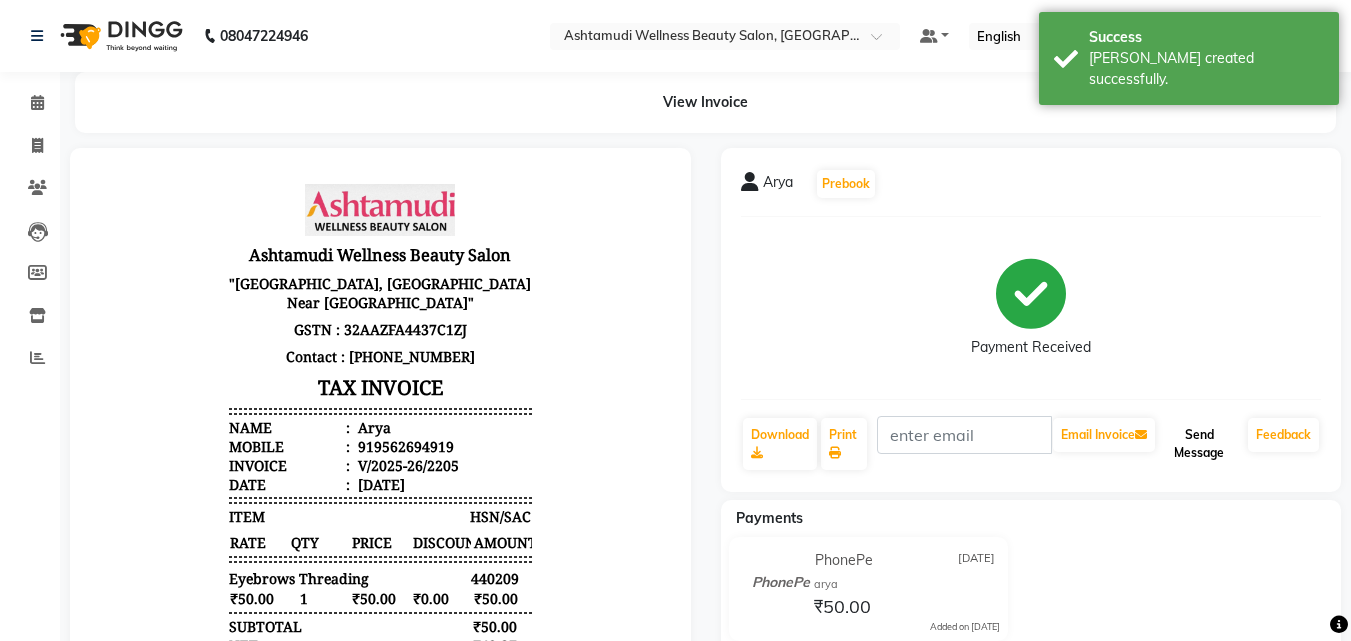 click on "Send Message" 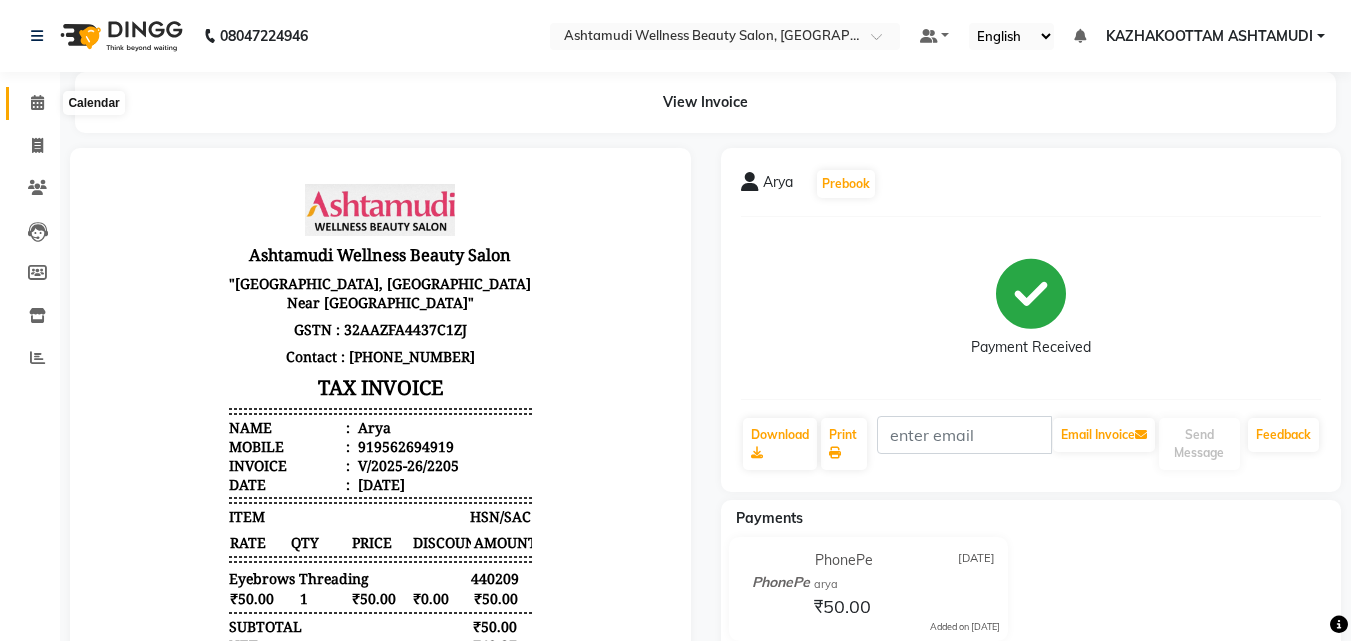 click 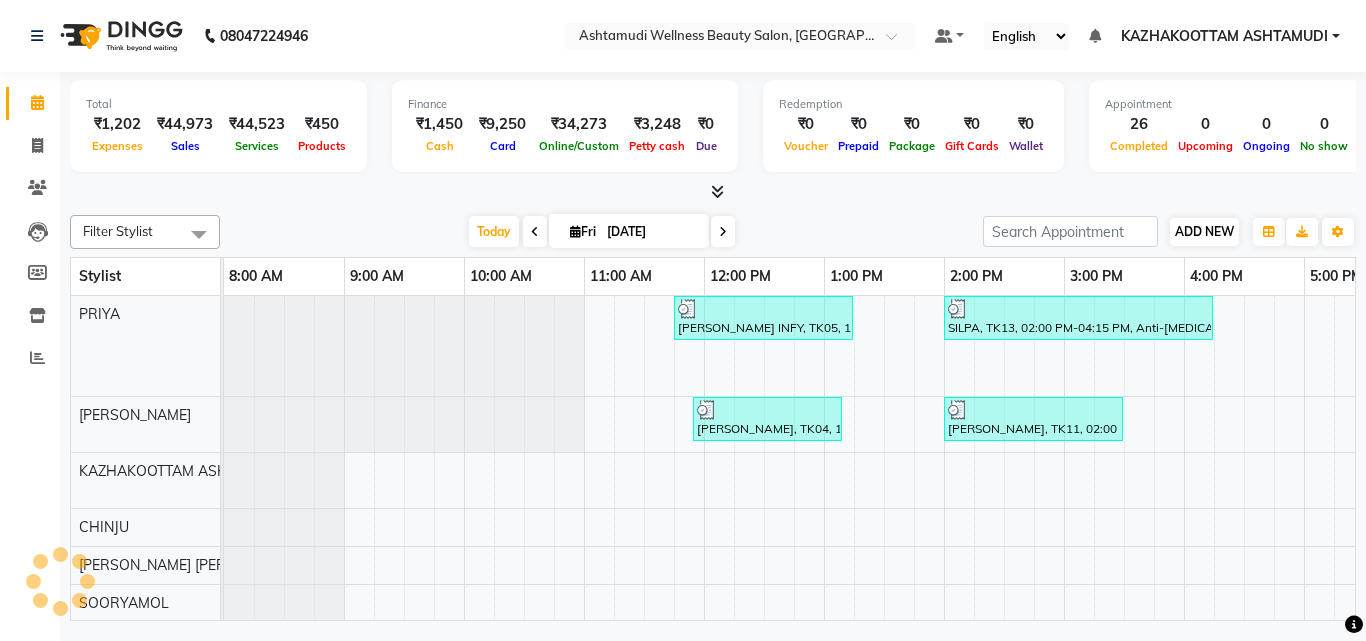 scroll, scrollTop: 0, scrollLeft: 429, axis: horizontal 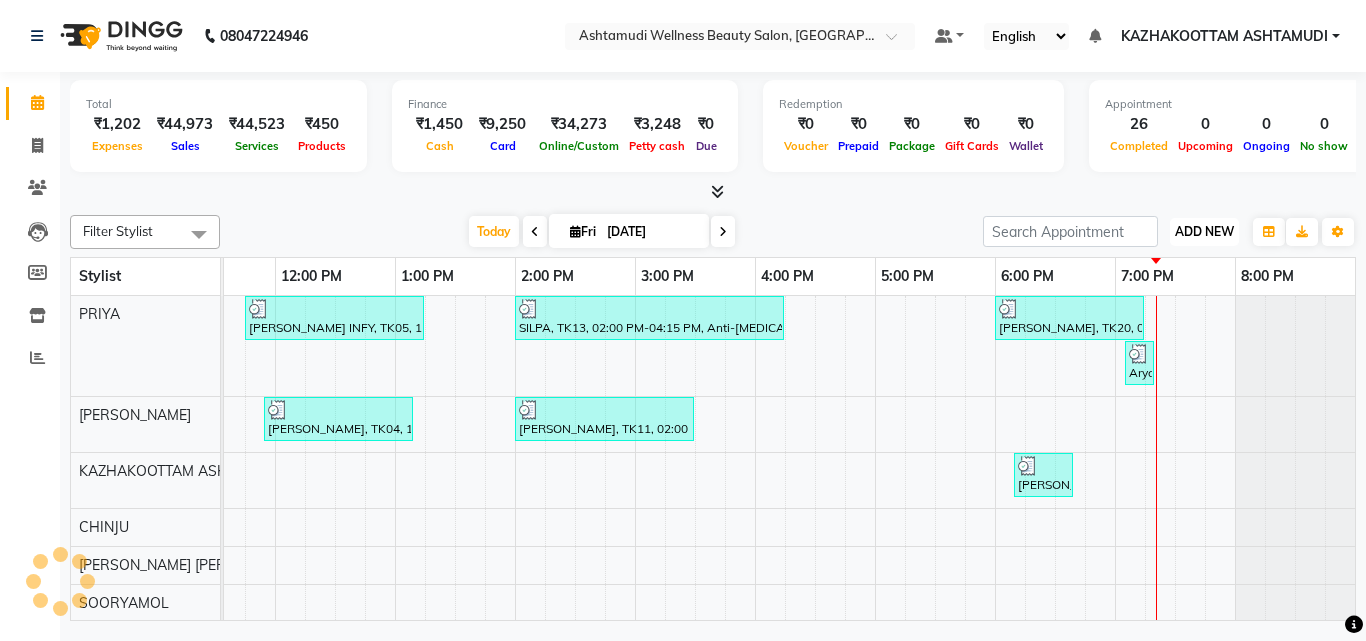 click on "ADD NEW" at bounding box center (1204, 231) 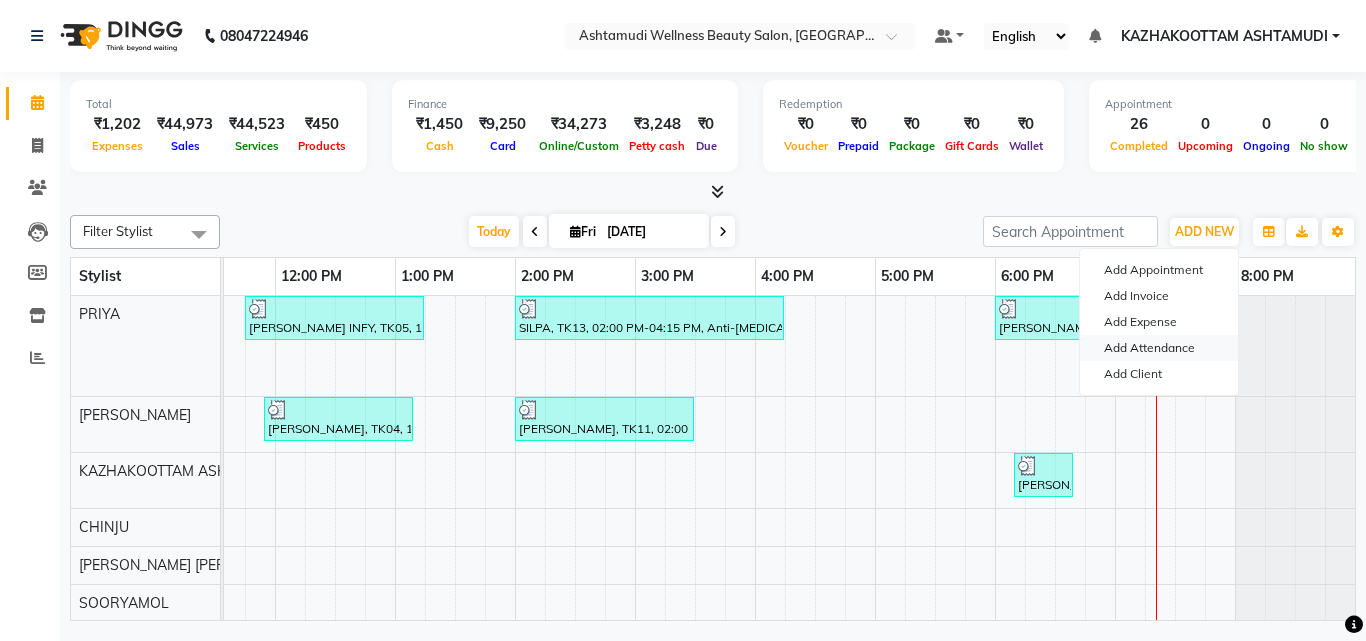 click on "Add Attendance" at bounding box center [1159, 348] 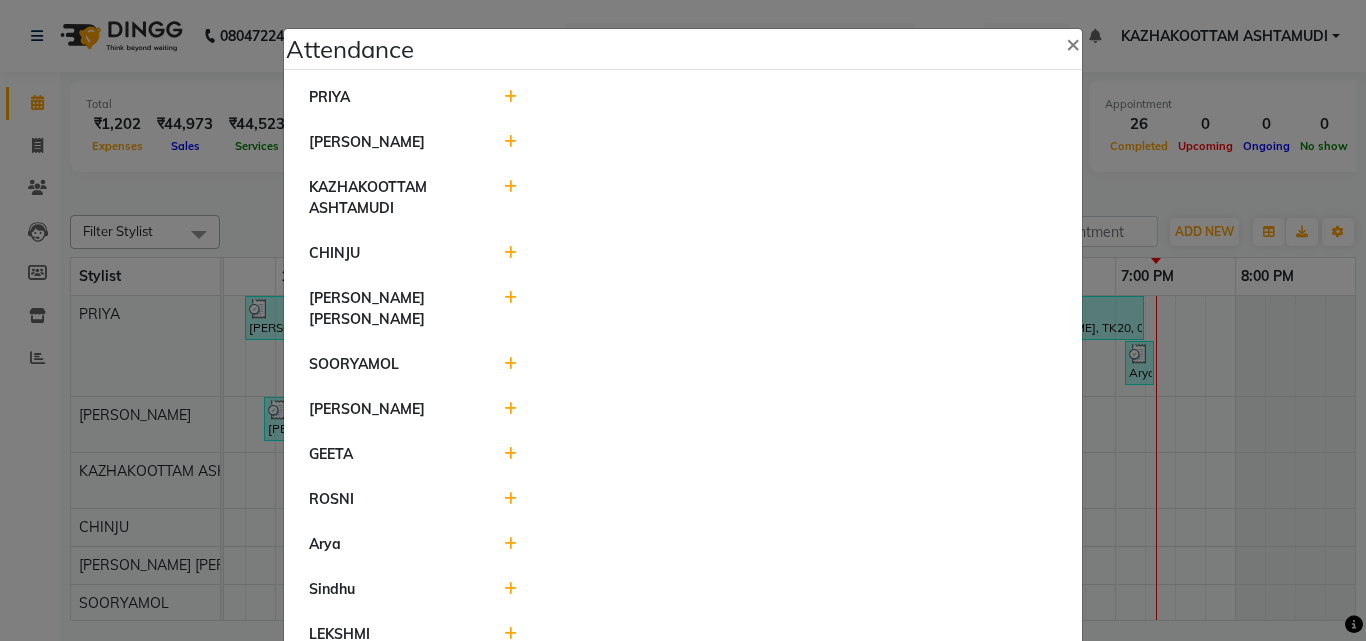 click 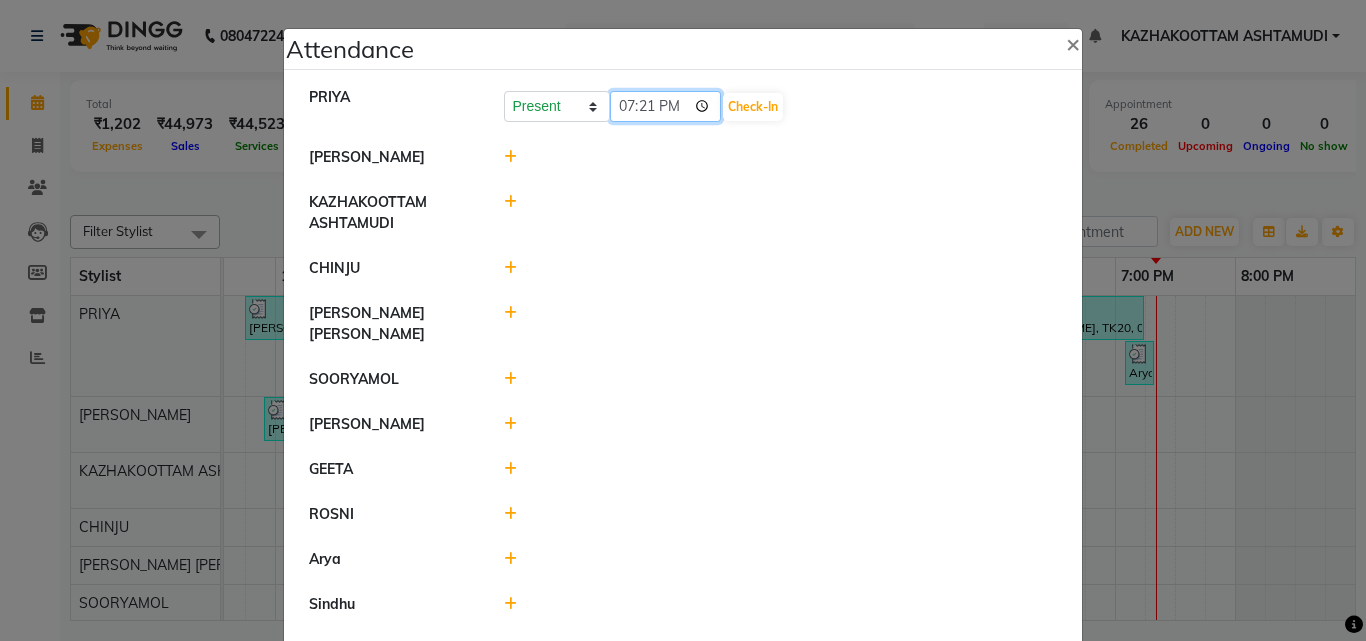 click on "19:21" 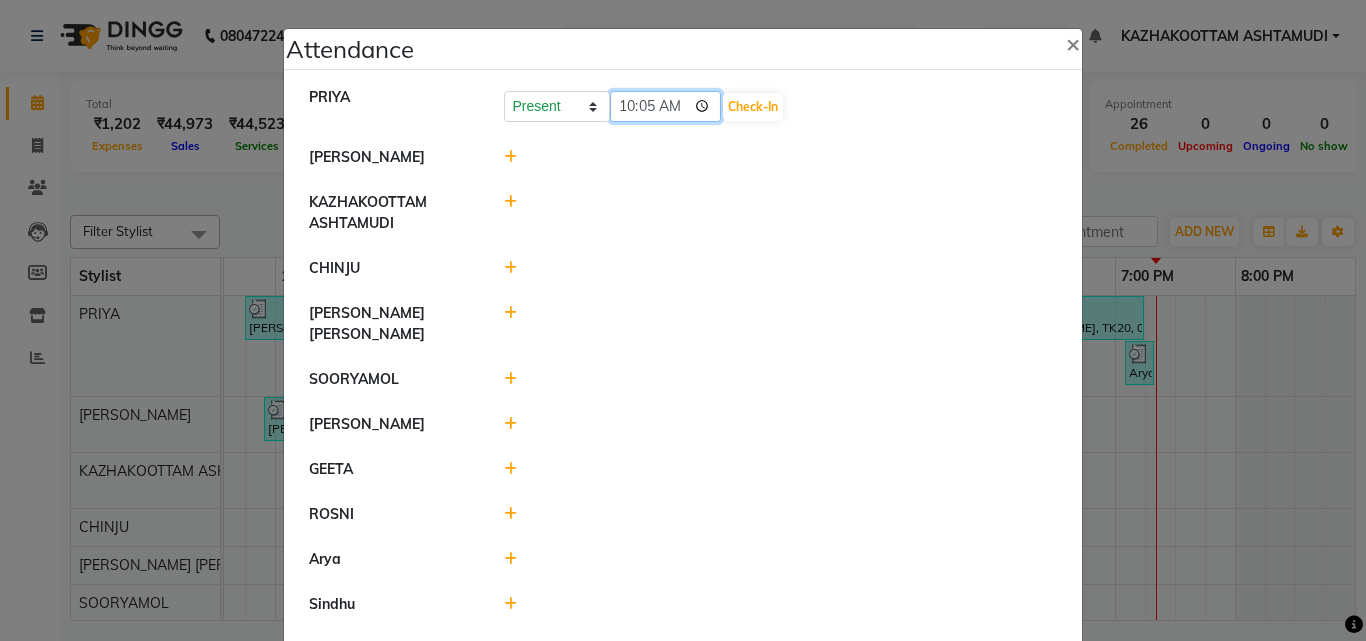 type on "10:58" 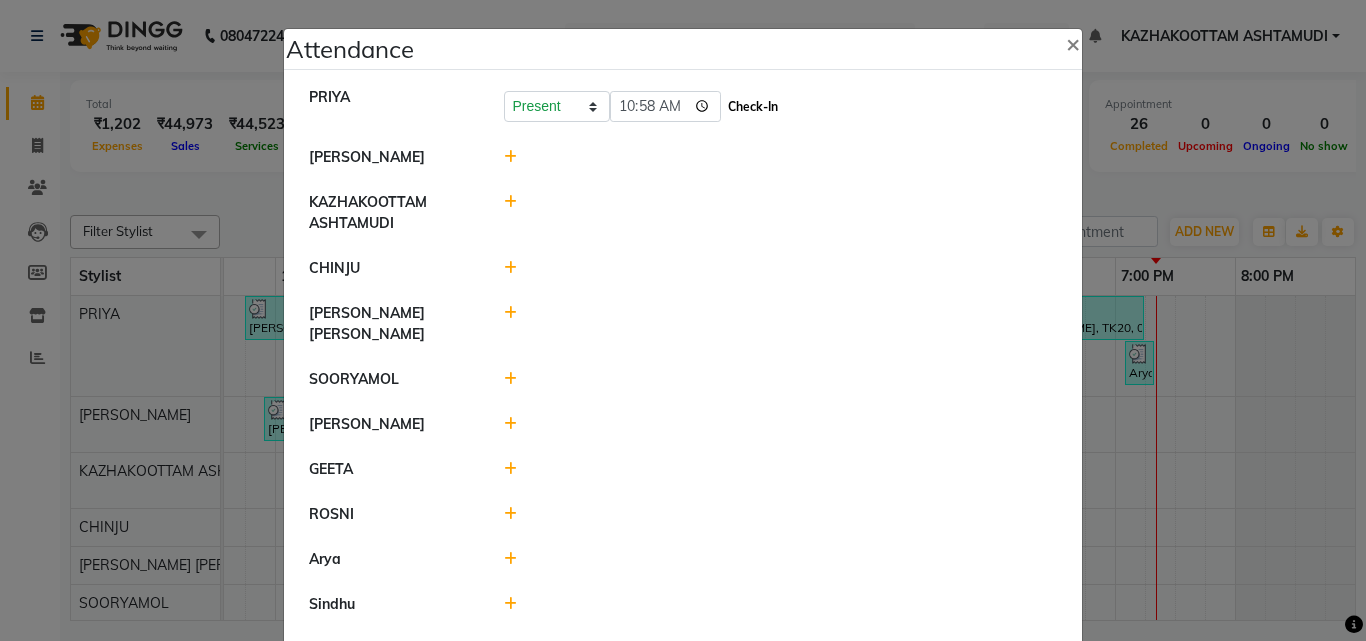 click on "Check-In" 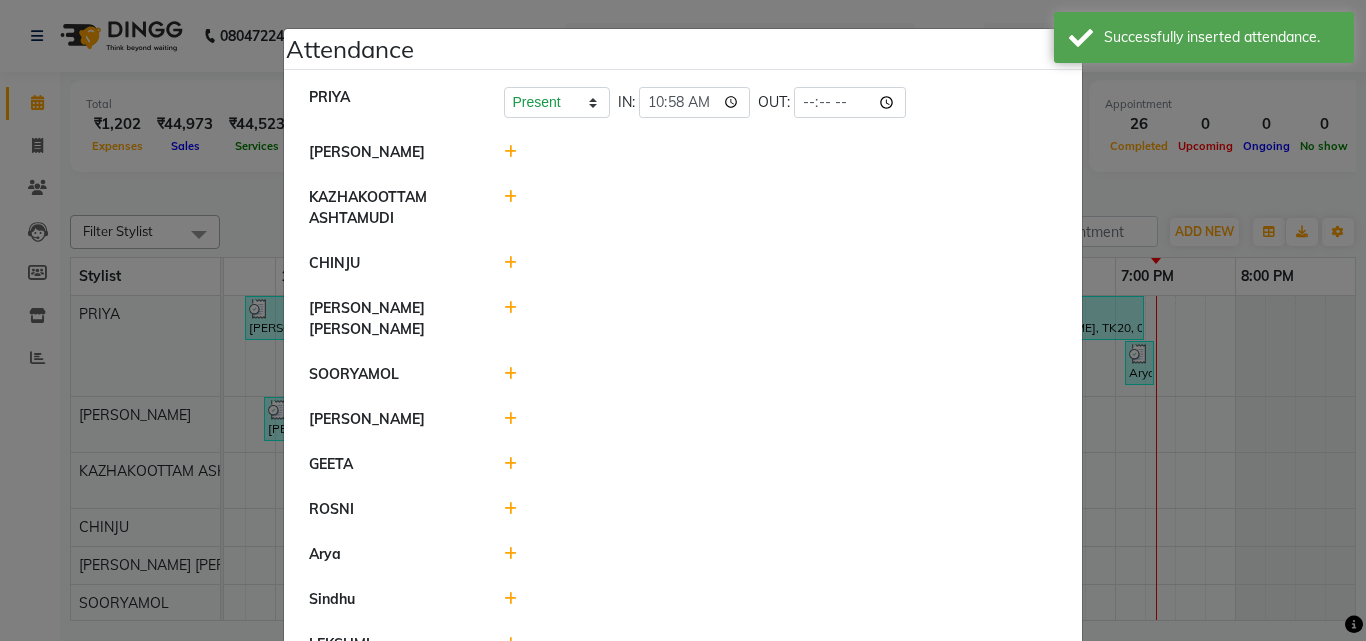 click 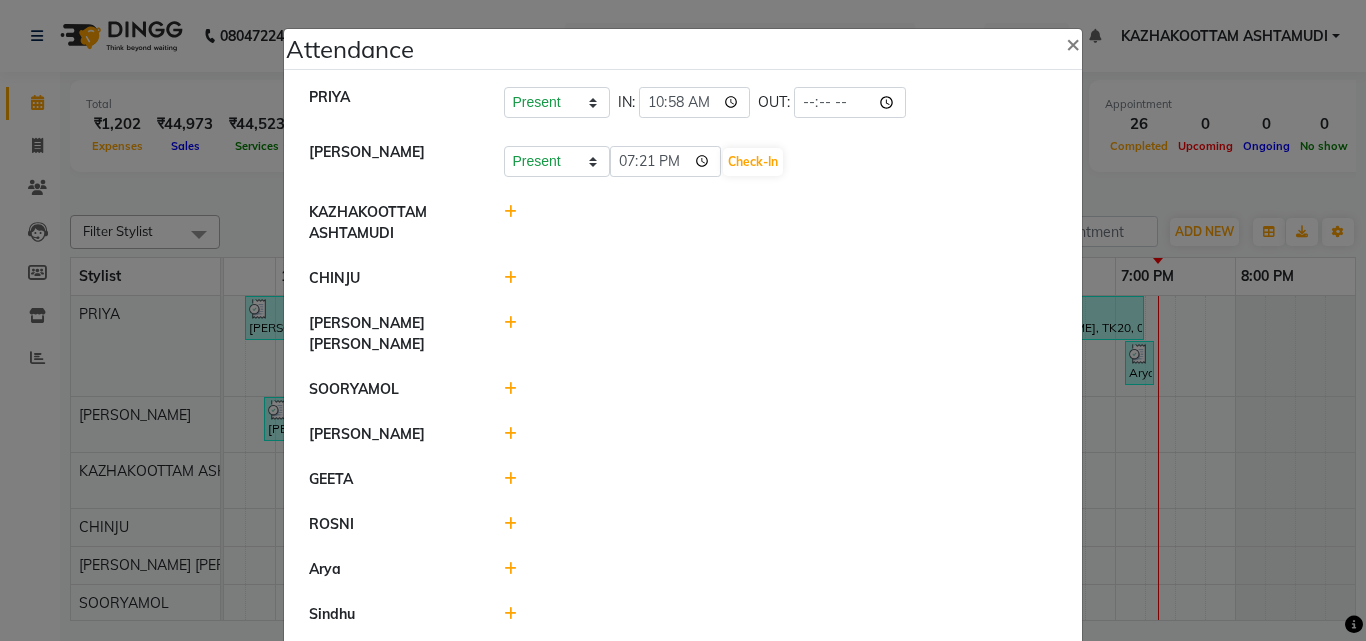 click 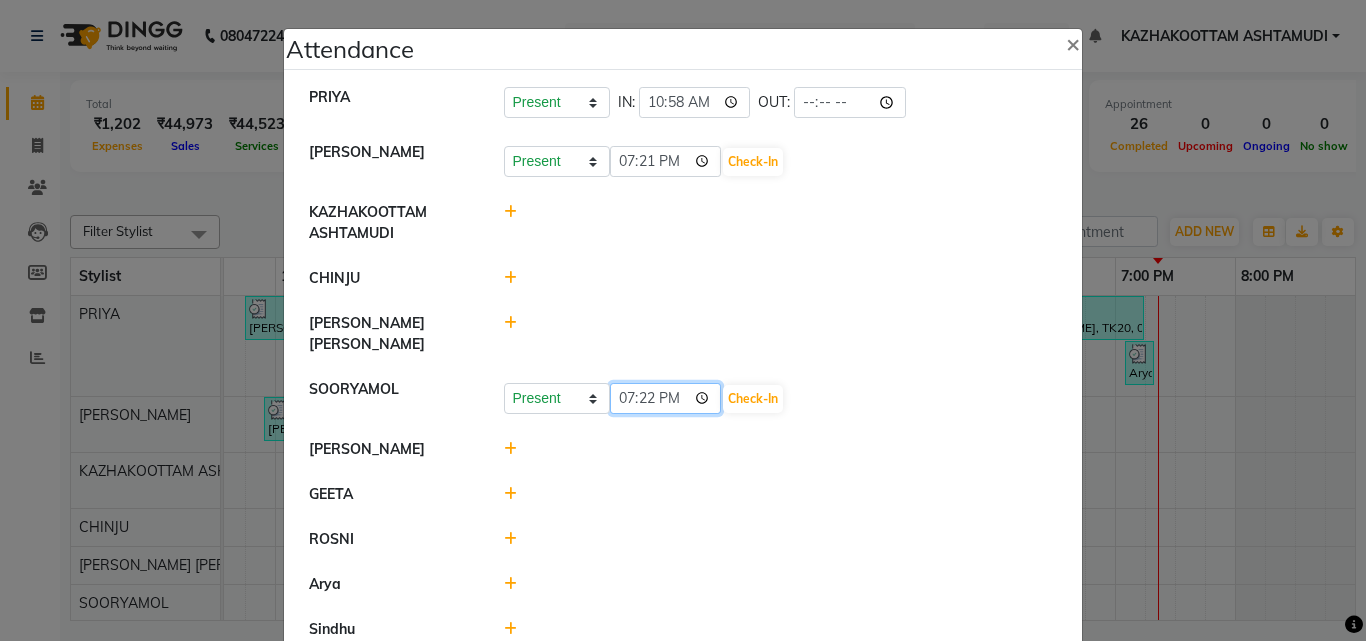 click on "19:22" 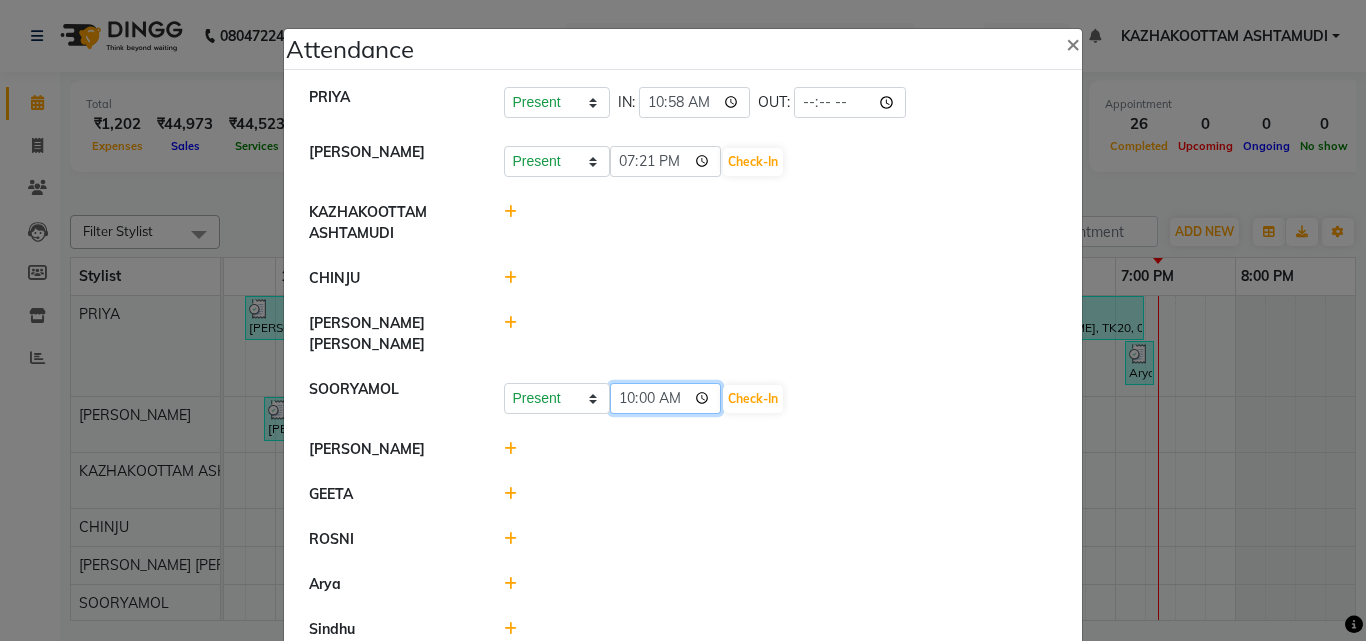 type on "10:06" 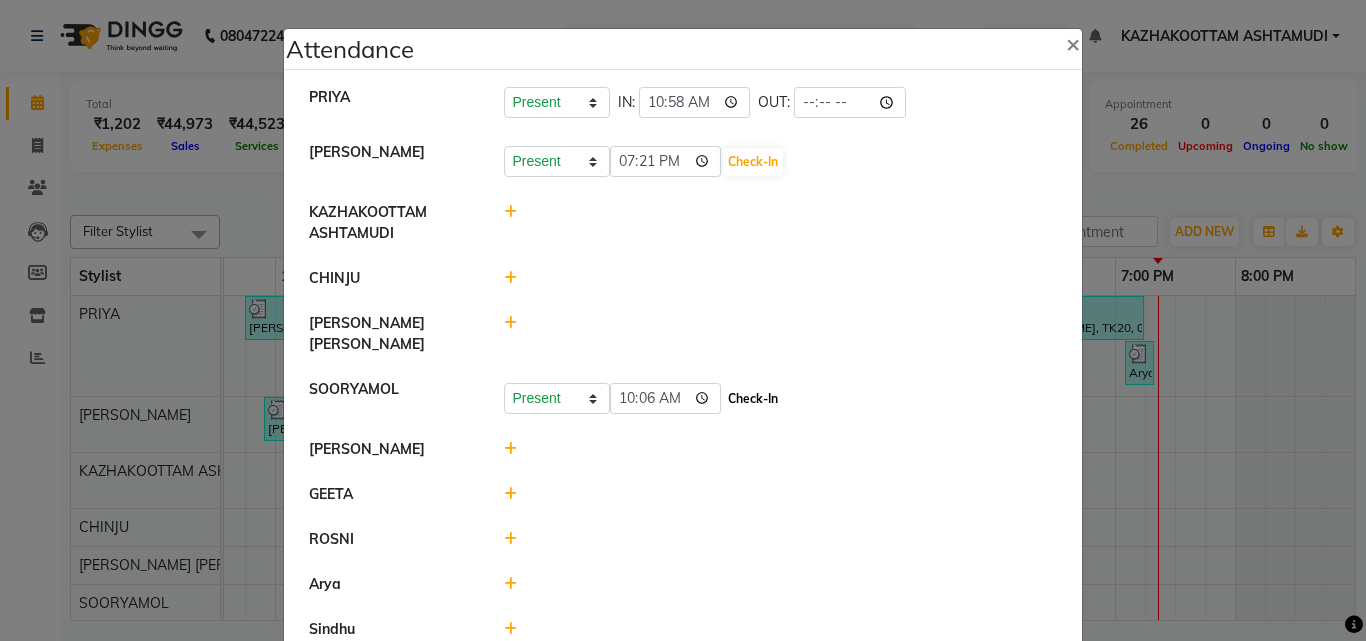 click on "Check-In" 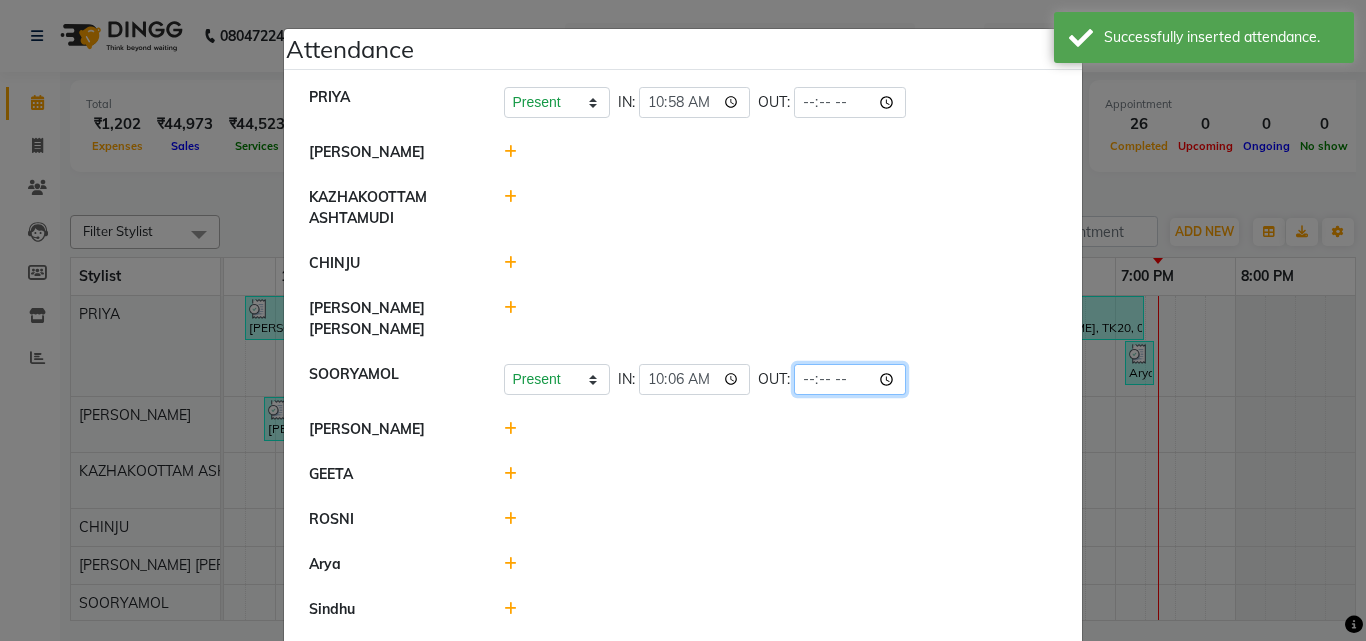 click 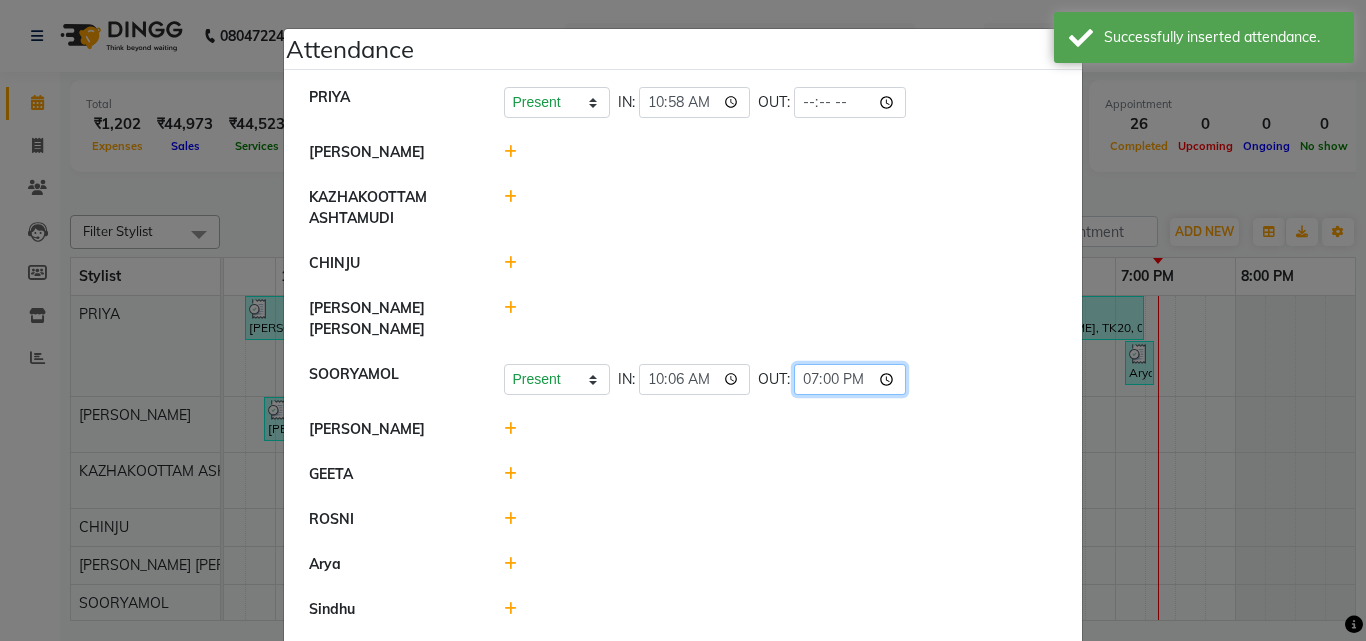 type on "19:06" 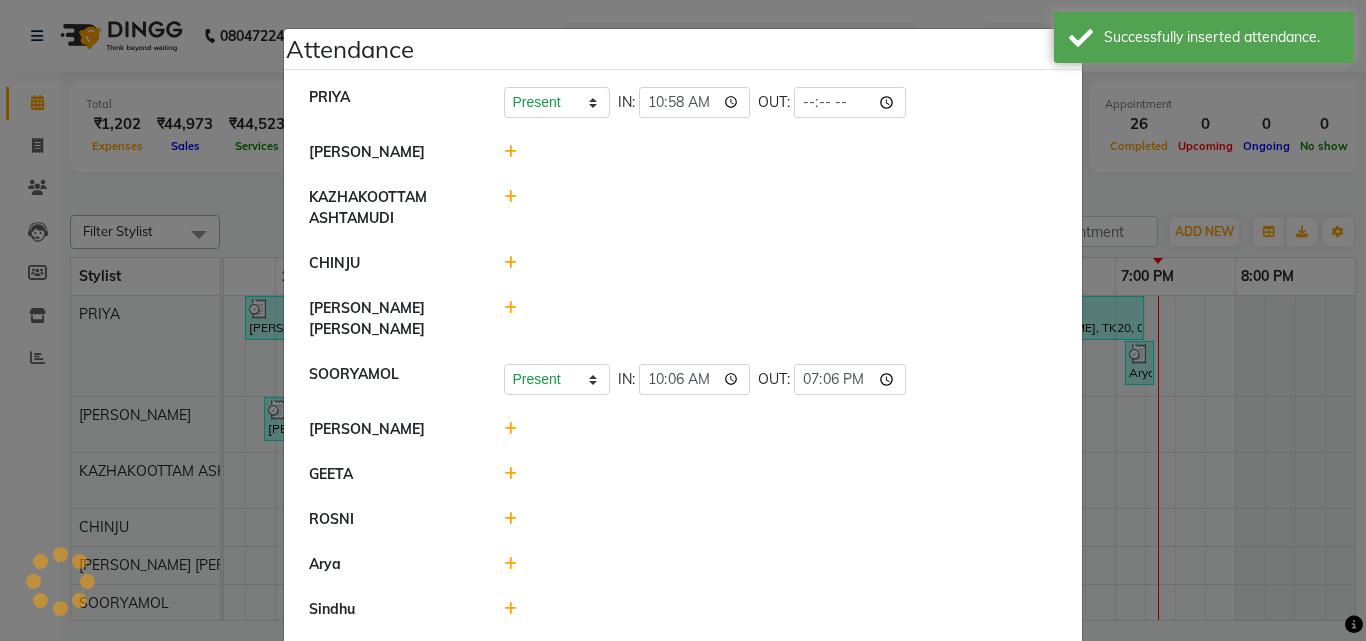 click on "CHINJU" 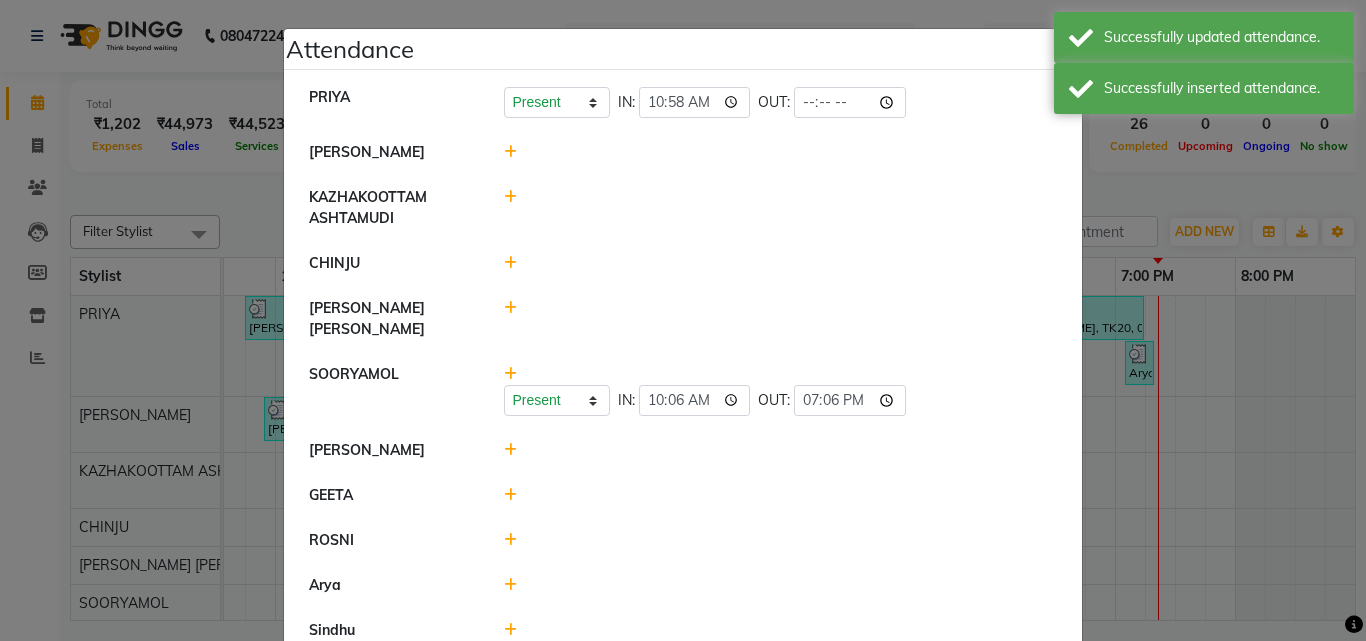 click 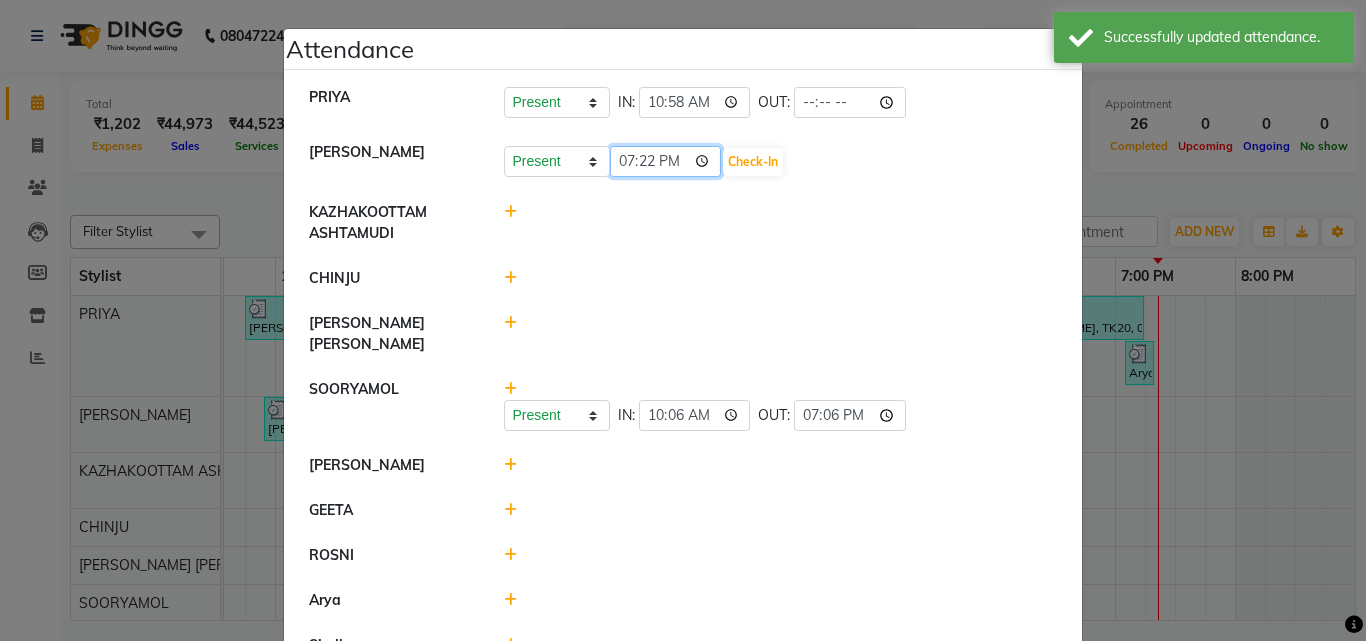 click on "19:22" 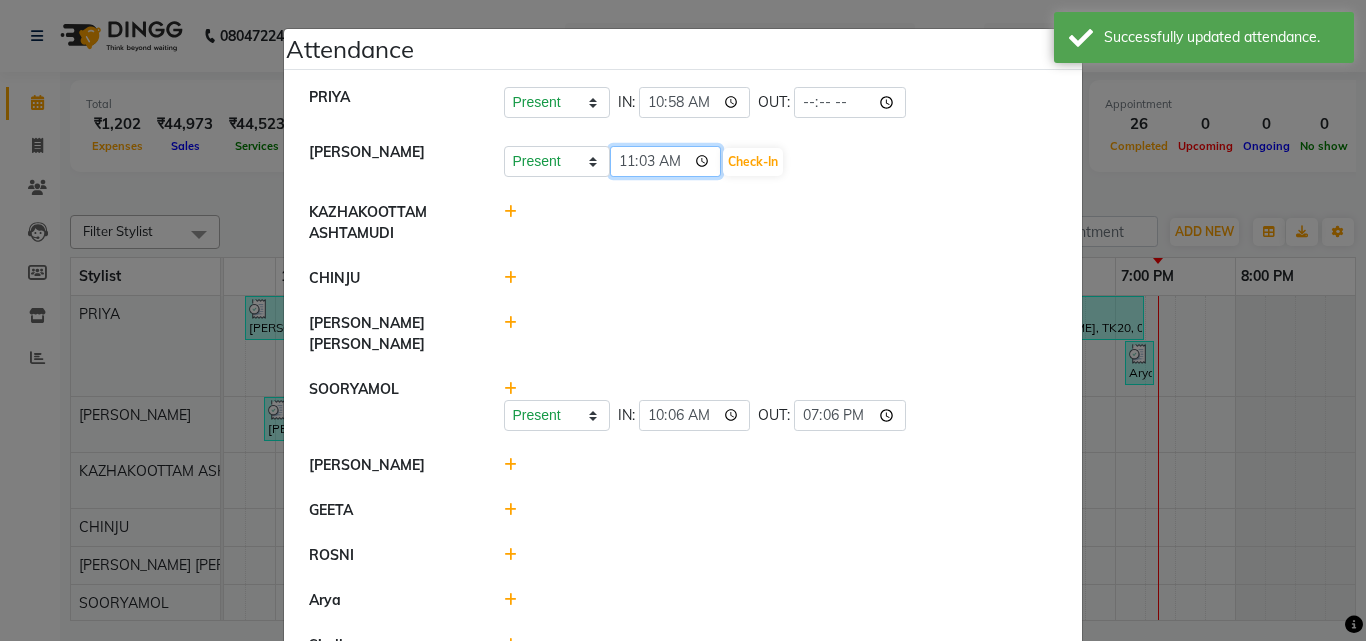 type on "11:30" 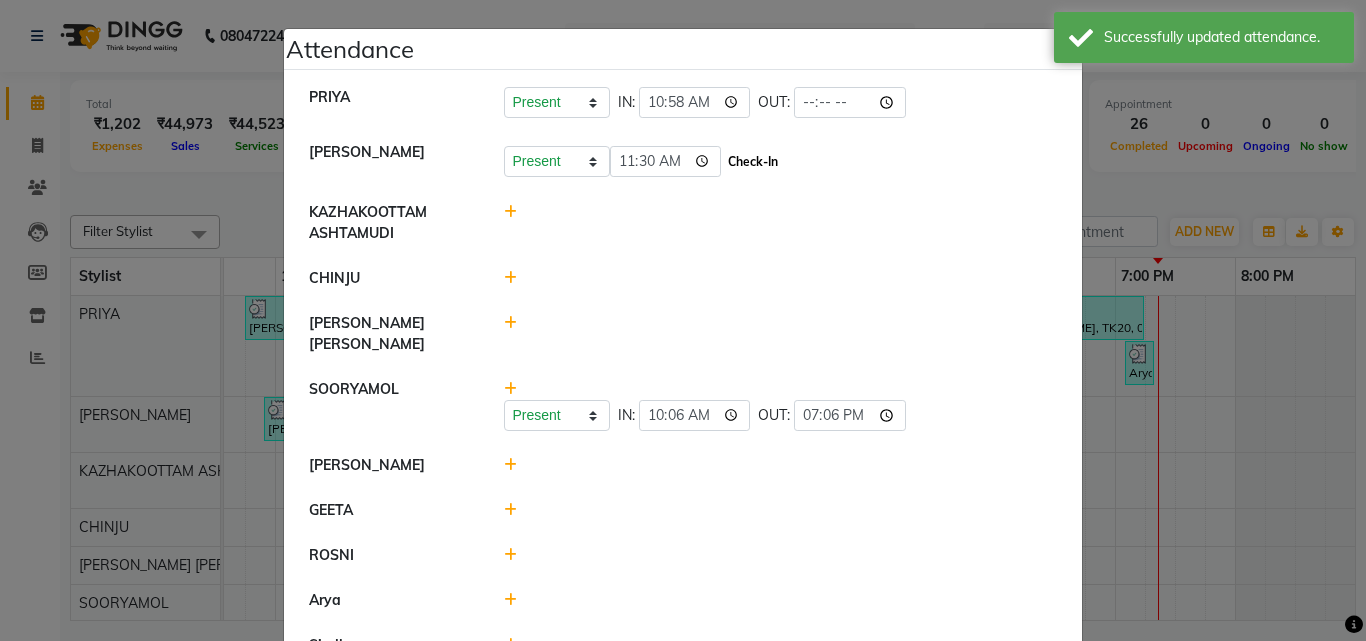 click on "Check-In" 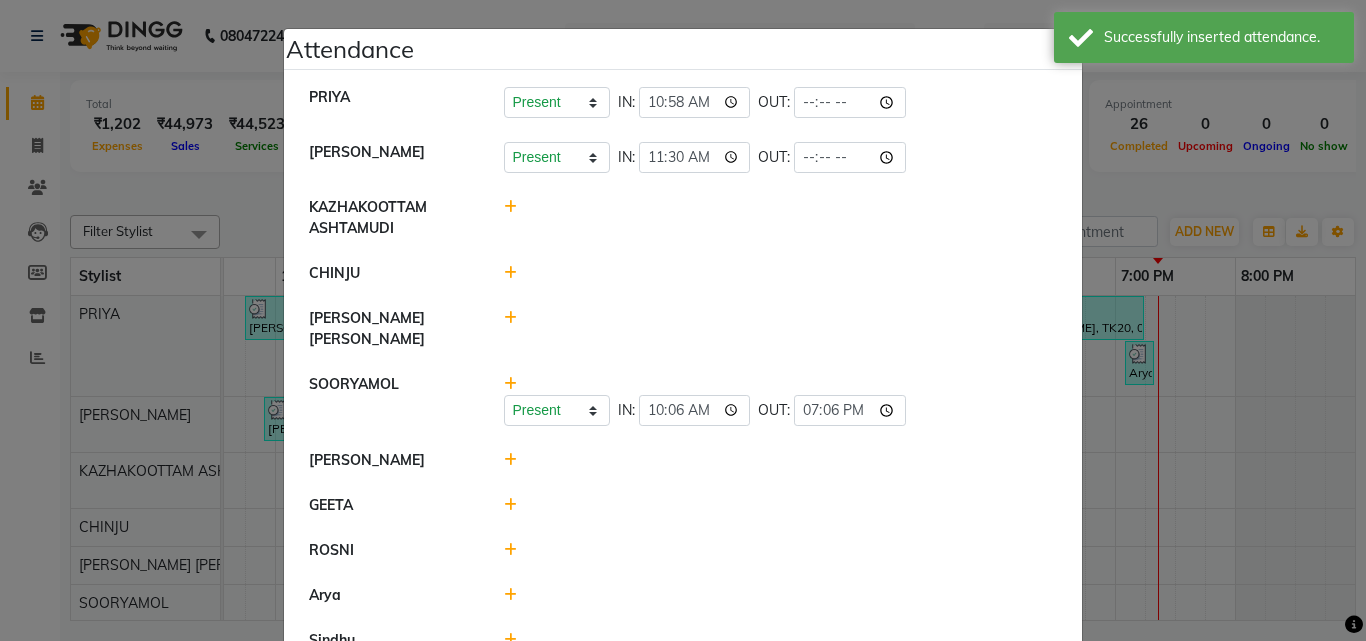 click 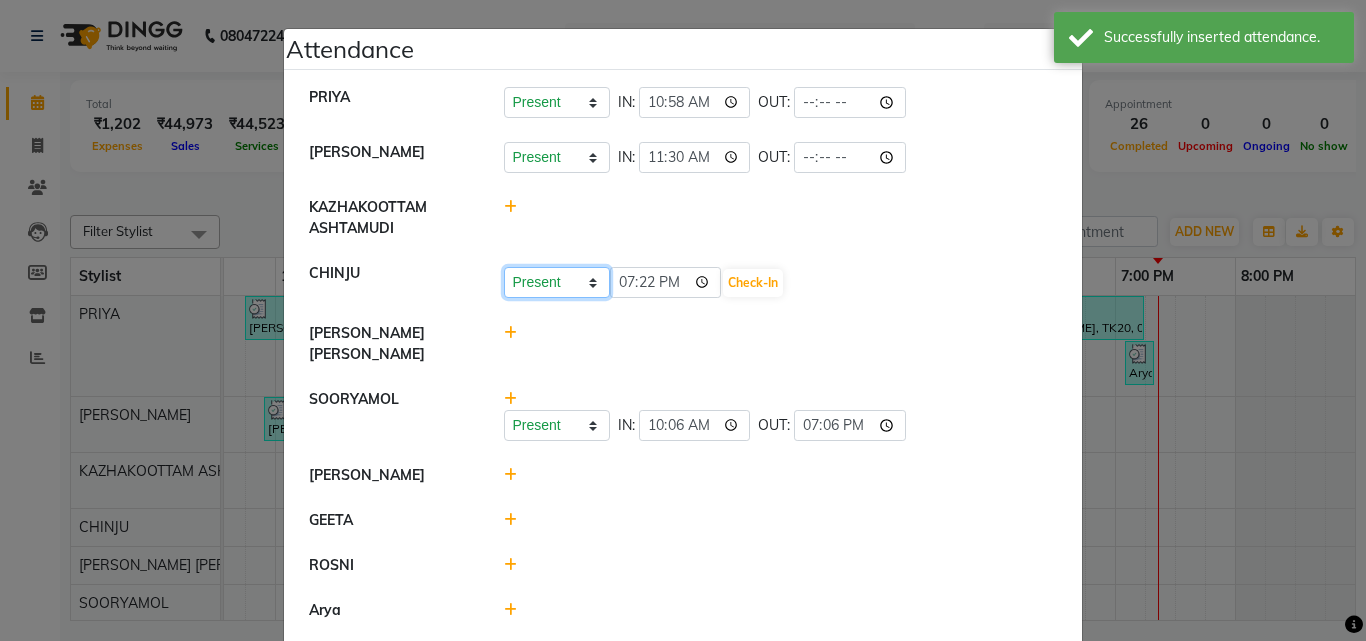 click on "Present Absent Late Half Day Weekly Off" 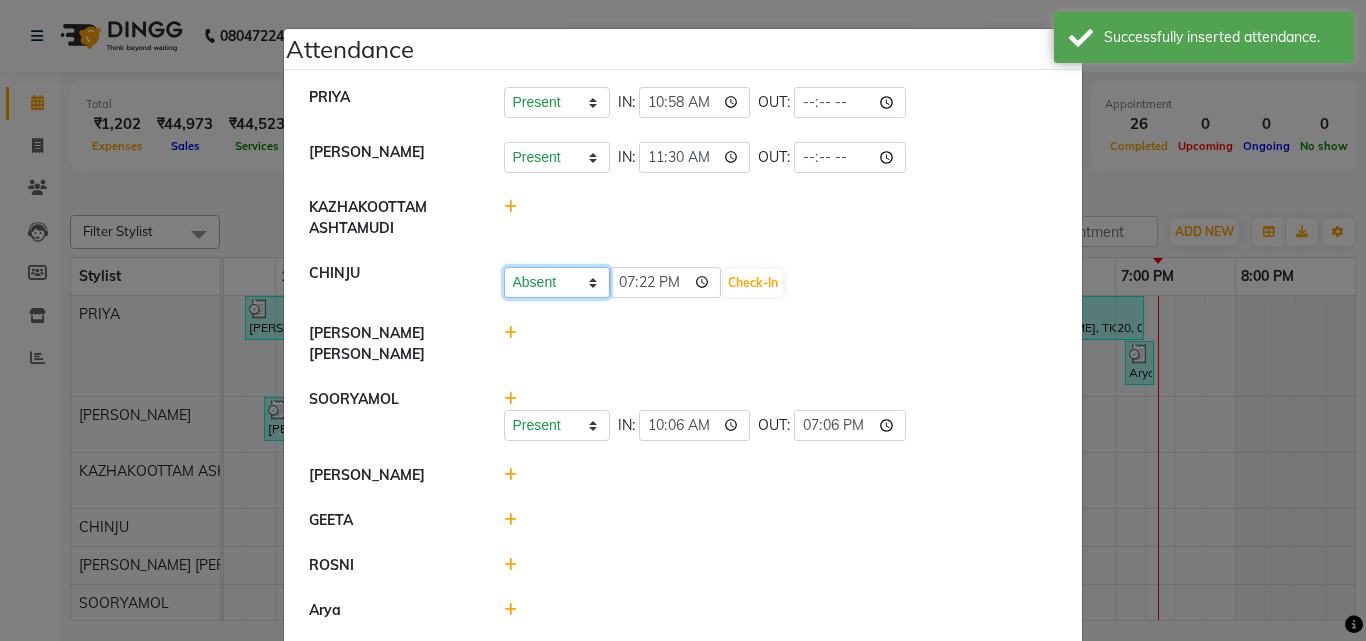 click on "Present Absent Late Half Day Weekly Off" 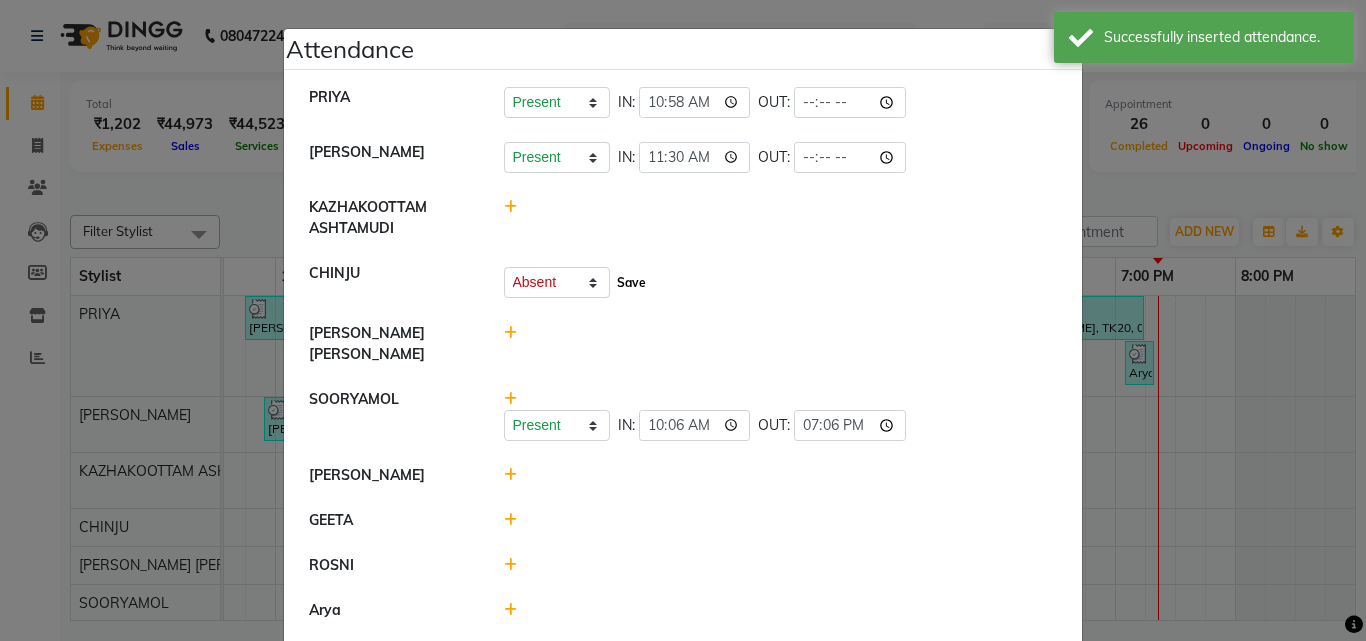 click on "Save" 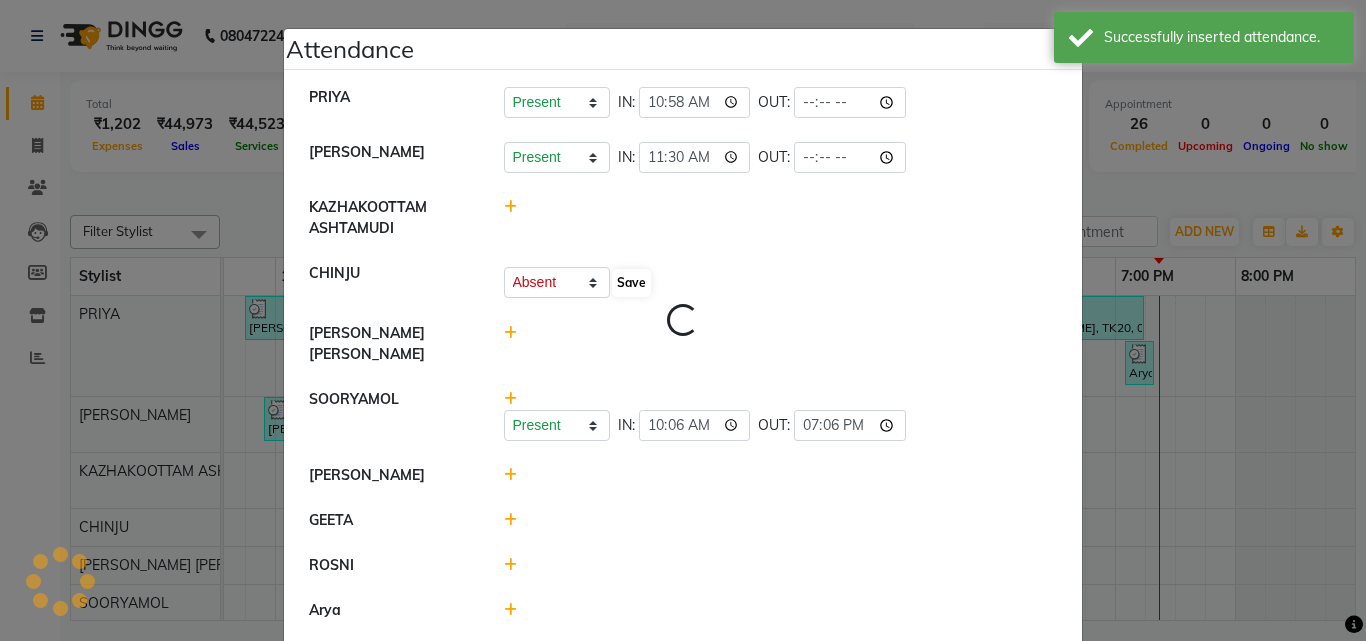 select on "A" 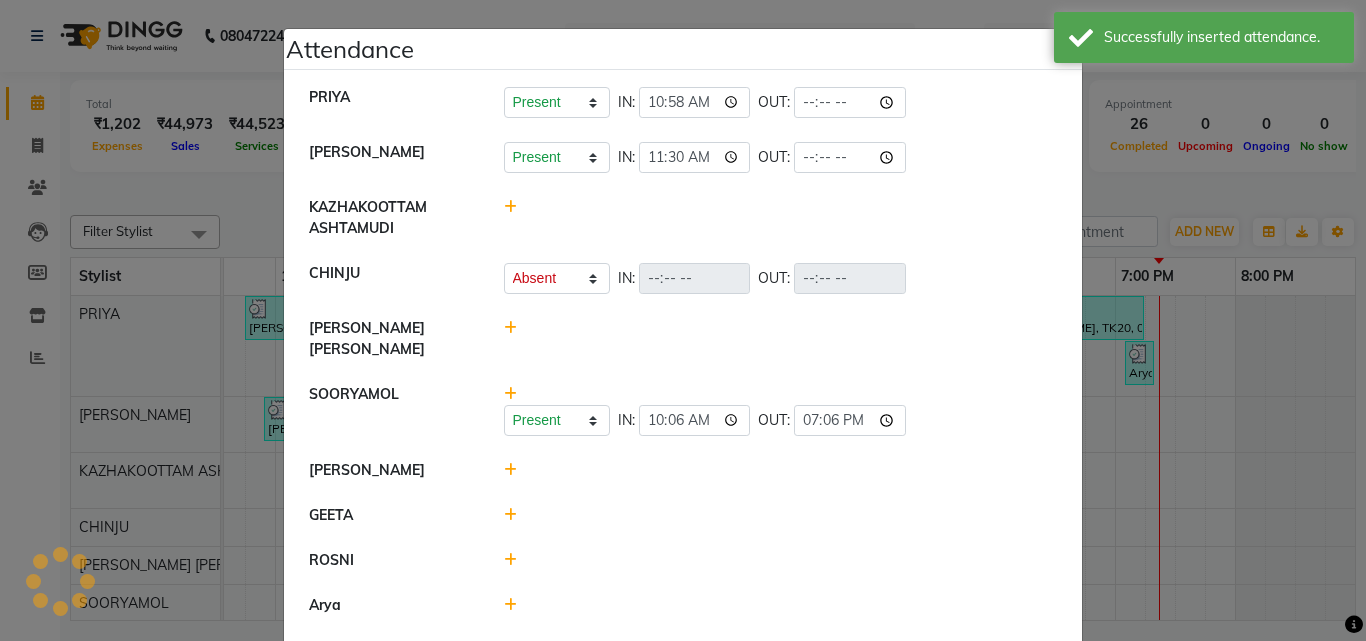 click 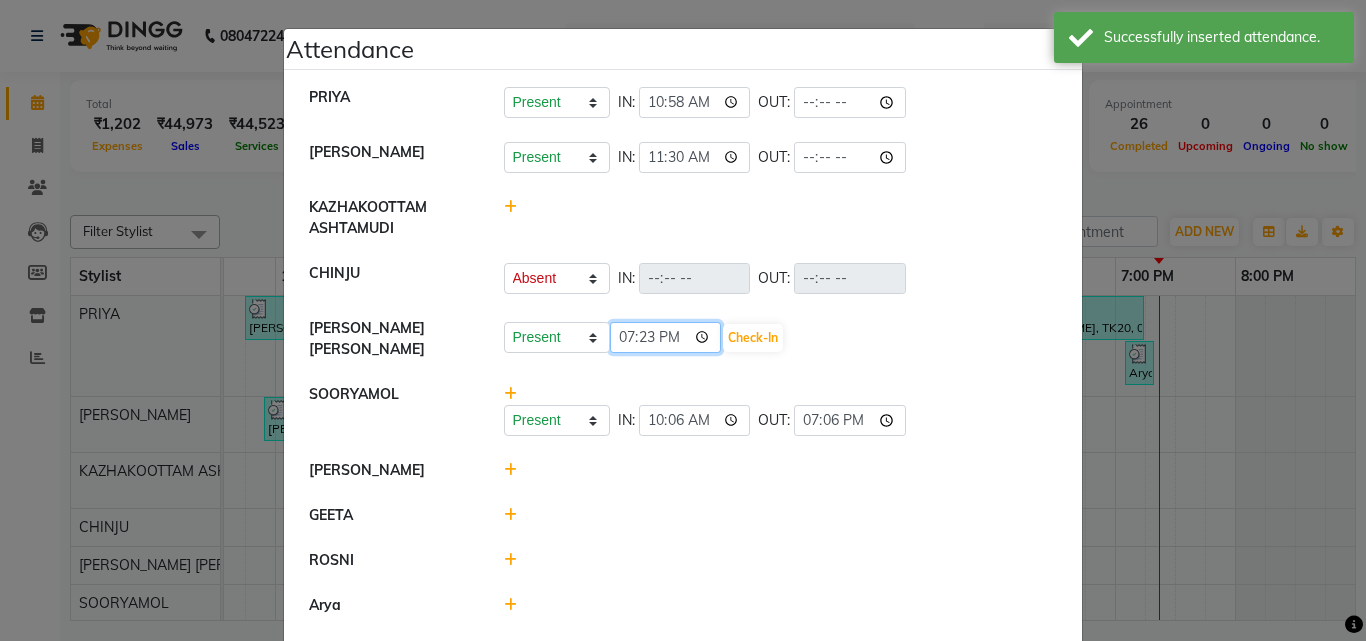 click on "19:23" 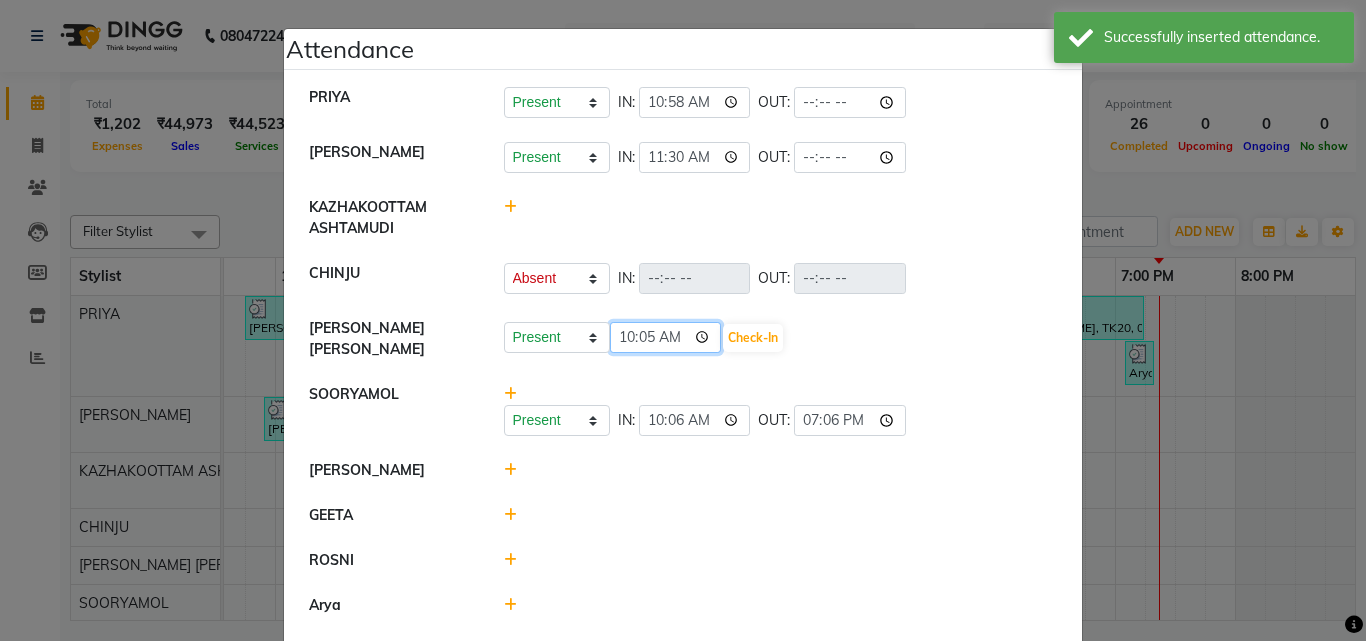 type on "10:54" 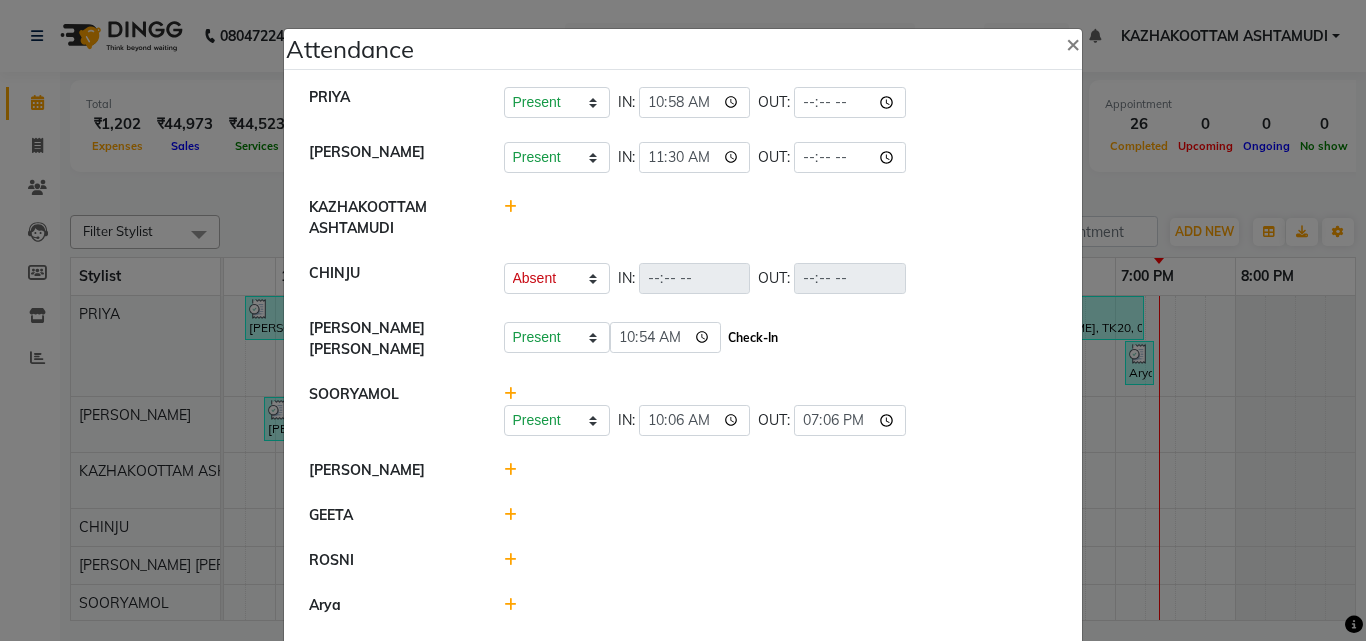 click on "Check-In" 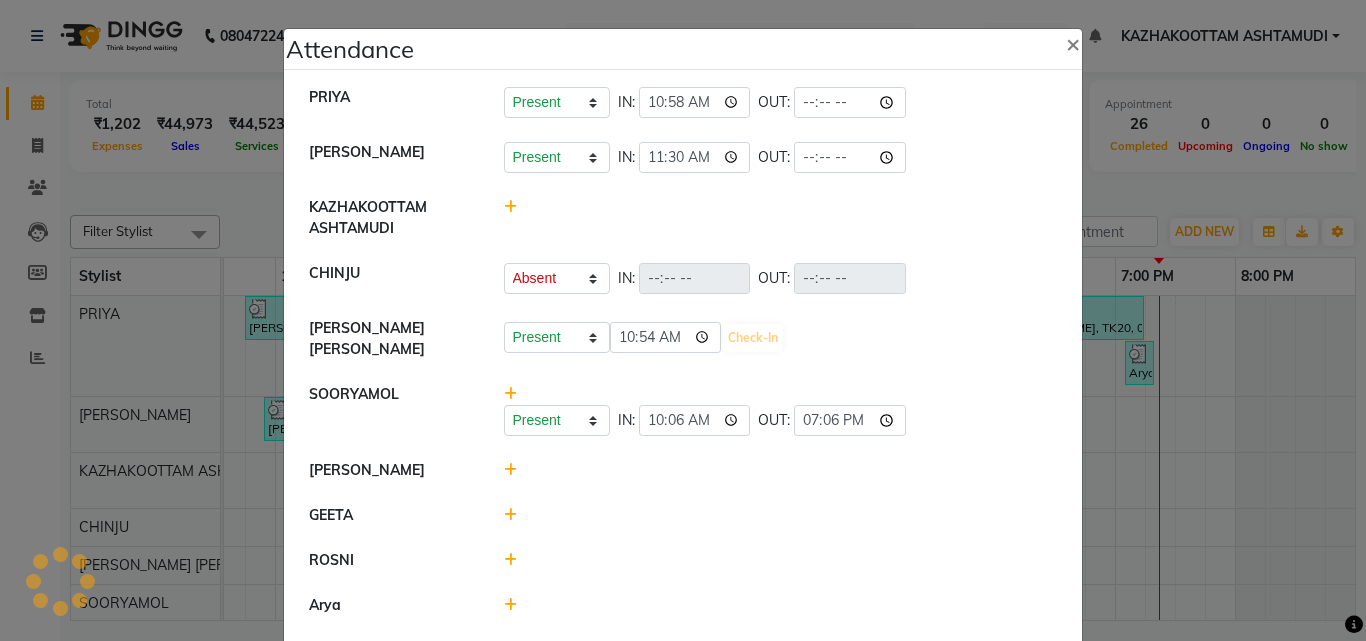 select on "A" 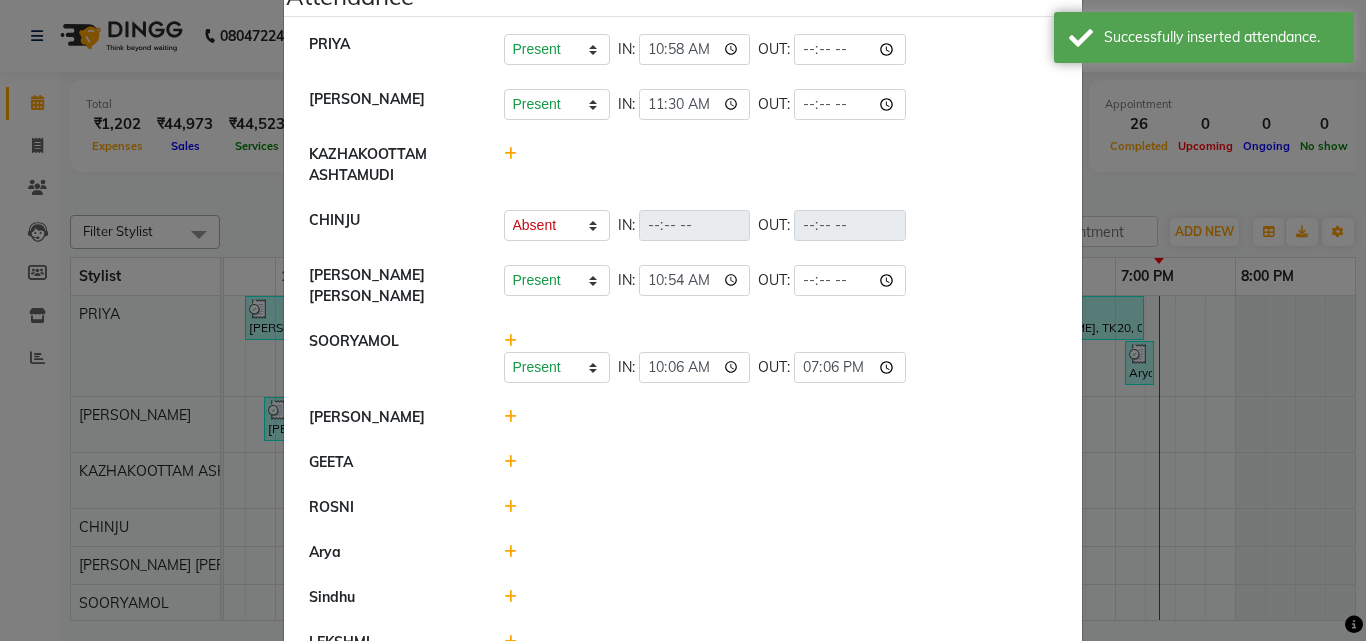 scroll, scrollTop: 100, scrollLeft: 0, axis: vertical 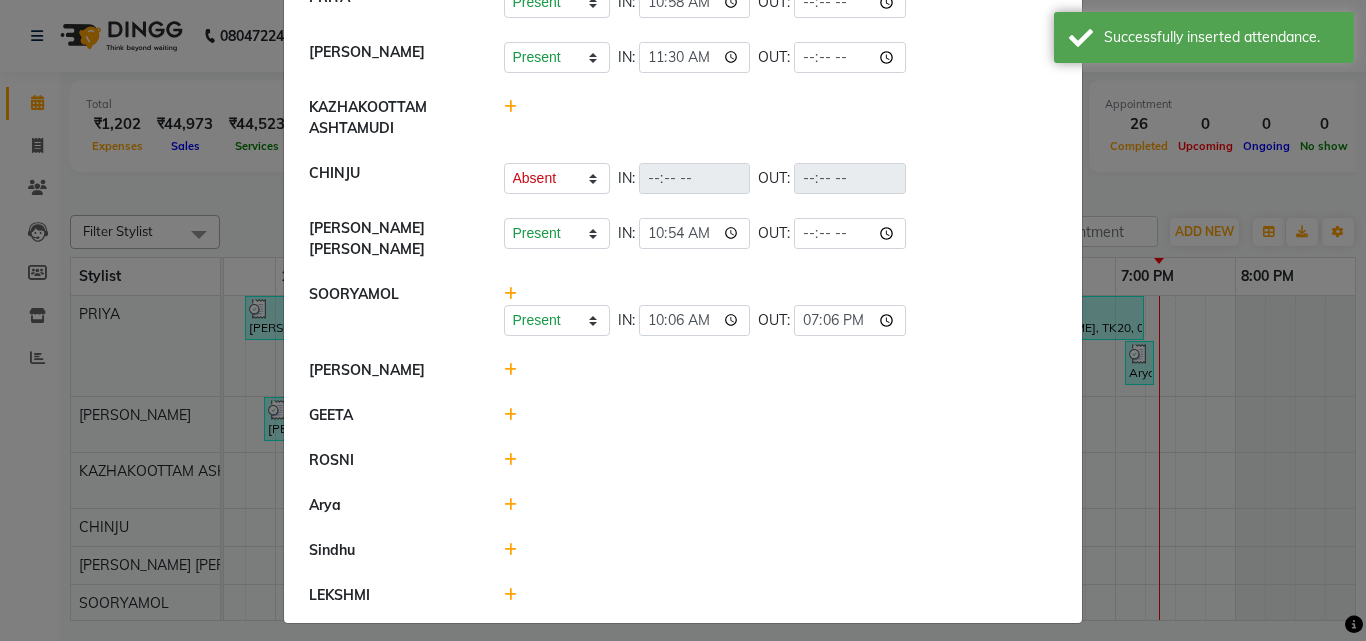 click 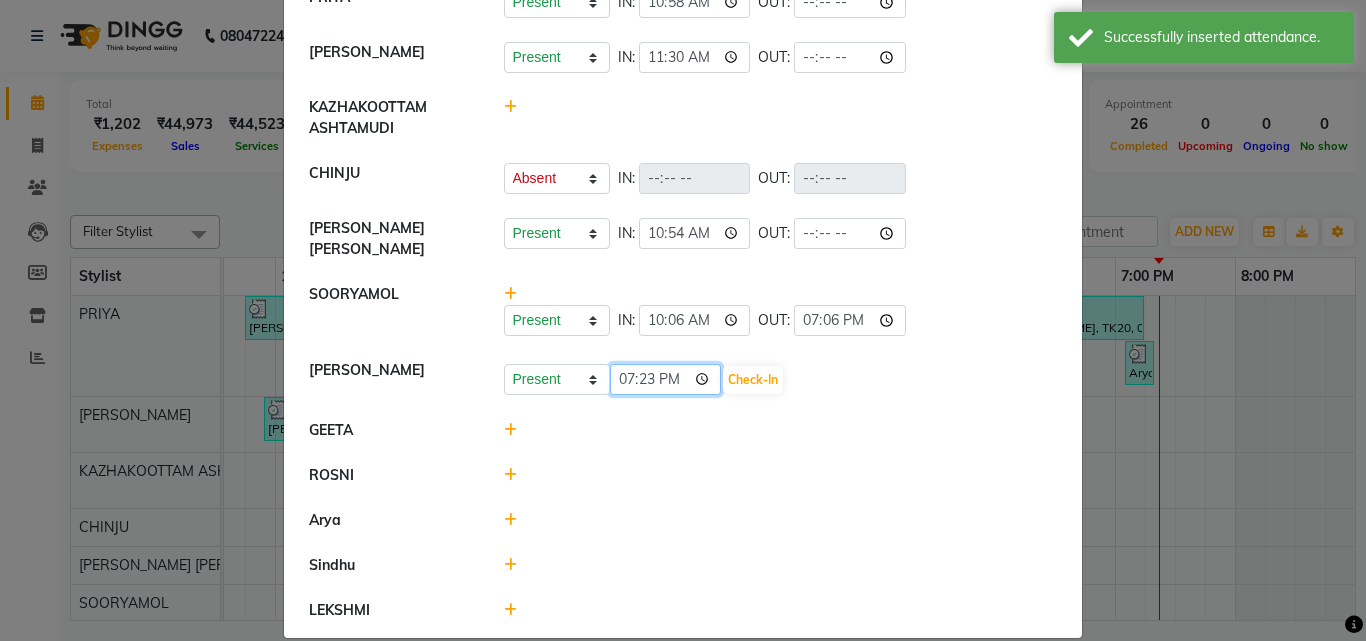 click on "19:23" 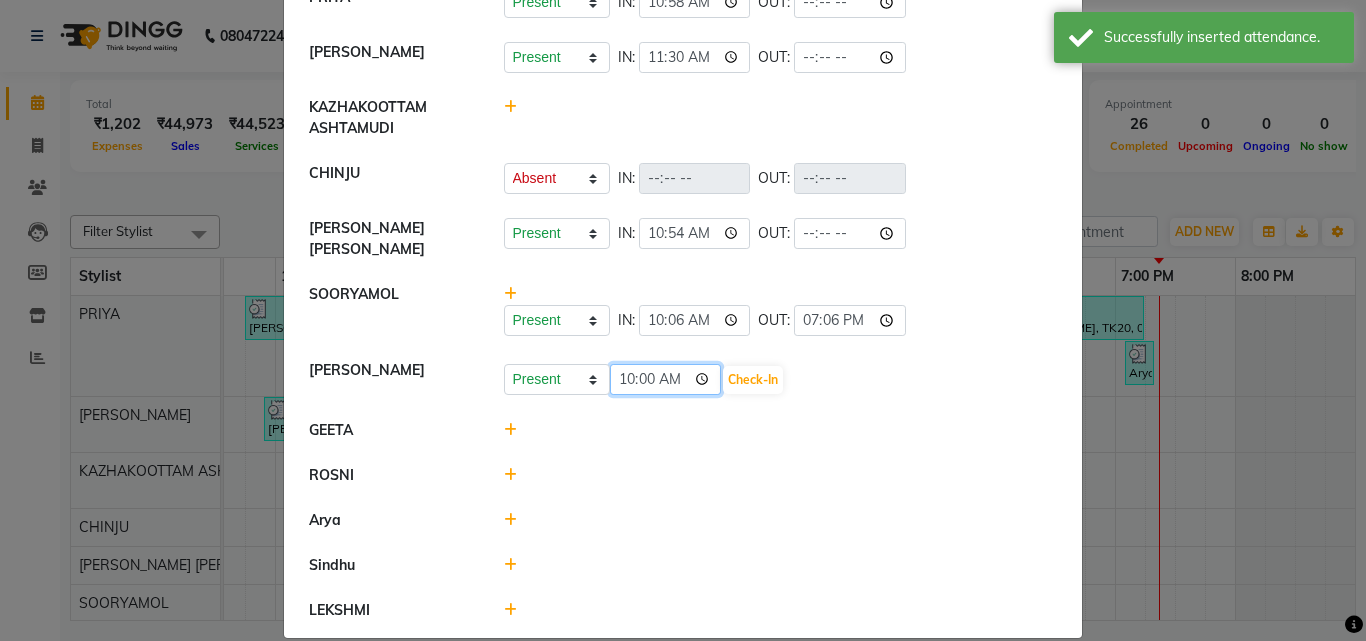 type on "10:01" 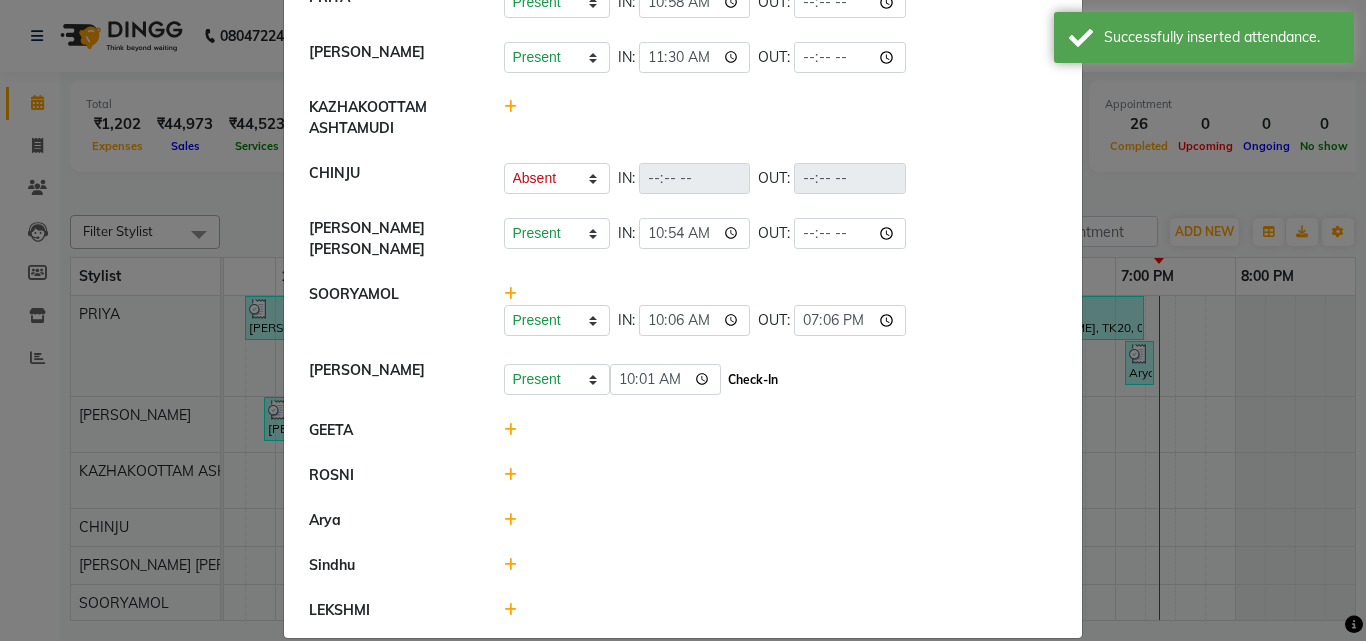 click on "Check-In" 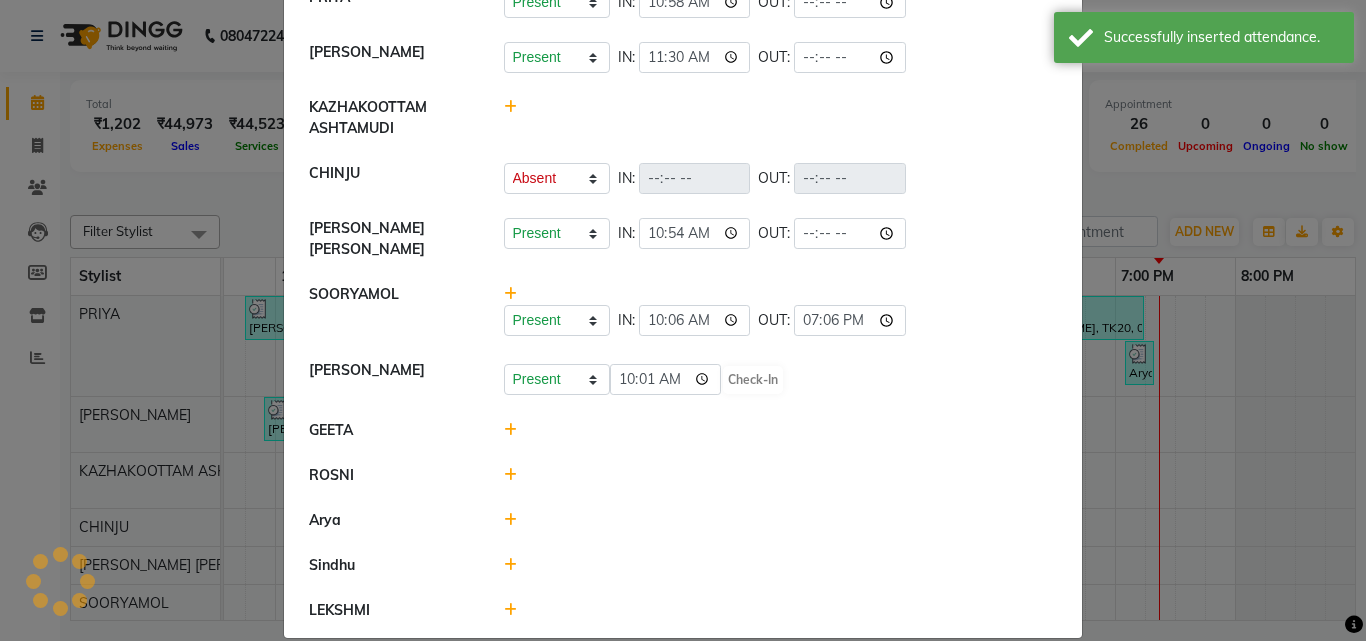 select on "A" 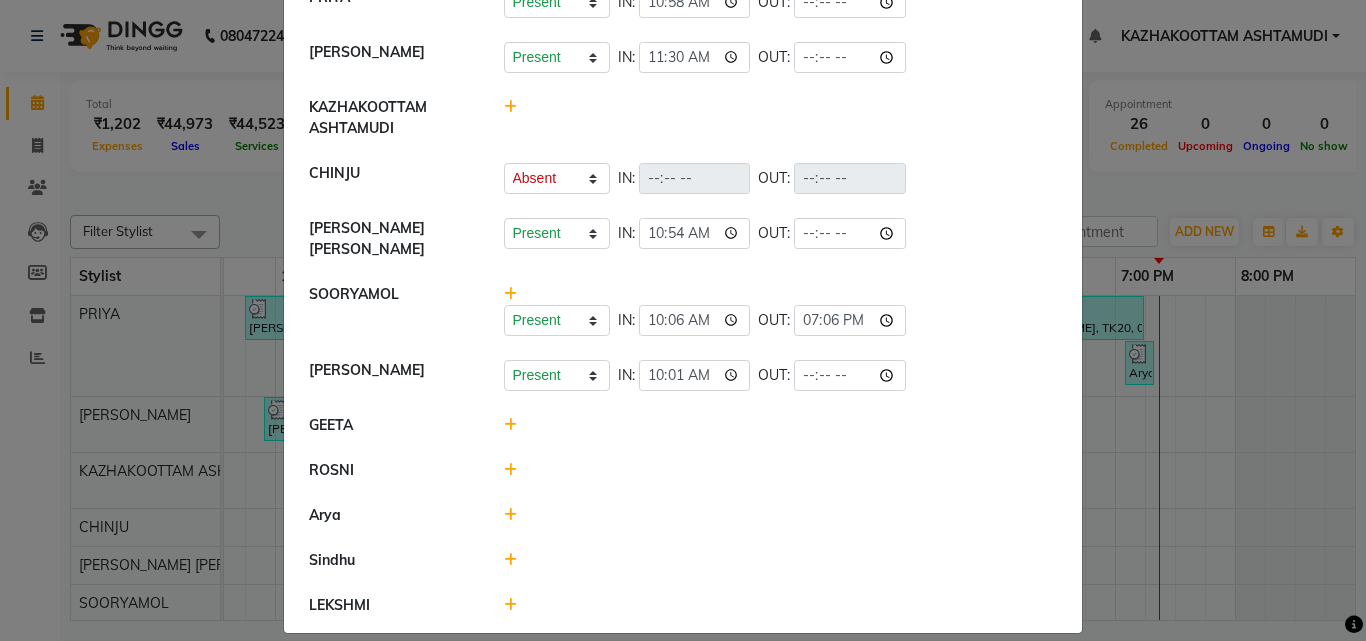 click 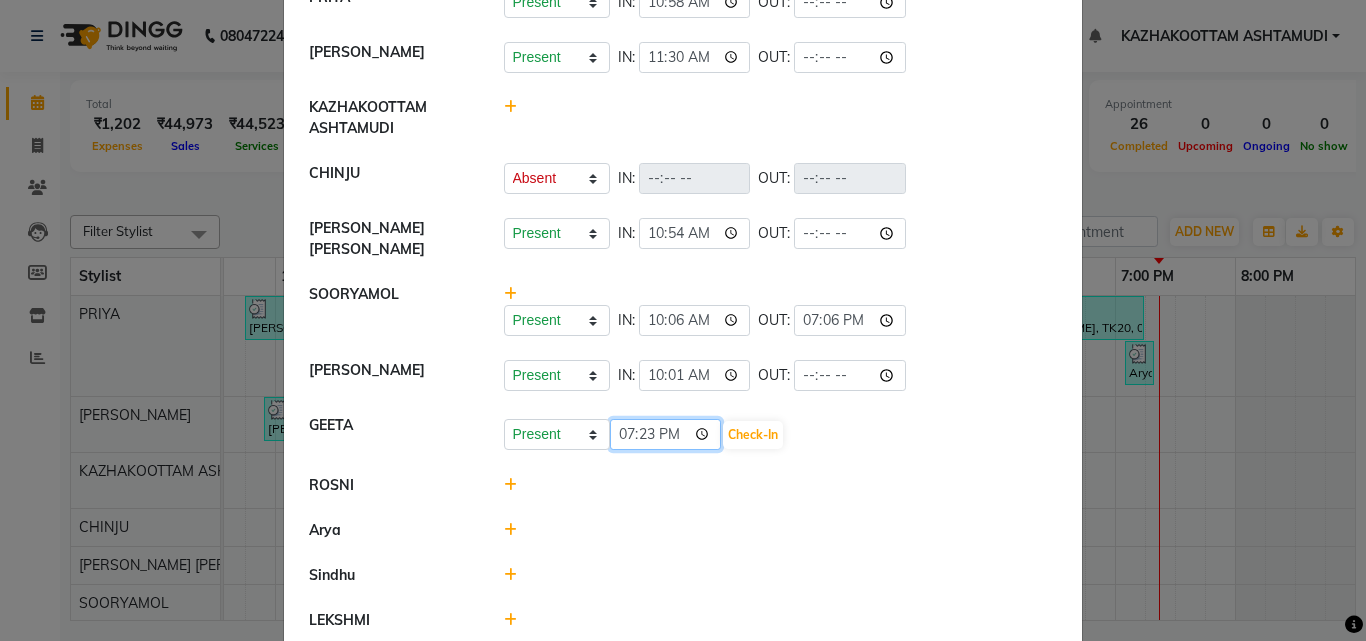 click on "19:23" 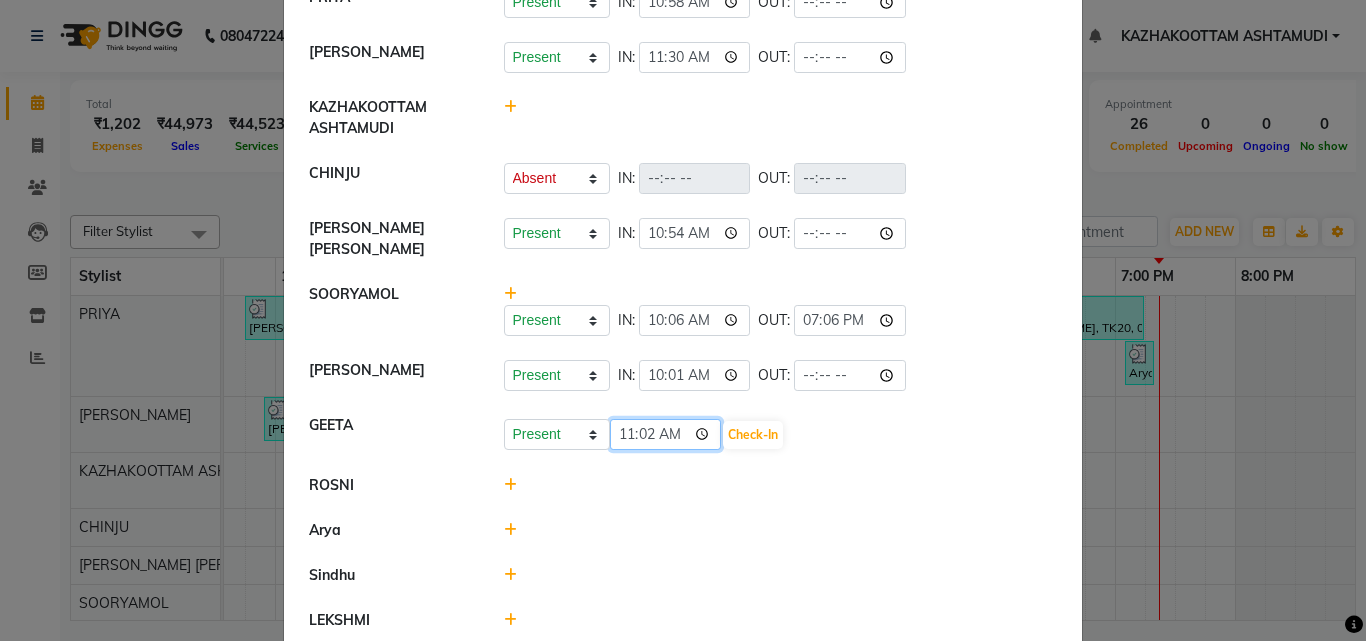 type on "11:28" 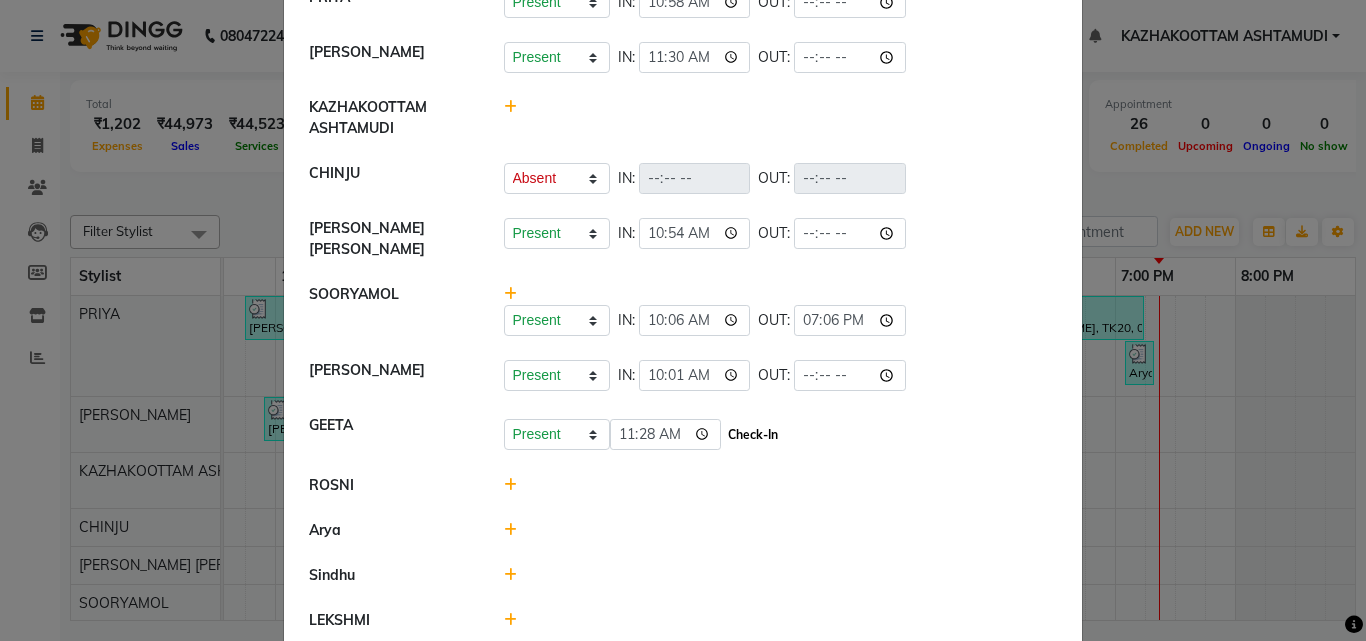 click on "Check-In" 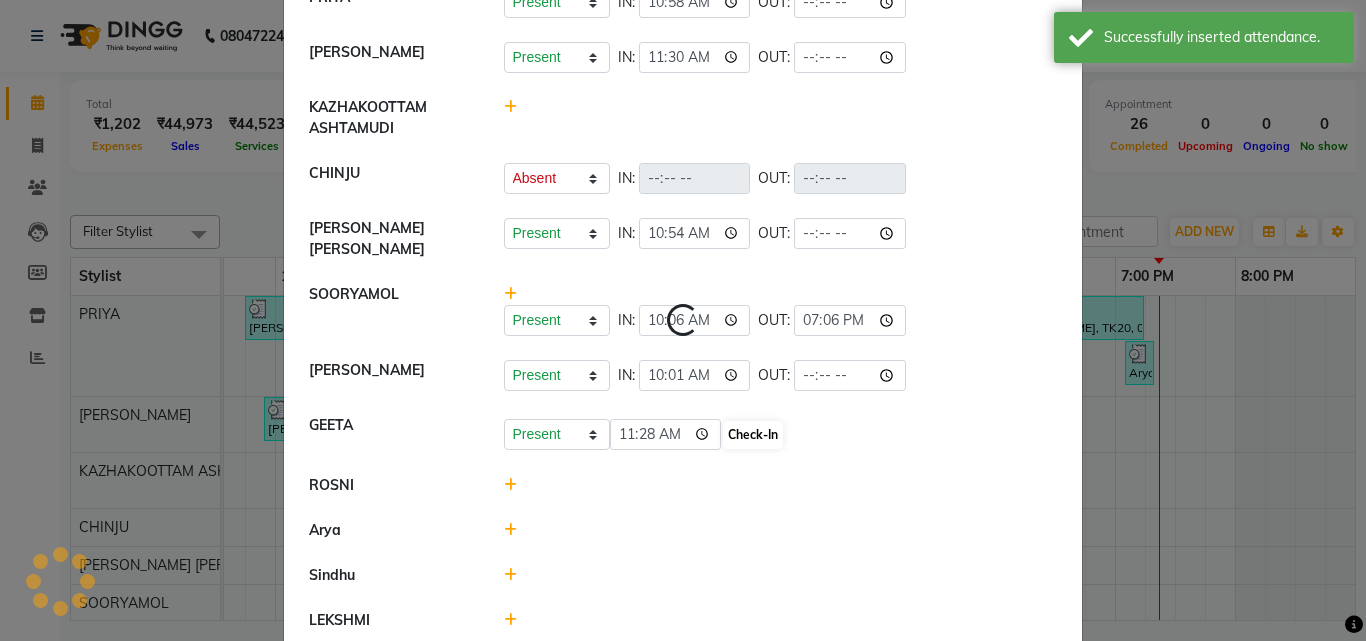 select on "A" 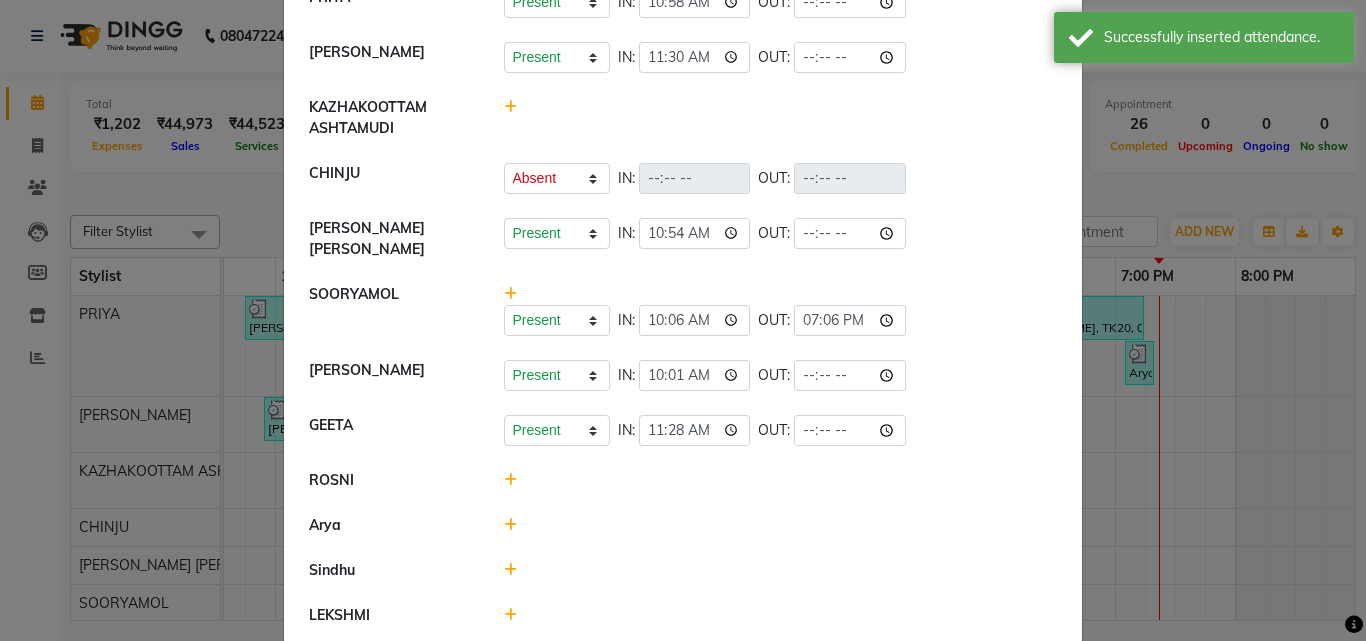 click 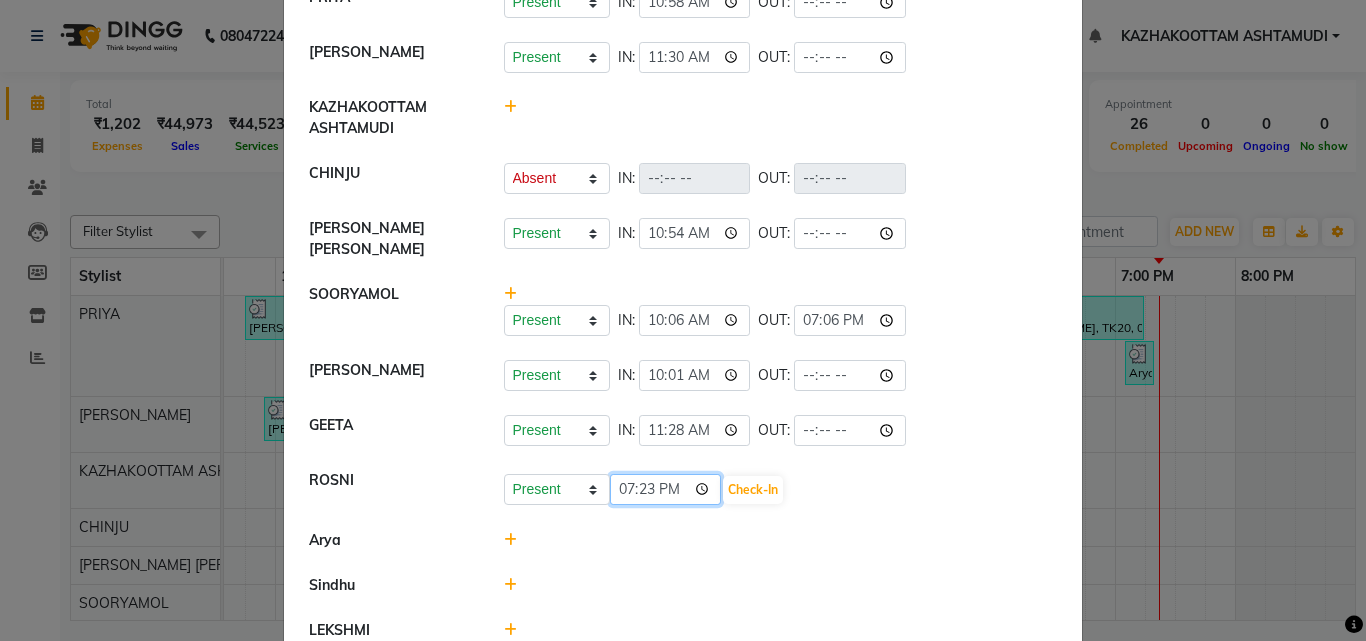 click on "19:23" 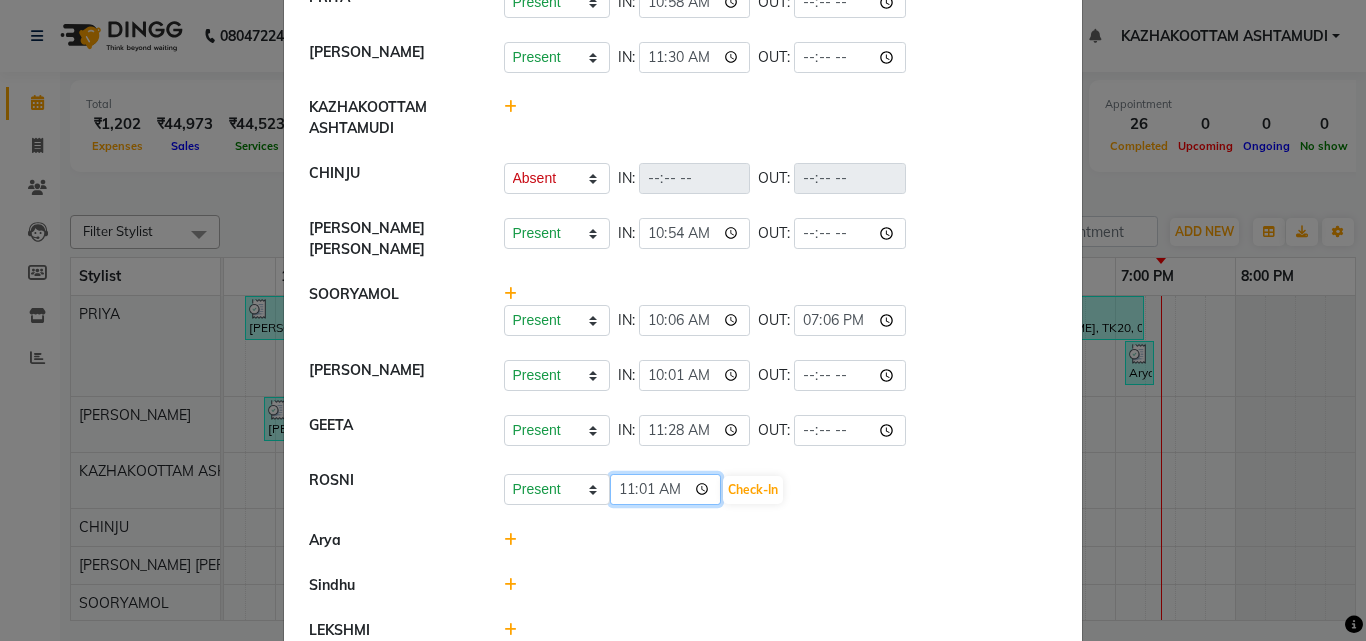 type on "11:17" 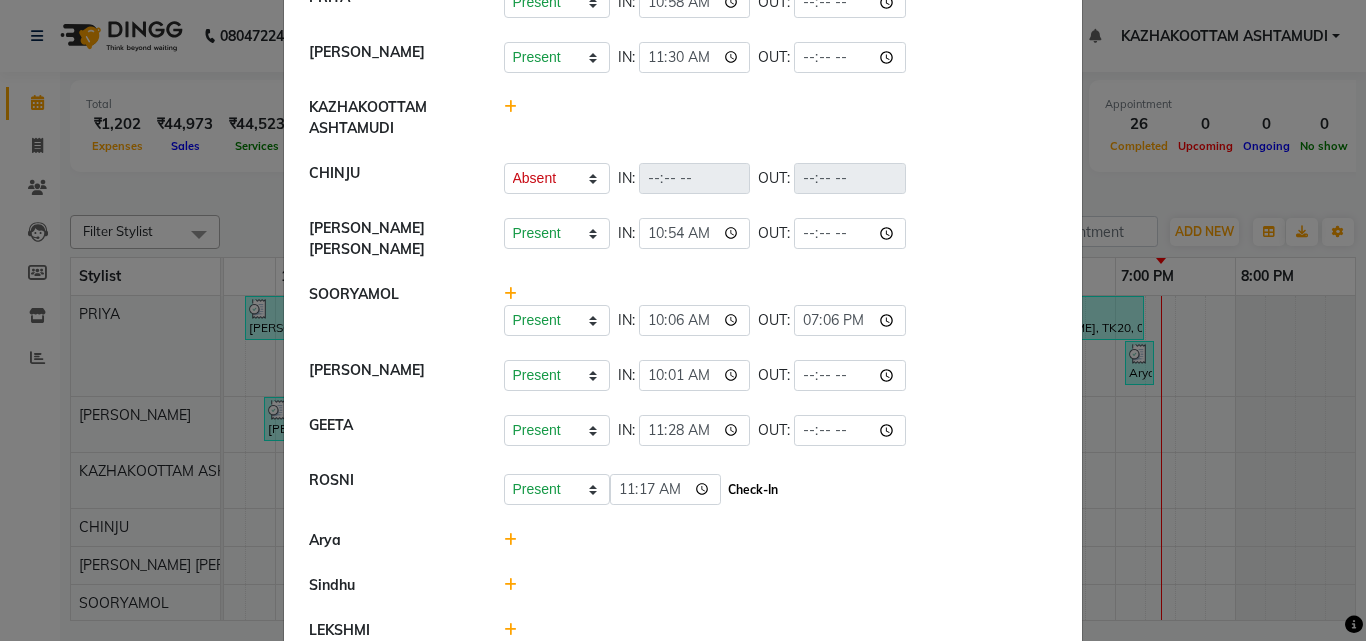 click on "Check-In" 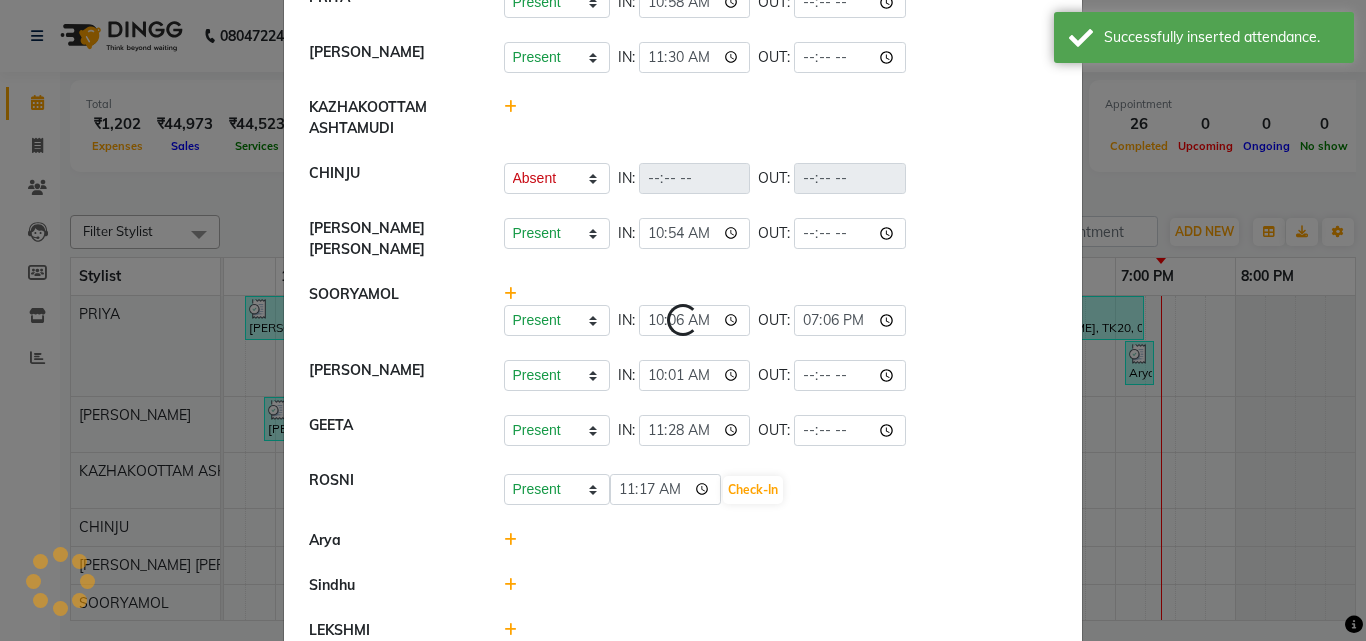 select on "A" 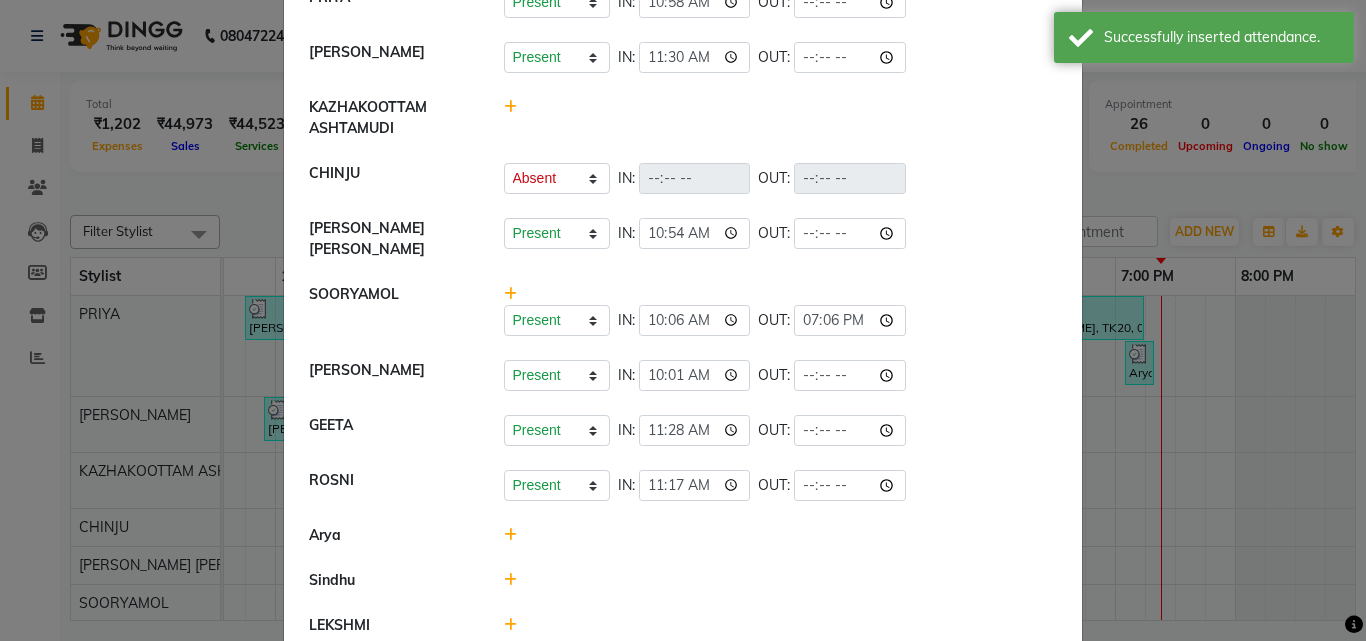click 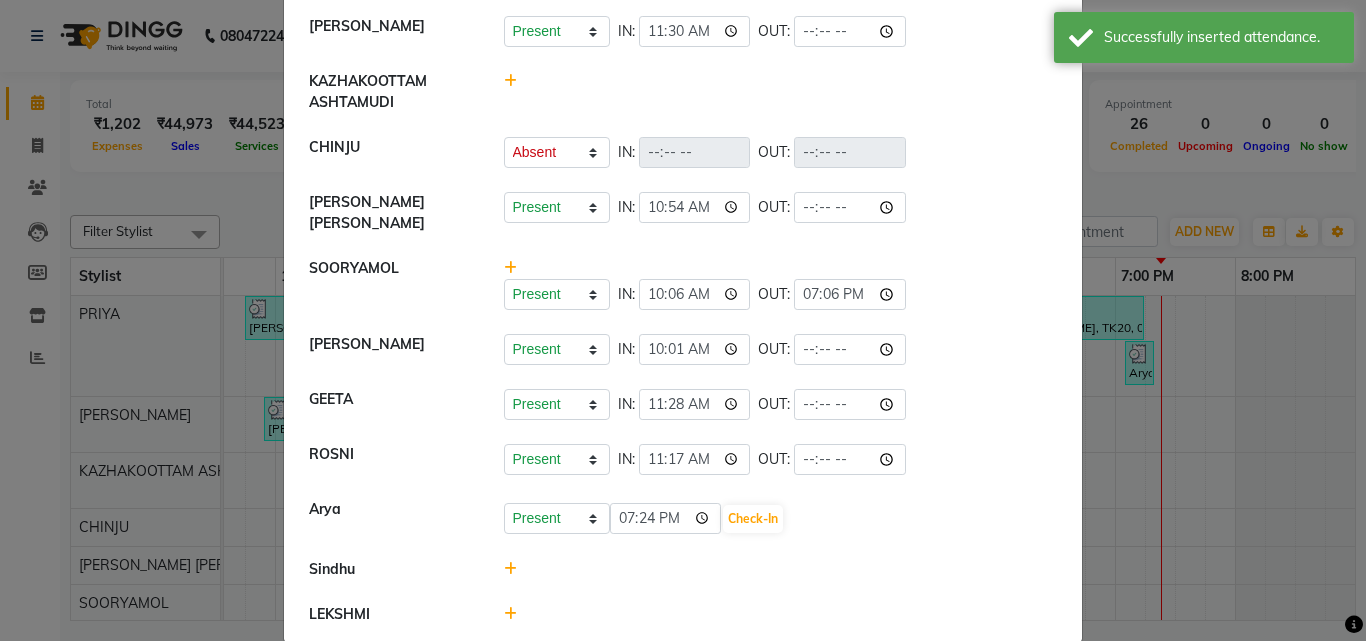 scroll, scrollTop: 145, scrollLeft: 0, axis: vertical 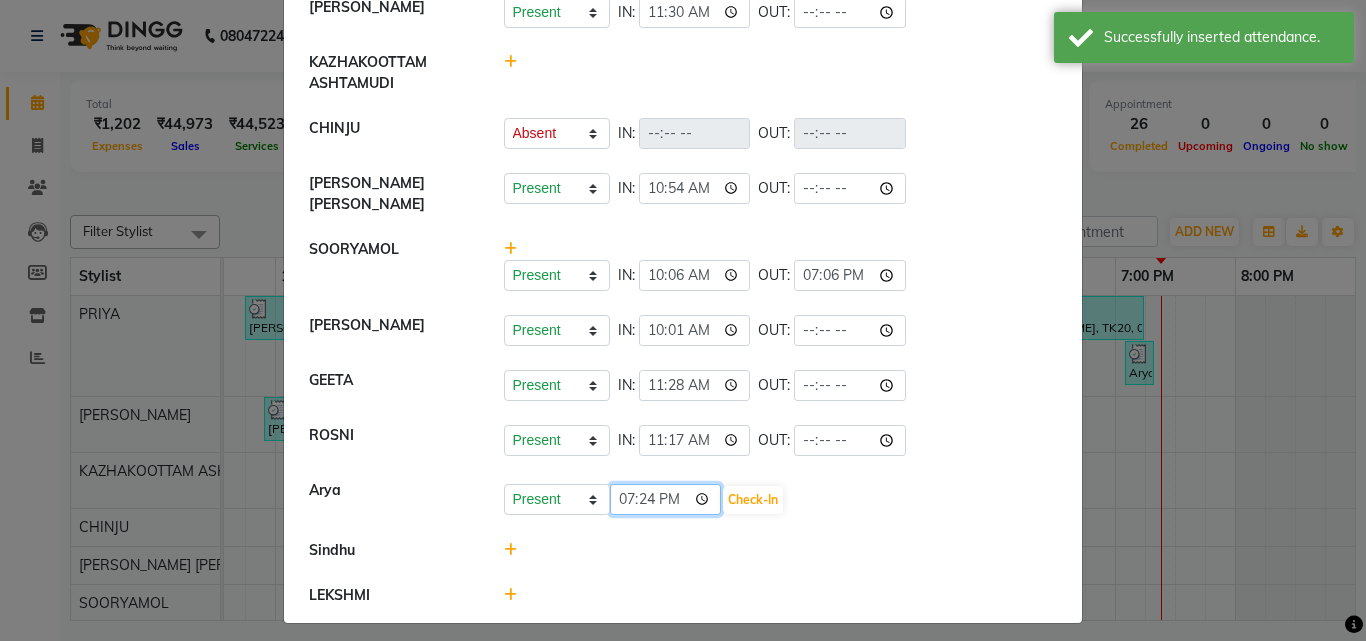 click on "19:24" 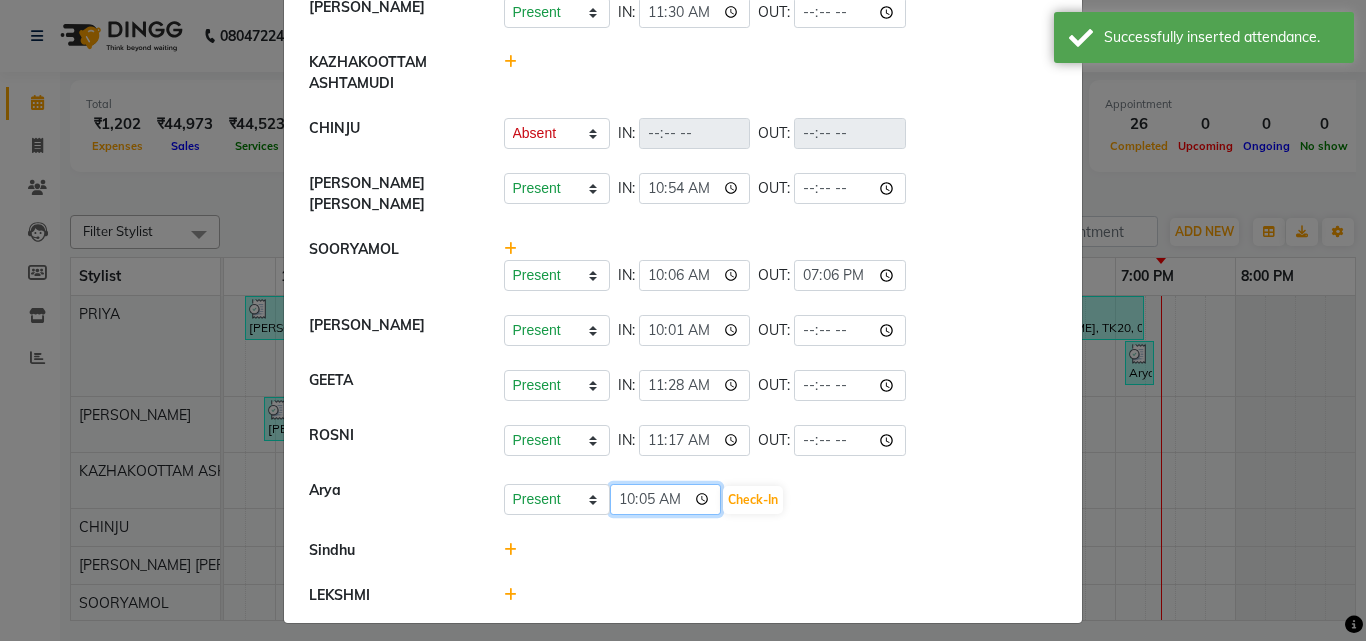 type on "10:53" 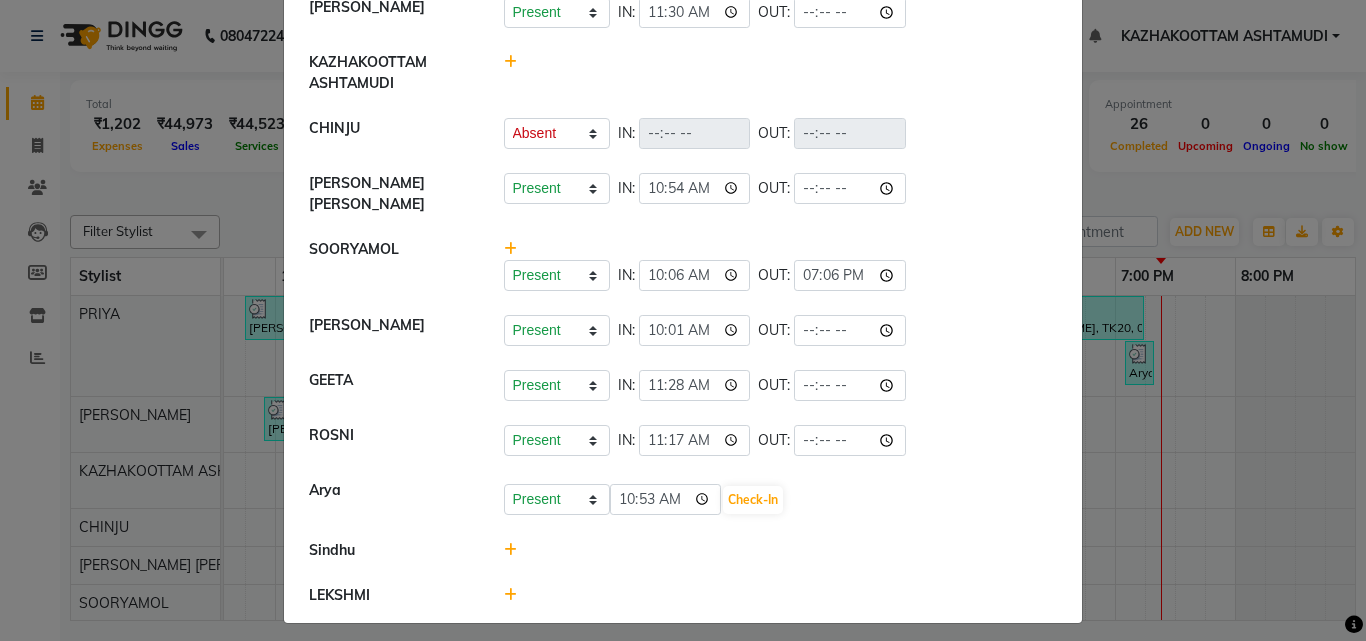 click on "Present Absent Late Half Day Weekly Off 10:53 Check-In" 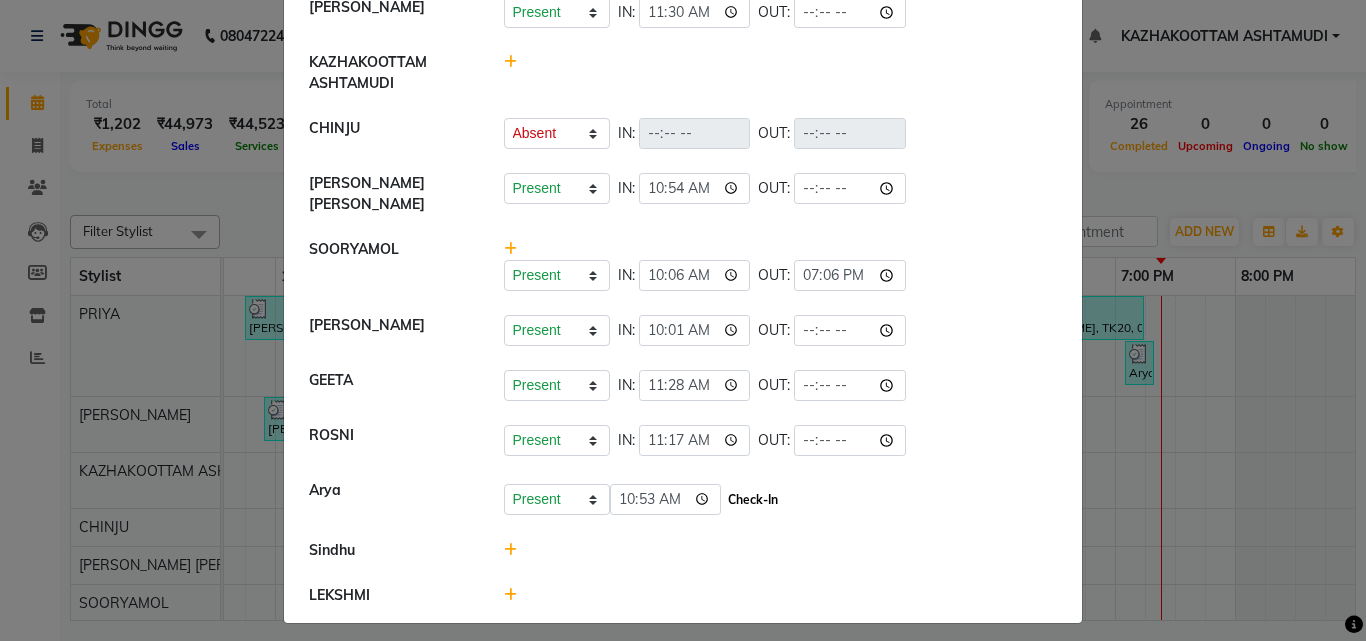 click on "Check-In" 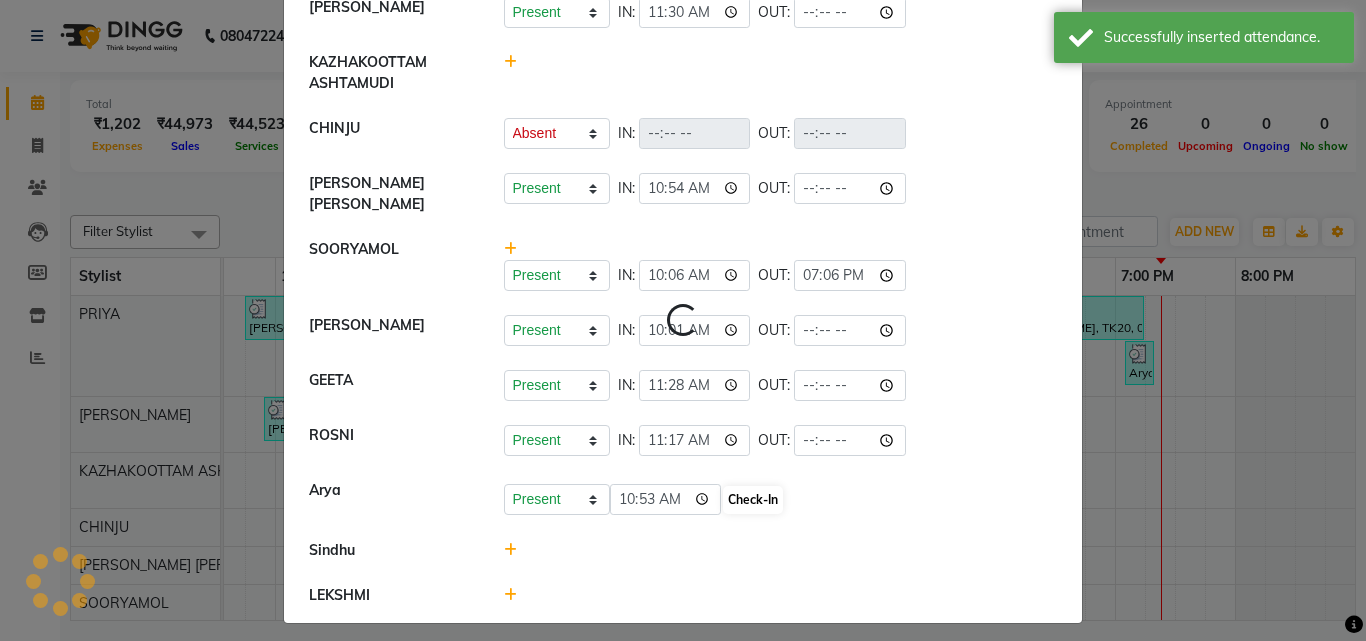 scroll, scrollTop: 140, scrollLeft: 0, axis: vertical 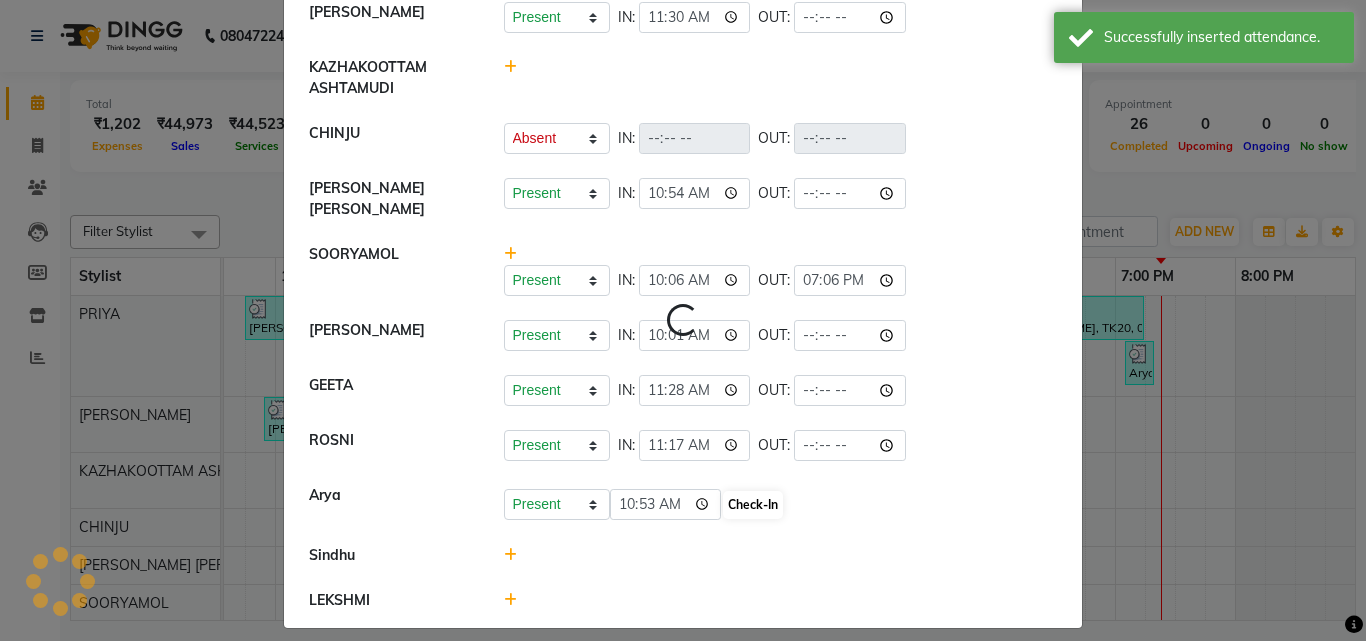 select on "A" 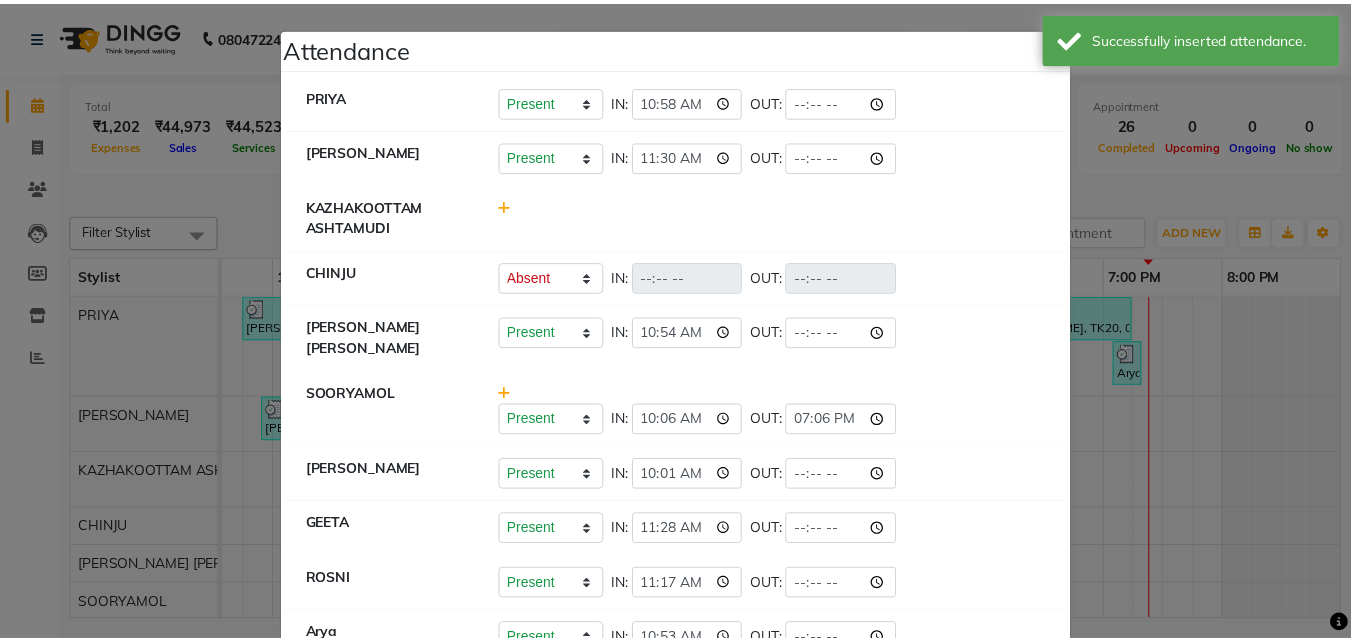 scroll, scrollTop: 0, scrollLeft: 0, axis: both 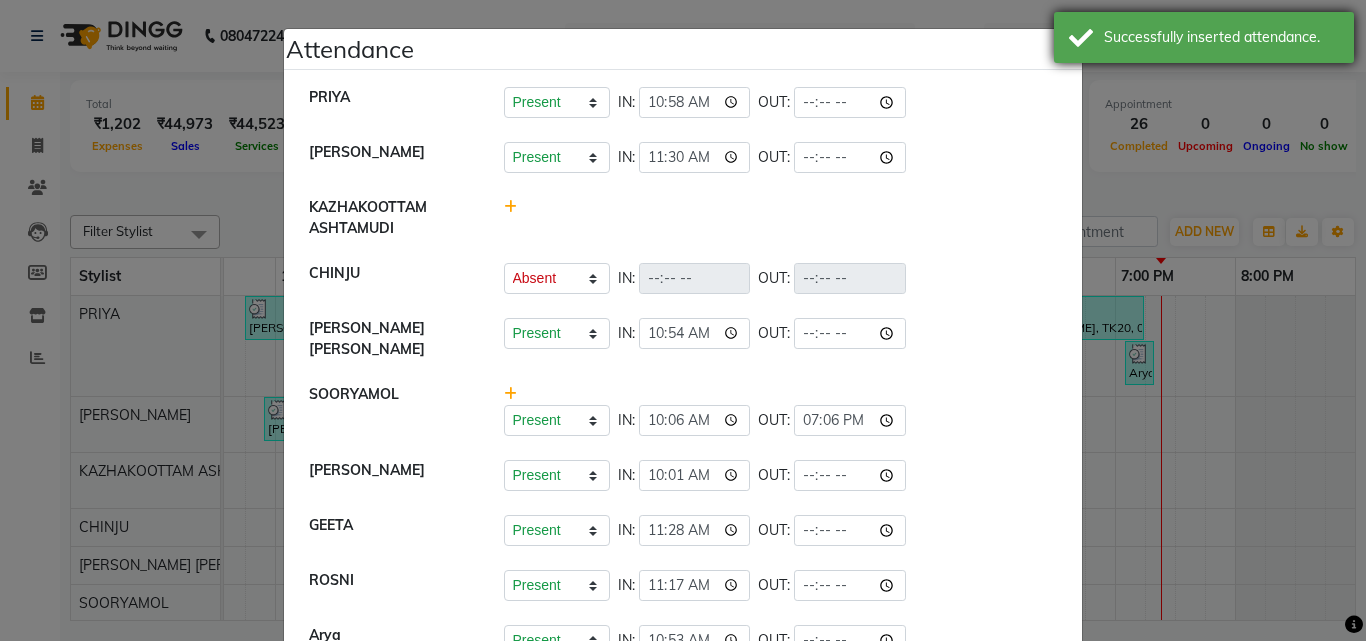 click on "Successfully inserted attendance." at bounding box center [1204, 37] 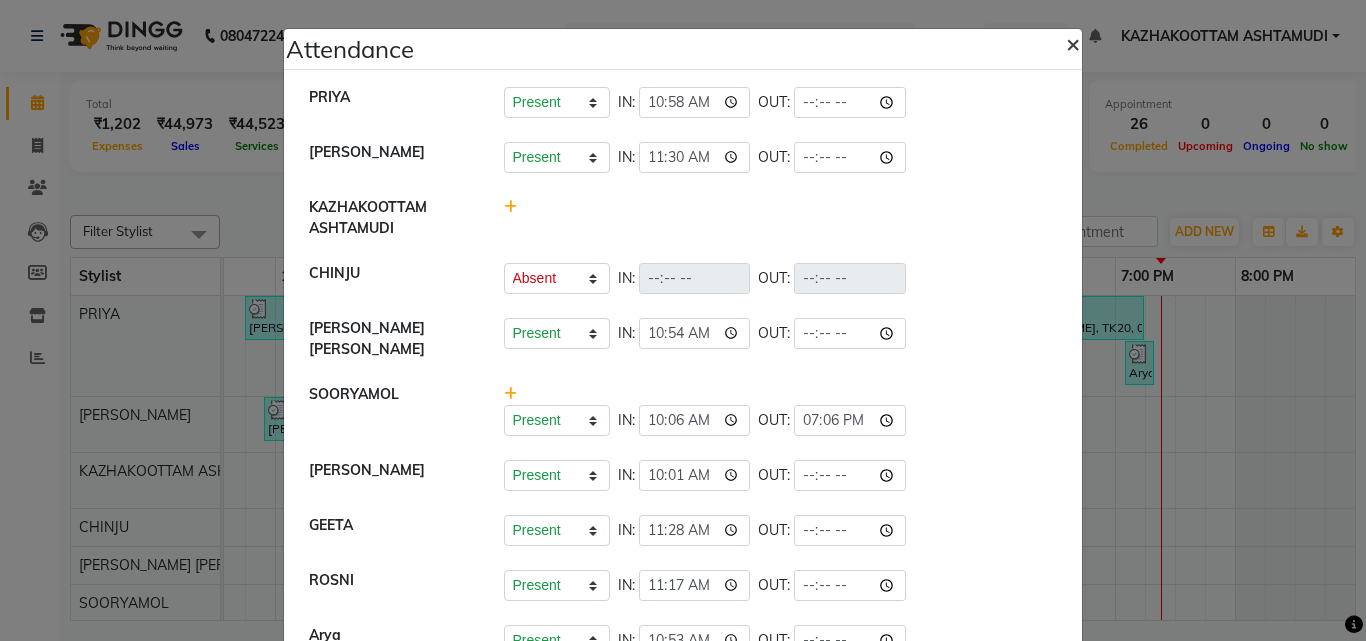 click on "×" 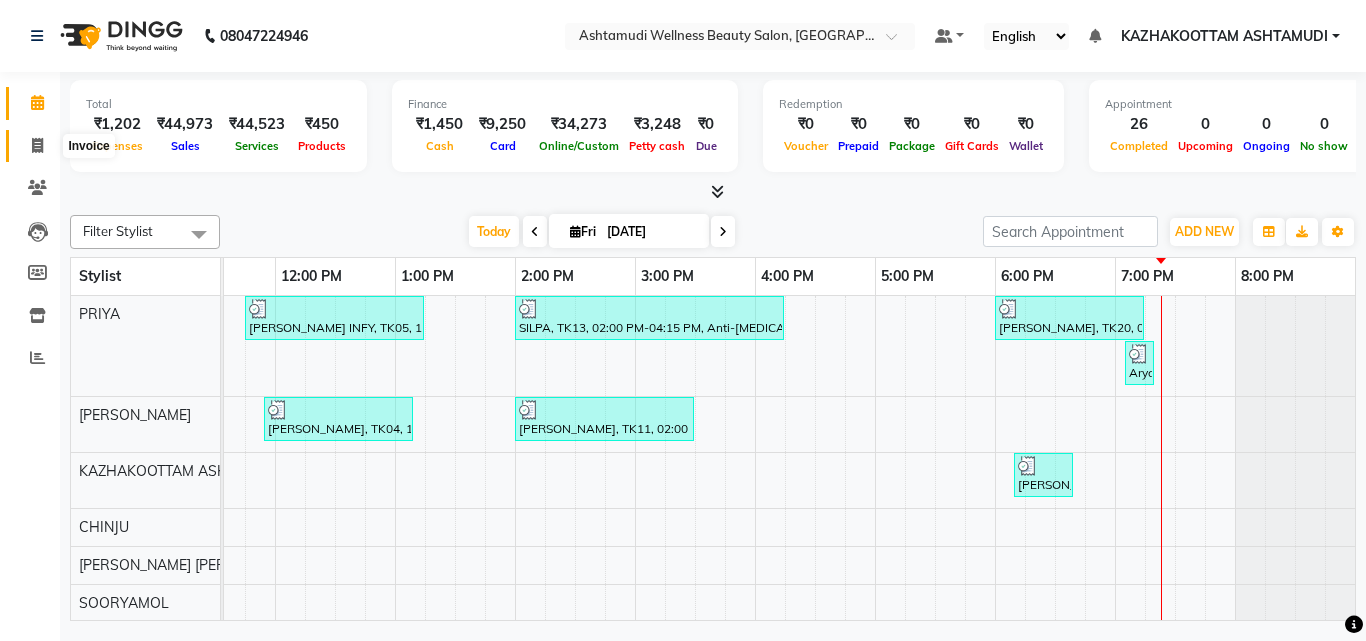 click 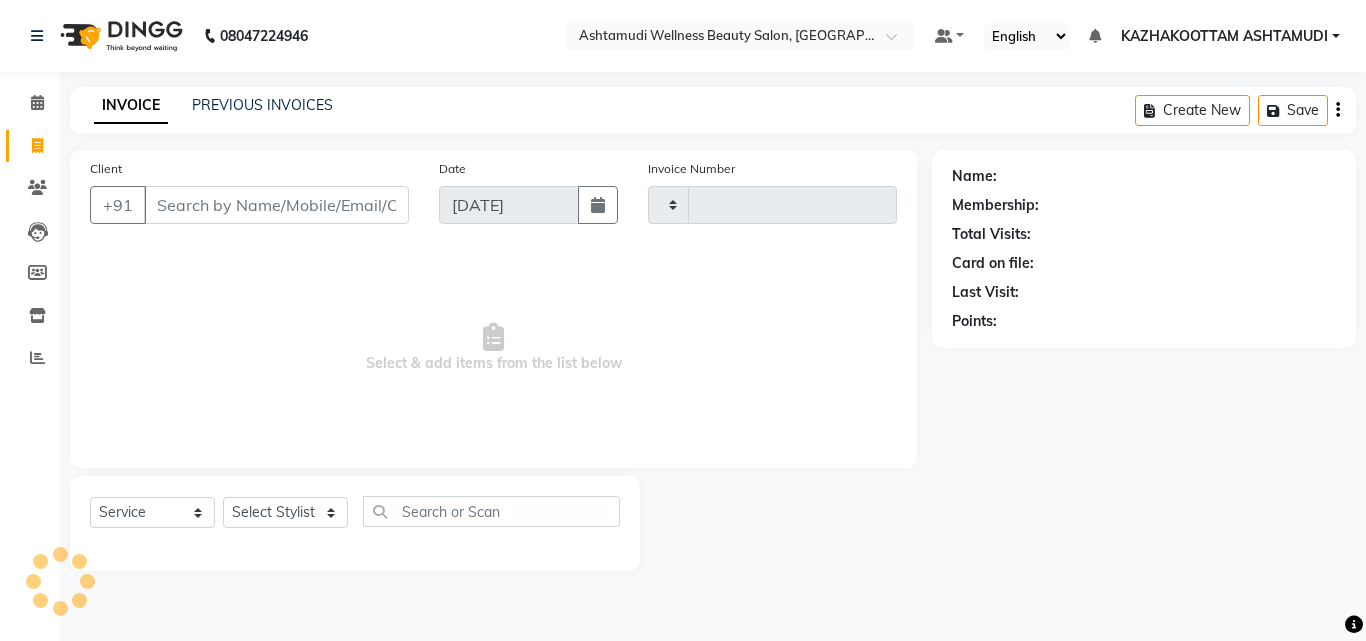 type 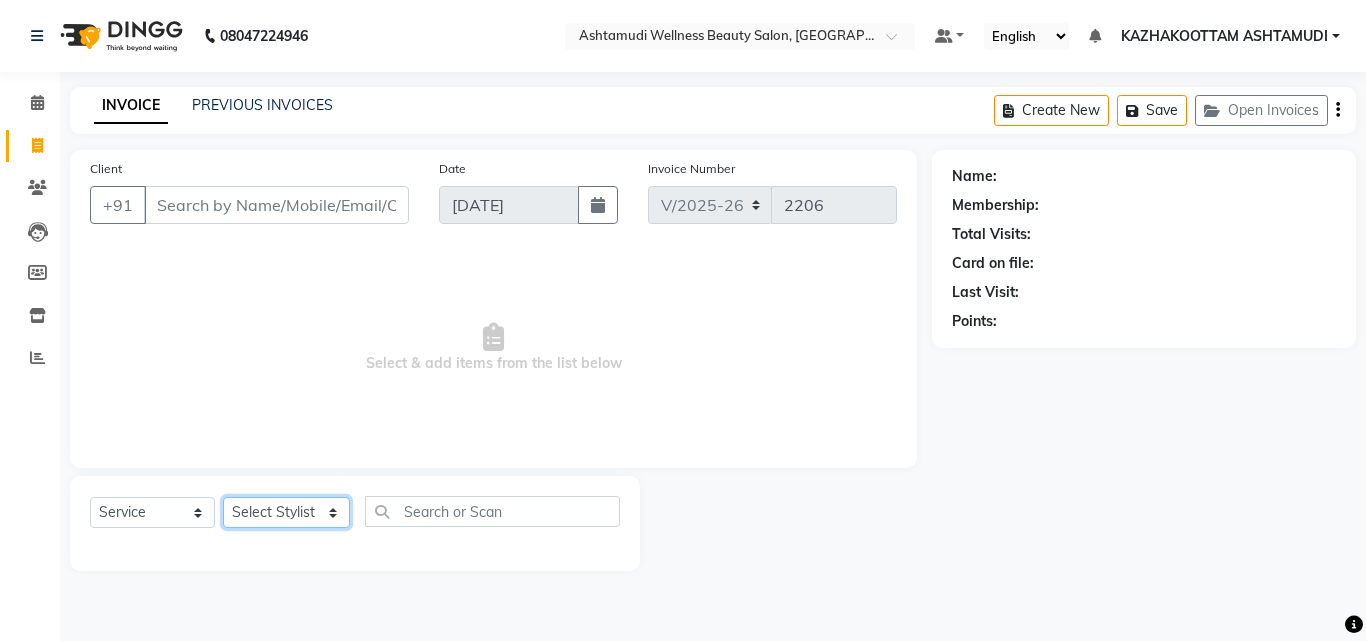 click on "Select Stylist Arya  CHINJU GEETA KAZHAKOOTTAM ASHTAMUDI [PERSON_NAME] [PERSON_NAME] [PERSON_NAME] [PERSON_NAME] SOORYAMOL" 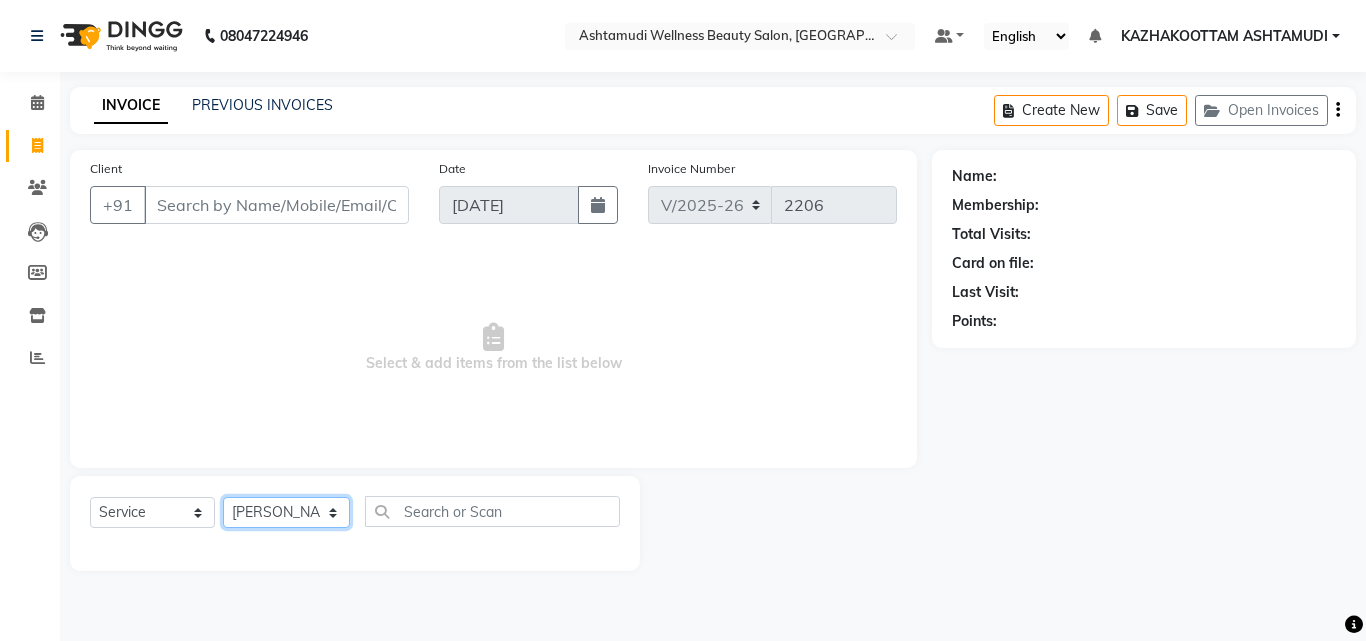 click on "Select Stylist Arya  CHINJU GEETA KAZHAKOOTTAM ASHTAMUDI [PERSON_NAME] [PERSON_NAME] [PERSON_NAME] [PERSON_NAME] SOORYAMOL" 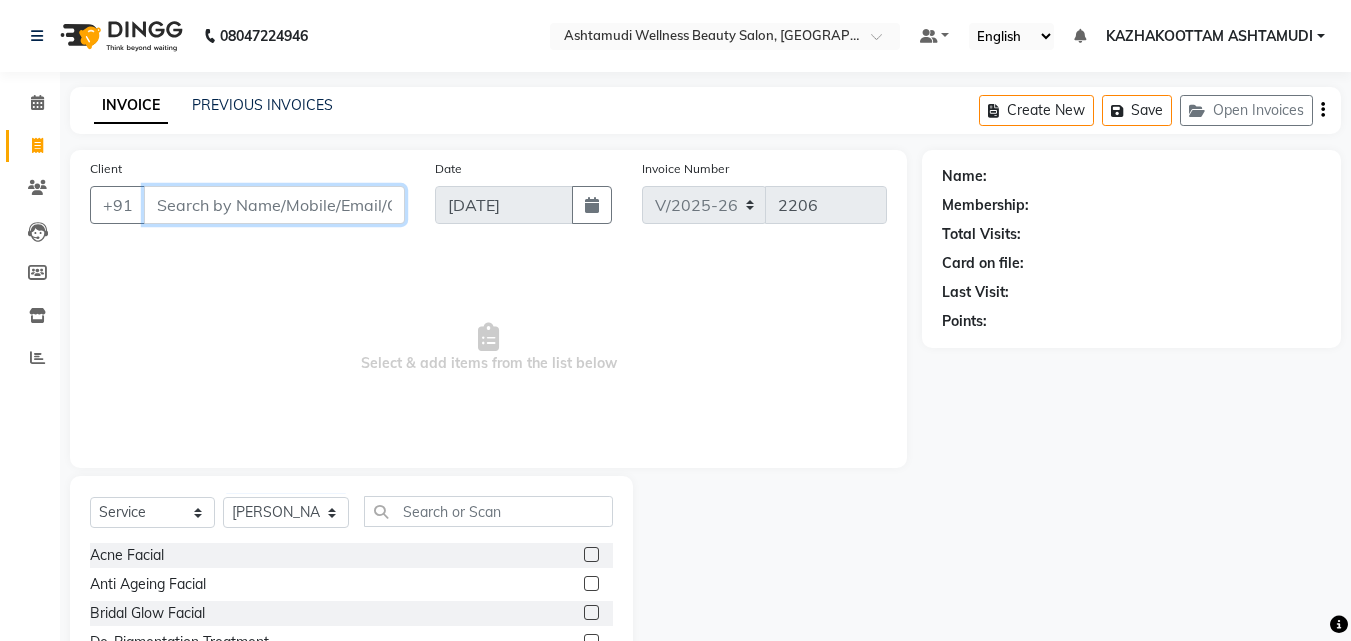 click on "Client" at bounding box center (274, 205) 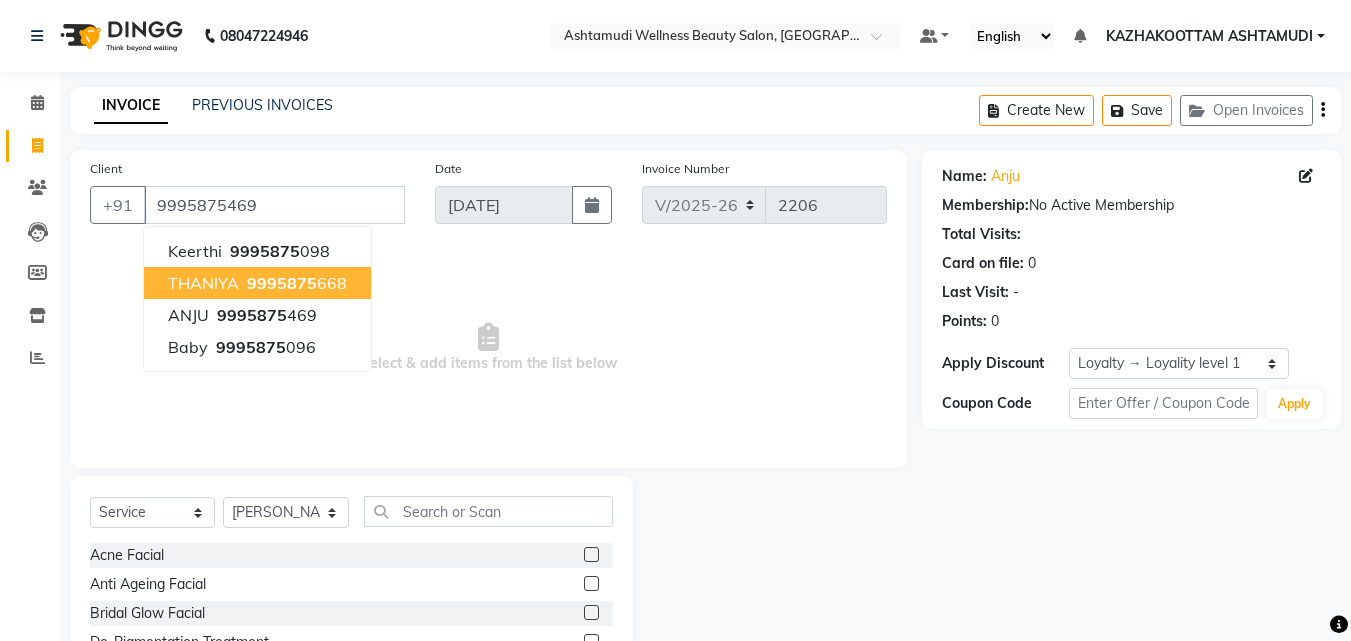 drag, startPoint x: 503, startPoint y: 313, endPoint x: 513, endPoint y: 309, distance: 10.770329 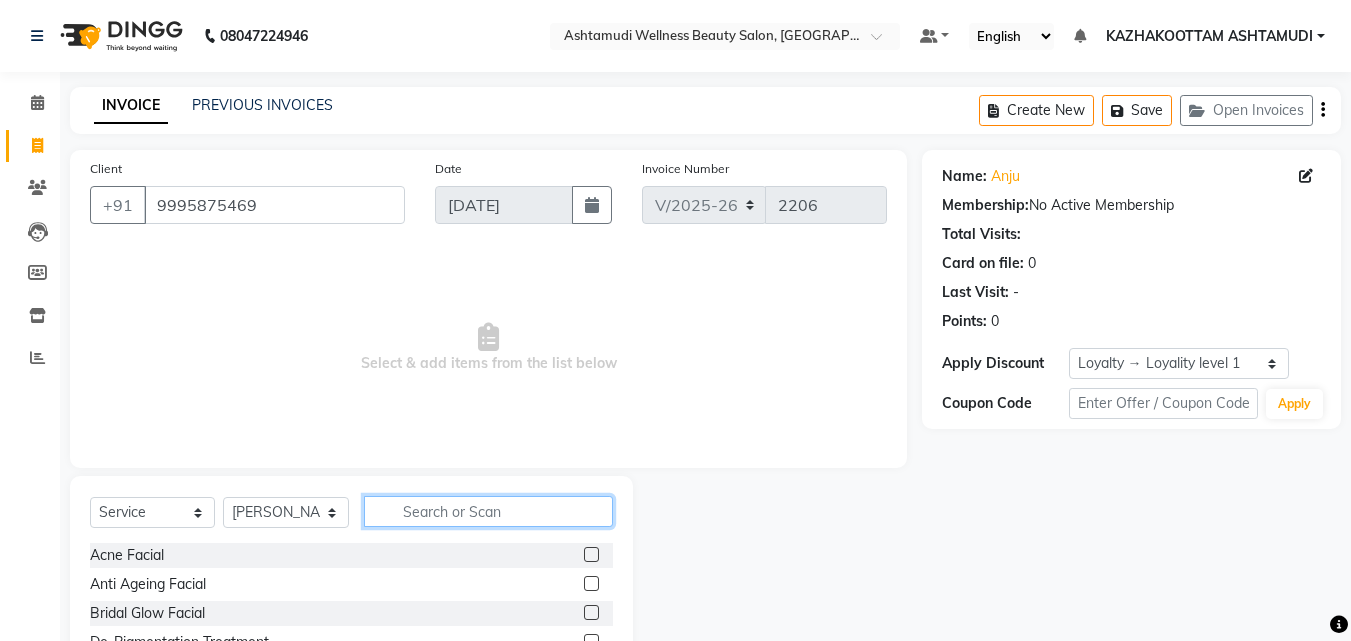 click 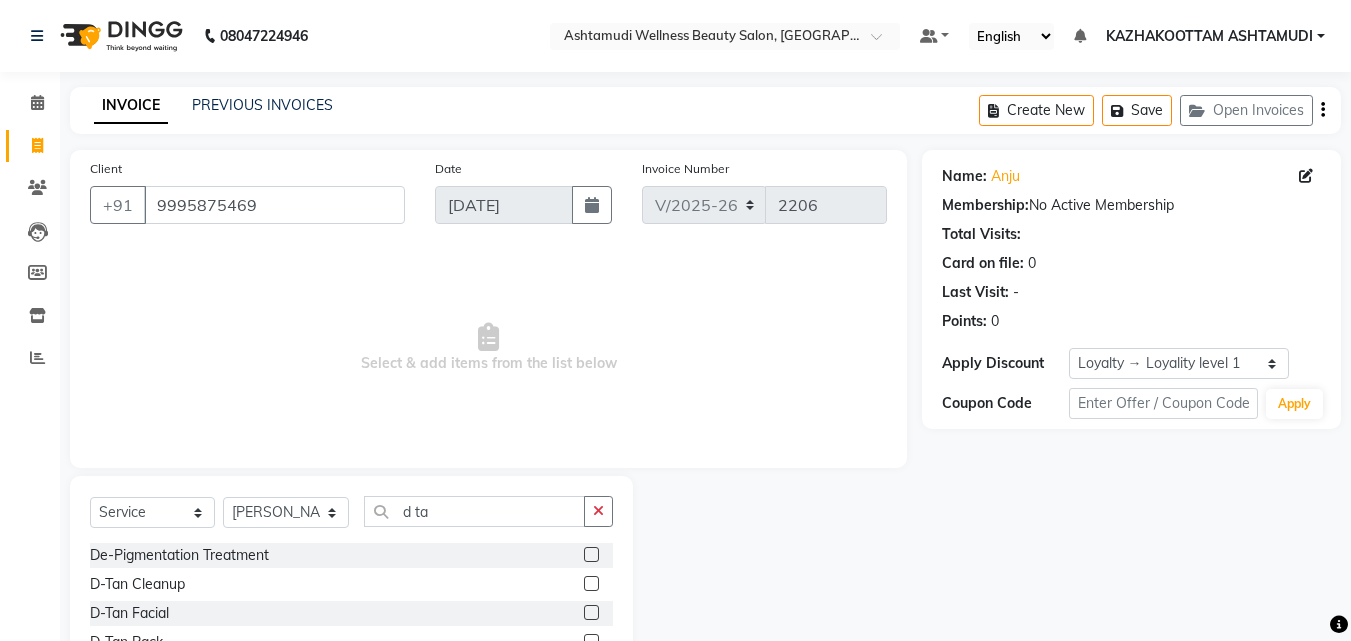 click 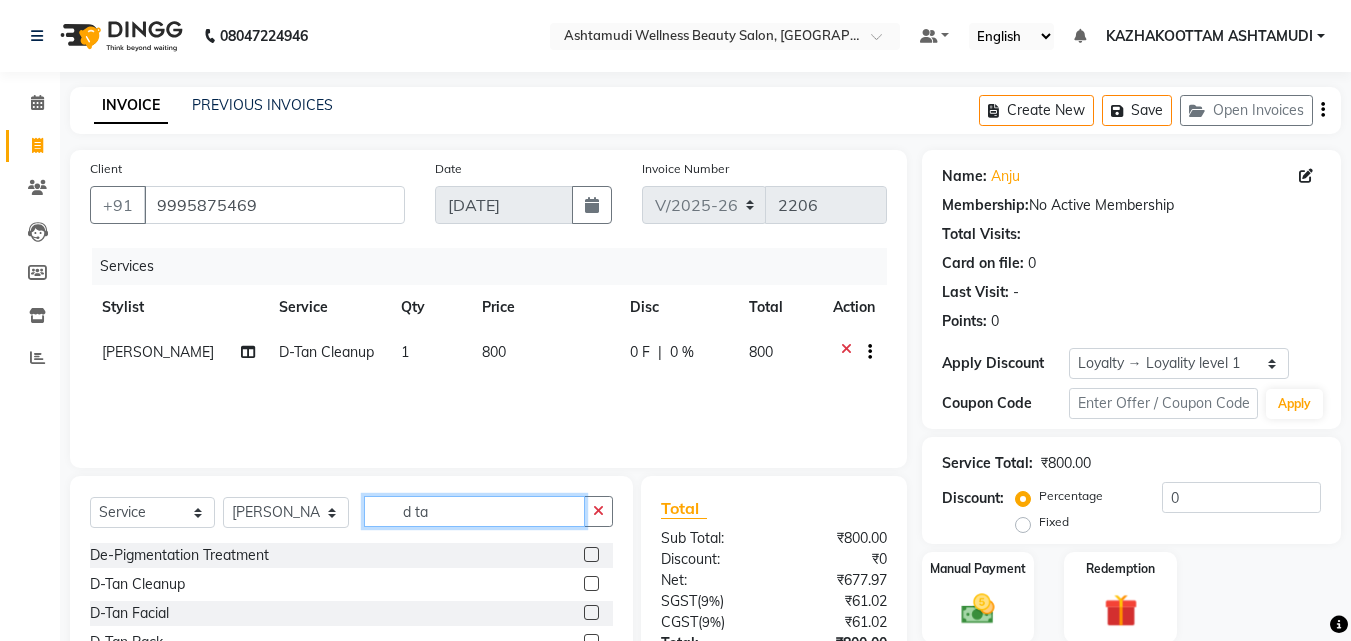 drag, startPoint x: 458, startPoint y: 513, endPoint x: 172, endPoint y: 495, distance: 286.5659 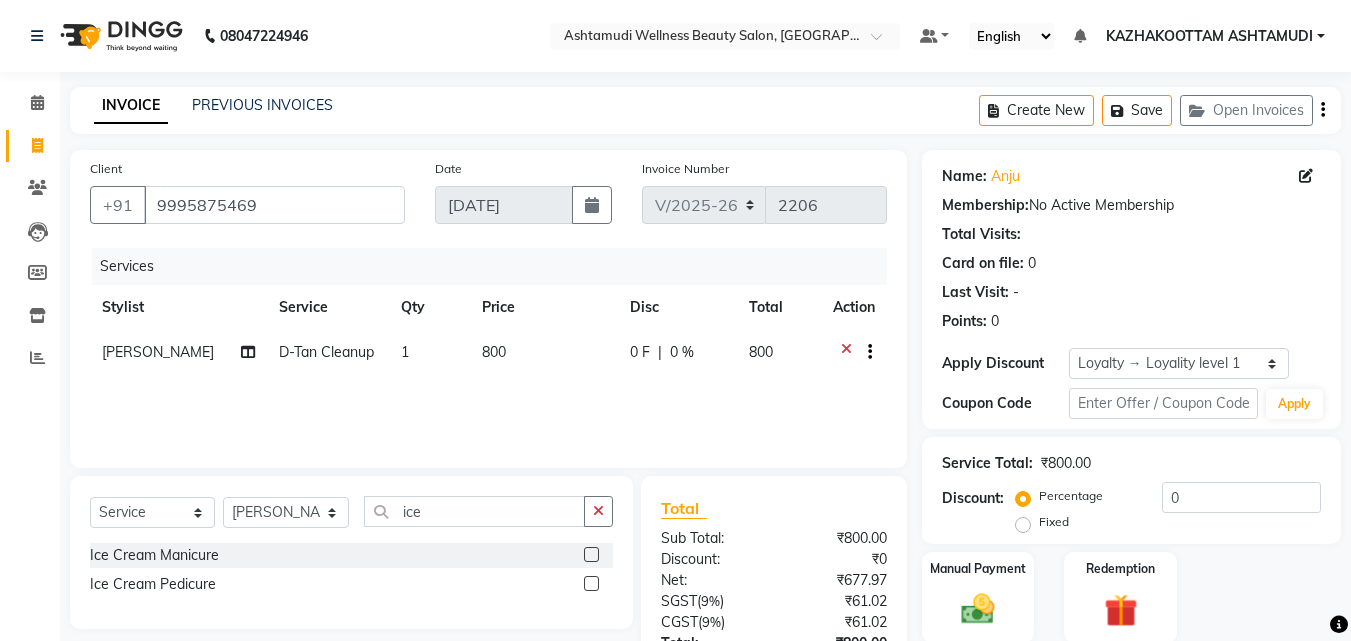 click 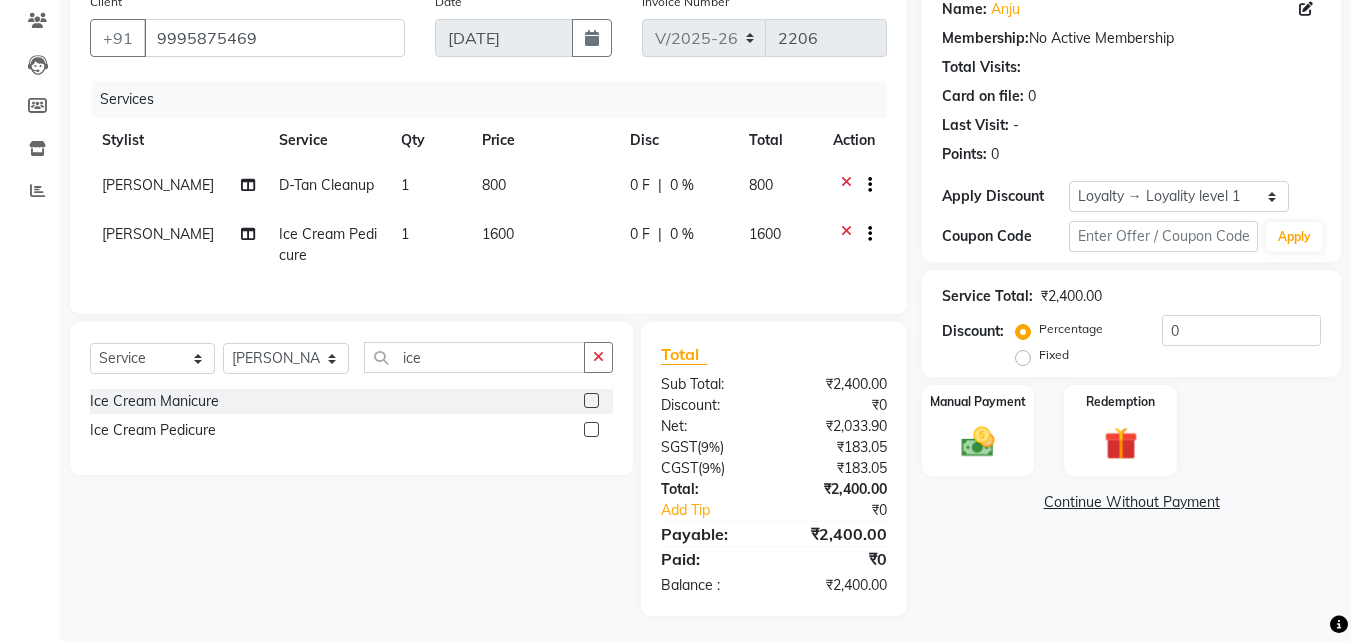 scroll, scrollTop: 187, scrollLeft: 0, axis: vertical 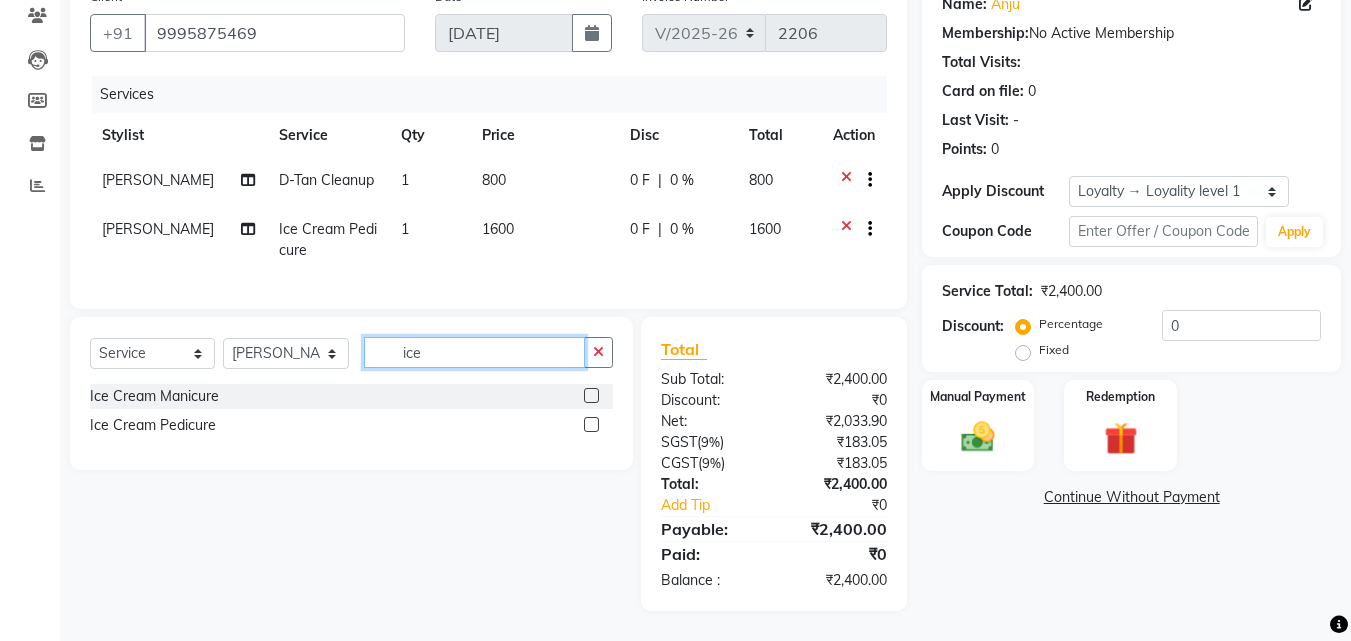 drag, startPoint x: 434, startPoint y: 352, endPoint x: 219, endPoint y: 340, distance: 215.33463 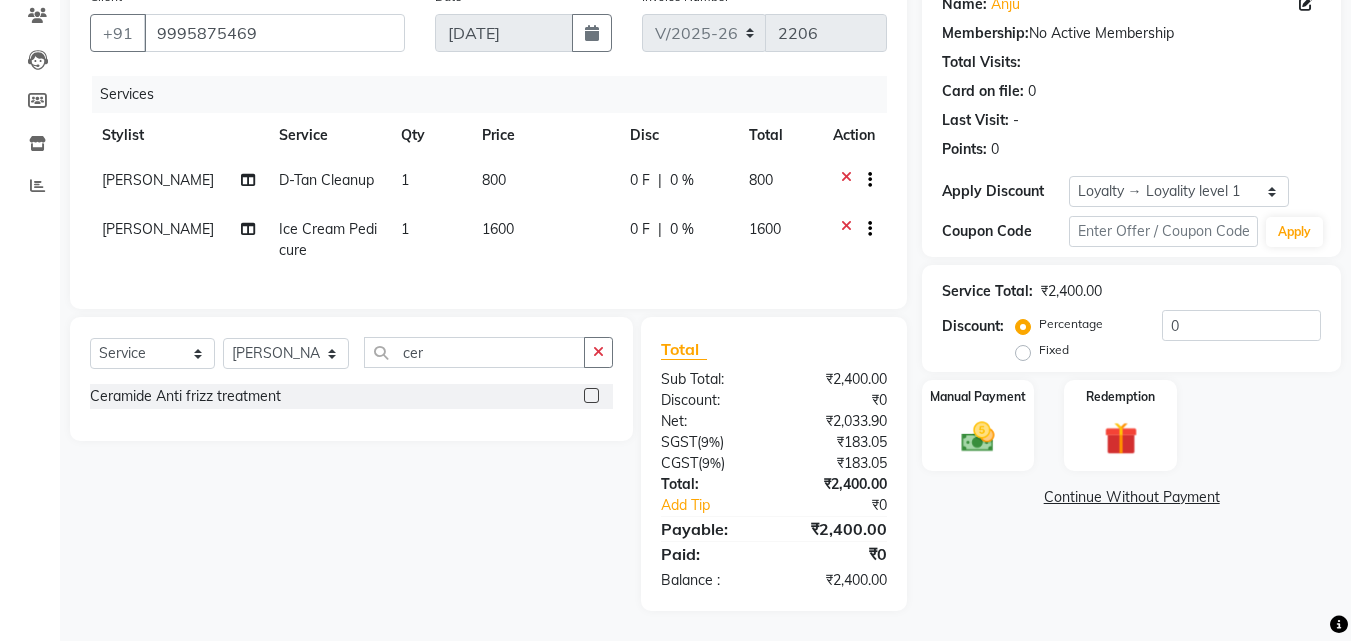click 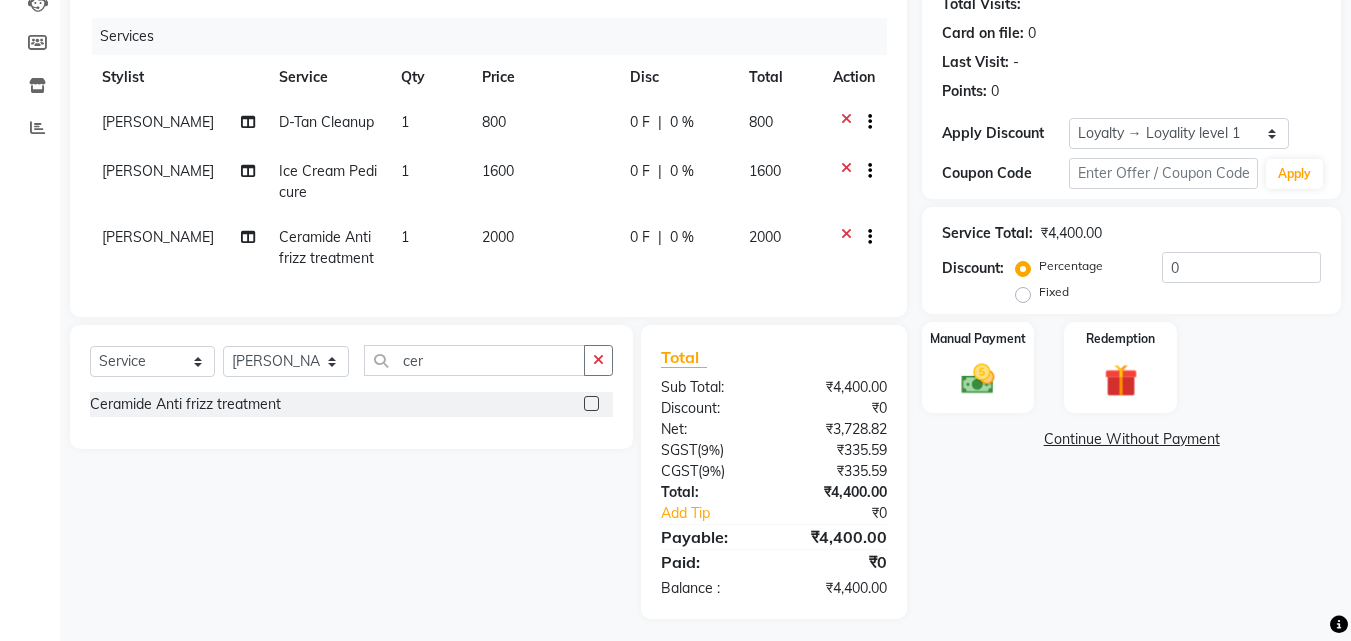scroll, scrollTop: 253, scrollLeft: 0, axis: vertical 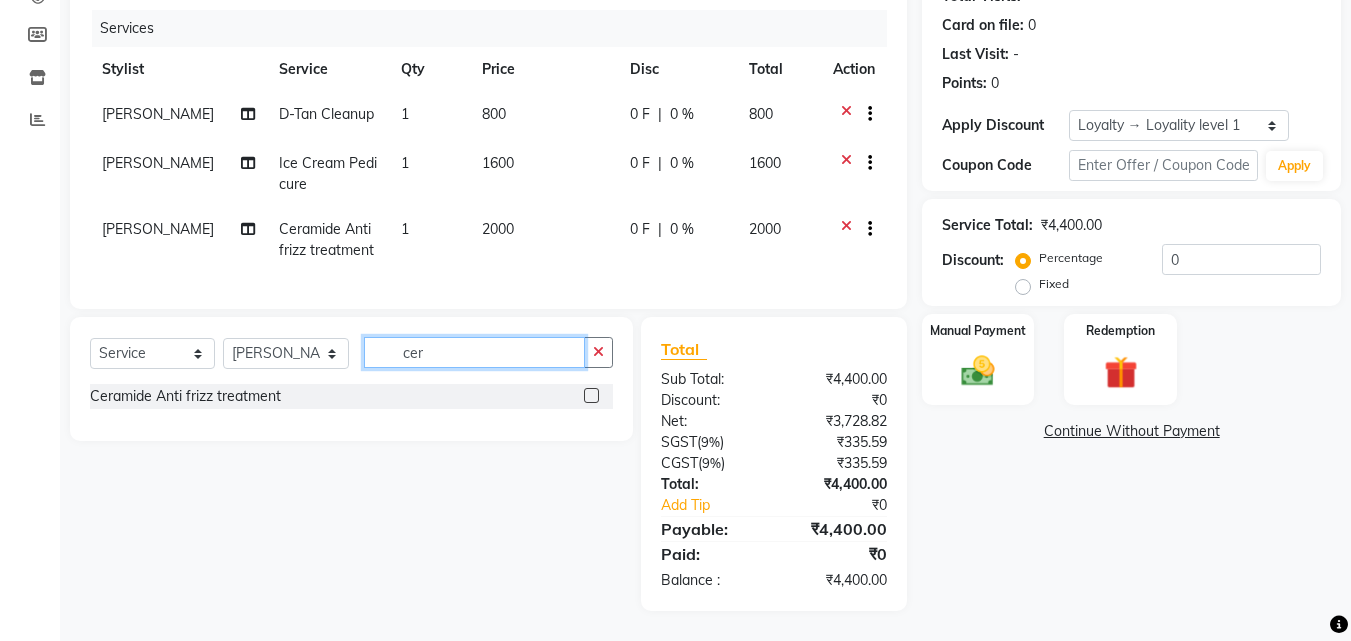 drag, startPoint x: 483, startPoint y: 355, endPoint x: 265, endPoint y: 365, distance: 218.22923 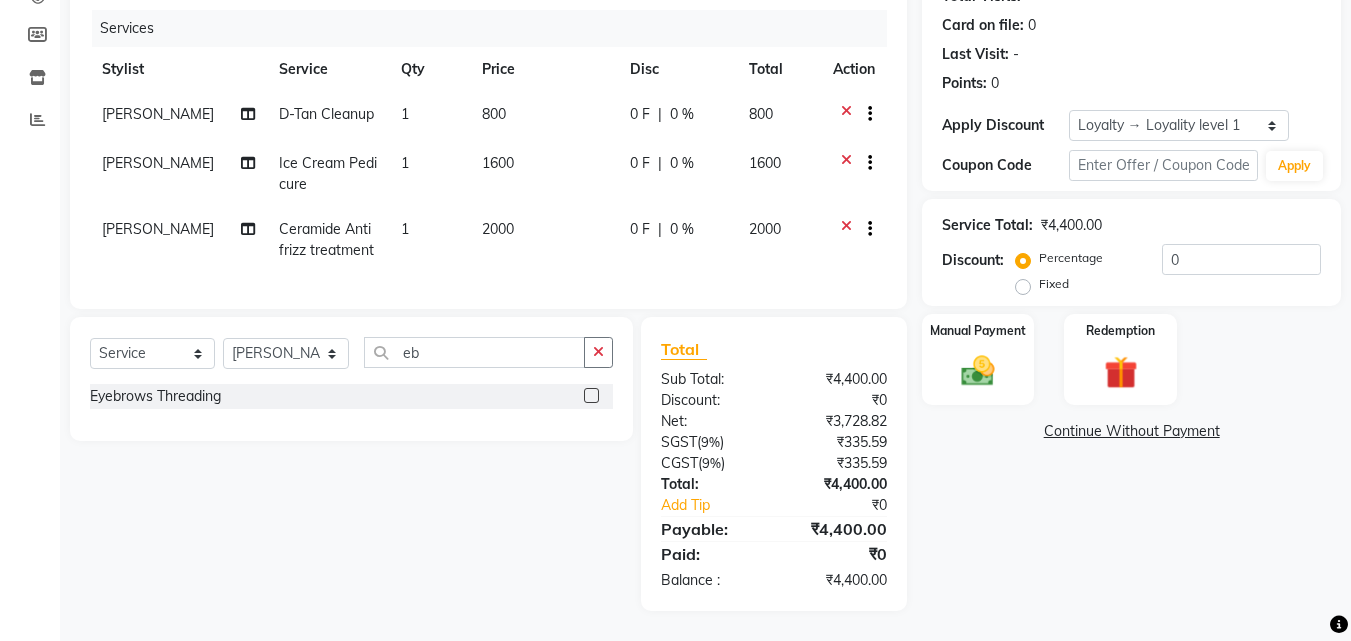 click 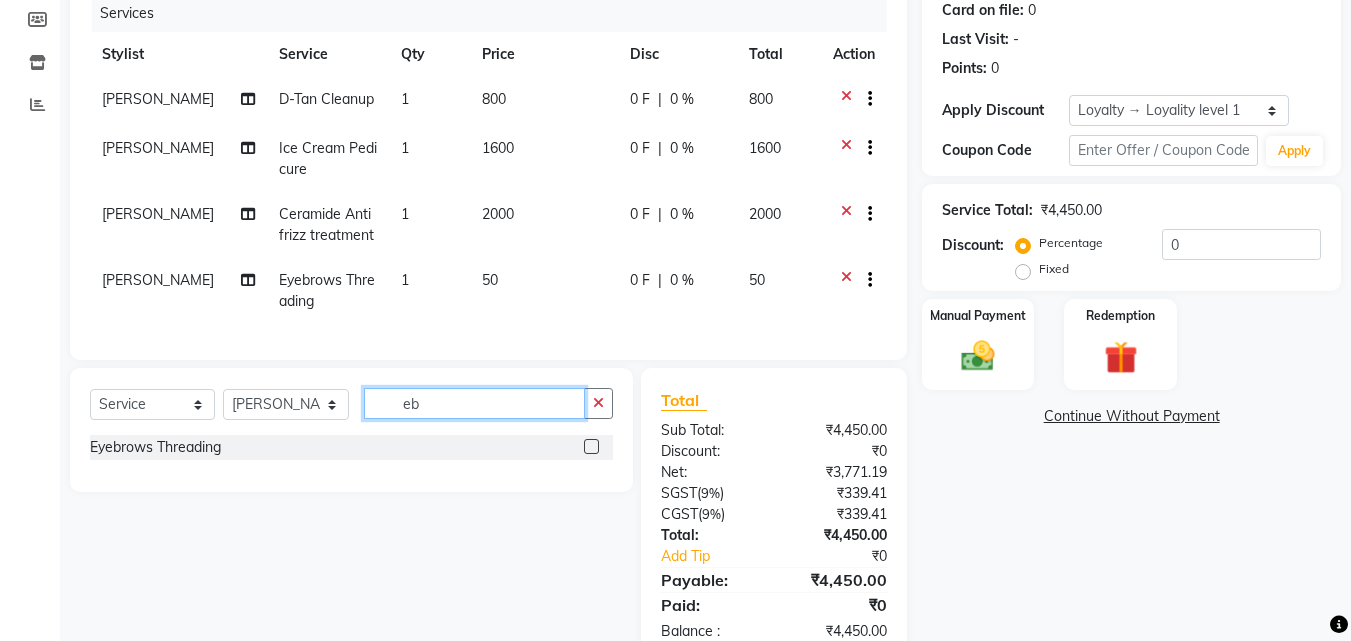 drag, startPoint x: 460, startPoint y: 420, endPoint x: 301, endPoint y: 407, distance: 159.53056 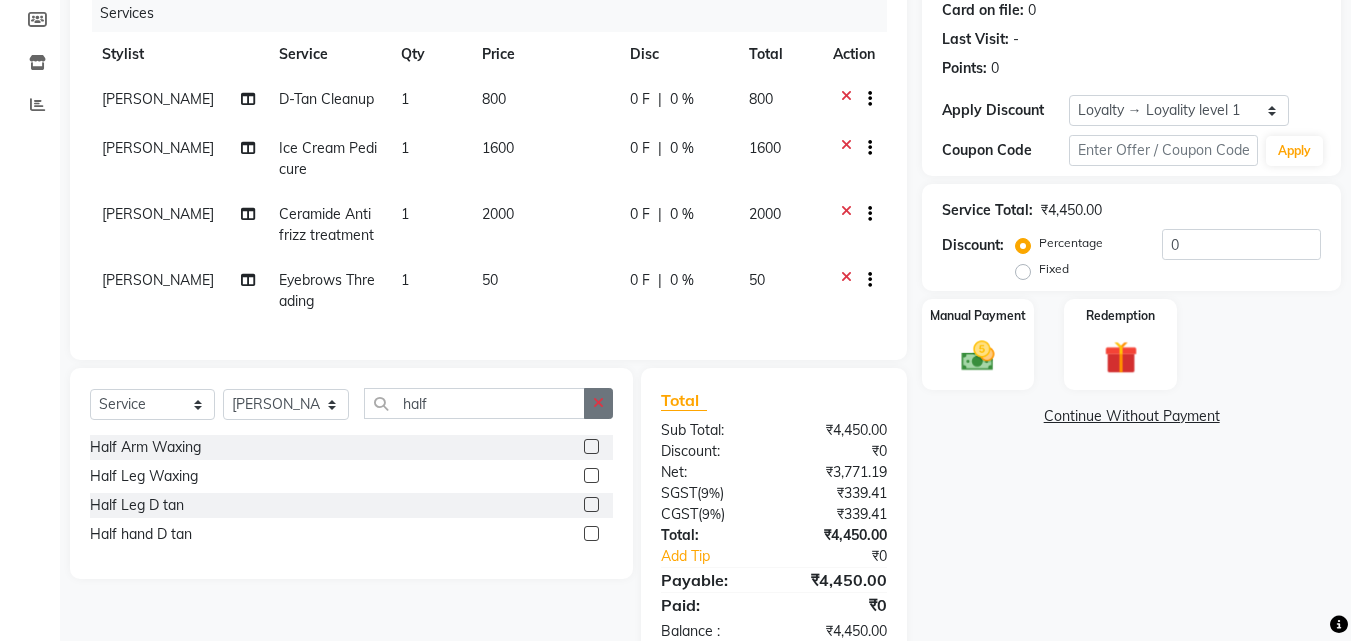 click 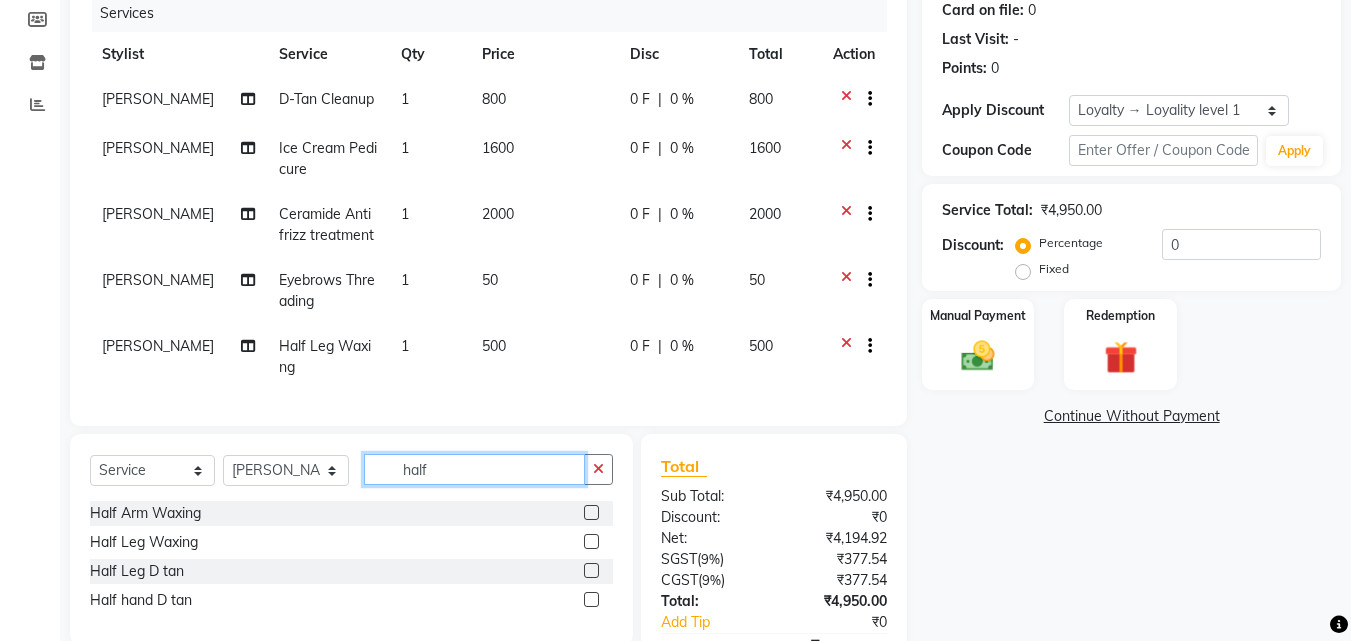drag, startPoint x: 439, startPoint y: 480, endPoint x: 183, endPoint y: 466, distance: 256.38254 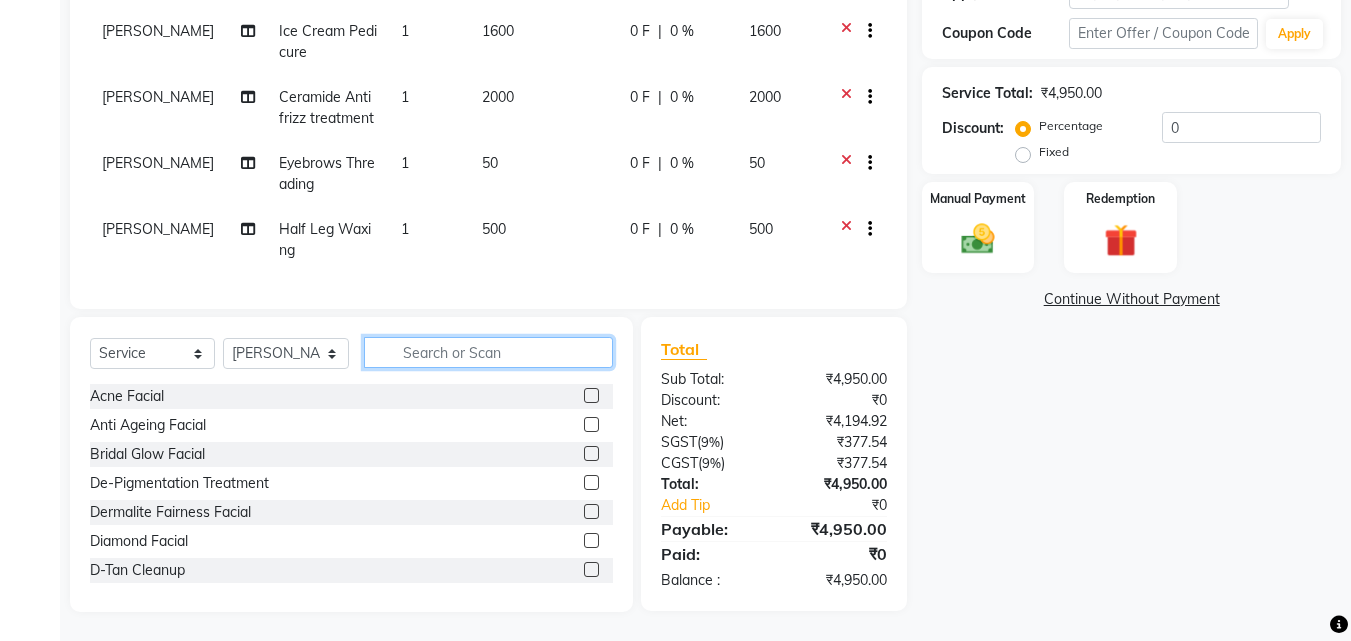 scroll, scrollTop: 386, scrollLeft: 0, axis: vertical 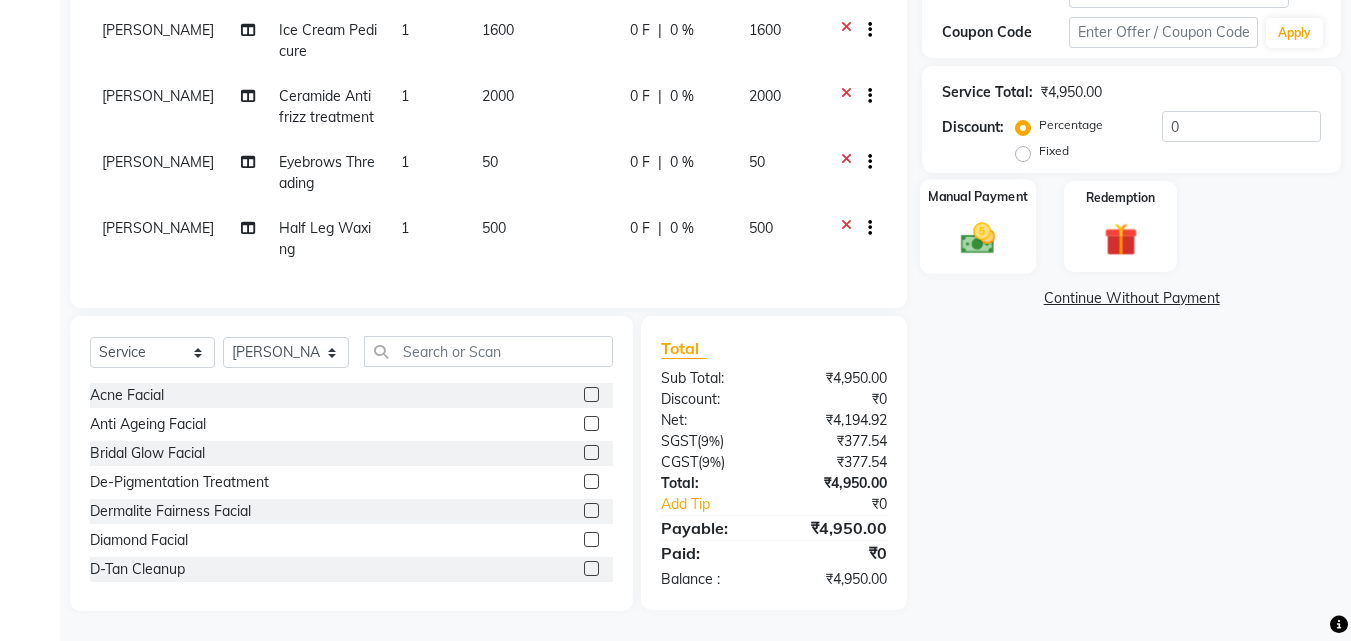 click 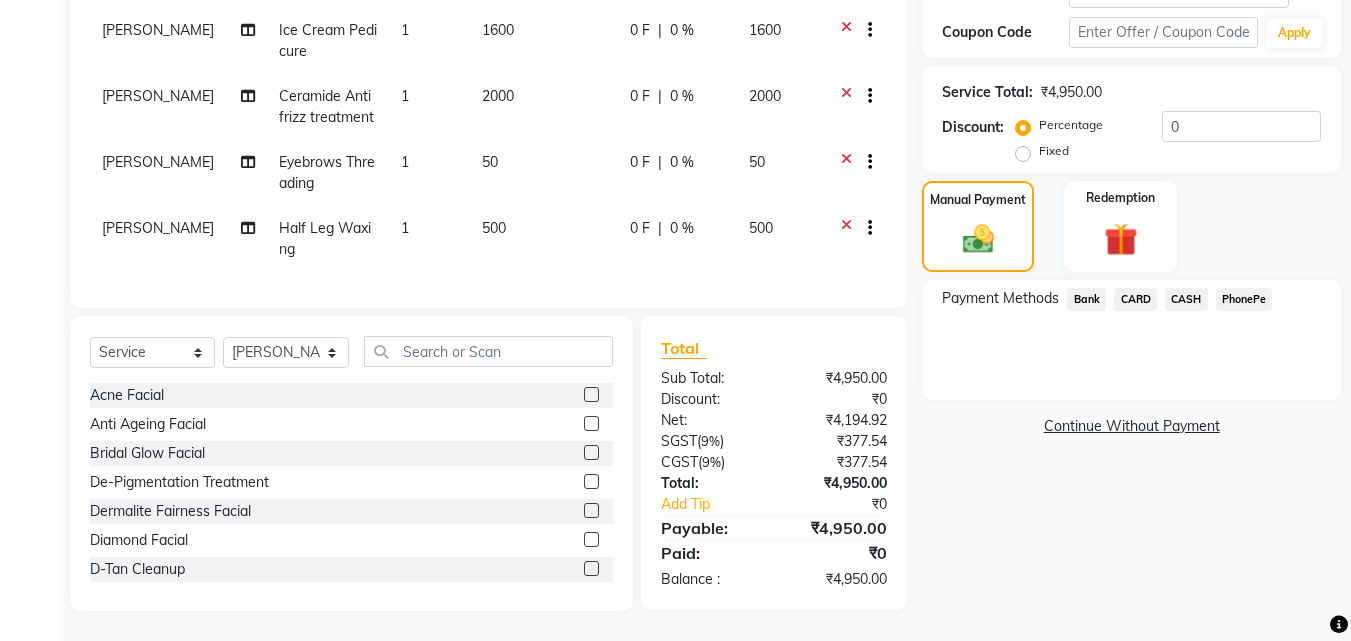 click on "PhonePe" 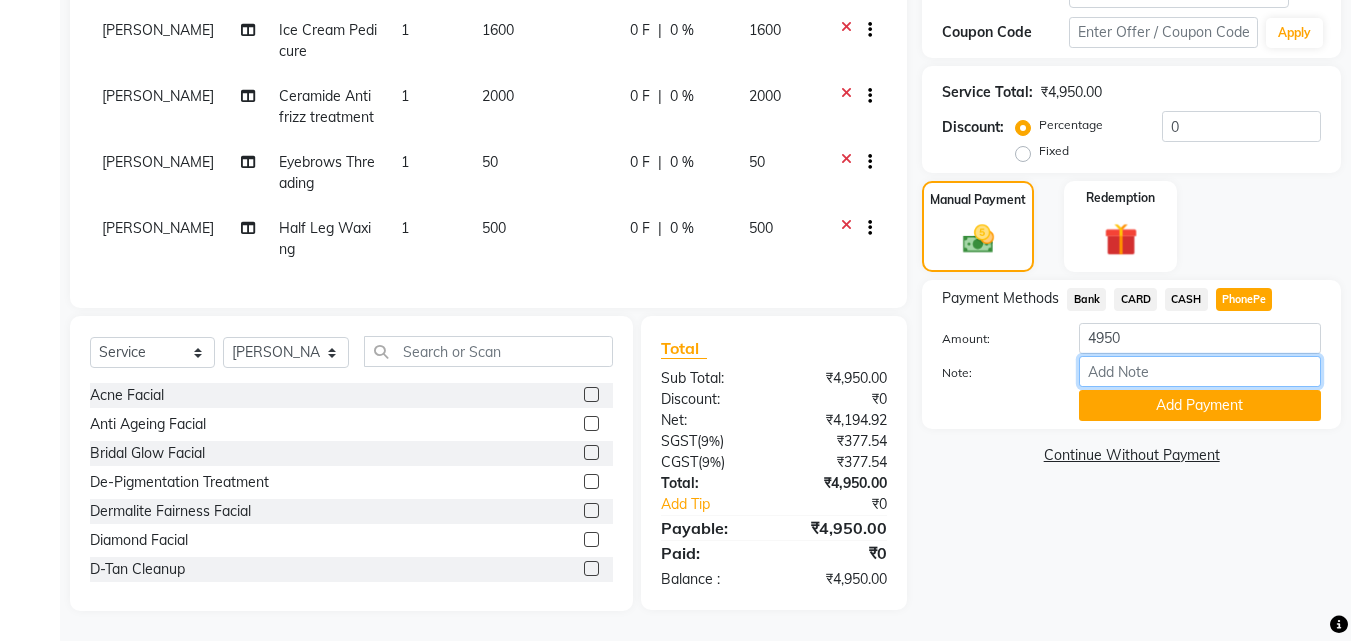 click on "Note:" at bounding box center [1200, 371] 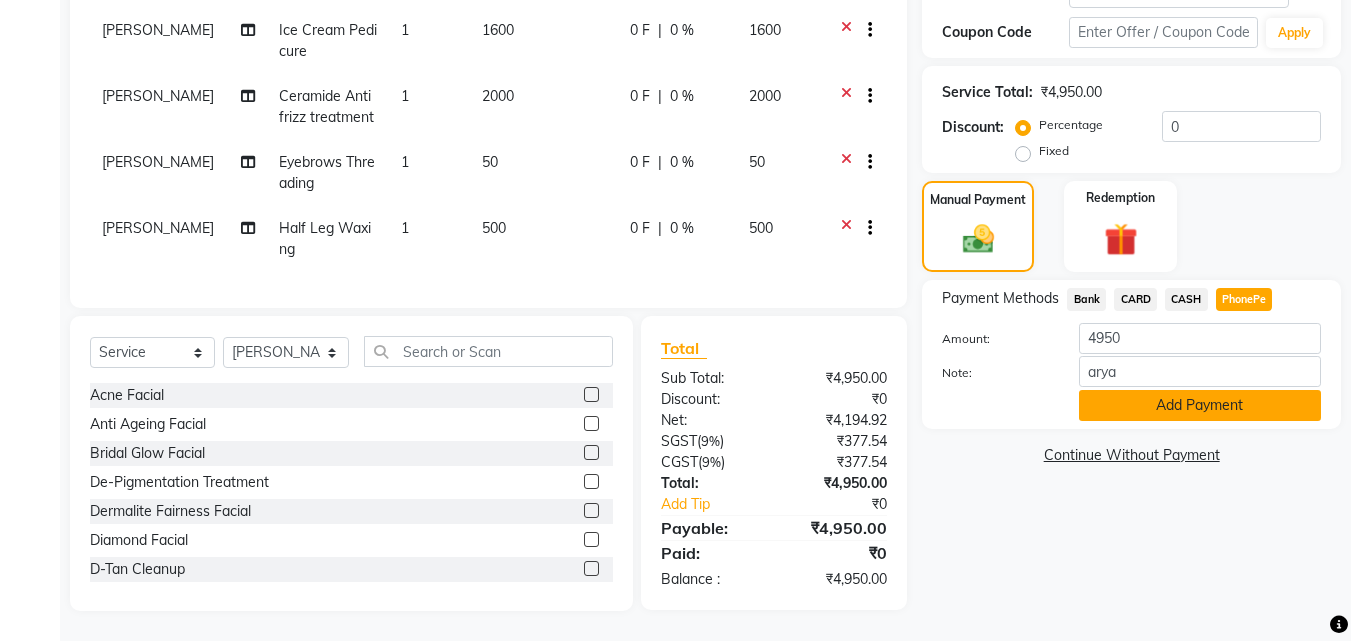 click on "Add Payment" 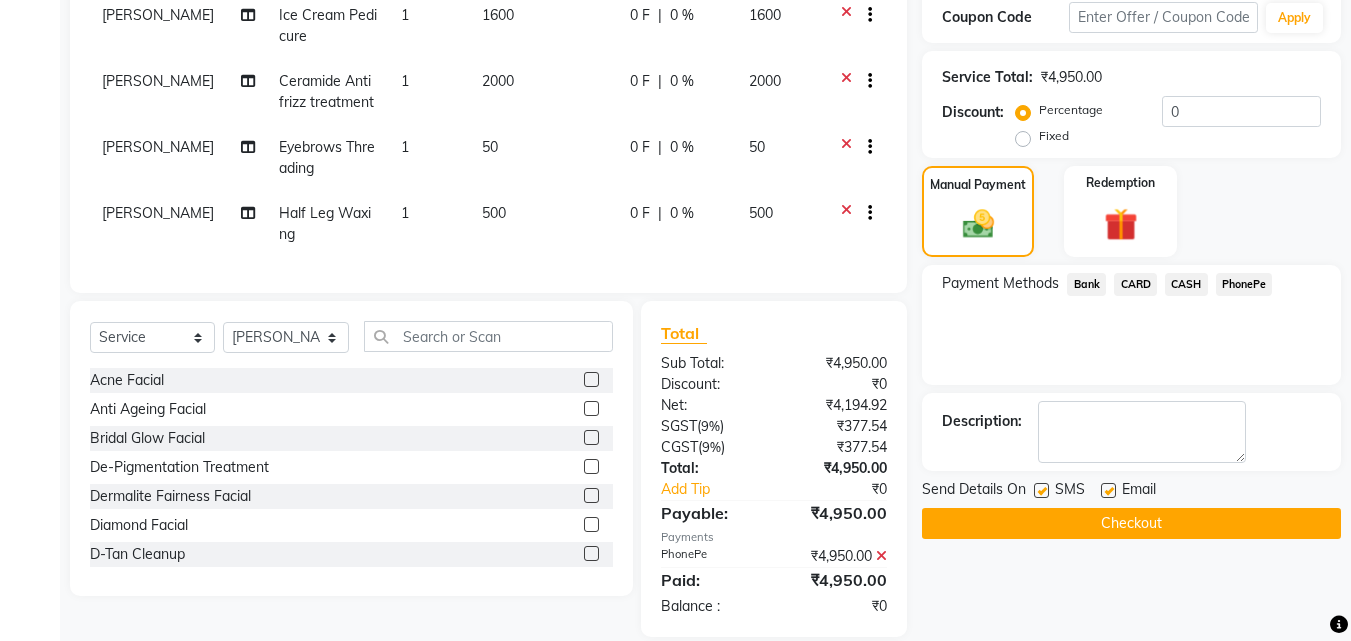 click 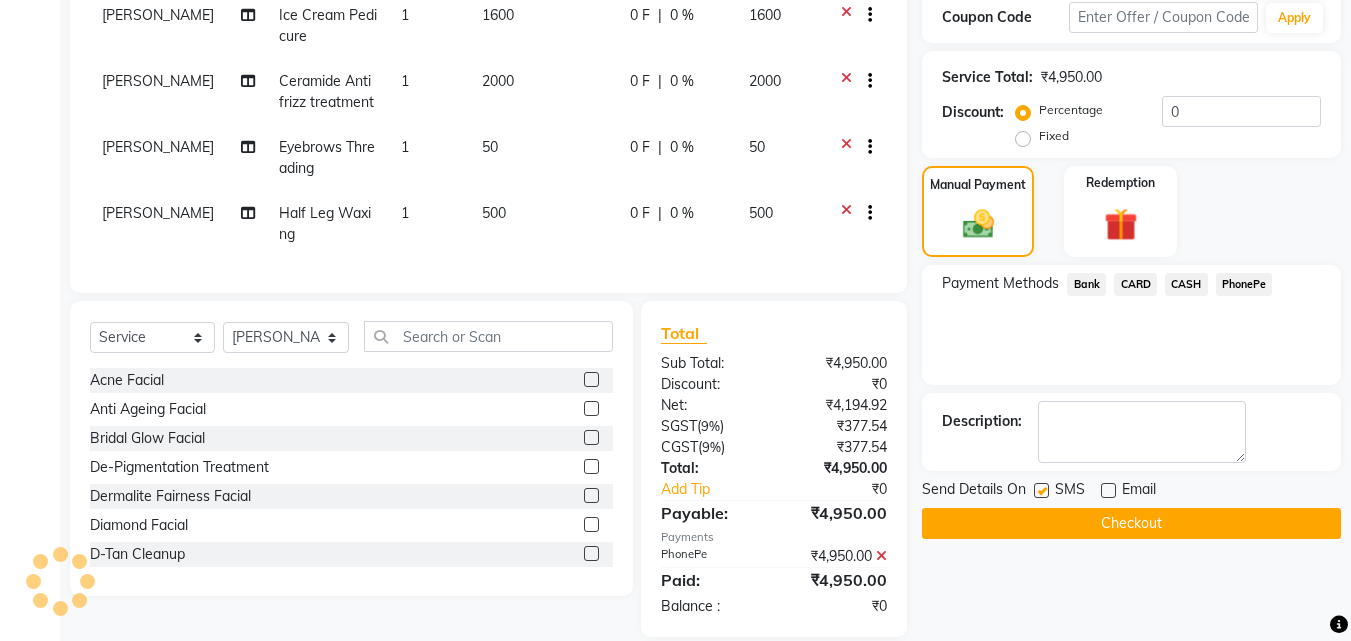 click 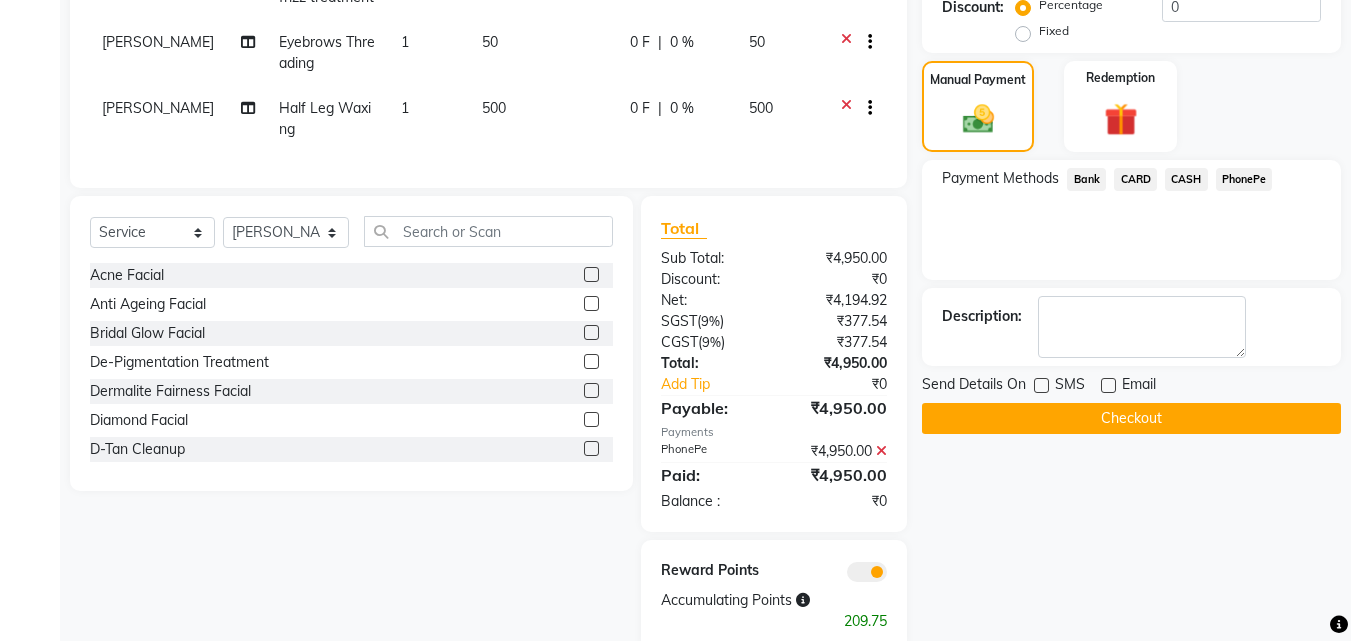 scroll, scrollTop: 547, scrollLeft: 0, axis: vertical 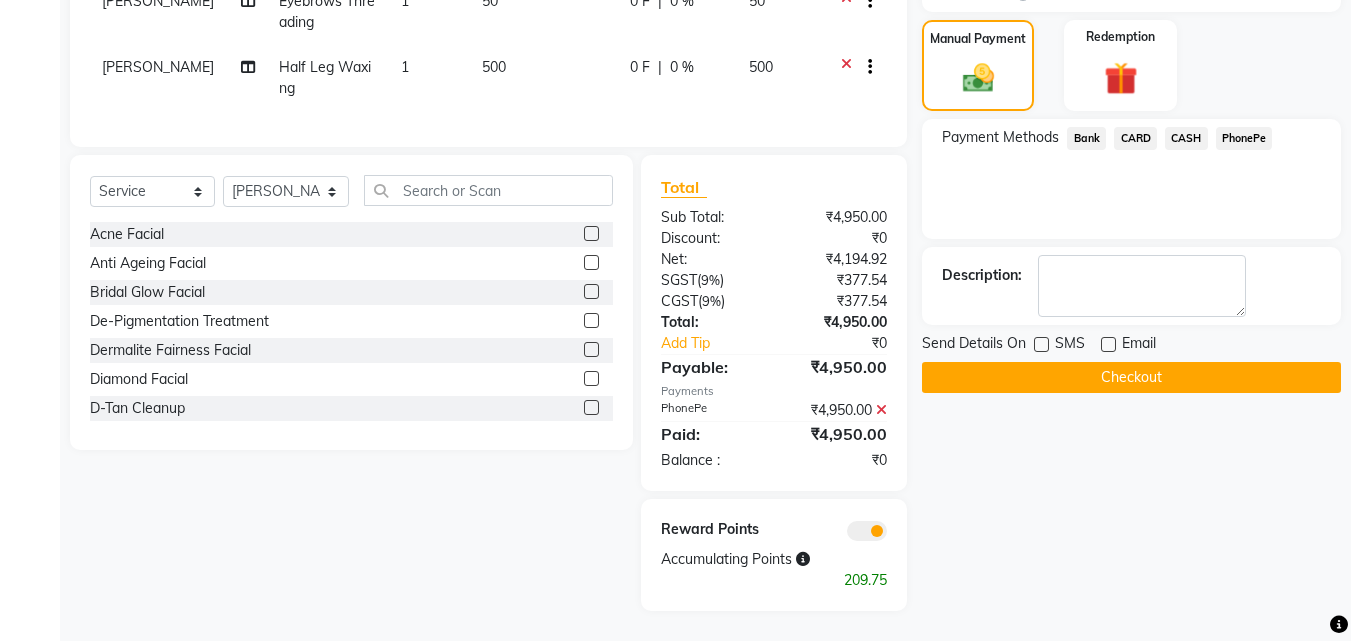 click on "Checkout" 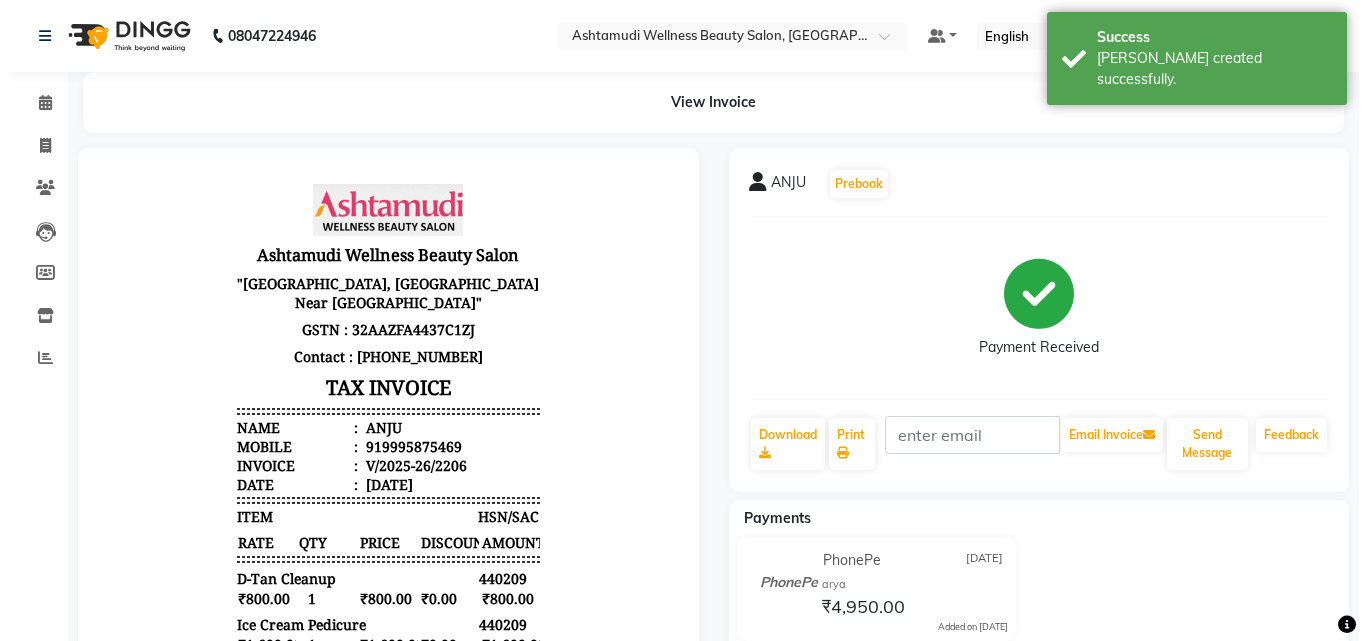 scroll, scrollTop: 0, scrollLeft: 0, axis: both 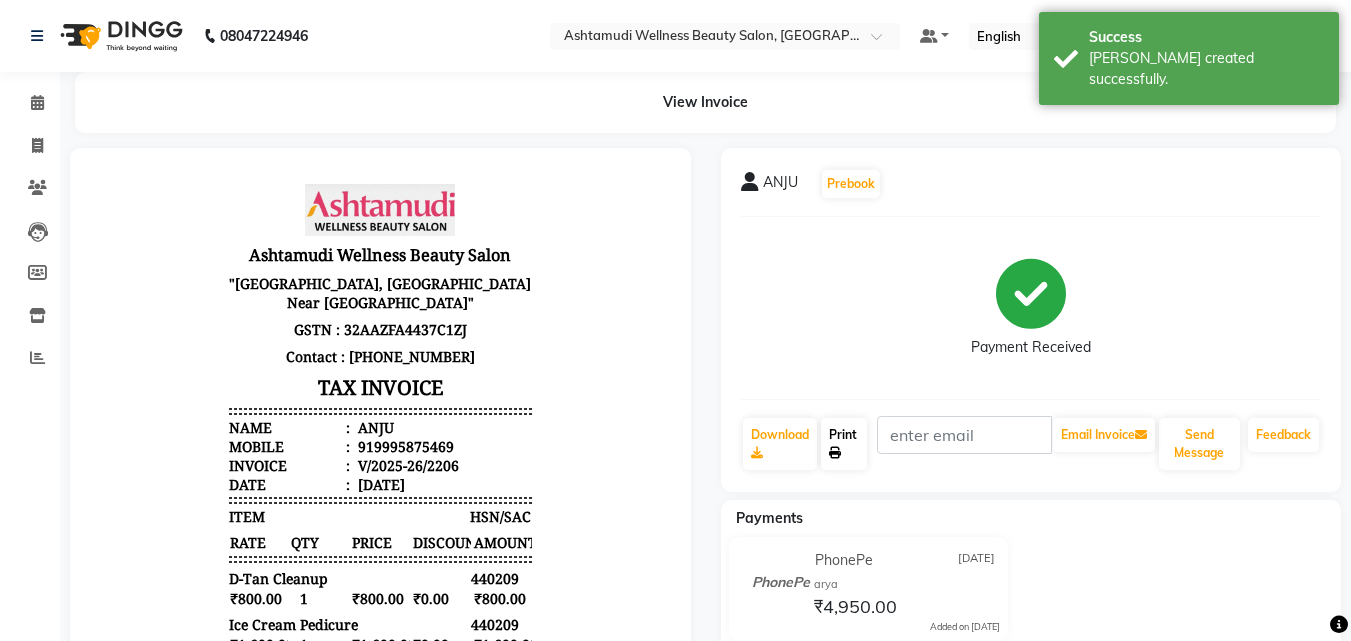 click on "Print" 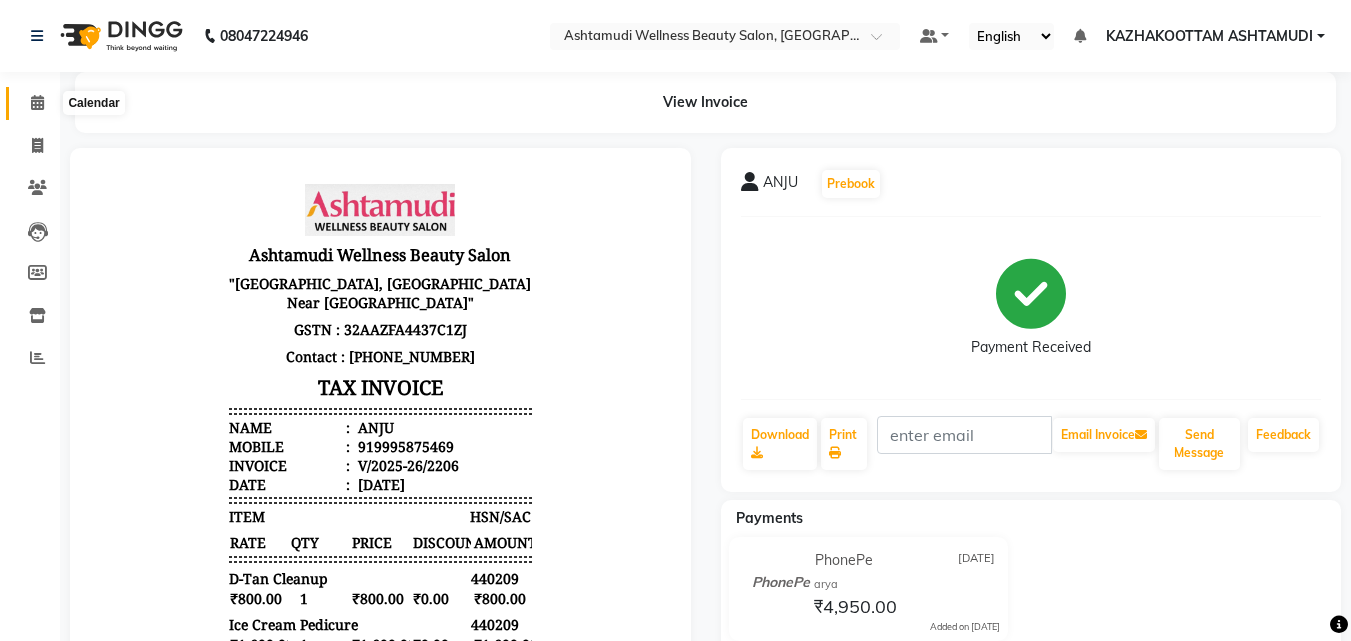 click 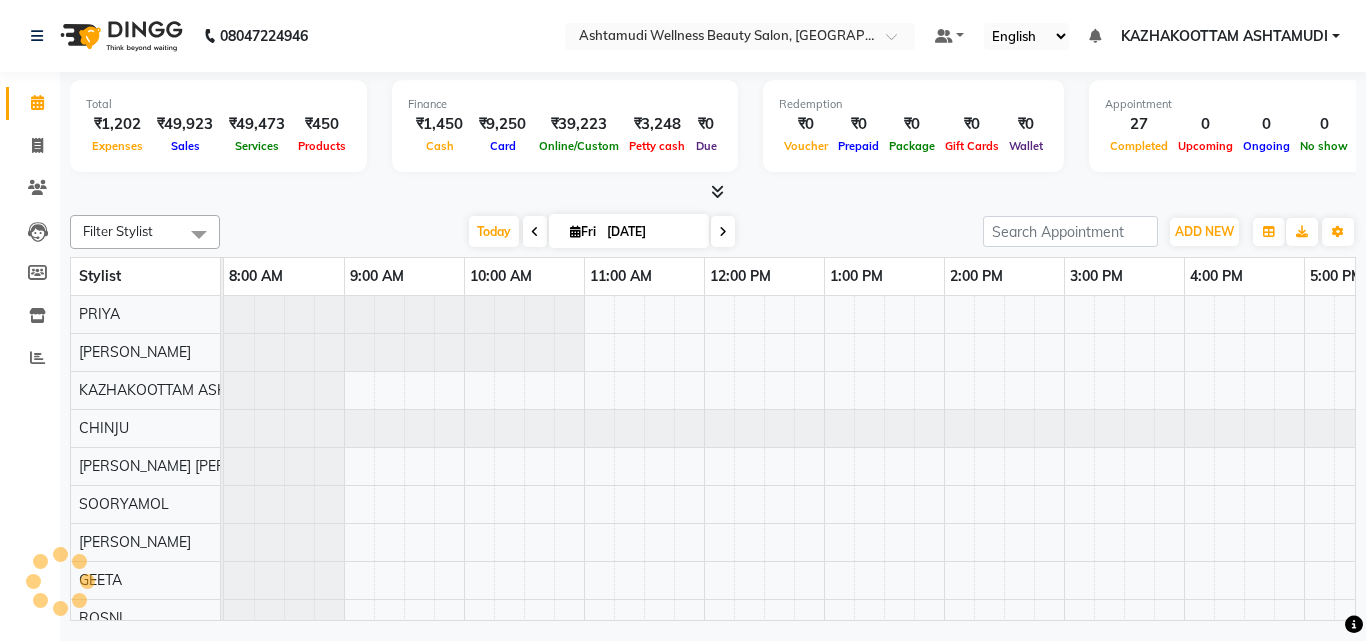 scroll, scrollTop: 0, scrollLeft: 0, axis: both 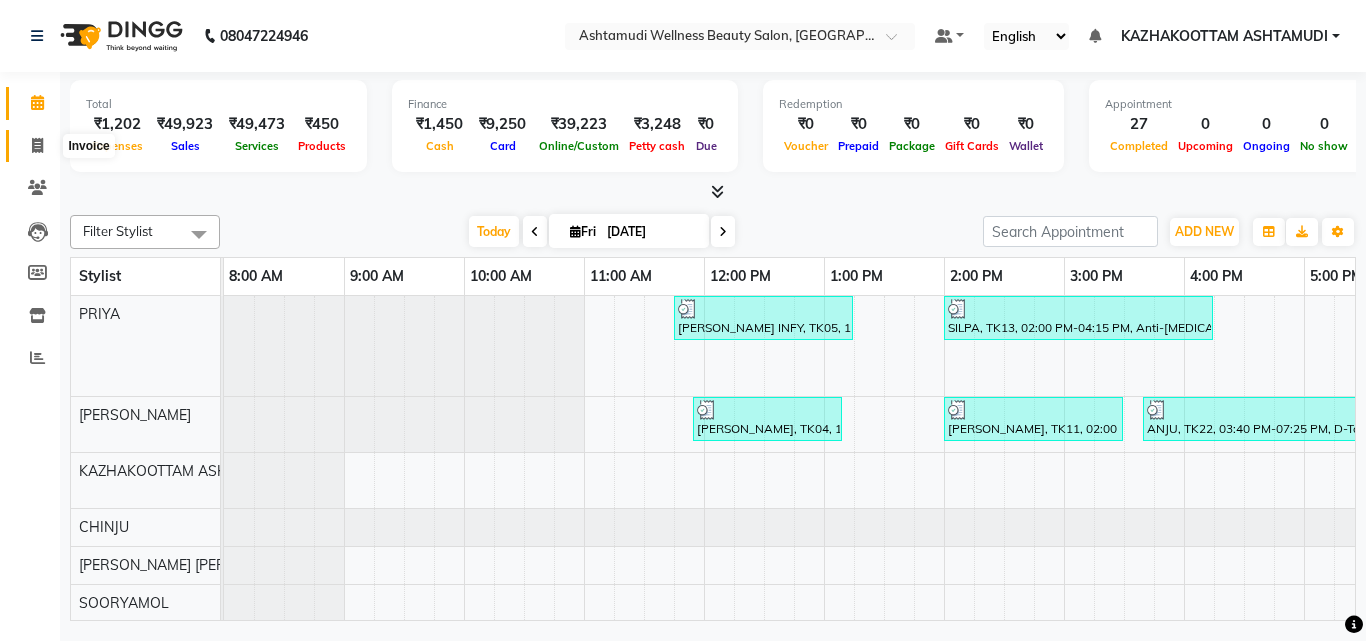 click 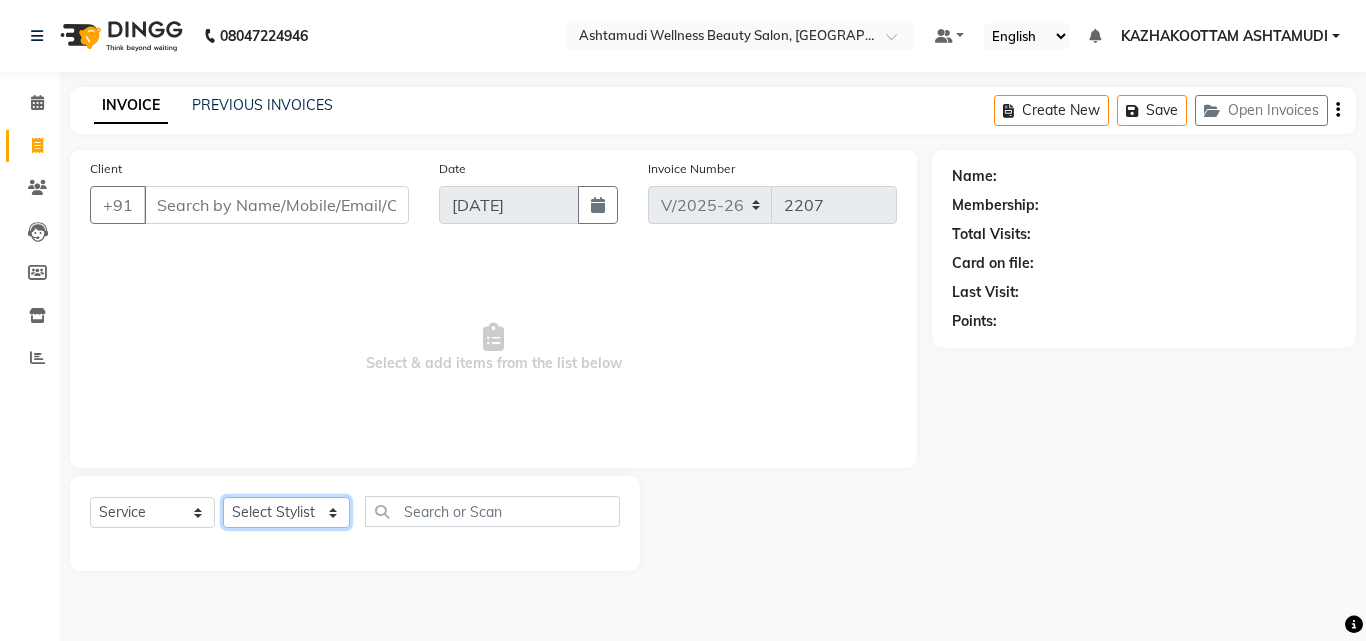click on "Select Stylist Arya  CHINJU GEETA KAZHAKOOTTAM ASHTAMUDI [PERSON_NAME] [PERSON_NAME] [PERSON_NAME] [PERSON_NAME] SOORYAMOL" 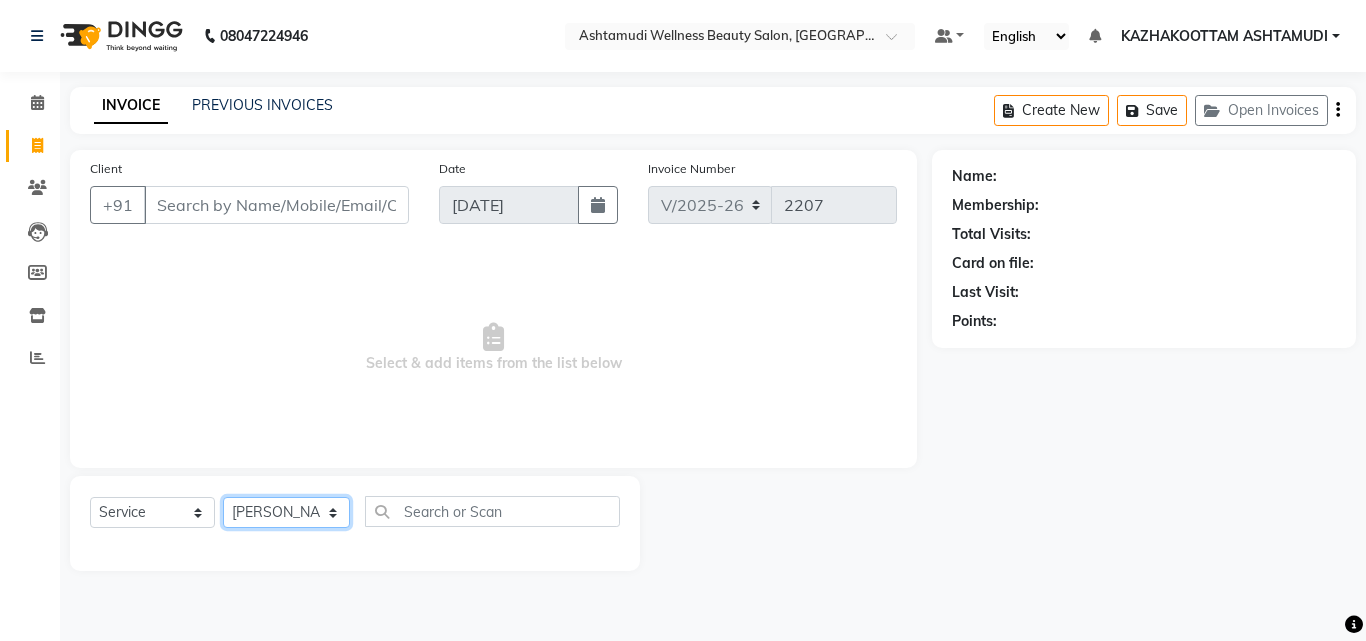 click on "Select Stylist Arya  CHINJU GEETA KAZHAKOOTTAM ASHTAMUDI [PERSON_NAME] [PERSON_NAME] [PERSON_NAME] [PERSON_NAME] SOORYAMOL" 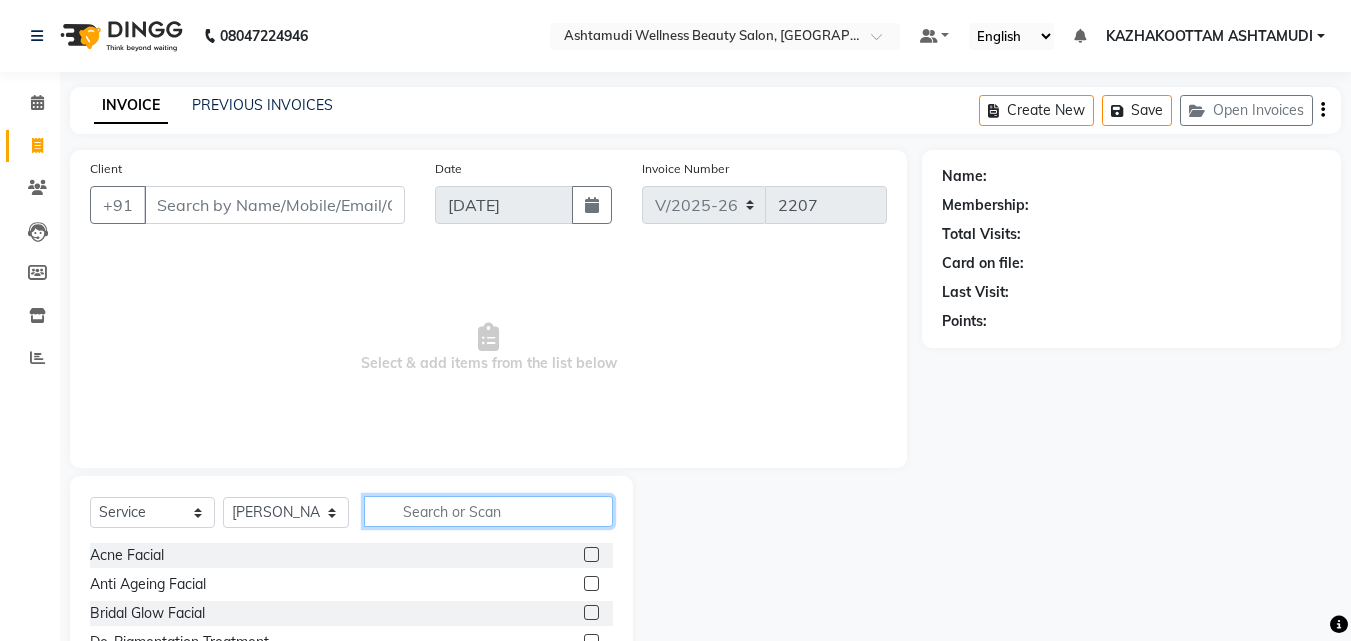 click 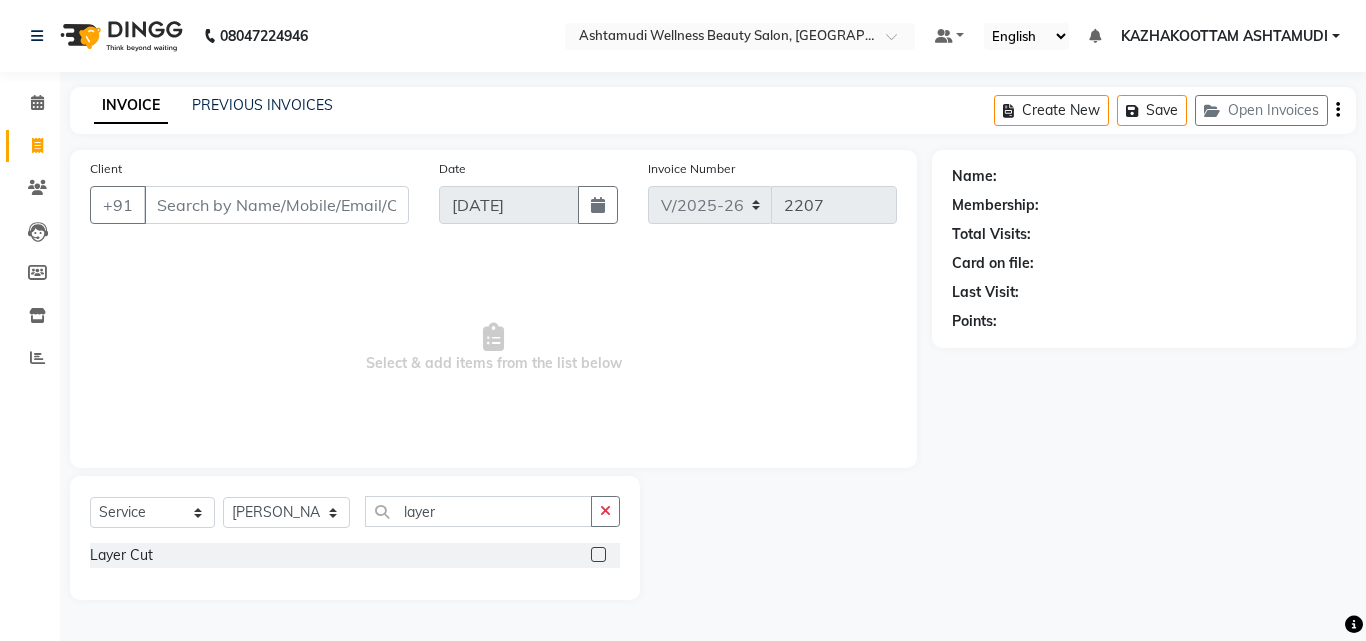 click 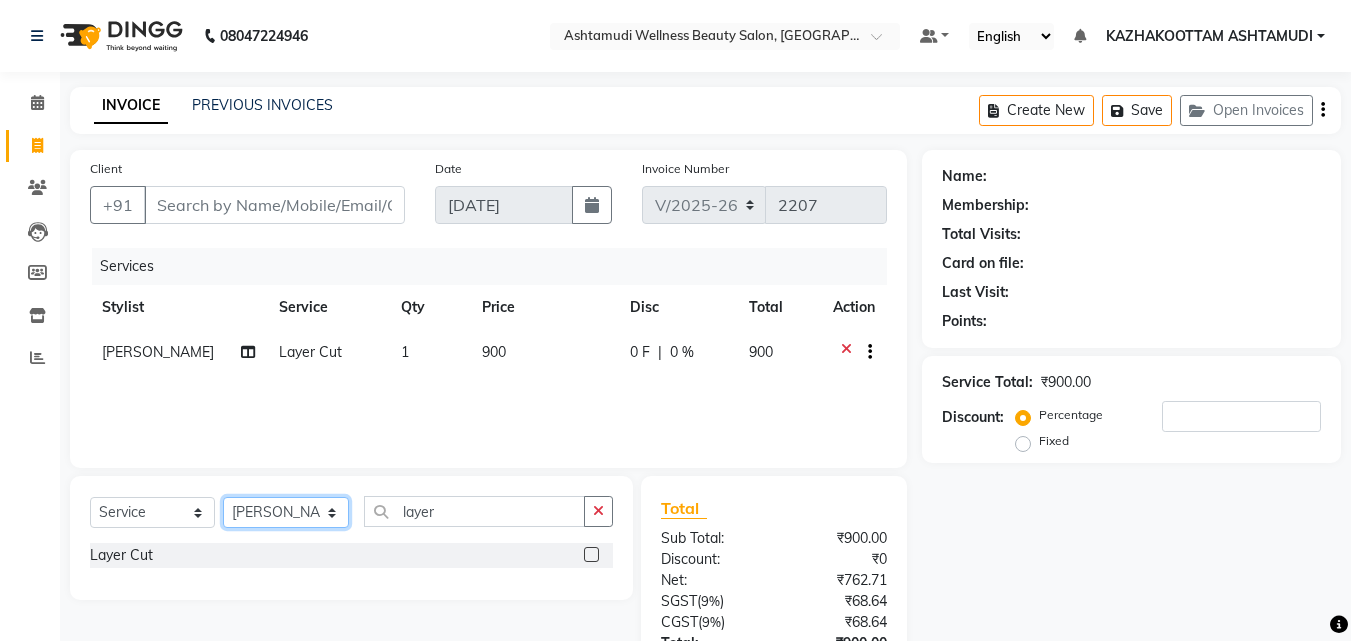 click on "Select Stylist Arya  CHINJU GEETA KAZHAKOOTTAM ASHTAMUDI [PERSON_NAME] [PERSON_NAME] [PERSON_NAME] [PERSON_NAME] SOORYAMOL" 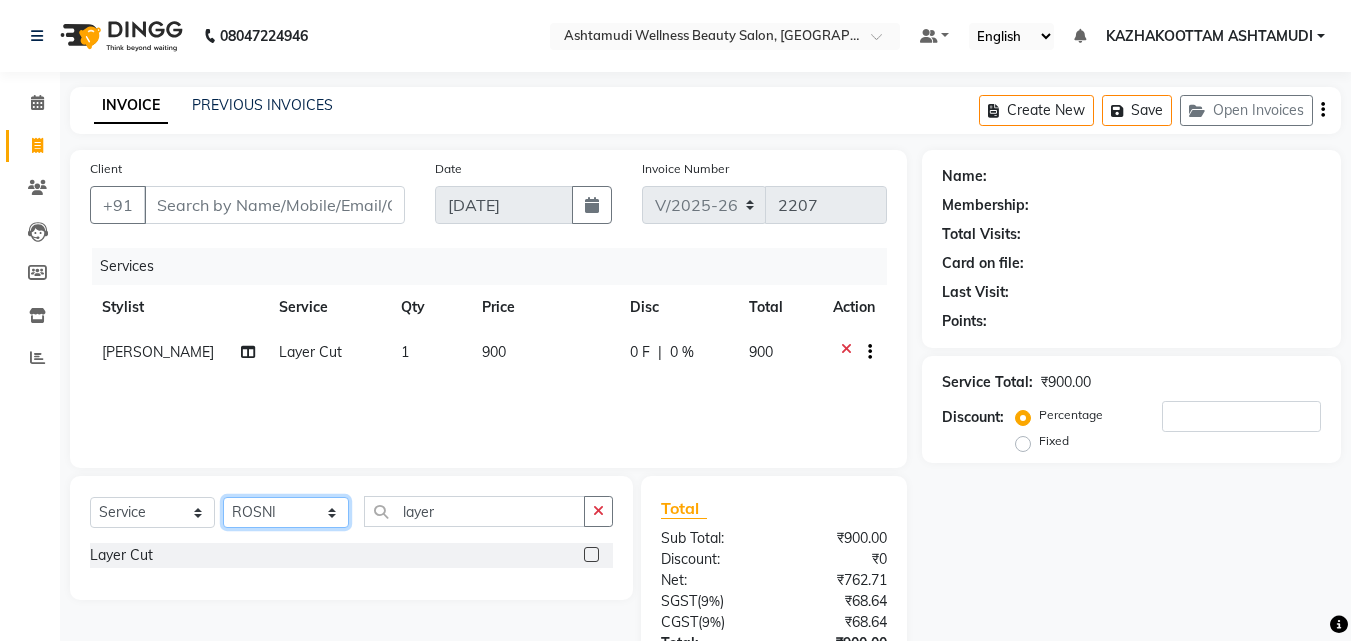 click on "Select Stylist Arya  CHINJU GEETA KAZHAKOOTTAM ASHTAMUDI [PERSON_NAME] [PERSON_NAME] [PERSON_NAME] [PERSON_NAME] SOORYAMOL" 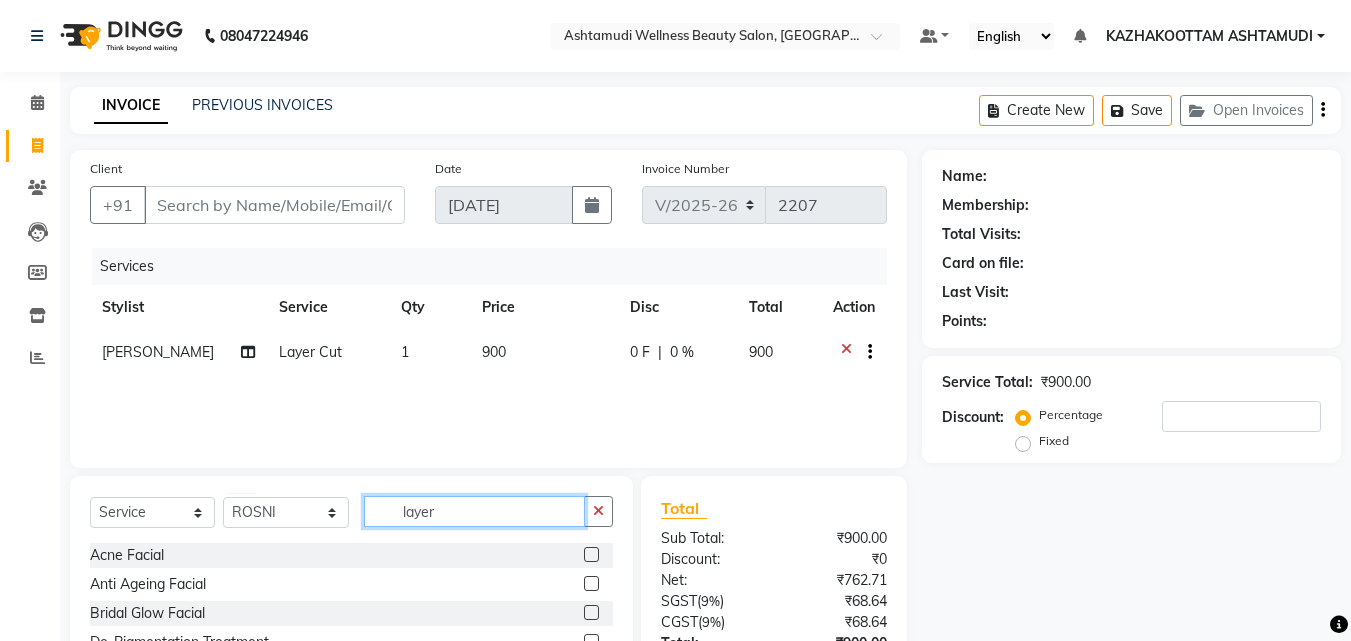 drag, startPoint x: 461, startPoint y: 509, endPoint x: 252, endPoint y: 495, distance: 209.46837 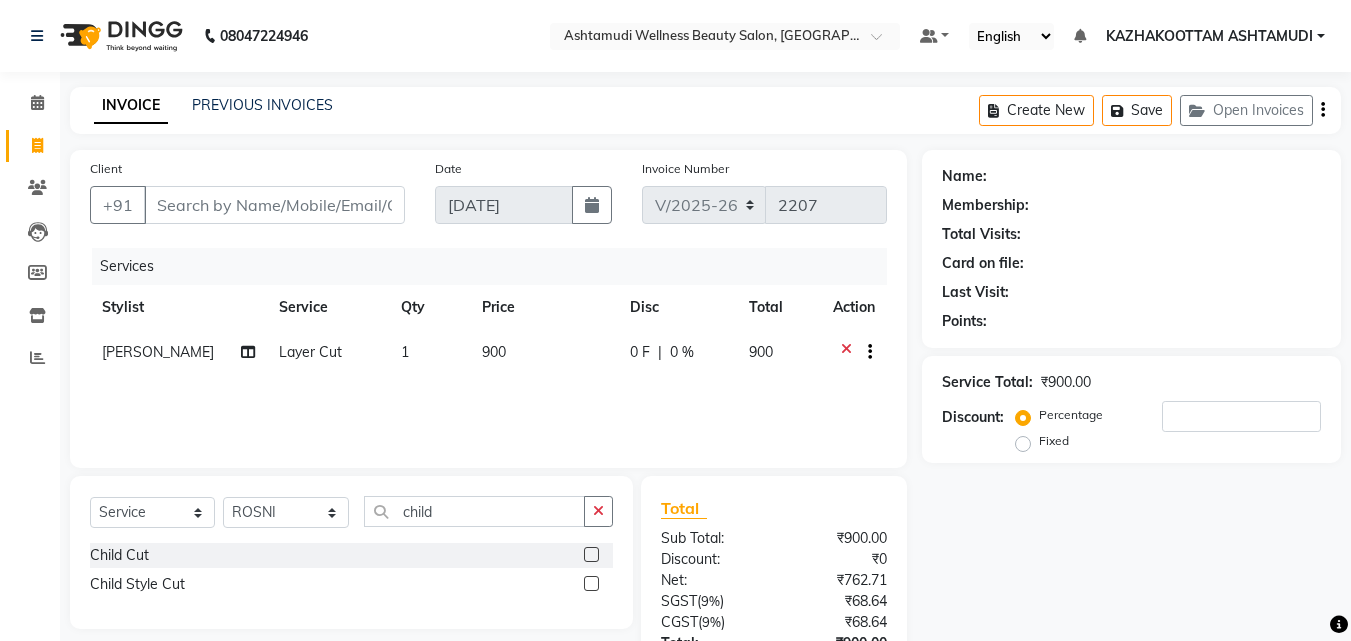 click 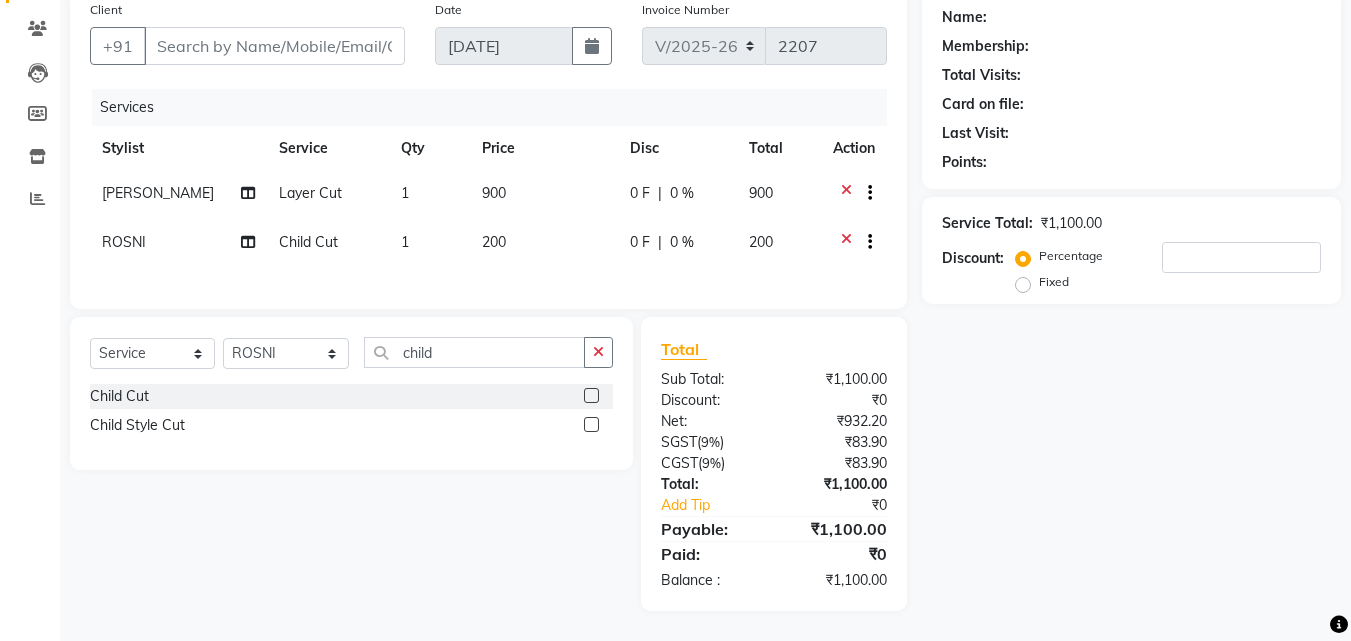 scroll, scrollTop: 170, scrollLeft: 0, axis: vertical 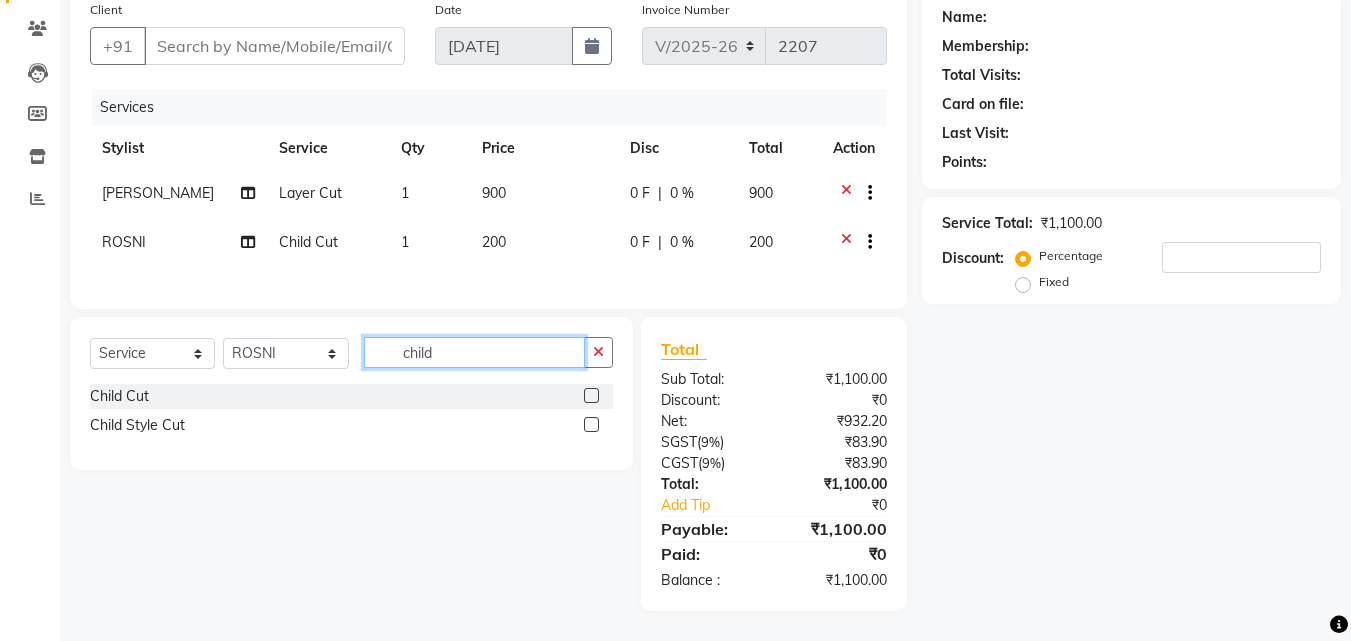 drag, startPoint x: 474, startPoint y: 354, endPoint x: 231, endPoint y: 333, distance: 243.90572 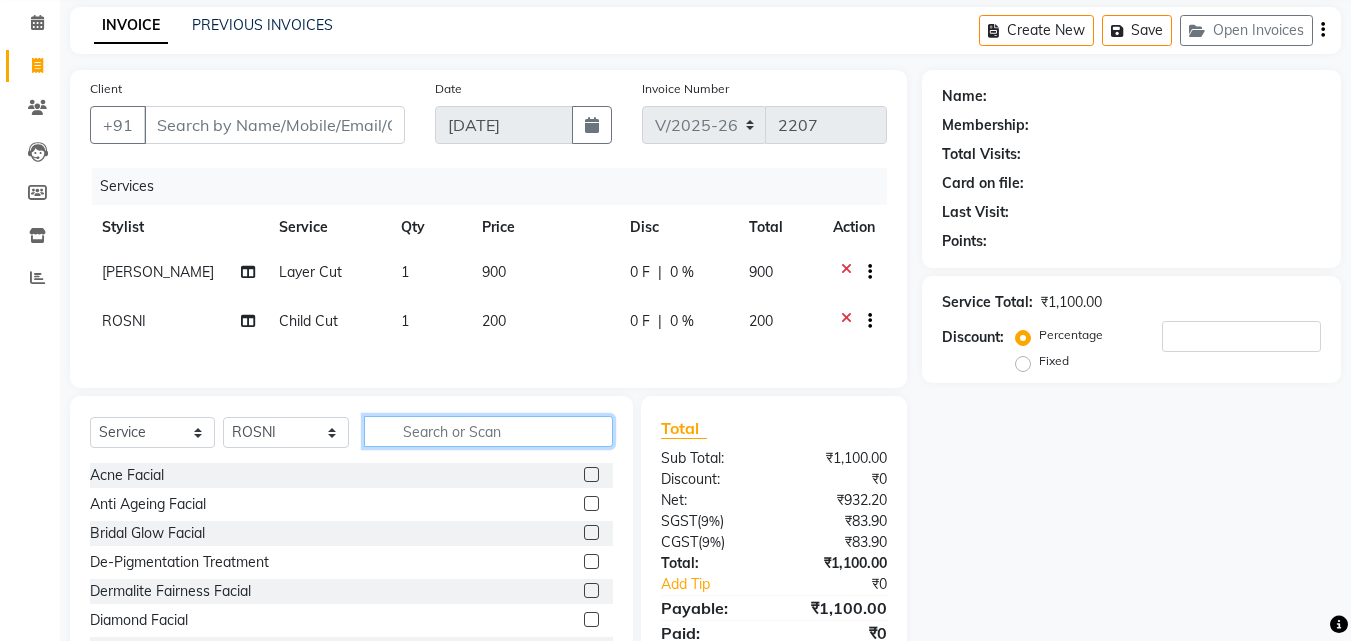 scroll, scrollTop: 0, scrollLeft: 0, axis: both 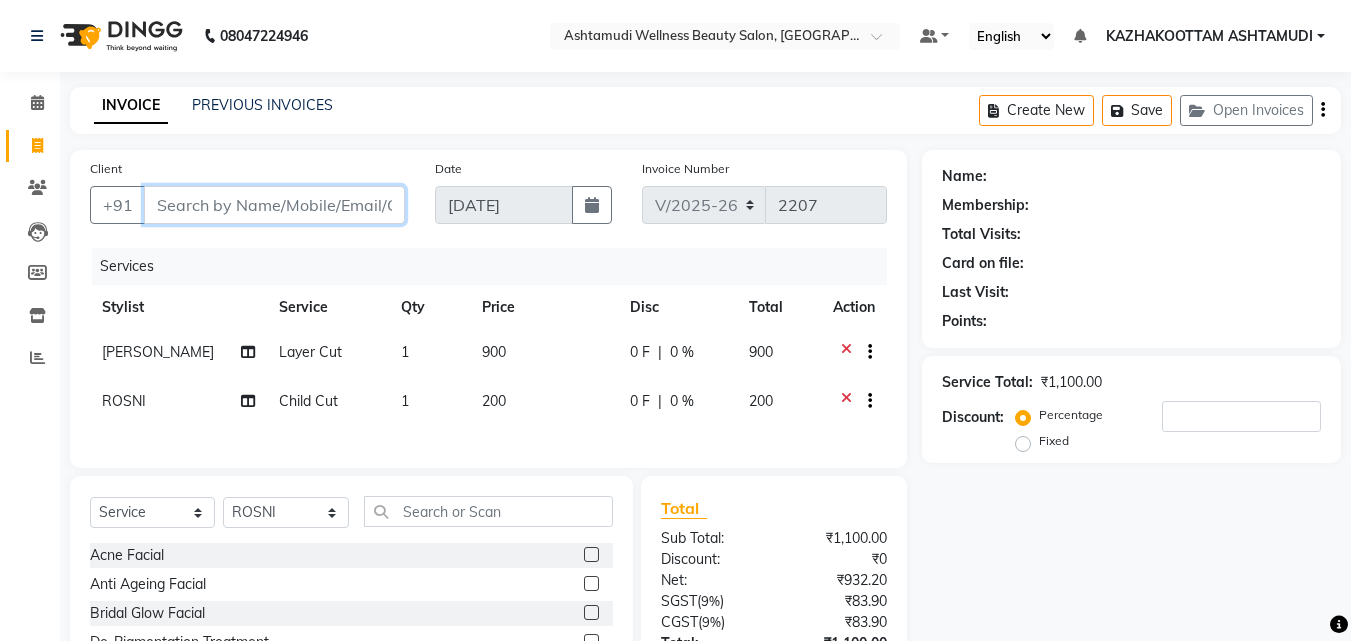 click on "Client" at bounding box center [274, 205] 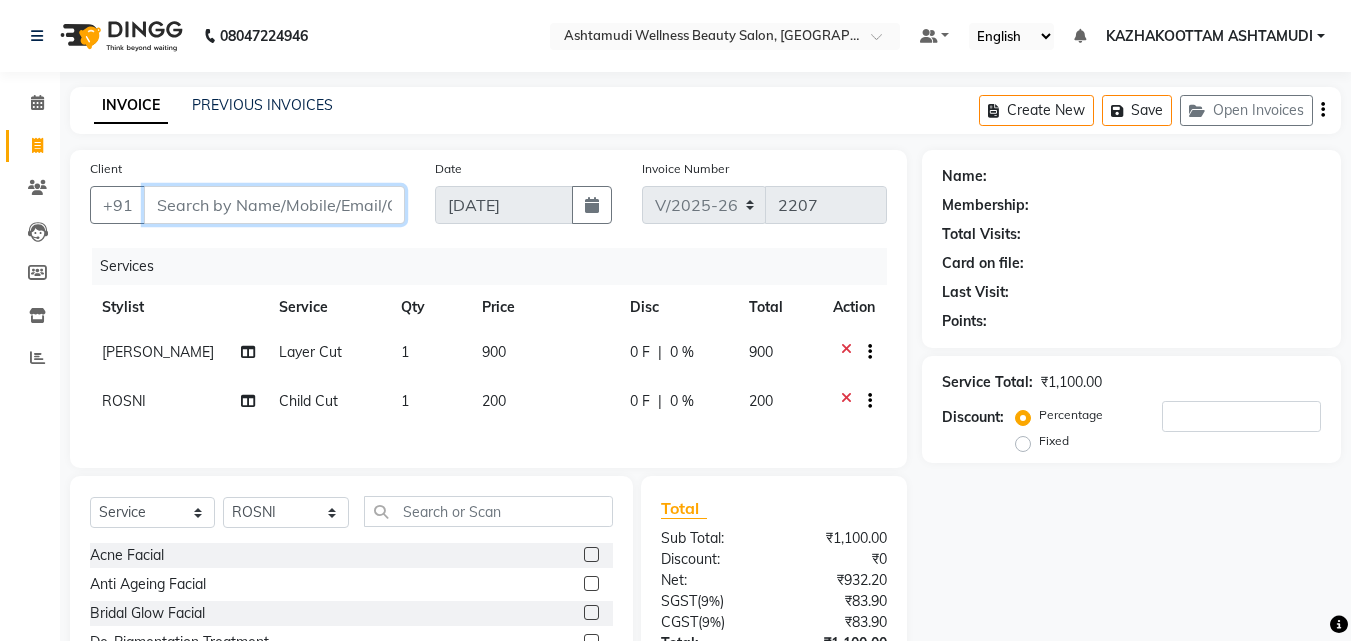 click on "Client" at bounding box center (274, 205) 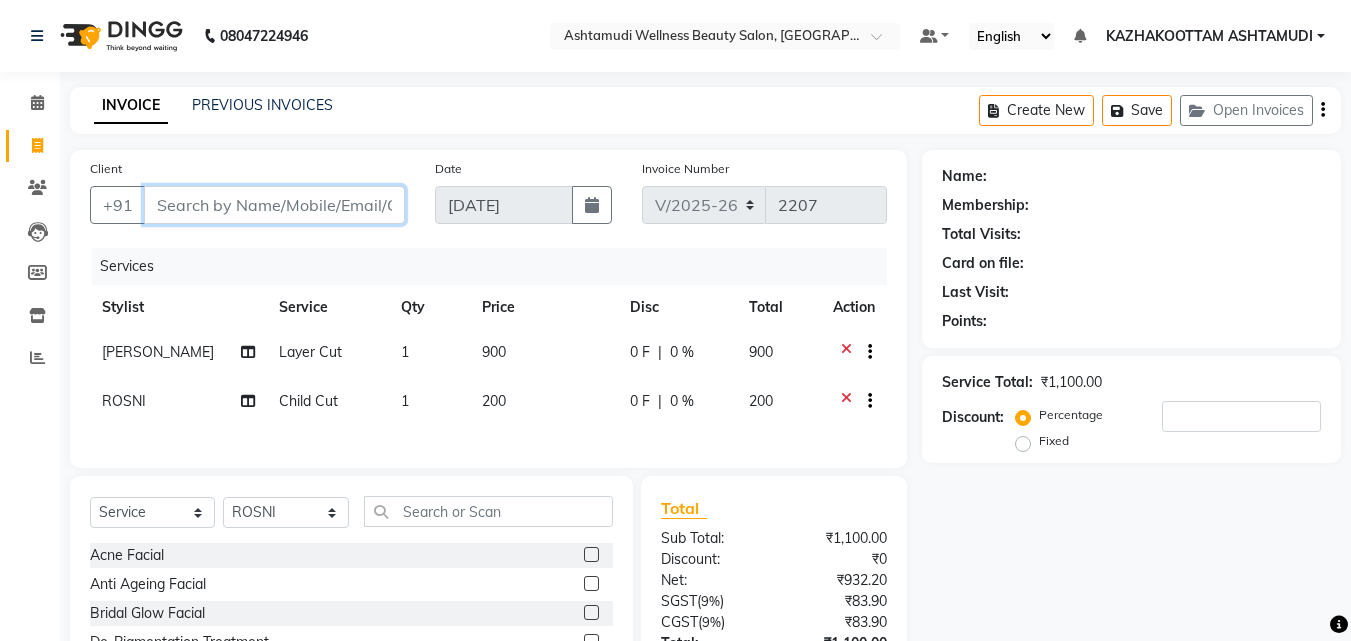 click on "Client" at bounding box center (274, 205) 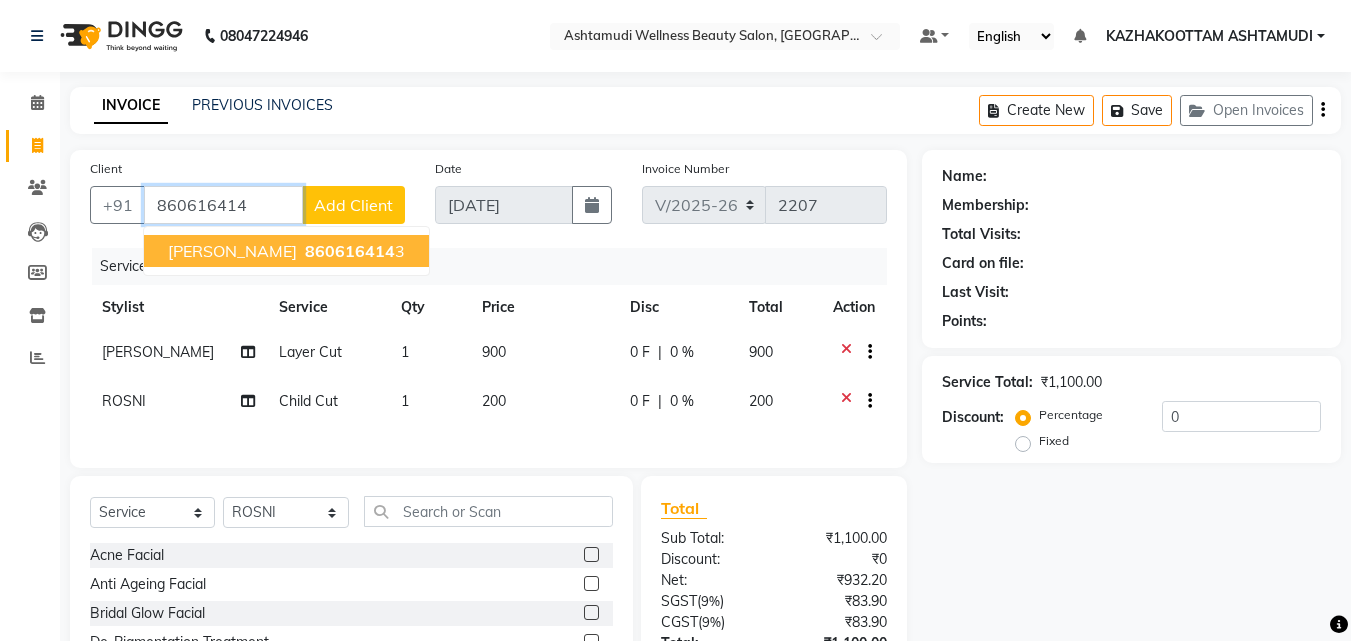 click on "860616414" at bounding box center [350, 251] 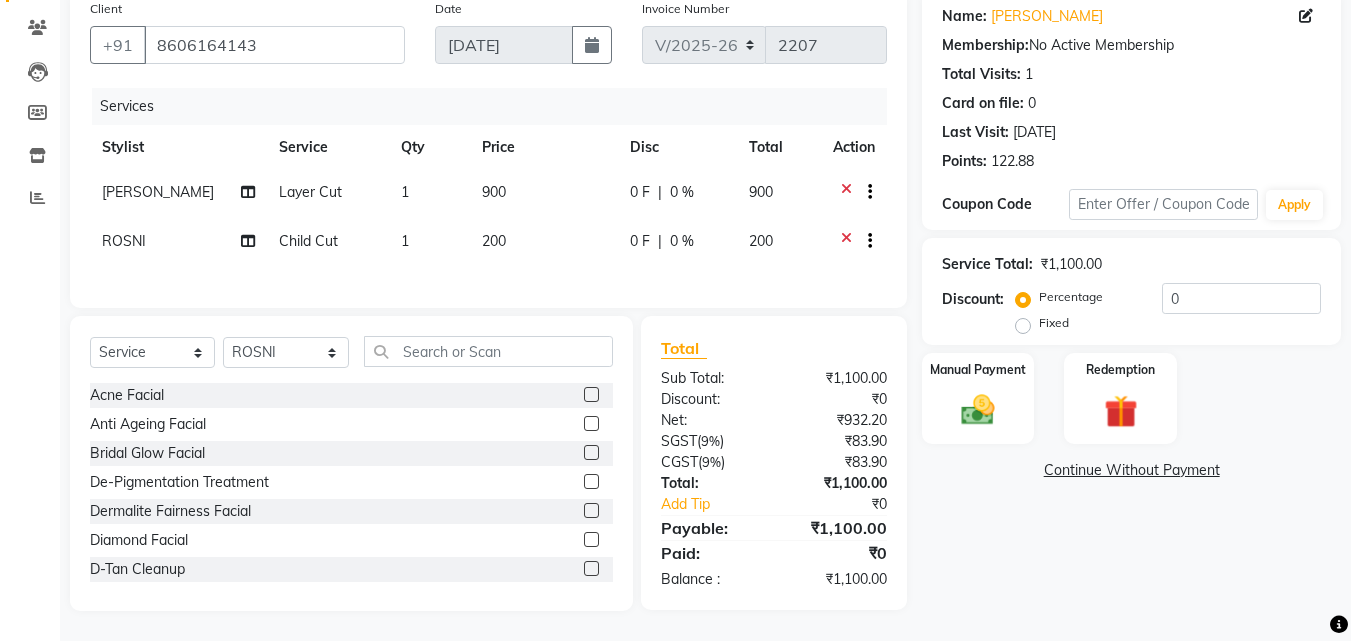 scroll, scrollTop: 171, scrollLeft: 0, axis: vertical 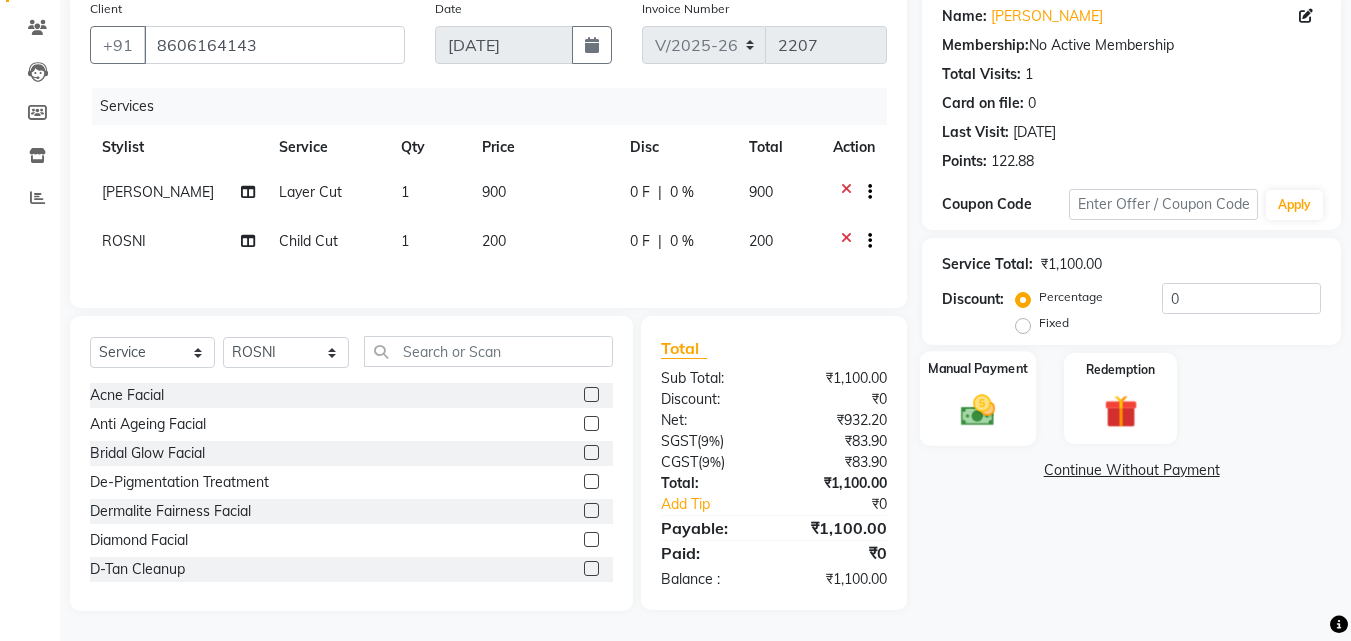 click 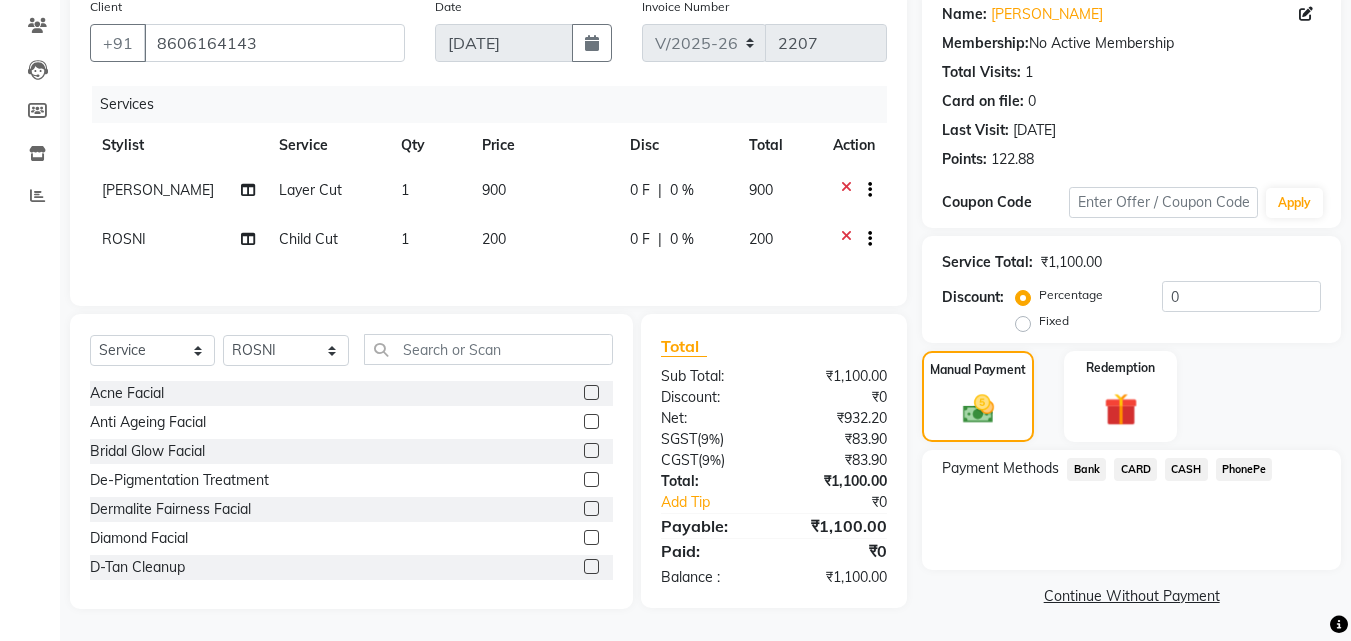 click on "PhonePe" 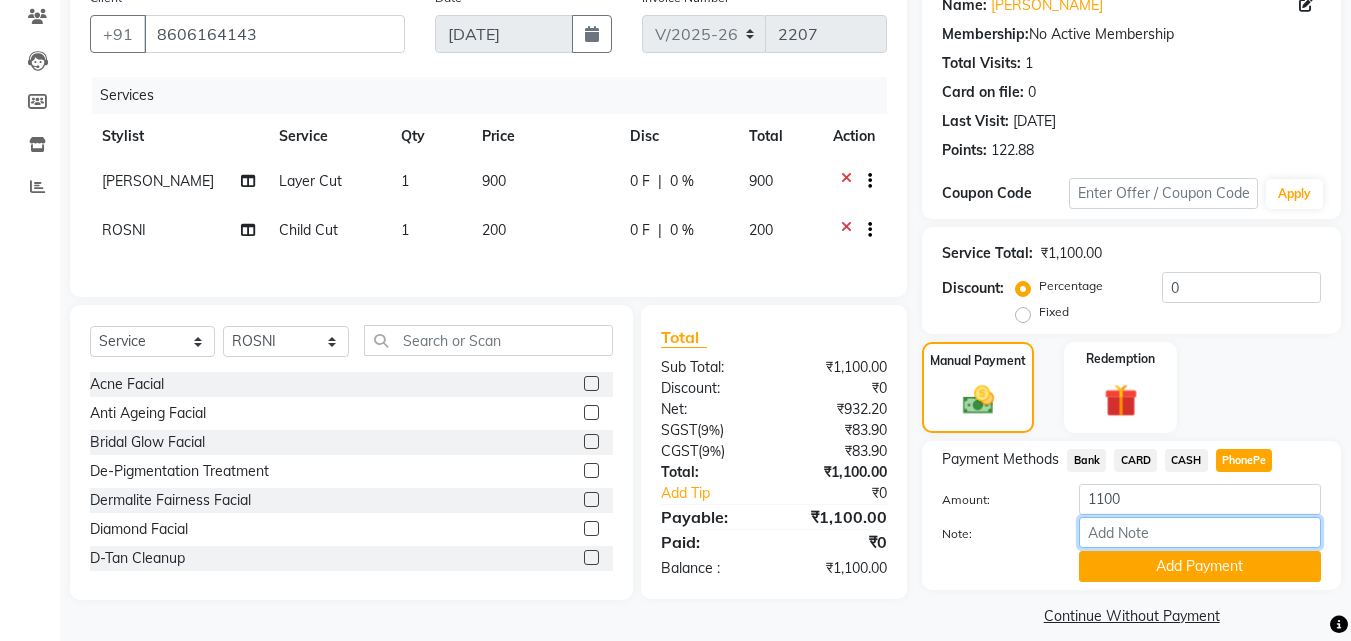 click on "Note:" at bounding box center [1200, 532] 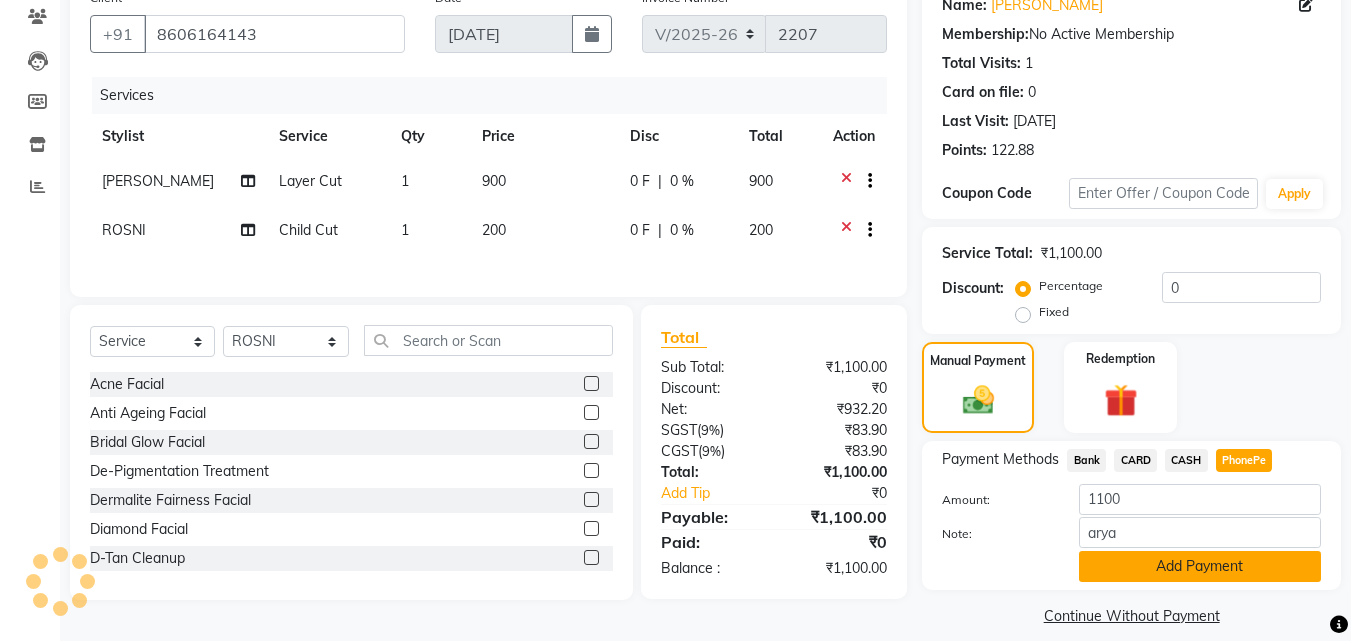 click on "Add Payment" 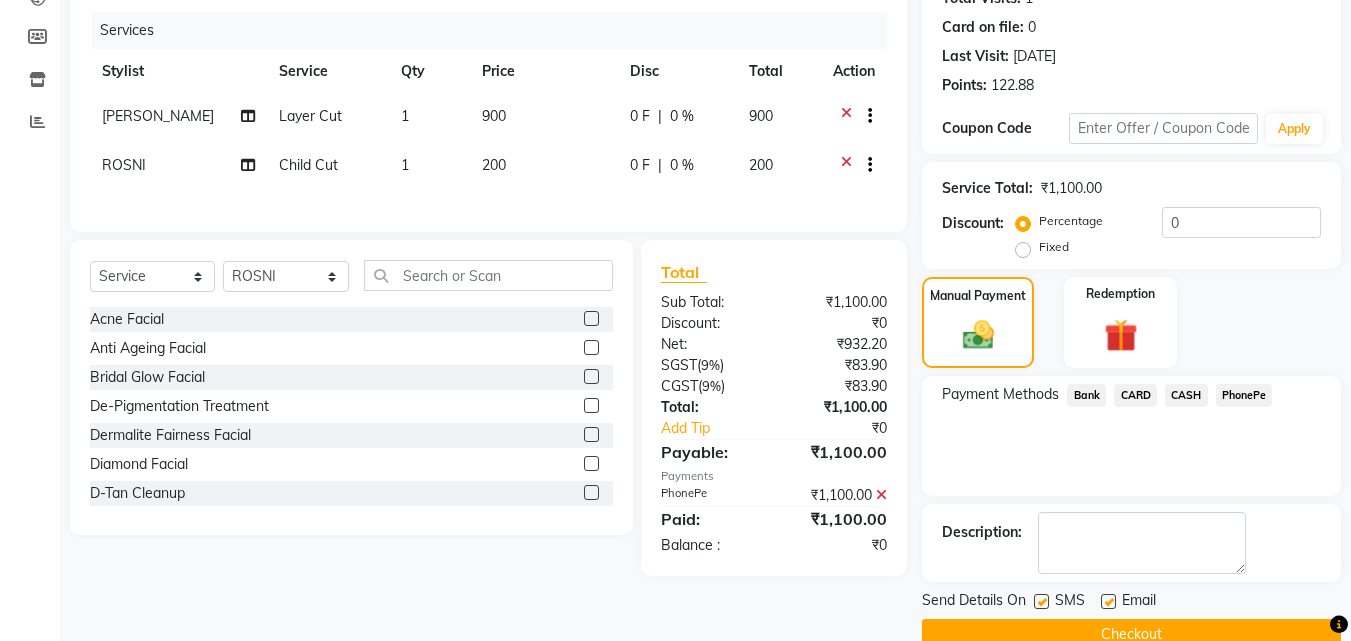 scroll, scrollTop: 275, scrollLeft: 0, axis: vertical 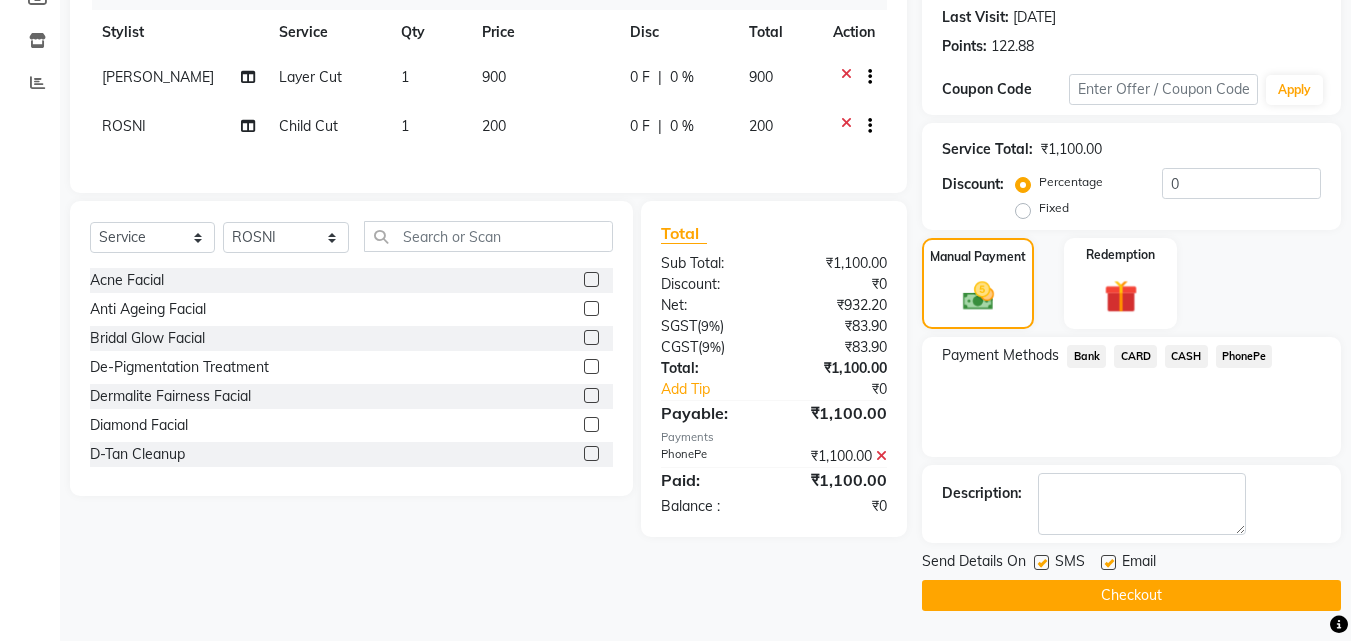click 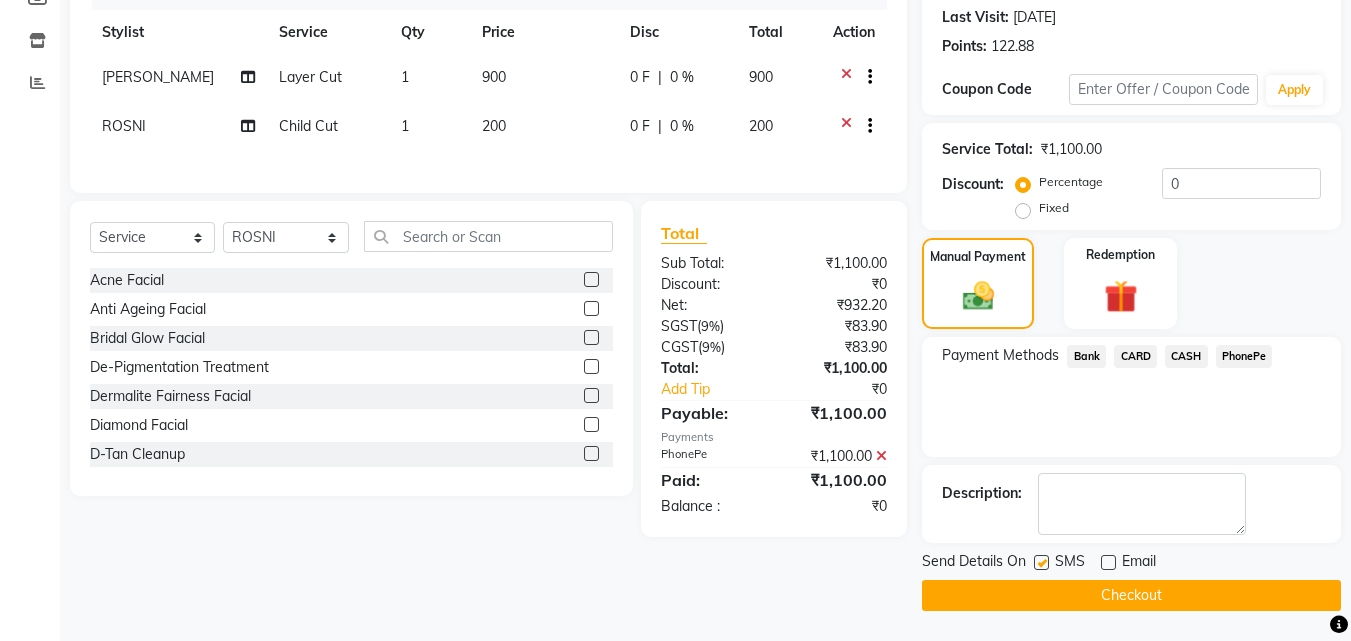 click 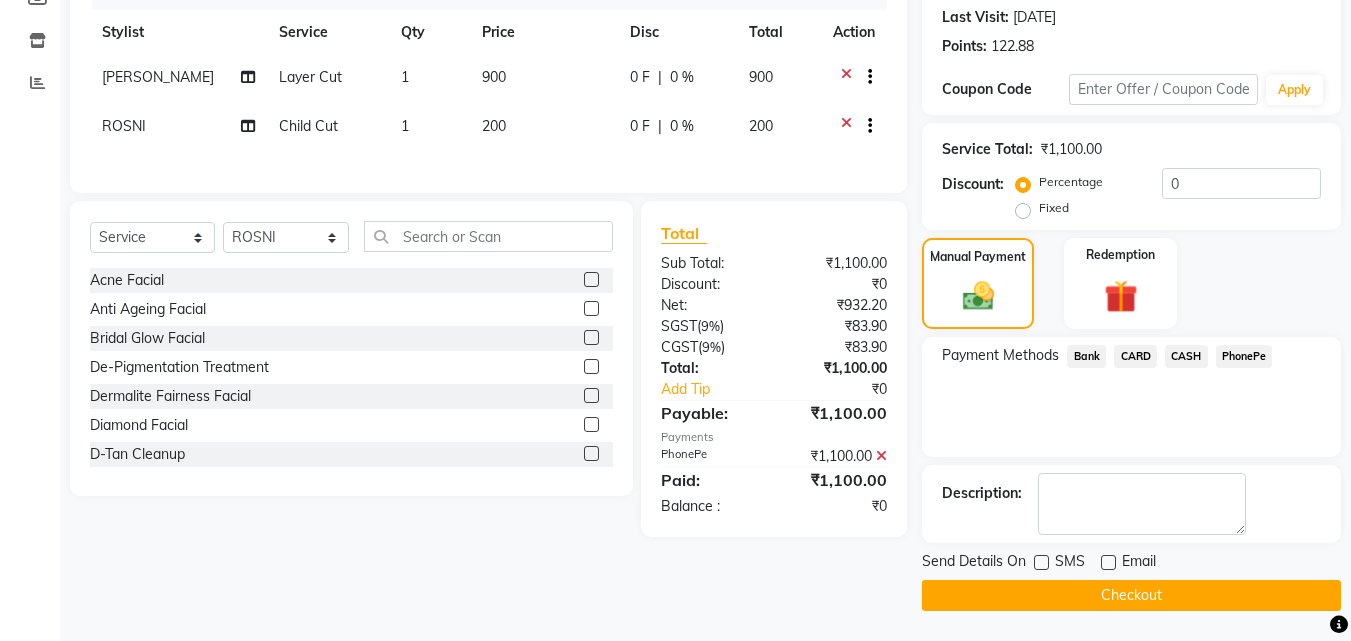 click on "Checkout" 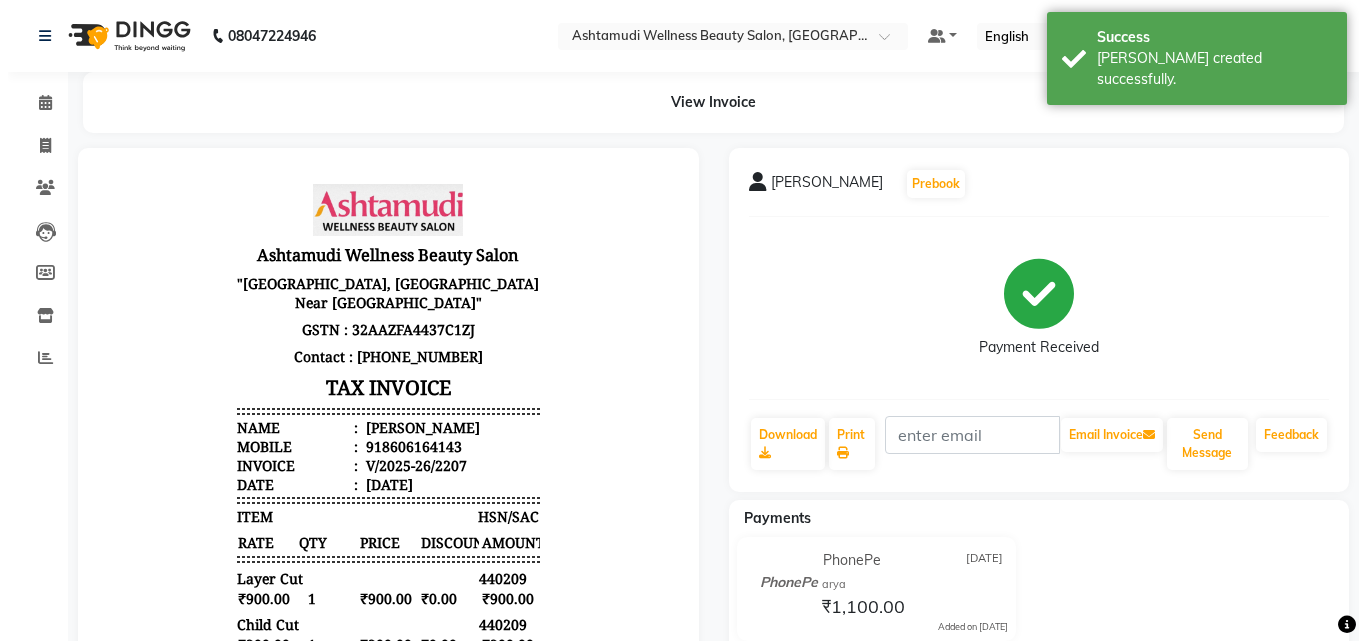 scroll, scrollTop: 0, scrollLeft: 0, axis: both 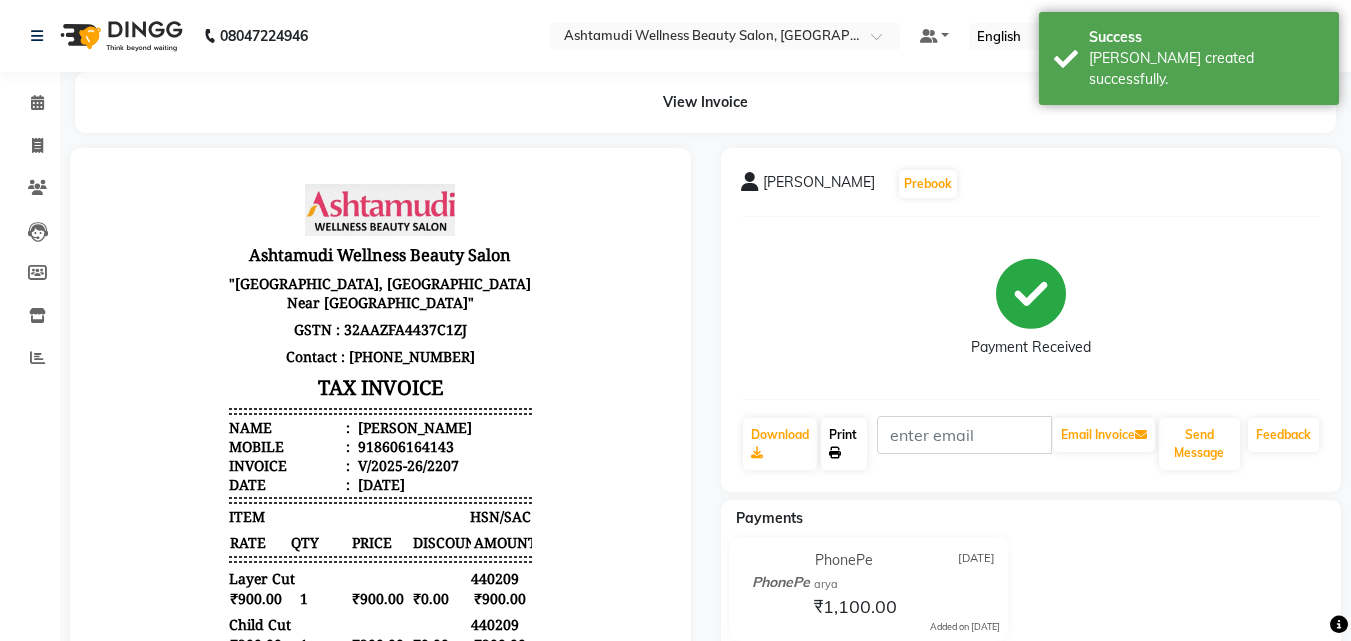 click on "Print" 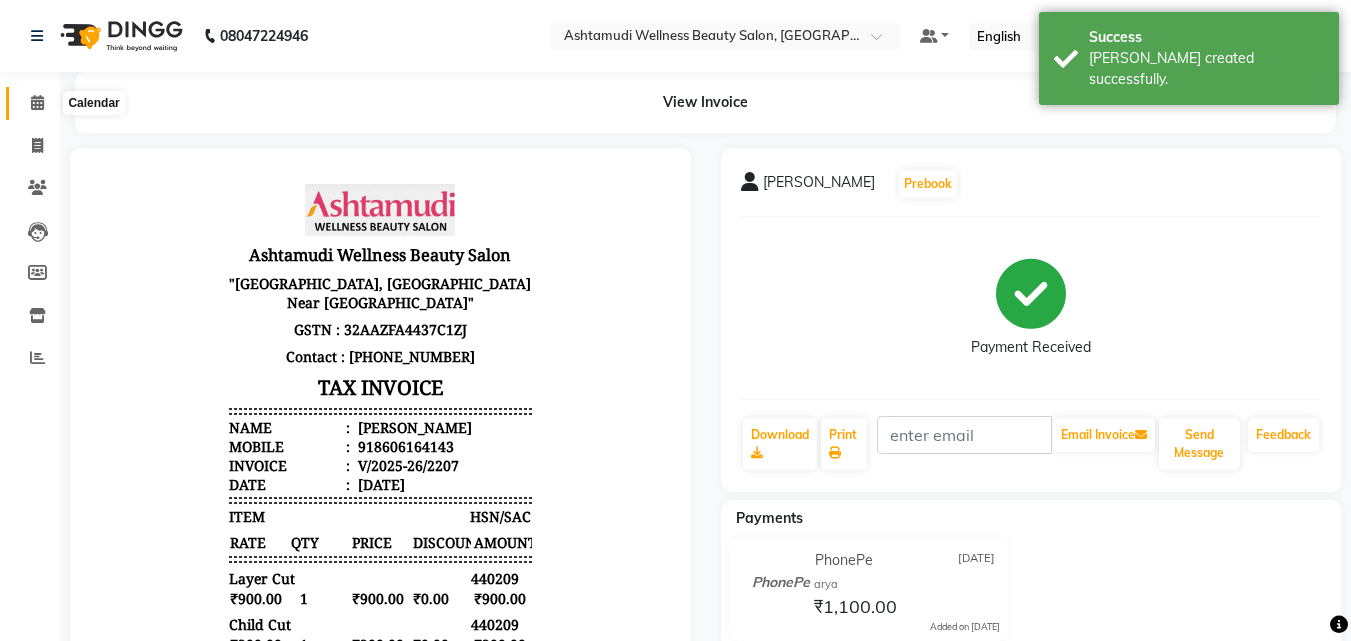 click 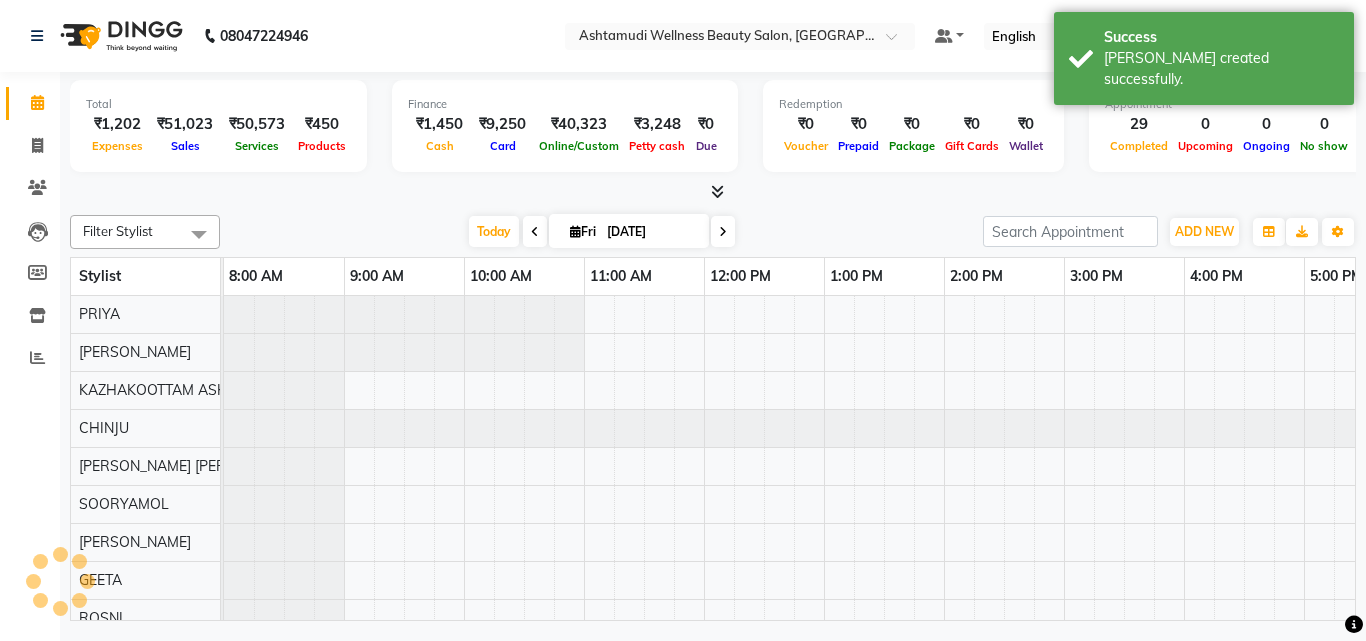 scroll, scrollTop: 0, scrollLeft: 0, axis: both 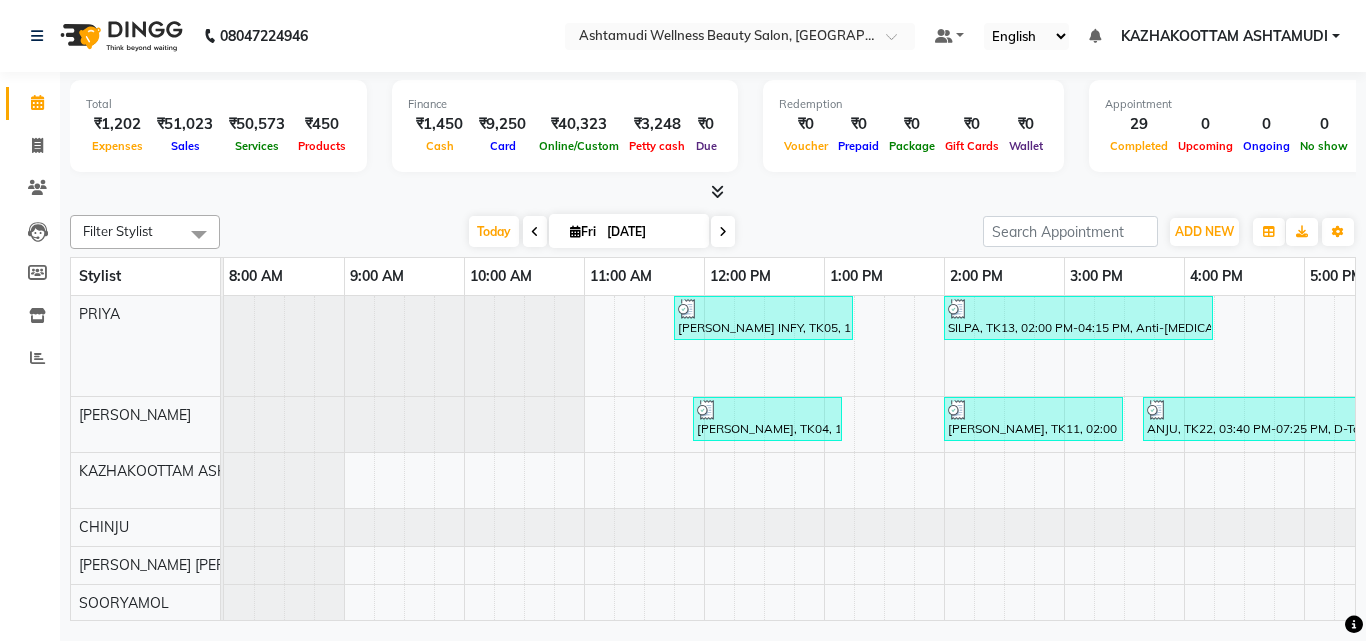click at bounding box center [713, 192] 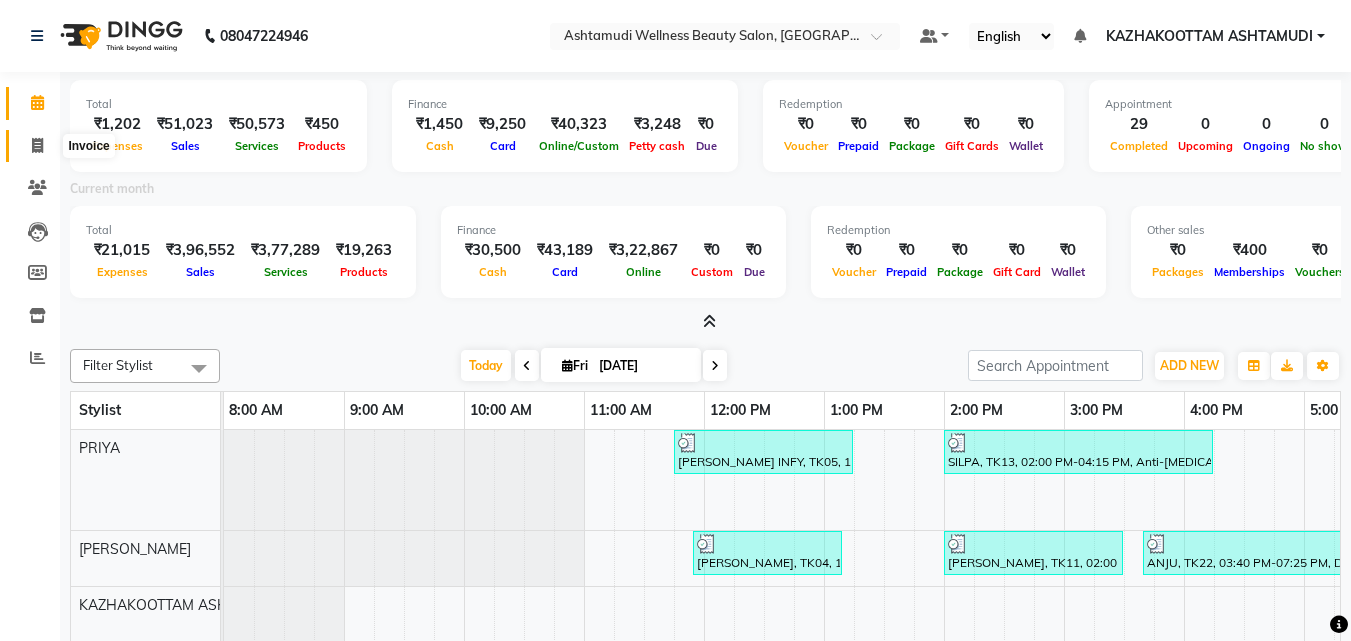click 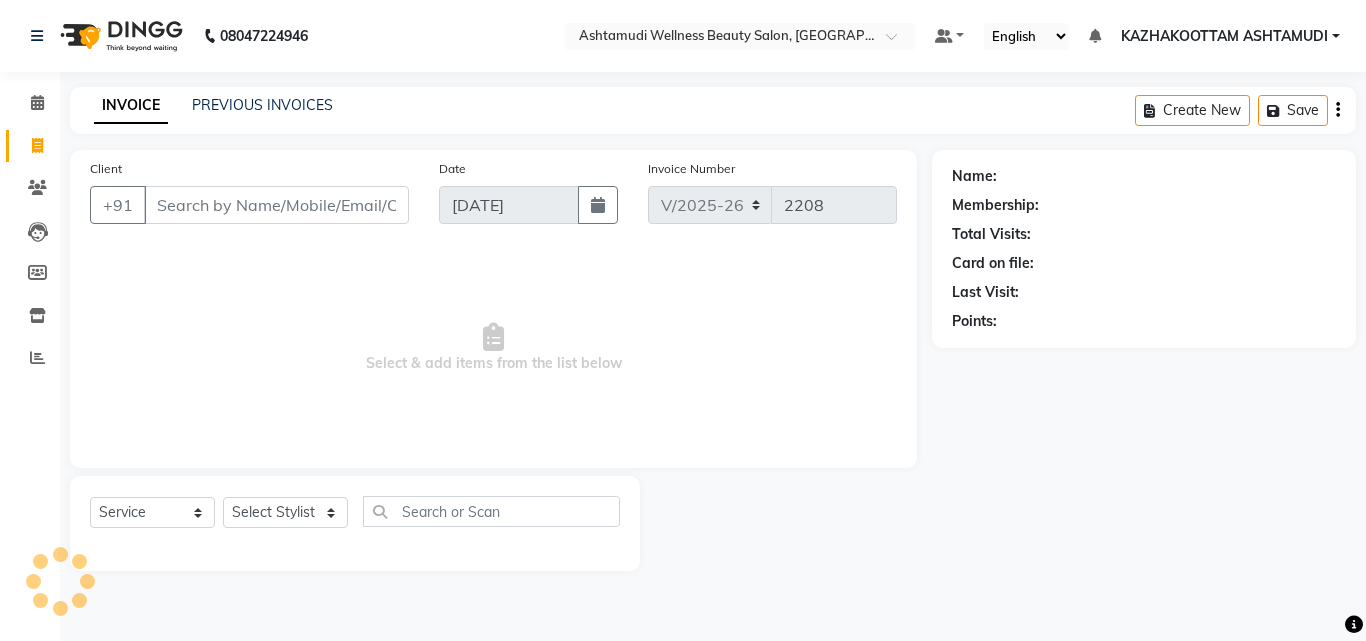 click on "Client" at bounding box center (276, 205) 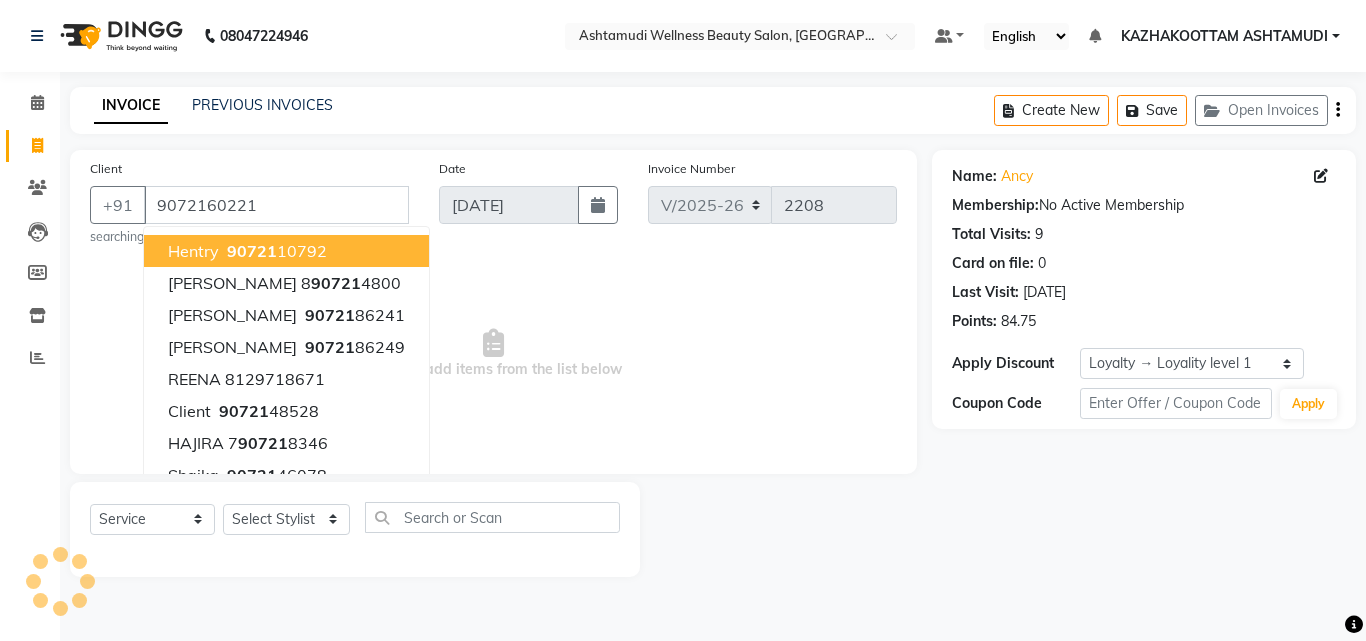 click on "Select & add items from the list below" at bounding box center (493, 354) 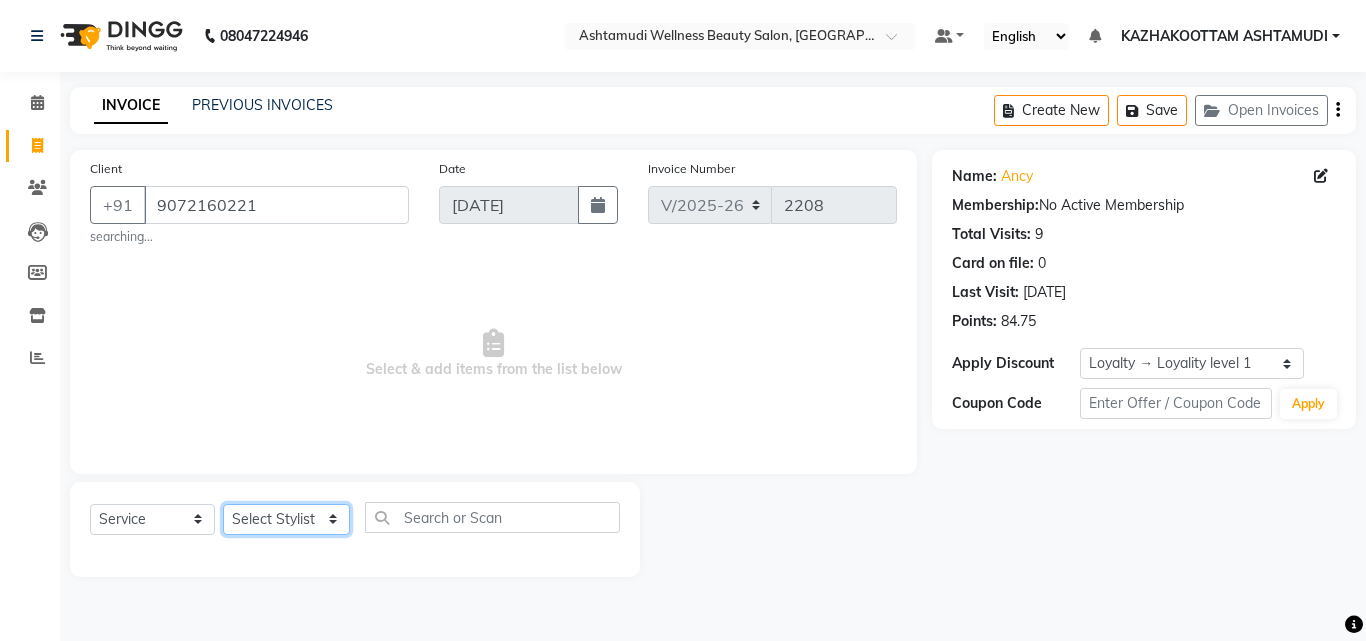 click on "Select Stylist Arya  CHINJU GEETA KAZHAKOOTTAM ASHTAMUDI [PERSON_NAME] [PERSON_NAME] [PERSON_NAME] [PERSON_NAME] SOORYAMOL" 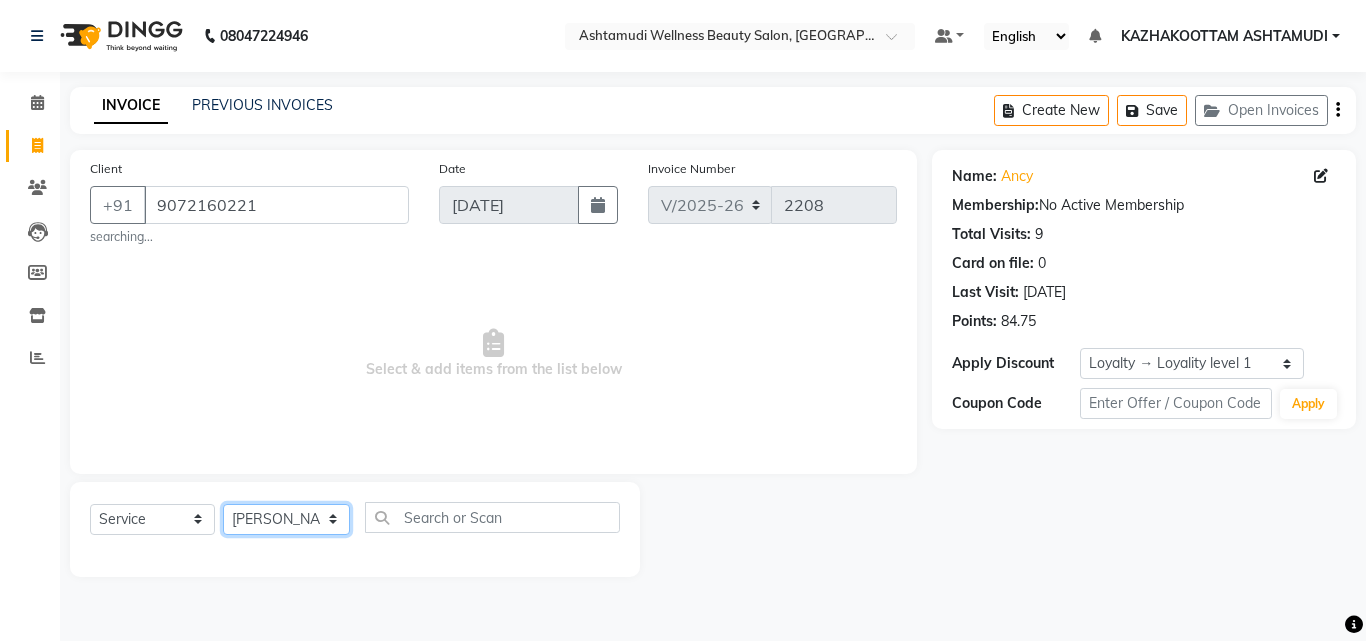 click on "Select Stylist Arya  CHINJU GEETA KAZHAKOOTTAM ASHTAMUDI [PERSON_NAME] [PERSON_NAME] [PERSON_NAME] [PERSON_NAME] SOORYAMOL" 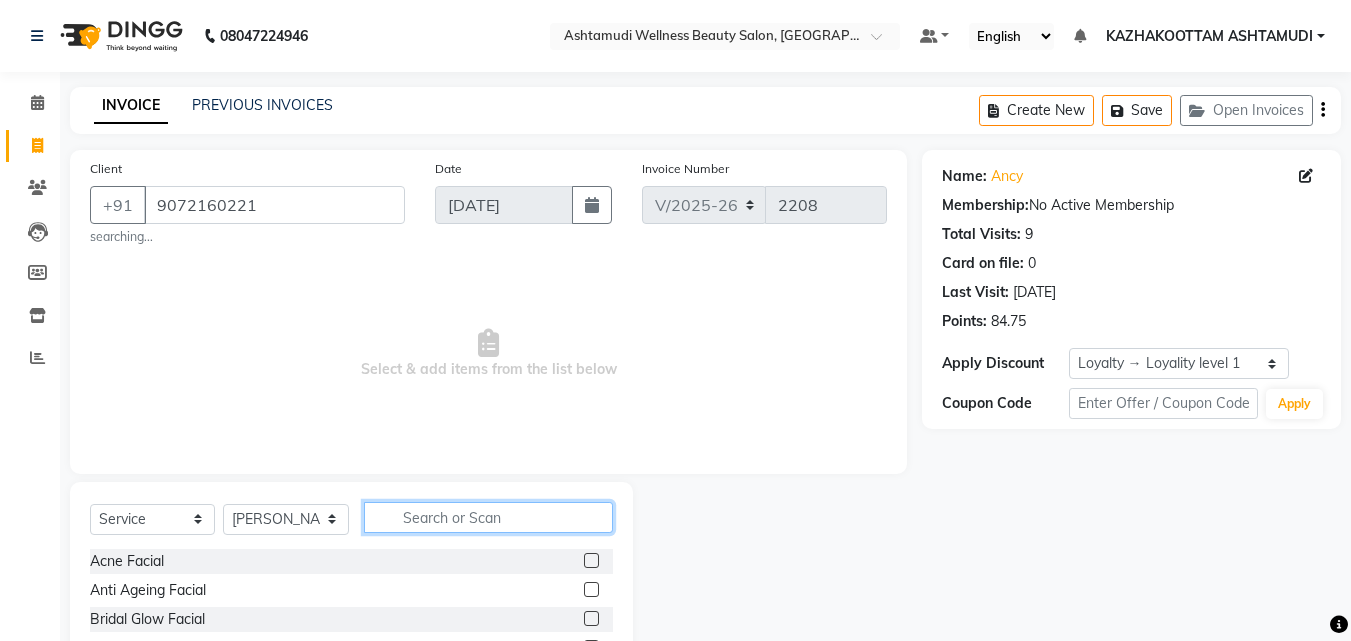 click 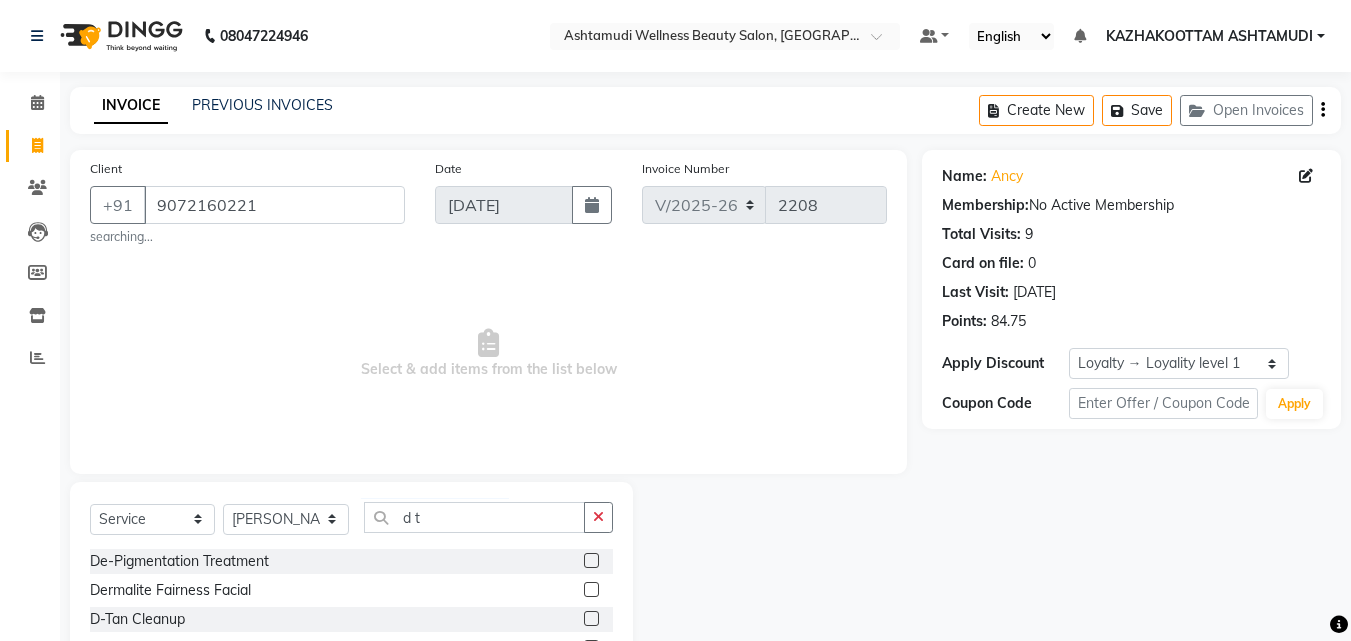 click 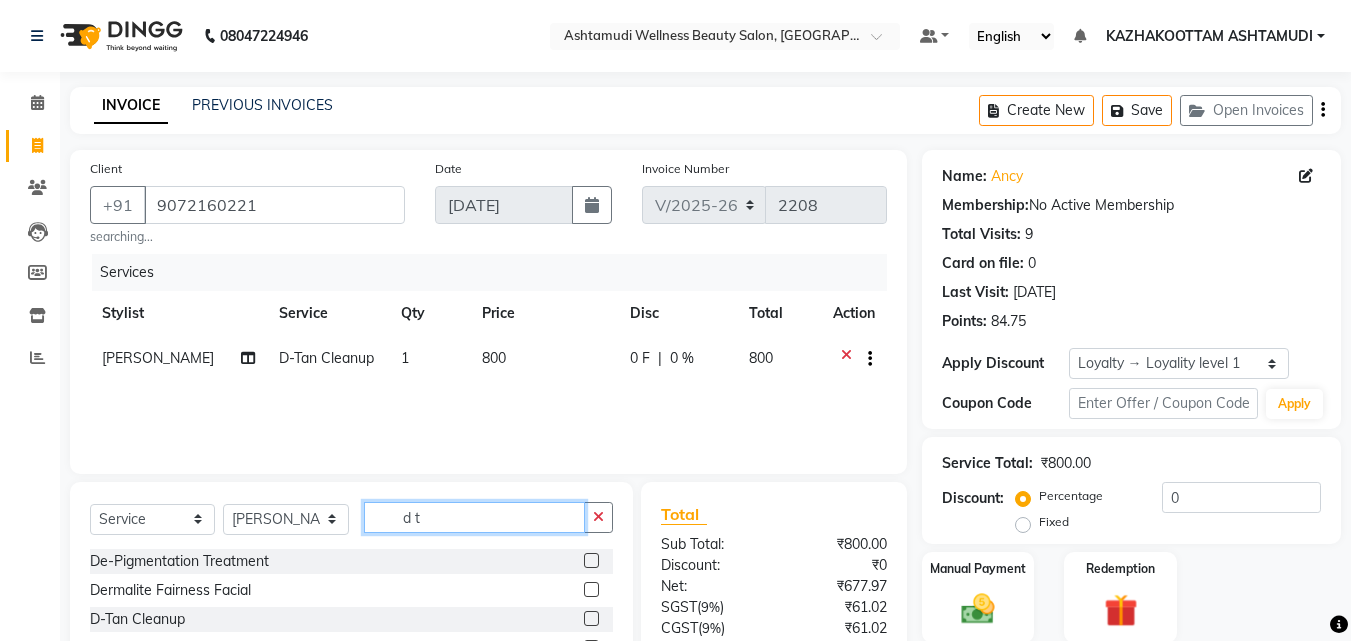 drag, startPoint x: 471, startPoint y: 524, endPoint x: 313, endPoint y: 506, distance: 159.02202 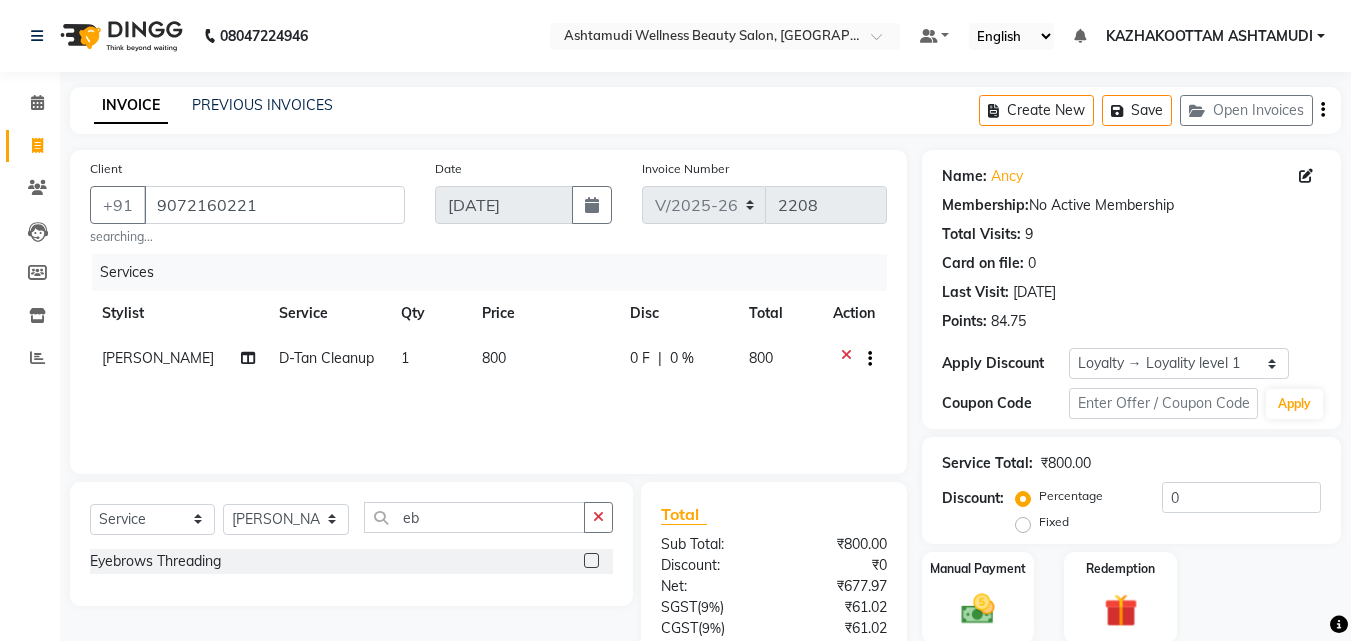 click 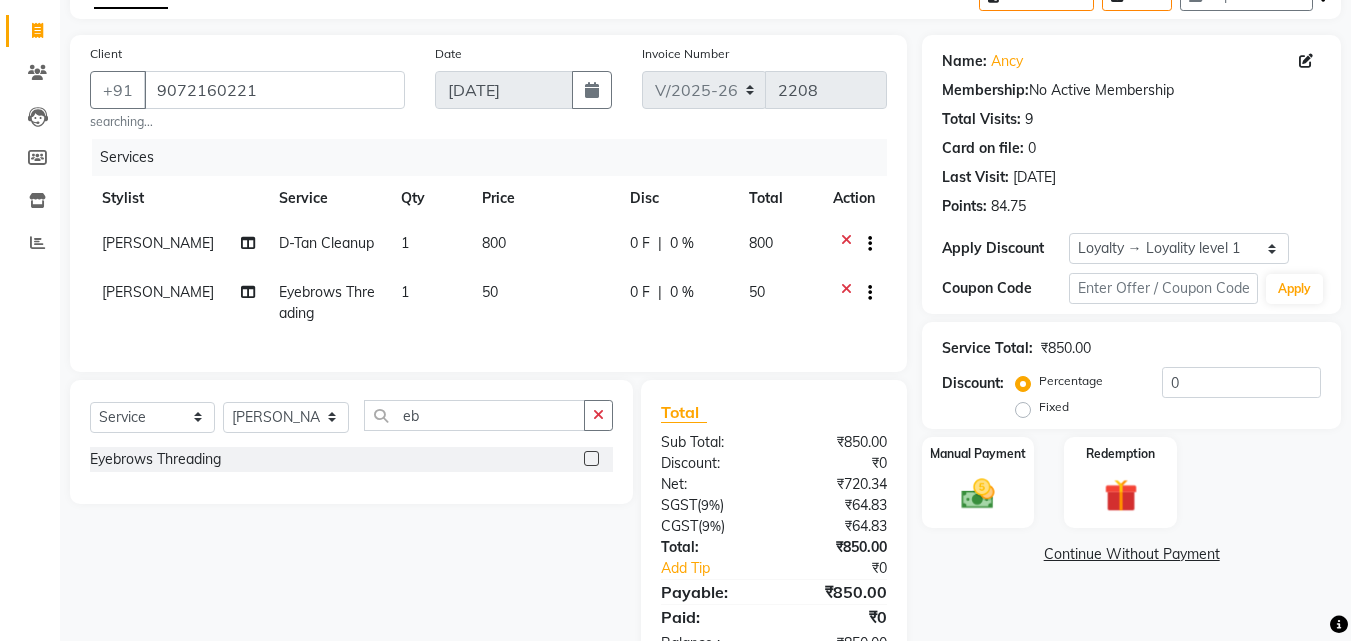 scroll, scrollTop: 193, scrollLeft: 0, axis: vertical 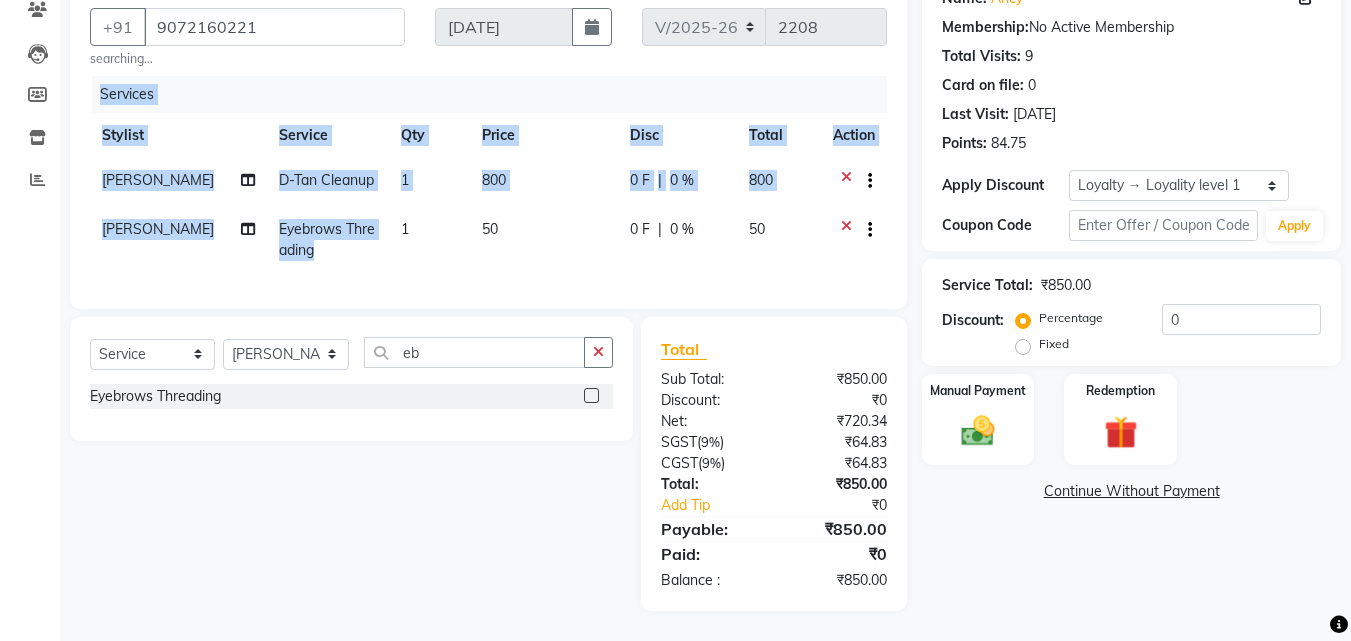 drag, startPoint x: 315, startPoint y: 253, endPoint x: 289, endPoint y: 294, distance: 48.548943 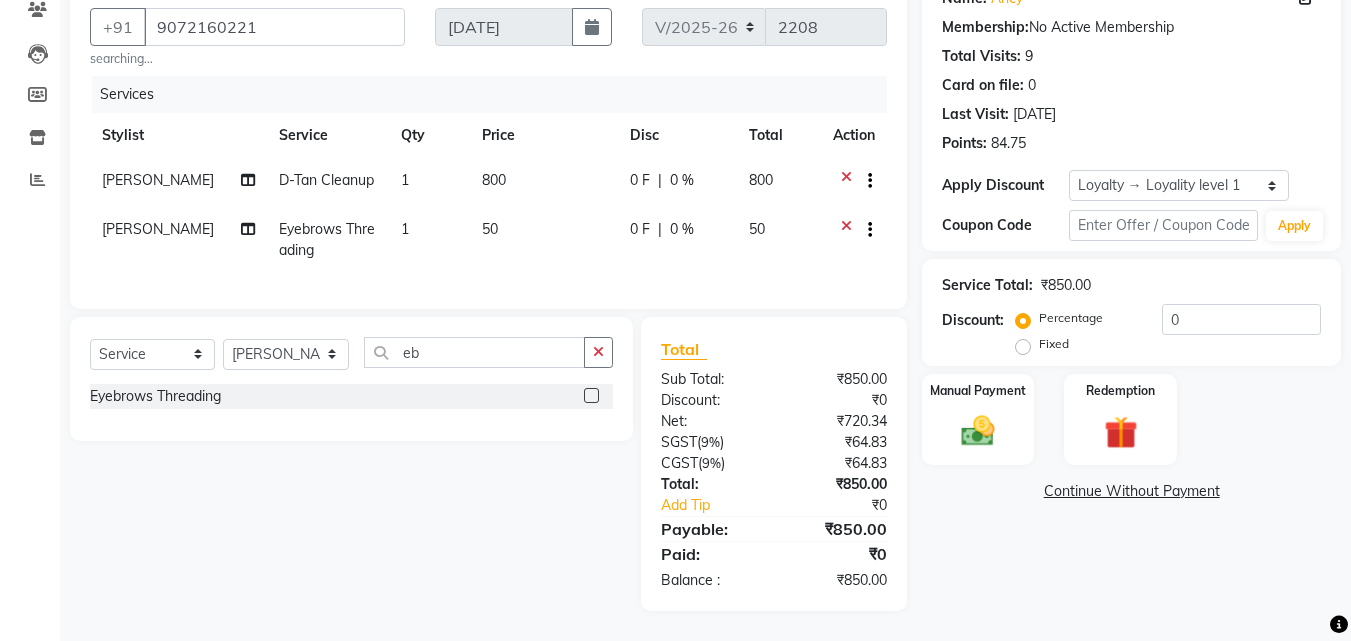 click on "1" 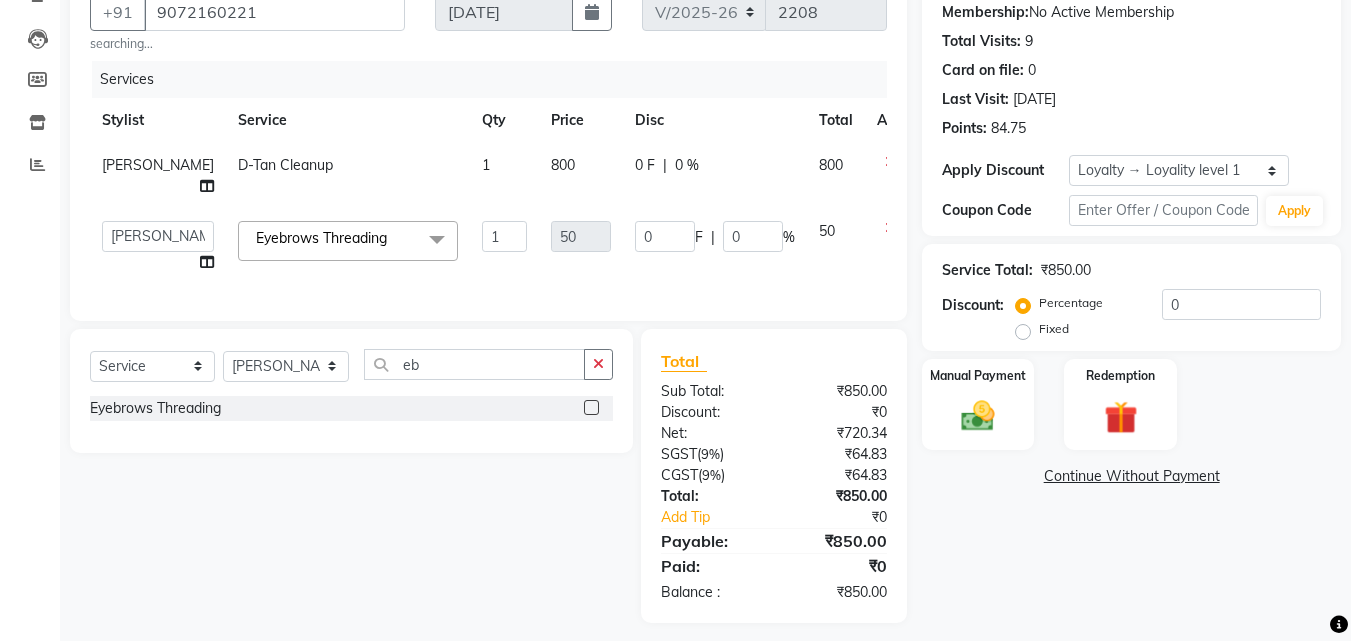 click on "Eyebrows Threading  x Acne Facial Anti Ageing Facial Bridal Glow Facial De-Pigmentation Treatment Dermalite Fairness Facial Diamond Facial D-Tan Cleanup D-Tan Facial D-Tan Pack Fruit Facial Fyc Bamboo Charcoal Facial Fyc Bio Marine Facial Fyc Fruit Fusion Facial Fyc Luster Gold Facial Fyc Pure Vit-C Facial Fyc Red Wine Facial Glovite Facial Gold Moroccan Vit C facial Dry Skin Gold Moroccan Vit C facial Oily Skin Golden Facial Hydra Brightening Facial Hydra Facial Hydramoist Facial Microdermabrasion Treatment Normal Cleanup O2C2 Facial Oxy Blast Facial Oxy Bleach Pearl Facial Protein Bleach Red Carpet DNA facial Sensi Glow Facial Skin Glow Facial Skin Lightening Facial Skin Whitening Facial Stemcell  Facial Veg Peel Facial Un-Tan Facial  Korean Glass Skin Facial Anti-Dandruff Treatment Hair Spa Hot Oil Massage Keratin Spa Protien Spa Cream Oil Massage  Ceramide  Anti frizz treatment Anti-Dandruff Treatment With Spa Colour Freeze Treatment Bc Hair Restore Q10 Treatment Bc Hyaluronic Moisture Kick Treatment Bc" 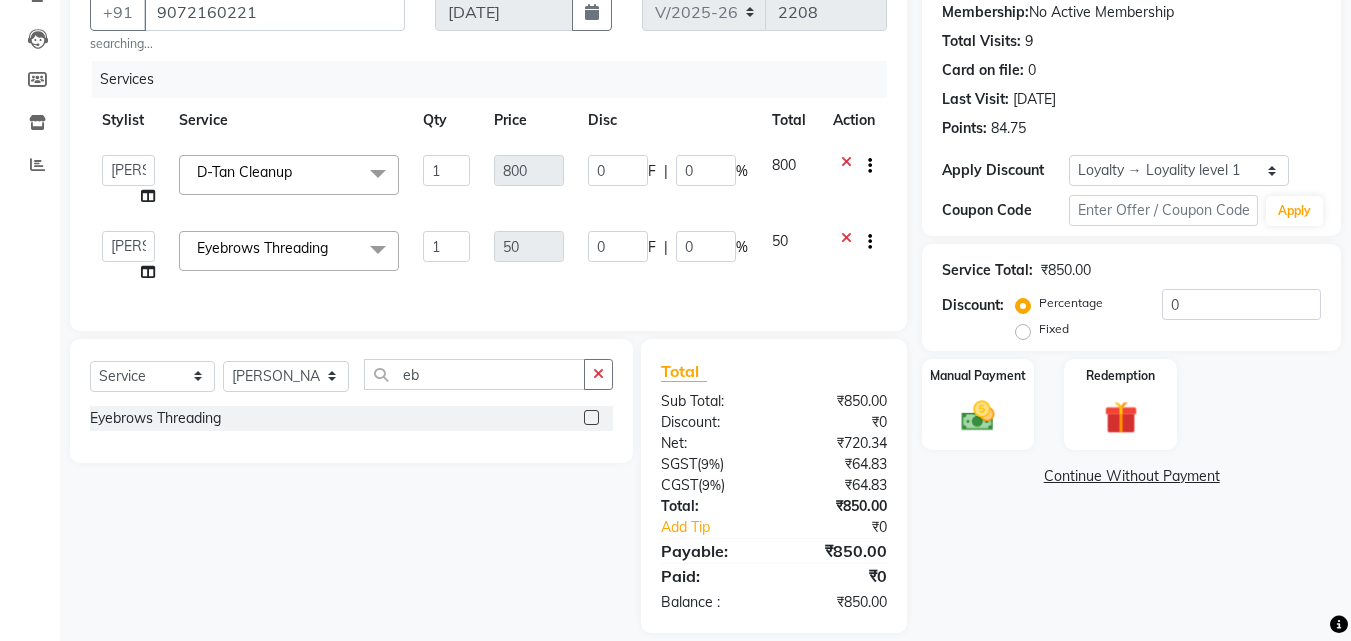 click on "Eyebrows Threading  x Acne Facial Anti Ageing Facial Bridal Glow Facial De-Pigmentation Treatment Dermalite Fairness Facial Diamond Facial D-Tan Cleanup D-Tan Facial D-Tan Pack Fruit Facial Fyc Bamboo Charcoal Facial Fyc Bio Marine Facial Fyc Fruit Fusion Facial Fyc Luster Gold Facial Fyc Pure Vit-C Facial Fyc Red Wine Facial Glovite Facial Gold Moroccan Vit C facial Dry Skin Gold Moroccan Vit C facial Oily Skin Golden Facial Hydra Brightening Facial Hydra Facial Hydramoist Facial Microdermabrasion Treatment Normal Cleanup O2C2 Facial Oxy Blast Facial Oxy Bleach Pearl Facial Protein Bleach Red Carpet DNA facial Sensi Glow Facial Skin Glow Facial Skin Lightening Facial Skin Whitening Facial Stemcell  Facial Veg Peel Facial Un-Tan Facial  Korean Glass Skin Facial Anti-Dandruff Treatment Hair Spa Hot Oil Massage Keratin Spa Protien Spa Cream Oil Massage  Ceramide  Anti frizz treatment Anti-Dandruff Treatment With Spa Colour Freeze Treatment Bc Hair Restore Q10 Treatment Bc Hyaluronic Moisture Kick Treatment Bc" 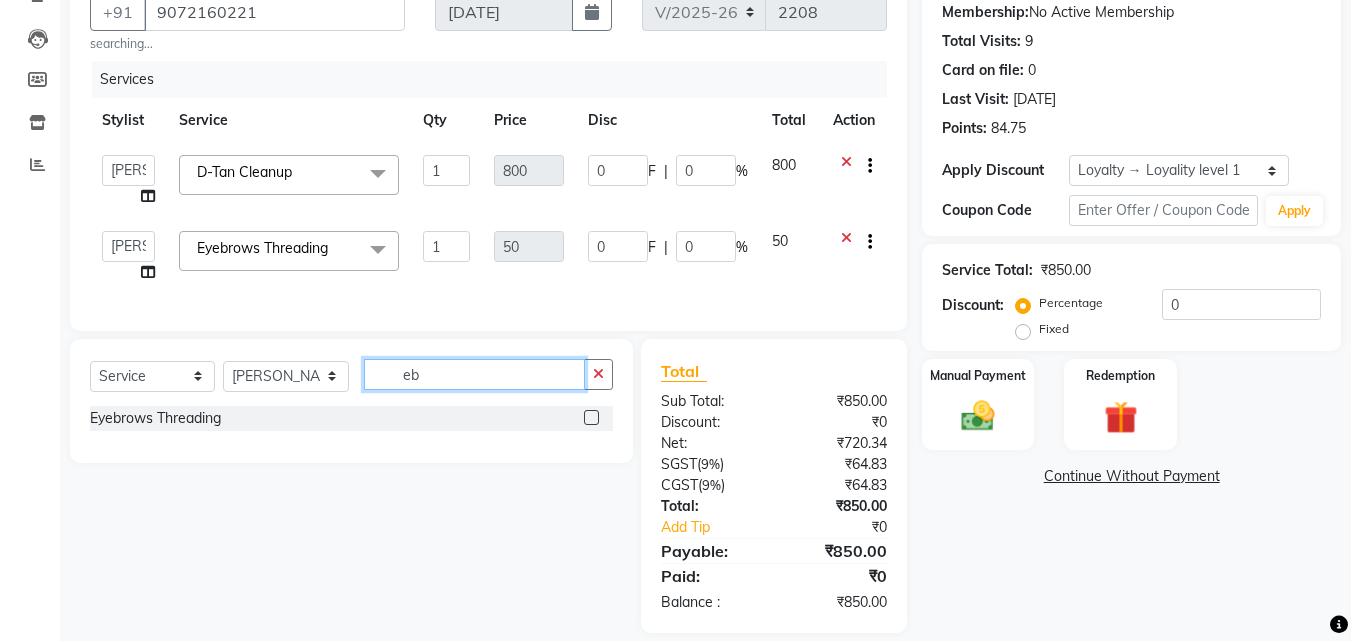 drag, startPoint x: 445, startPoint y: 391, endPoint x: 370, endPoint y: 380, distance: 75.802376 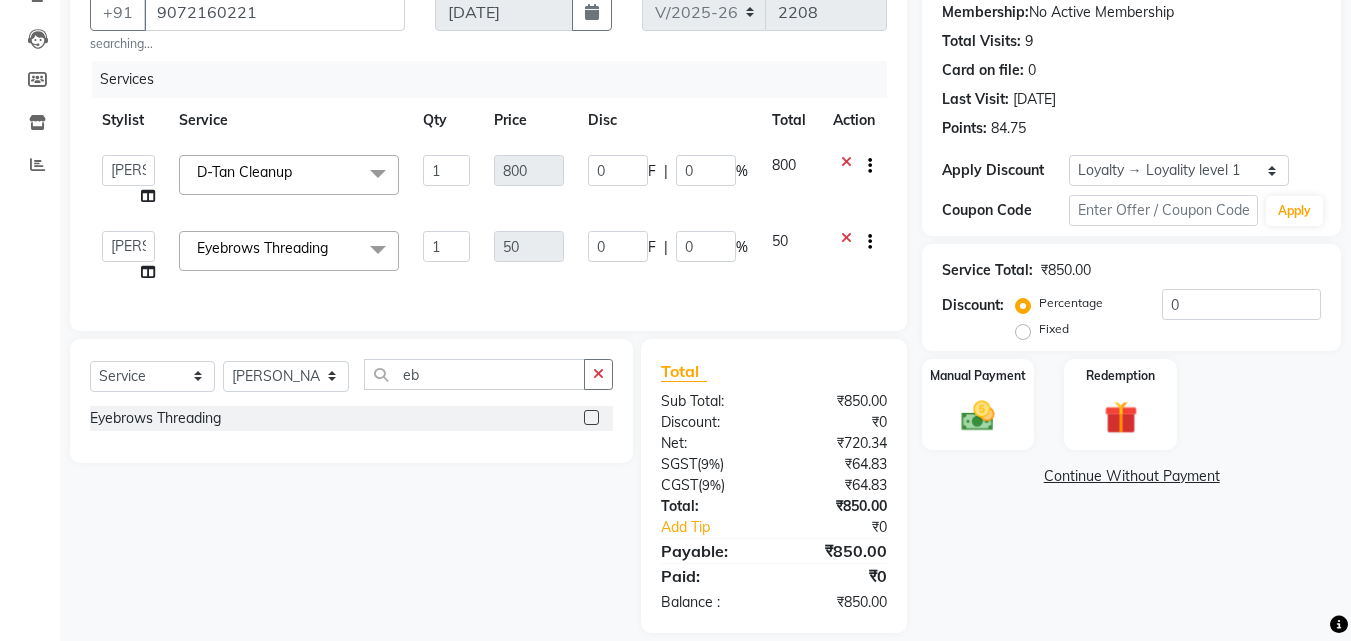 click on "D-Tan Cleanup  x Acne Facial Anti Ageing Facial Bridal Glow Facial De-Pigmentation Treatment Dermalite Fairness Facial Diamond Facial D-Tan Cleanup D-Tan Facial D-Tan Pack Fruit Facial Fyc Bamboo Charcoal Facial Fyc Bio Marine Facial Fyc Fruit Fusion Facial Fyc Luster Gold Facial Fyc Pure Vit-C Facial Fyc Red Wine Facial Glovite Facial Gold Moroccan Vit C facial Dry Skin Gold Moroccan Vit C facial Oily Skin Golden Facial Hydra Brightening Facial Hydra Facial Hydramoist Facial Microdermabrasion Treatment Normal Cleanup O2C2 Facial Oxy Blast Facial Oxy Bleach Pearl Facial Protein Bleach Red Carpet DNA facial Sensi Glow Facial Skin Glow Facial Skin Lightening Facial Skin Whitening Facial Stemcell  Facial Veg Peel Facial Un-Tan Facial  Korean Glass Skin Facial Anti-Dandruff Treatment Hair Spa Hot Oil Massage Keratin Spa Protien Spa Cream Oil Massage  Ceramide  Anti frizz treatment Anti-Dandruff Treatment With Spa Colour Freeze Treatment Bc Hair Restore Q10 Treatment Bc Hyaluronic Moisture Kick Treatment Bc U Cut" 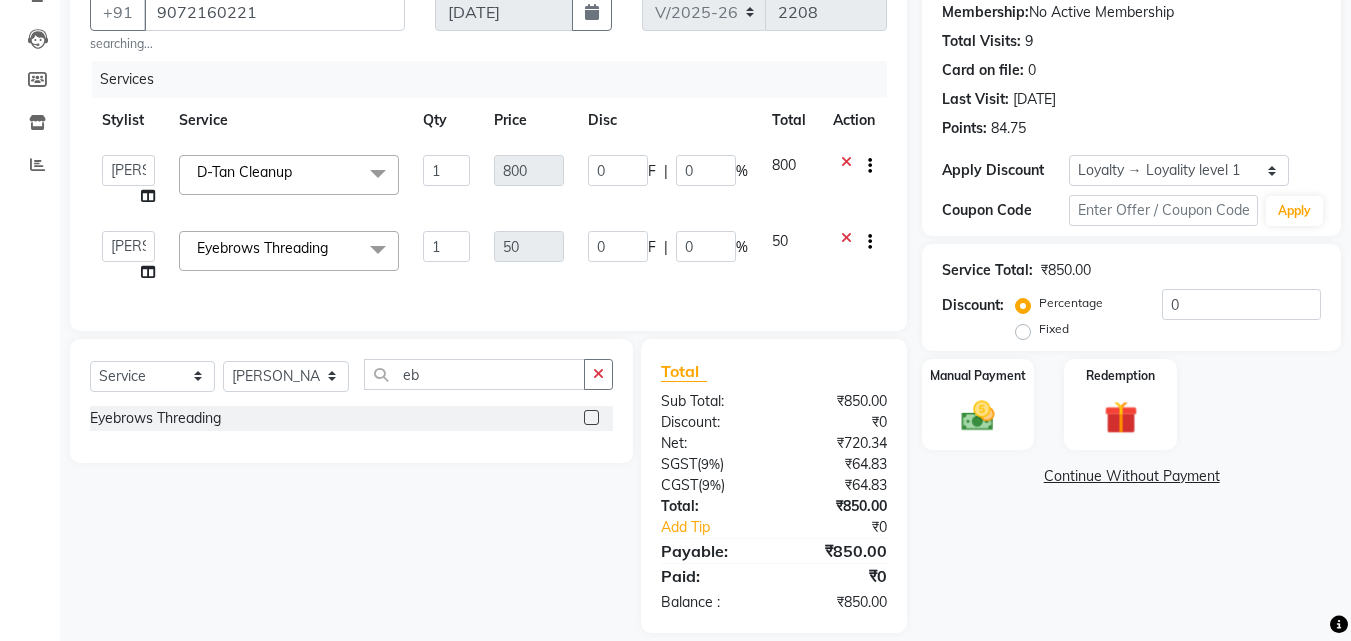 click on "D-Tan Cleanup  x" 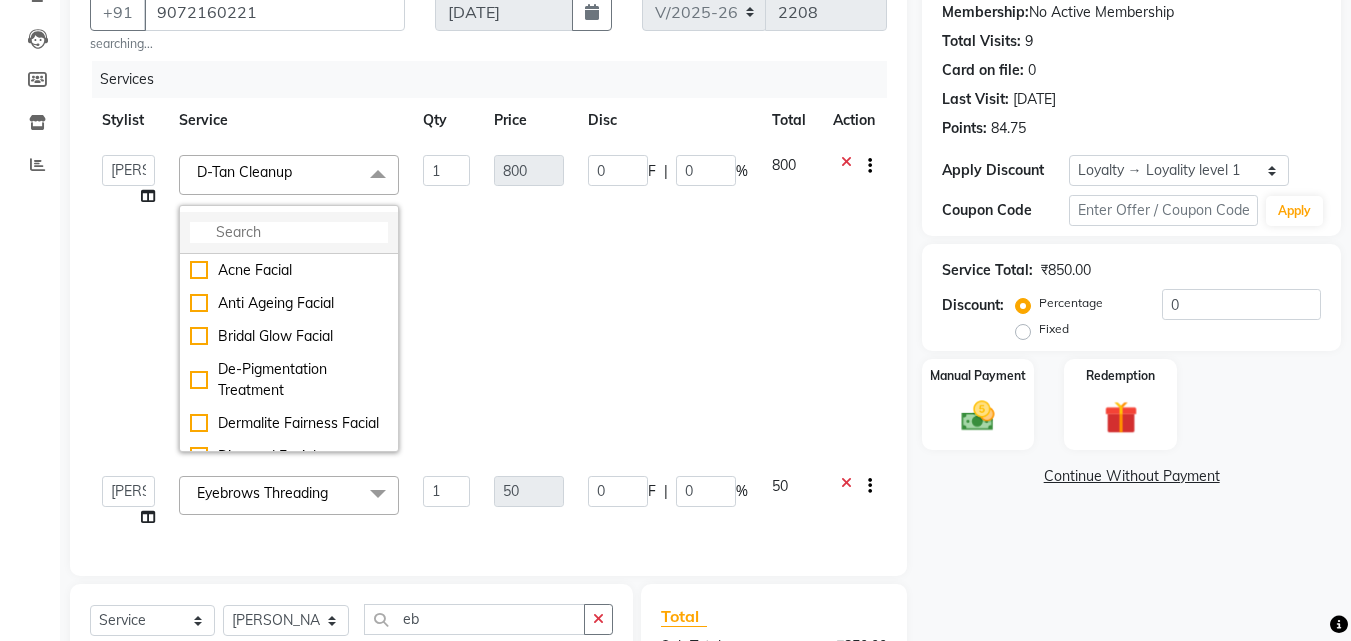 click 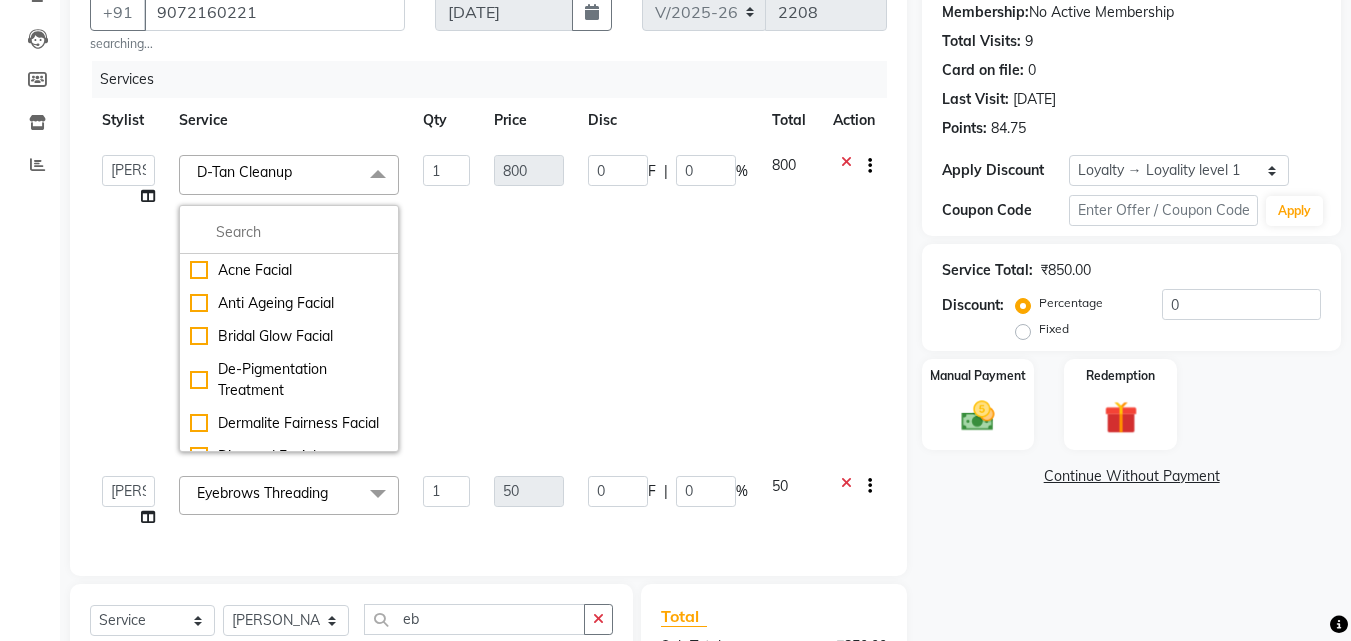 click on "1" 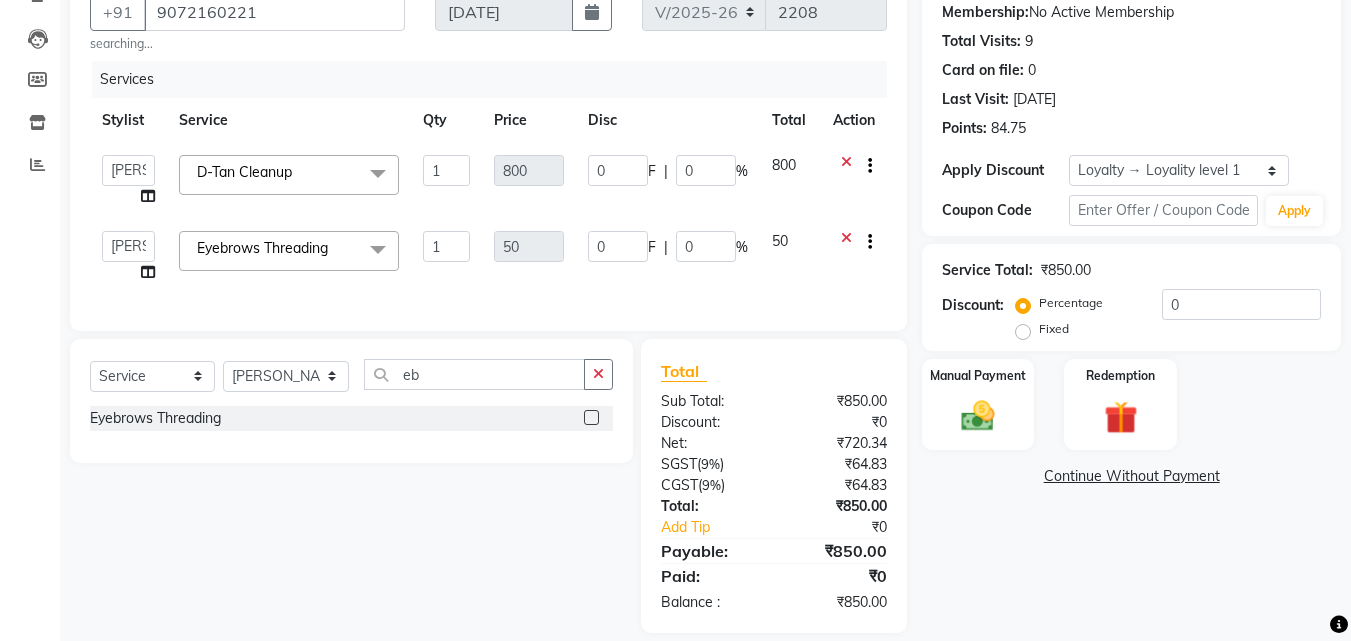 click on "D-Tan Cleanup" 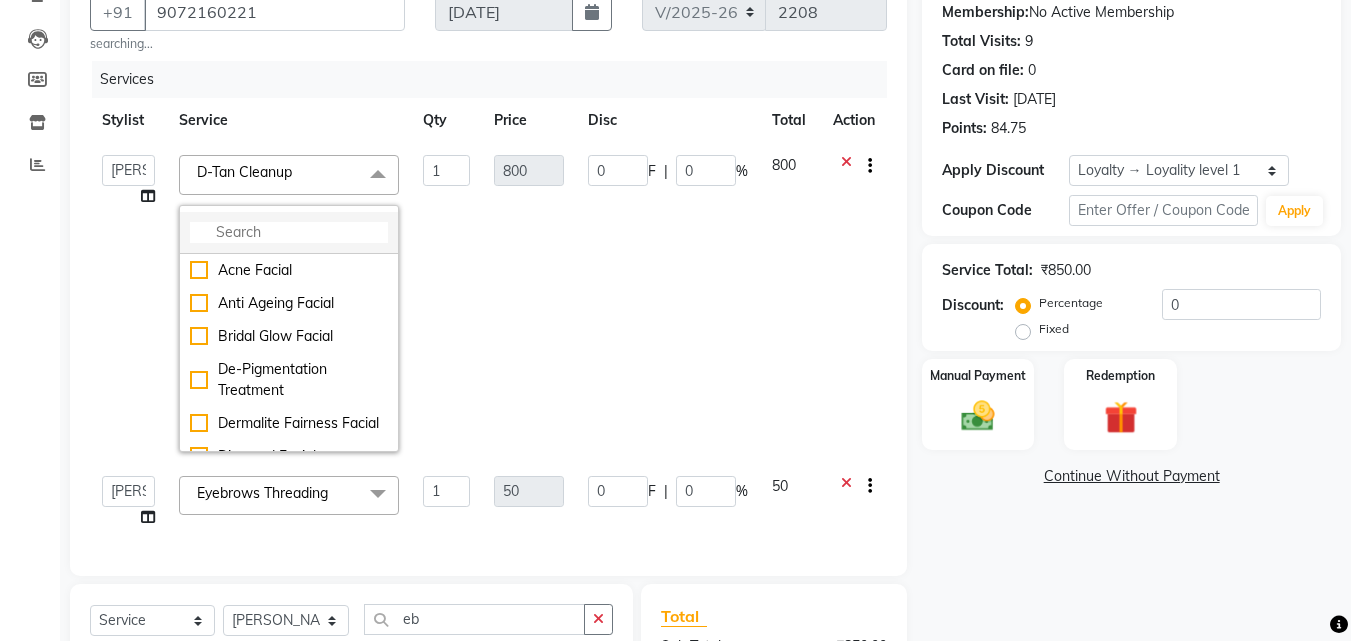 click 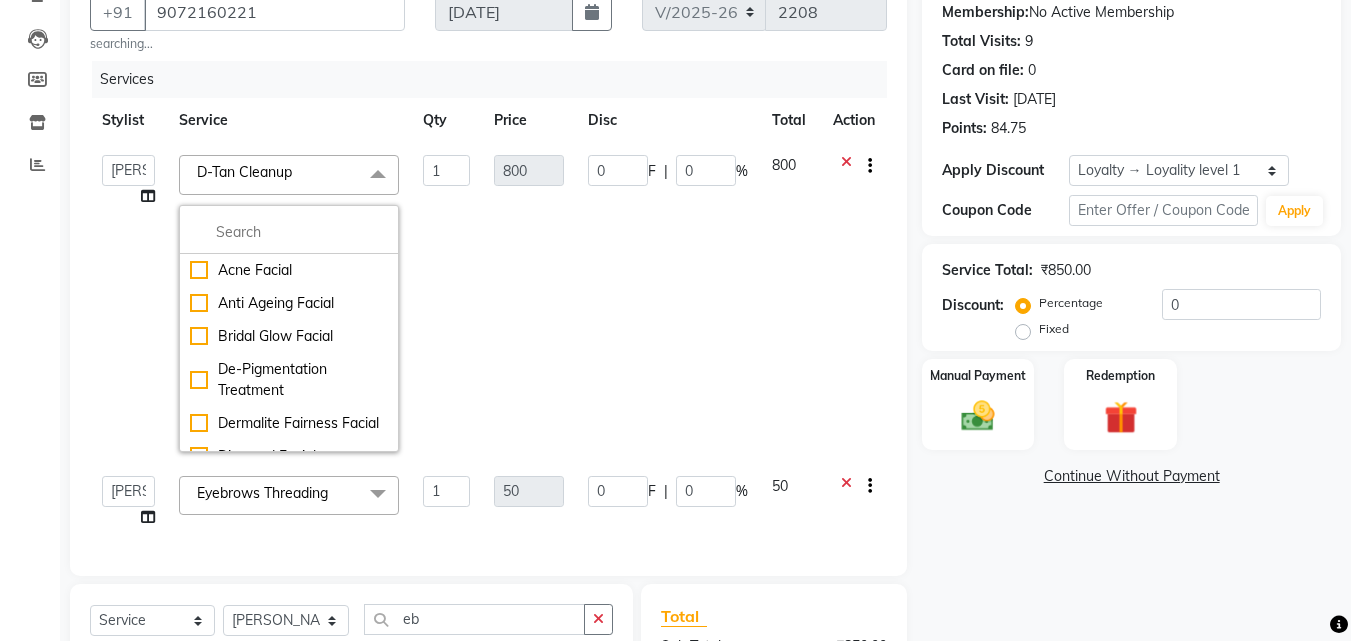 click on "1" 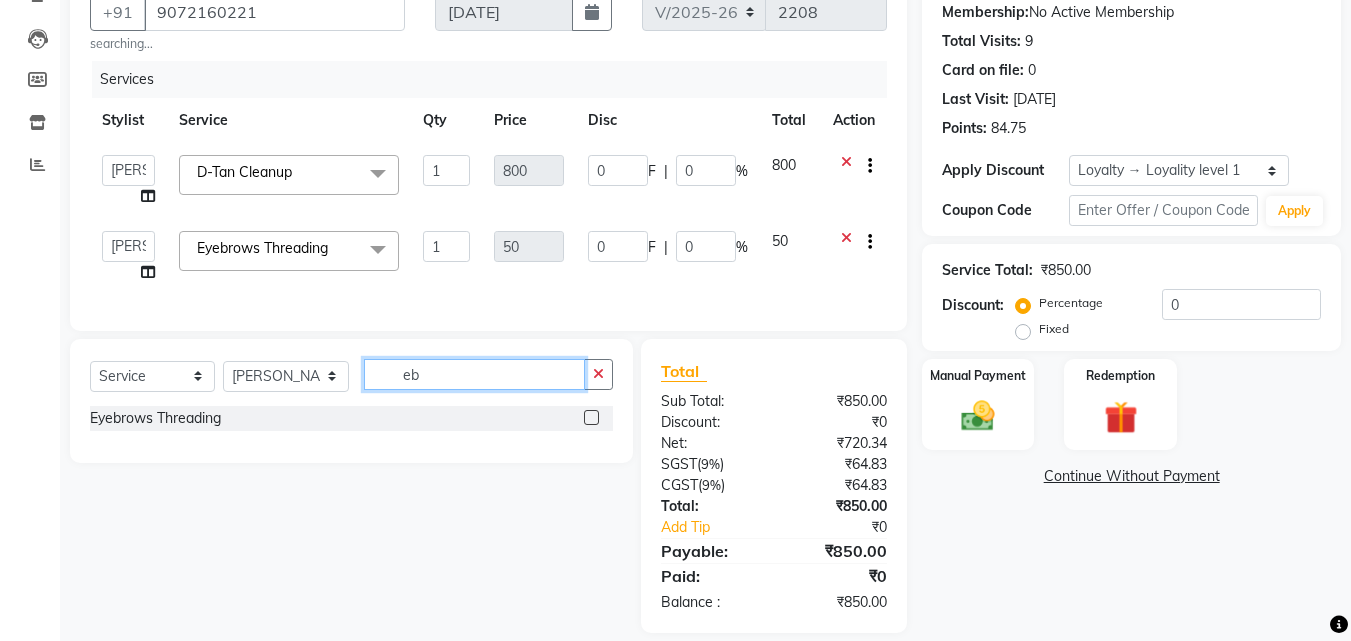 drag, startPoint x: 436, startPoint y: 379, endPoint x: 369, endPoint y: 382, distance: 67.06713 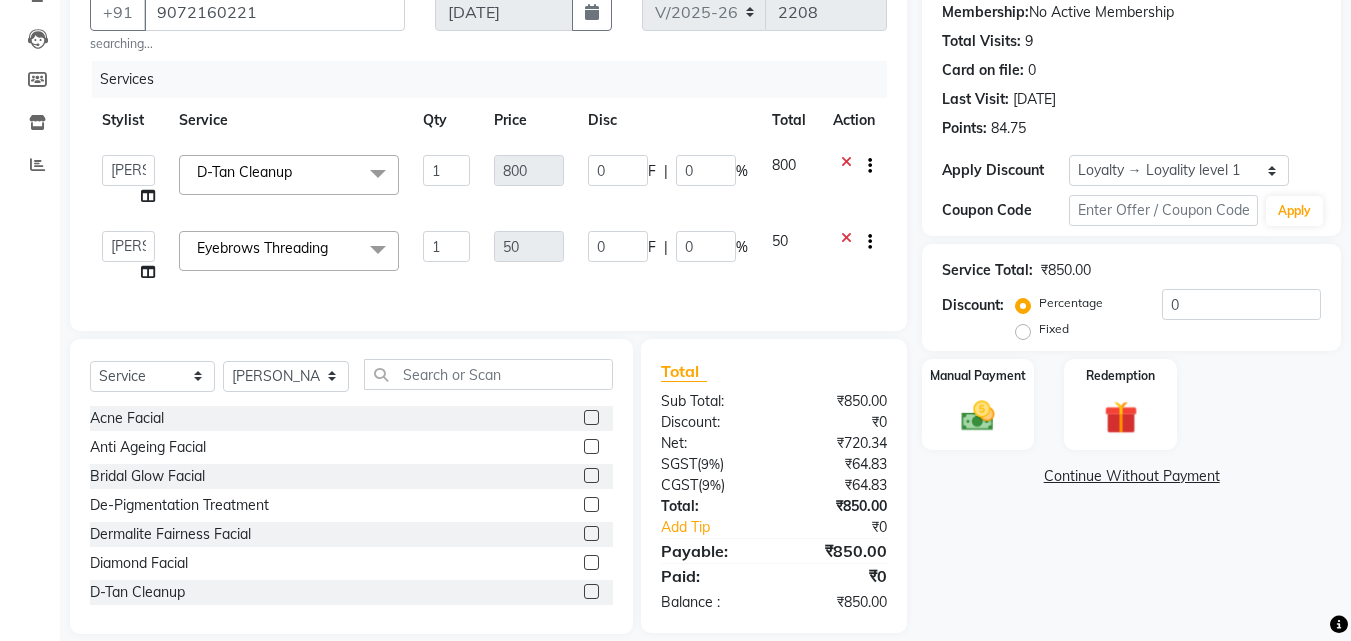 click on "Client +91 9072160221 searching... Date 11-07-2025 Invoice Number V/2025 V/2025-26 2208 Services Stylist Service Qty Price Disc Total Action  Arya    CHINJU   GEETA   KAZHAKOOTTAM ASHTAMUDI   KRISHNA   LEKSHMI   MADONNA MICHAEL   Poornima Gopal   PRIYA   ROSNI   Sindhu   SOORYAMOL  D-Tan Cleanup  x Acne Facial Anti Ageing Facial Bridal Glow Facial De-Pigmentation Treatment Dermalite Fairness Facial Diamond Facial D-Tan Cleanup D-Tan Facial D-Tan Pack Fruit Facial Fyc Bamboo Charcoal Facial Fyc Bio Marine Facial Fyc Fruit Fusion Facial Fyc Luster Gold Facial Fyc Pure Vit-C Facial Fyc Red Wine Facial Glovite Facial Gold Moroccan Vit C facial Dry Skin Gold Moroccan Vit C facial Oily Skin Golden Facial Hydra Brightening Facial Hydra Facial Hydramoist Facial Microdermabrasion Treatment Normal Cleanup O2C2 Facial Oxy Blast Facial Oxy Bleach Pearl Facial Protein Bleach Red Carpet DNA facial Sensi Glow Facial Skin Glow Facial Skin Lightening Facial Skin Whitening Facial Stemcell  Facial Veg Peel Facial Hair Spa 1 0" 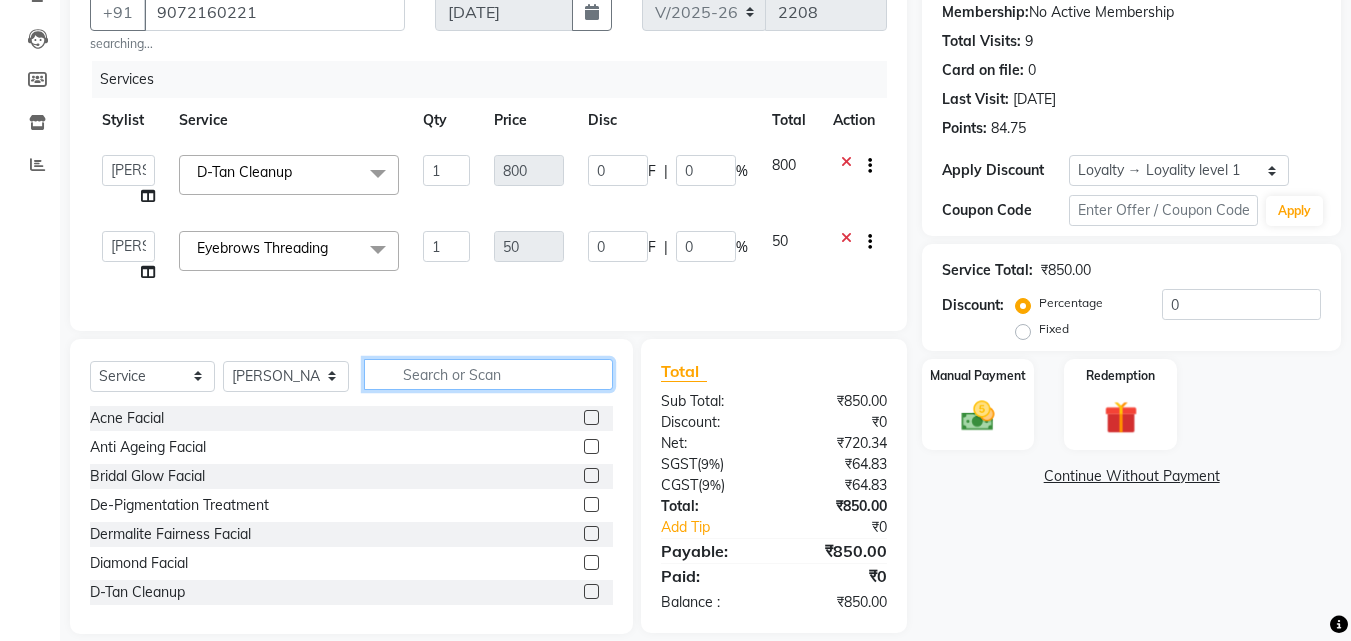 click 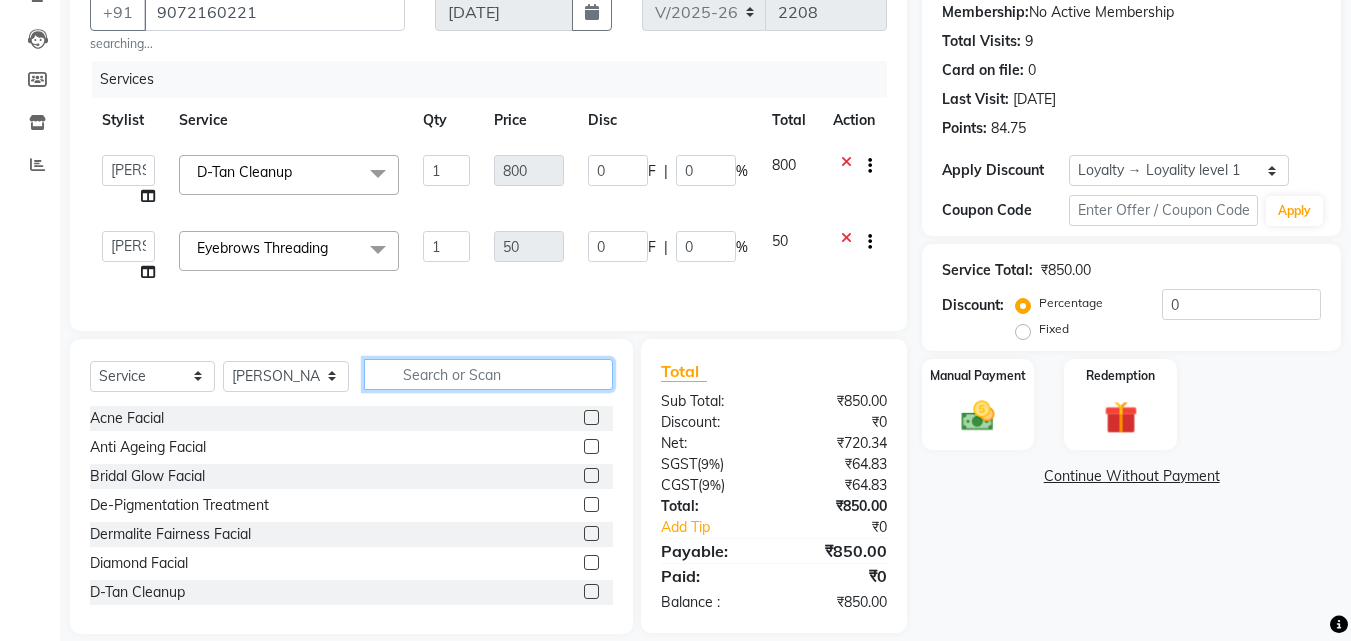 click 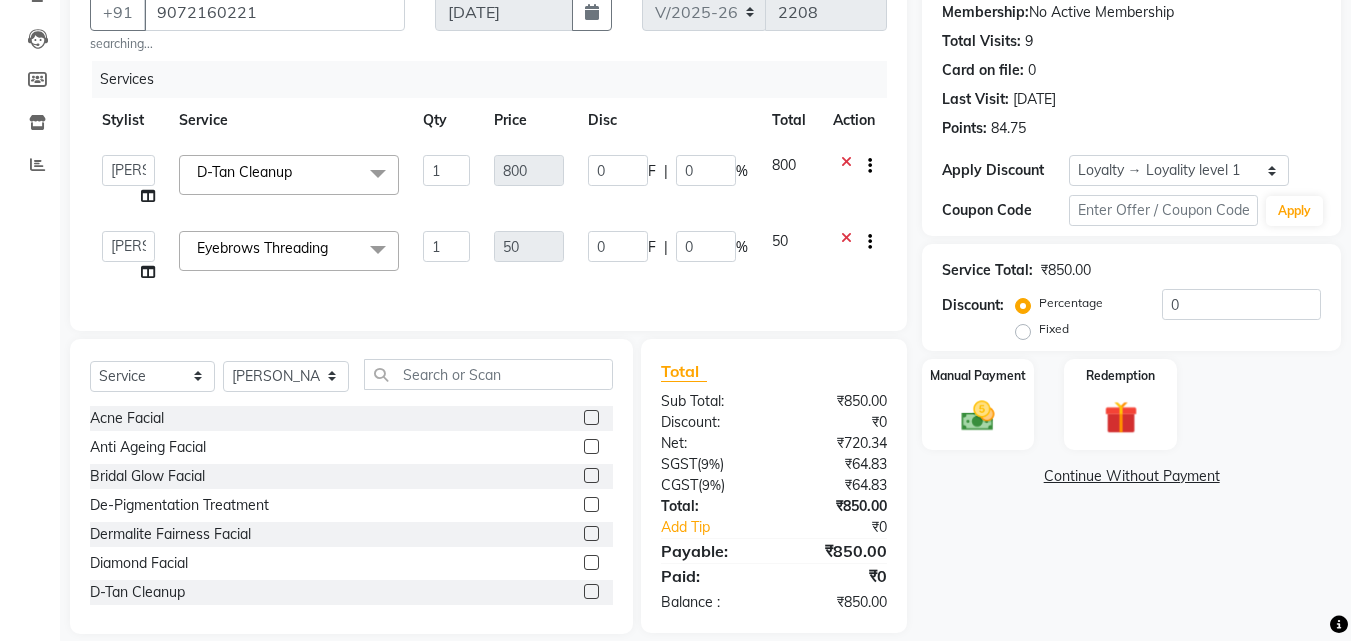 click on "D-Tan Cleanup  x" 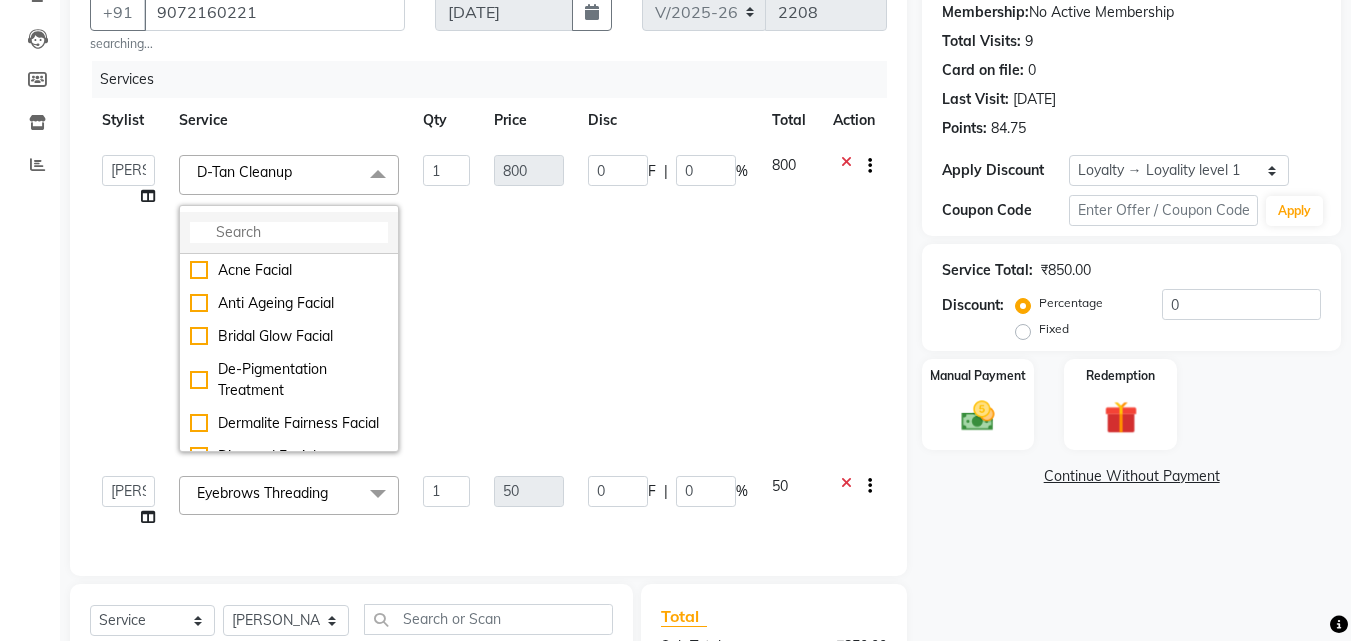 click 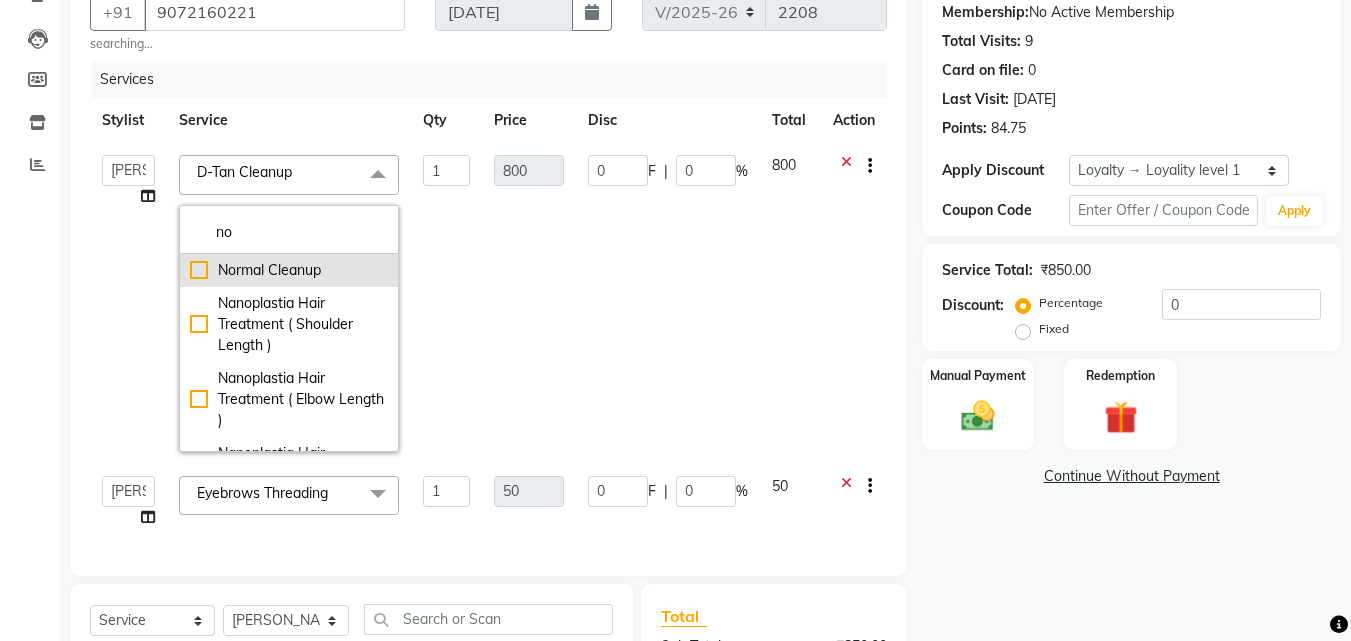 drag, startPoint x: 289, startPoint y: 257, endPoint x: 311, endPoint y: 263, distance: 22.803509 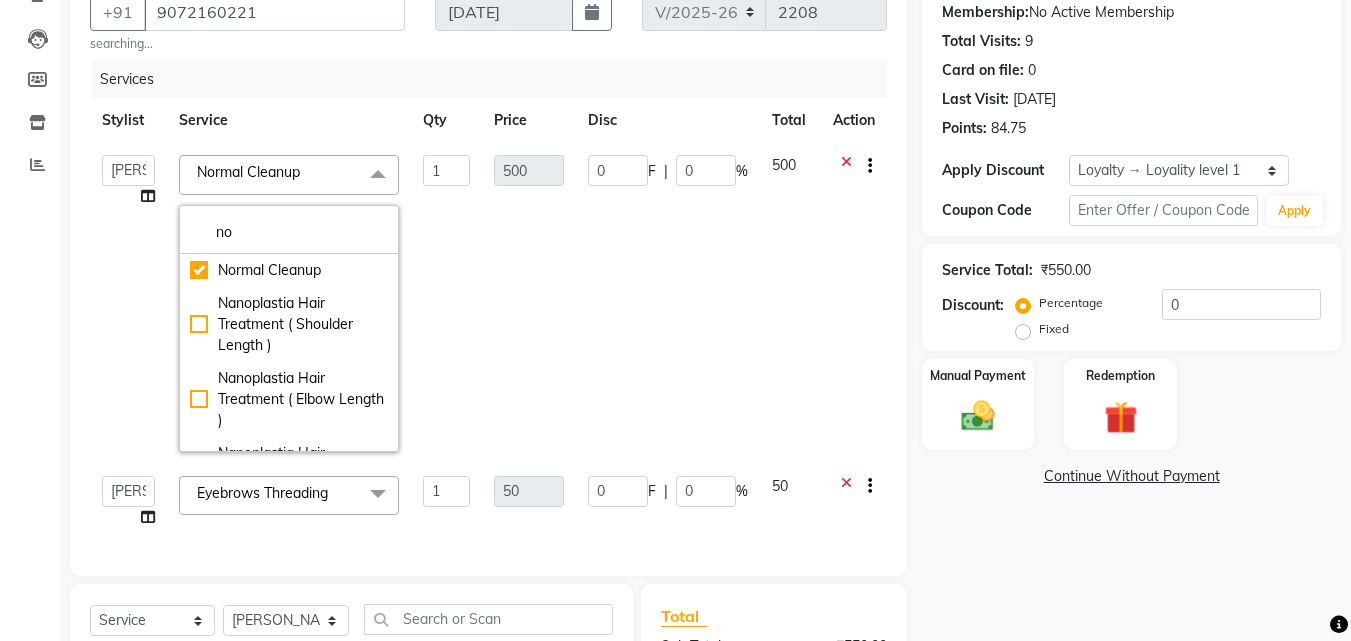 click on "0 F | 0 %" 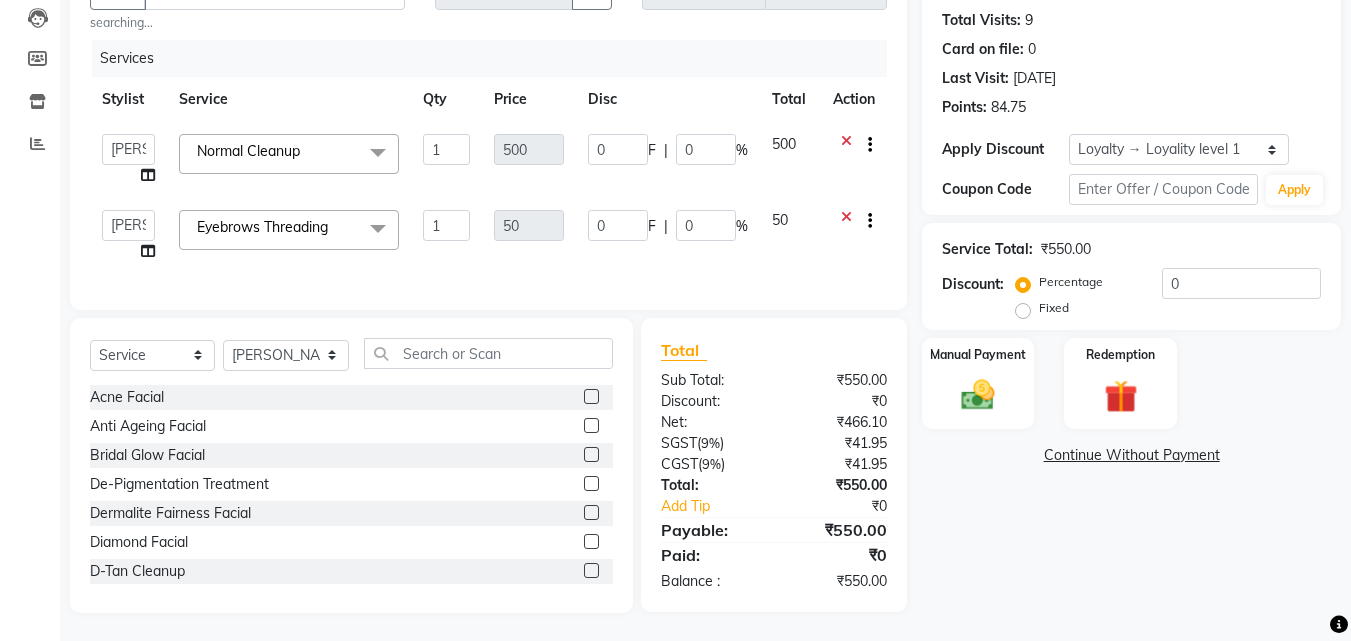 scroll, scrollTop: 231, scrollLeft: 0, axis: vertical 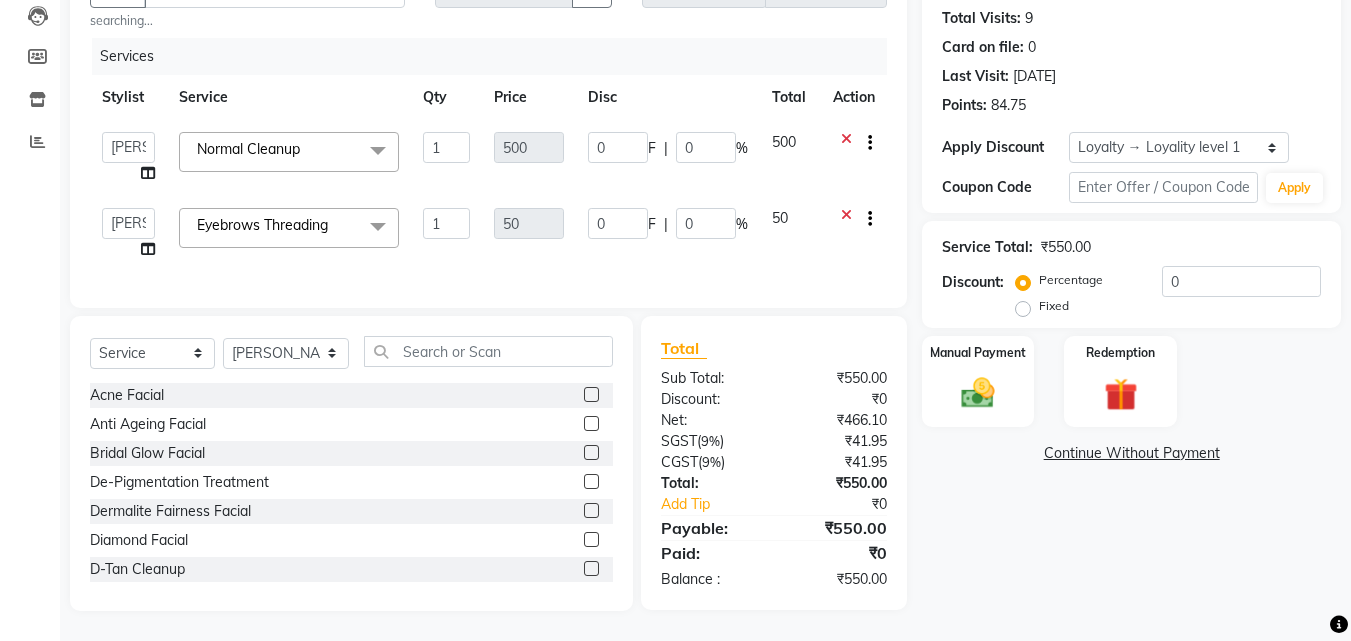 click on "0 F | 0 %" 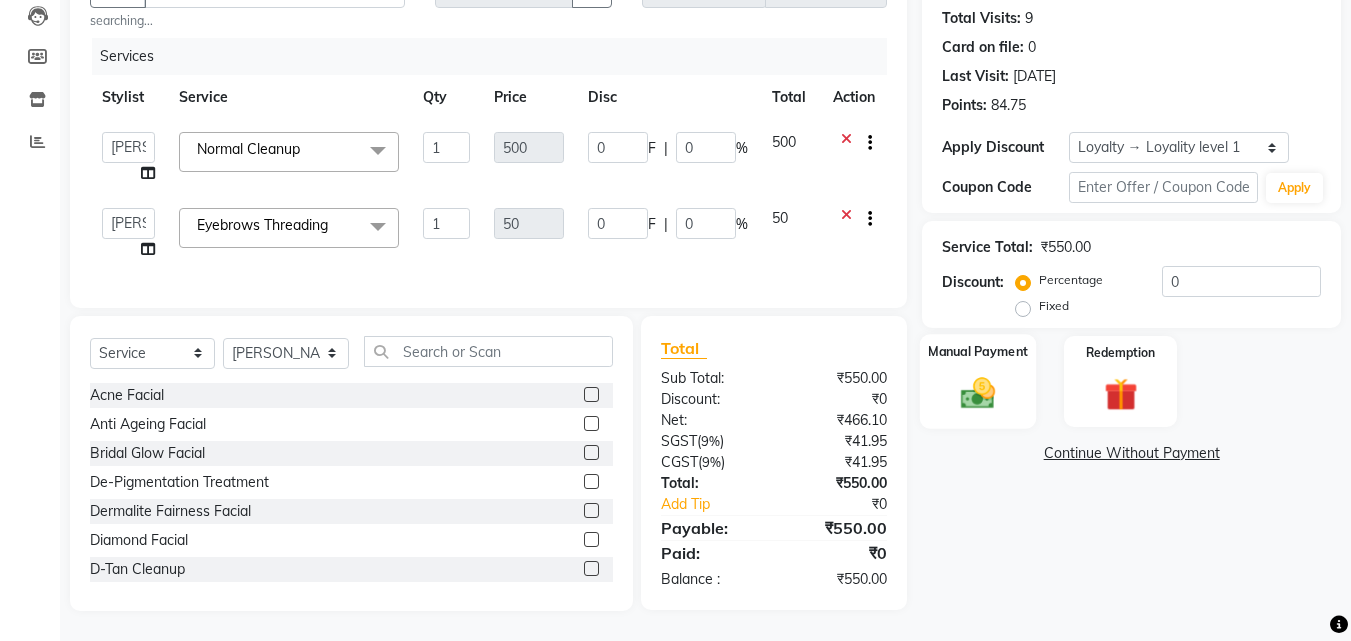 click on "Manual Payment" 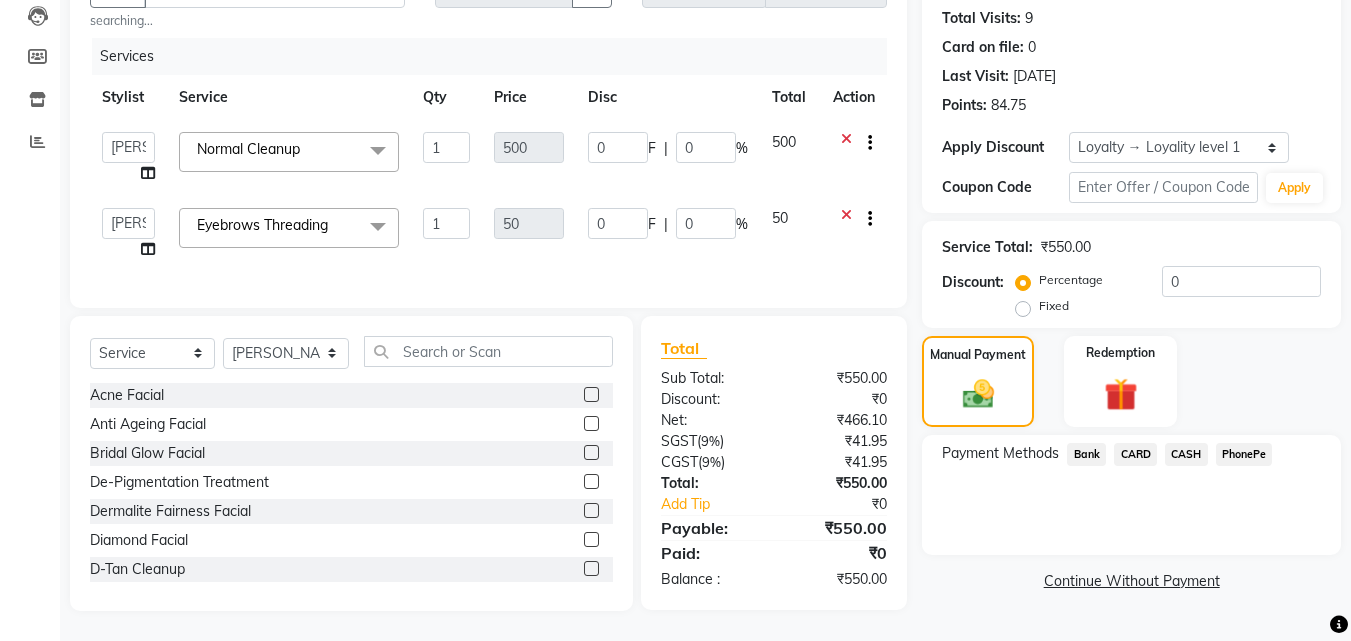 click on "CARD" 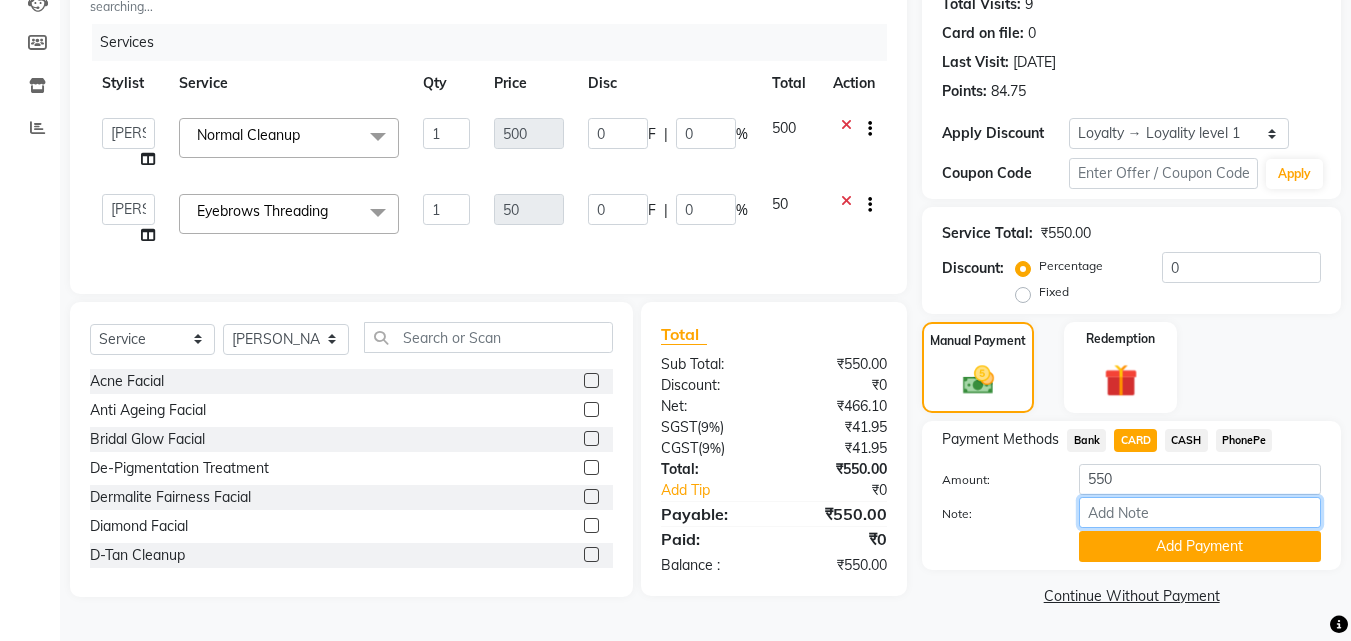 drag, startPoint x: 1139, startPoint y: 520, endPoint x: 1152, endPoint y: 497, distance: 26.41969 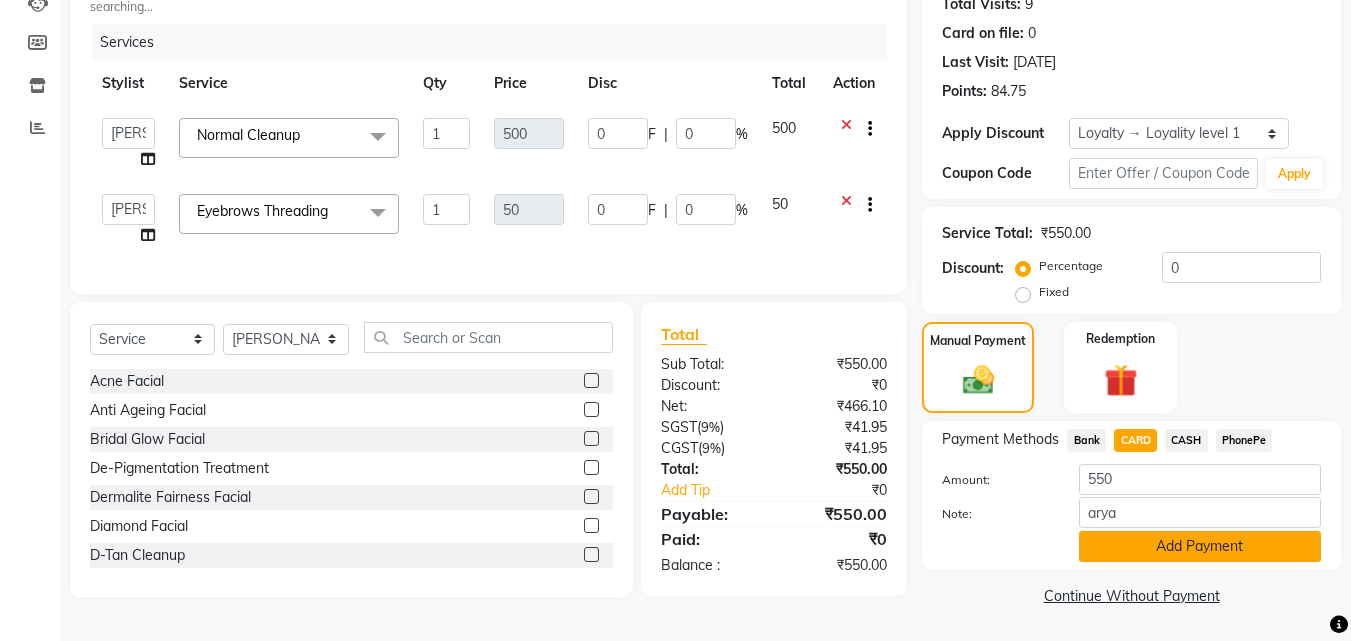 click on "Add Payment" 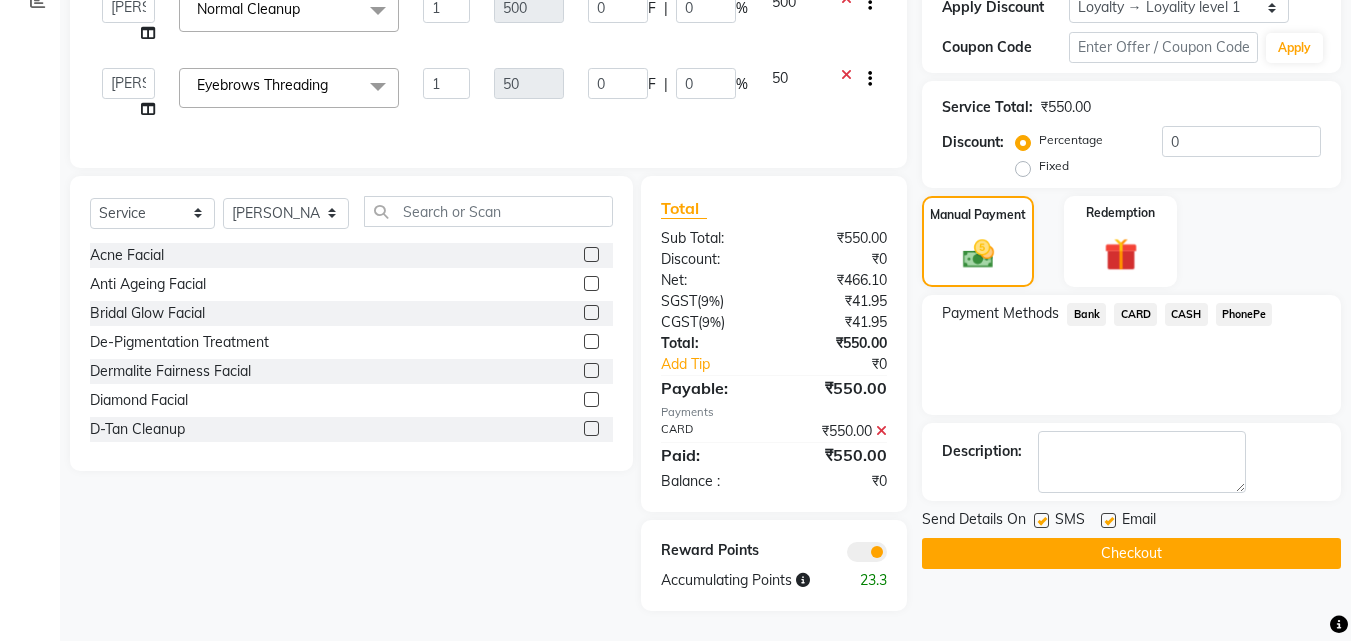 scroll, scrollTop: 371, scrollLeft: 0, axis: vertical 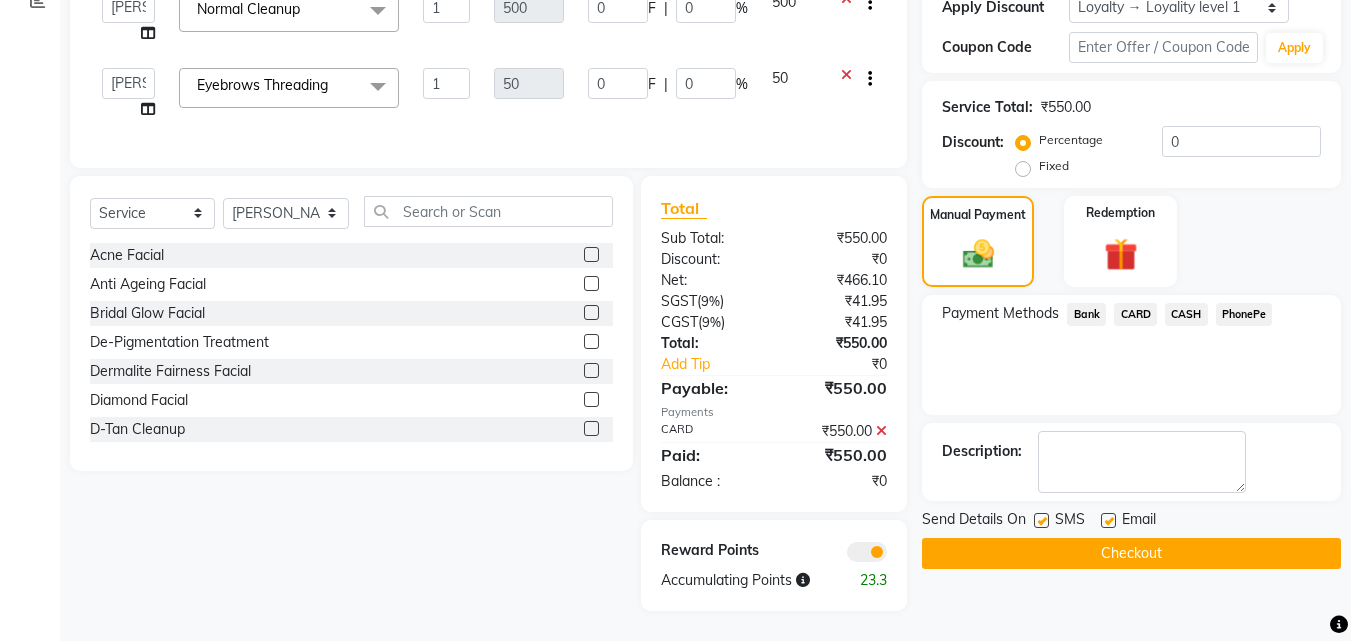 click 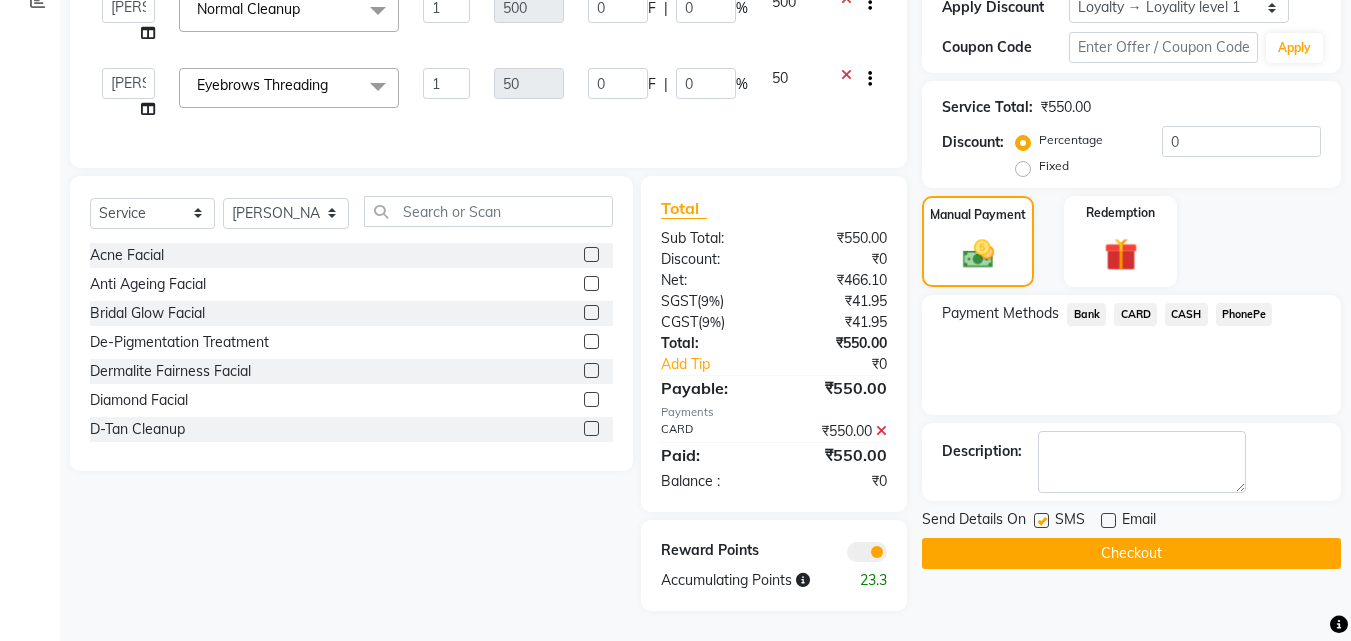 click 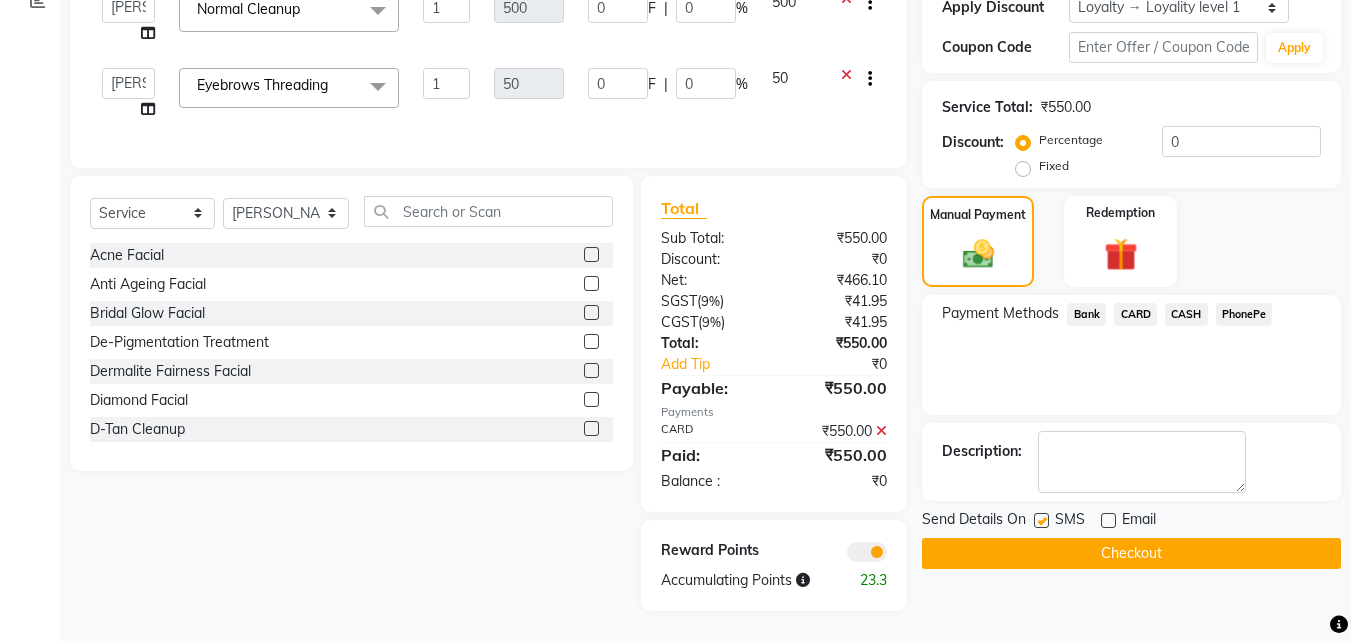 click at bounding box center (1040, 521) 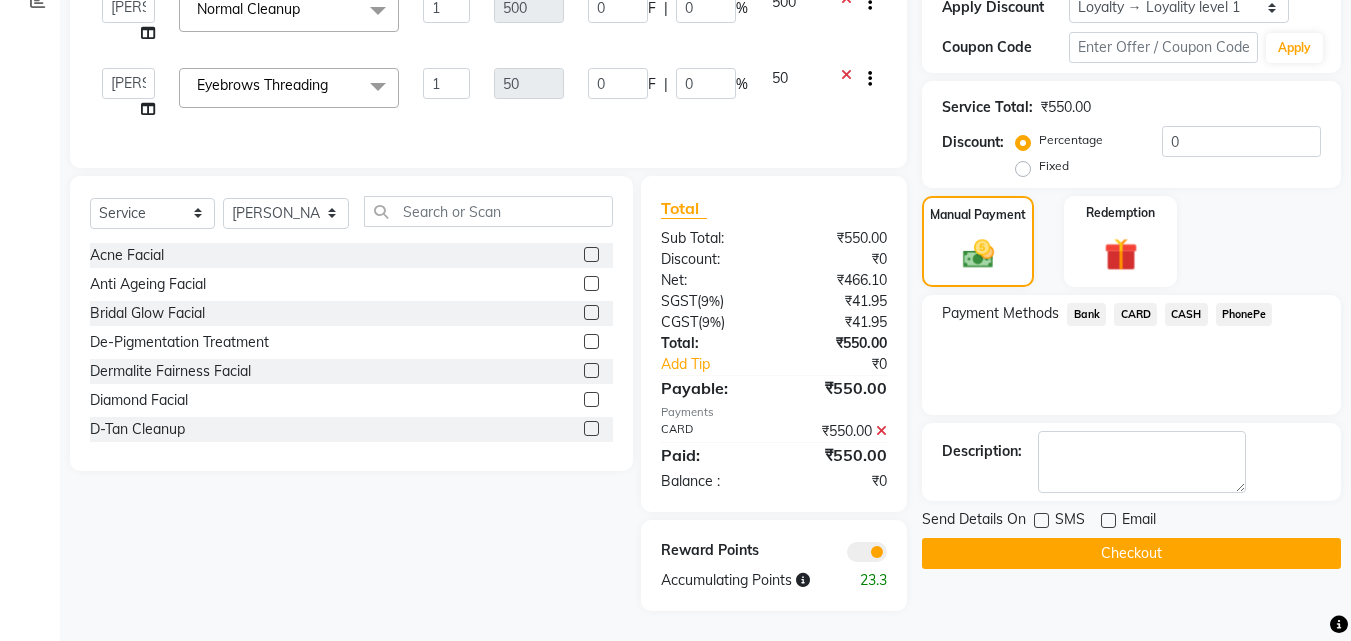 click on "Checkout" 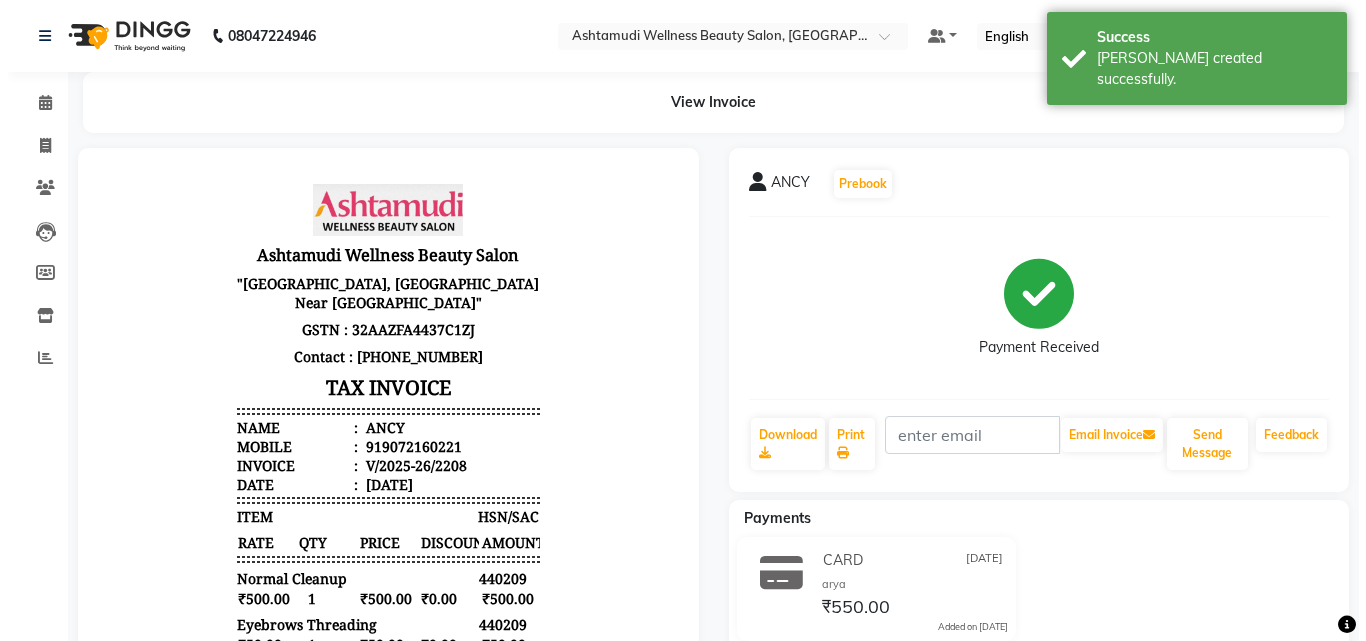scroll, scrollTop: 0, scrollLeft: 0, axis: both 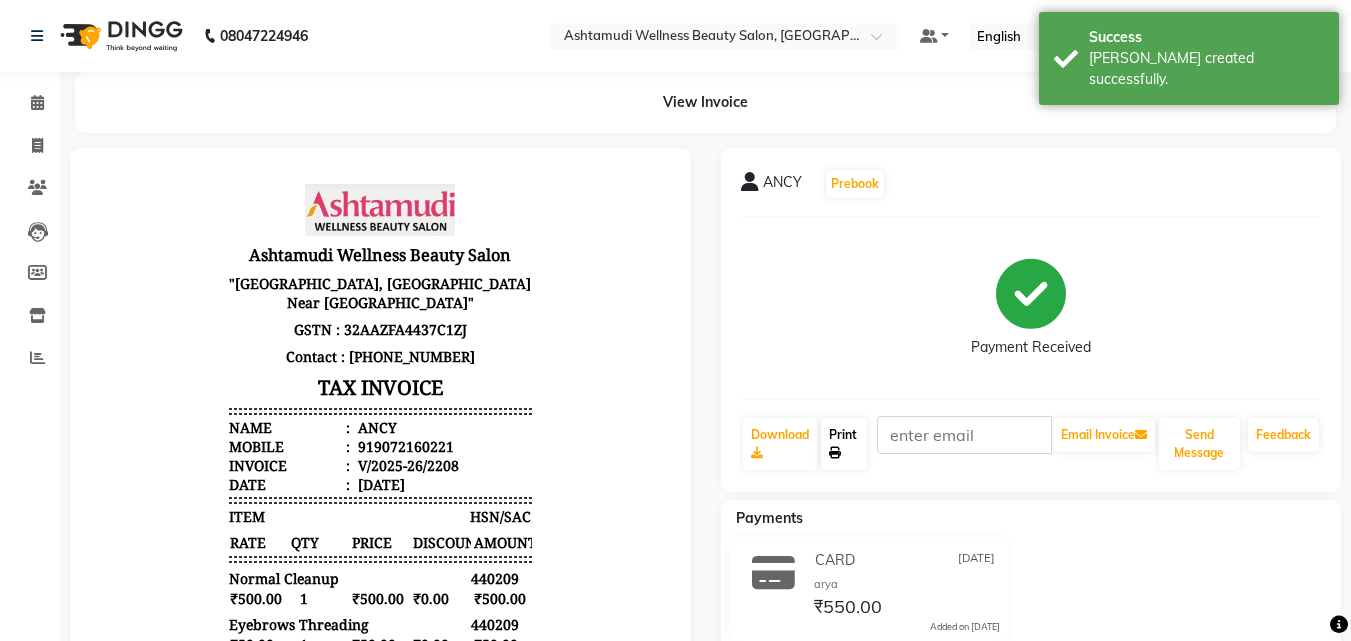 click on "Print" 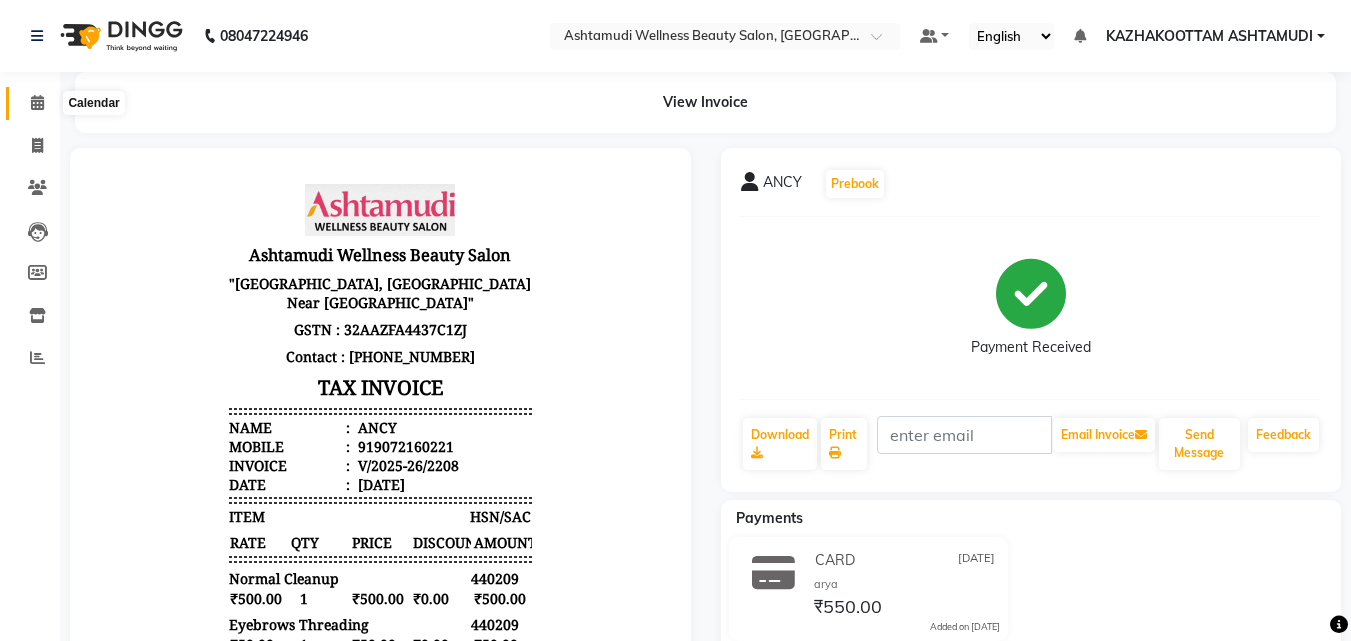 click 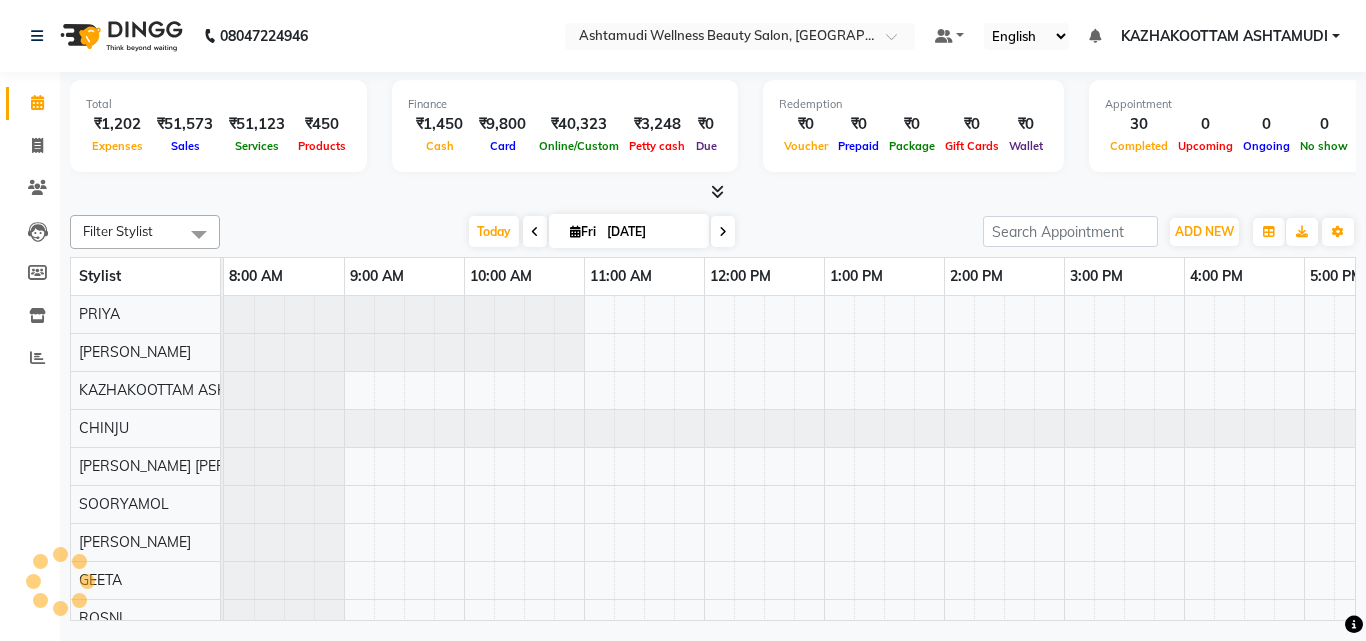 scroll, scrollTop: 0, scrollLeft: 0, axis: both 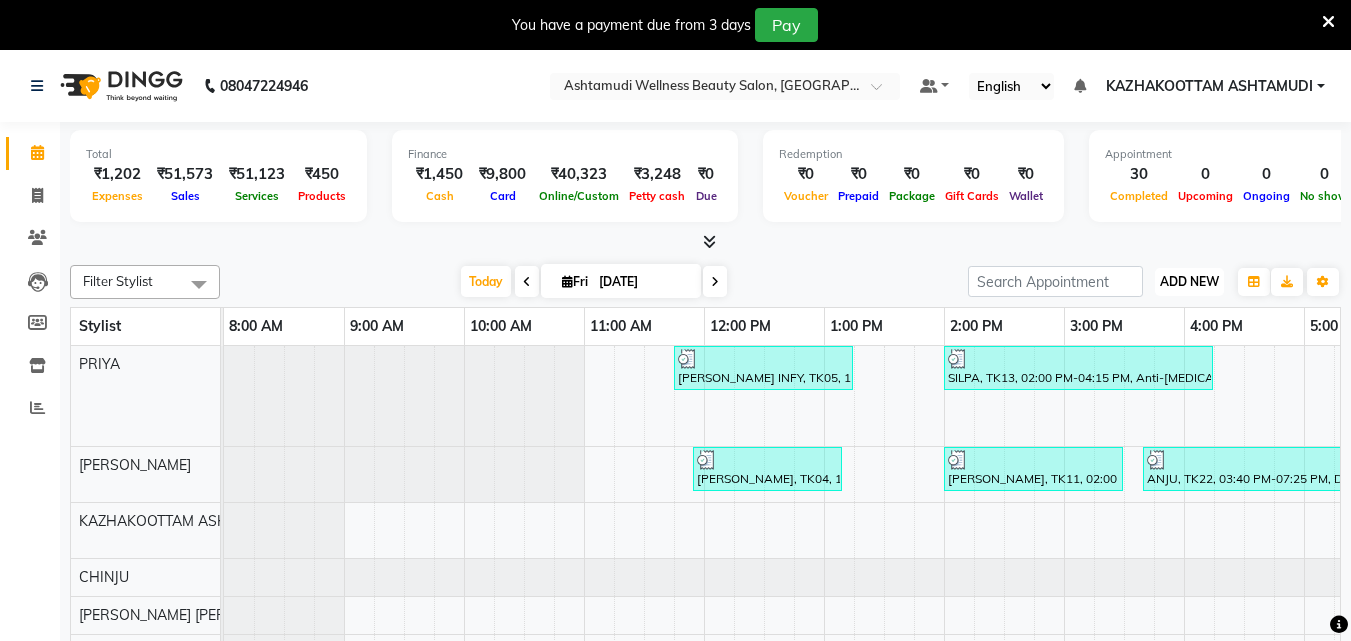 click on "ADD NEW" at bounding box center (1189, 281) 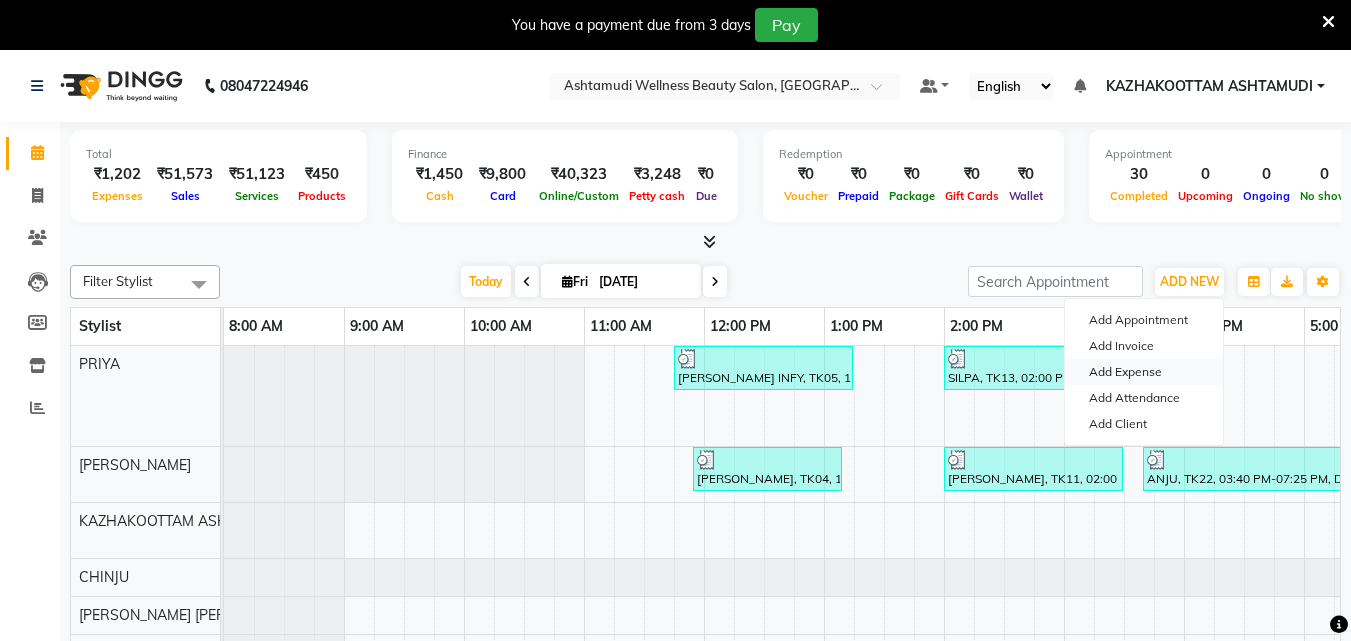 click on "Add Expense" at bounding box center [1144, 372] 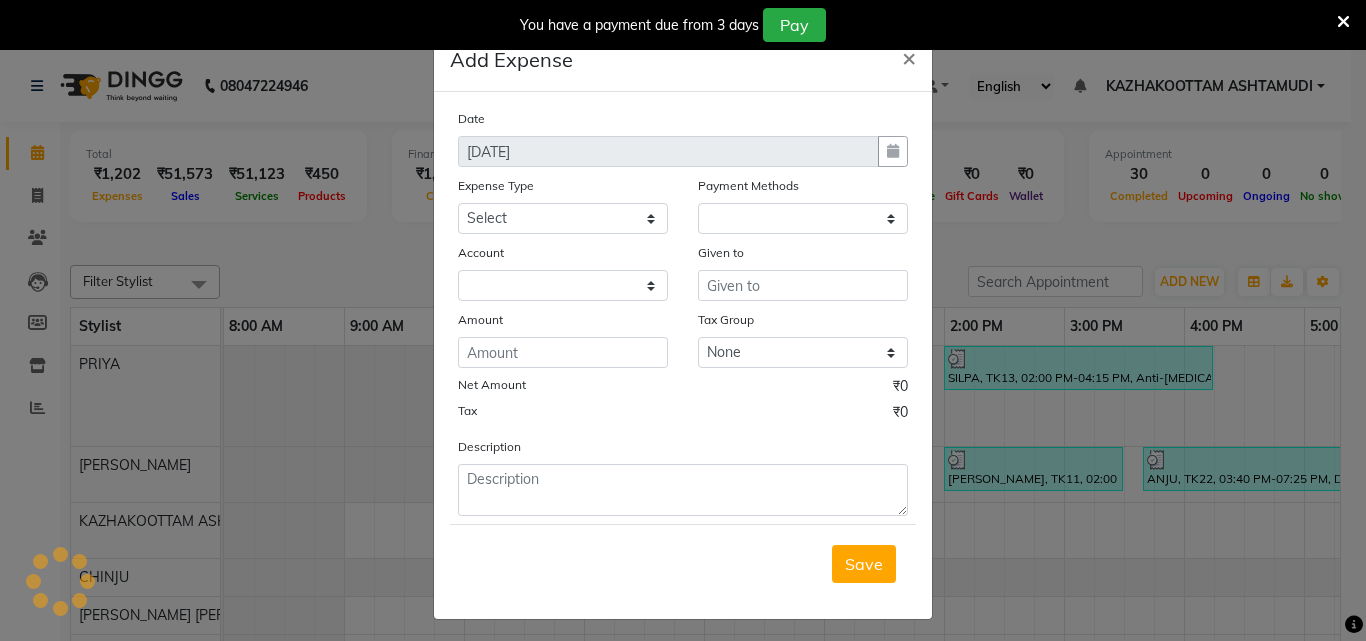 select on "1" 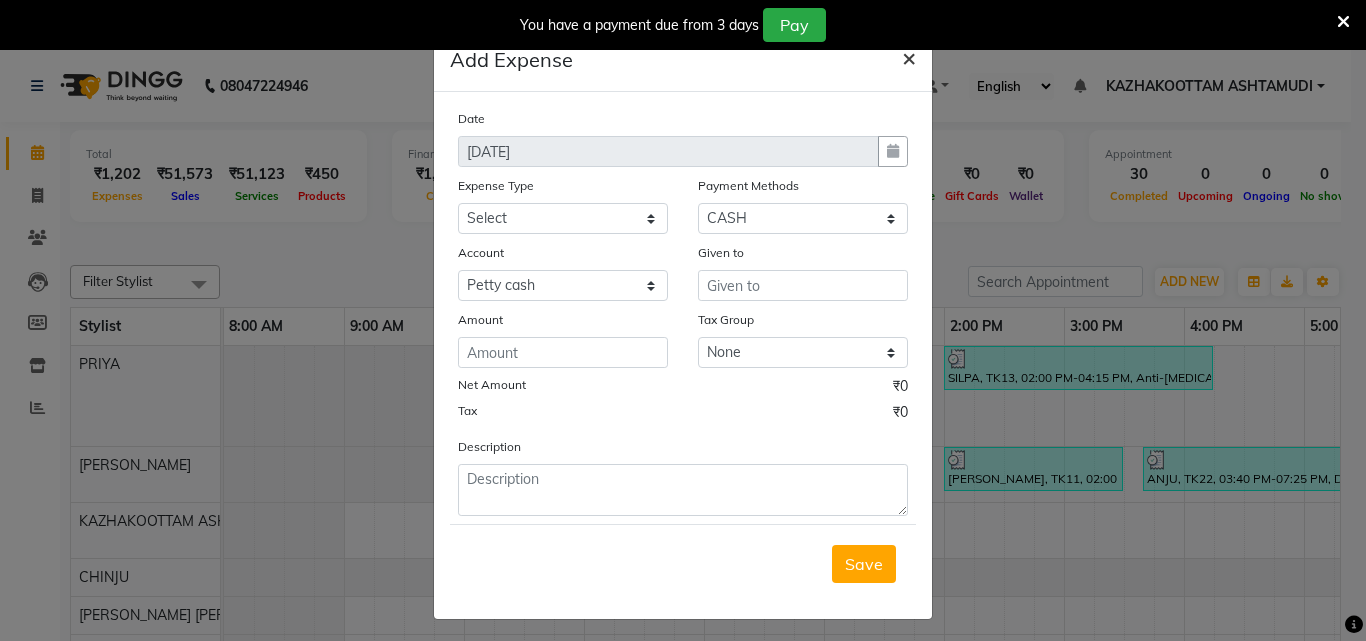 click on "×" 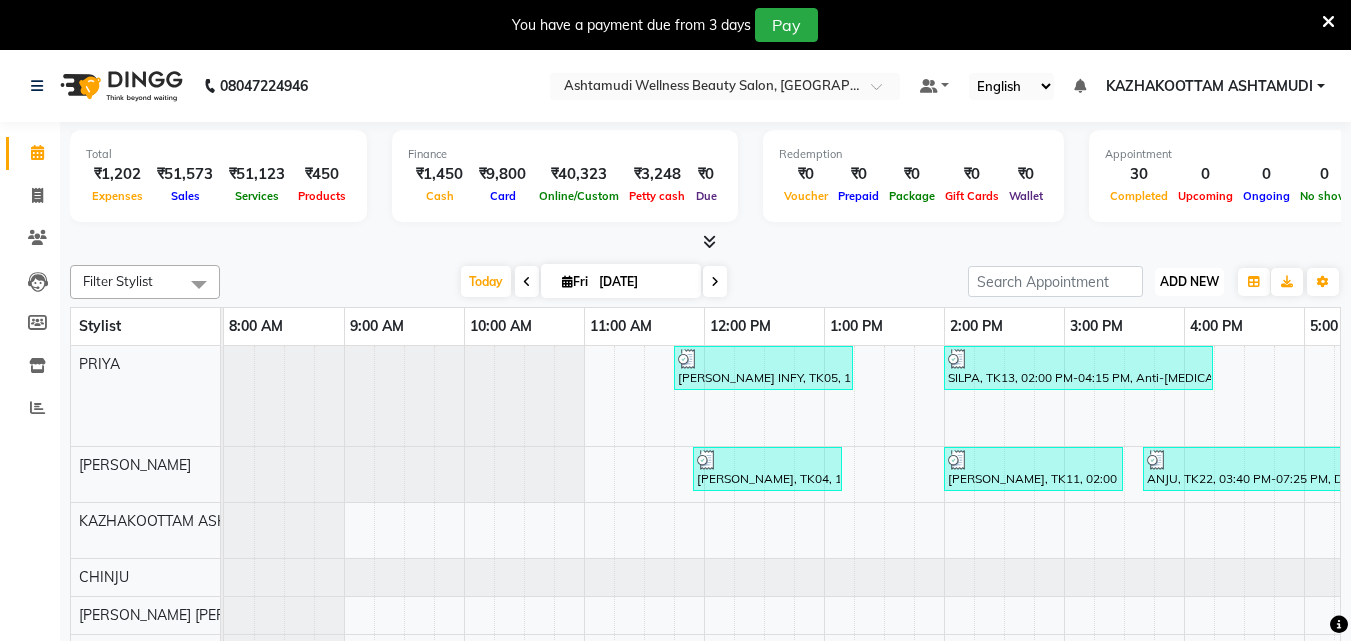 click on "ADD NEW" at bounding box center [1189, 281] 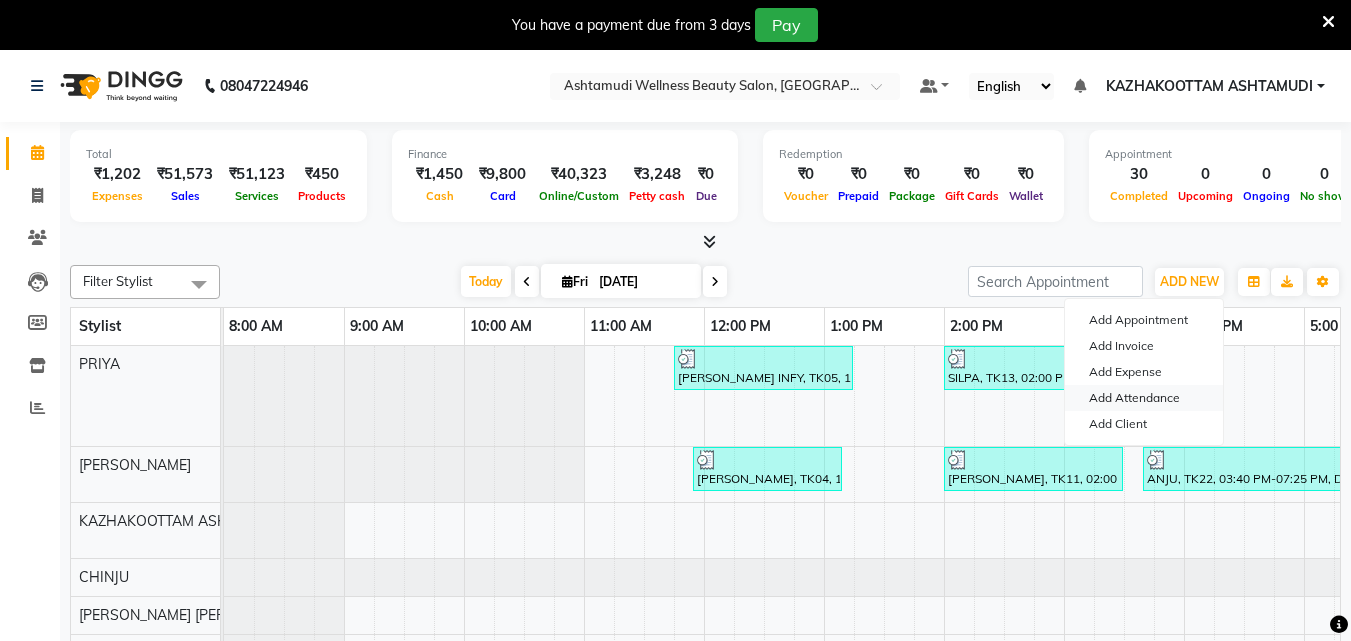 click on "Add Attendance" at bounding box center (1144, 398) 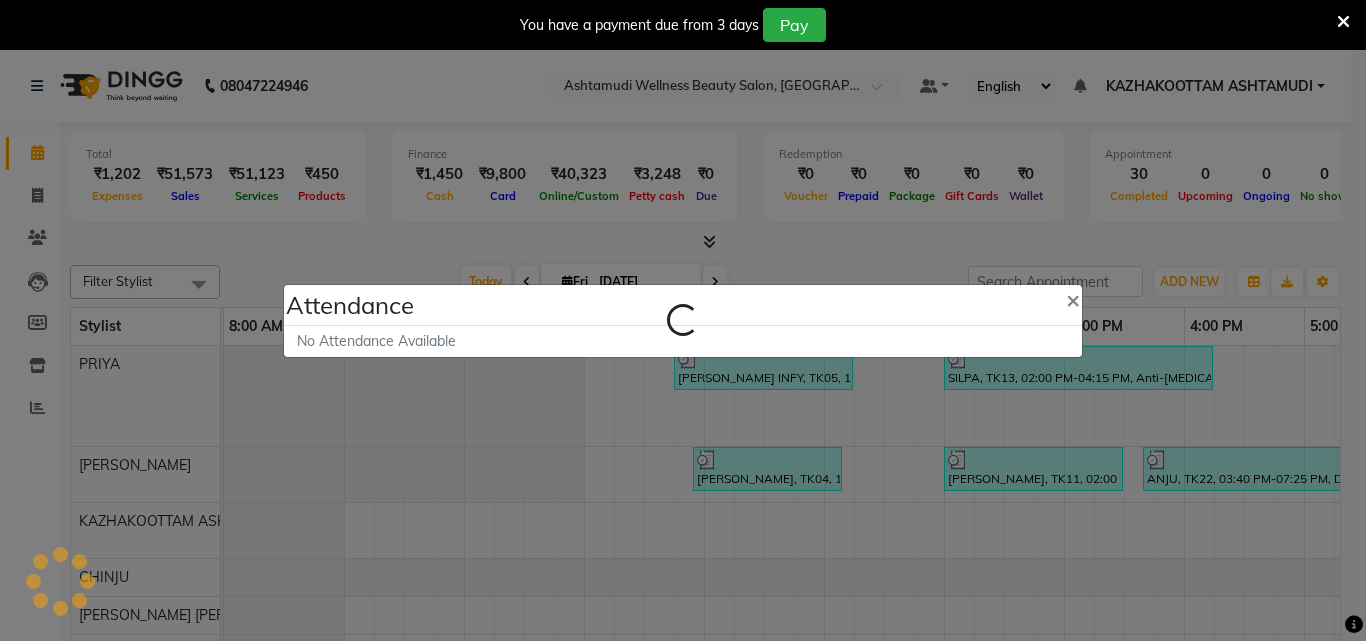 select on "A" 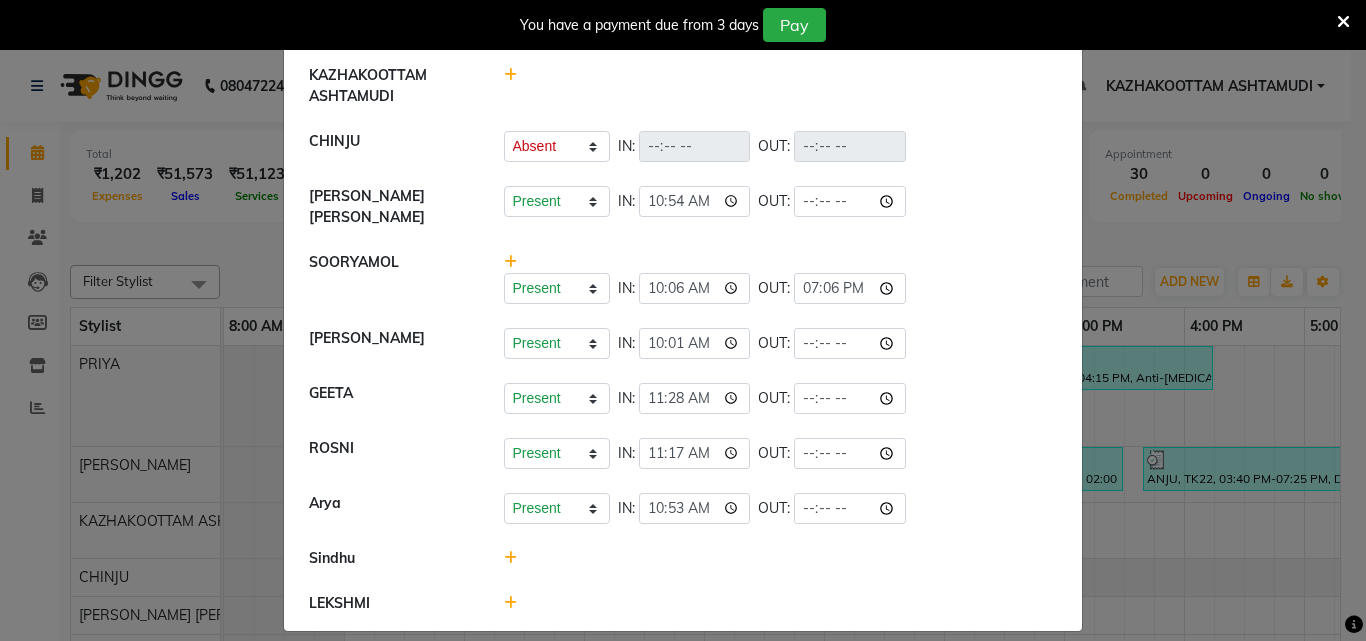 scroll, scrollTop: 140, scrollLeft: 0, axis: vertical 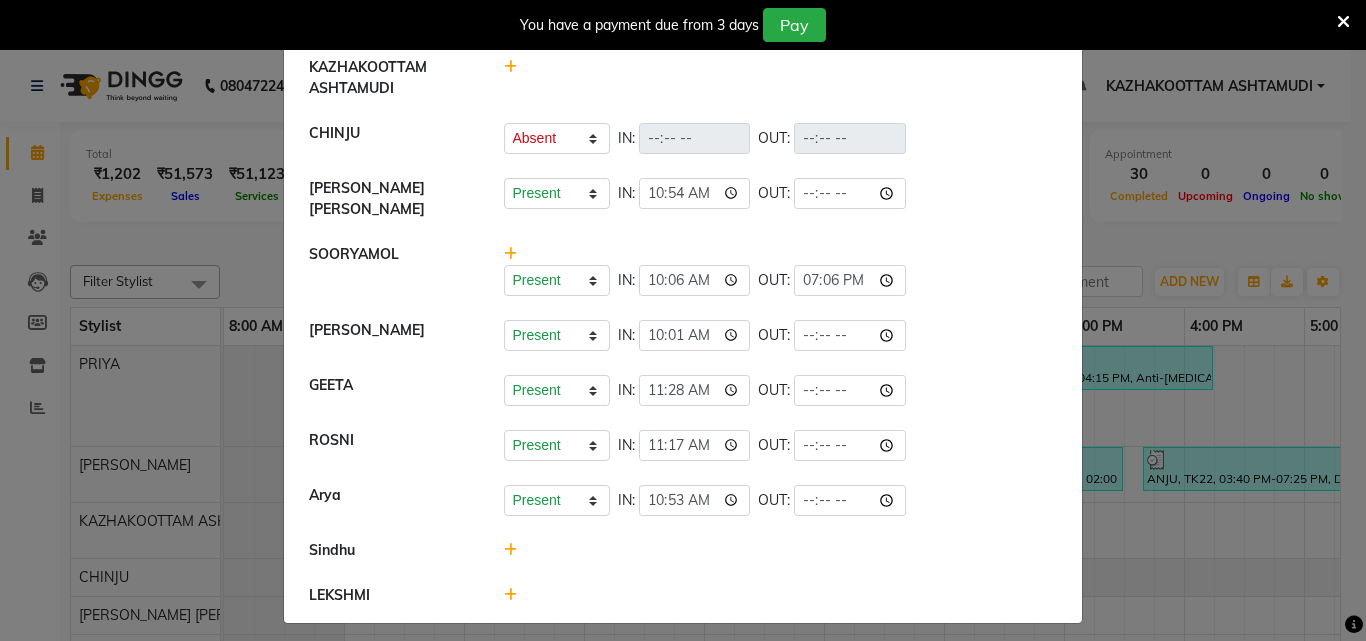click 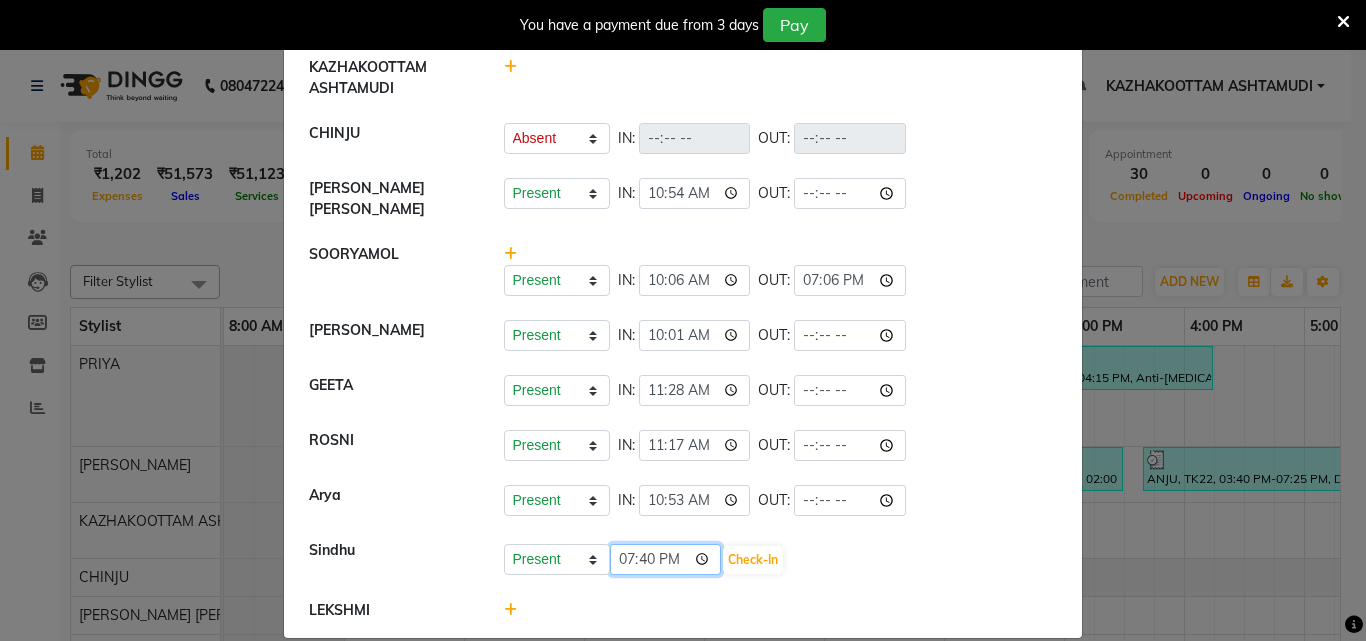 click on "19:40" 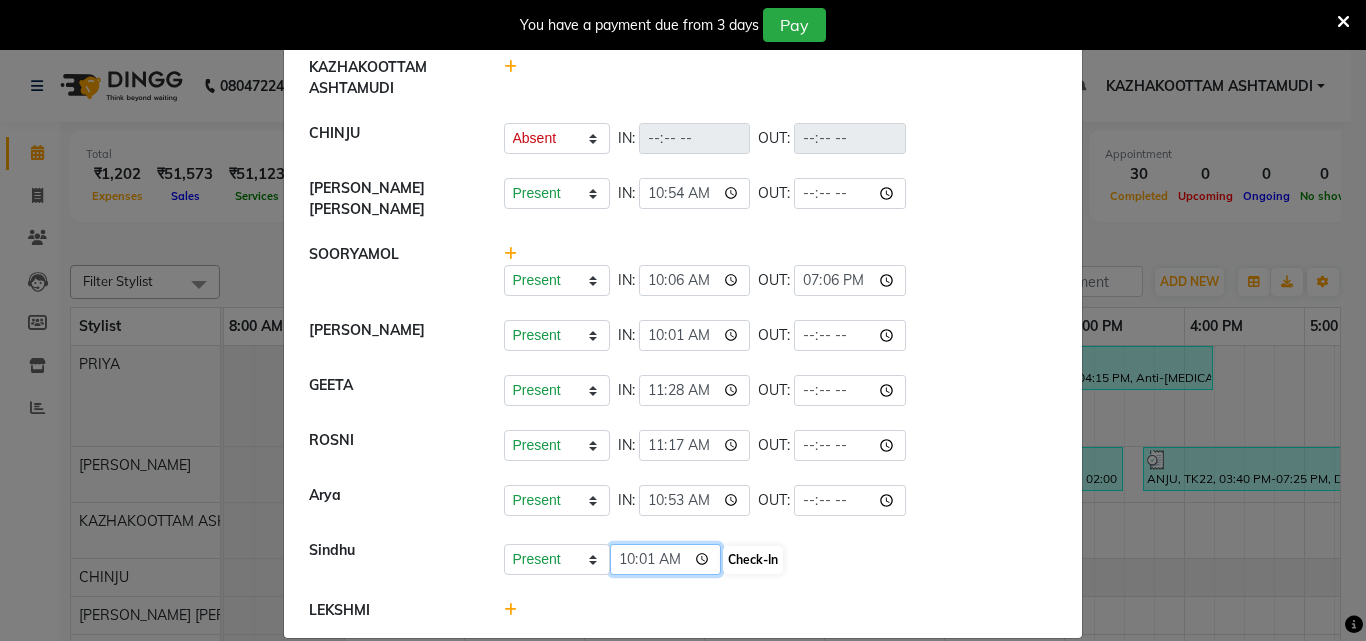 type on "10:10" 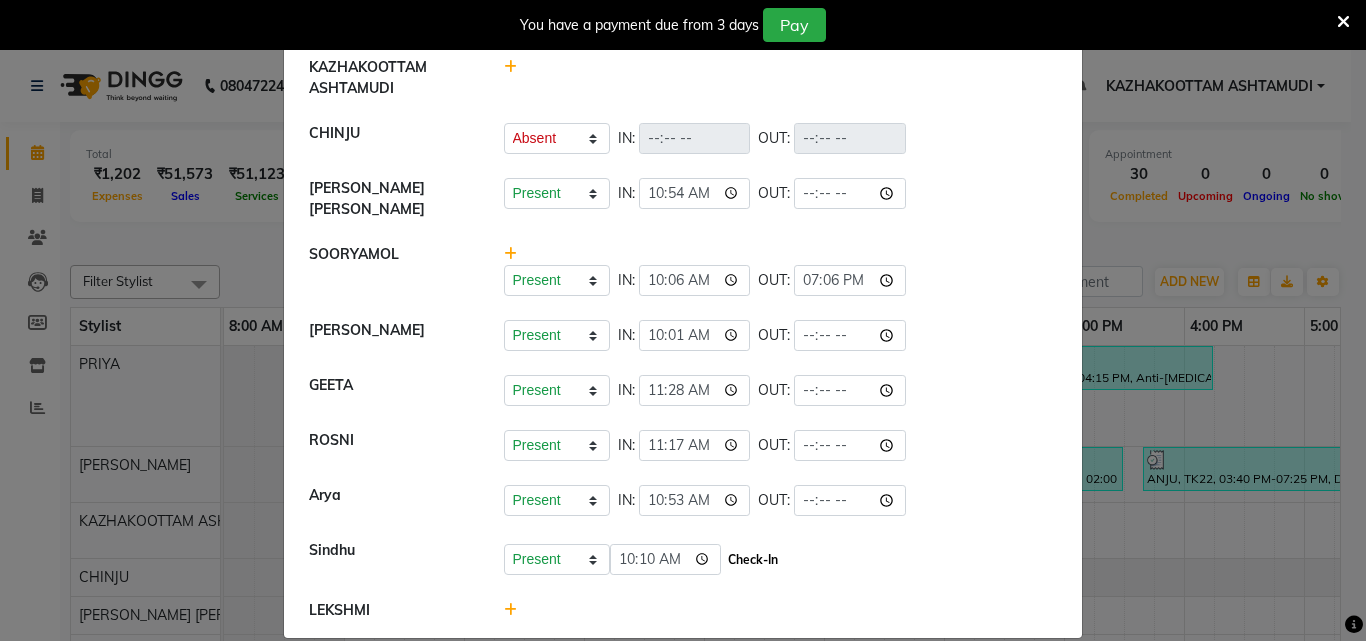 click on "Check-In" 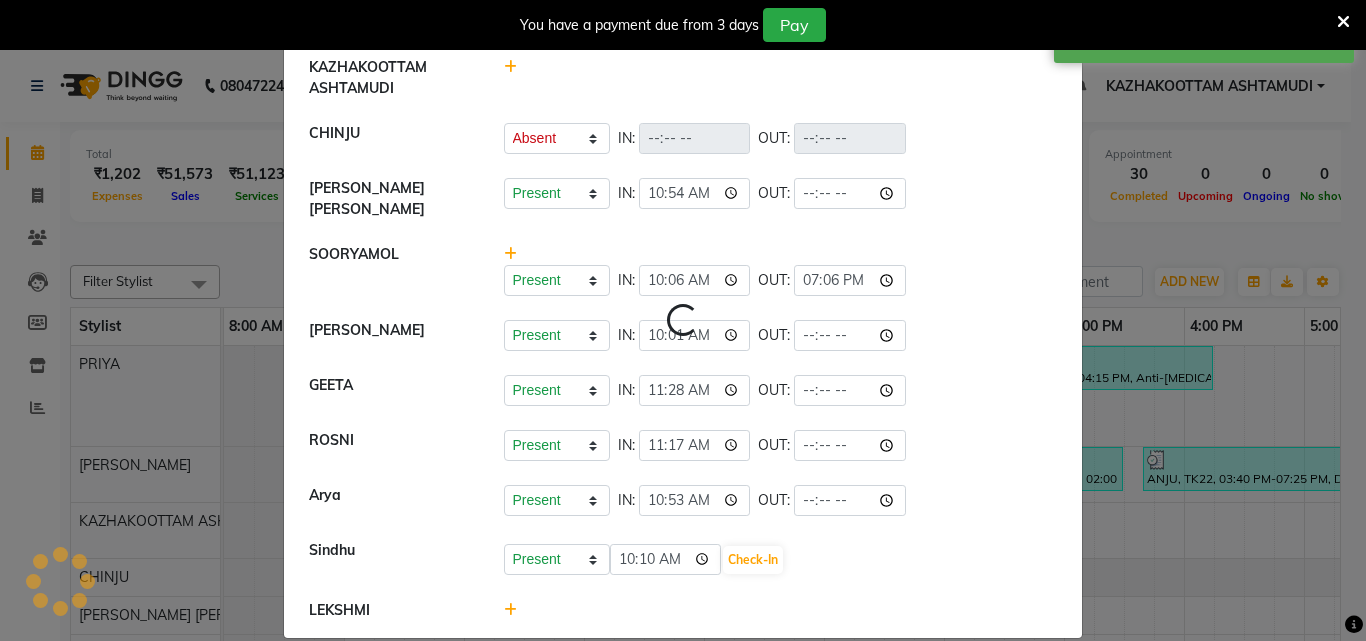 select on "A" 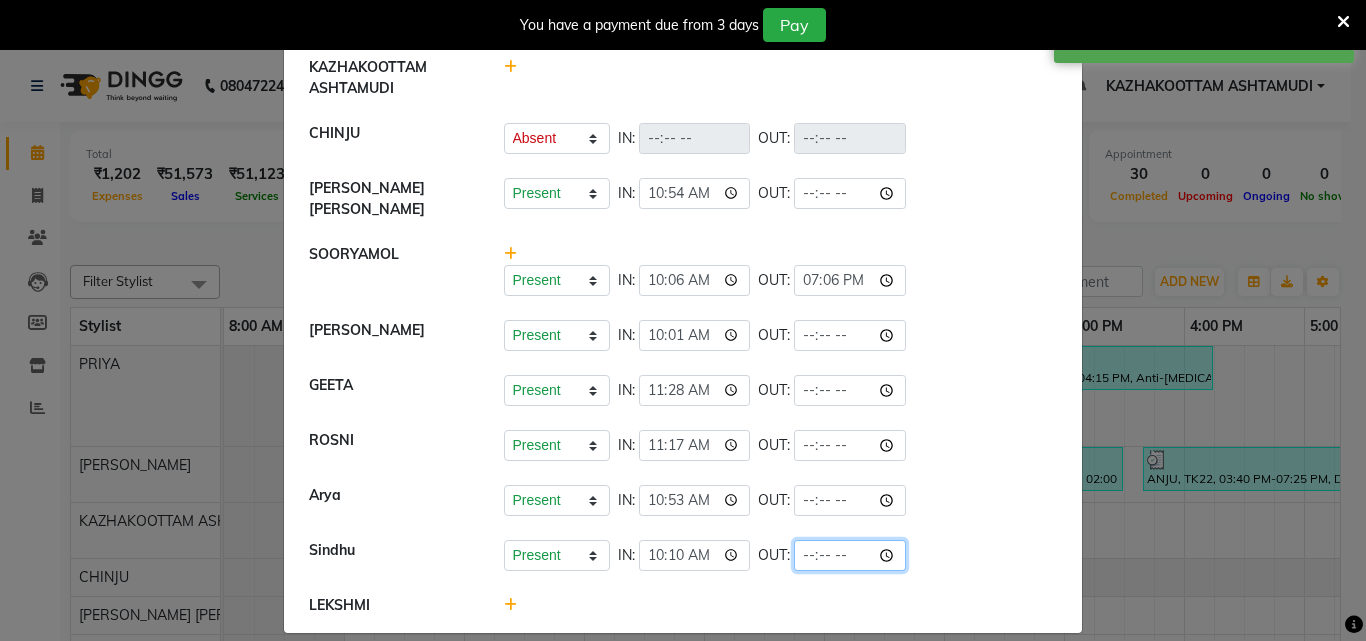 click 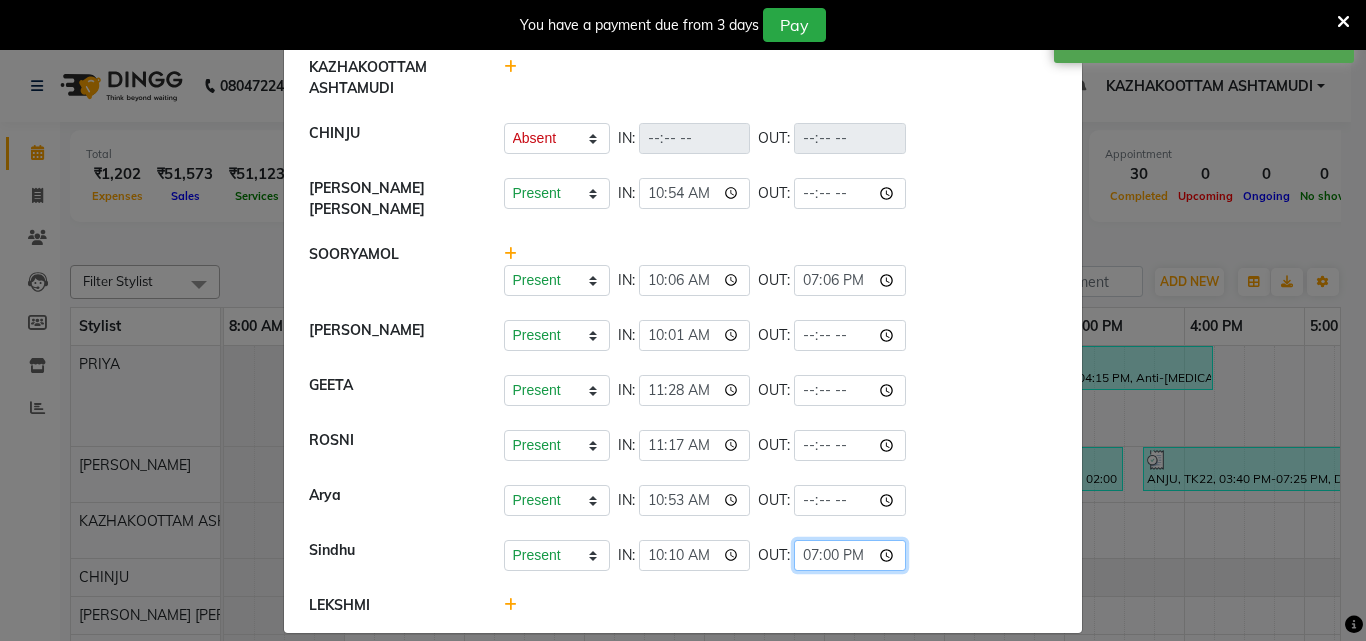 type on "19:07" 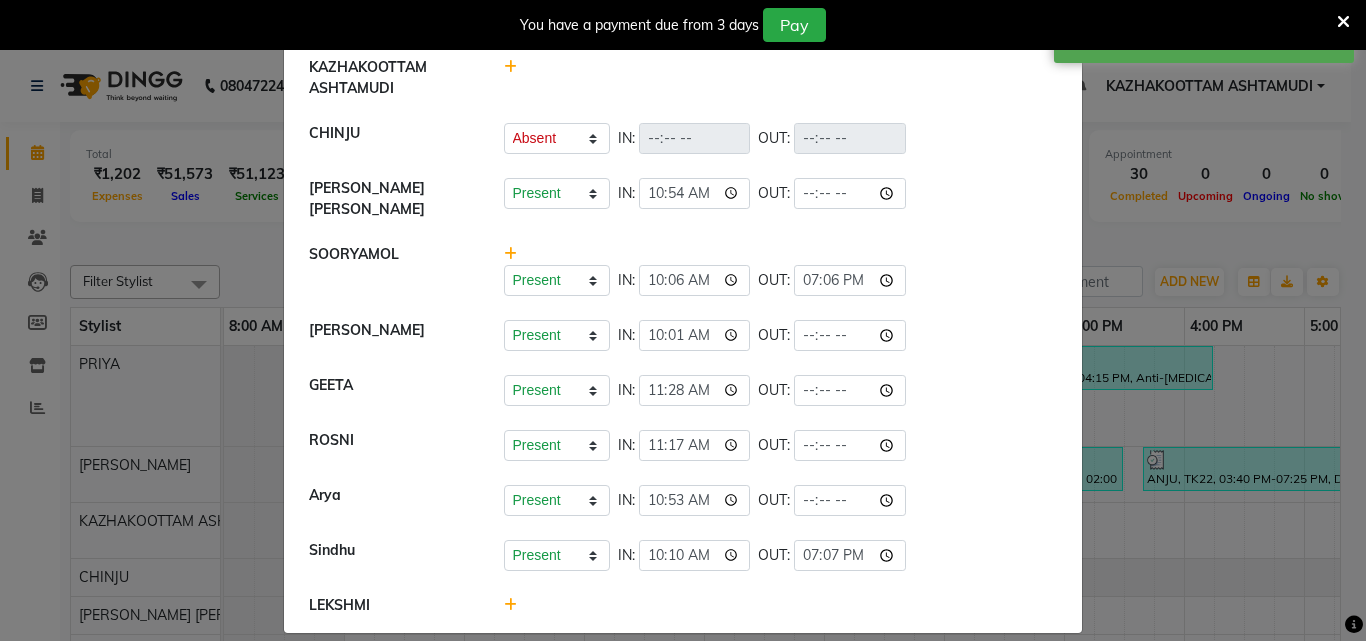 click on "Present   Absent   Late   Half Day   Weekly Off  IN:  10:10 OUT:  19:07" 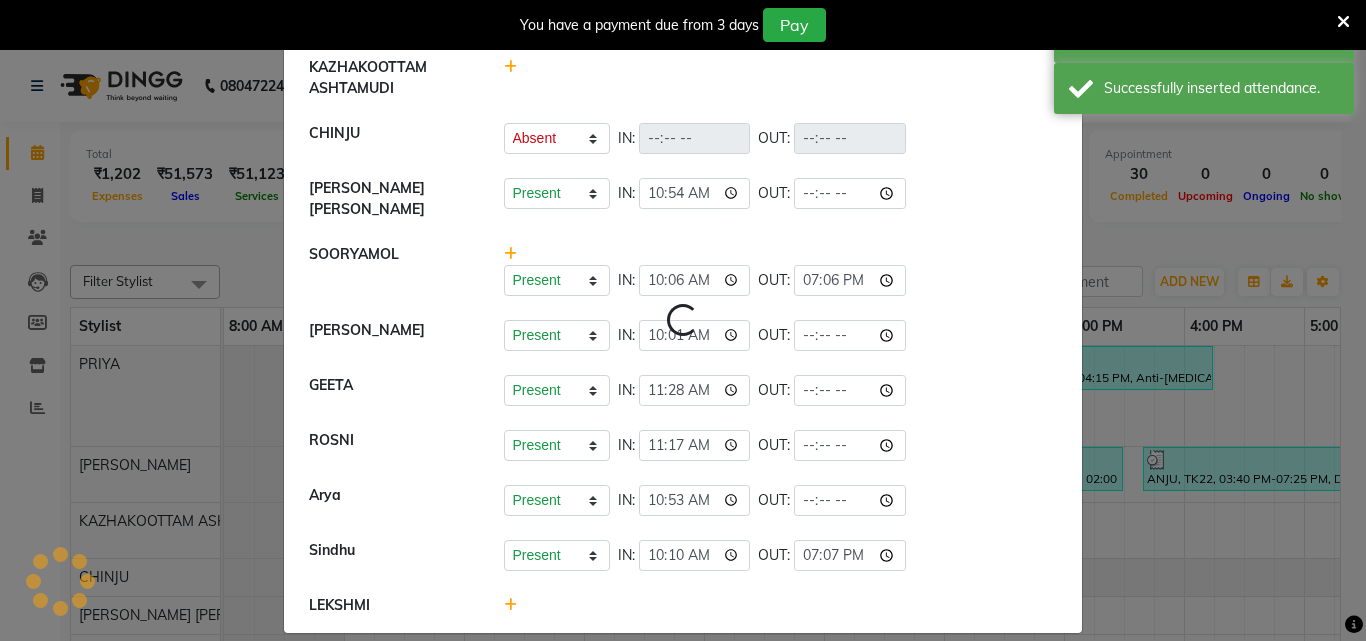 select on "A" 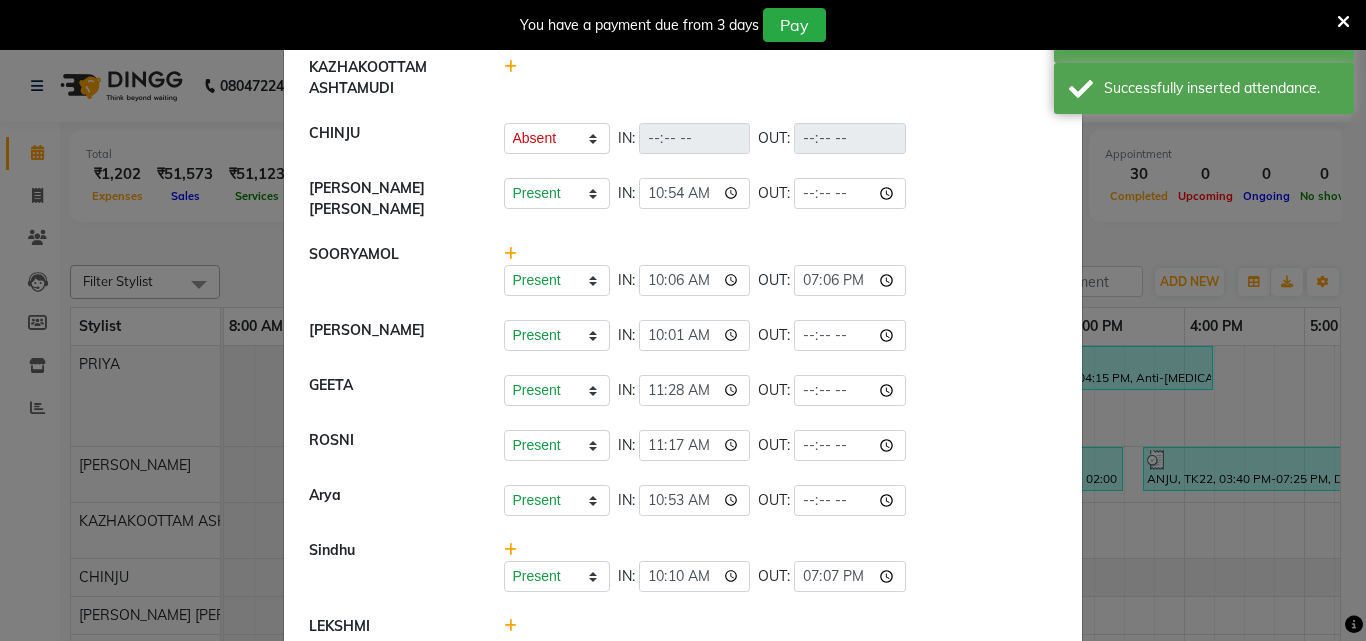 click 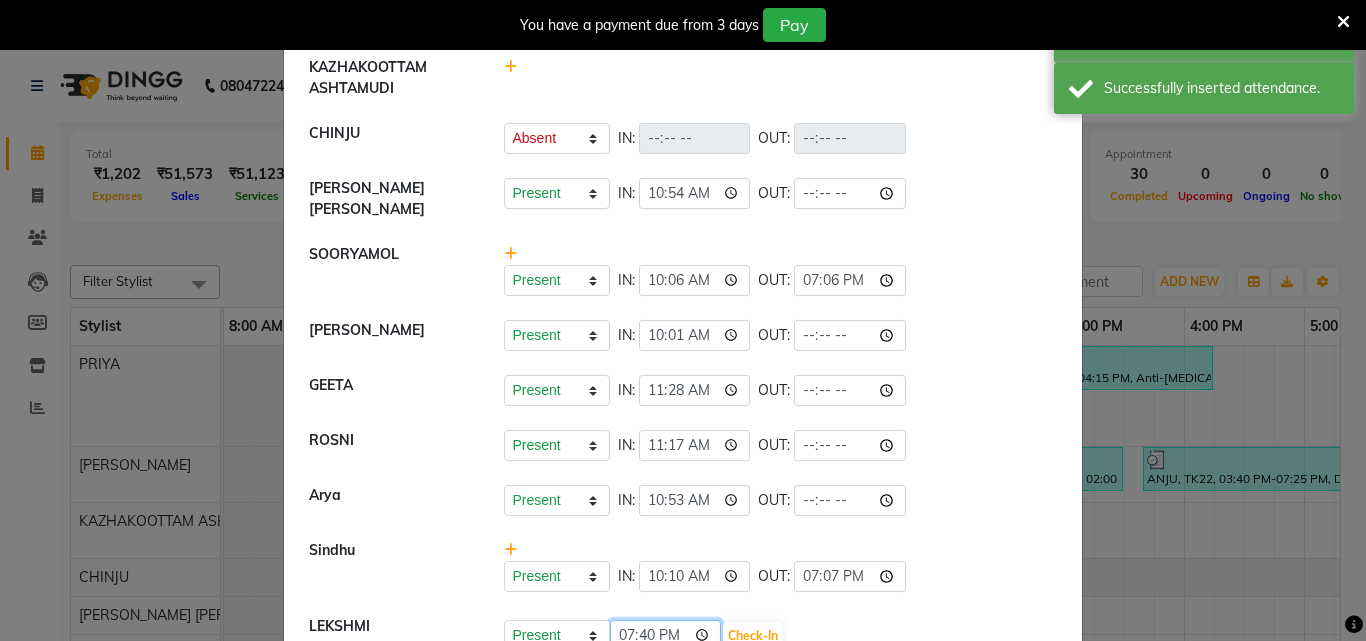 click on "19:40" 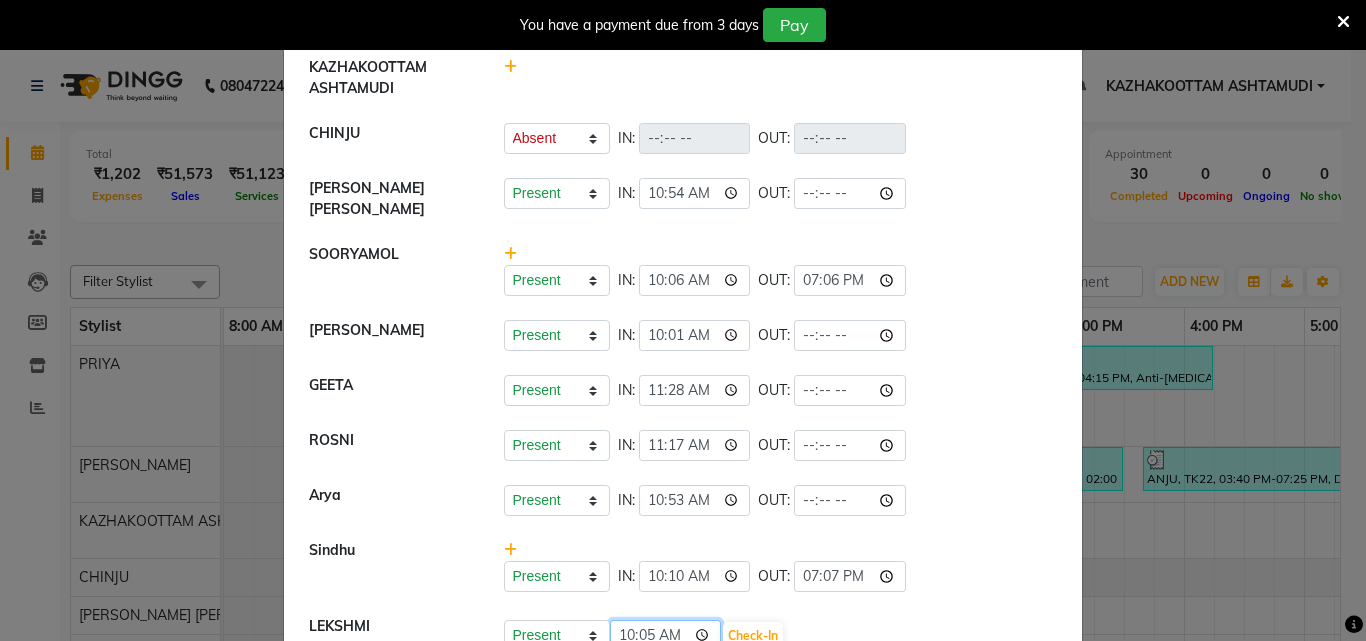 type on "10:54" 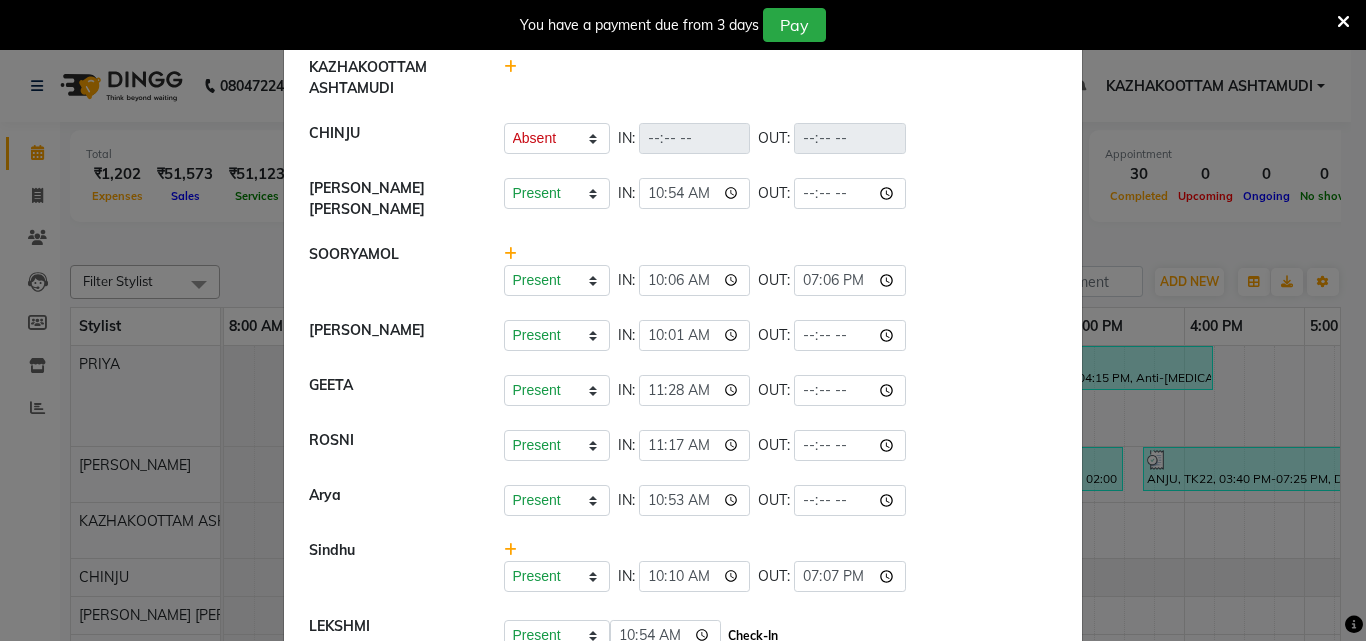 click on "Check-In" 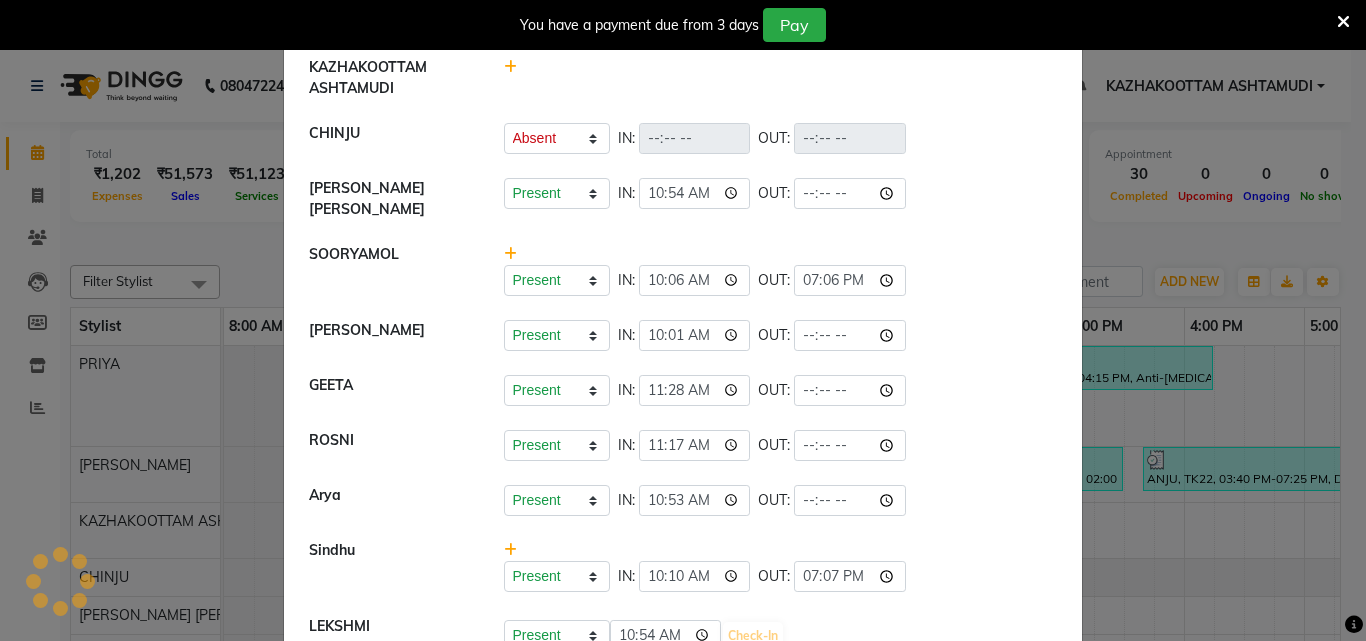select on "A" 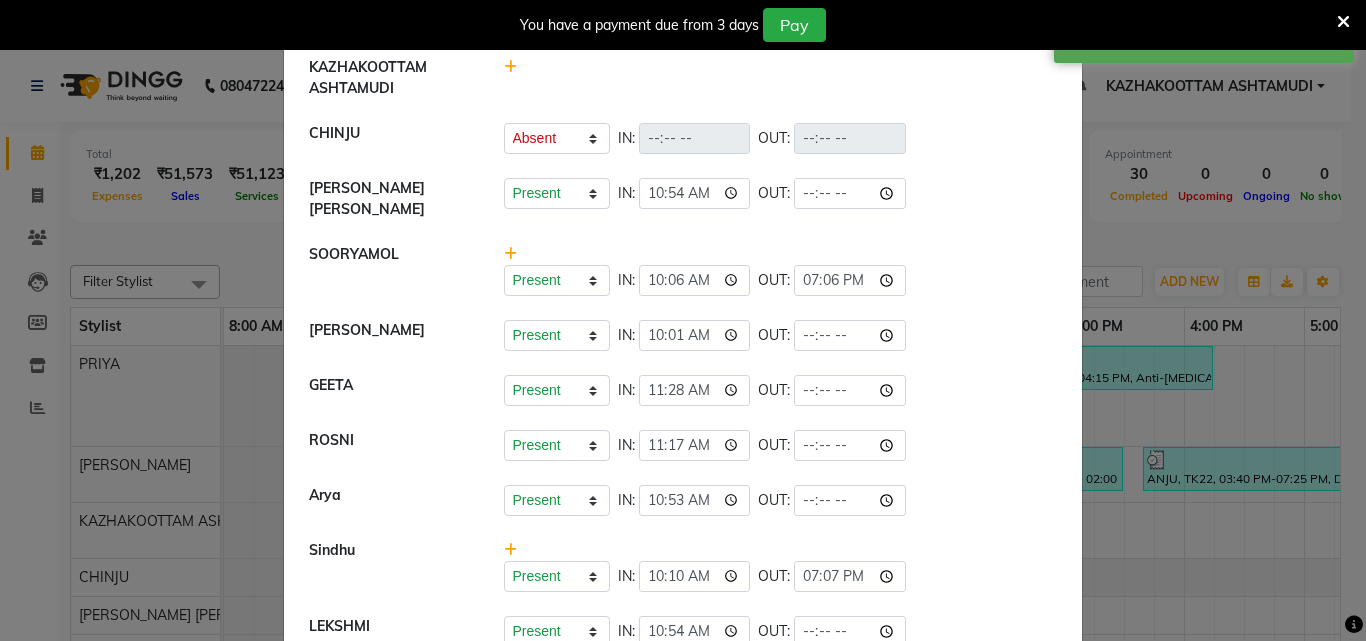 scroll, scrollTop: 0, scrollLeft: 0, axis: both 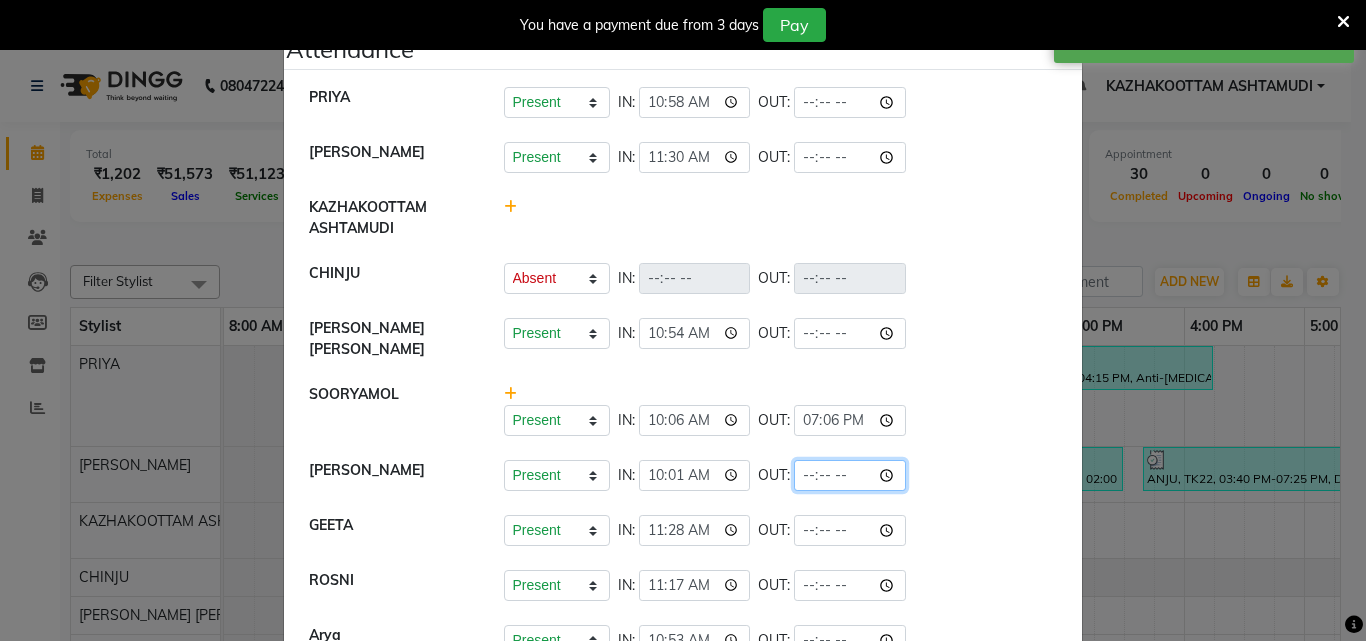 click 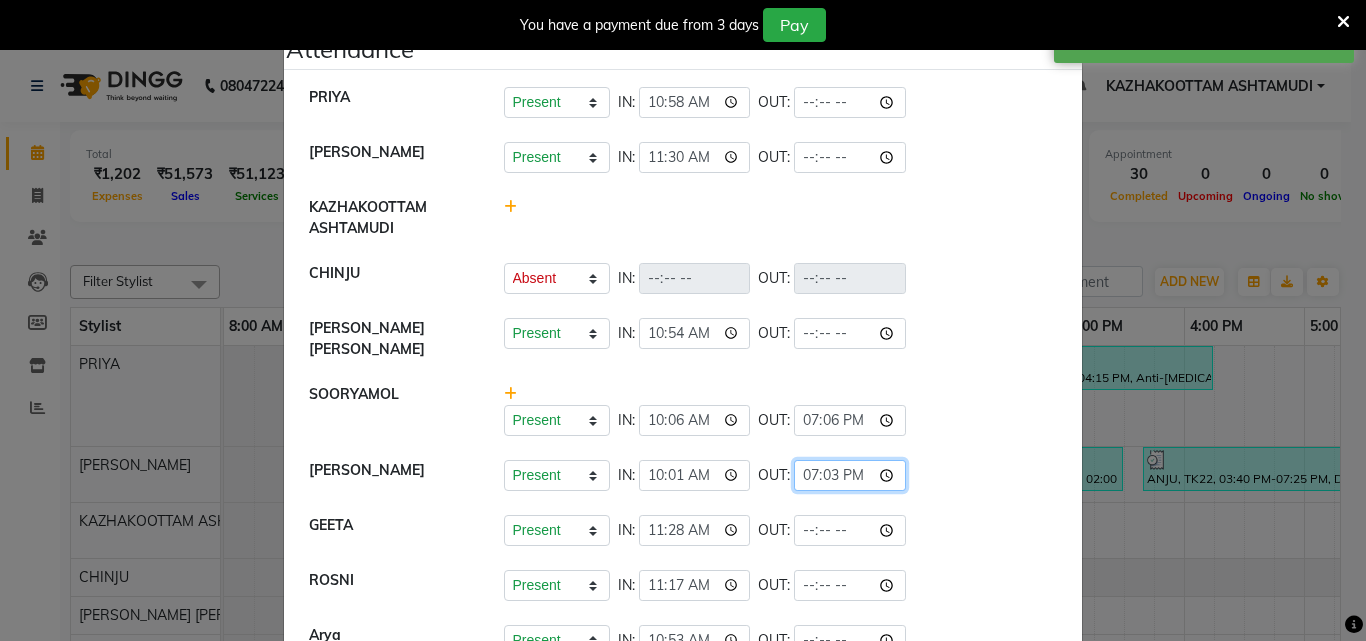 type on "19:35" 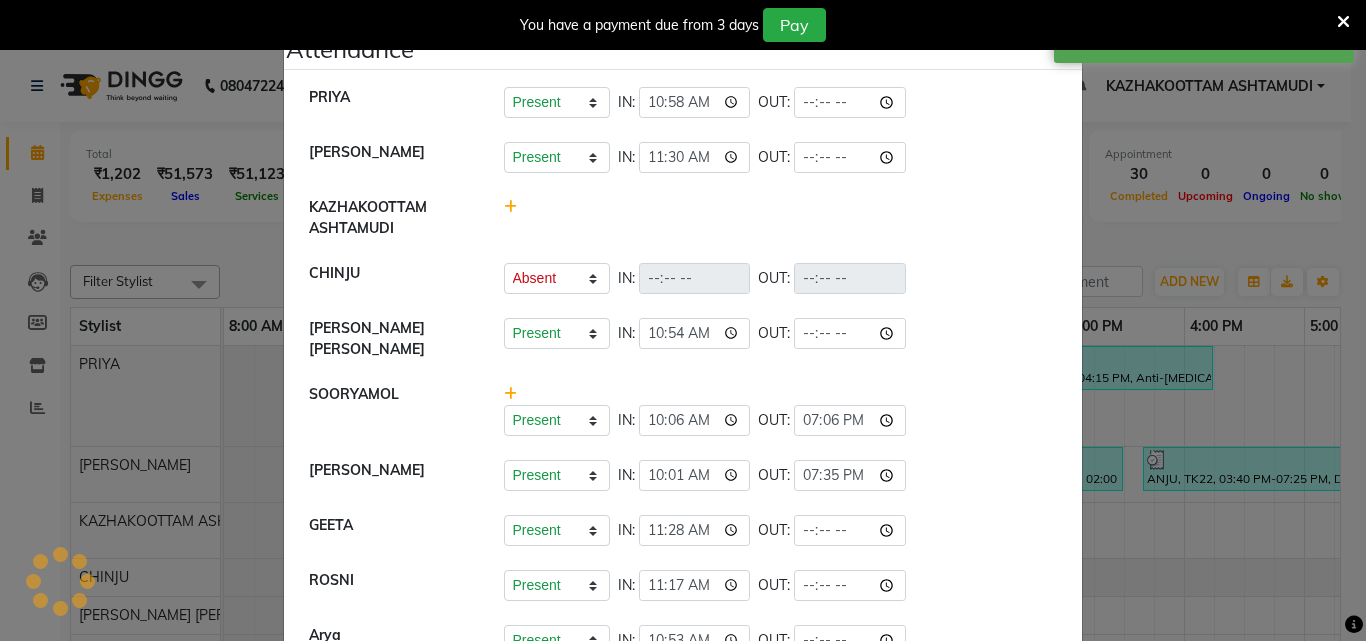 click on "Present   Absent   Late   Half Day   Weekly Off  IN:  10:01 OUT:  19:35" 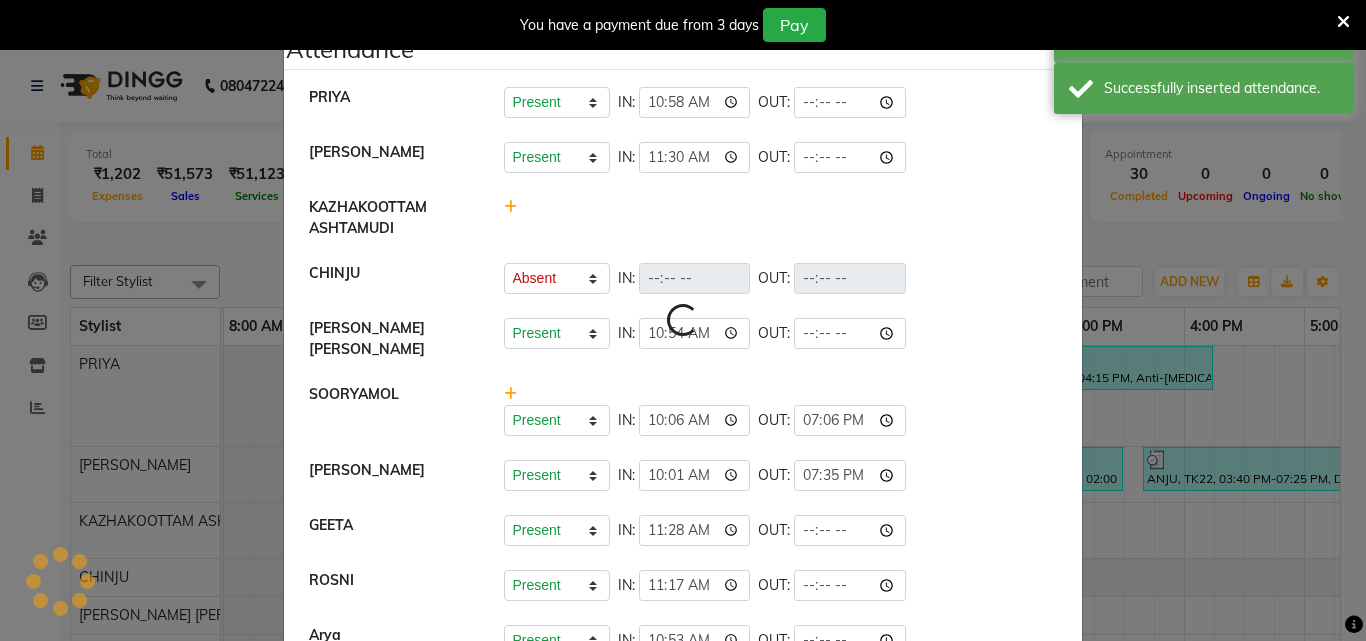 select on "A" 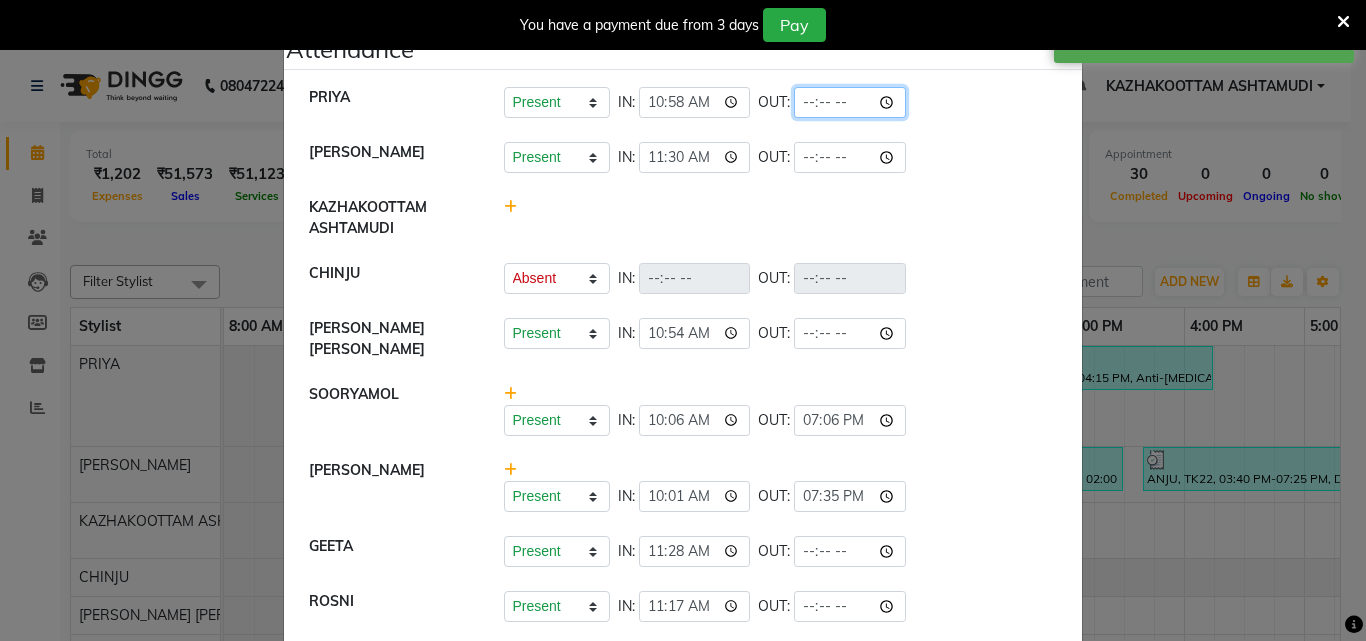 click 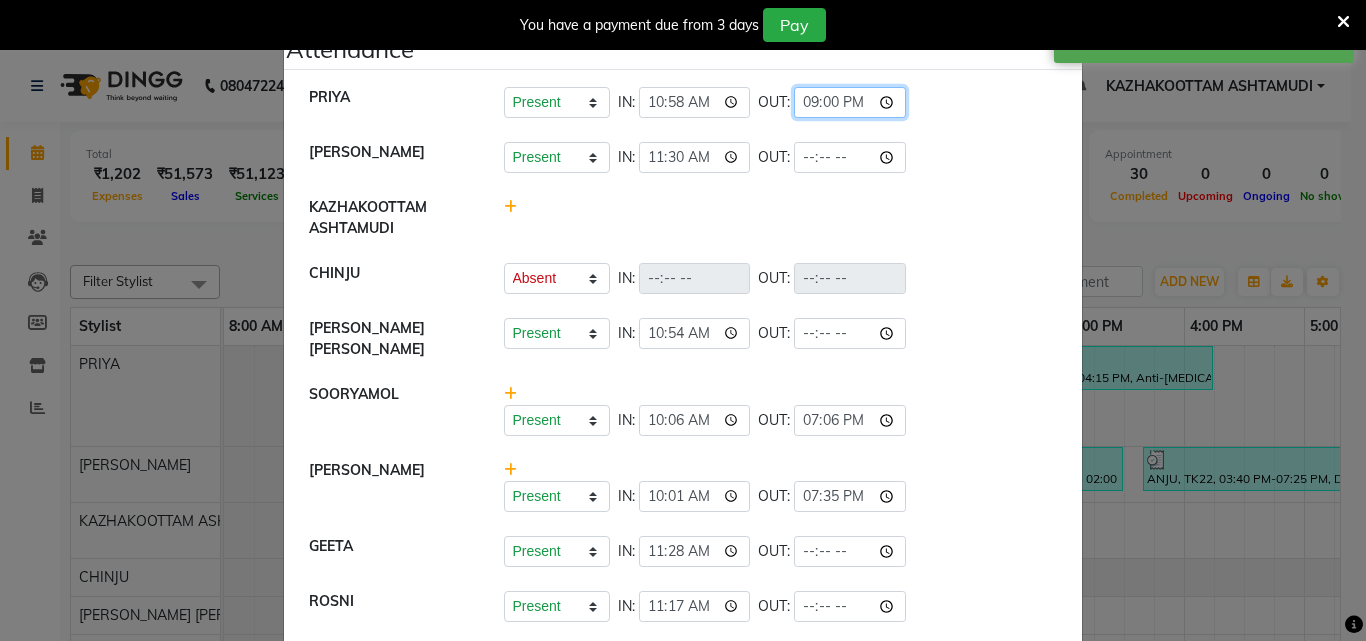 click on "21:00" 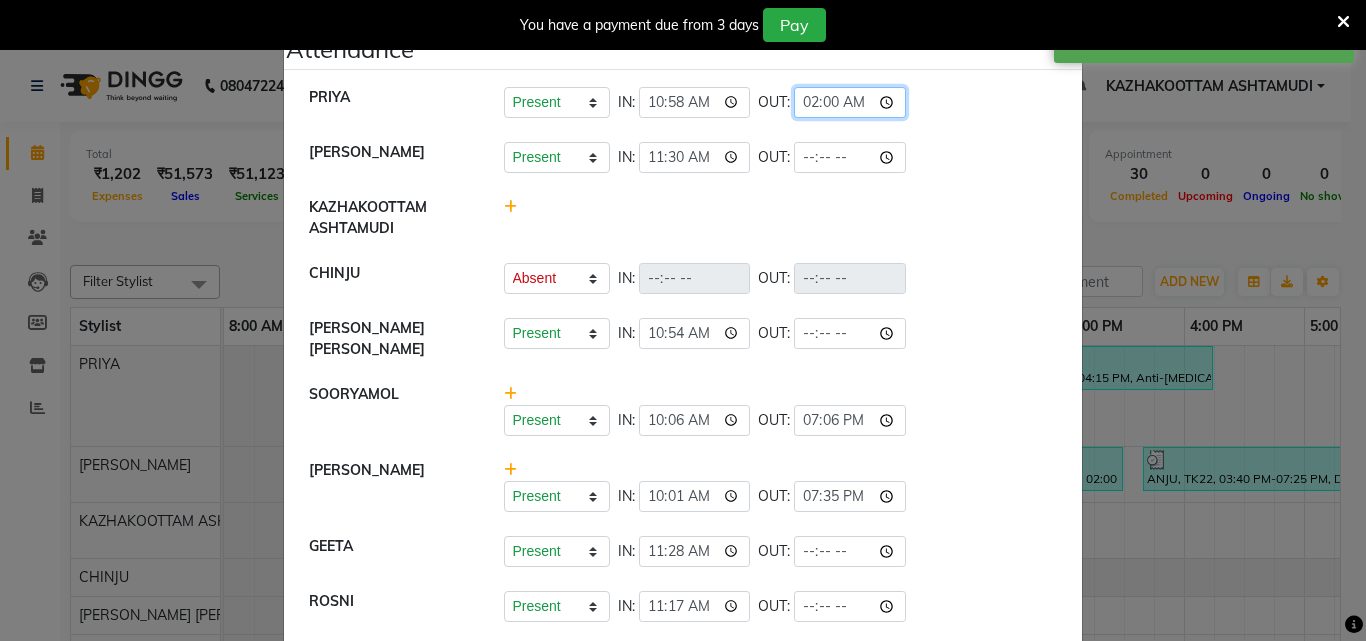 type on "20:00" 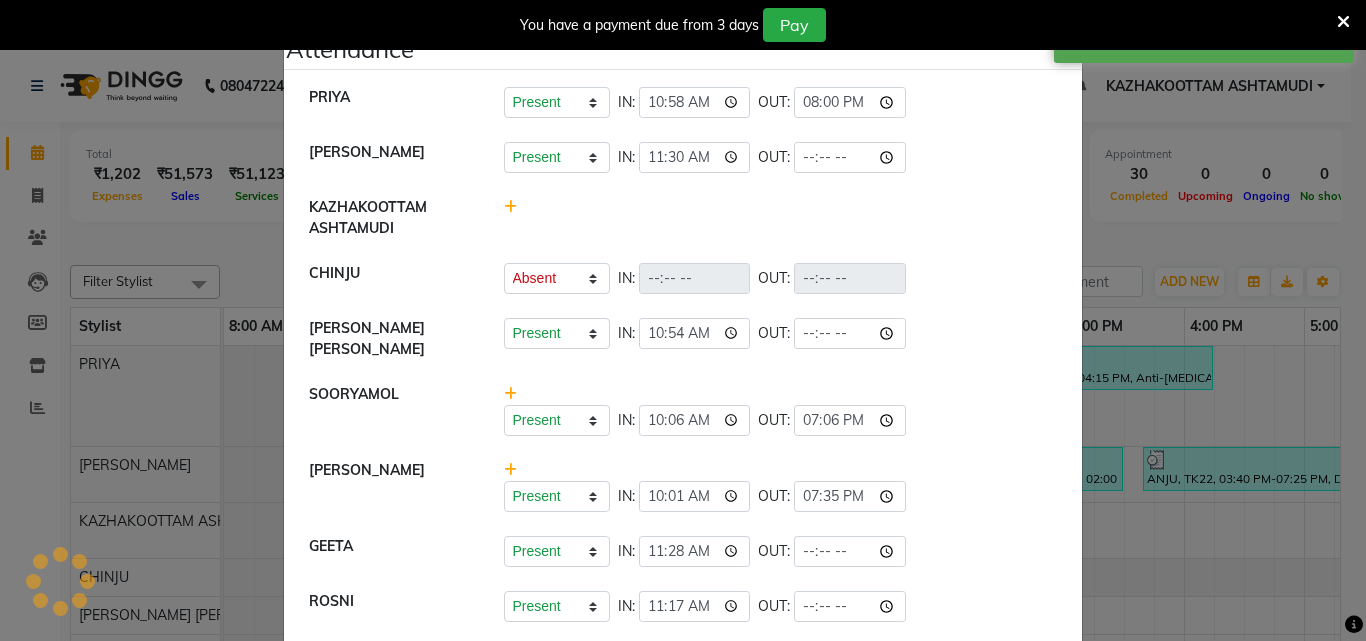 click on "KAZHAKOOTTAM ASHTAMUDI" 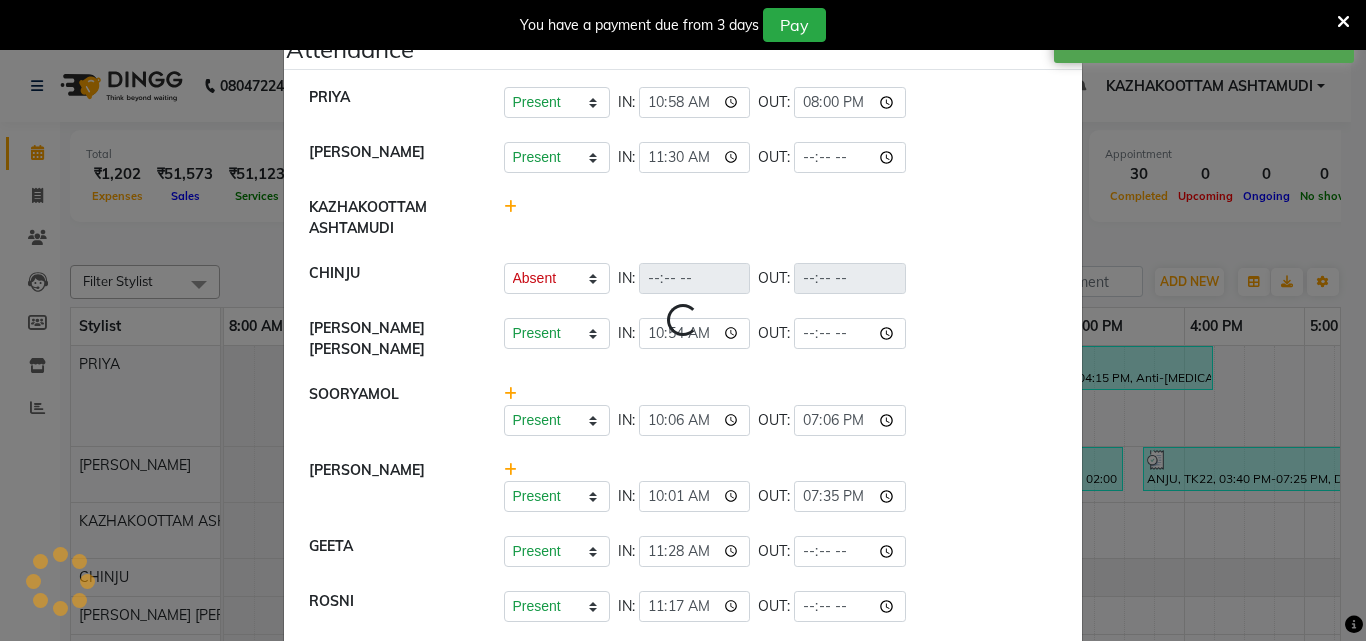 select on "A" 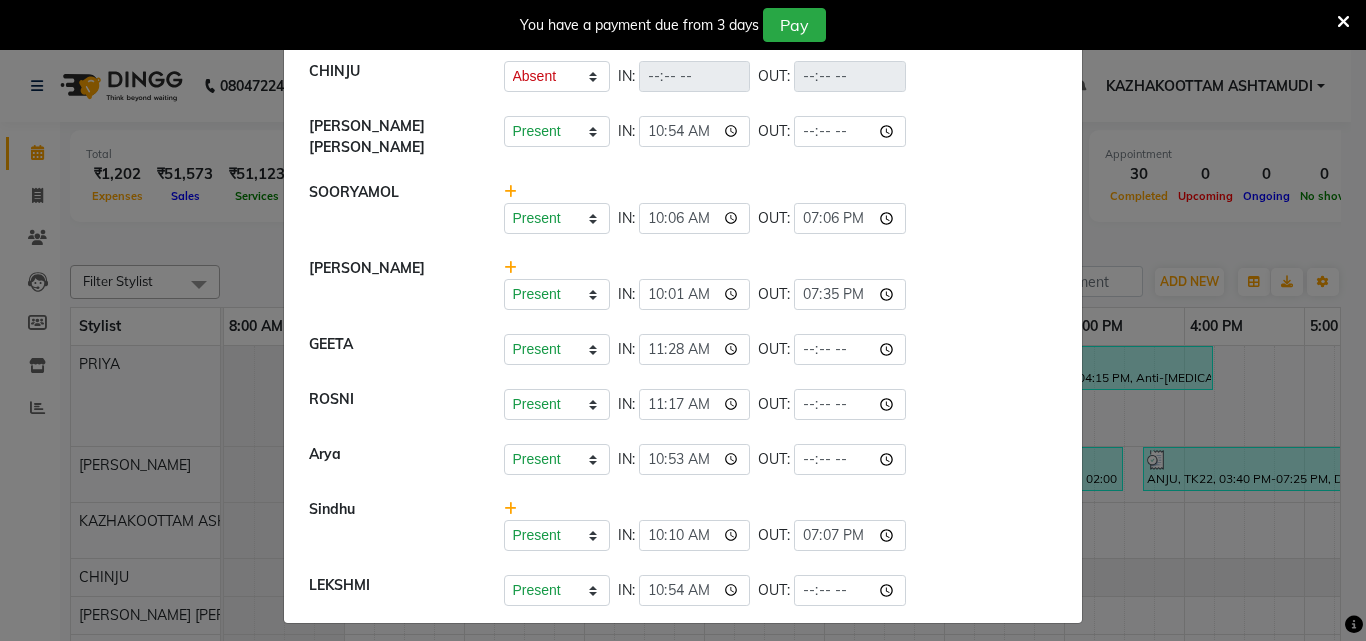 scroll, scrollTop: 0, scrollLeft: 0, axis: both 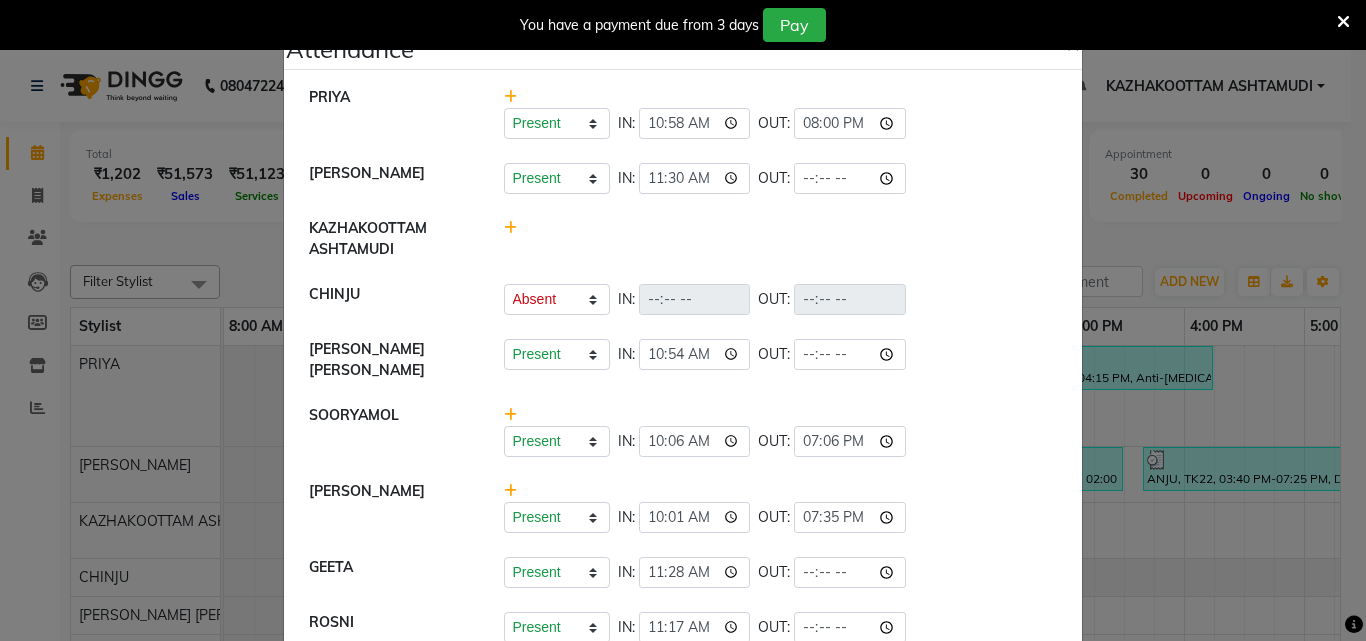 click on "×" 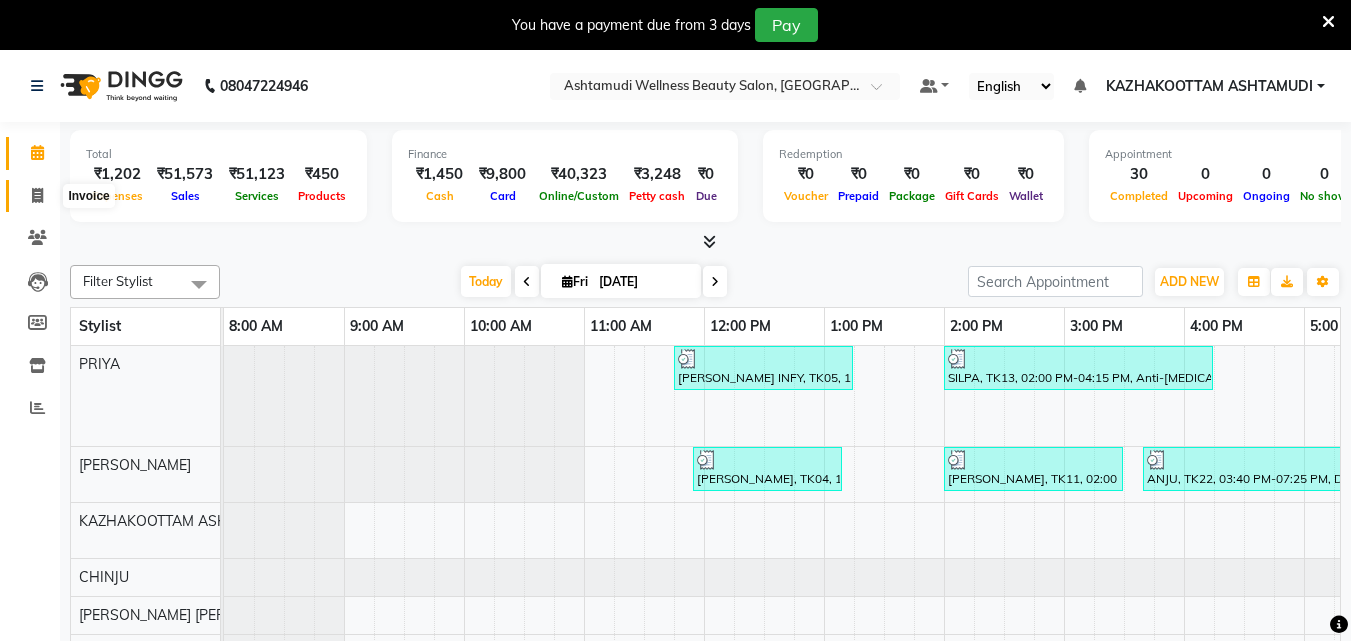 click 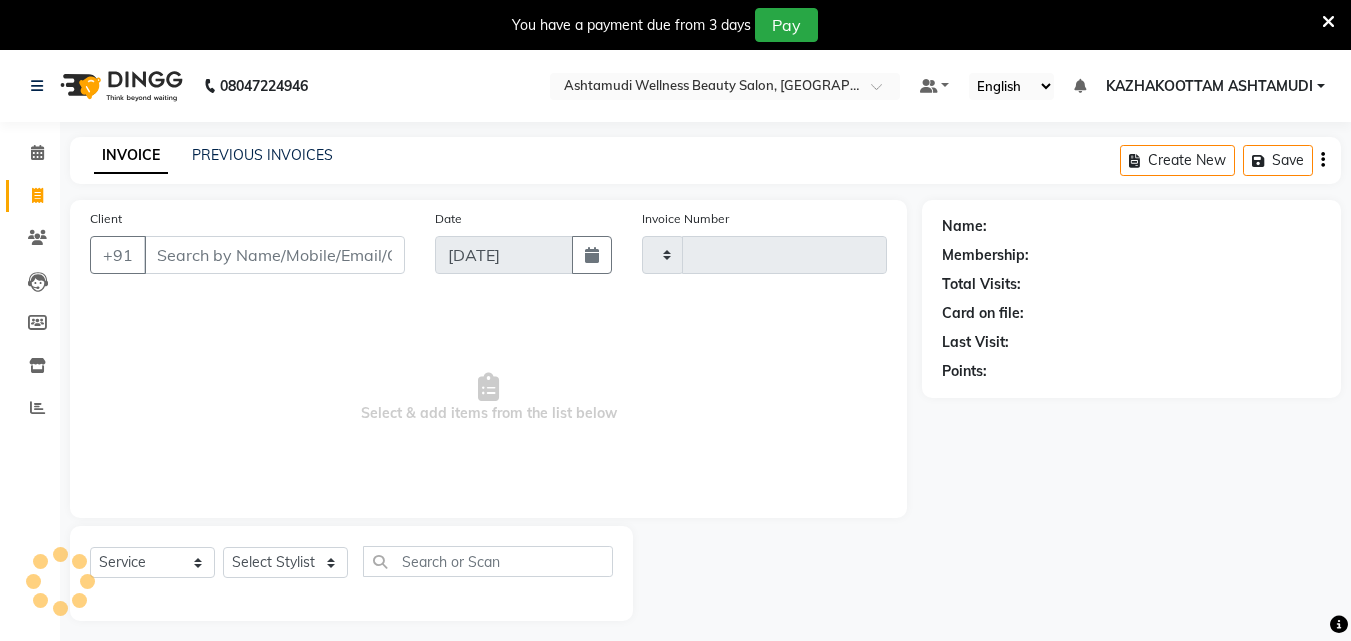 type on "2209" 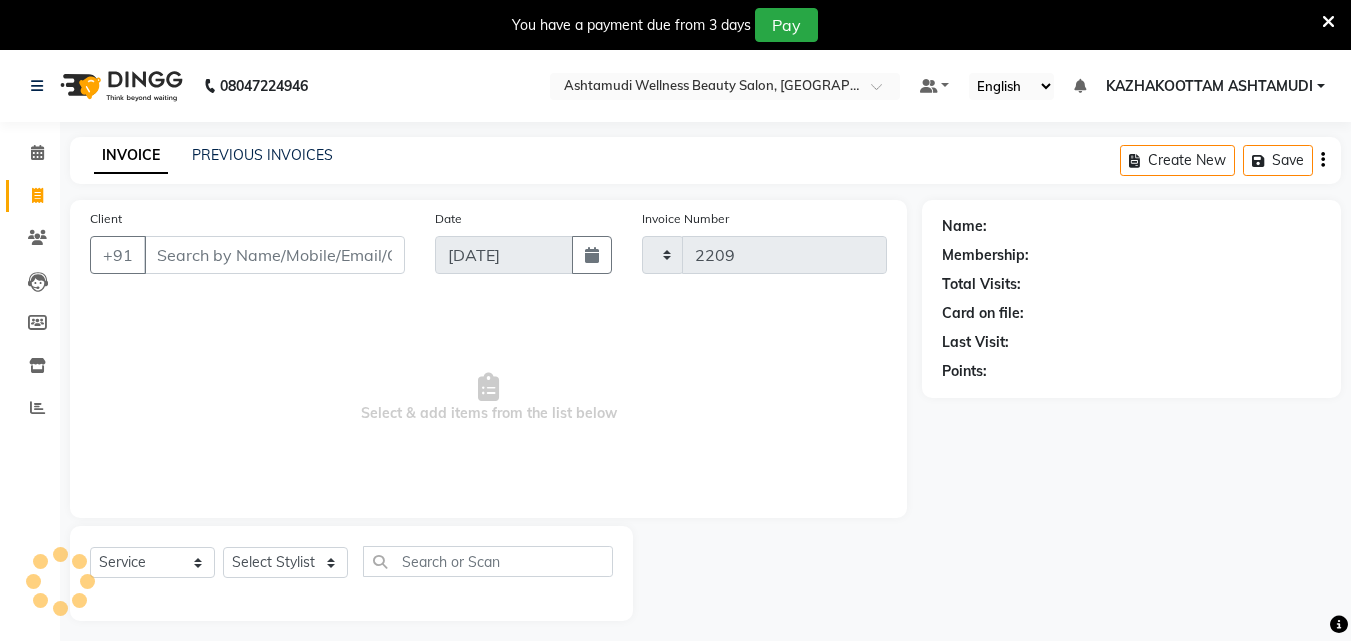 select on "4662" 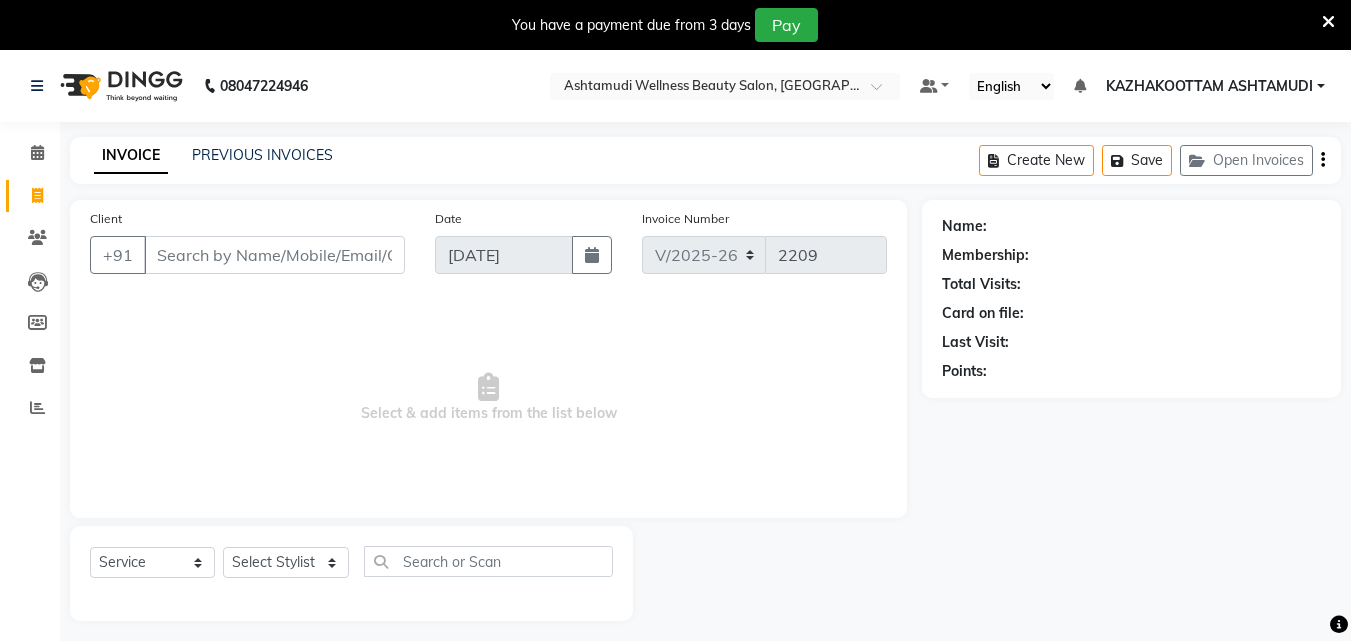 click at bounding box center (1328, 22) 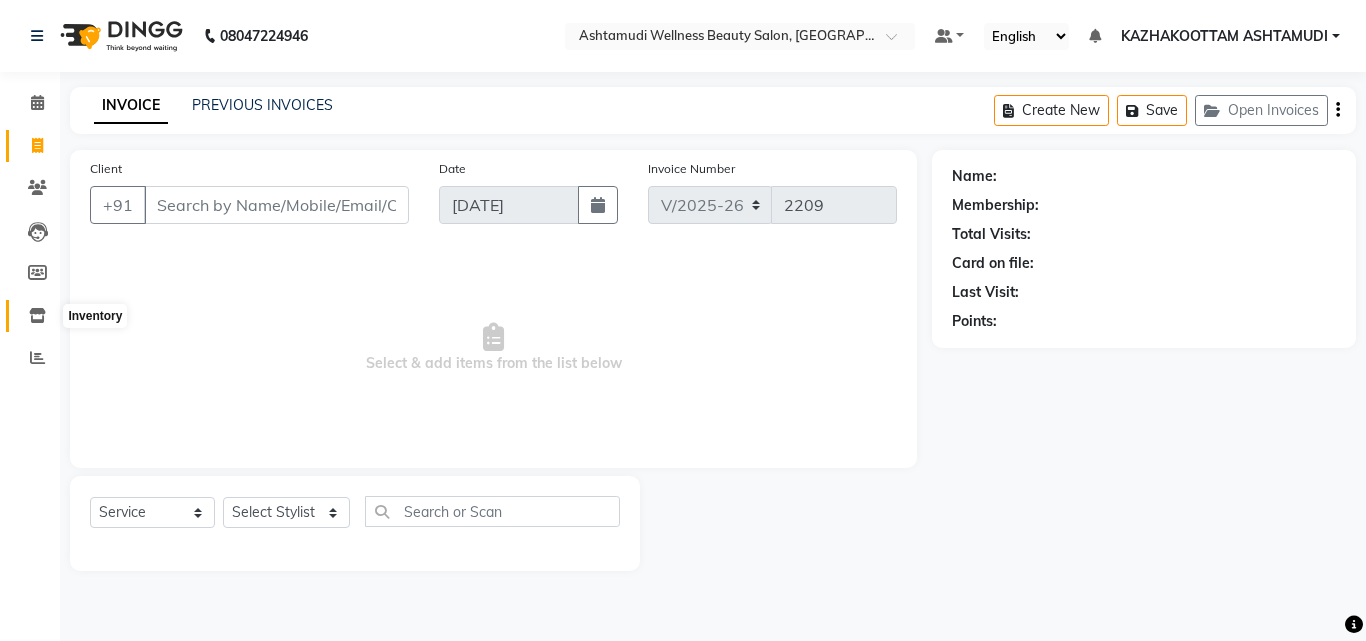 click 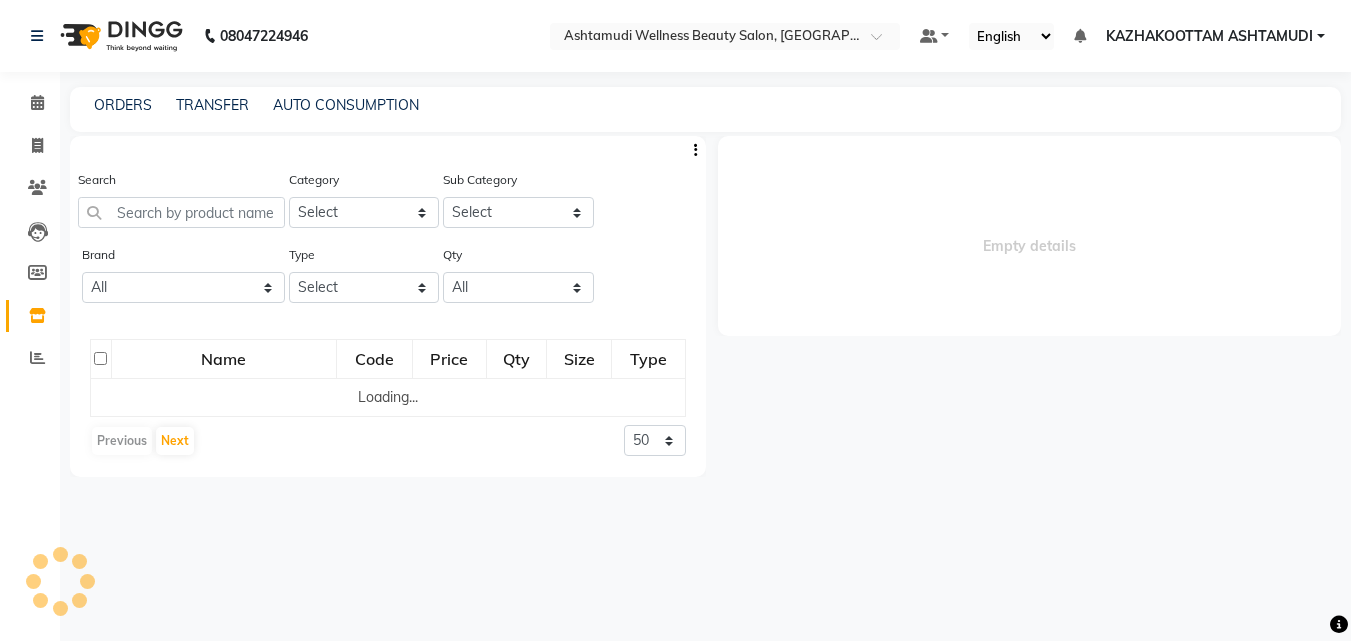 select 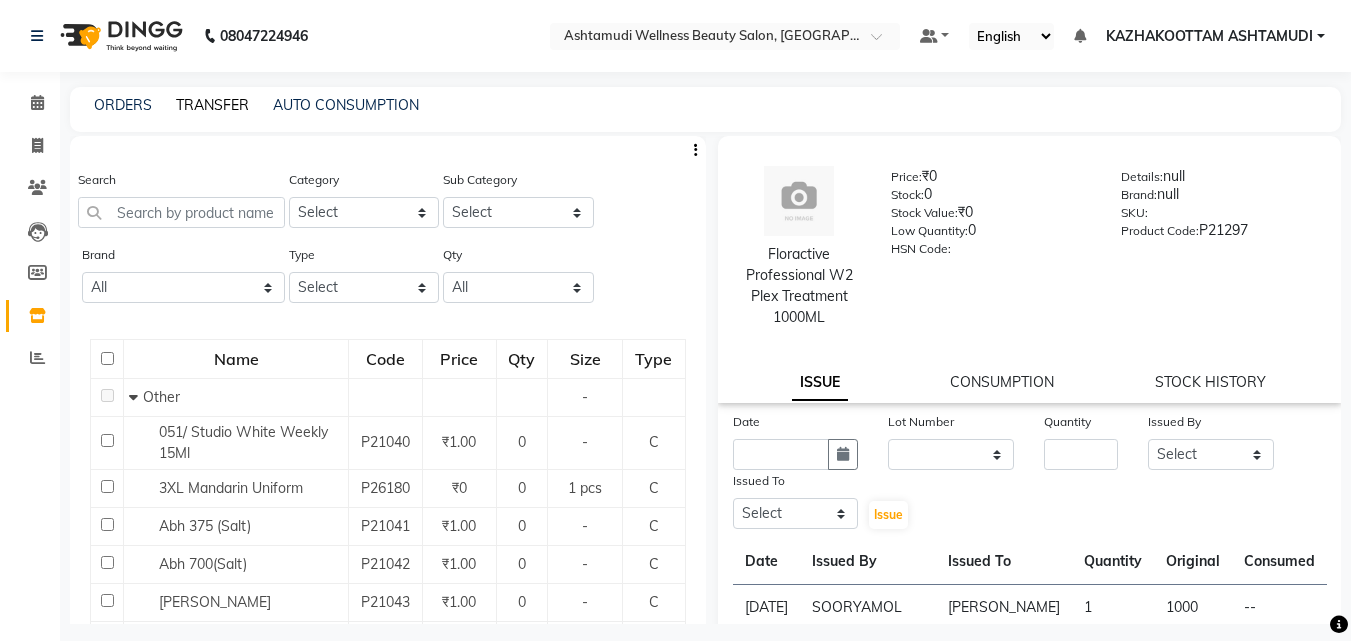 click on "TRANSFER" 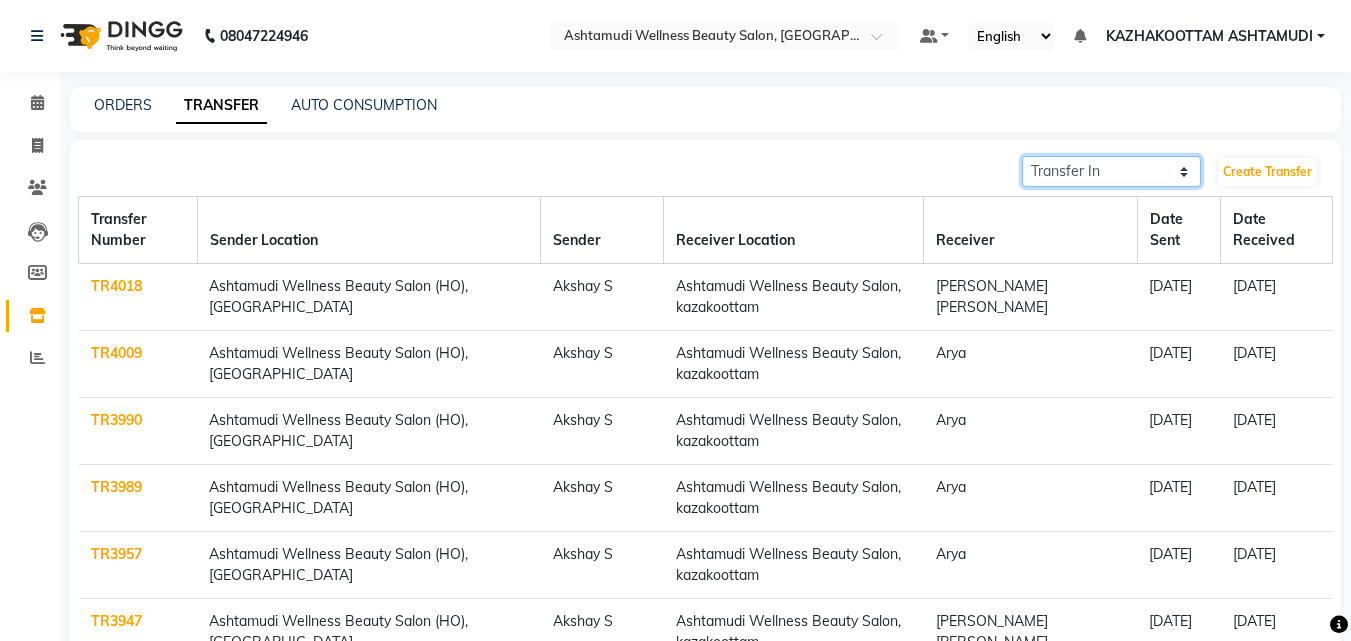 click on "Transfer In Transfer Out" 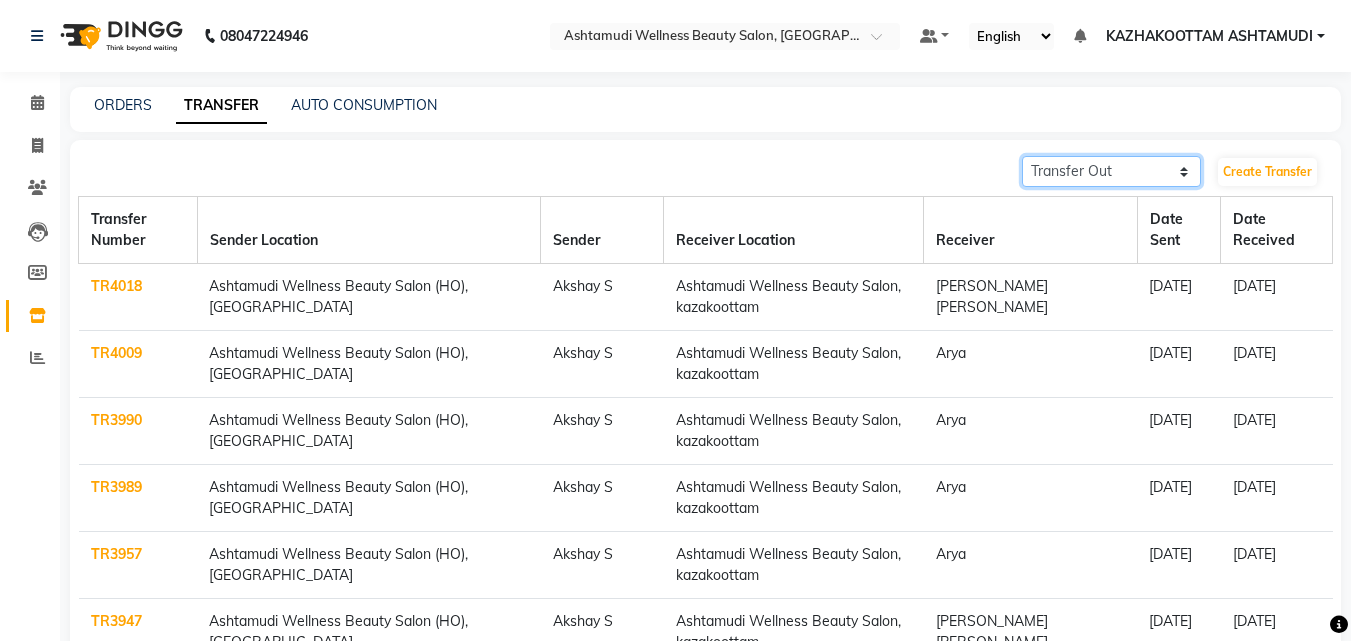 click on "Transfer In Transfer Out" 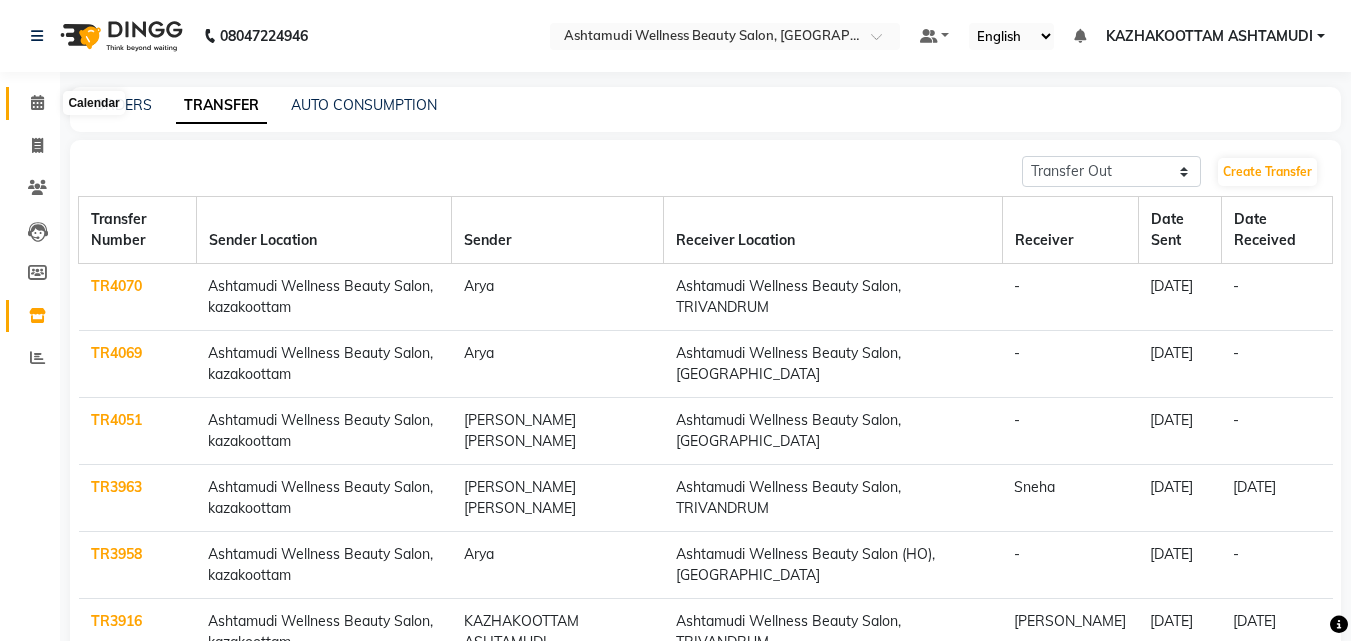 click 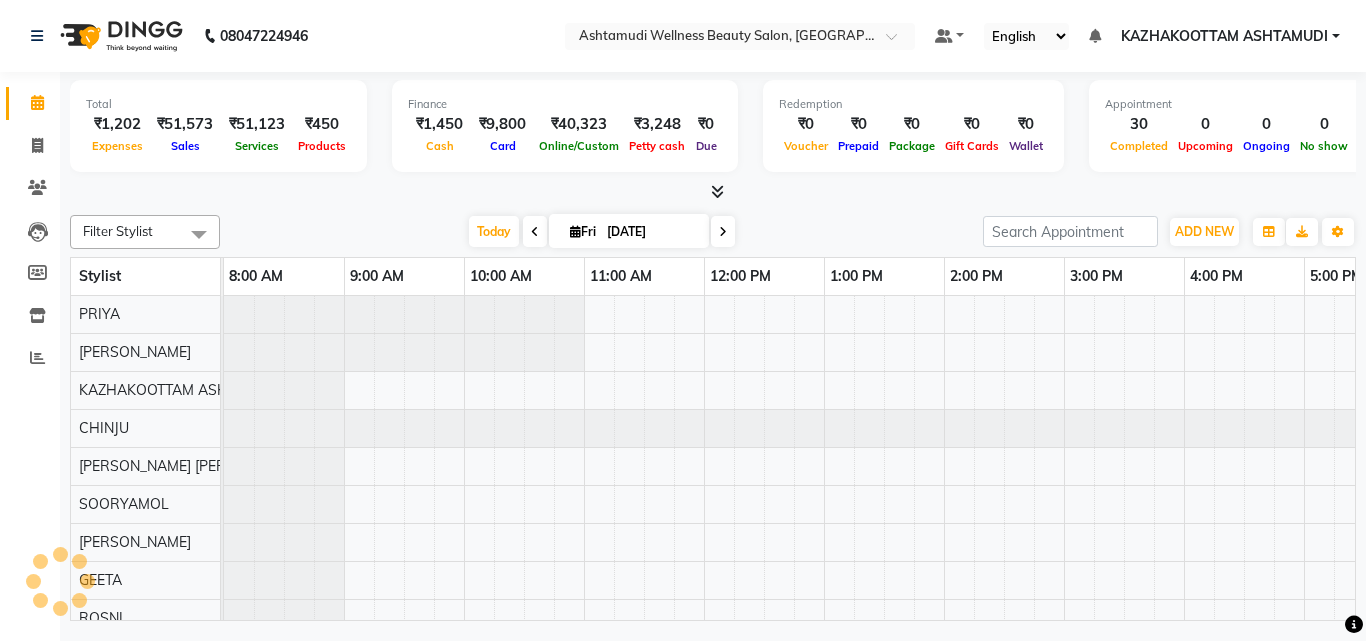 scroll, scrollTop: 0, scrollLeft: 0, axis: both 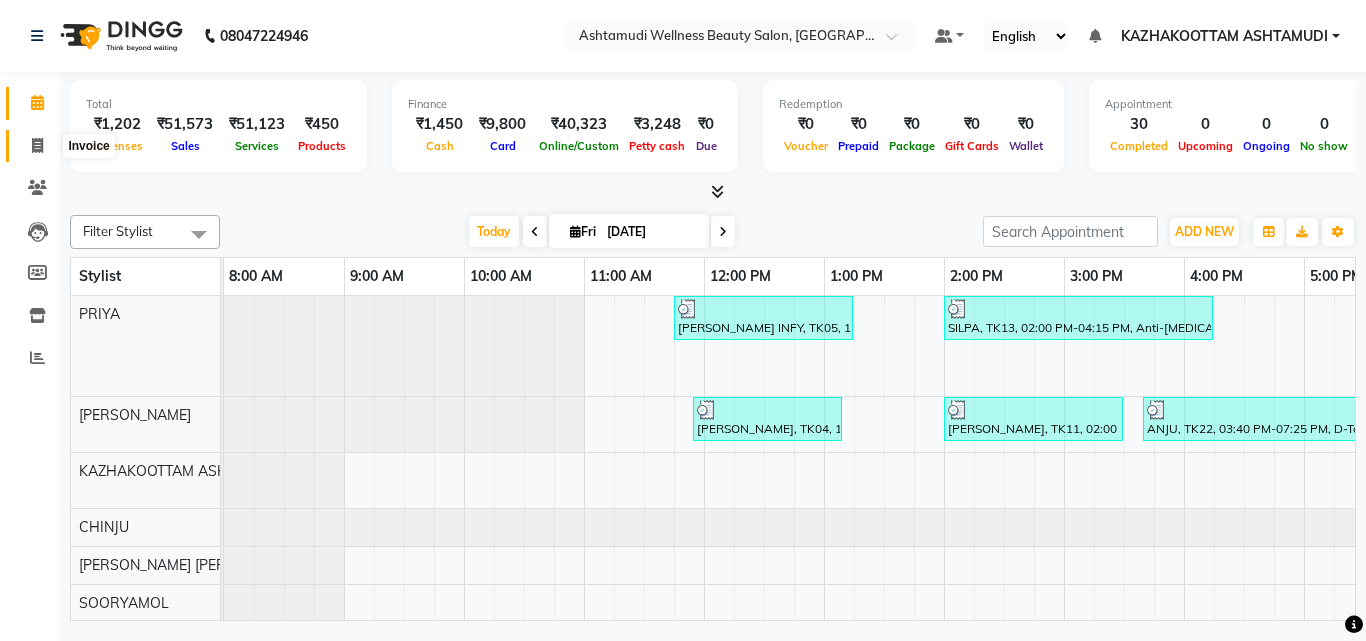 click 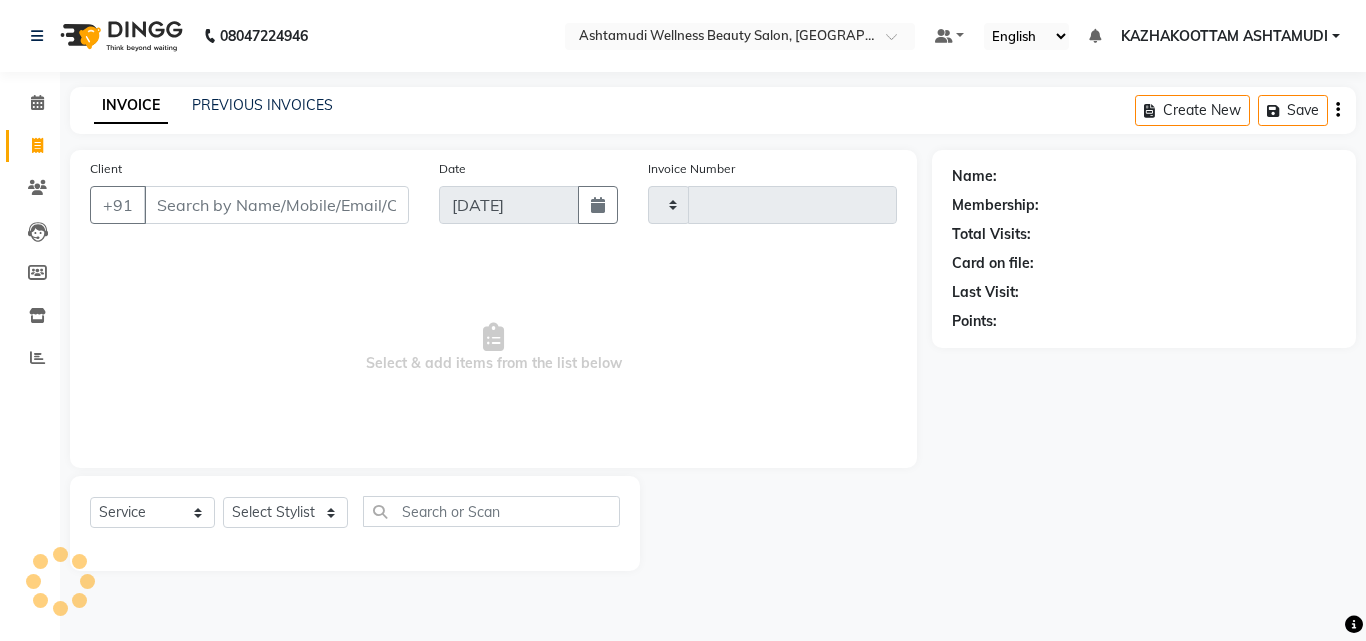 type on "2209" 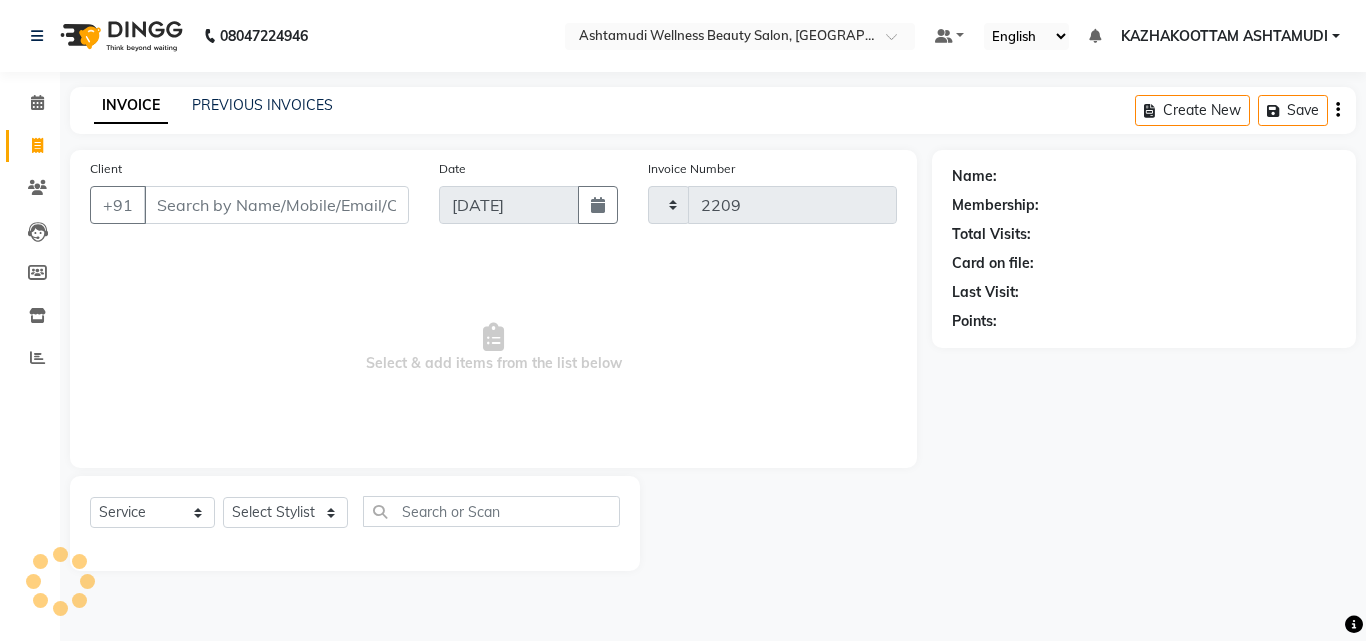 select on "4662" 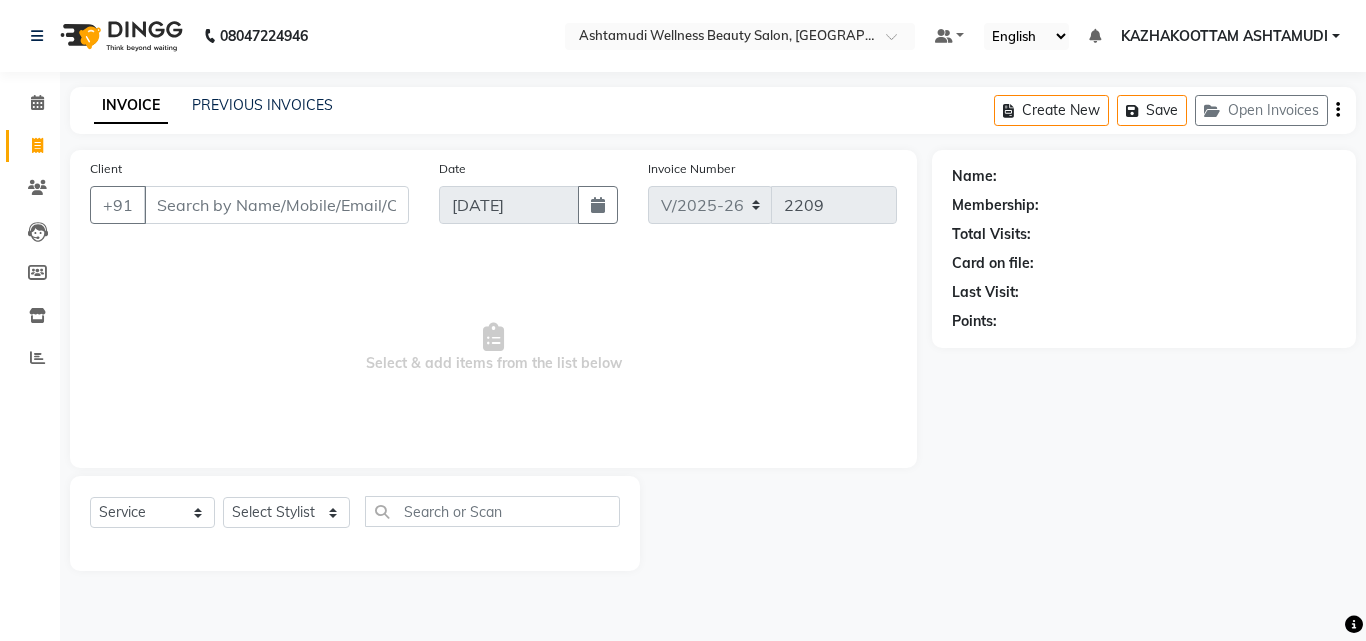 click on "Client" at bounding box center (276, 205) 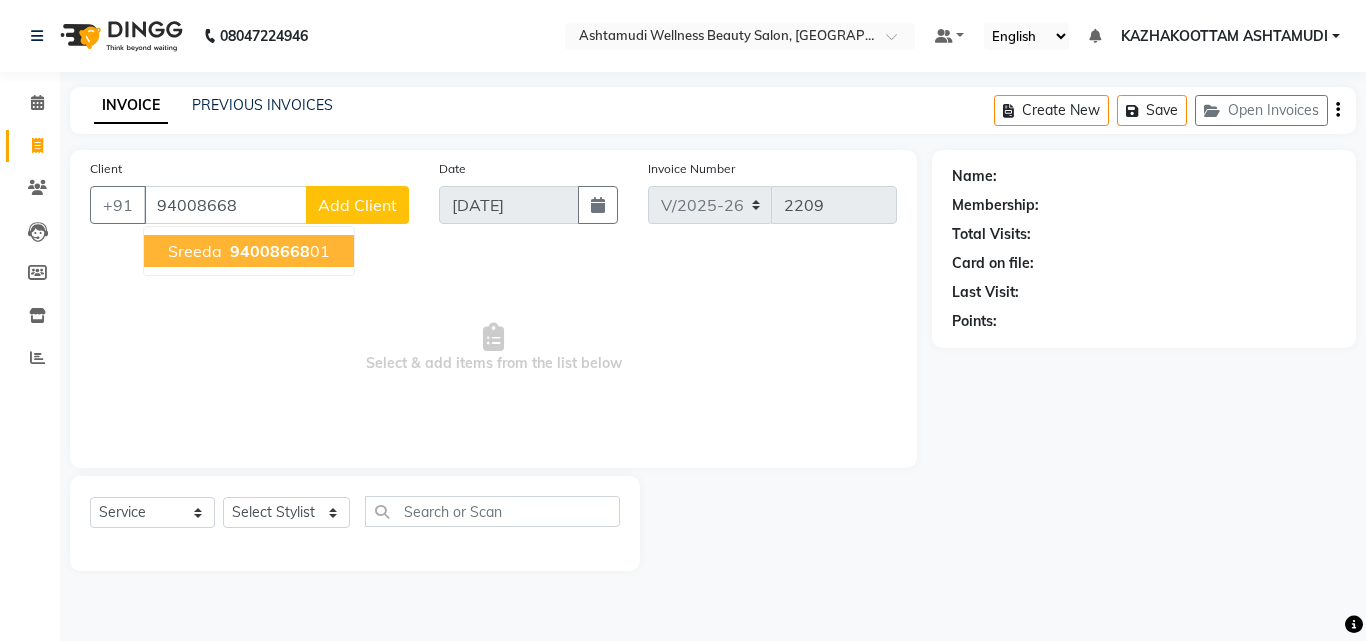 click on "94008668" at bounding box center (270, 251) 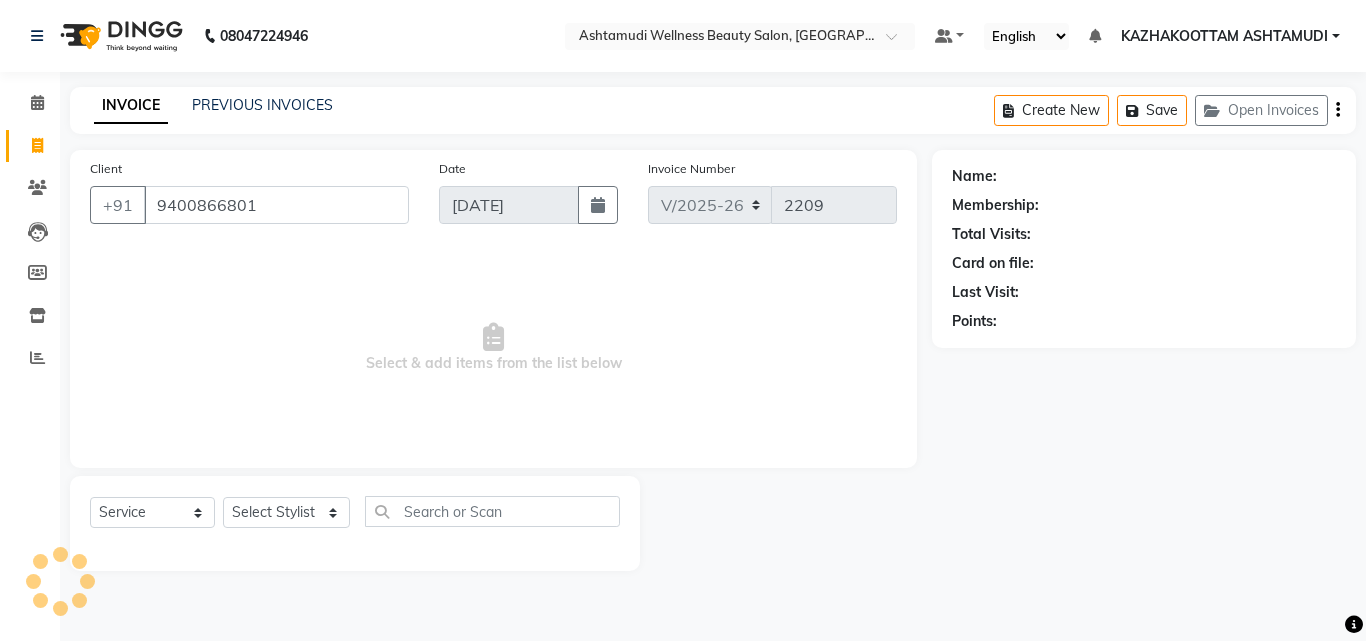 type on "9400866801" 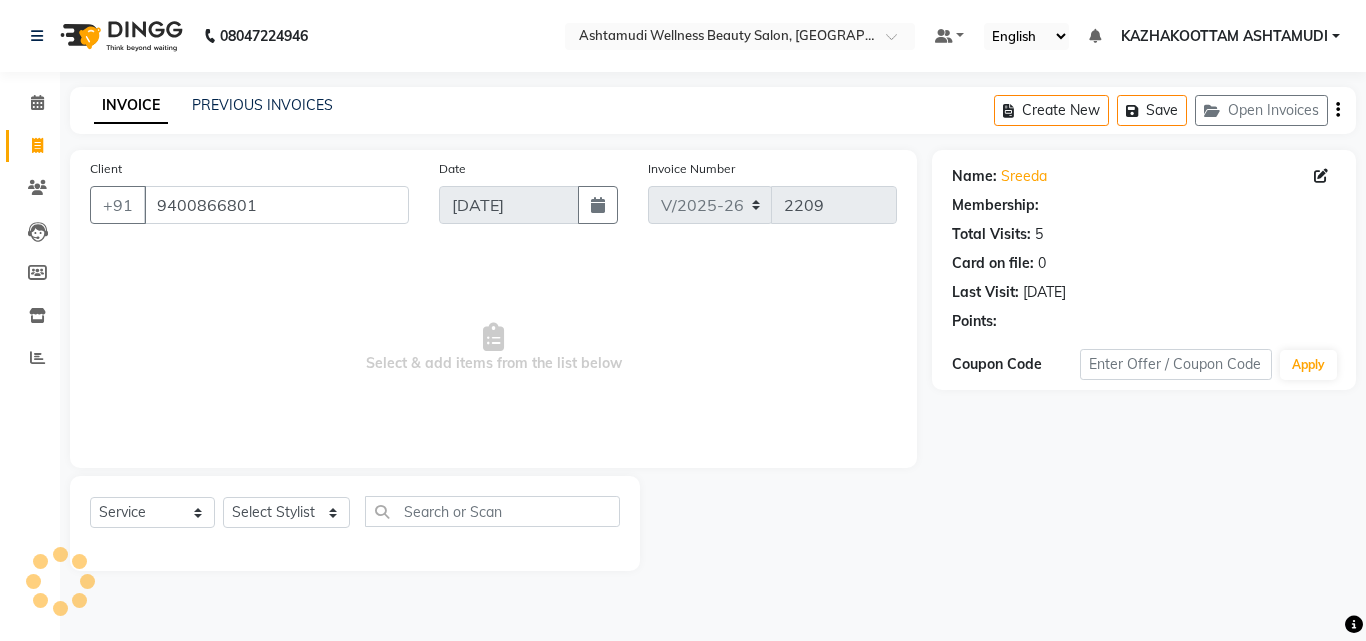 select on "1: Object" 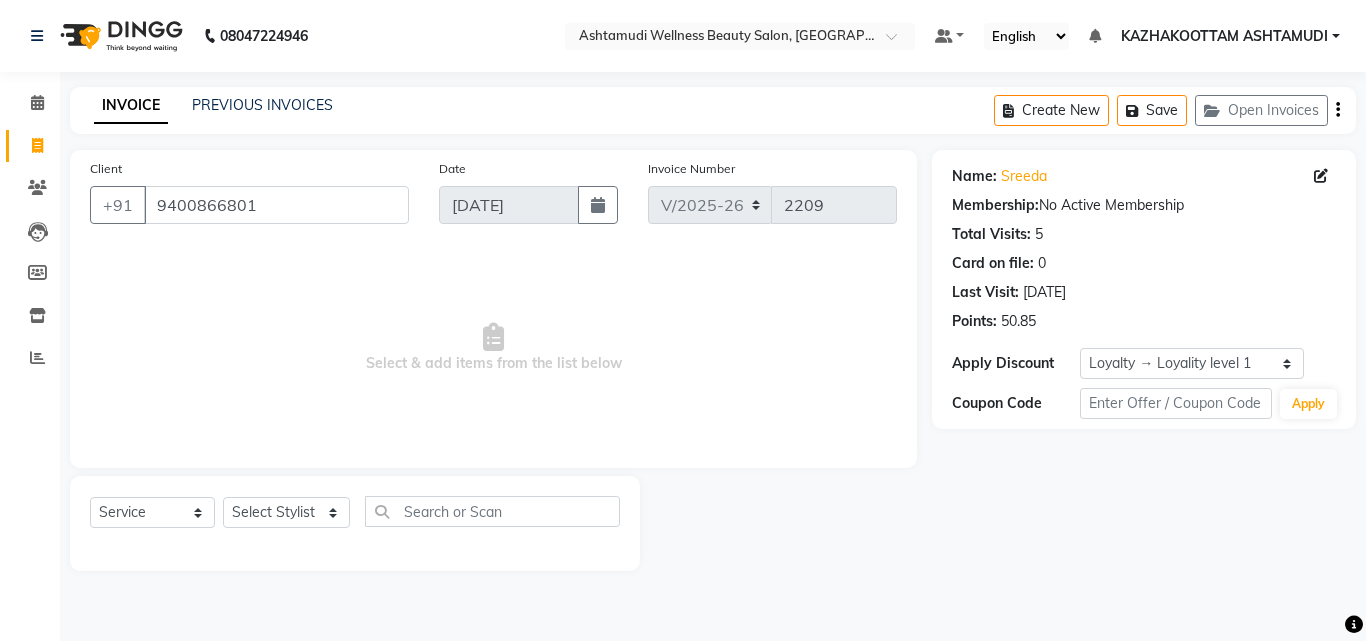 click on "Select  Service  Product  Membership  Package Voucher Prepaid Gift Card  Select Stylist Arya  CHINJU GEETA KAZHAKOOTTAM ASHTAMUDI [PERSON_NAME] [PERSON_NAME] [PERSON_NAME] Gopal [PERSON_NAME] SOORYAMOL" 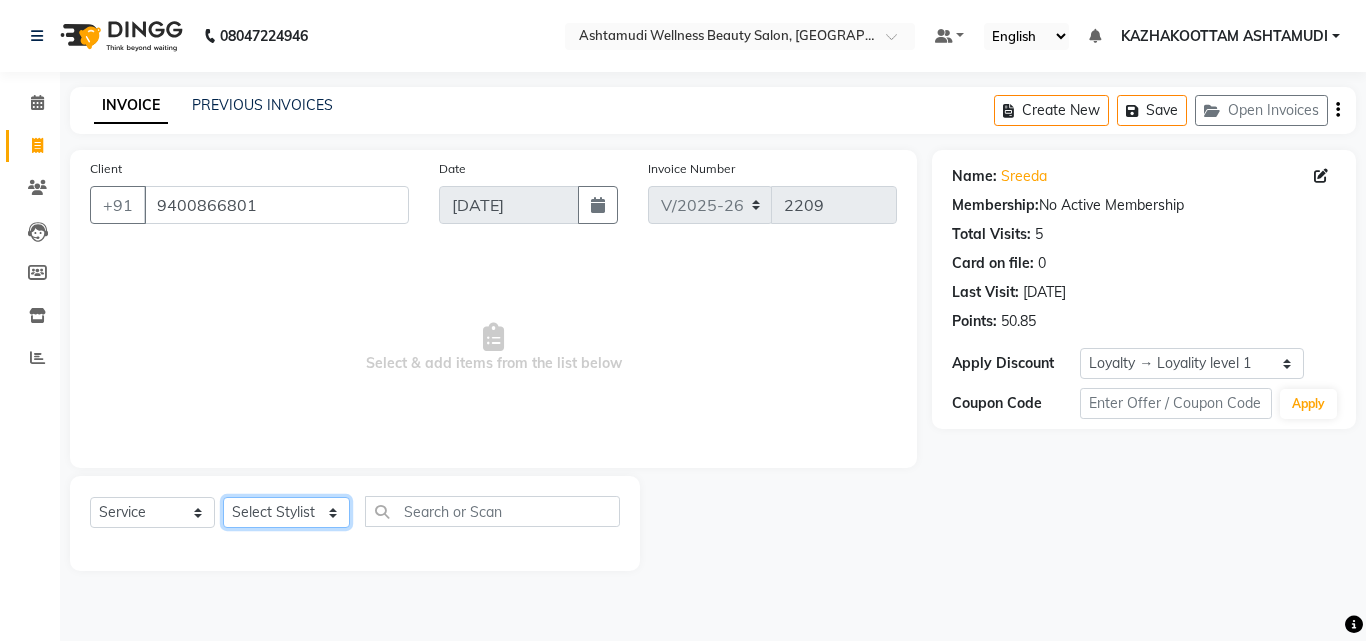 click on "Select Stylist Arya  CHINJU GEETA KAZHAKOOTTAM ASHTAMUDI [PERSON_NAME] [PERSON_NAME] [PERSON_NAME] [PERSON_NAME] SOORYAMOL" 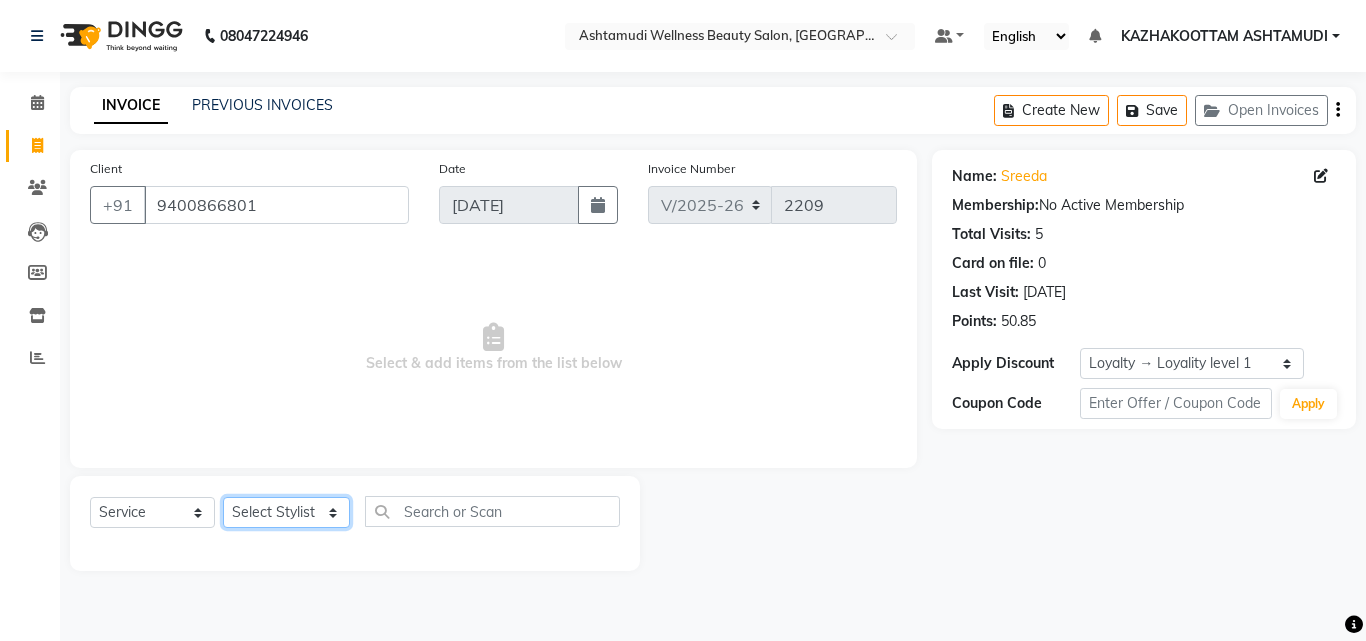 select on "52755" 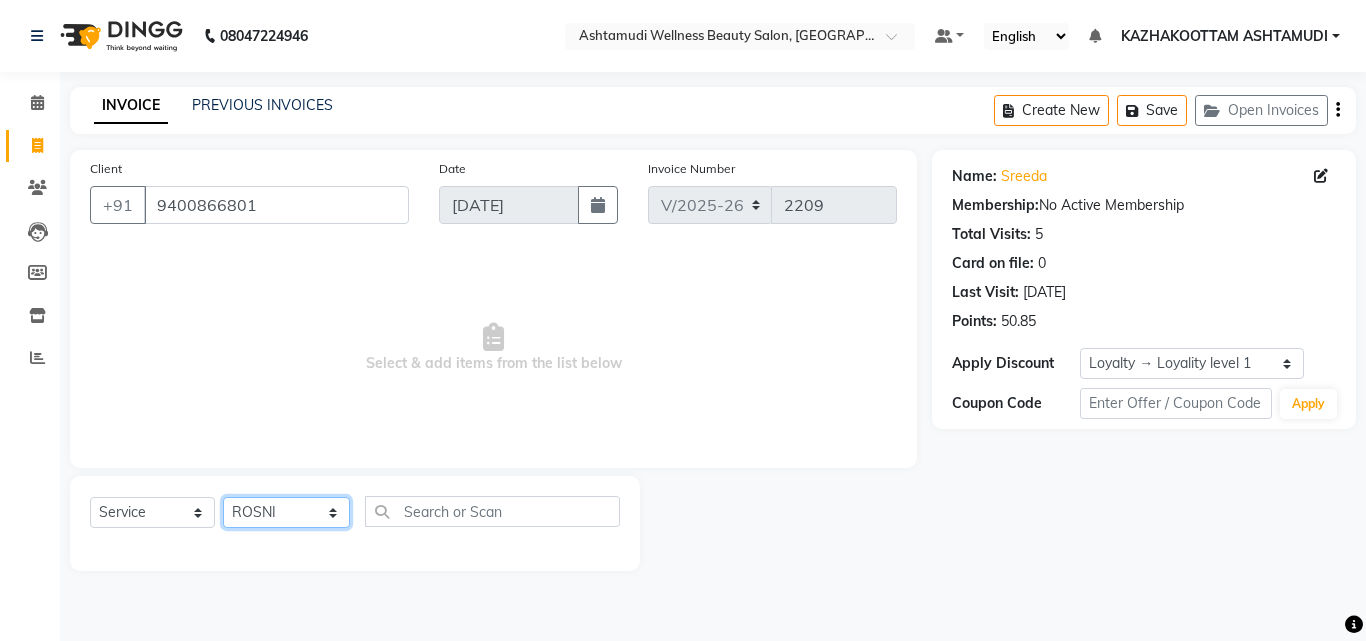 click on "Select Stylist Arya  CHINJU GEETA KAZHAKOOTTAM ASHTAMUDI [PERSON_NAME] [PERSON_NAME] [PERSON_NAME] [PERSON_NAME] SOORYAMOL" 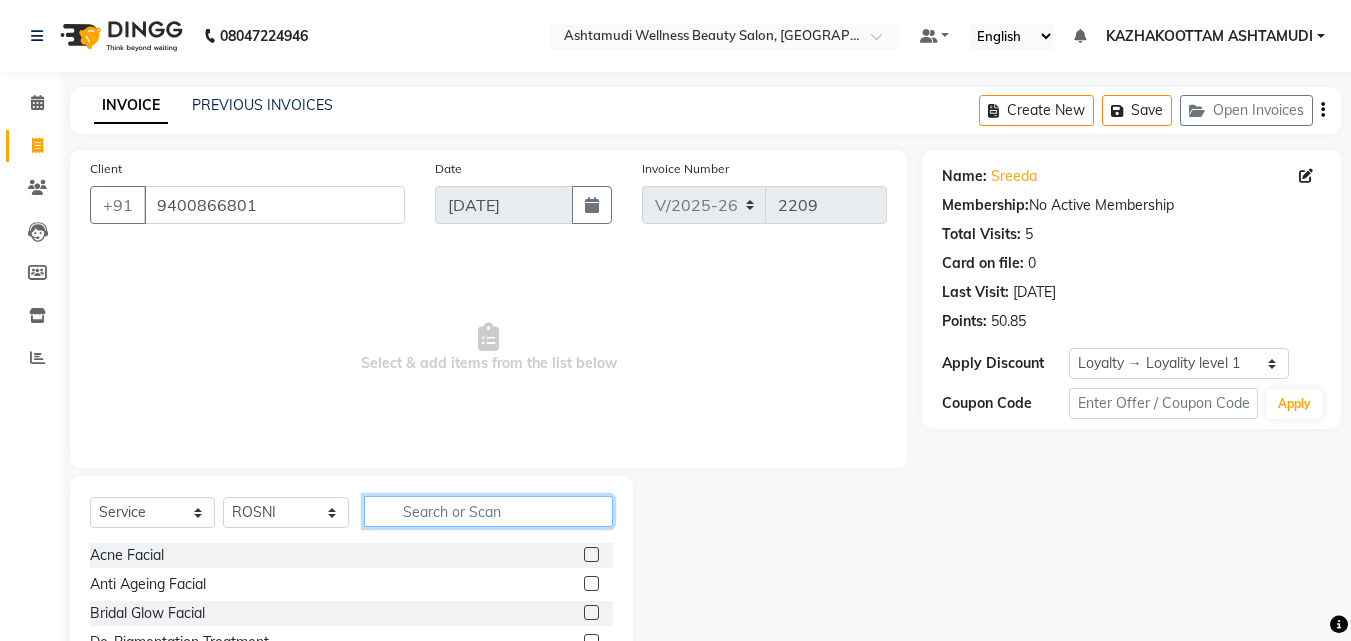 click 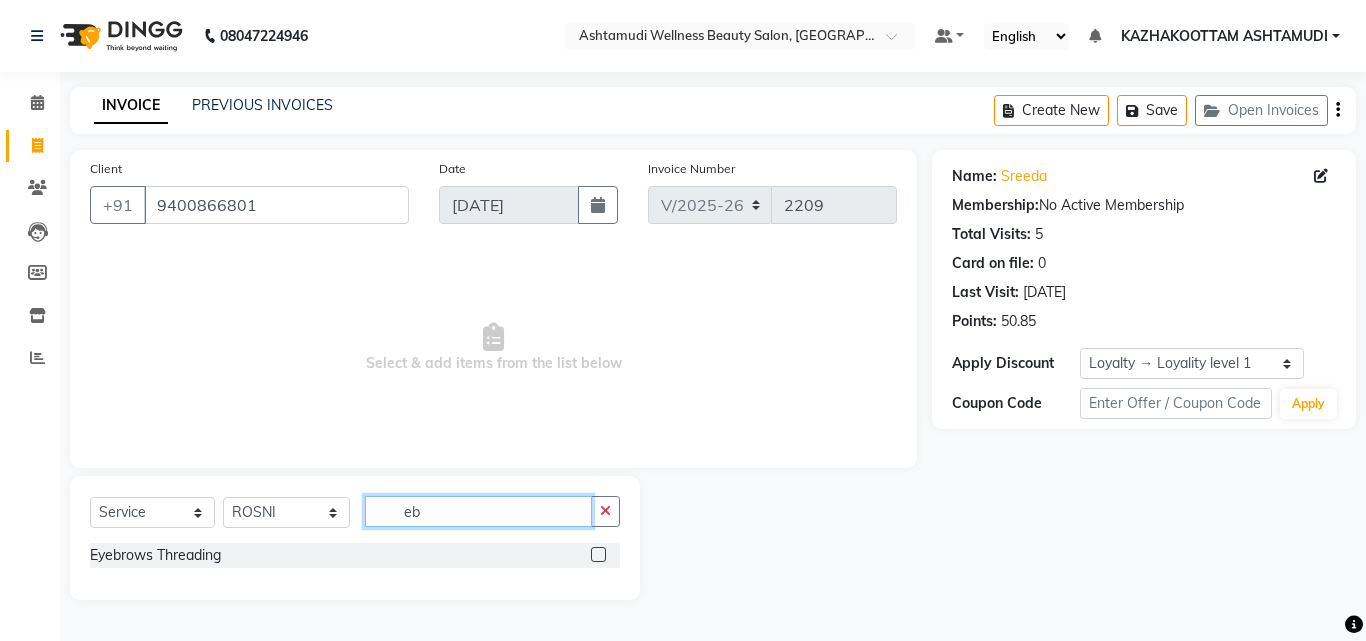 type on "eb" 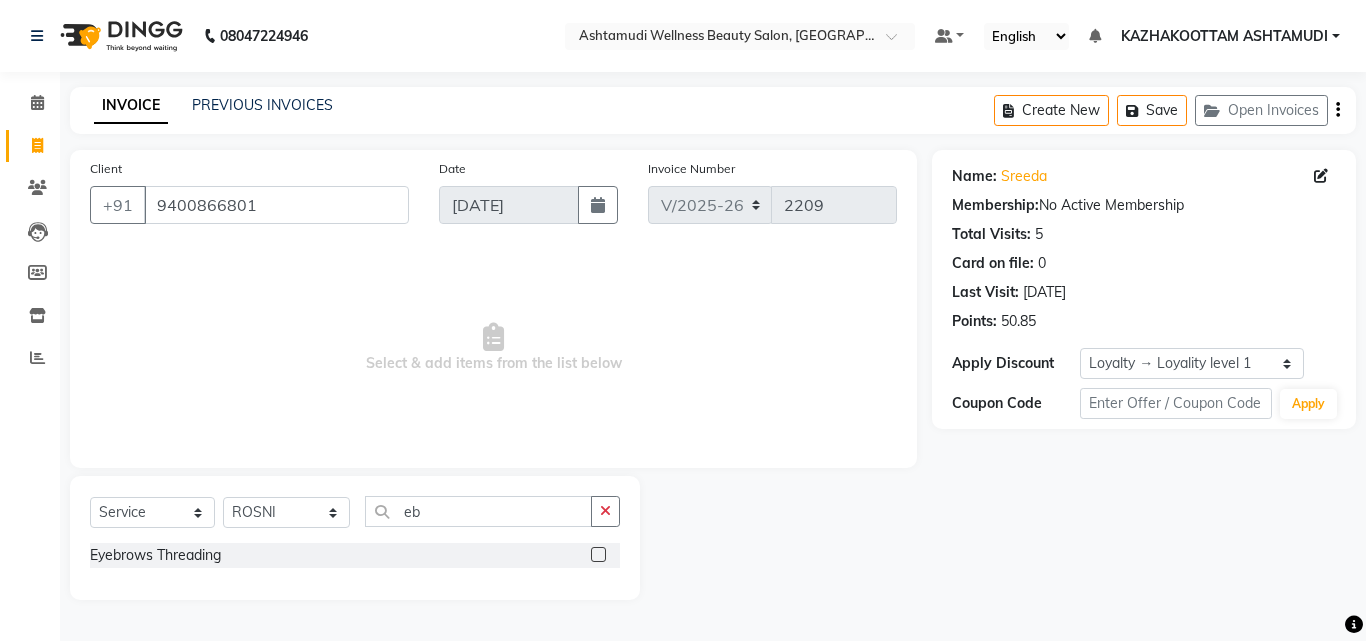 drag, startPoint x: 597, startPoint y: 553, endPoint x: 569, endPoint y: 549, distance: 28.284271 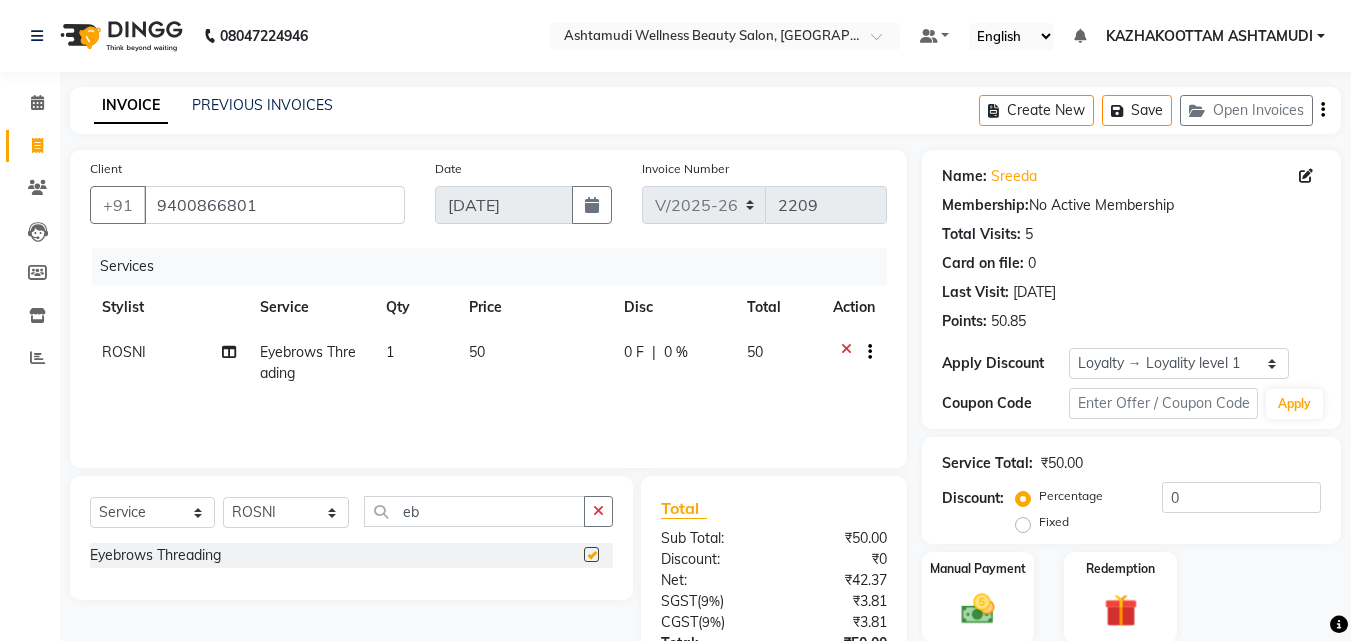 checkbox on "false" 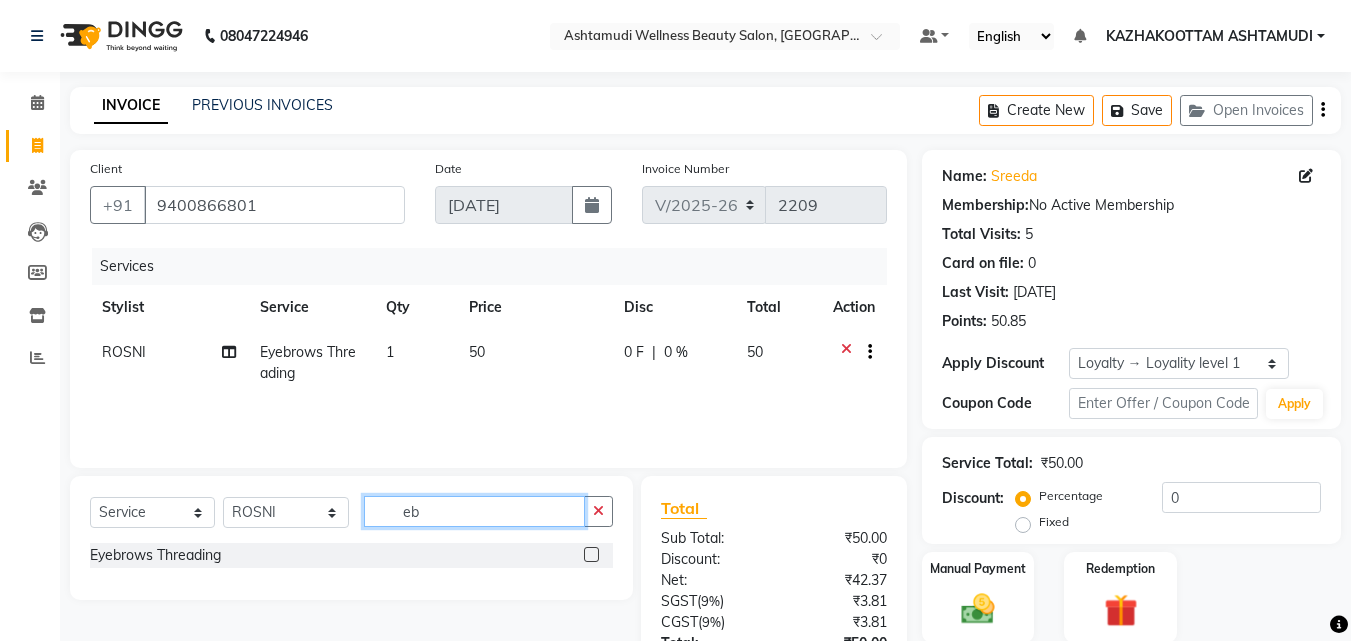 drag, startPoint x: 456, startPoint y: 512, endPoint x: 301, endPoint y: 494, distance: 156.04166 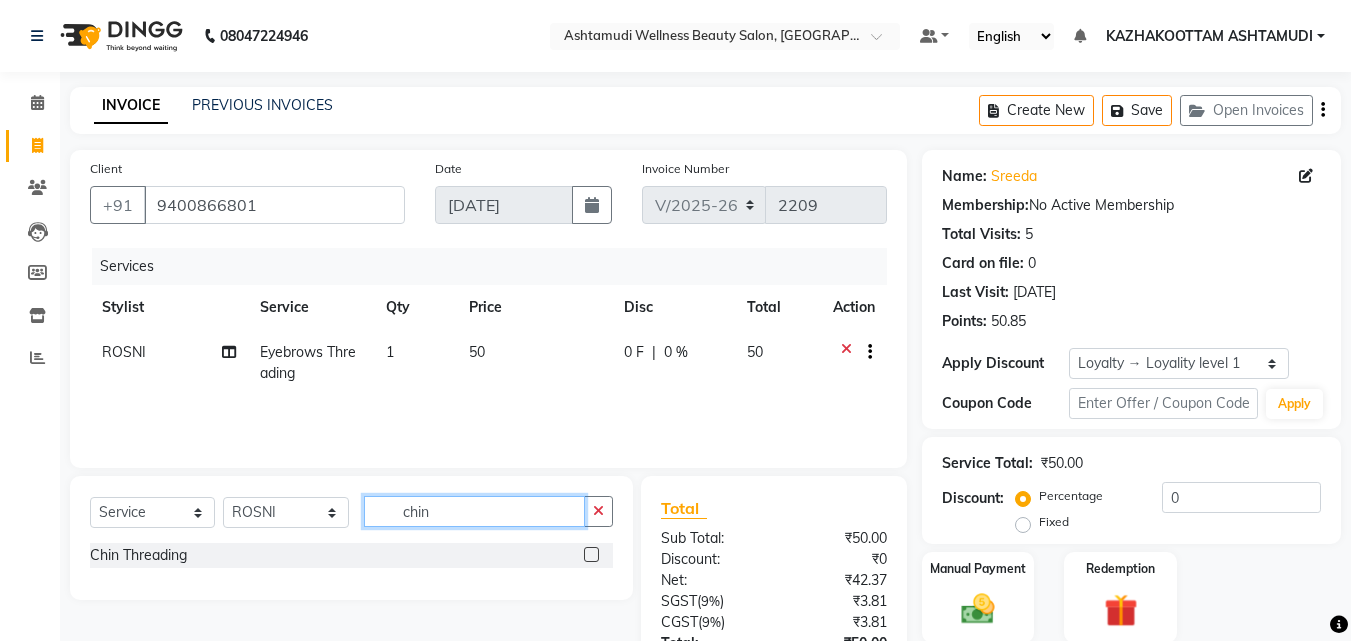 type on "chin" 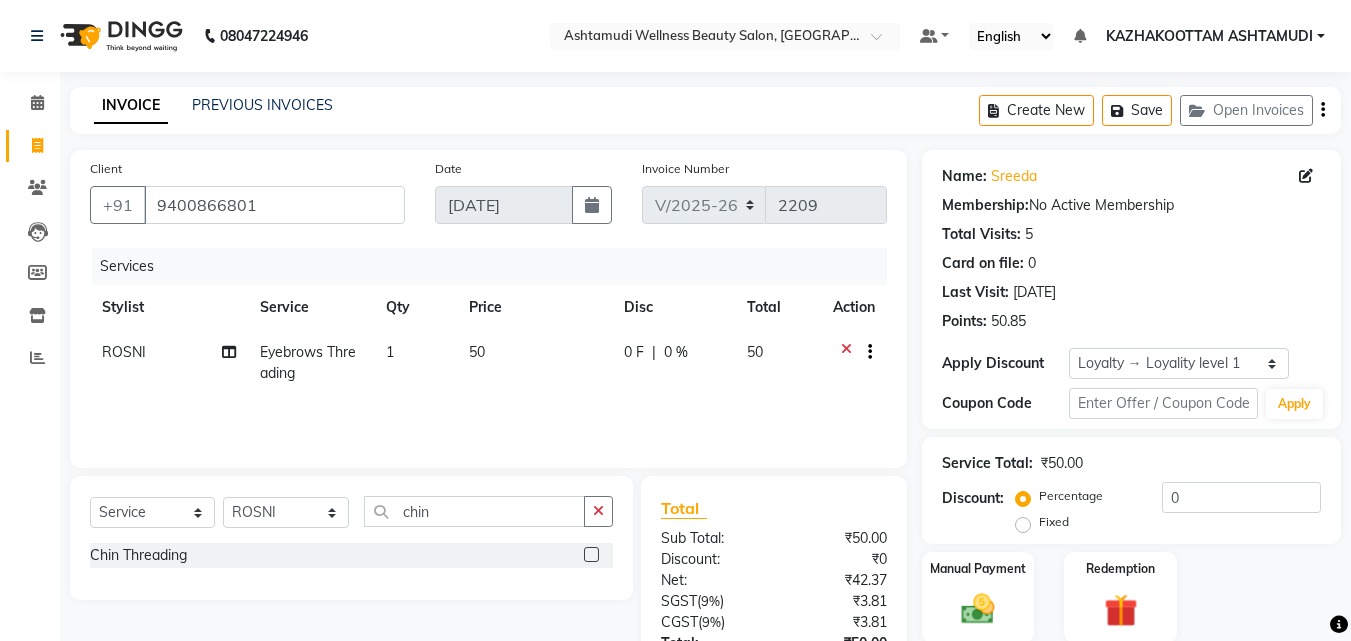 click 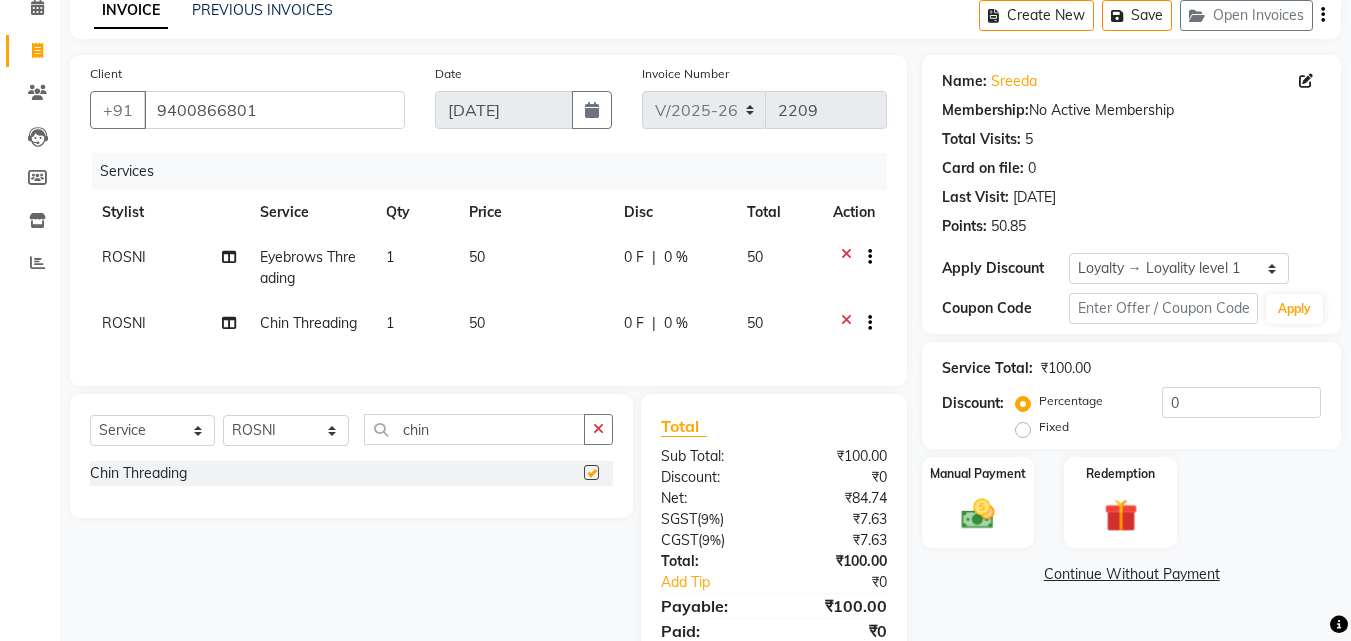 checkbox on "false" 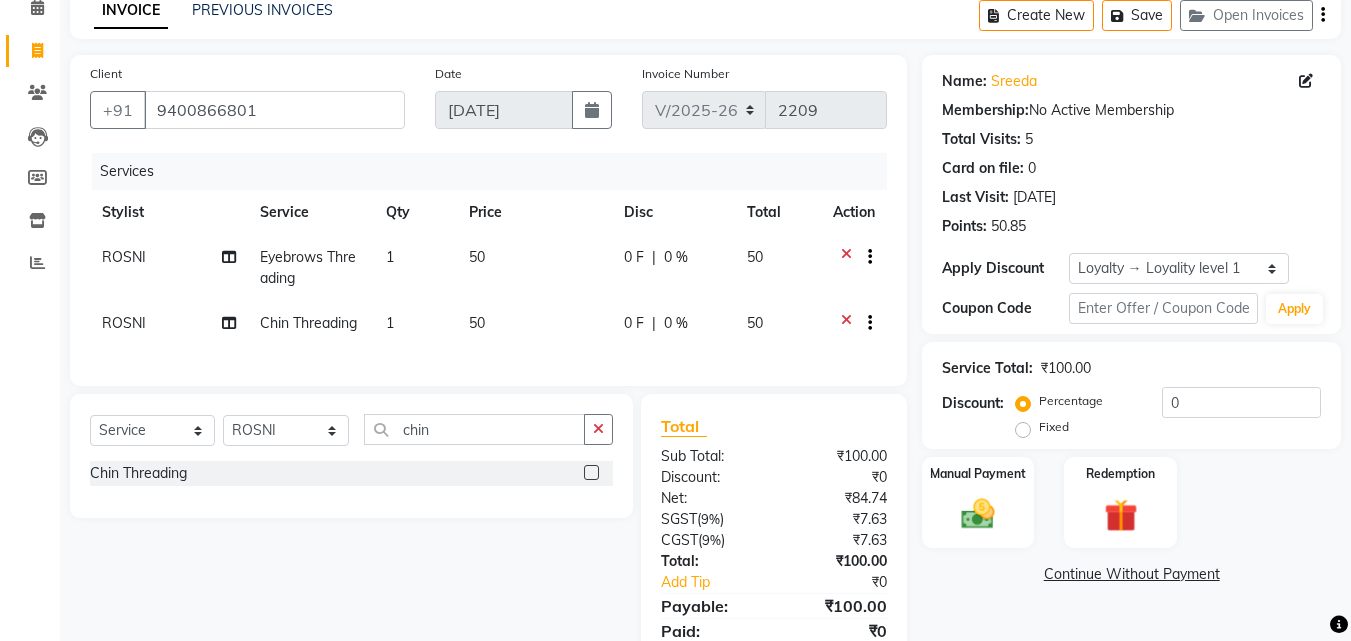 scroll, scrollTop: 187, scrollLeft: 0, axis: vertical 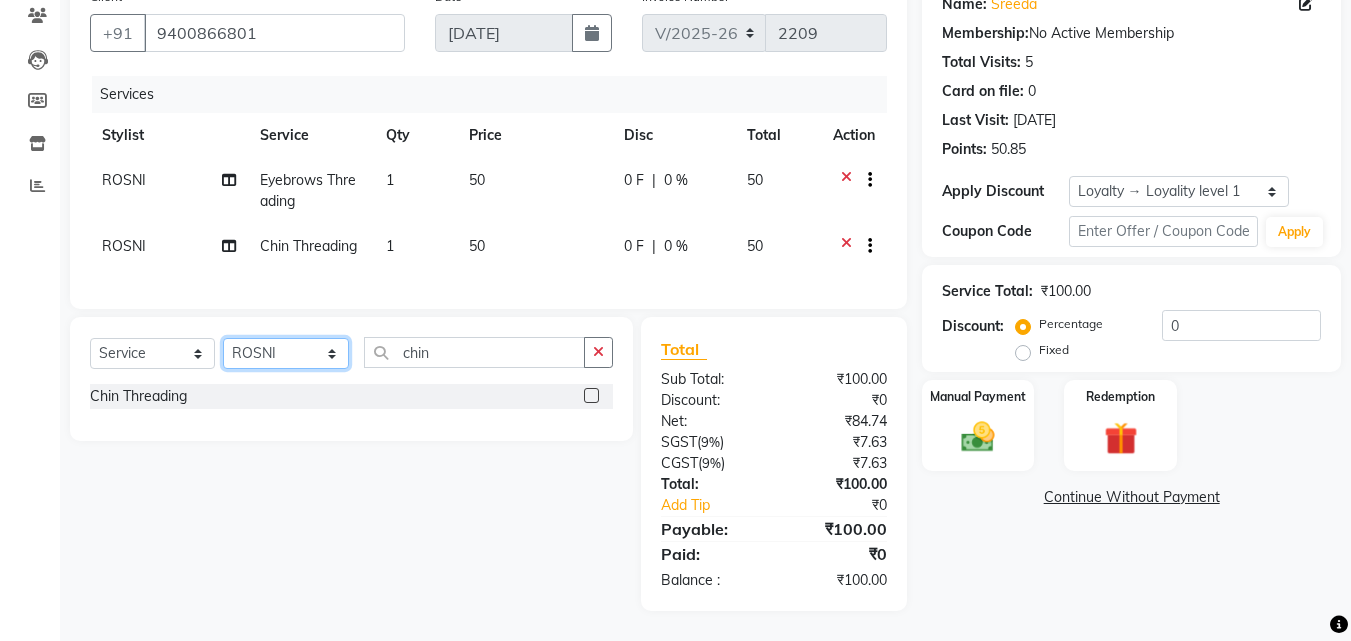 click on "Select Stylist Arya  CHINJU GEETA KAZHAKOOTTAM ASHTAMUDI [PERSON_NAME] [PERSON_NAME] [PERSON_NAME] [PERSON_NAME] SOORYAMOL" 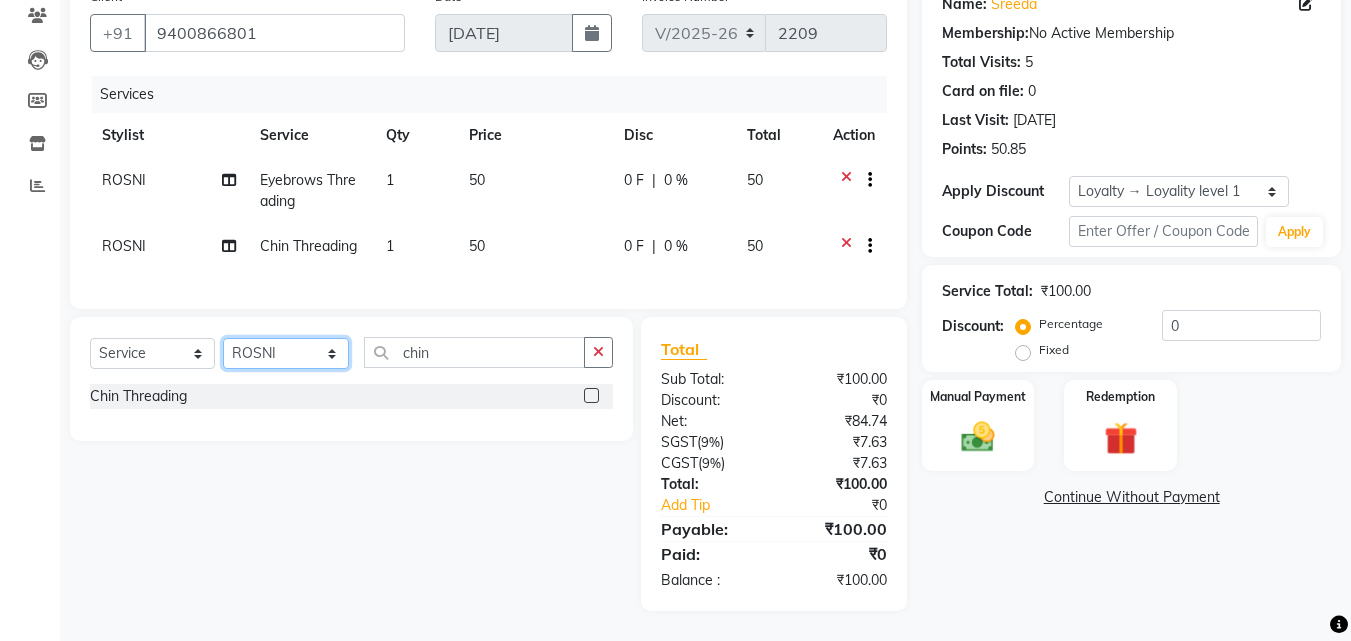select on "49717" 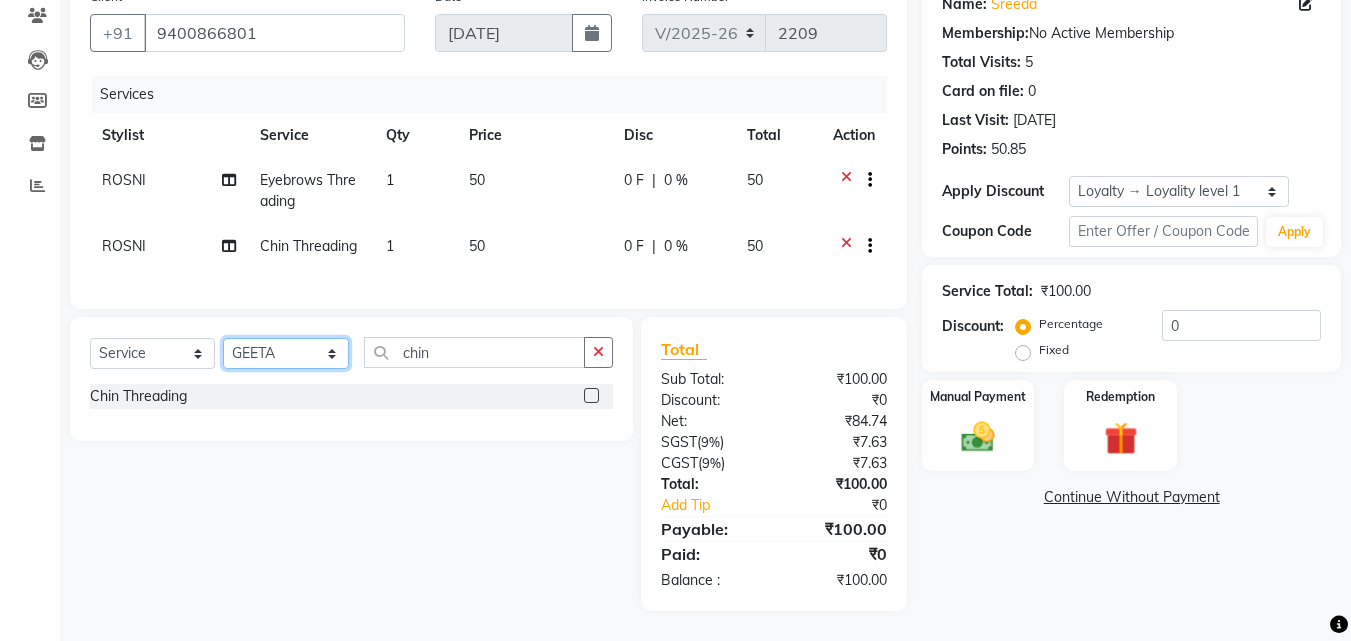 click on "Select Stylist Arya  CHINJU GEETA KAZHAKOOTTAM ASHTAMUDI [PERSON_NAME] [PERSON_NAME] [PERSON_NAME] [PERSON_NAME] SOORYAMOL" 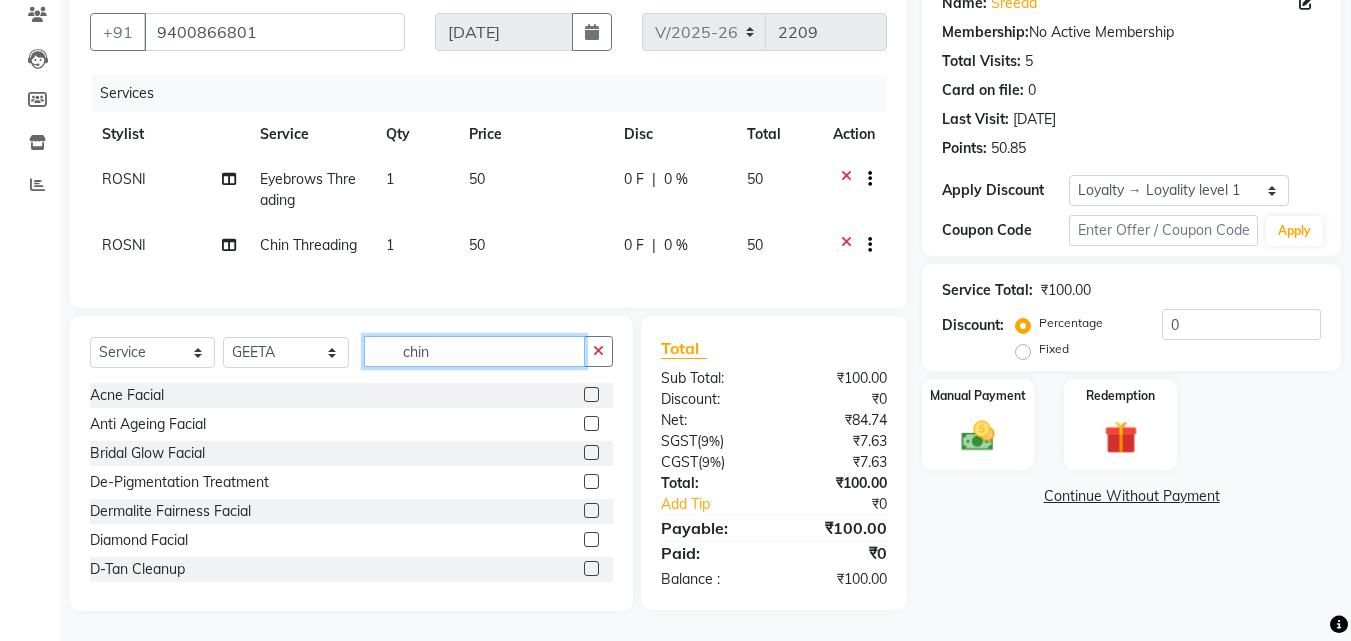 drag, startPoint x: 444, startPoint y: 349, endPoint x: 347, endPoint y: 351, distance: 97.020615 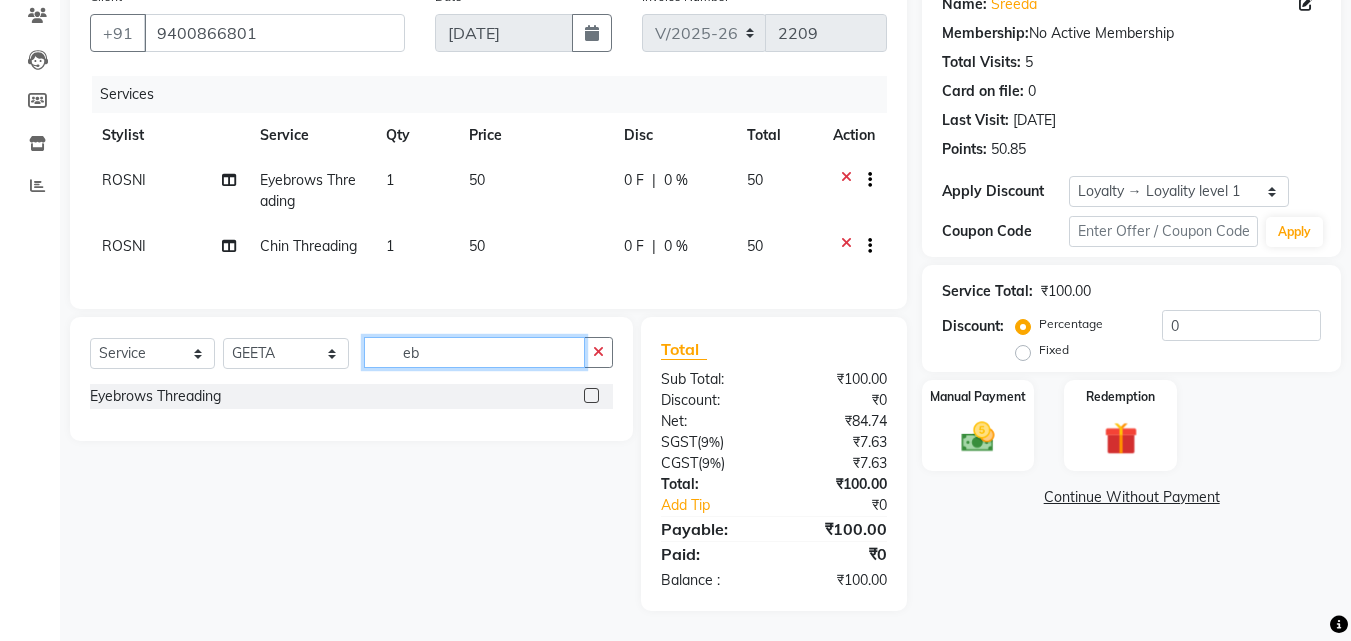 type on "eb" 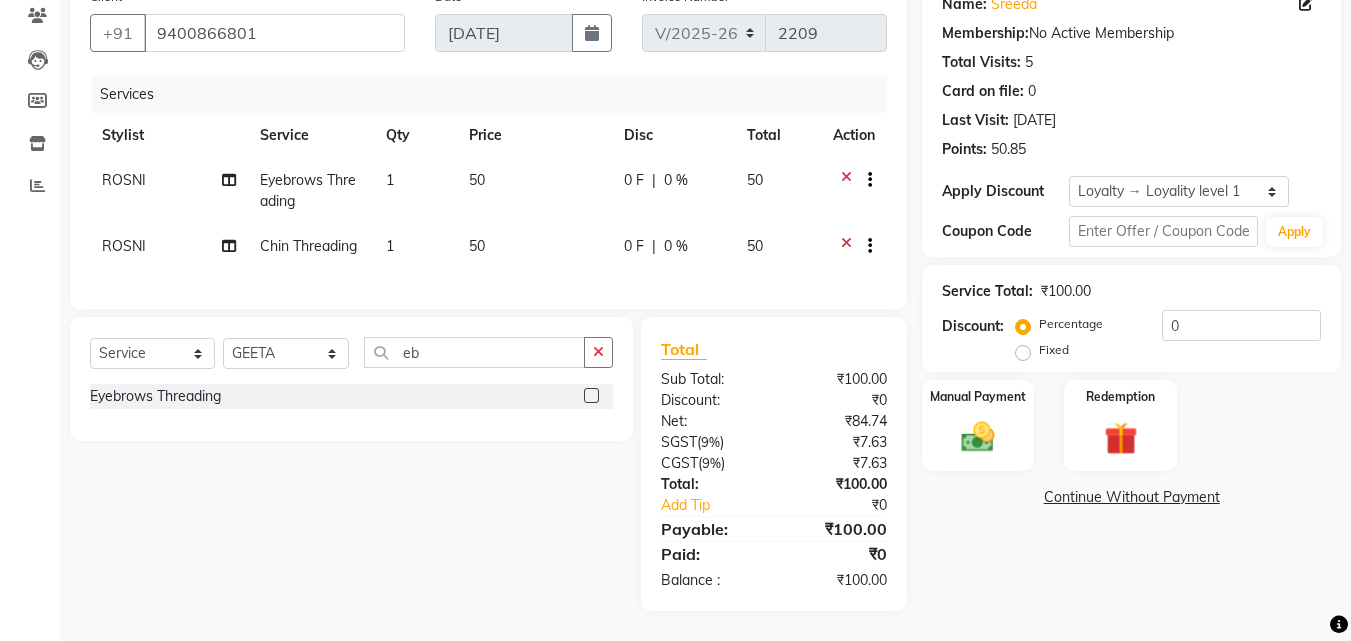 drag, startPoint x: 596, startPoint y: 400, endPoint x: 570, endPoint y: 395, distance: 26.476404 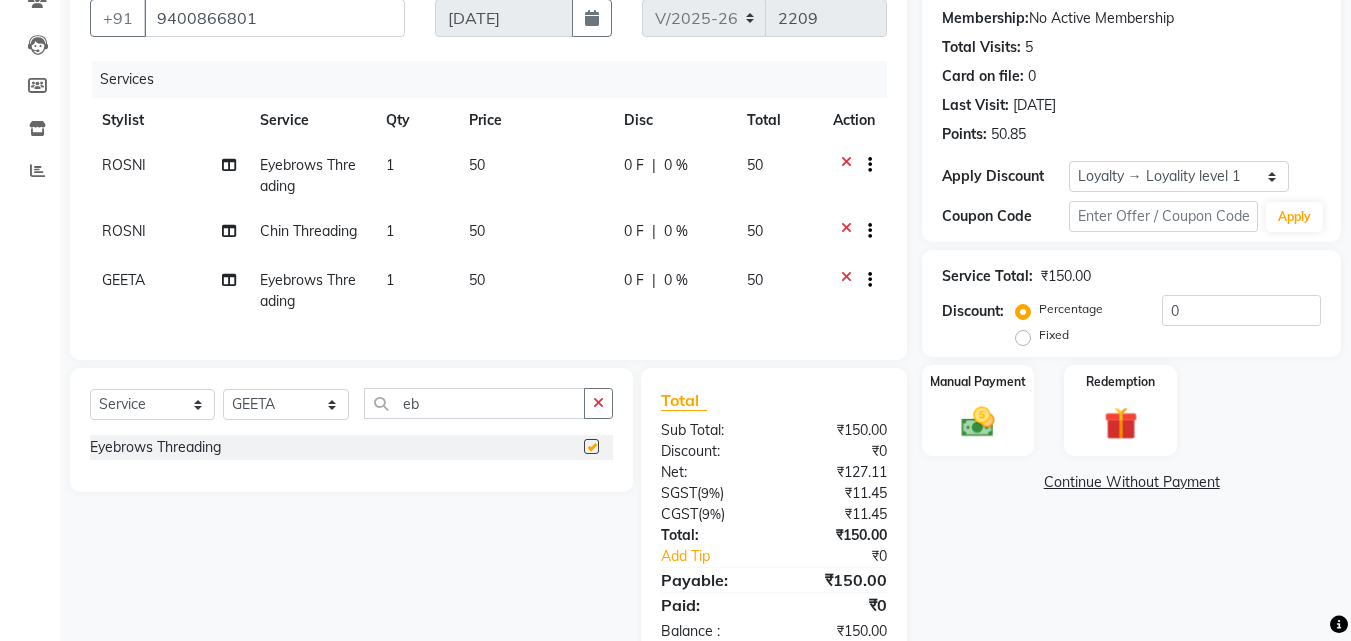 checkbox on "false" 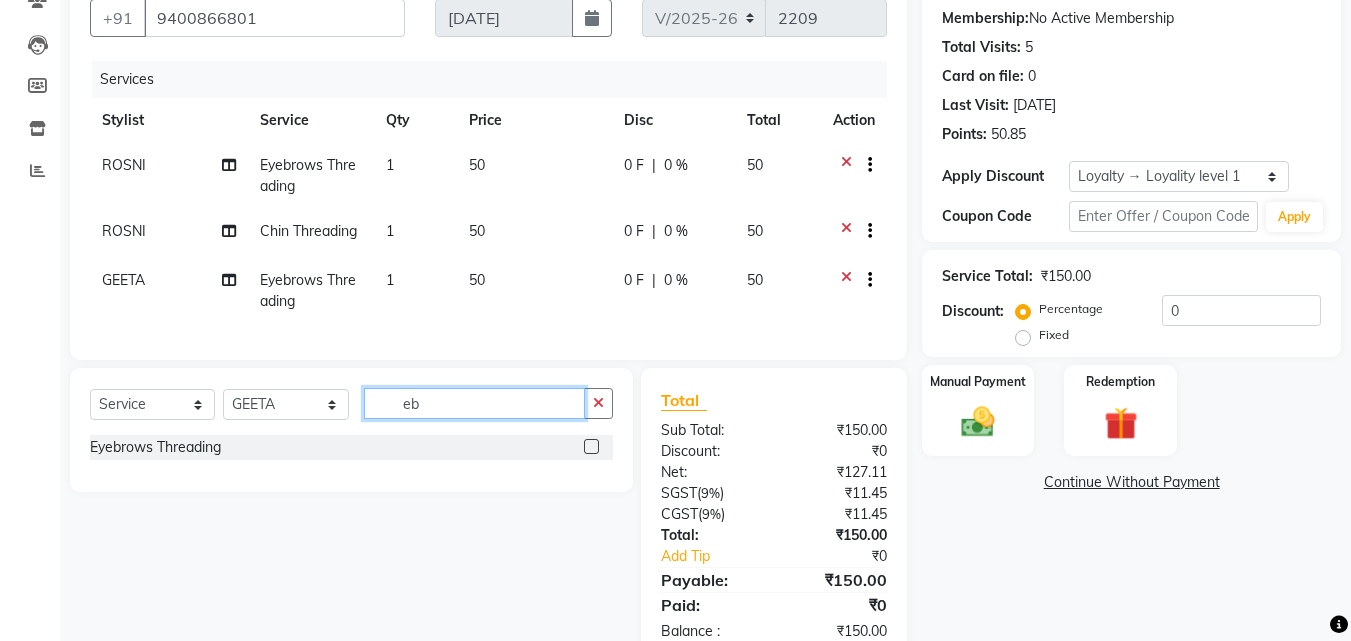 drag, startPoint x: 493, startPoint y: 420, endPoint x: 274, endPoint y: 417, distance: 219.02055 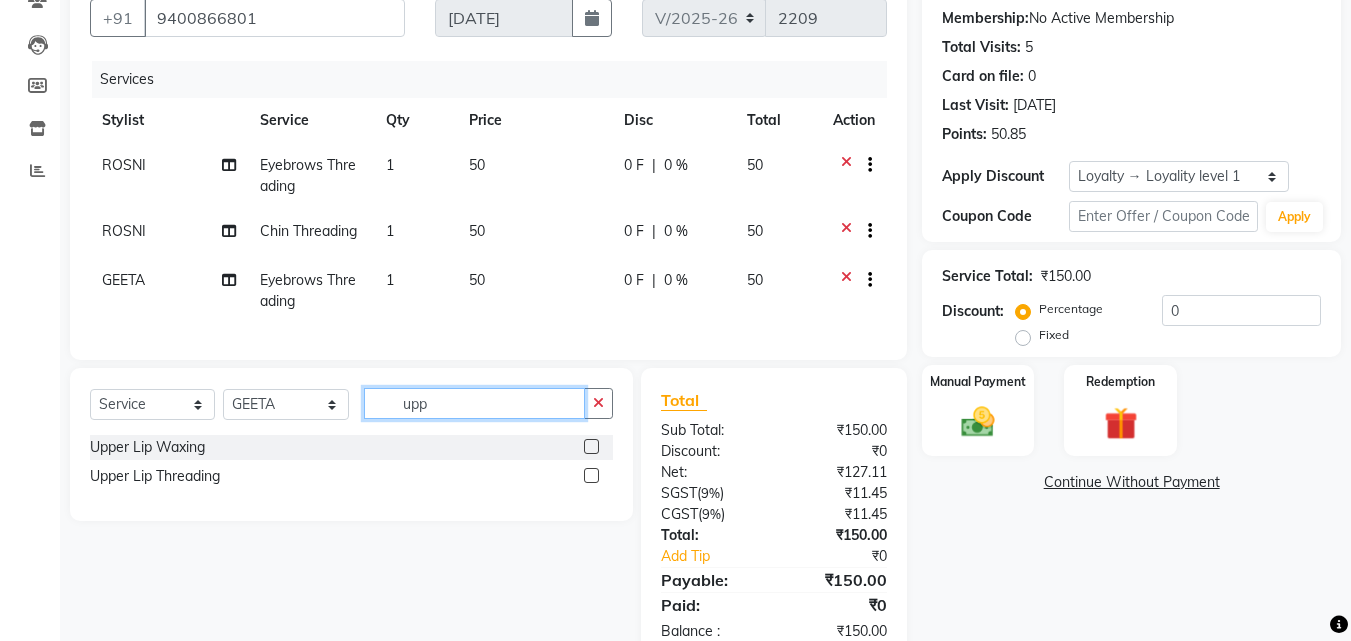 type on "upp" 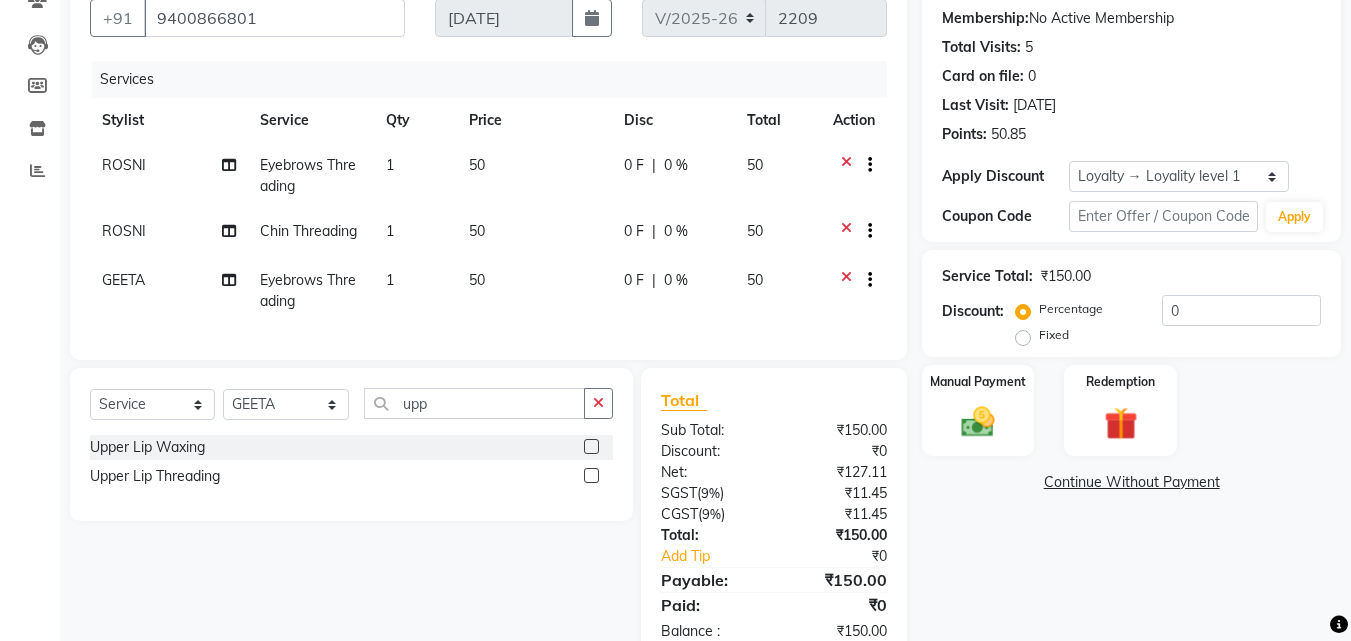 click 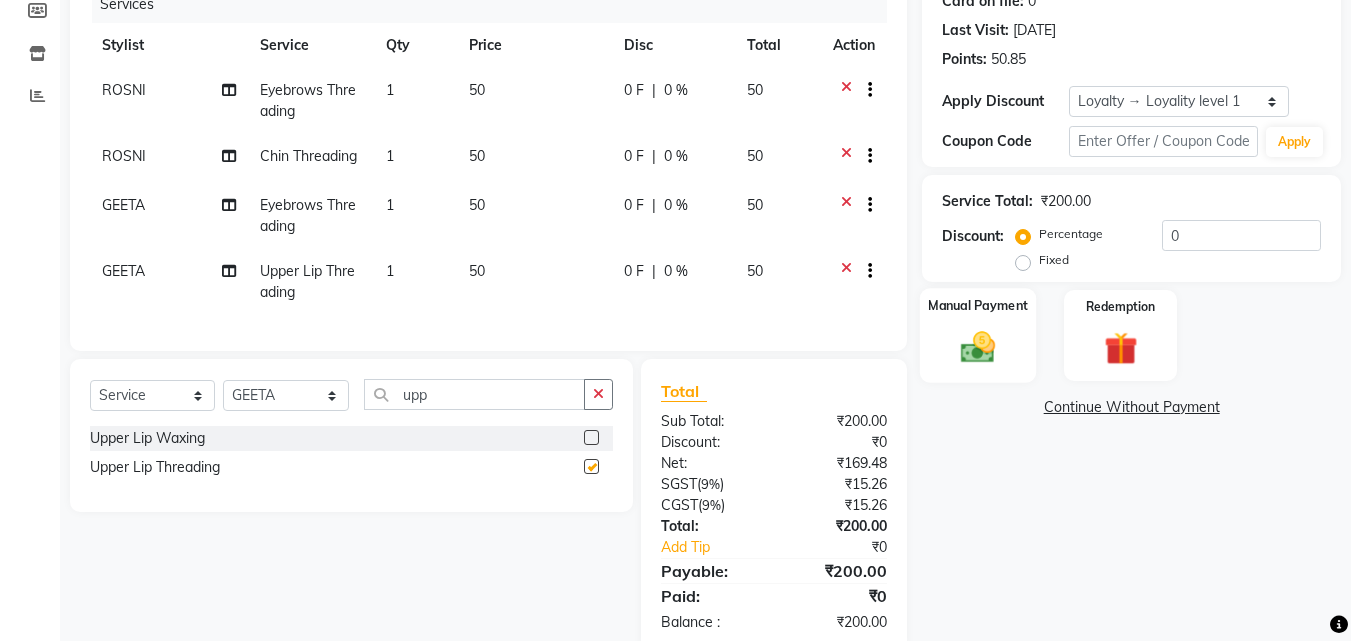 checkbox on "false" 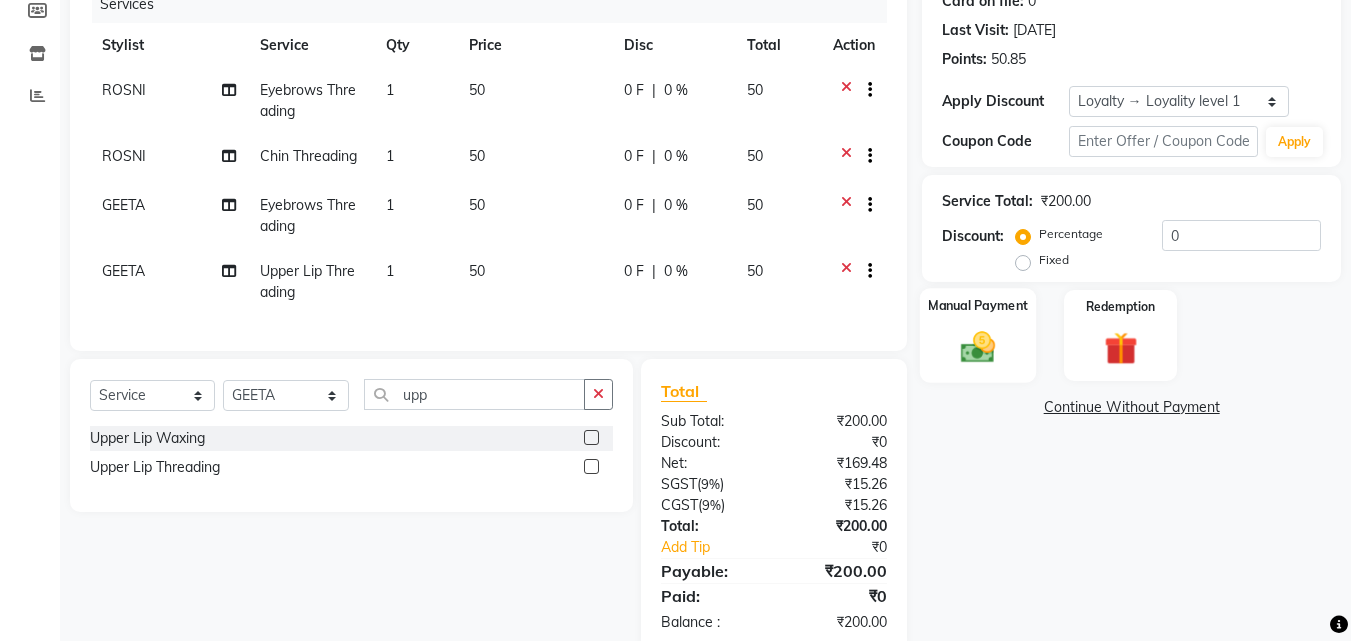 scroll, scrollTop: 319, scrollLeft: 0, axis: vertical 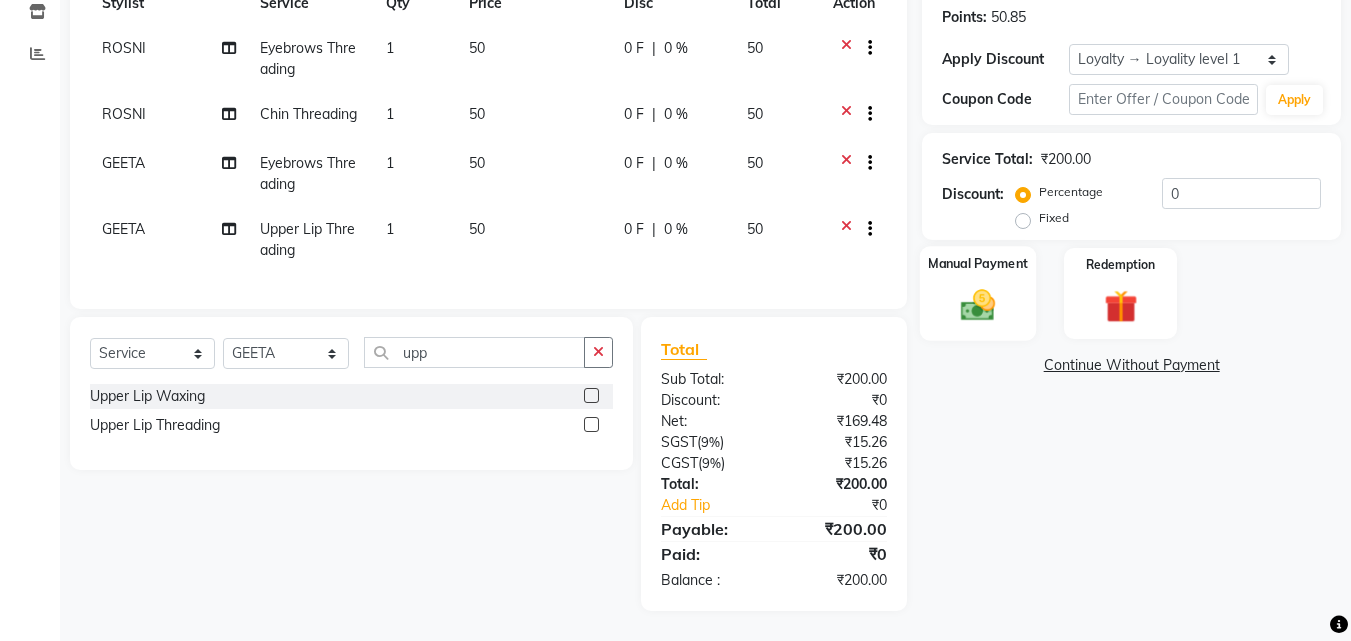 drag, startPoint x: 988, startPoint y: 278, endPoint x: 1022, endPoint y: 279, distance: 34.0147 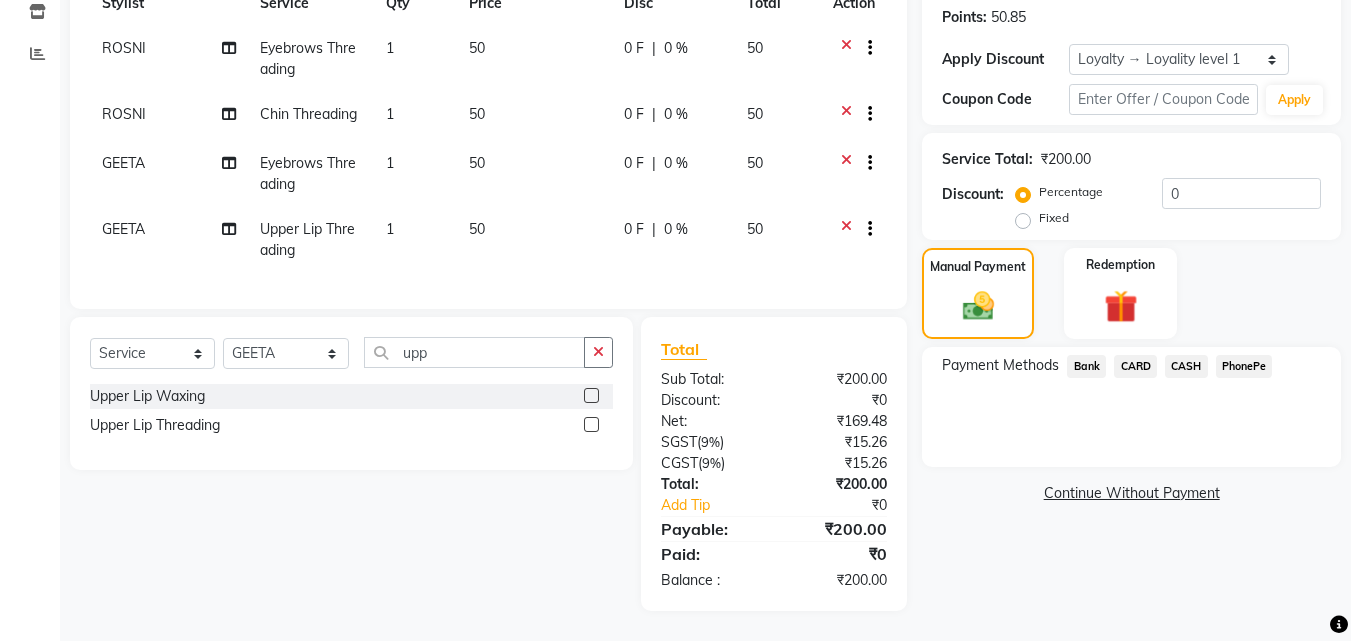 click on "PhonePe" 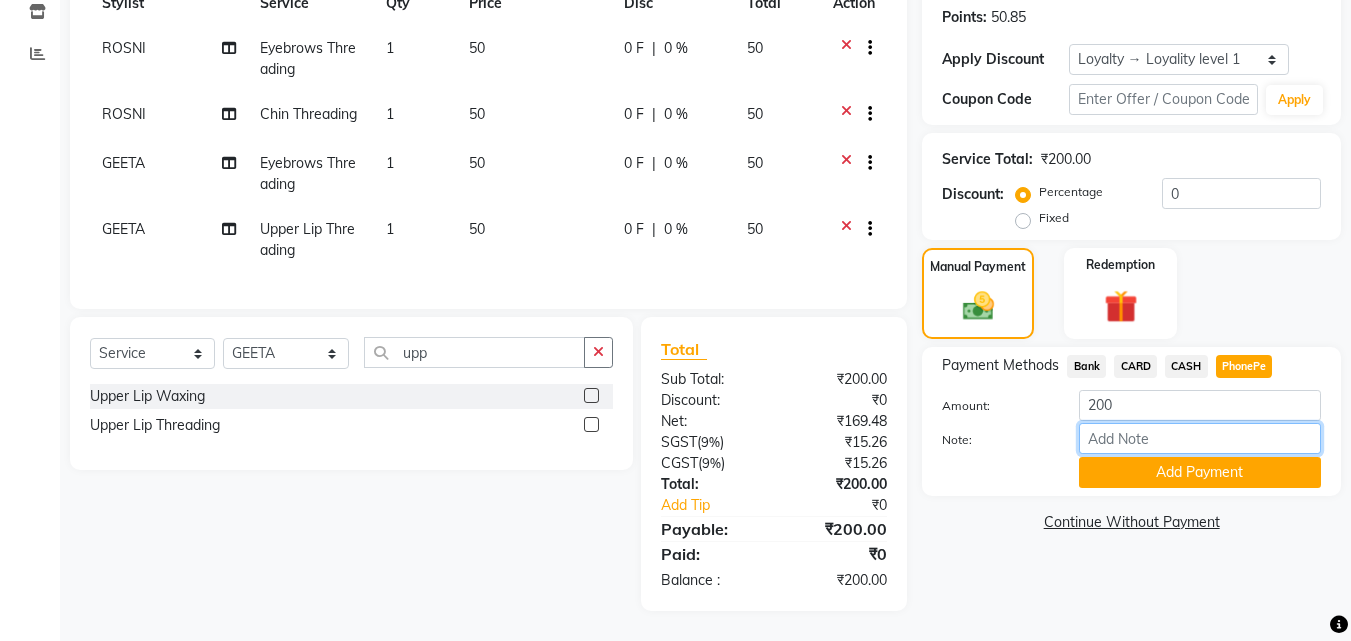 click on "Note:" at bounding box center (1200, 438) 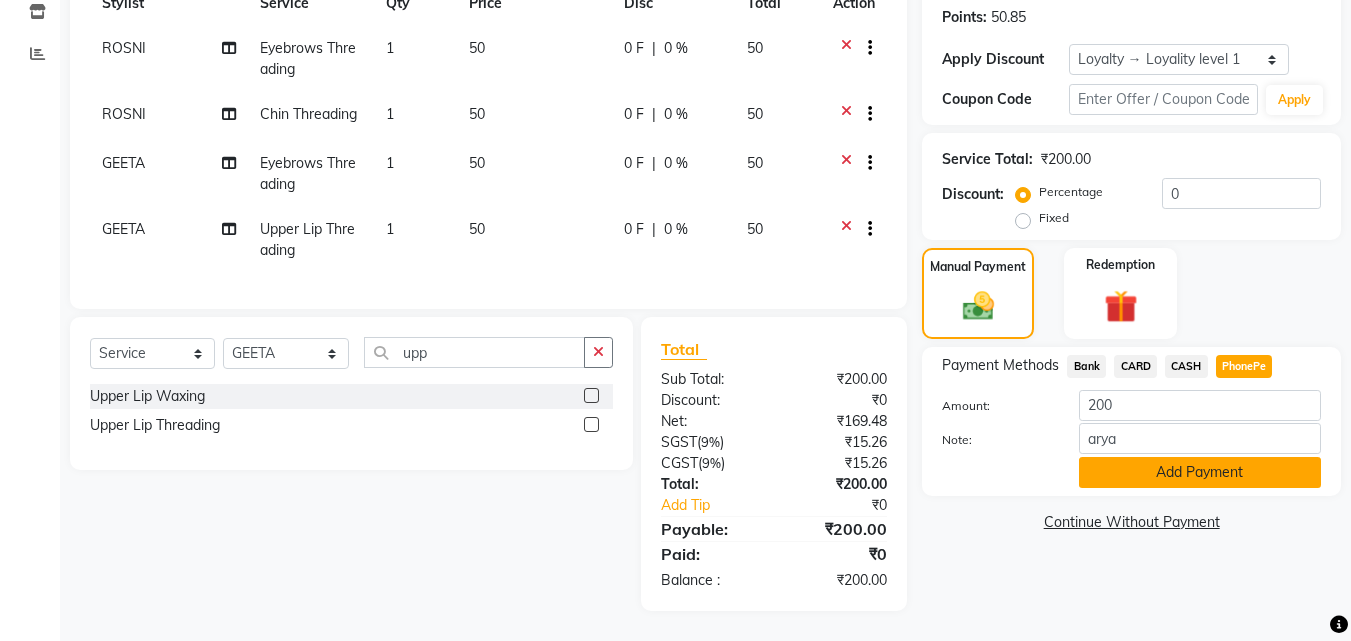 click on "Add Payment" 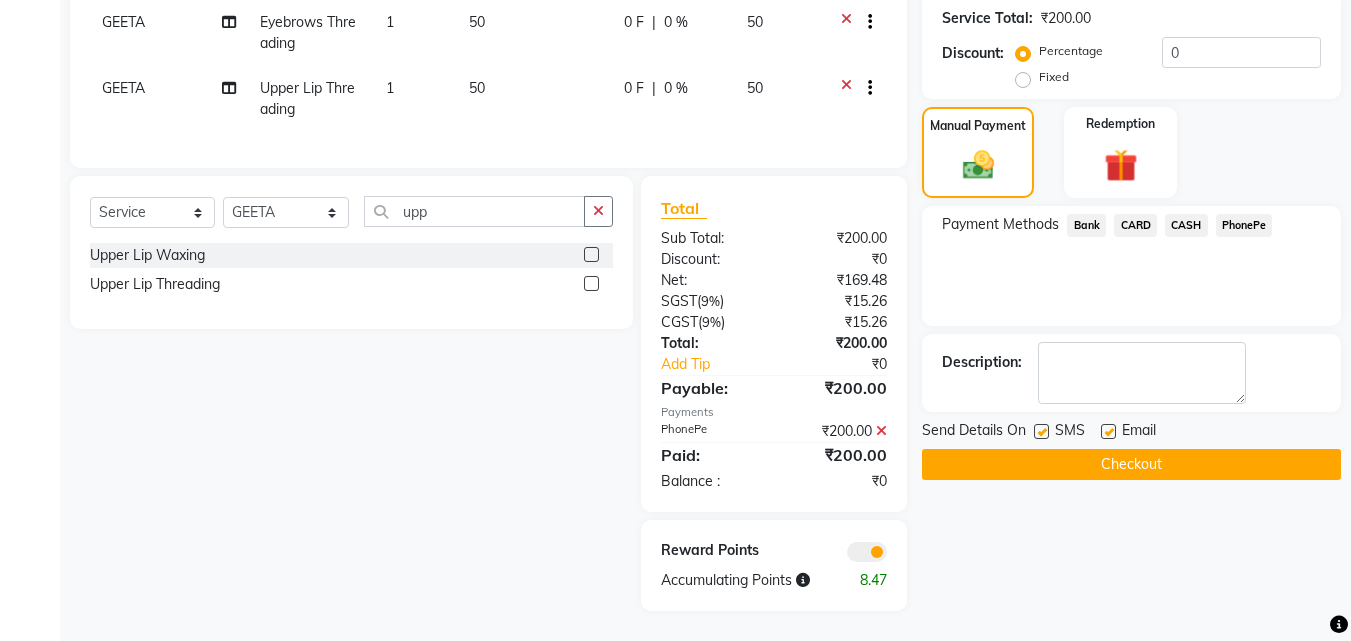 scroll, scrollTop: 460, scrollLeft: 0, axis: vertical 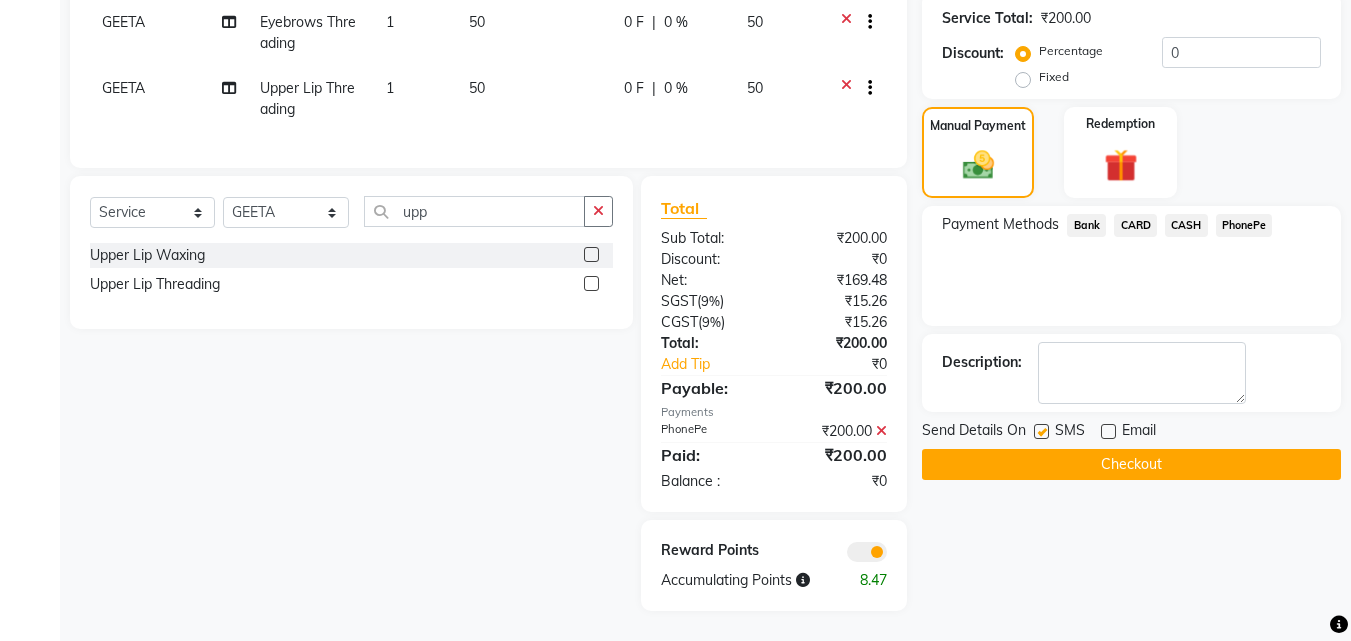 click 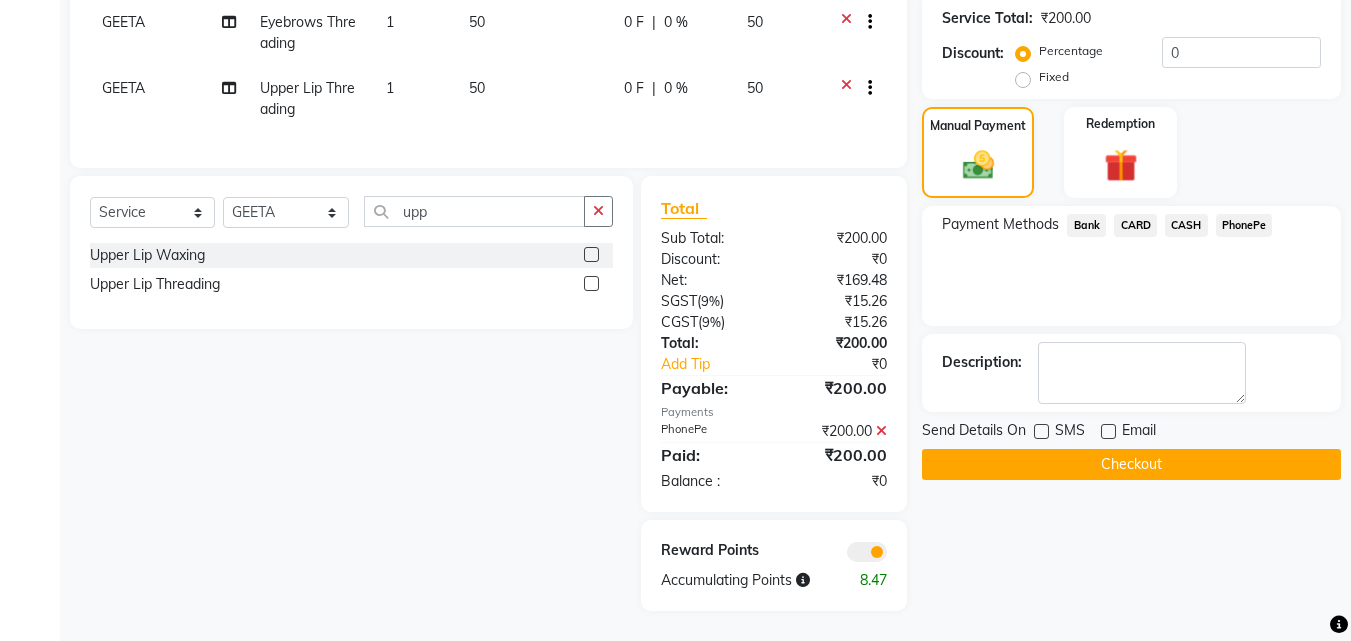click on "Checkout" 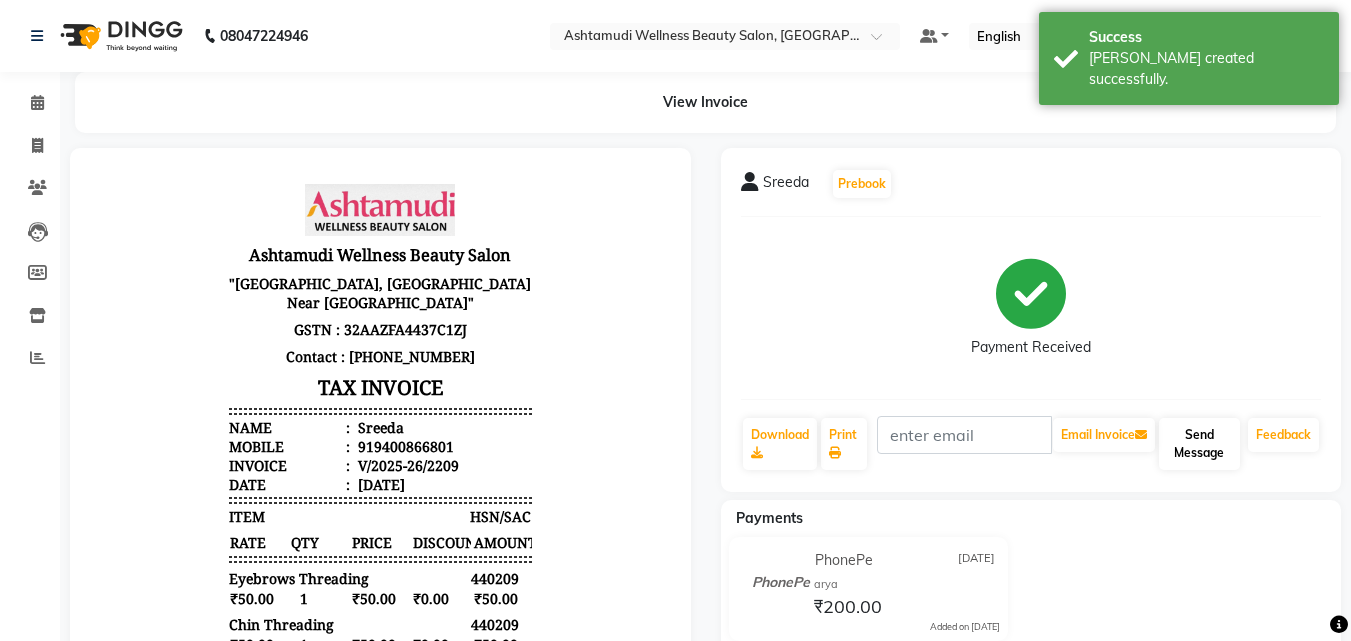 scroll, scrollTop: 0, scrollLeft: 0, axis: both 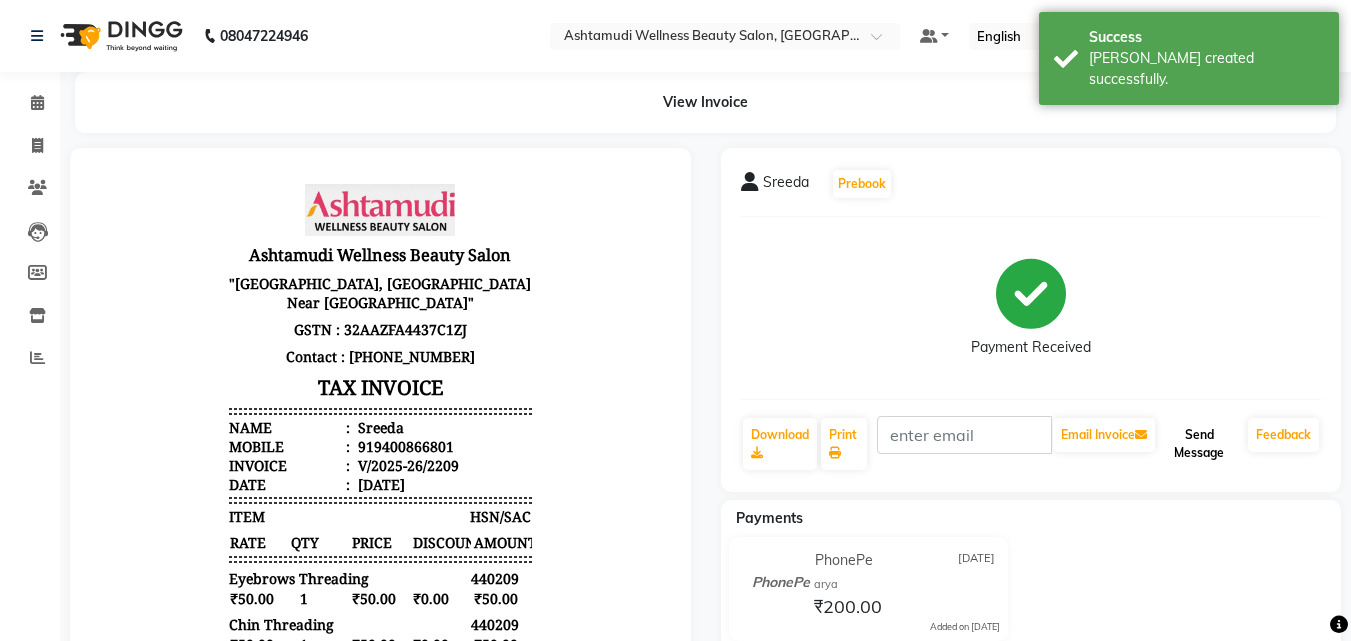 click on "Send Message" 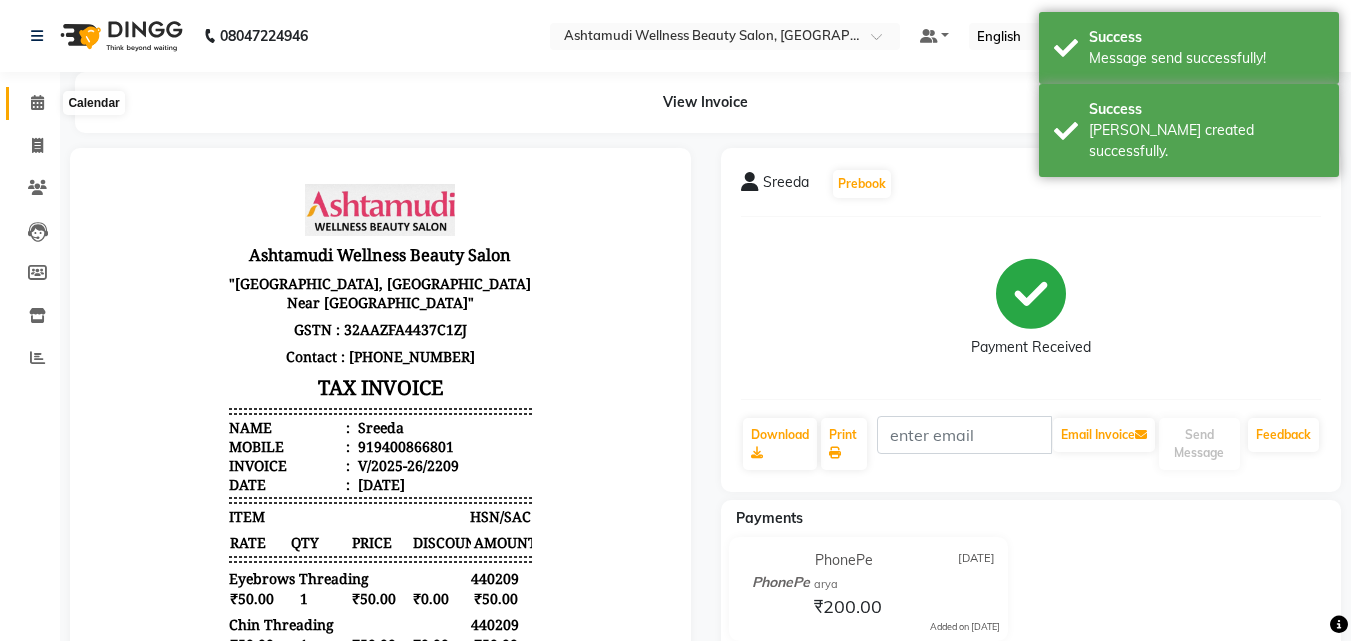 click 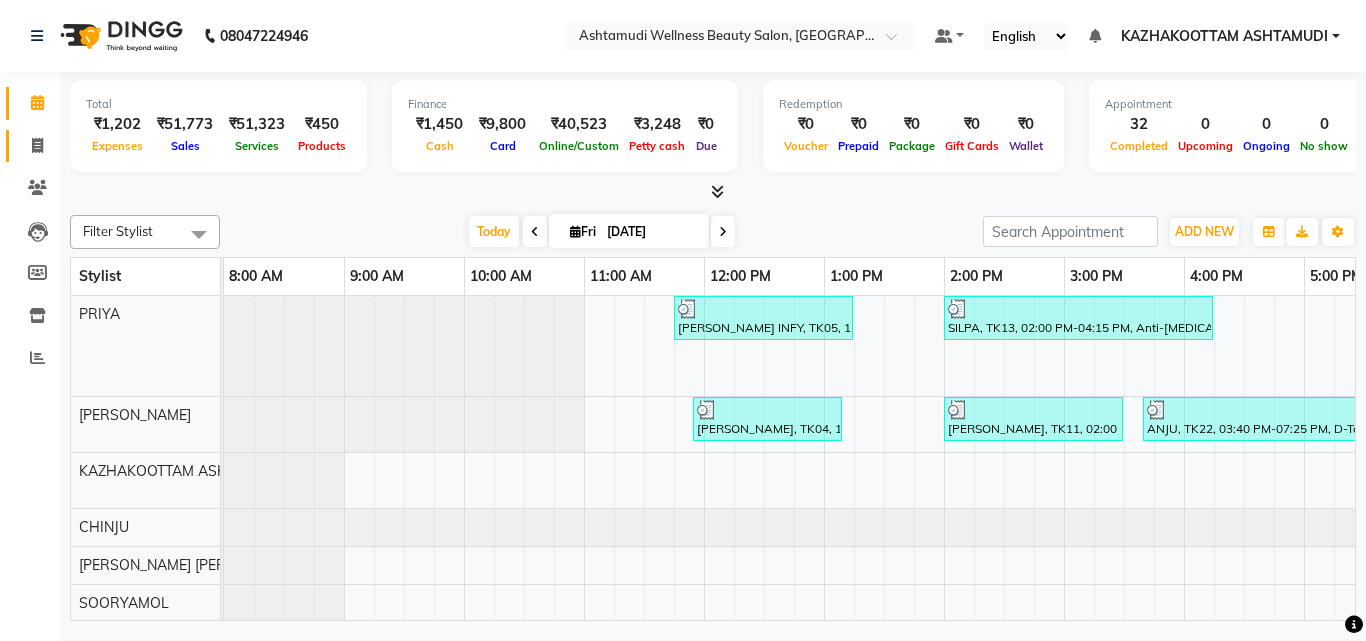 click on "Invoice" 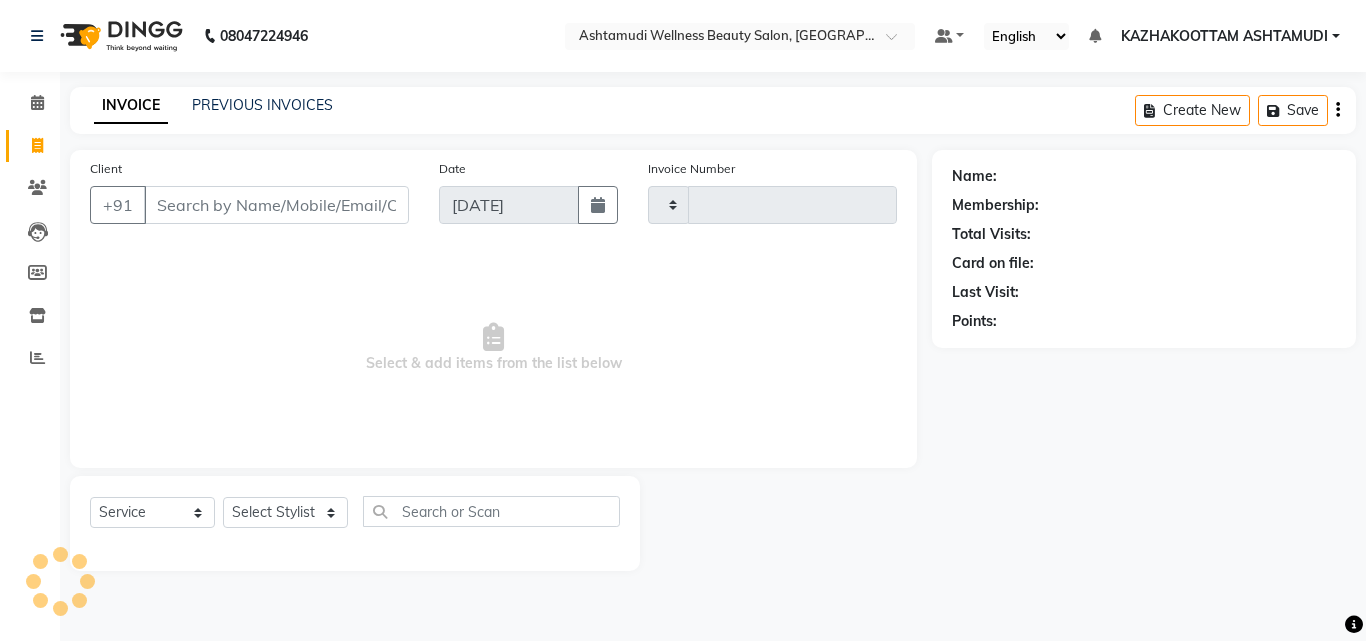 type on "2210" 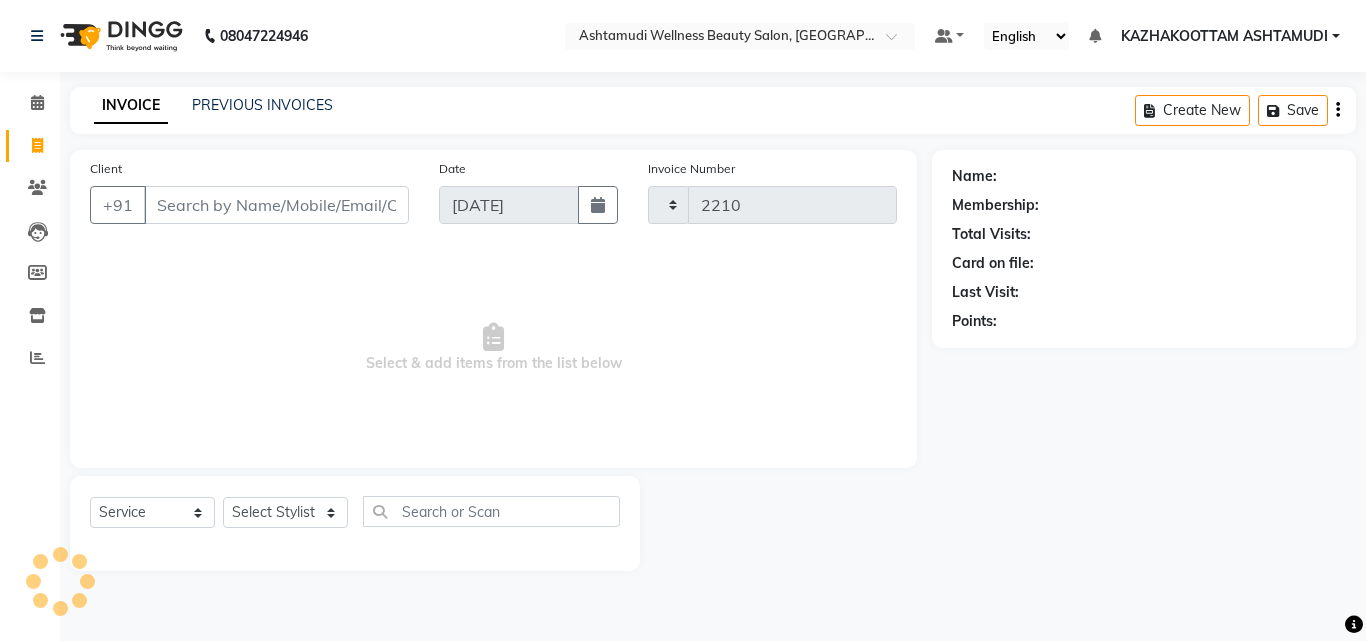 select on "4662" 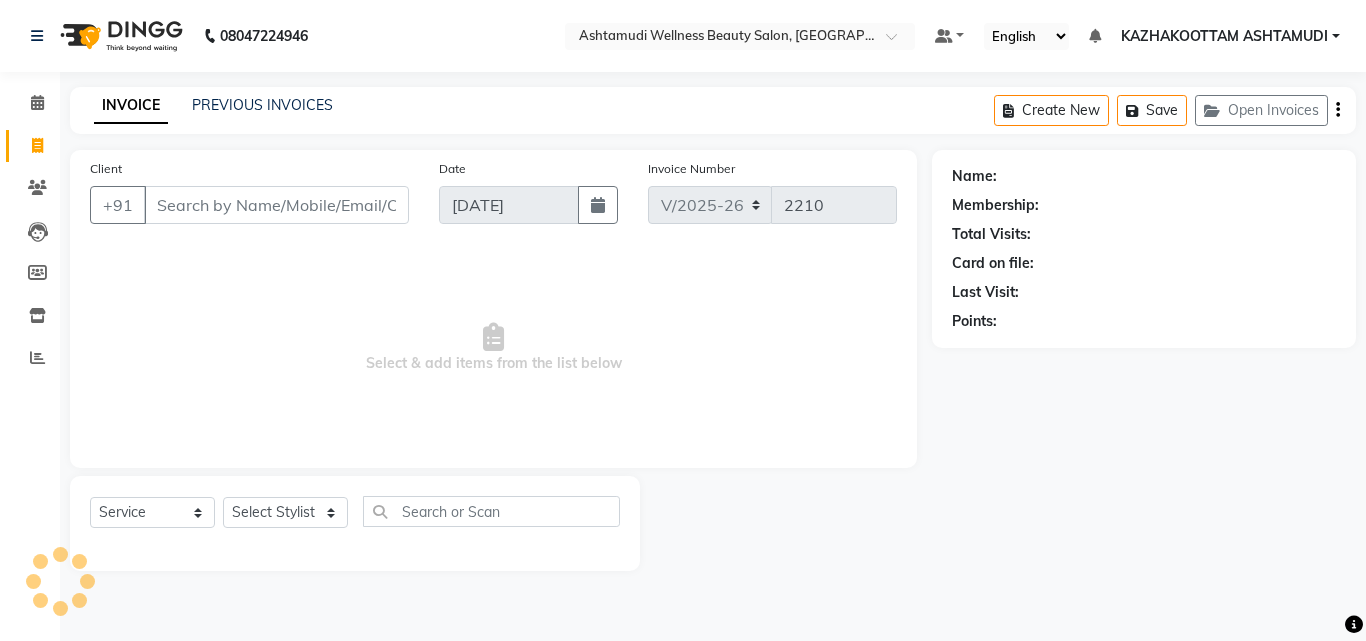 click on "Client" at bounding box center (276, 205) 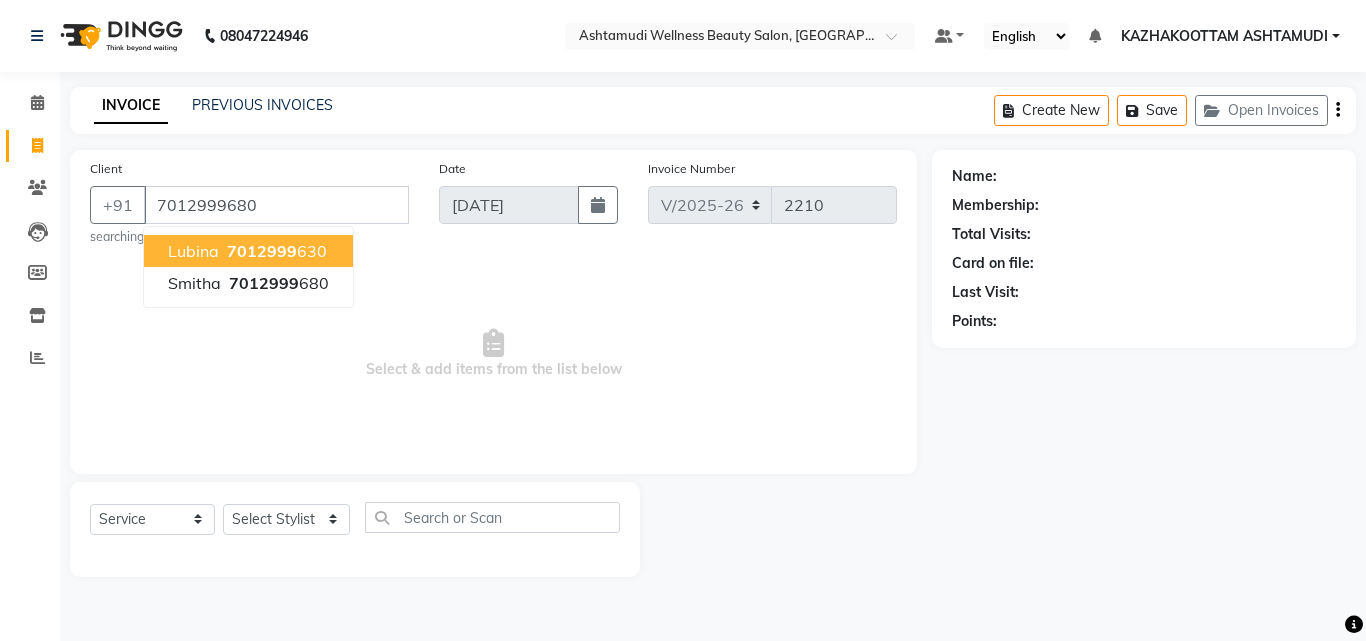 type on "7012999680" 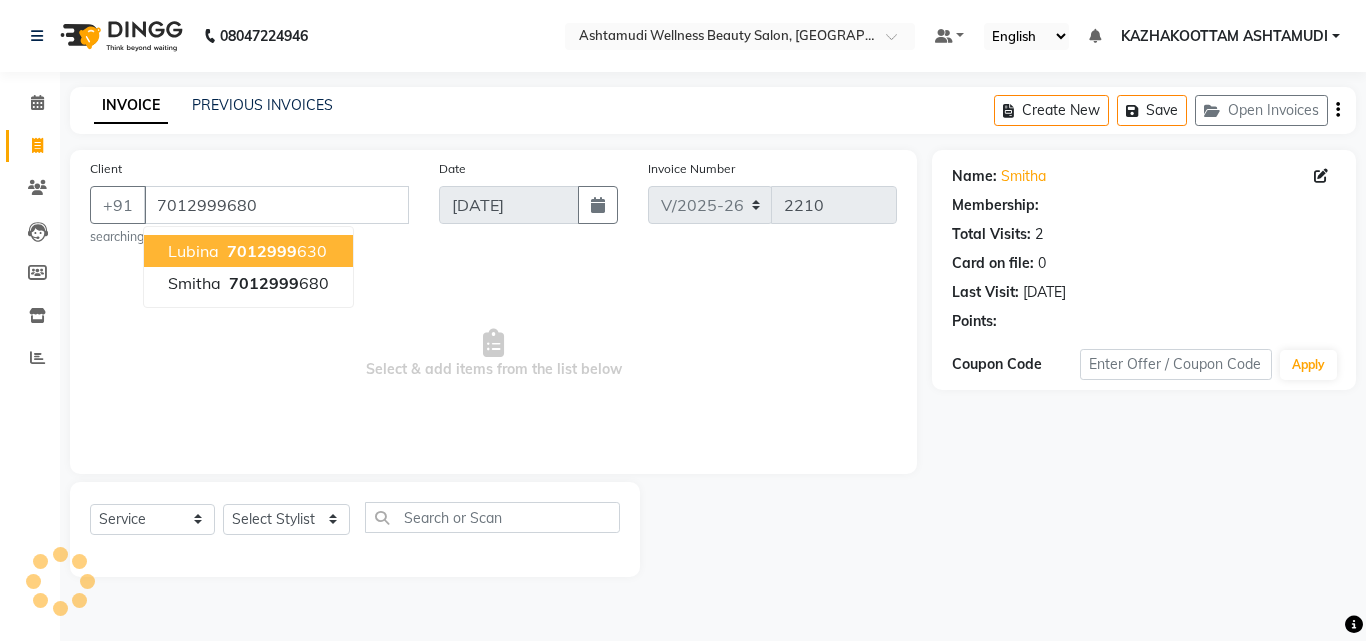 select on "1: Object" 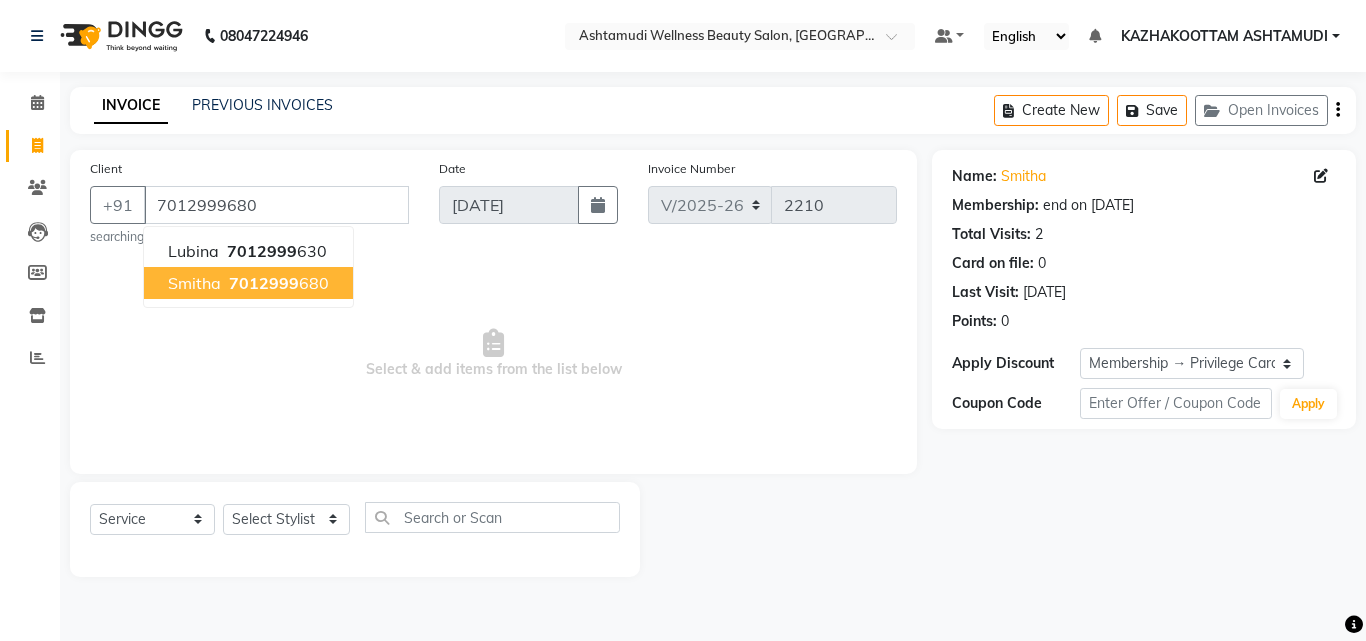click on "7012999 680" at bounding box center [277, 283] 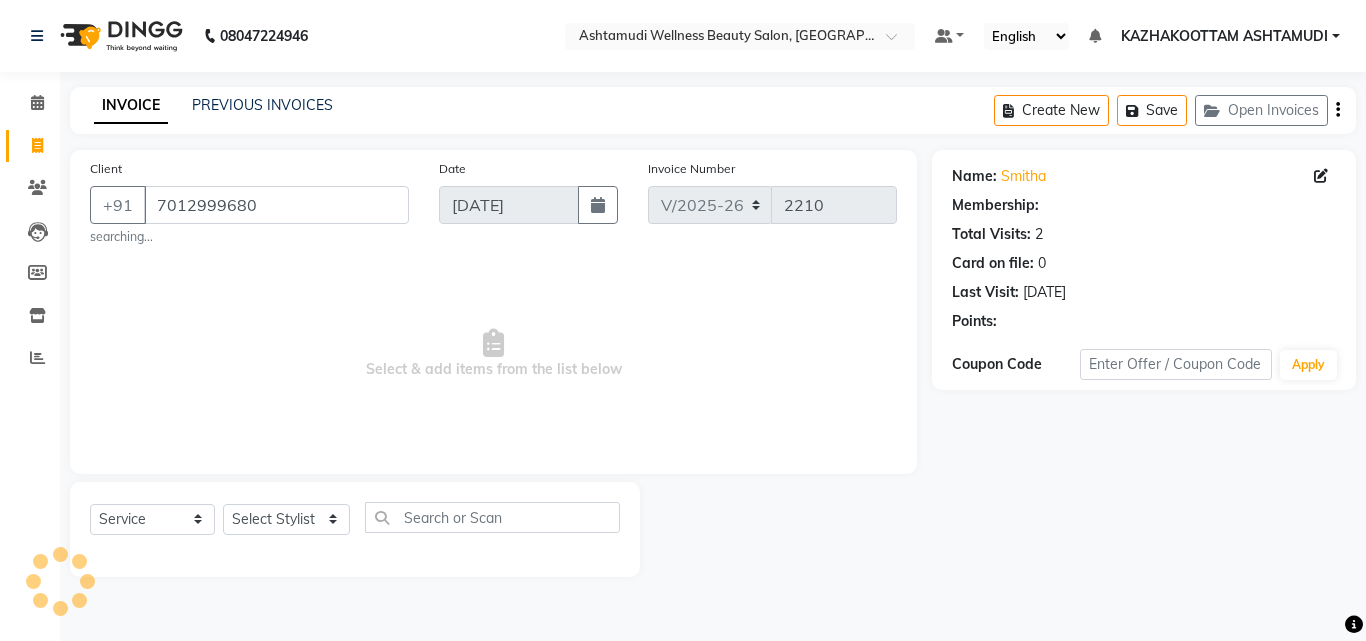select on "1: Object" 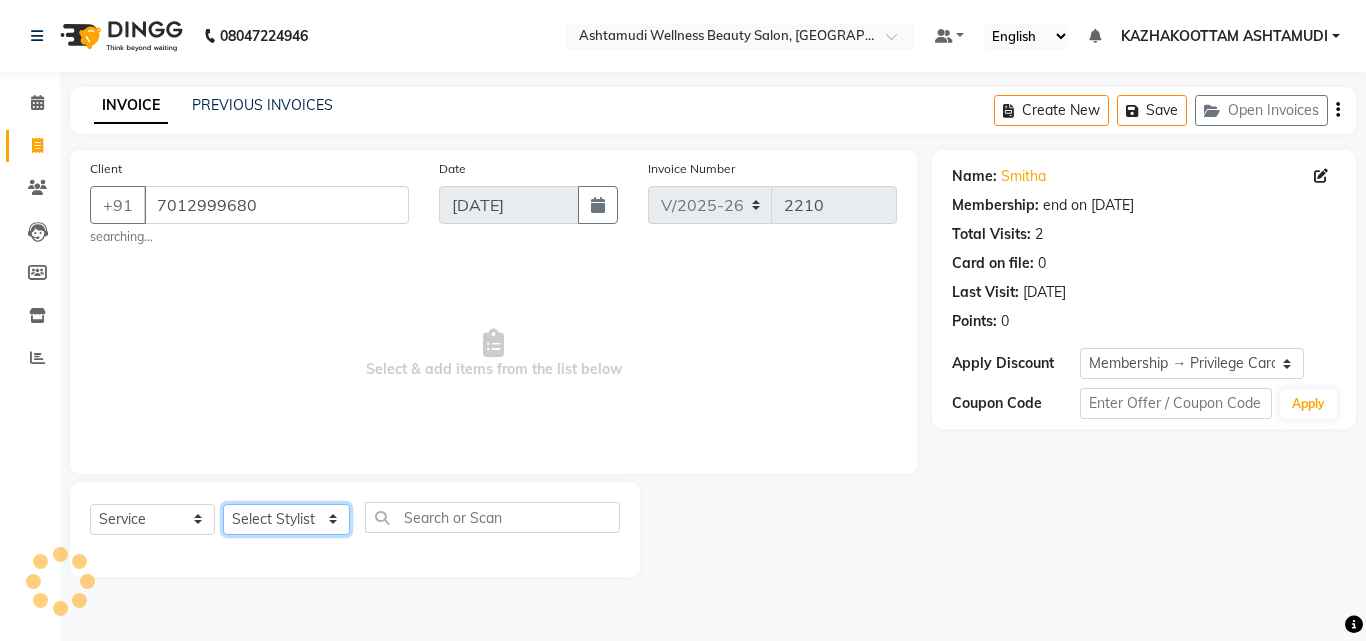 click on "Select Stylist Arya  CHINJU GEETA KAZHAKOOTTAM ASHTAMUDI [PERSON_NAME] [PERSON_NAME] [PERSON_NAME] [PERSON_NAME] SOORYAMOL" 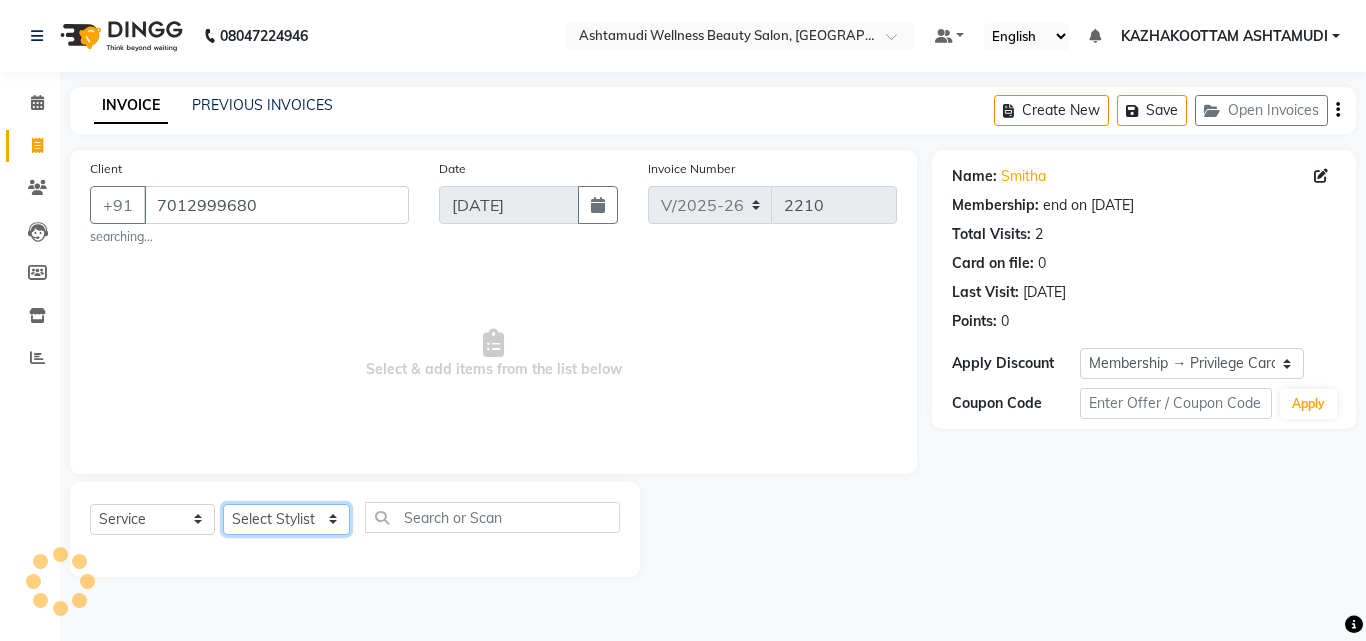 select on "49717" 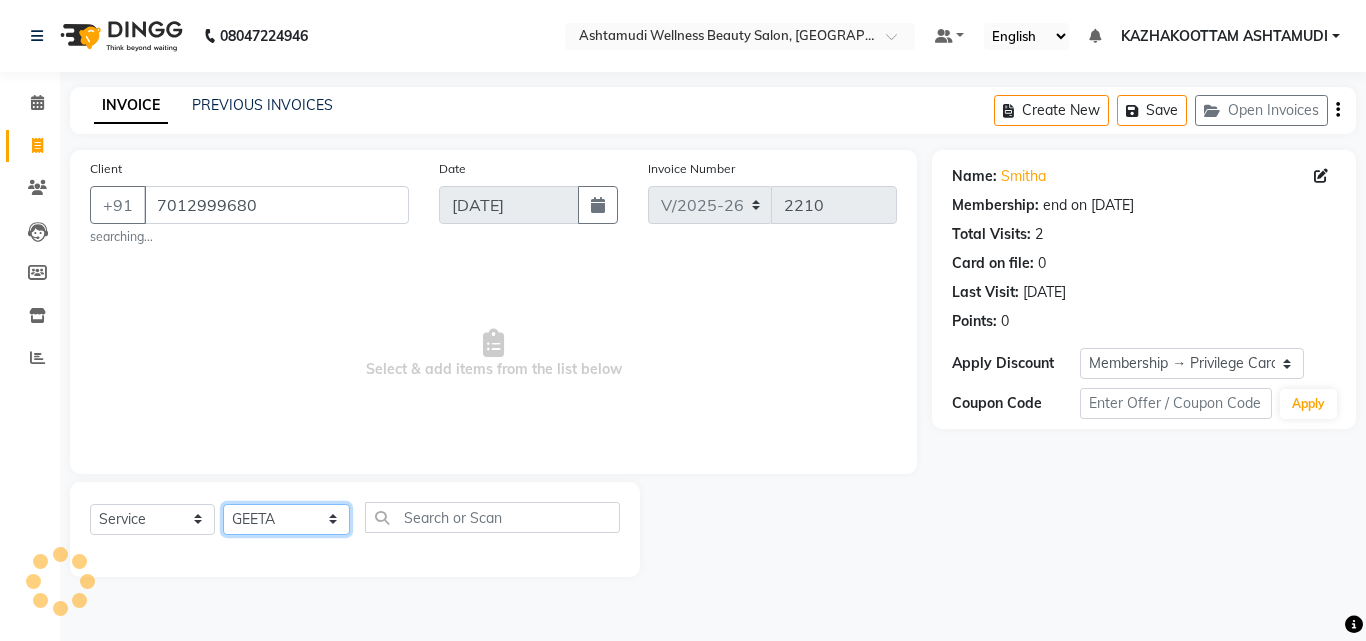 click on "Select Stylist Arya  CHINJU GEETA KAZHAKOOTTAM ASHTAMUDI [PERSON_NAME] [PERSON_NAME] [PERSON_NAME] [PERSON_NAME] SOORYAMOL" 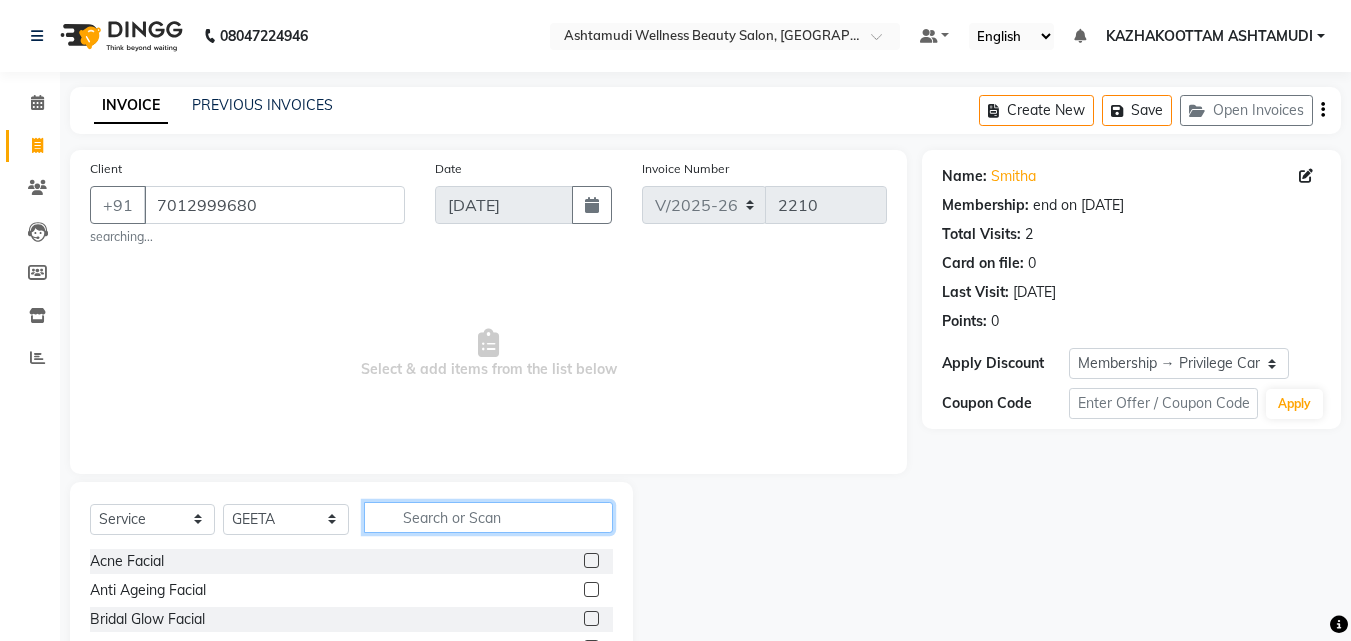 click 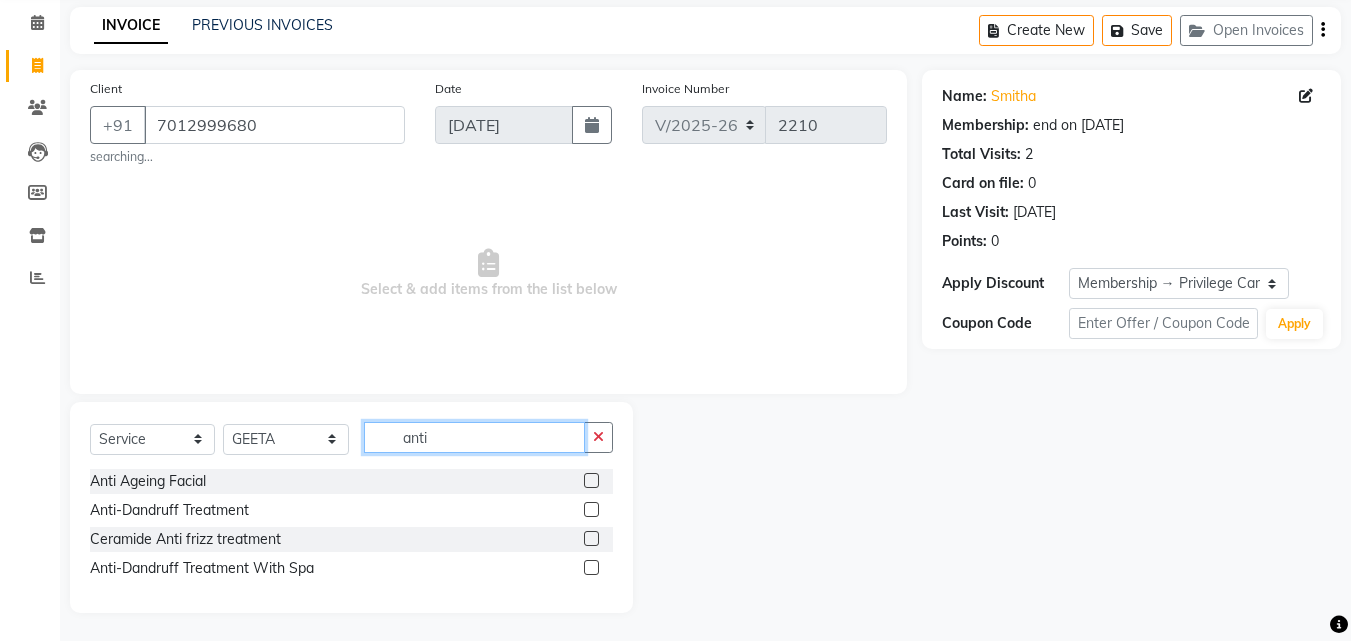scroll, scrollTop: 82, scrollLeft: 0, axis: vertical 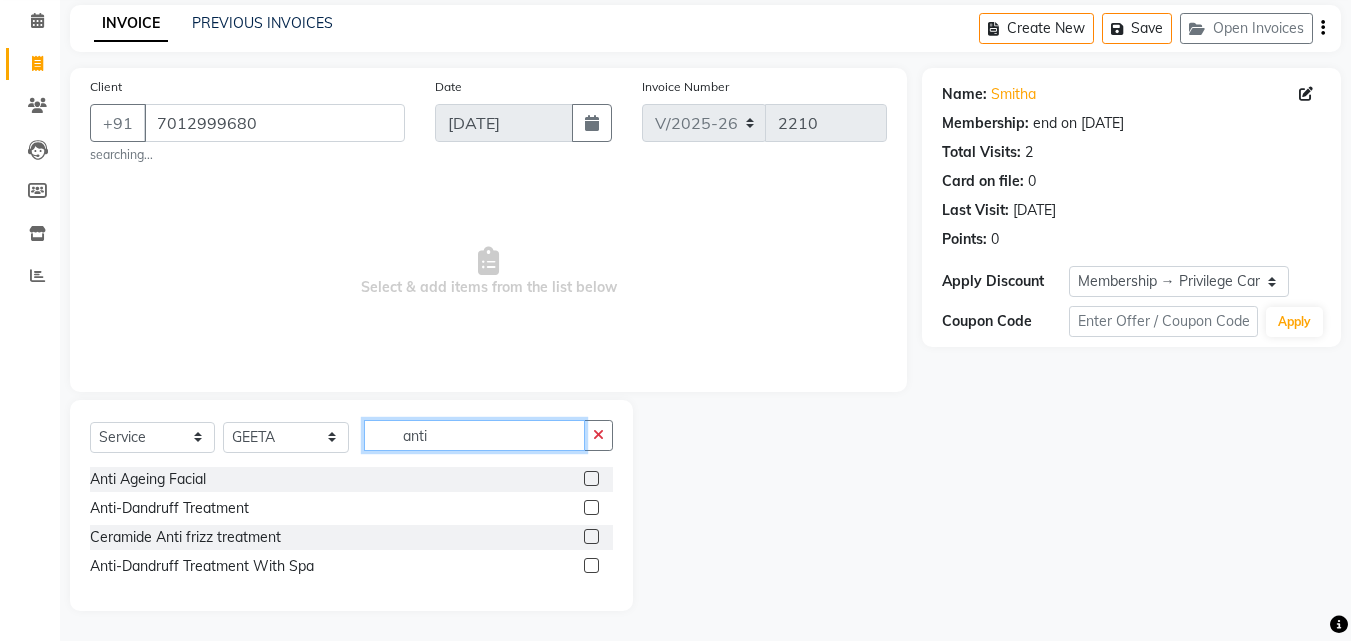 type on "anti" 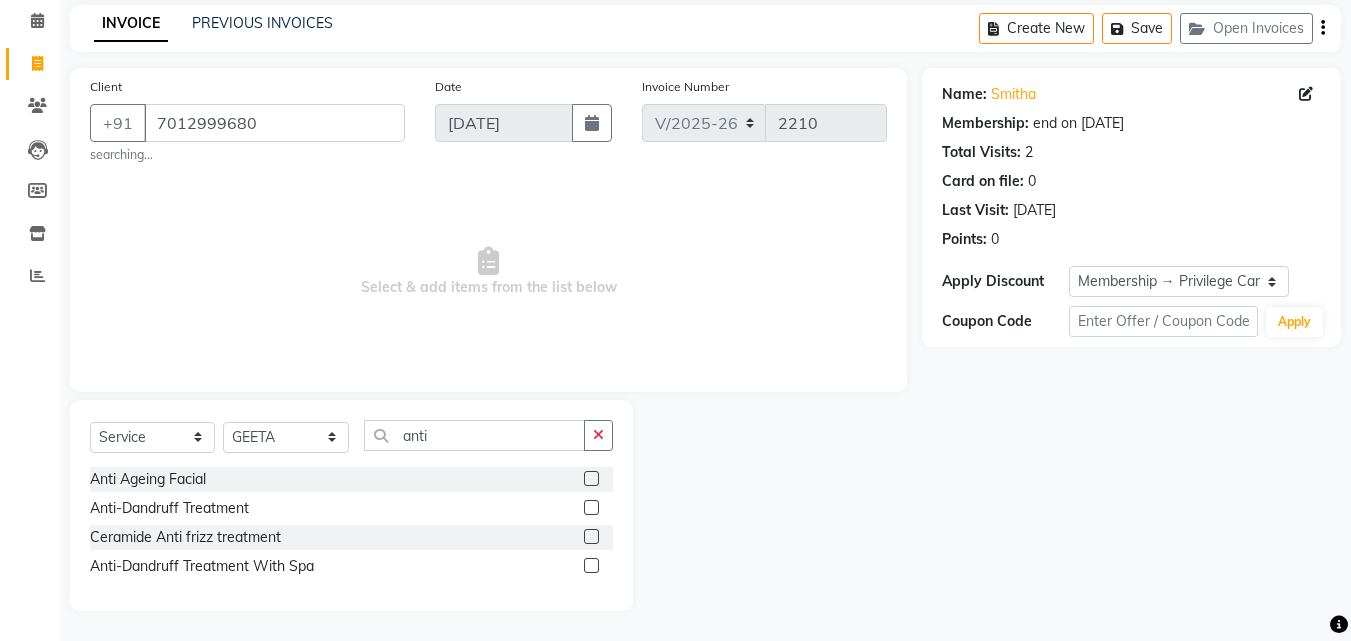 drag, startPoint x: 591, startPoint y: 566, endPoint x: 553, endPoint y: 545, distance: 43.416588 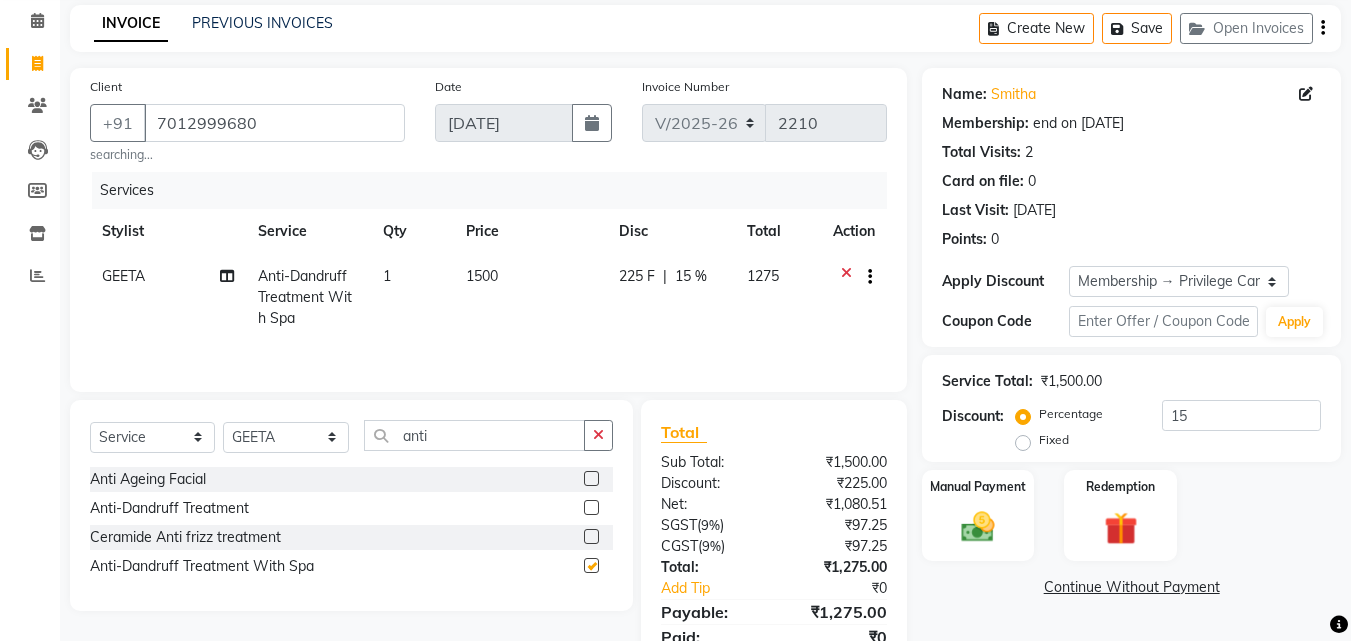 checkbox on "false" 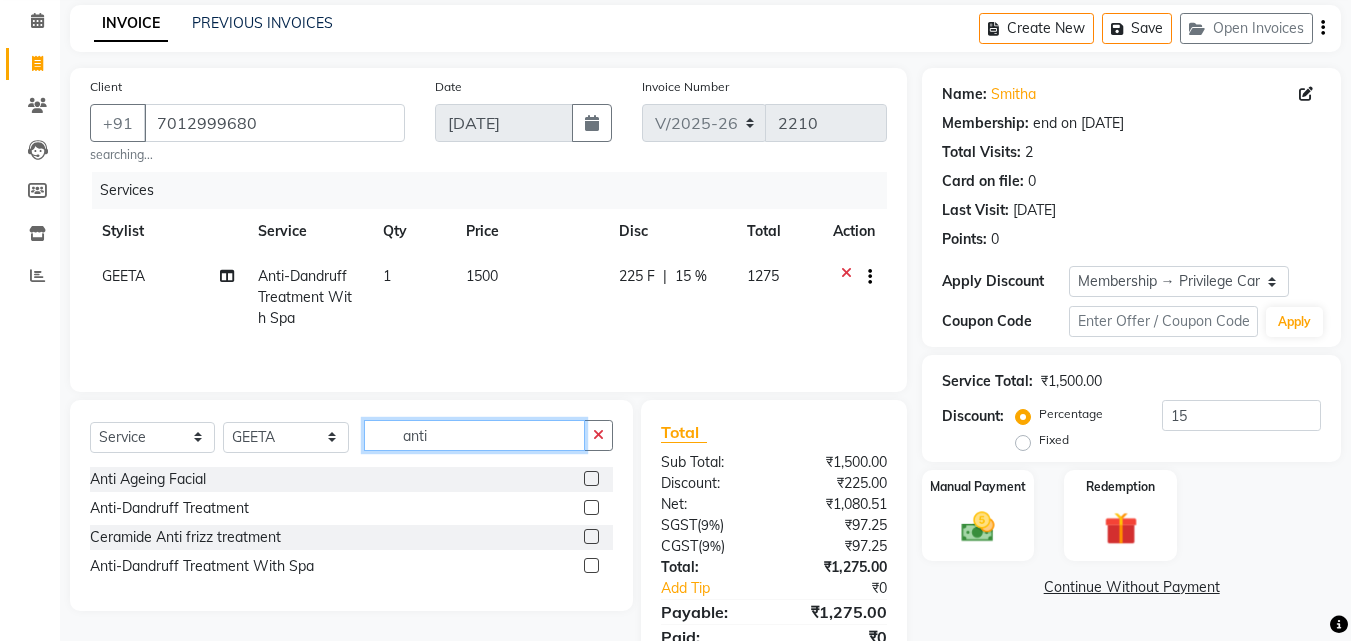drag, startPoint x: 472, startPoint y: 436, endPoint x: 184, endPoint y: 457, distance: 288.76462 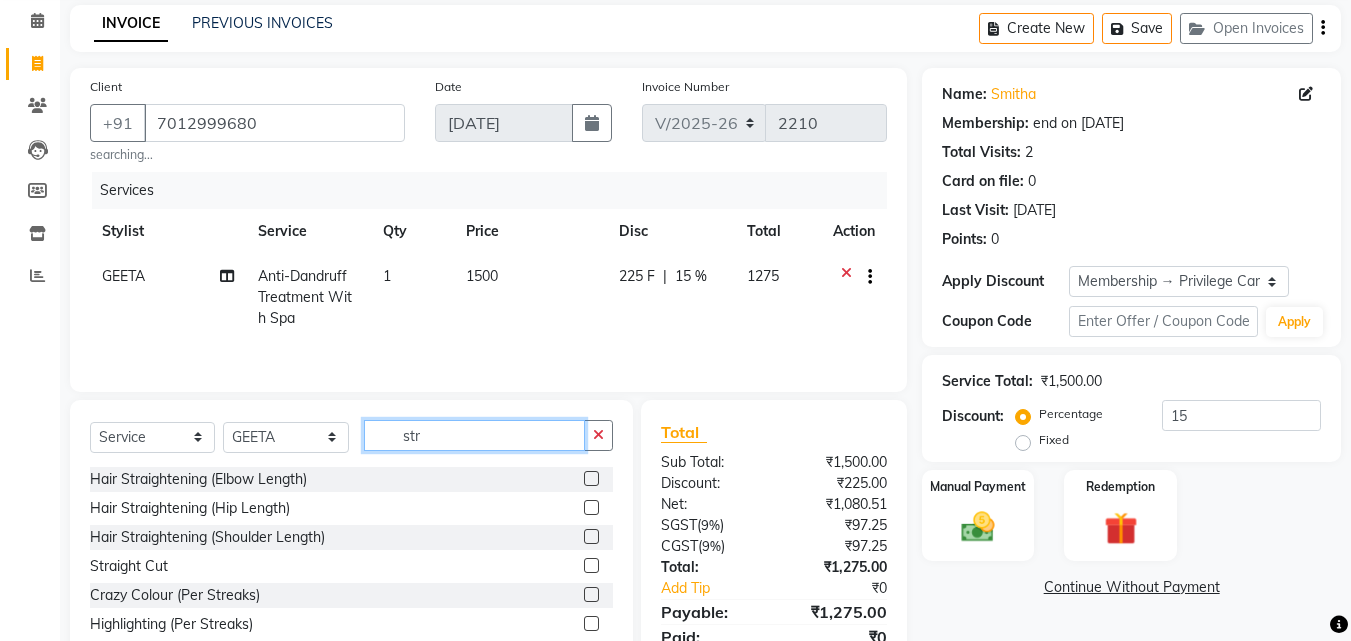 type on "str" 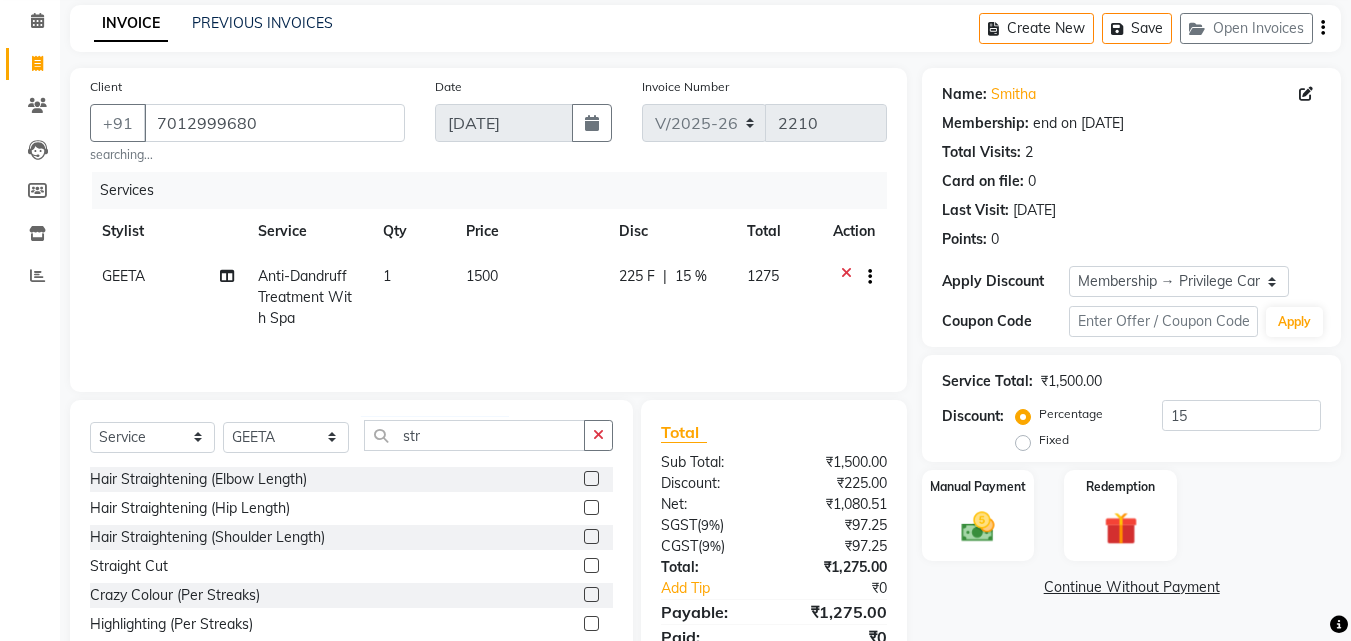 click 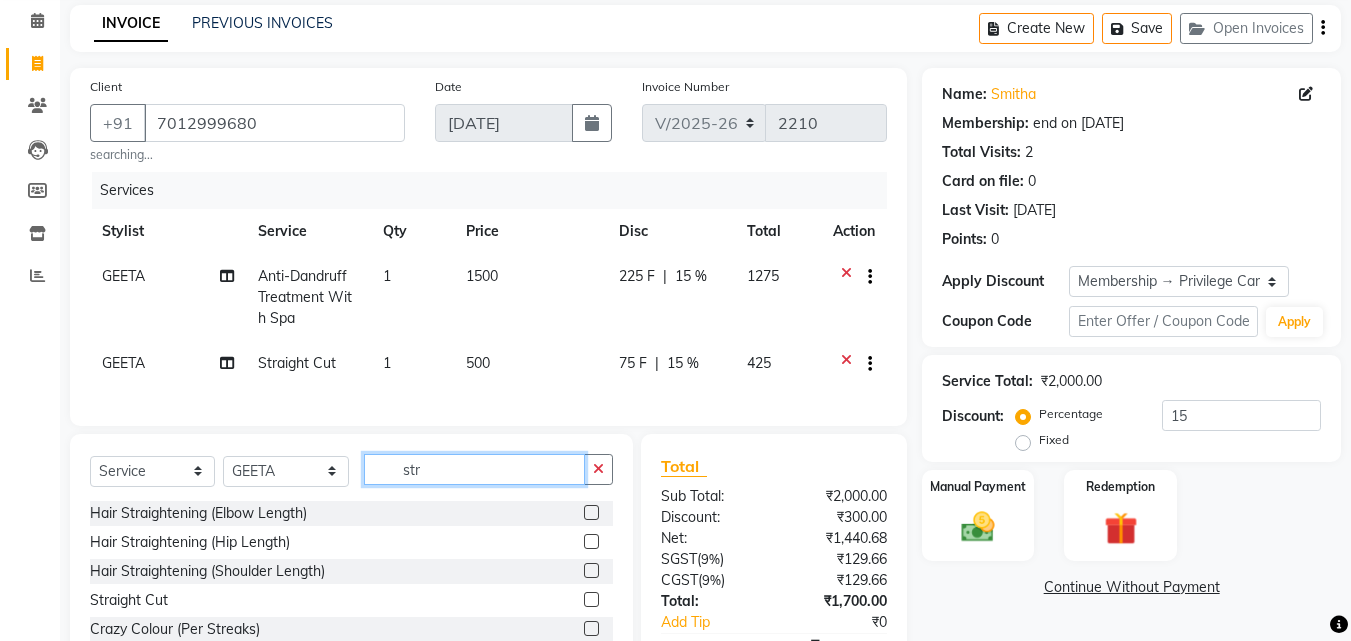 checkbox on "false" 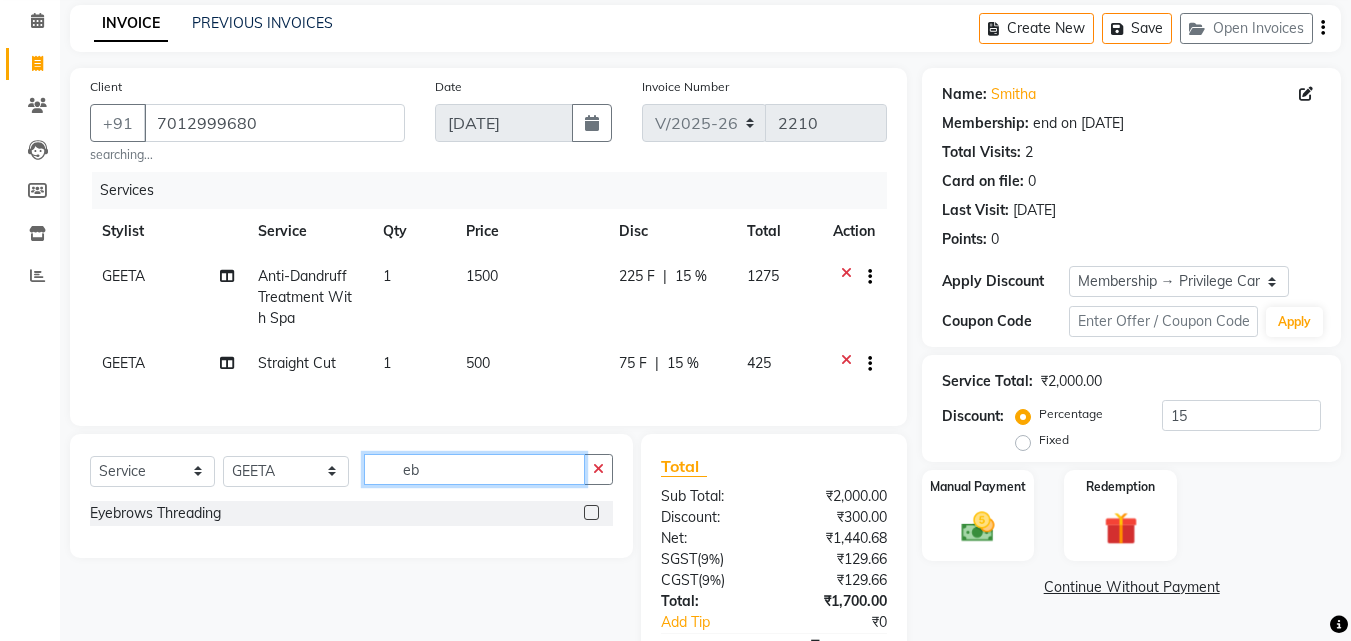 type on "eb" 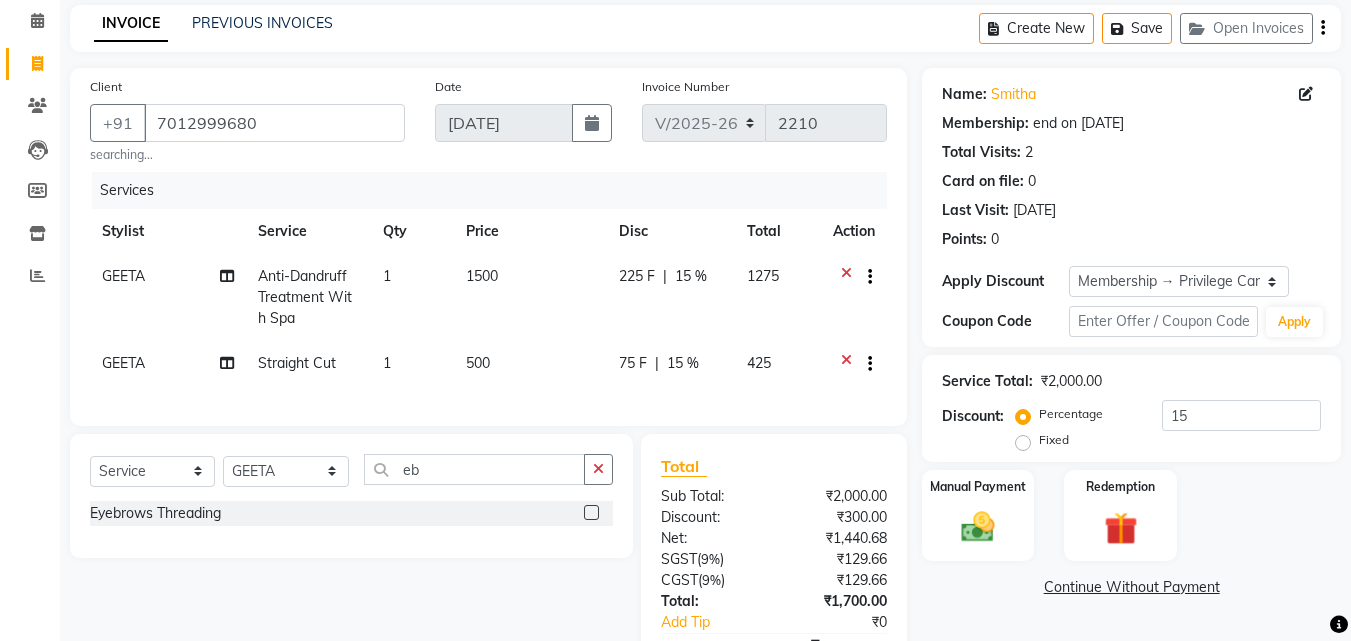click 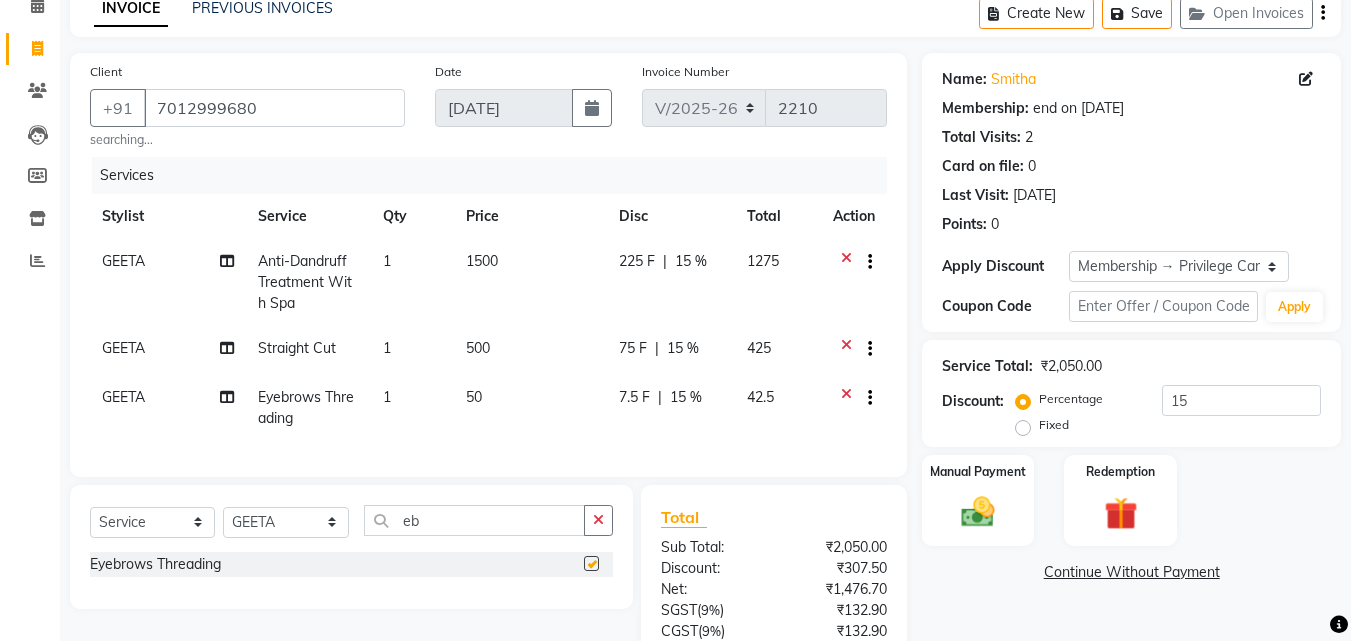 checkbox on "false" 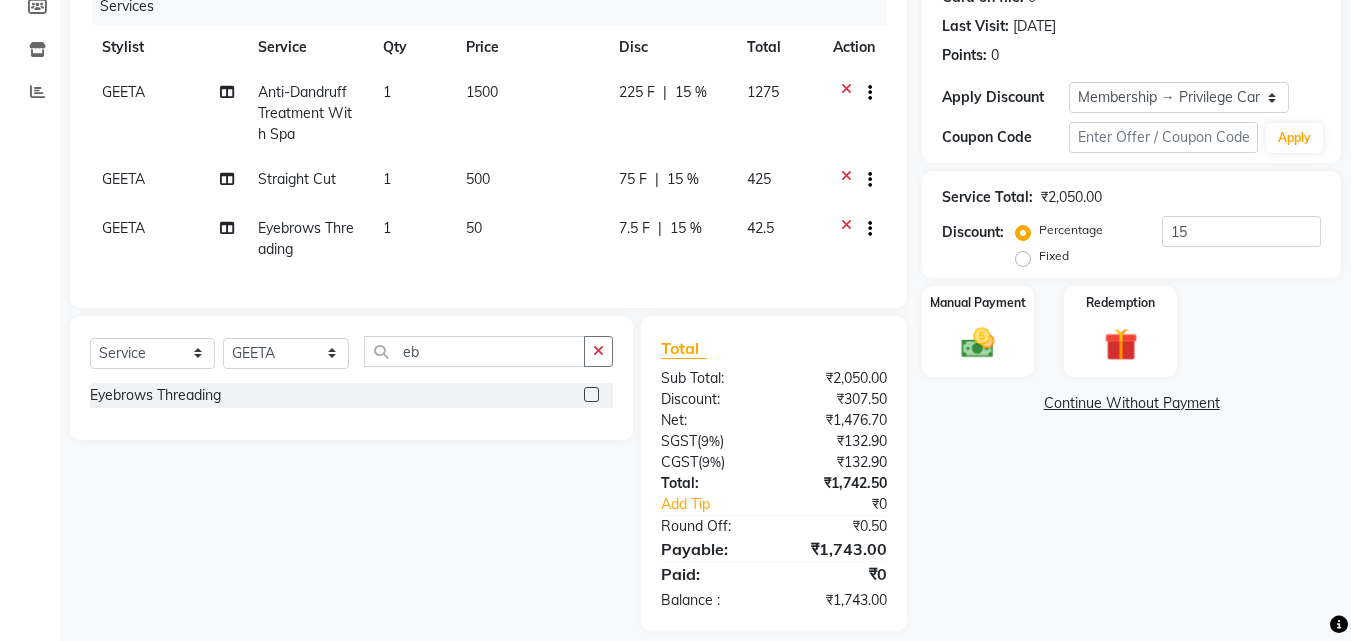 scroll, scrollTop: 301, scrollLeft: 0, axis: vertical 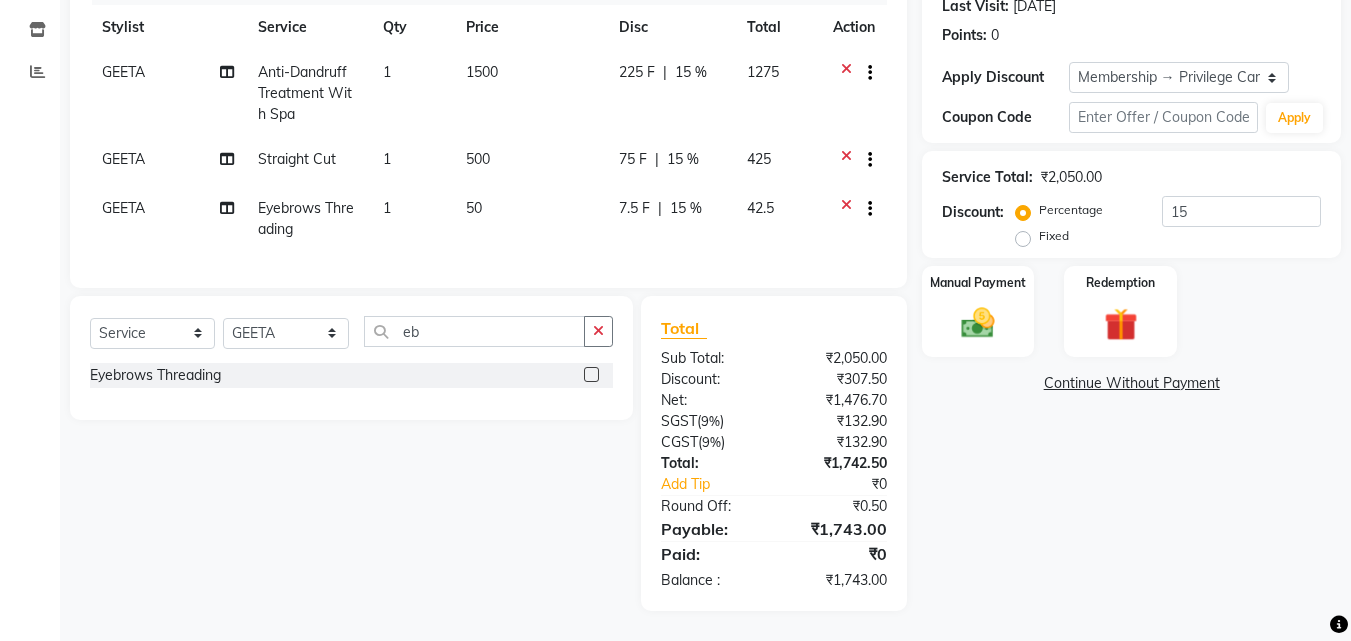 click 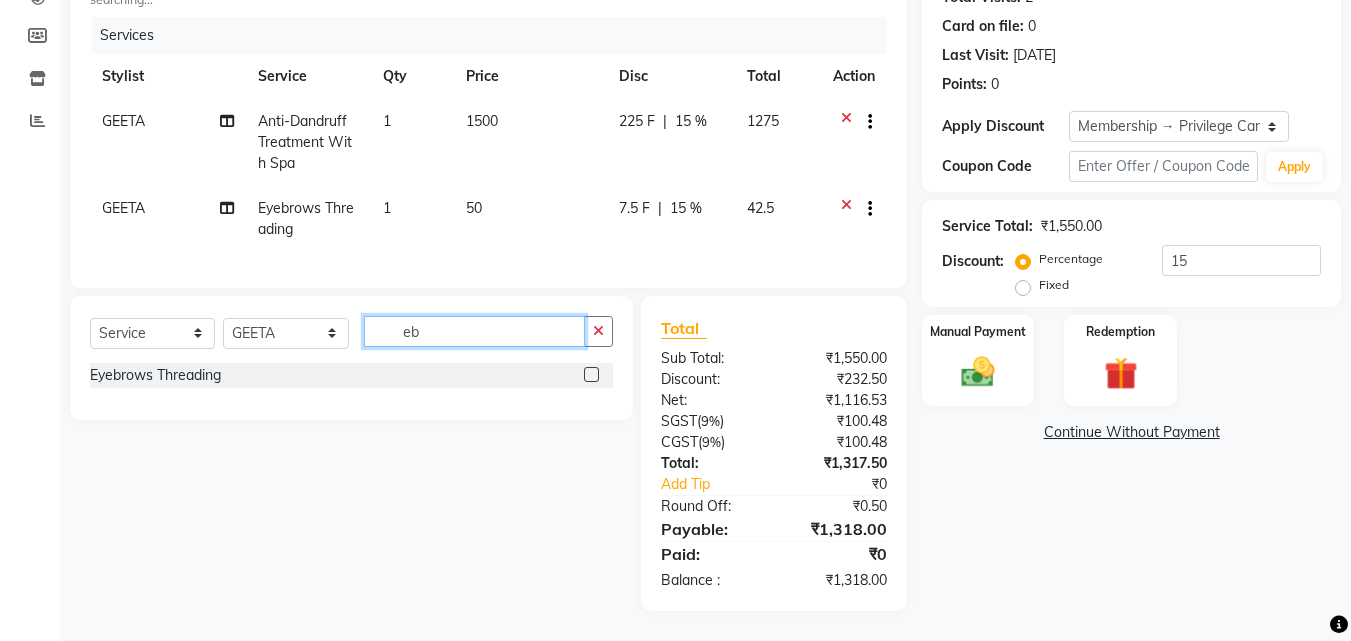 drag, startPoint x: 489, startPoint y: 327, endPoint x: 240, endPoint y: 375, distance: 253.5843 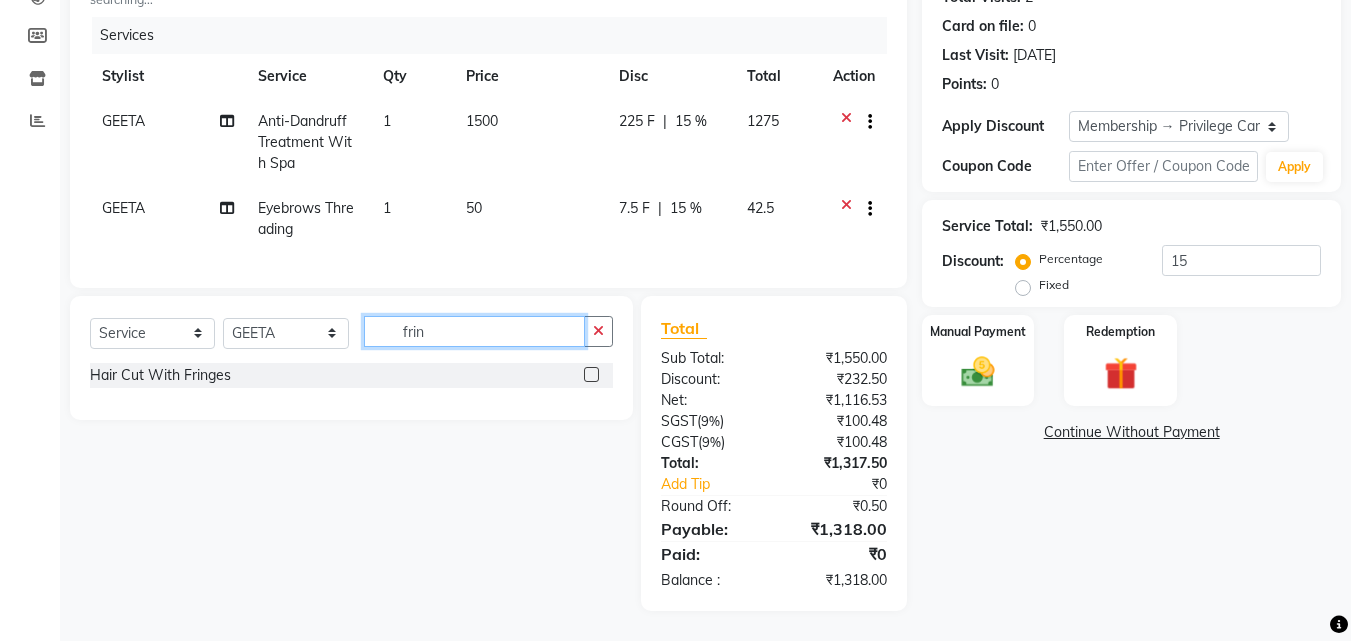 type on "frin" 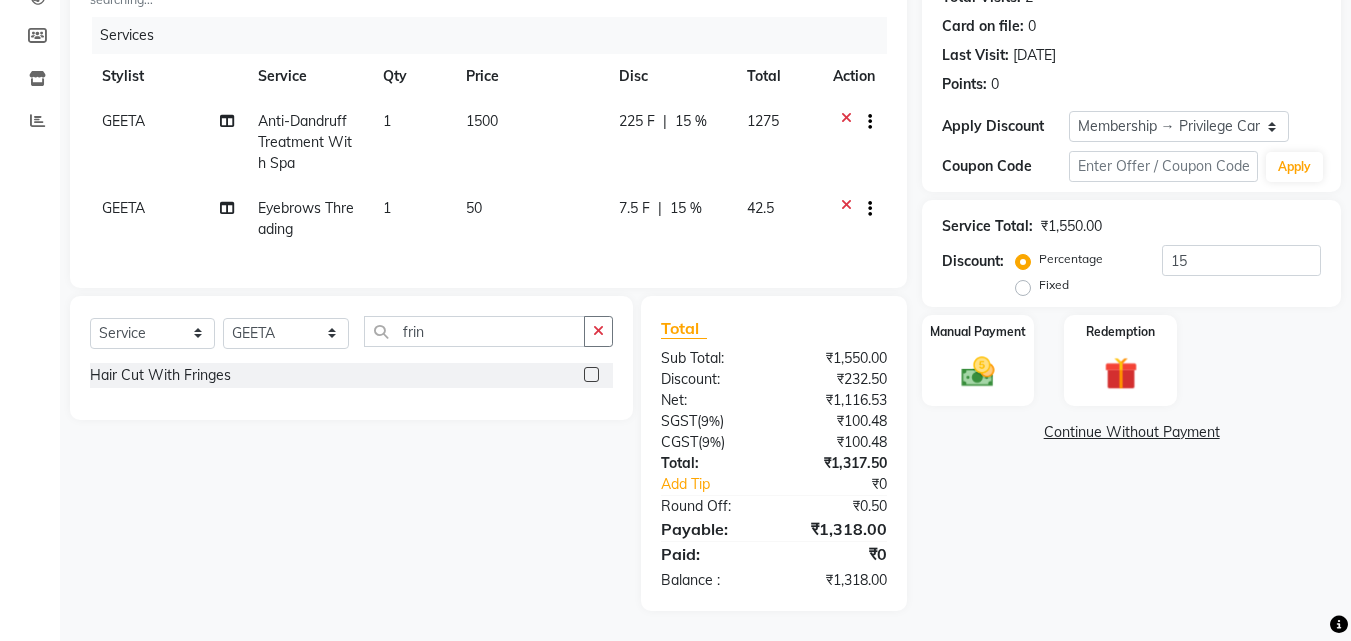 click 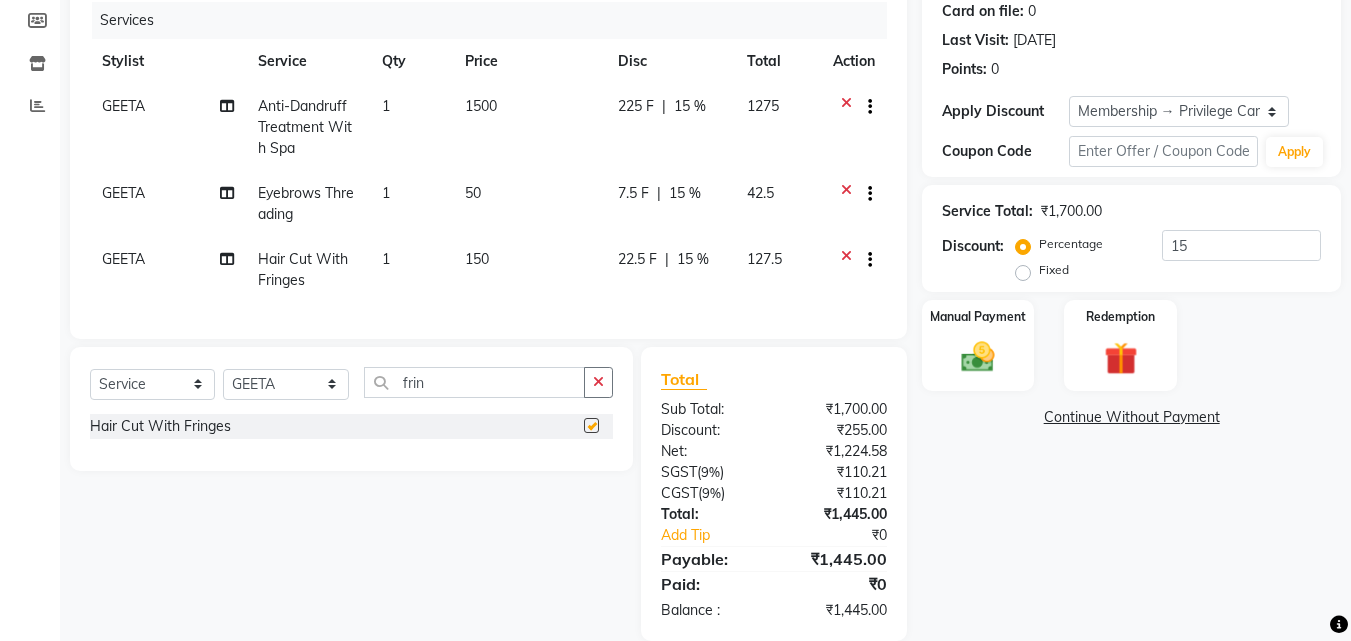 checkbox on "false" 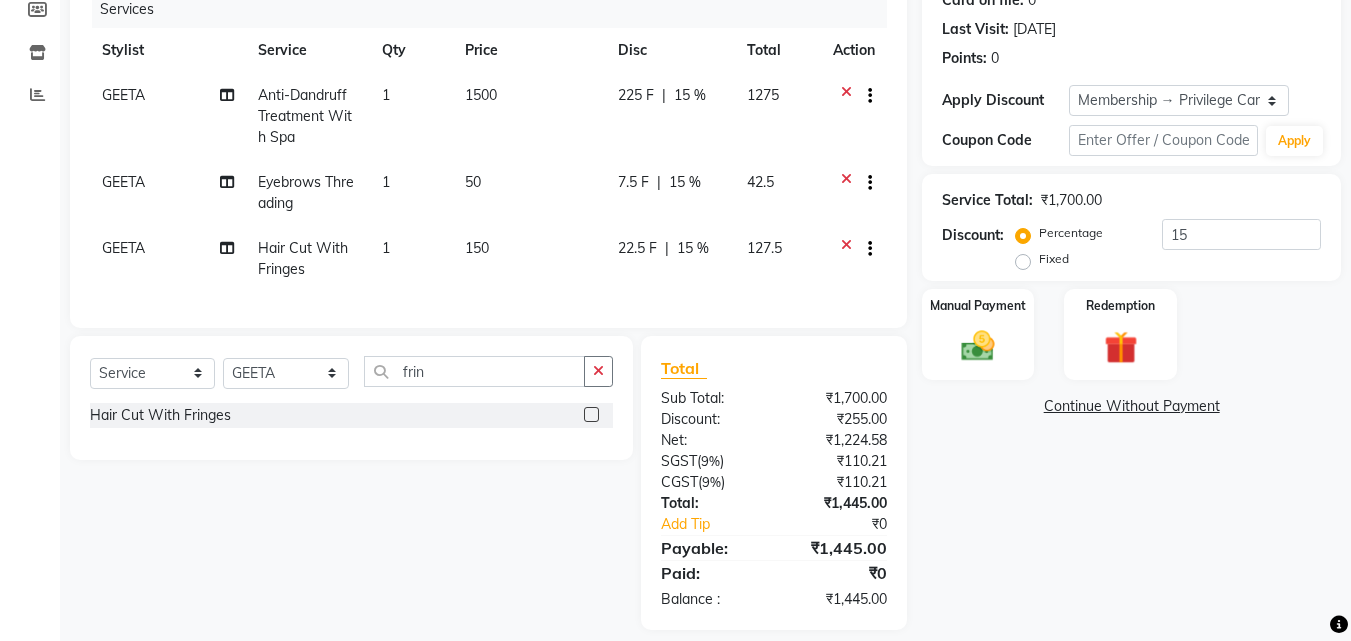 scroll, scrollTop: 297, scrollLeft: 0, axis: vertical 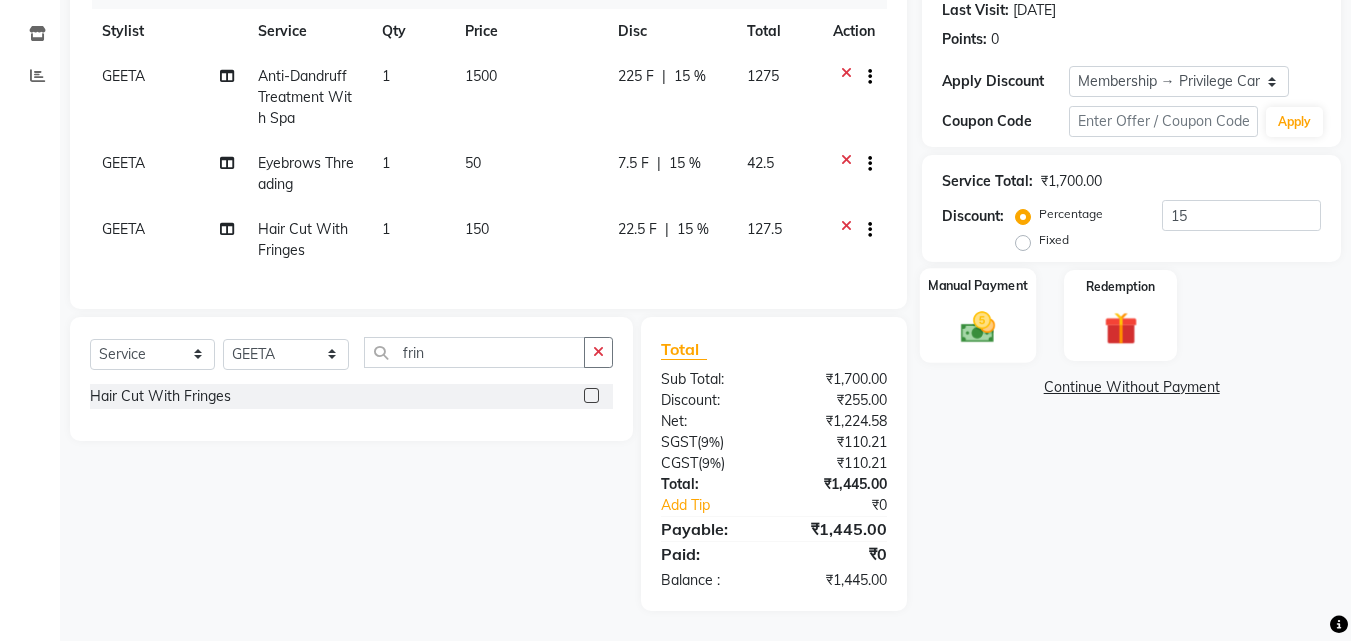click on "Manual Payment" 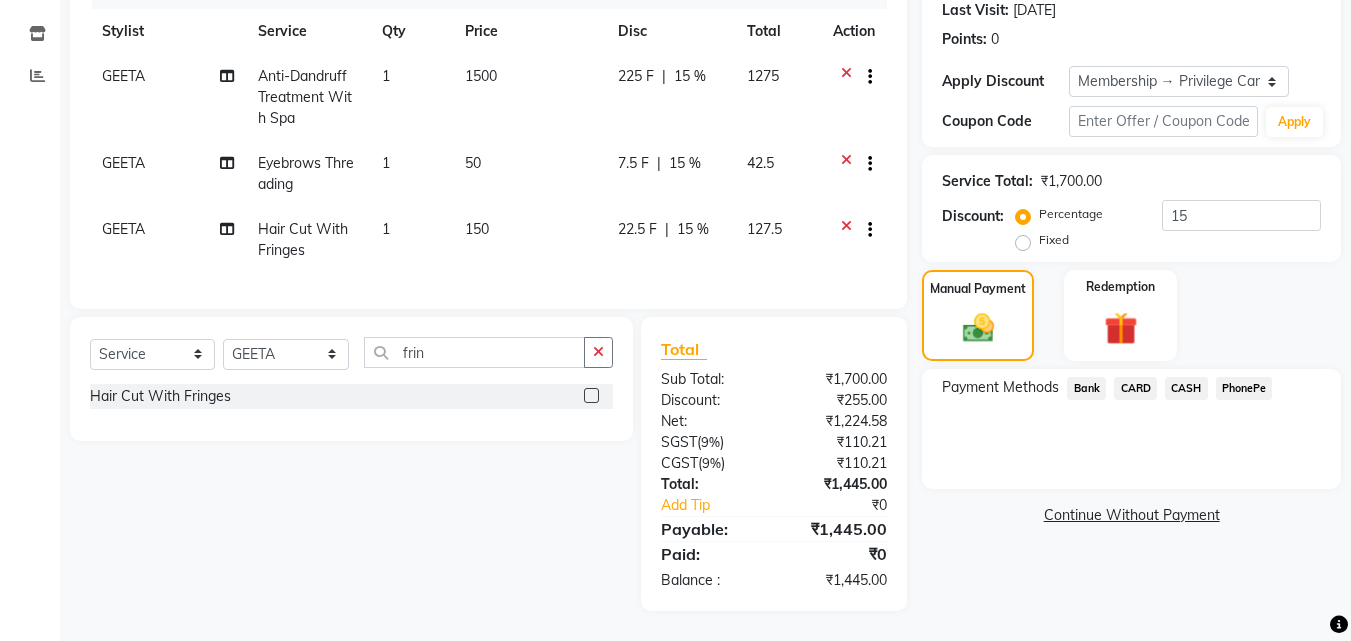 click on "CASH" 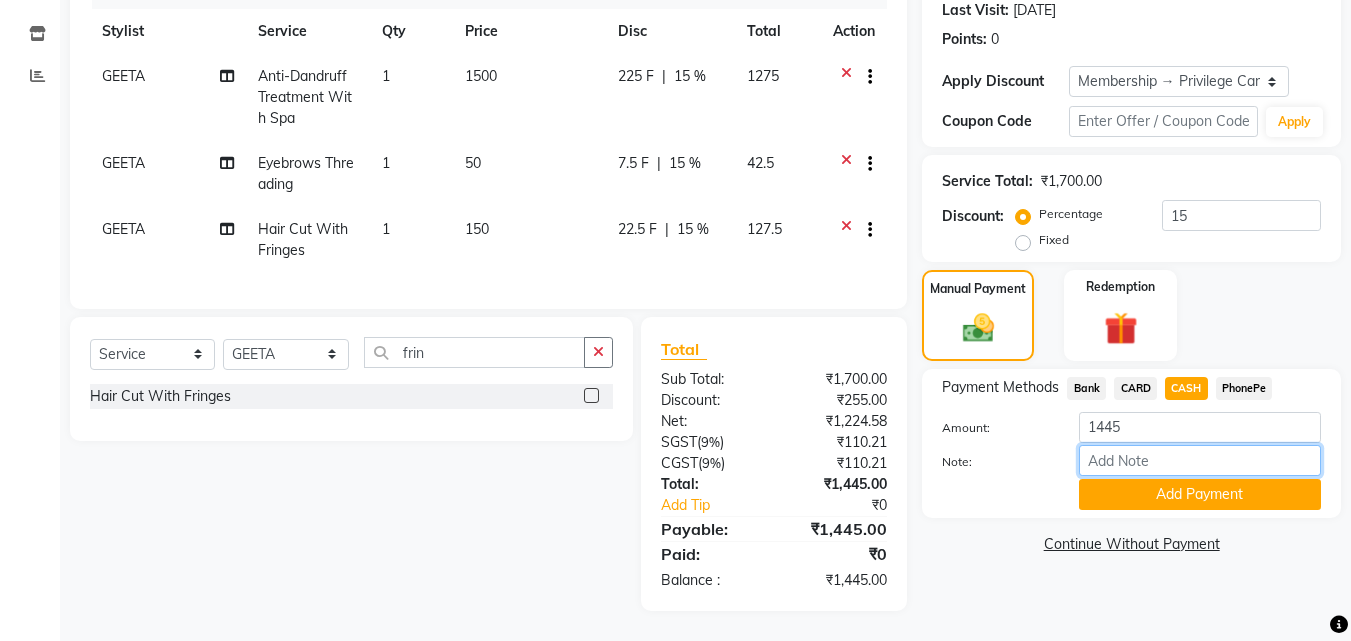 click on "Note:" at bounding box center (1200, 460) 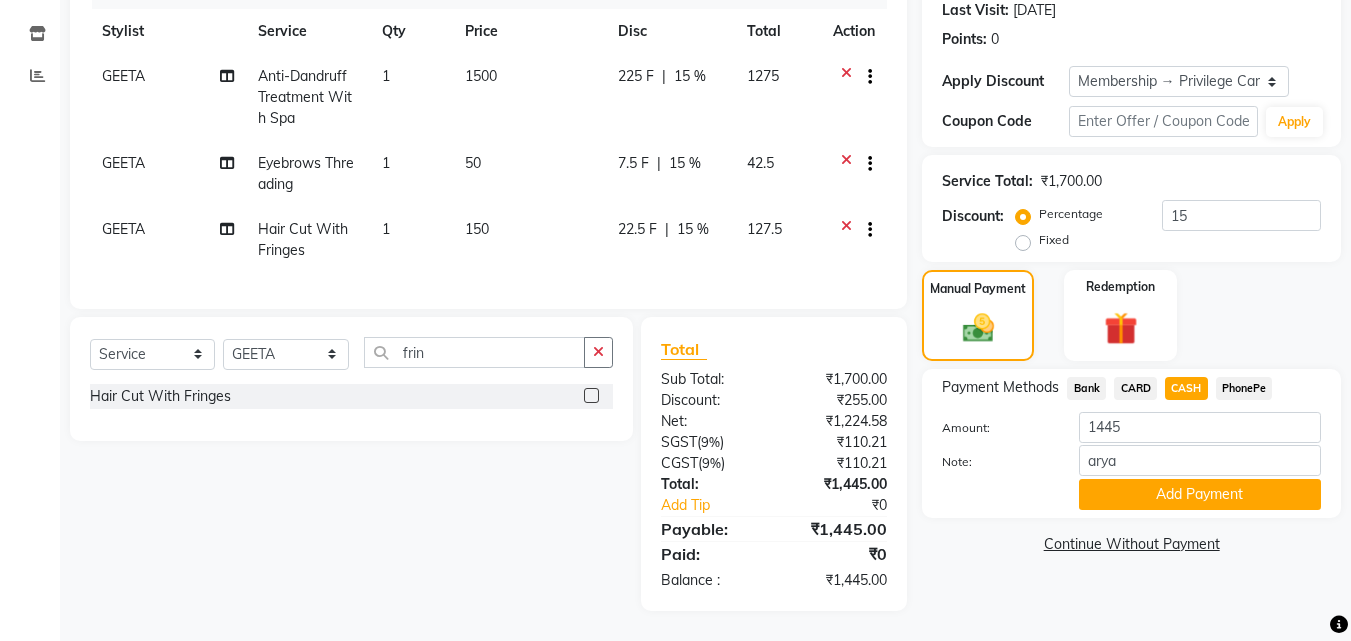click on "Add Payment" 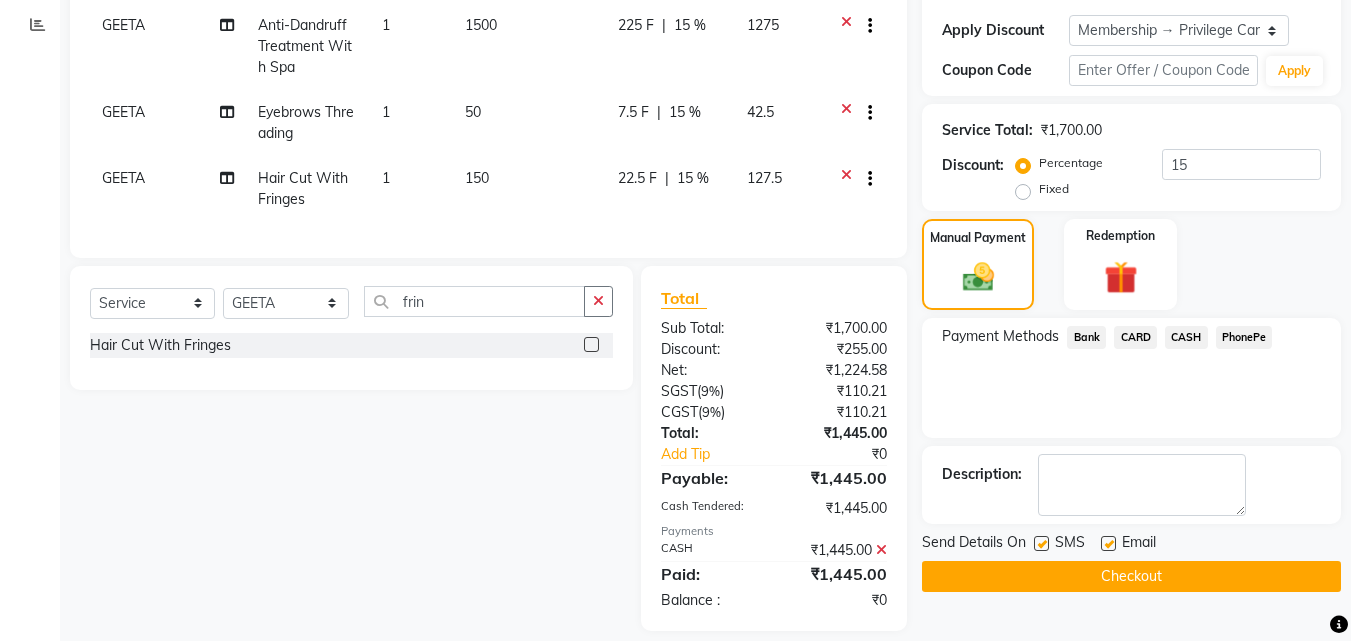 scroll, scrollTop: 368, scrollLeft: 0, axis: vertical 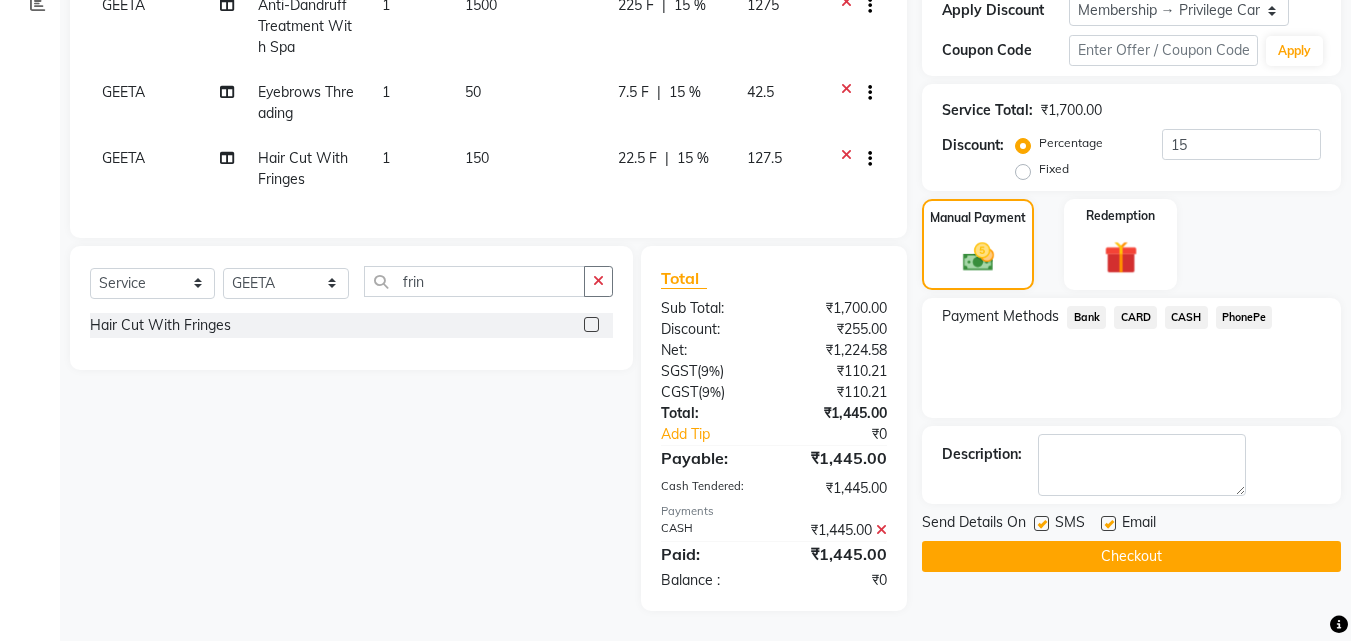 click on "Checkout" 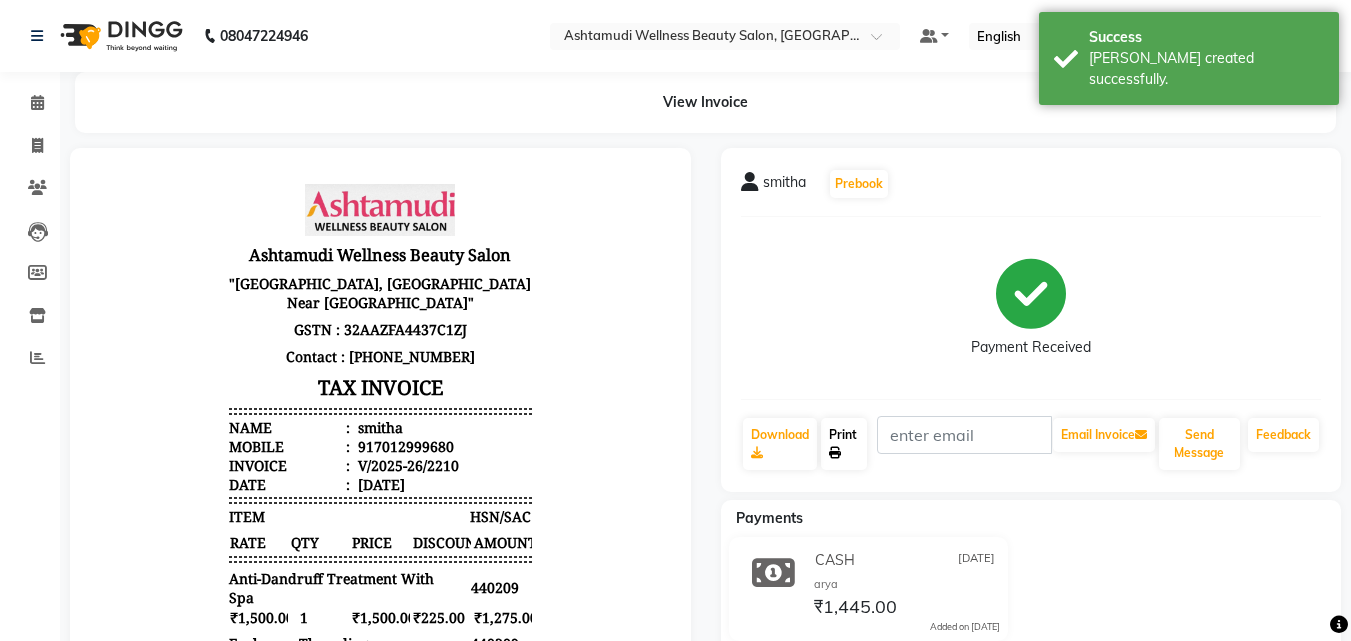 scroll, scrollTop: 0, scrollLeft: 0, axis: both 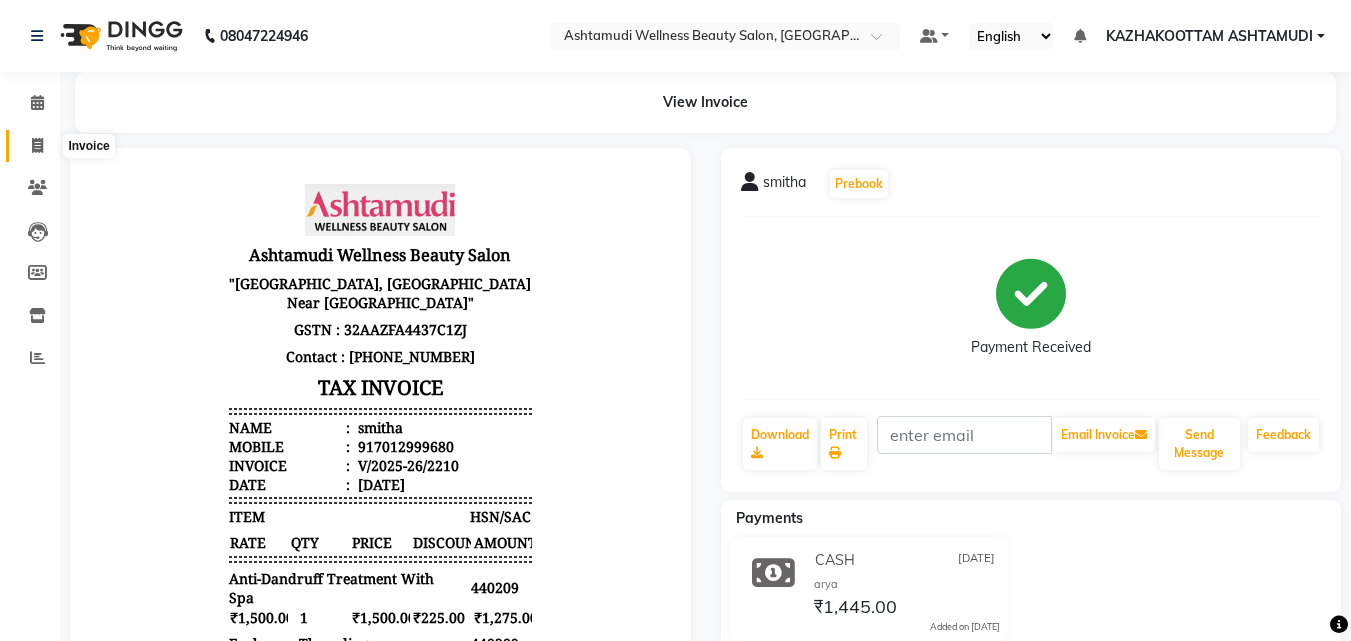 click 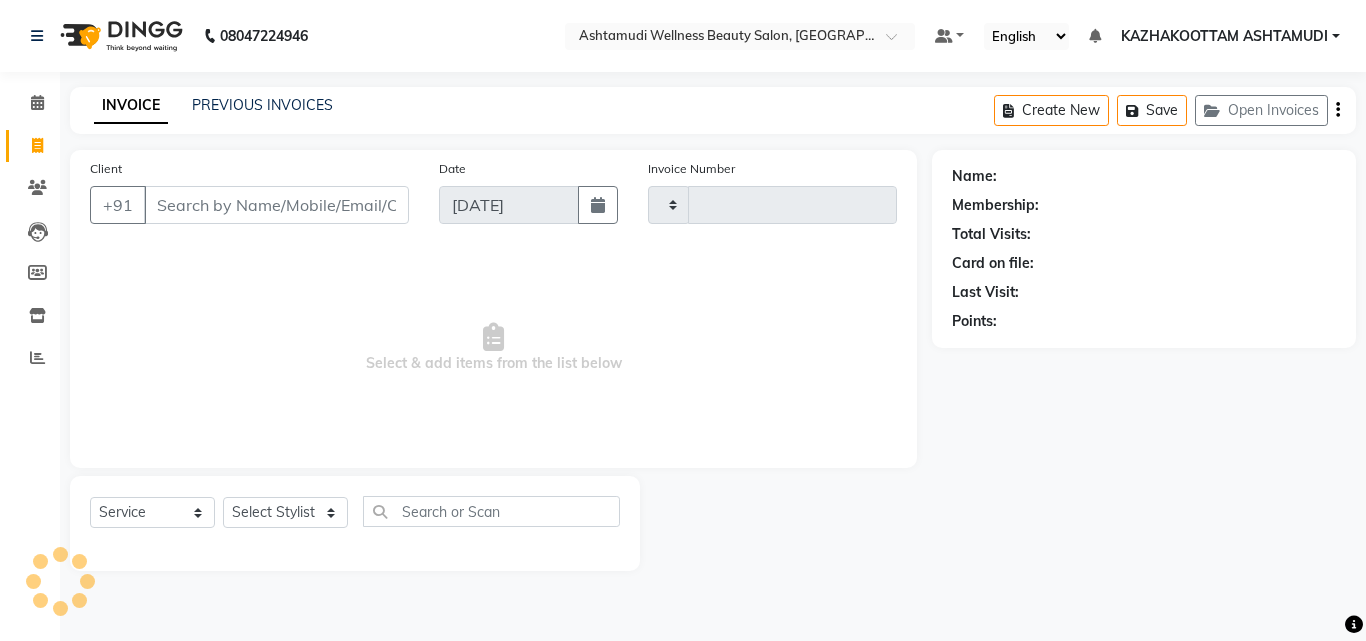 type on "2211" 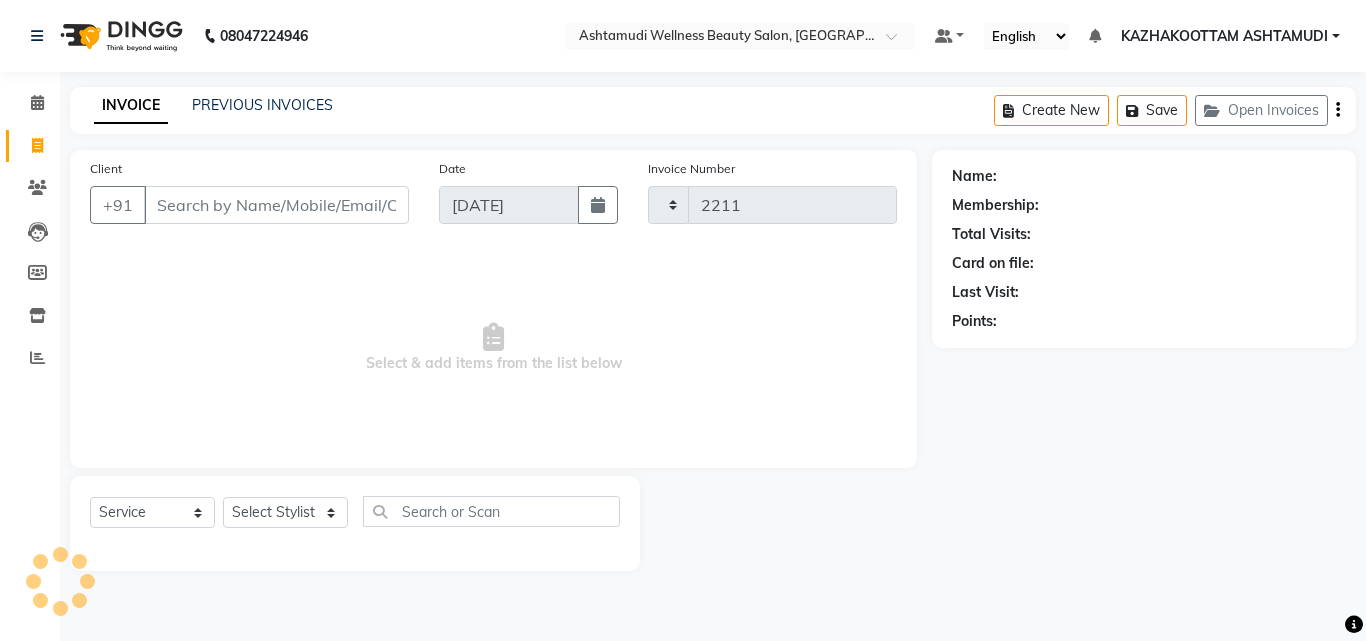 select on "4662" 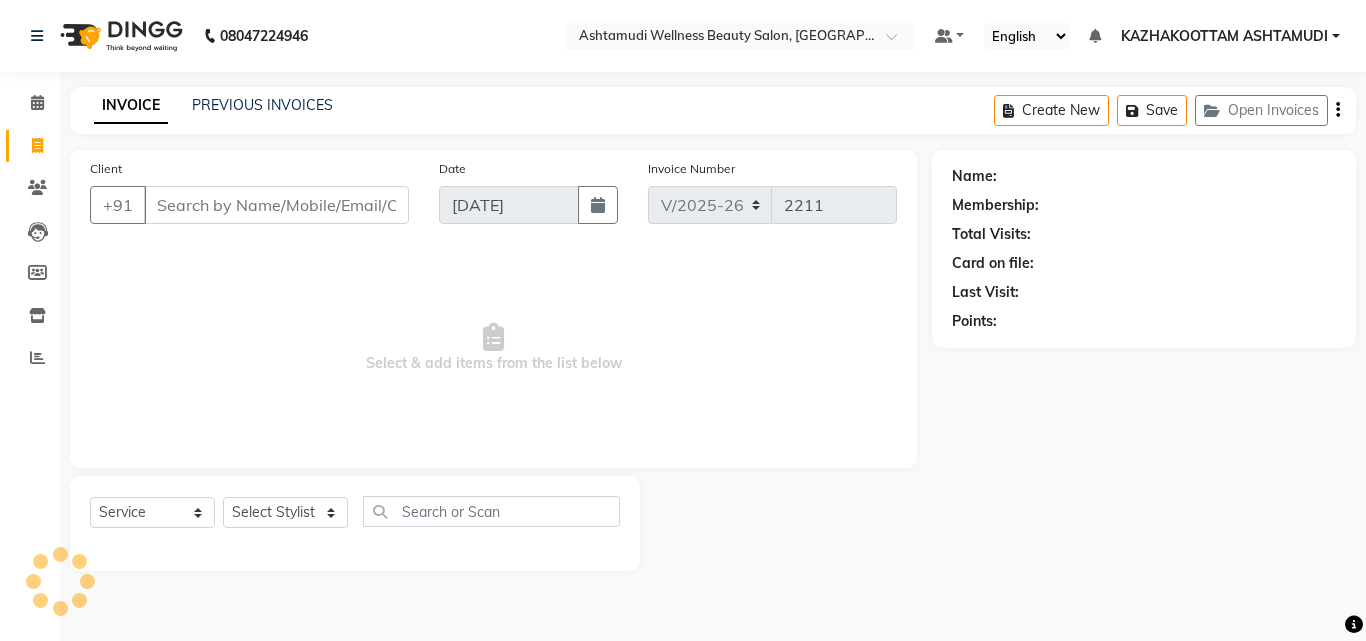 click on "Client" at bounding box center [276, 205] 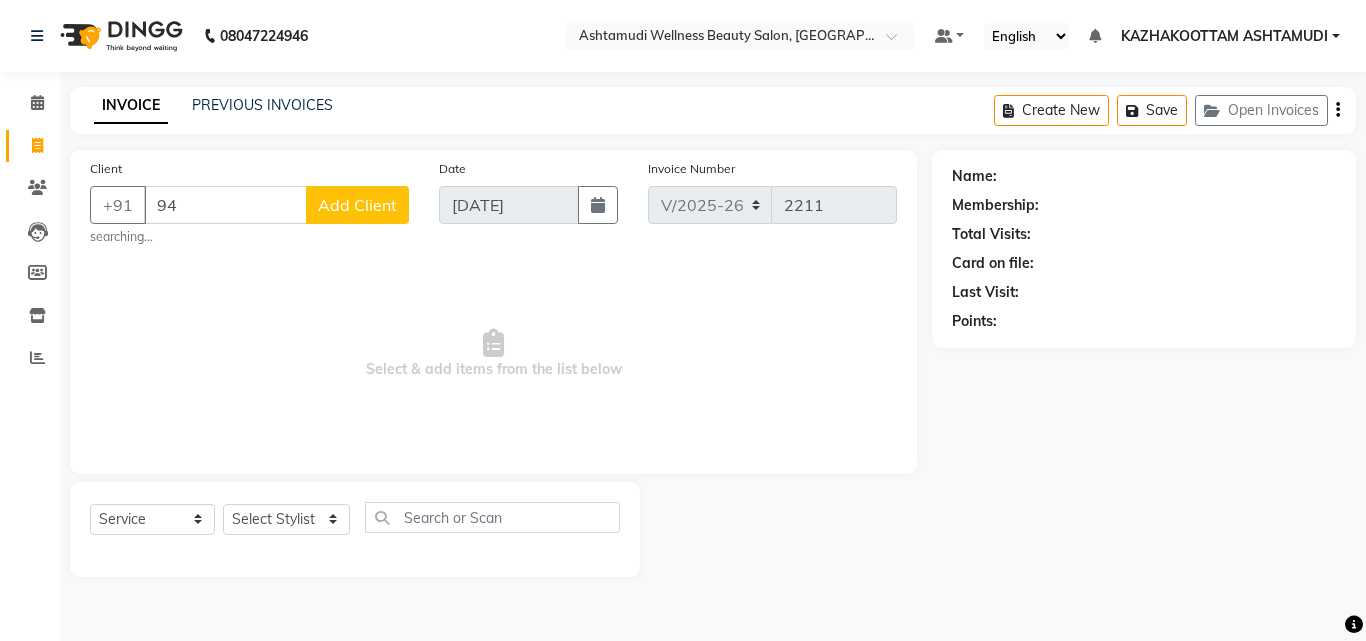 type on "9" 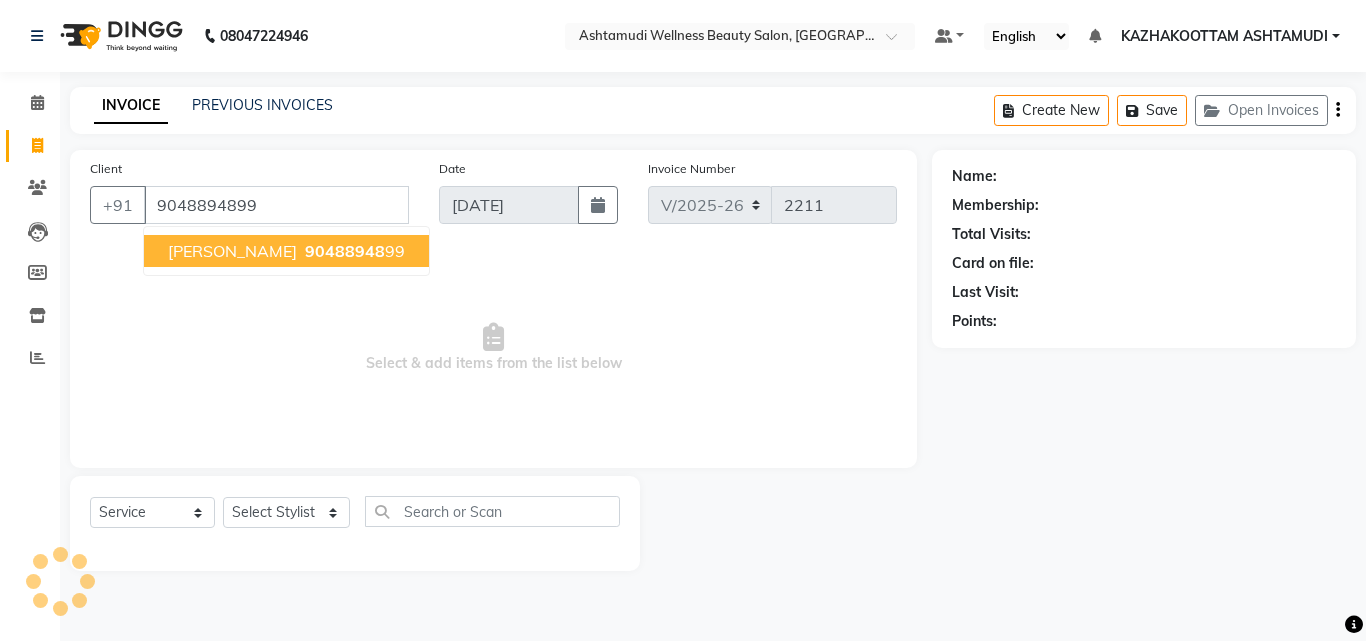 type on "9048894899" 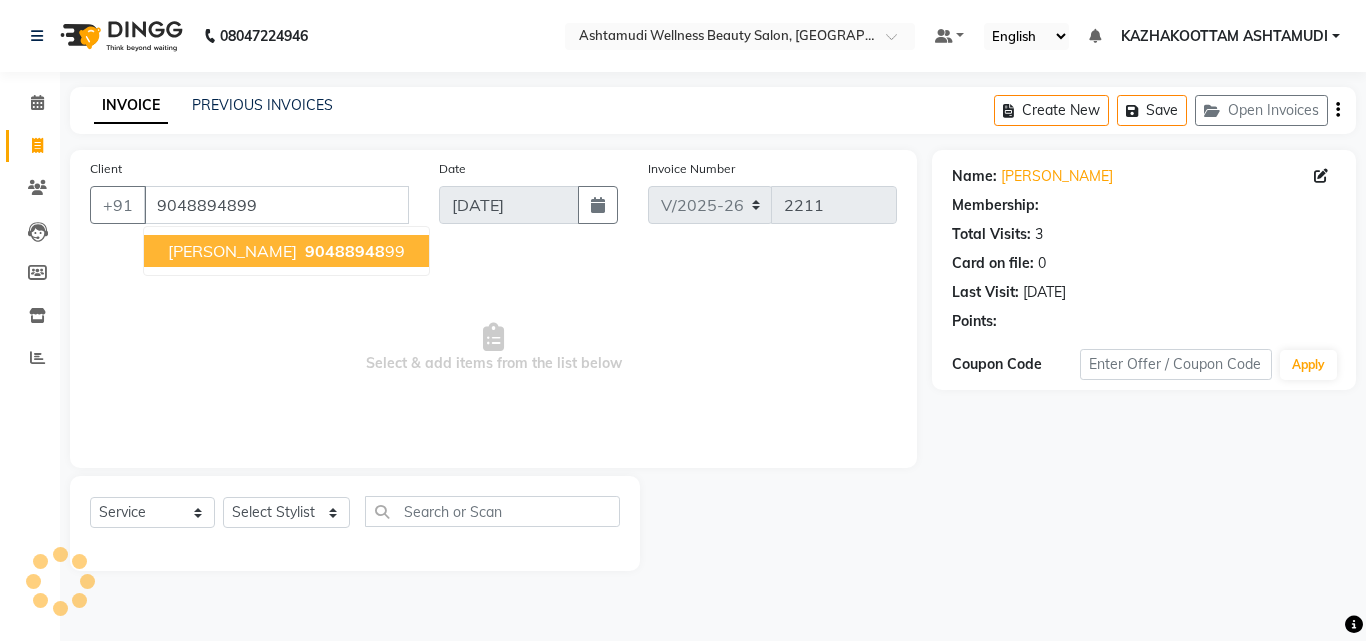 select on "1: Object" 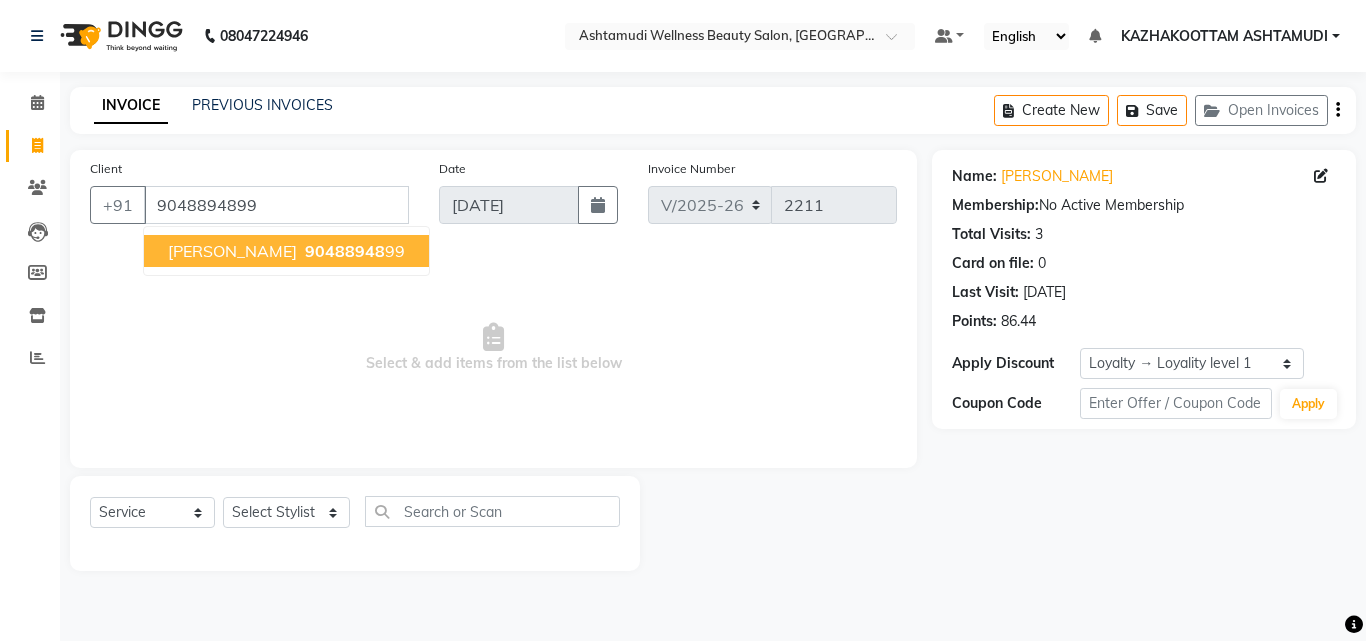 drag, startPoint x: 230, startPoint y: 245, endPoint x: 259, endPoint y: 248, distance: 29.15476 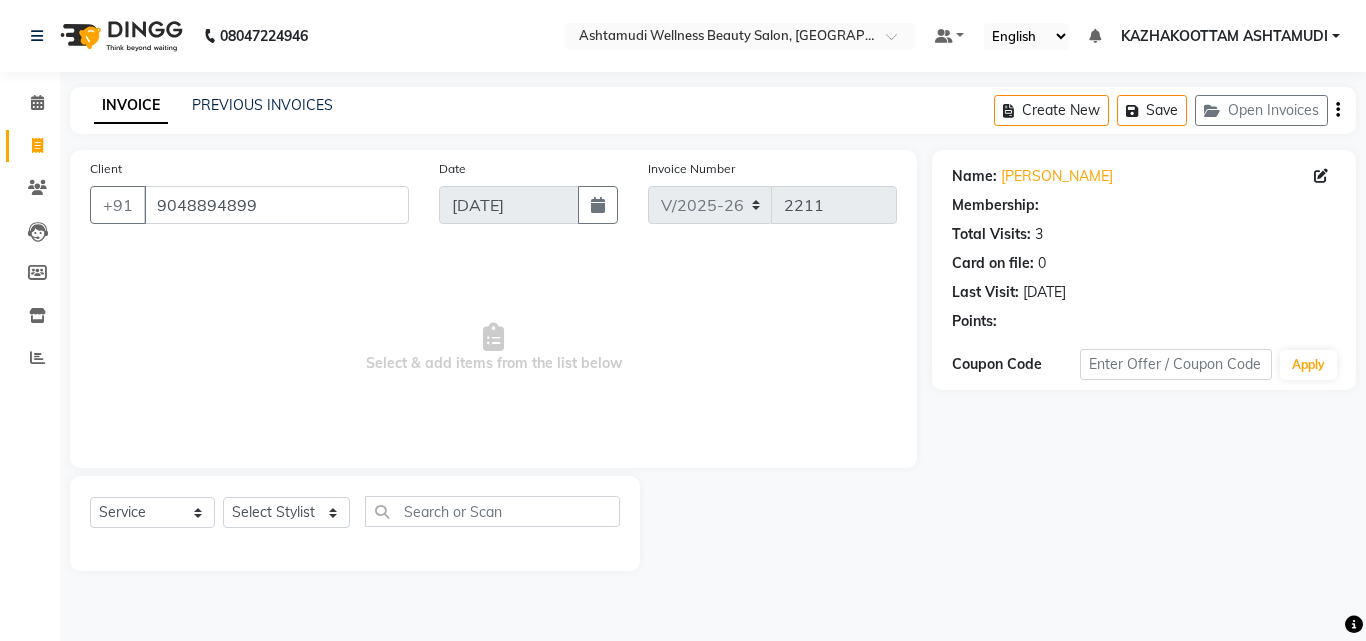 select on "1: Object" 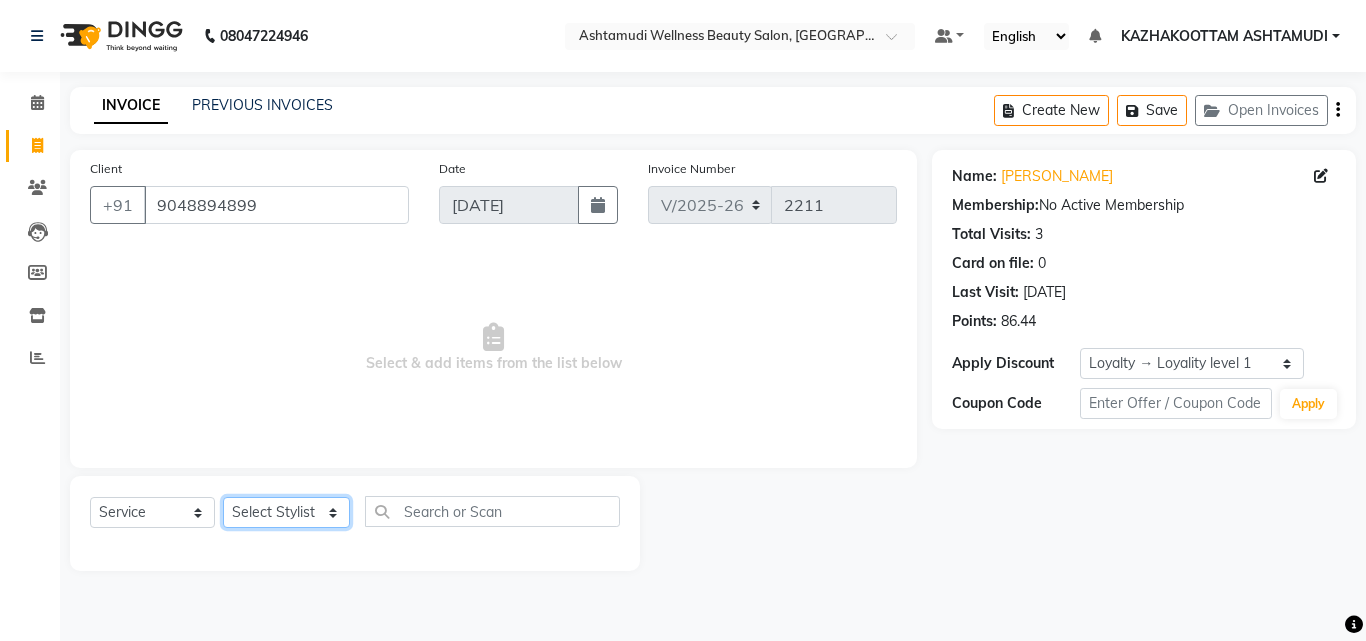 click on "Select Stylist Arya  CHINJU GEETA KAZHAKOOTTAM ASHTAMUDI [PERSON_NAME] [PERSON_NAME] [PERSON_NAME] [PERSON_NAME] SOORYAMOL" 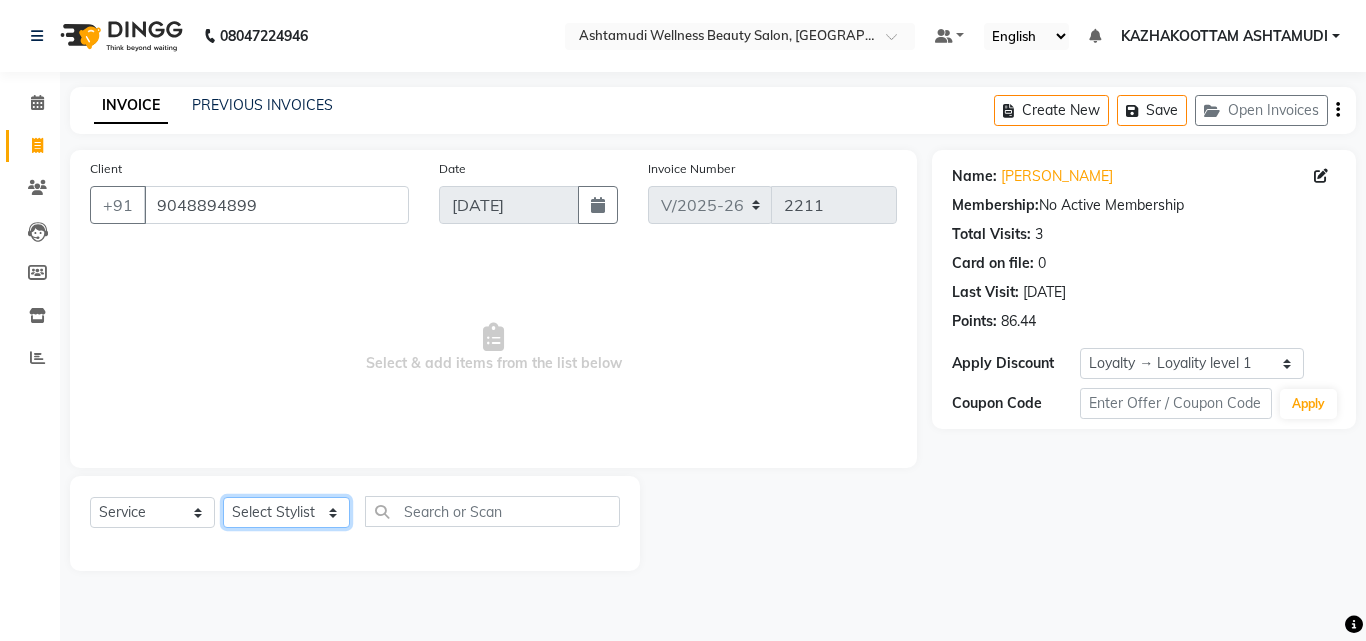 select on "85074" 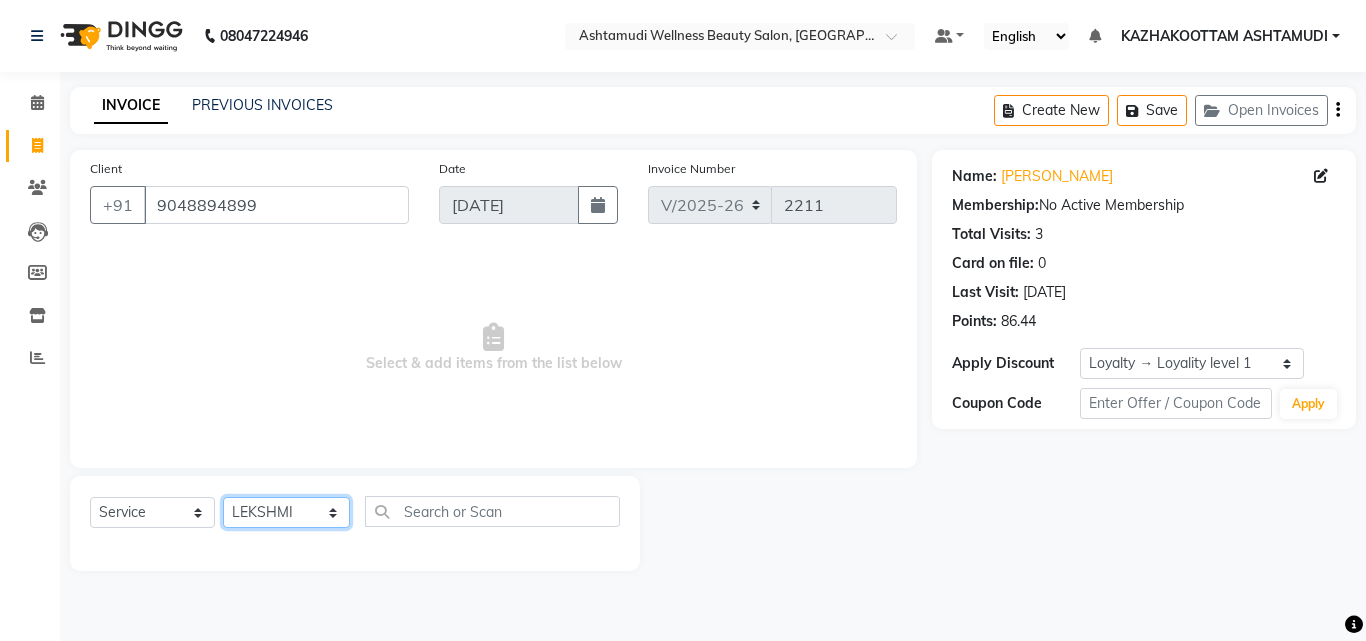 click on "Select Stylist Arya  CHINJU GEETA KAZHAKOOTTAM ASHTAMUDI [PERSON_NAME] [PERSON_NAME] [PERSON_NAME] [PERSON_NAME] SOORYAMOL" 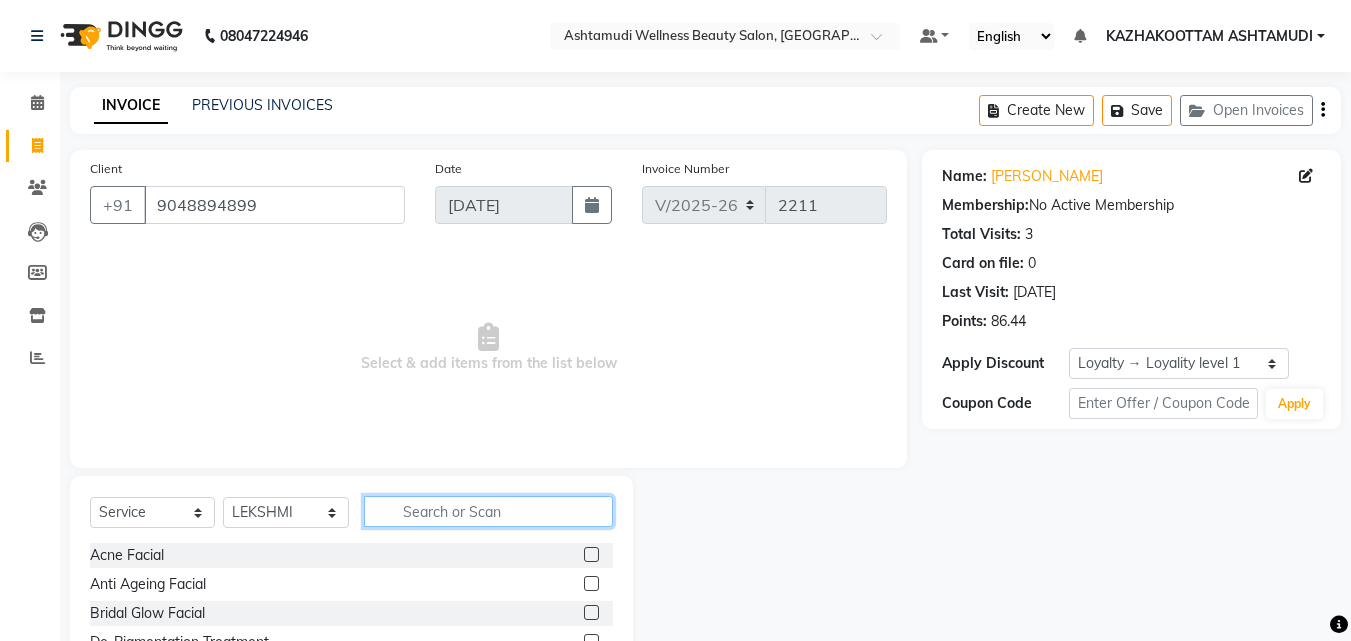 click 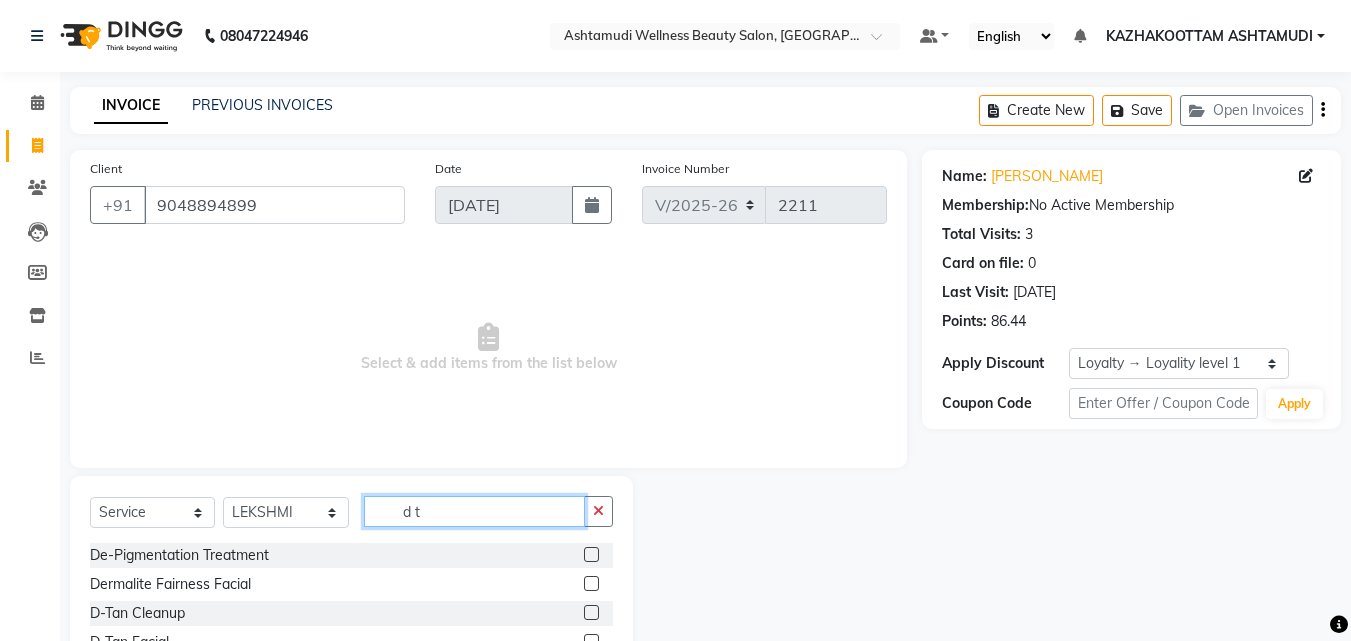type on "d t" 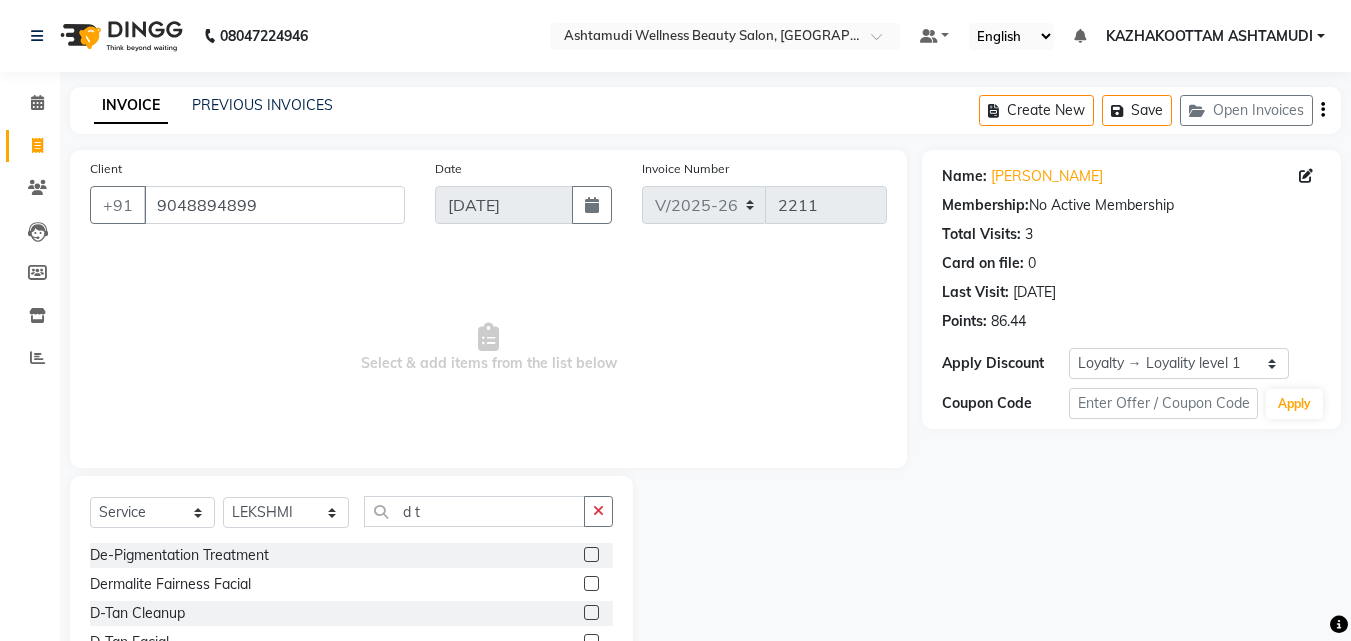 click 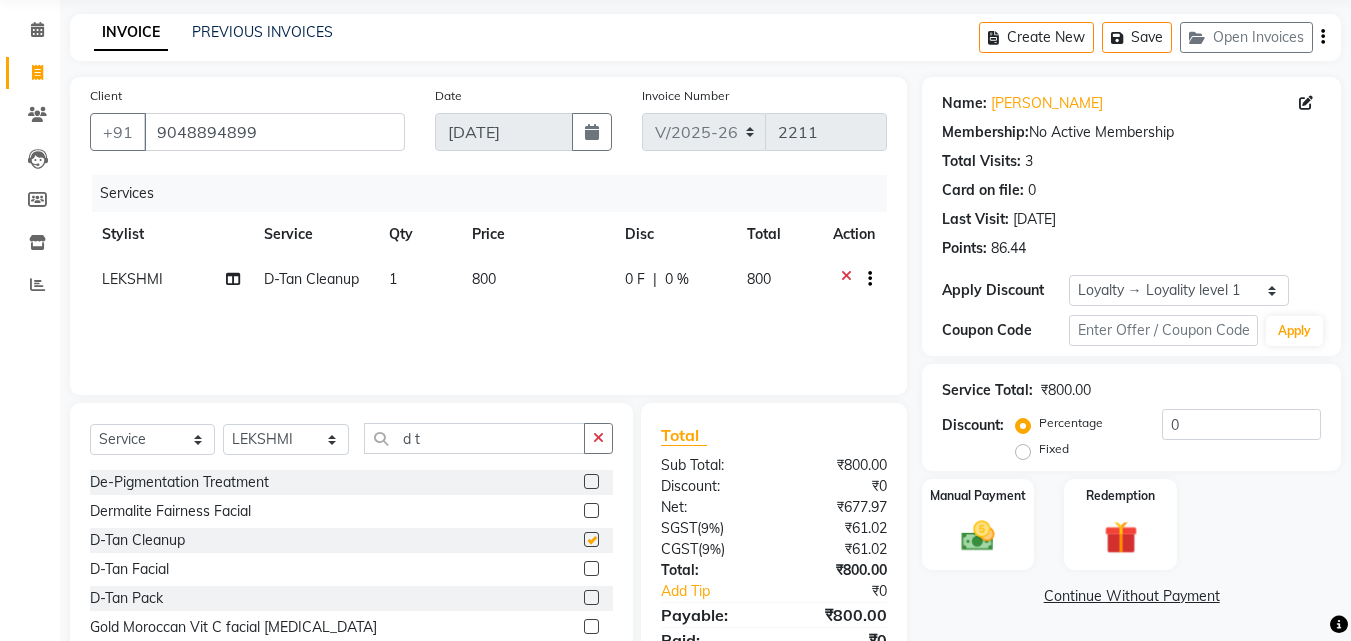 checkbox on "false" 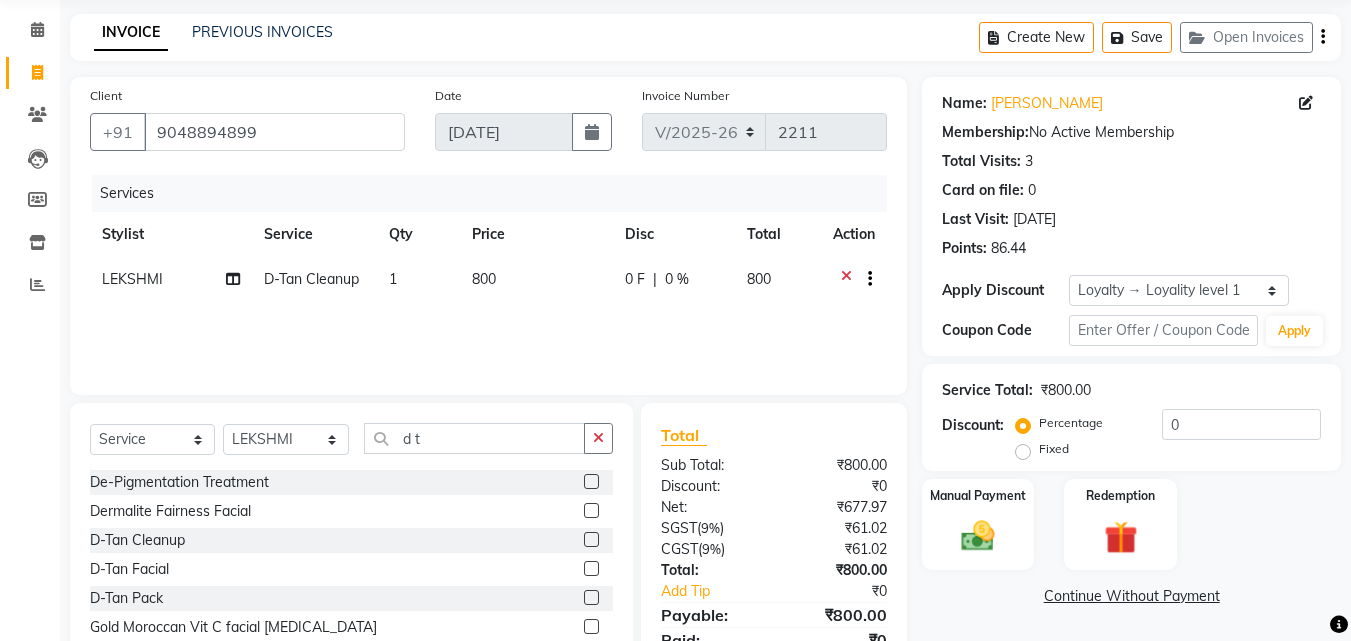 scroll, scrollTop: 160, scrollLeft: 0, axis: vertical 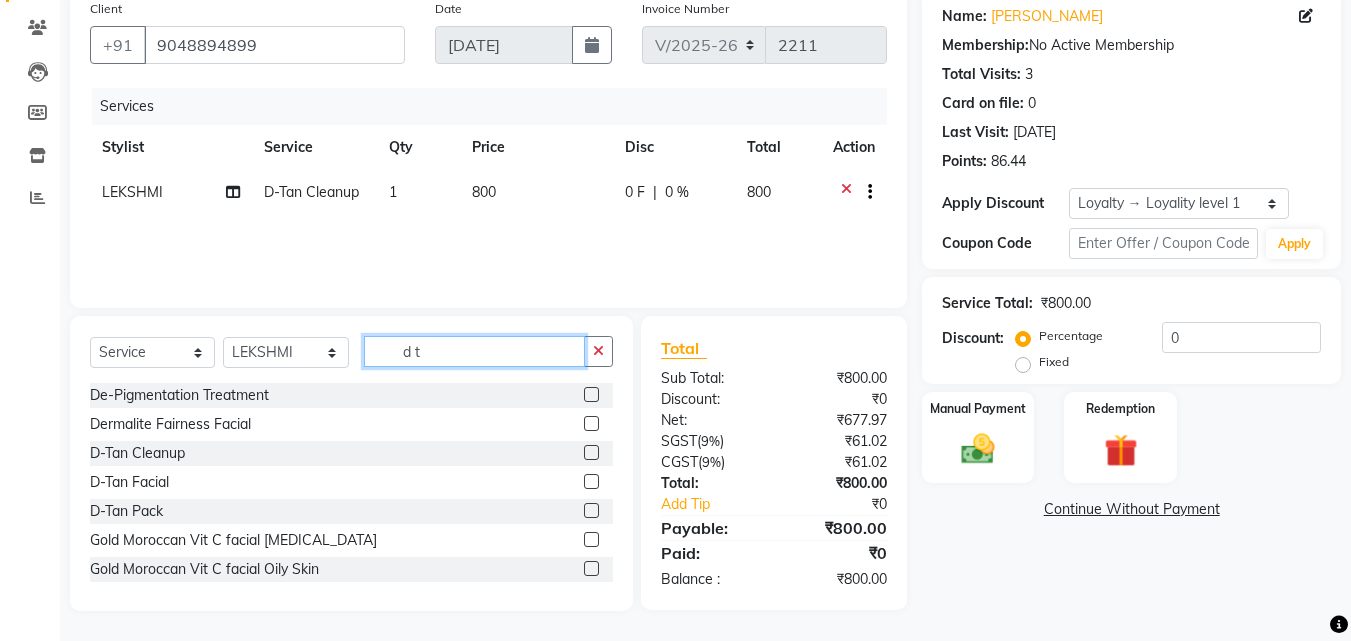 drag, startPoint x: 454, startPoint y: 360, endPoint x: 257, endPoint y: 305, distance: 204.53362 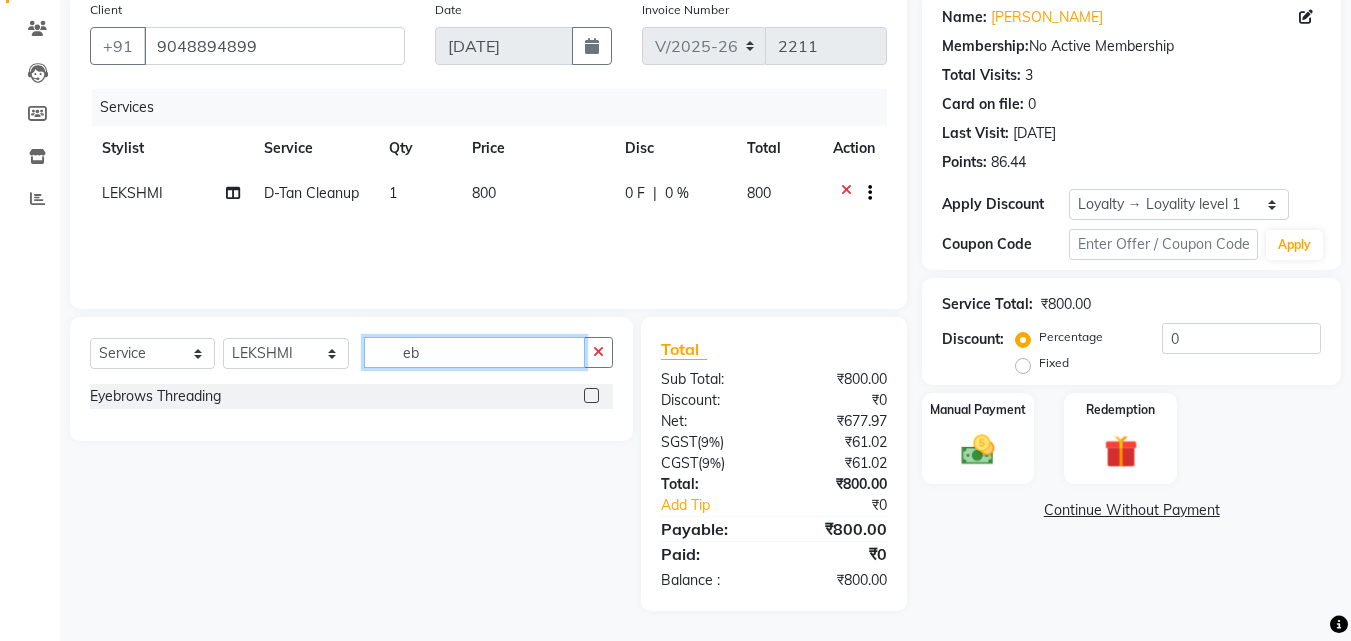 scroll, scrollTop: 159, scrollLeft: 0, axis: vertical 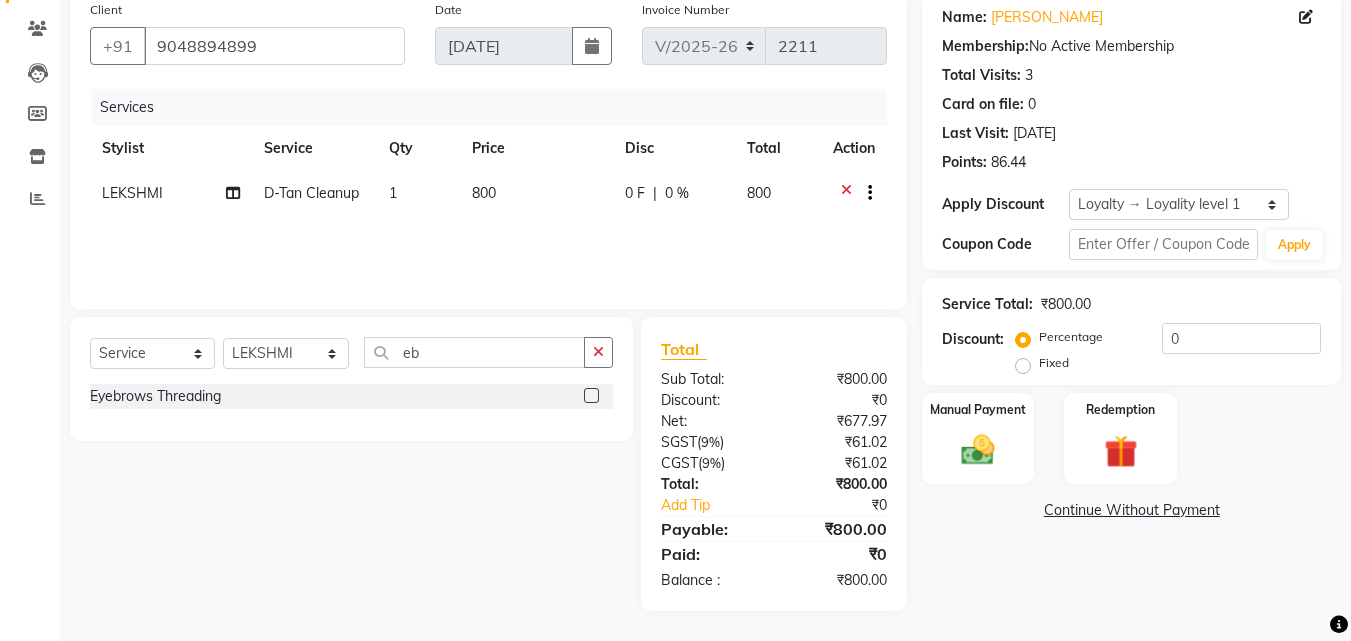 click 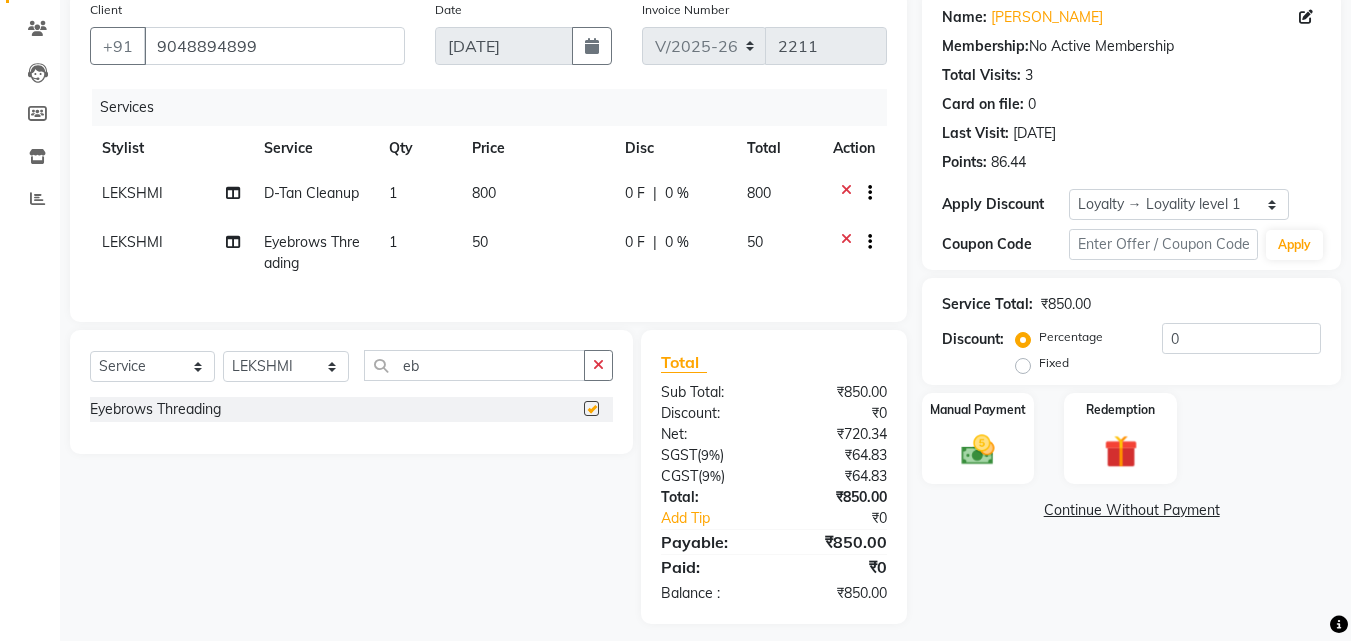 checkbox on "false" 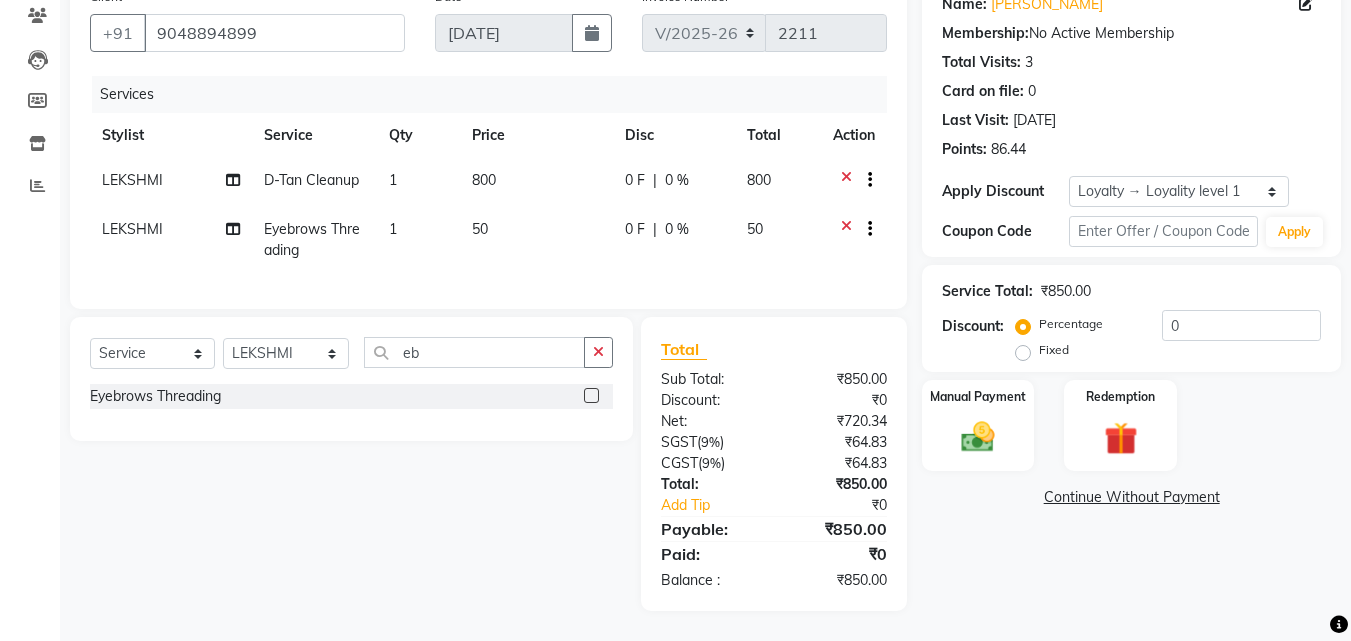 scroll, scrollTop: 187, scrollLeft: 0, axis: vertical 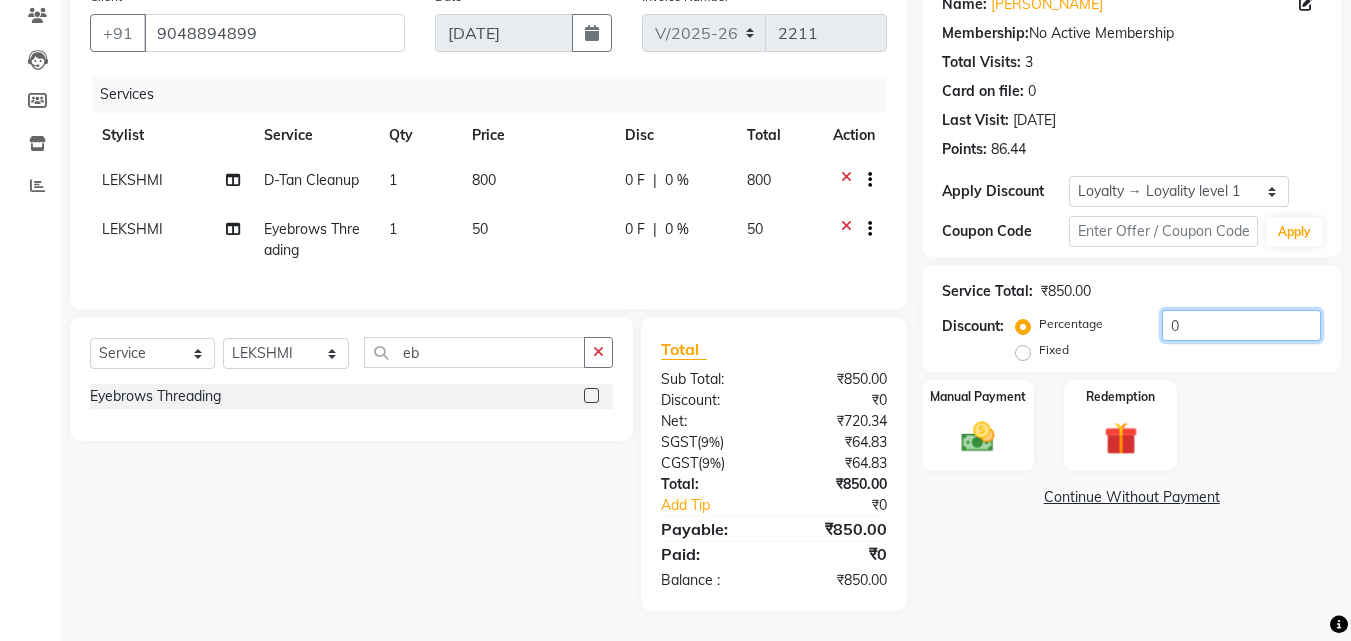 click on "0" 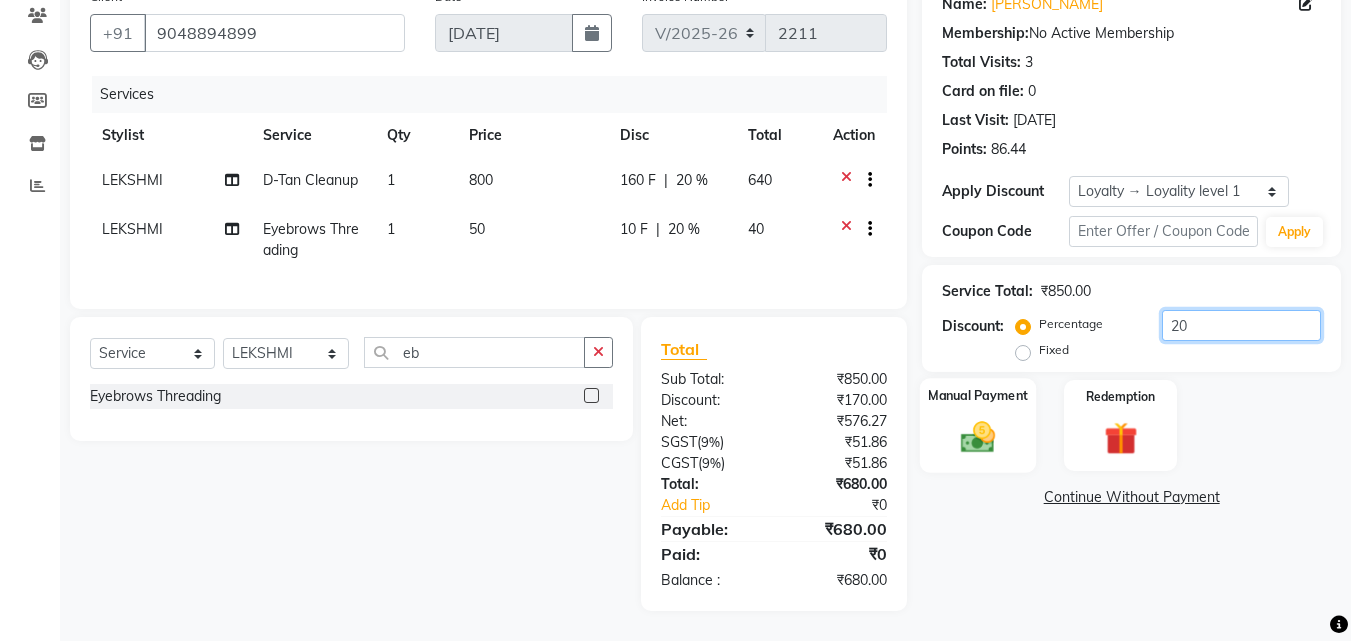type on "20" 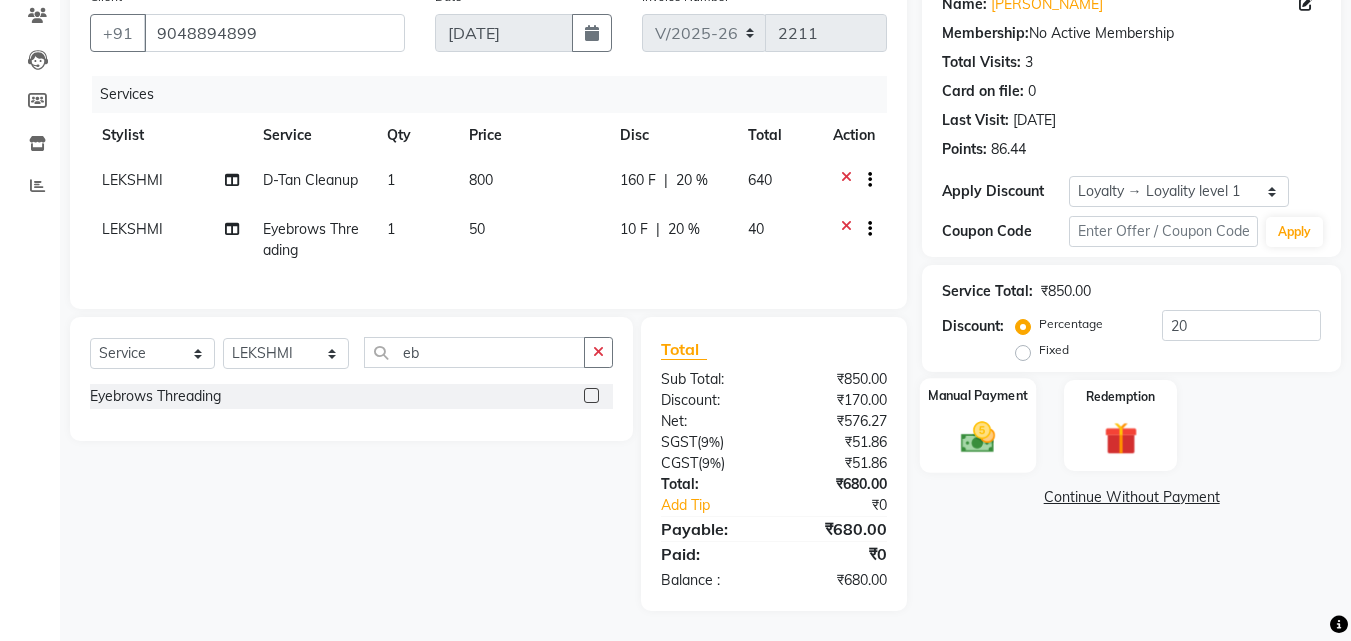 click 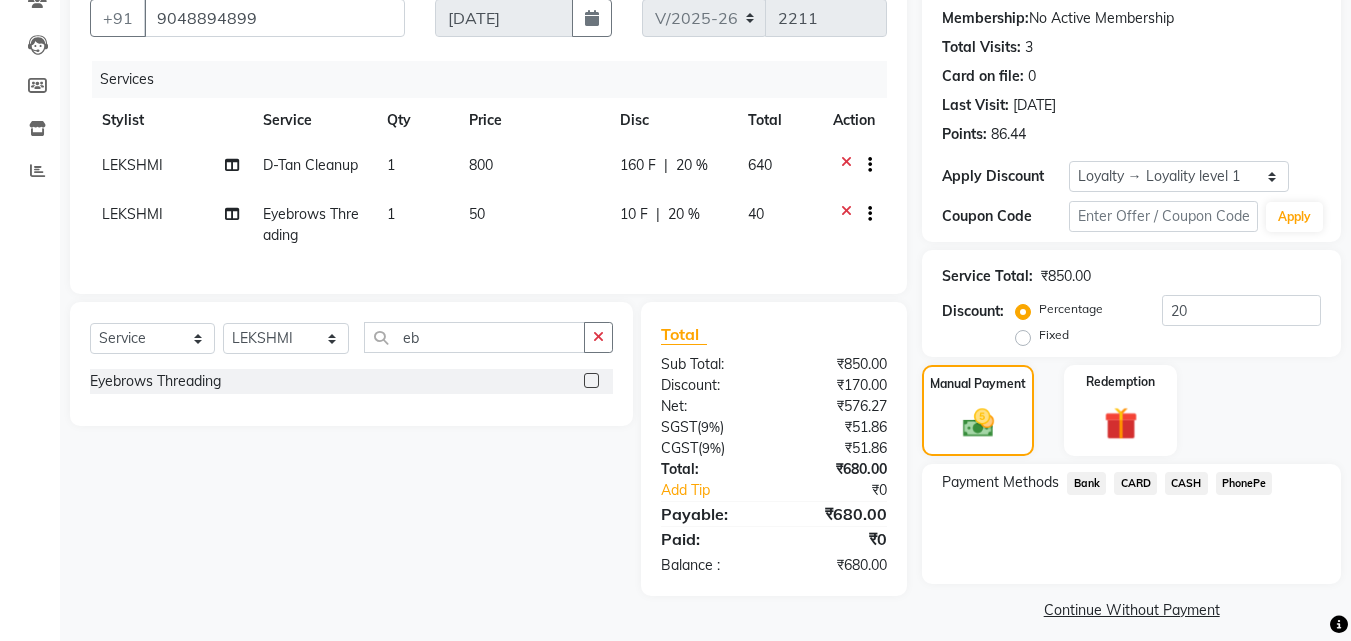 click on "PhonePe" 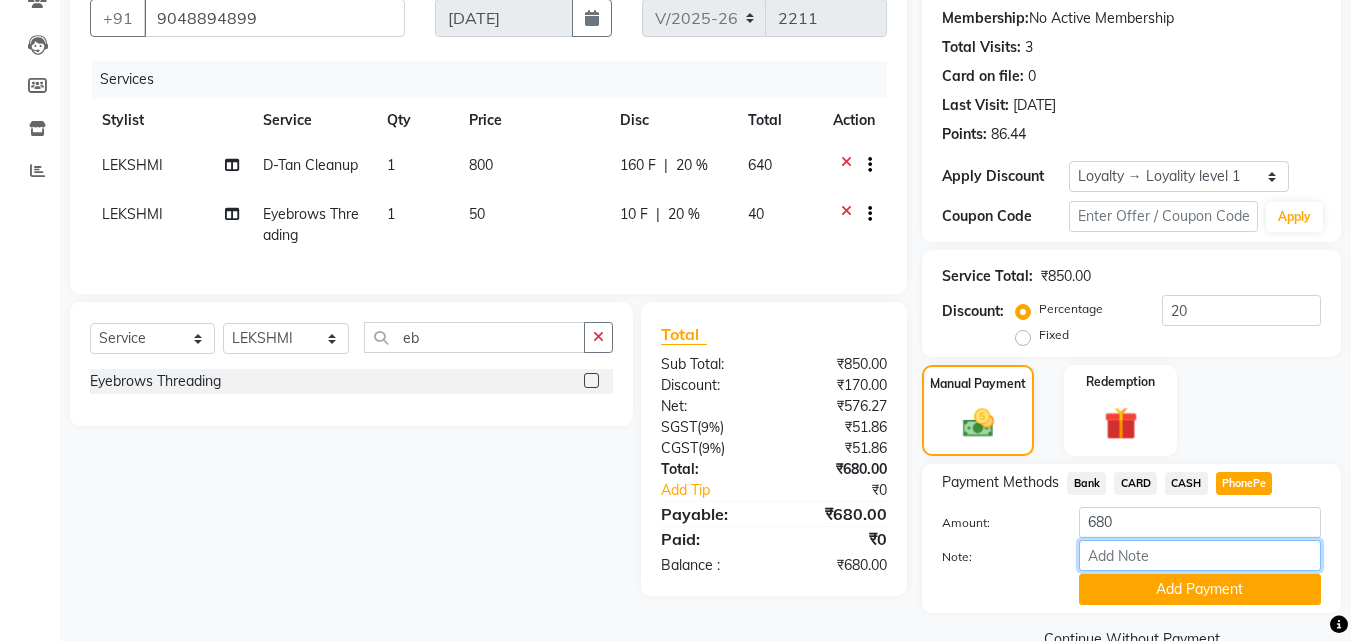 click on "Note:" at bounding box center (1200, 555) 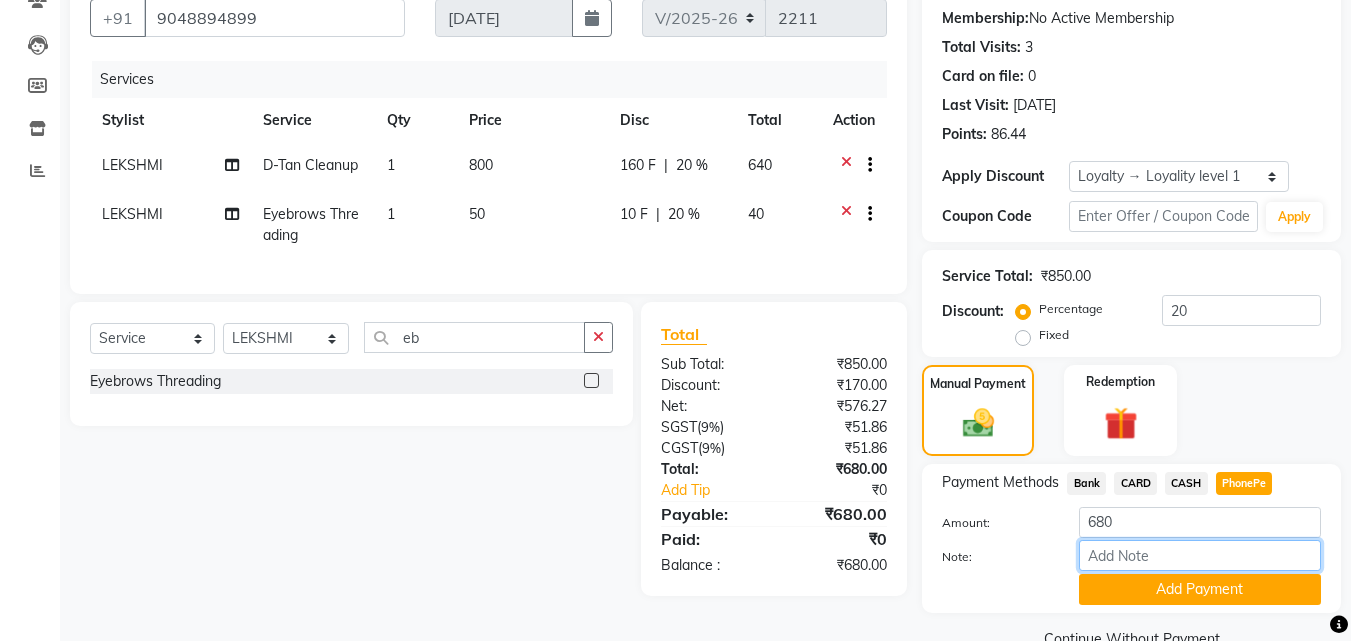type on "arya" 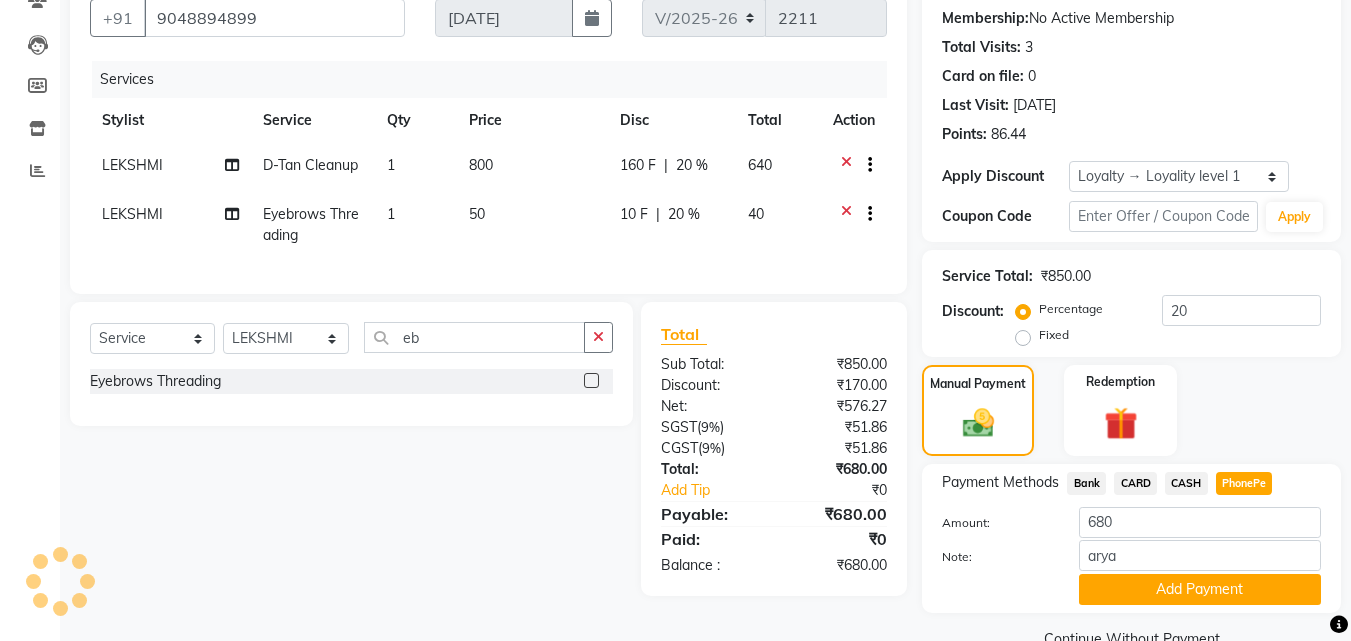 drag, startPoint x: 1163, startPoint y: 602, endPoint x: 1169, endPoint y: 578, distance: 24.738634 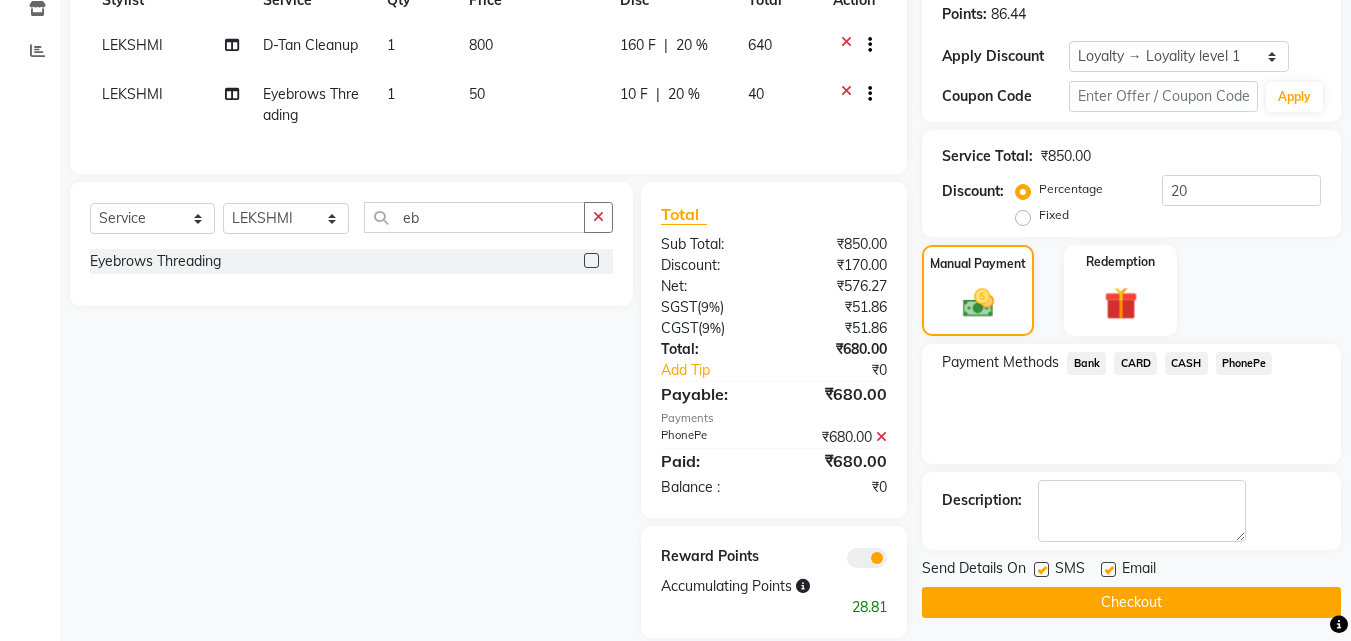 scroll, scrollTop: 349, scrollLeft: 0, axis: vertical 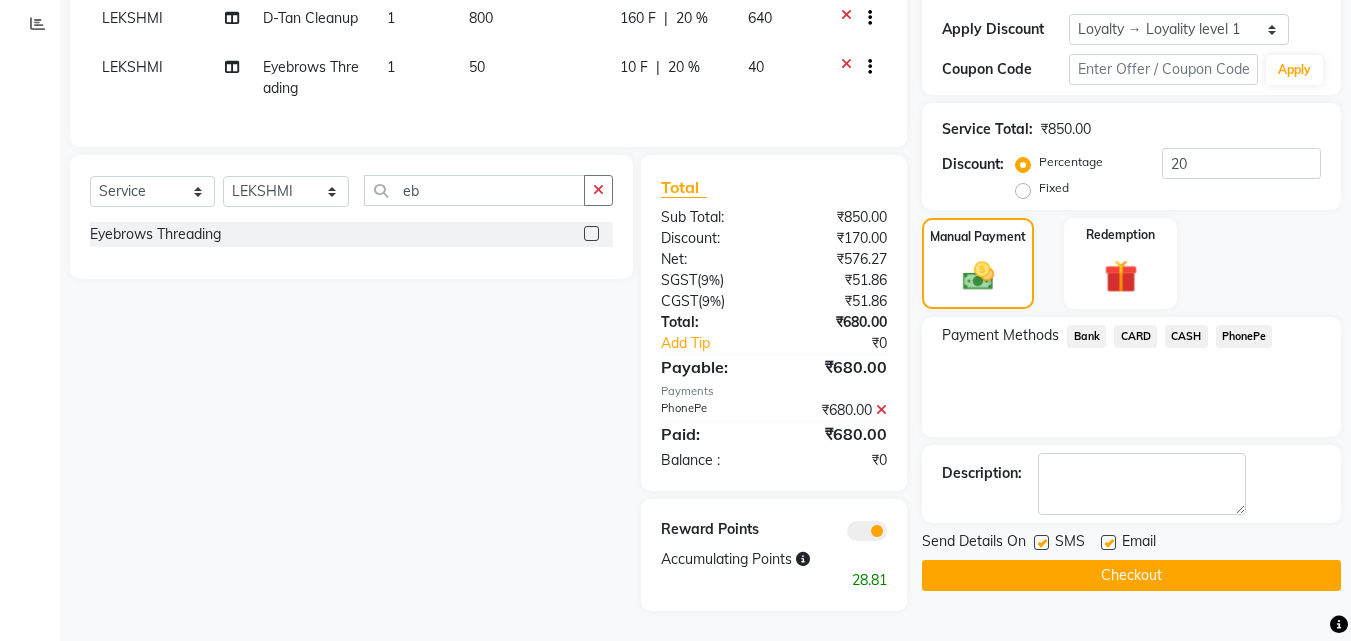 click 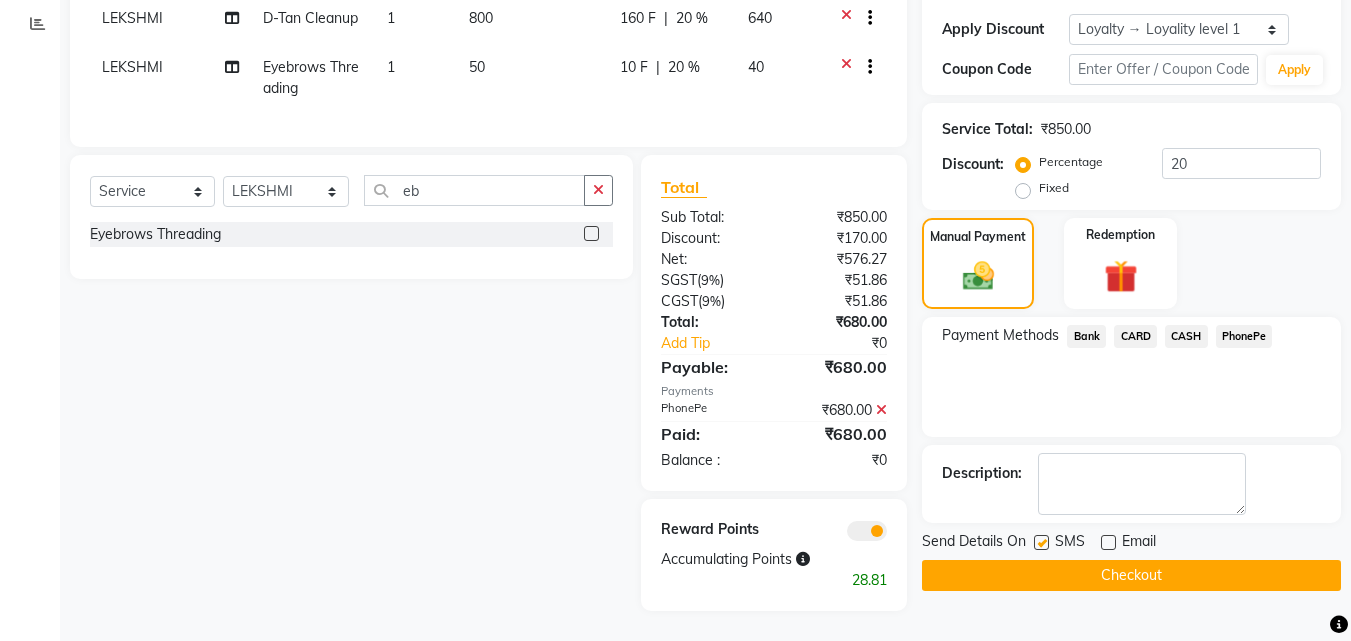 click 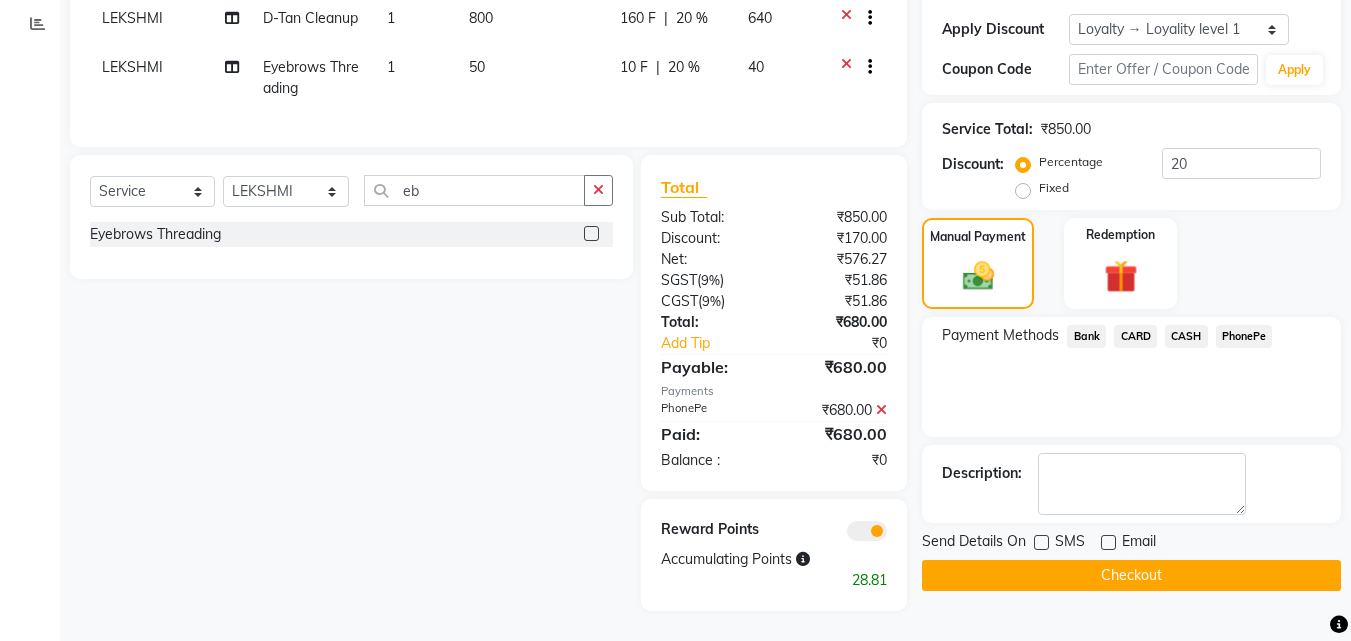 click on "Checkout" 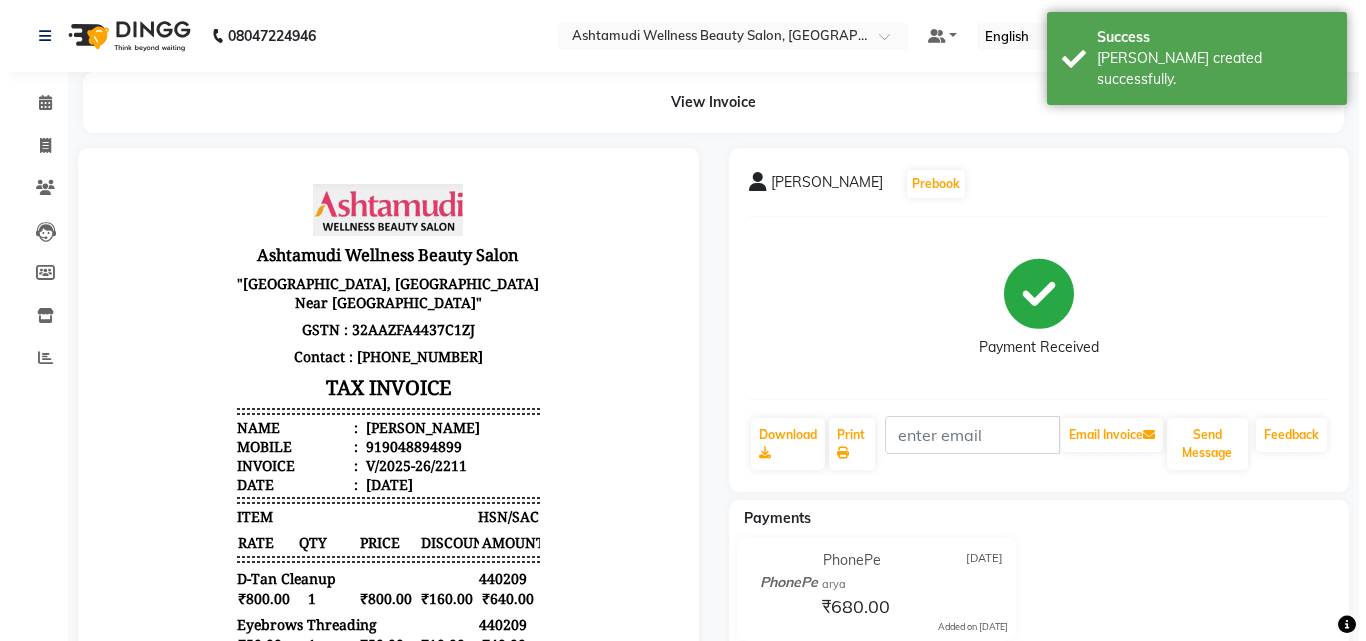 scroll, scrollTop: 0, scrollLeft: 0, axis: both 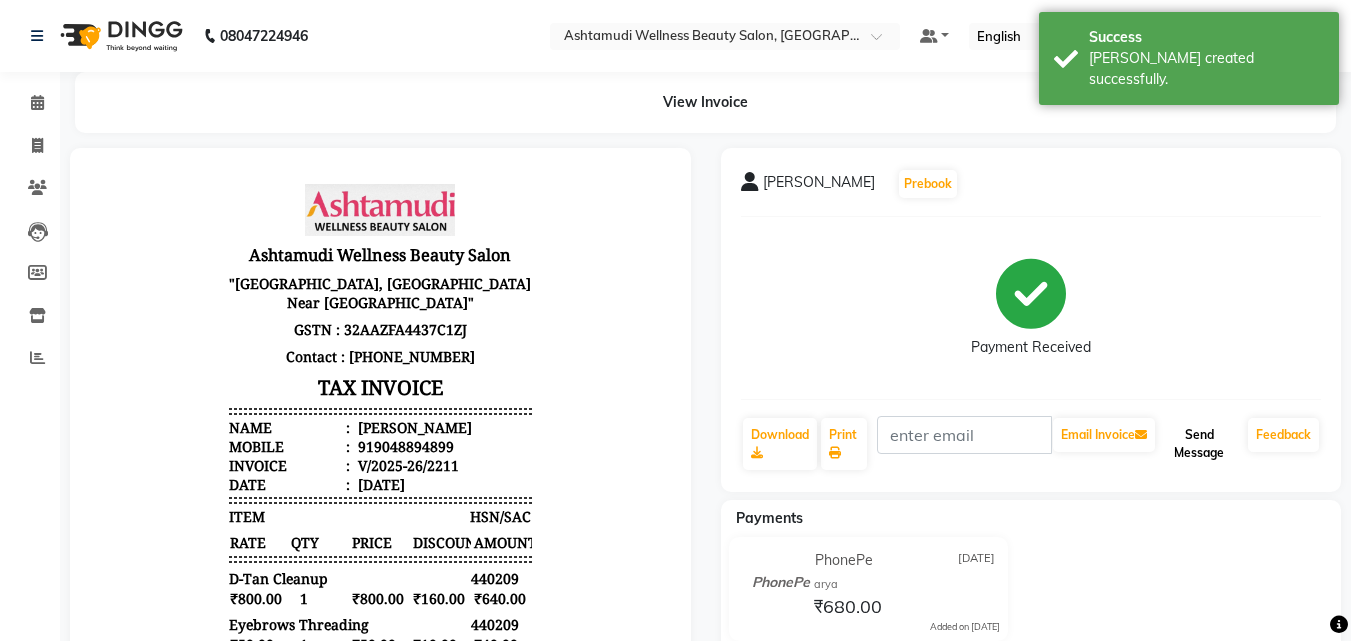 click on "Send Message" 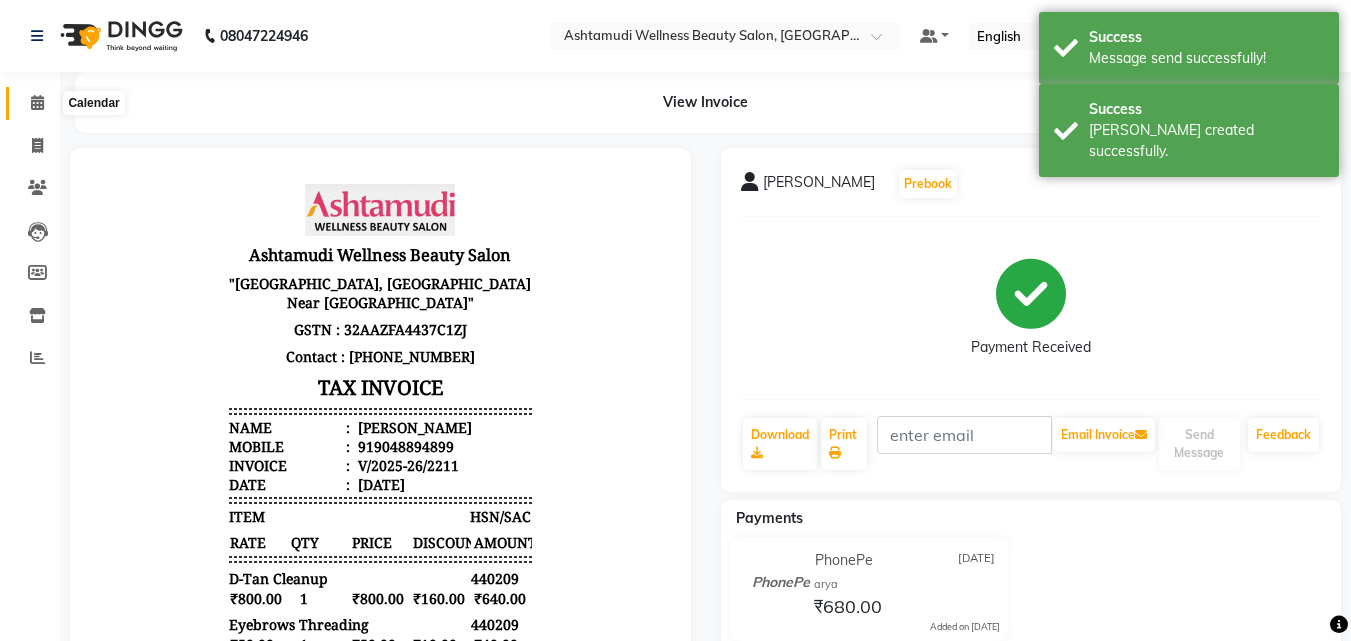 click 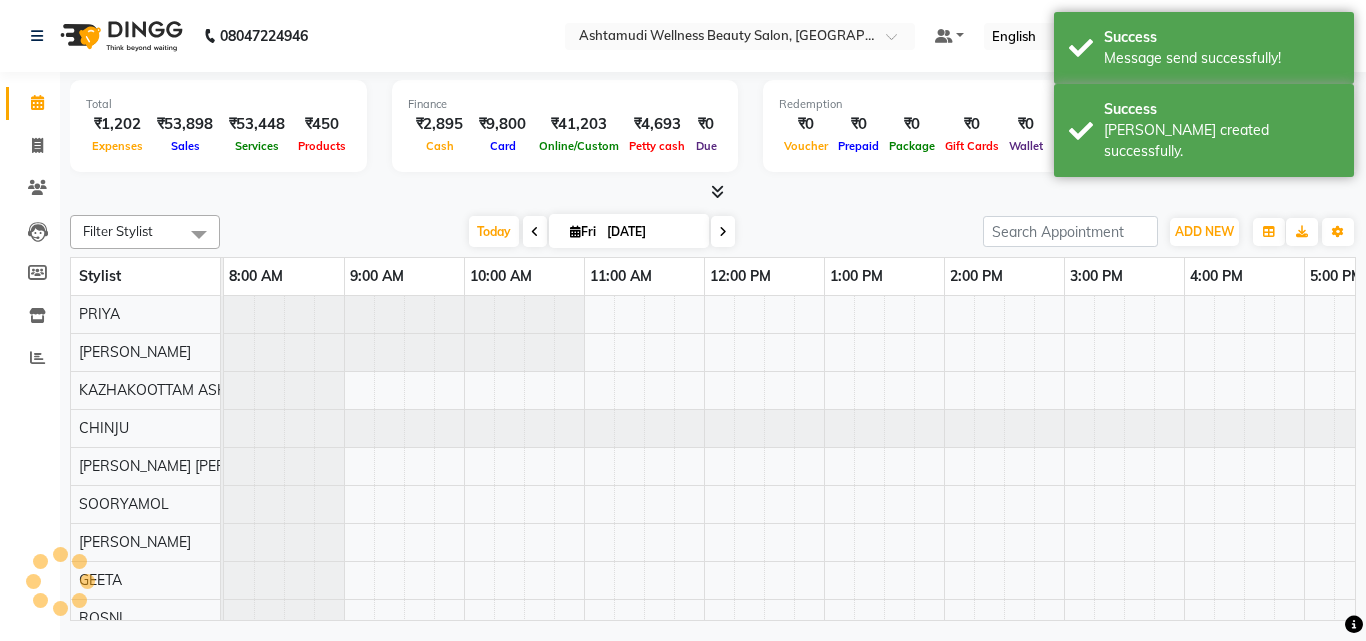 scroll, scrollTop: 0, scrollLeft: 0, axis: both 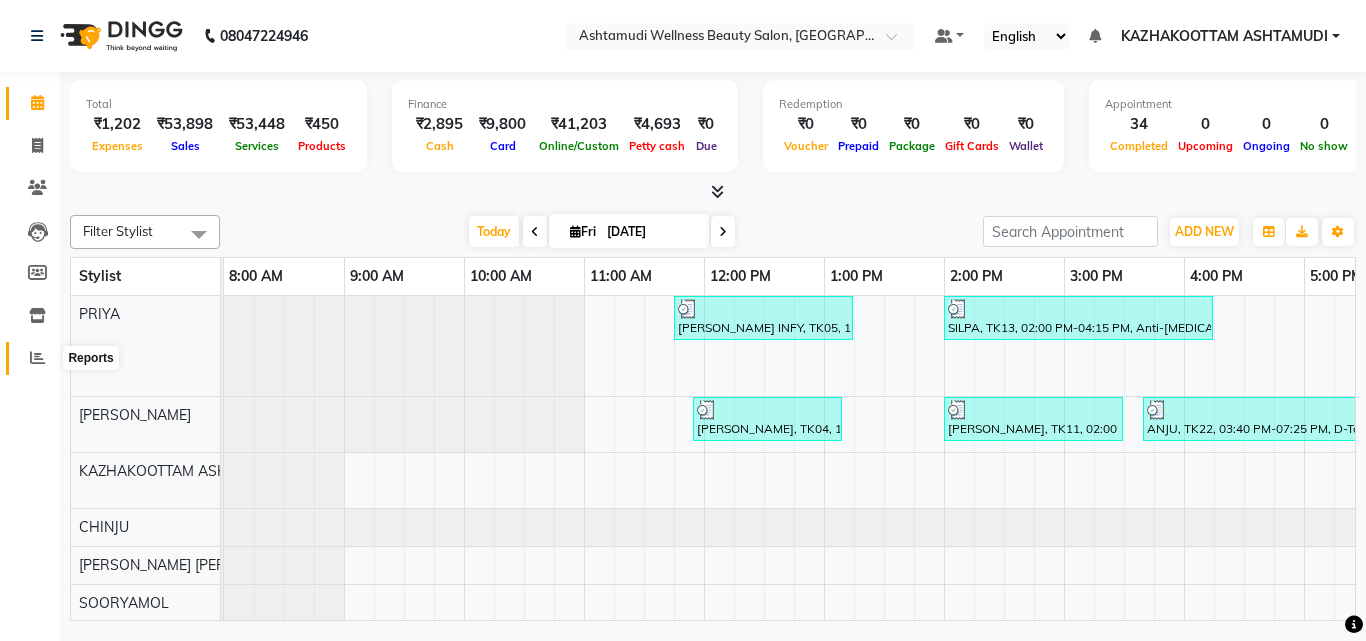 click 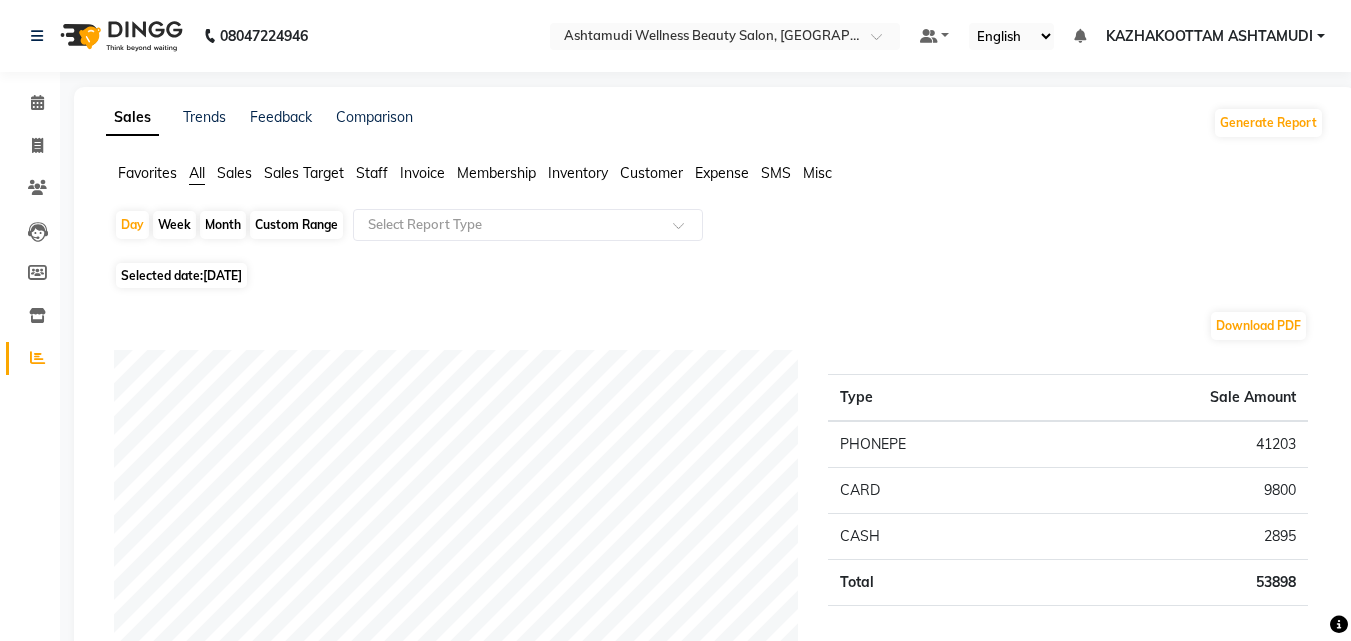click on "Expense" 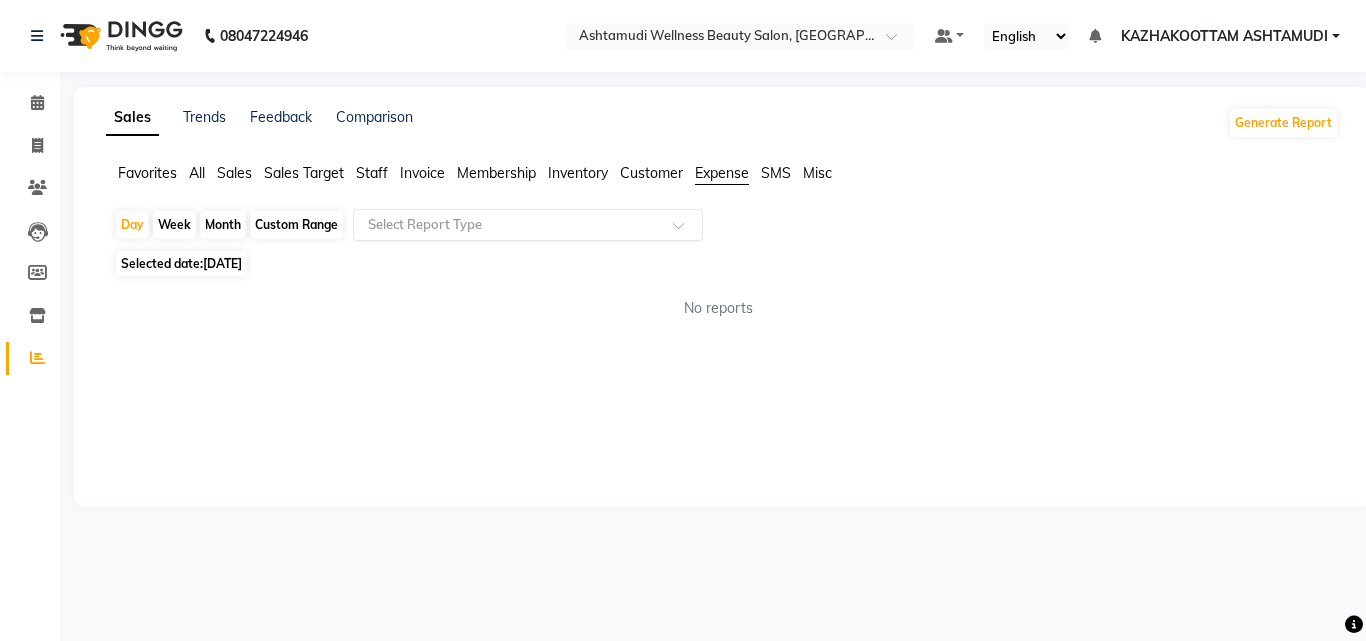 click 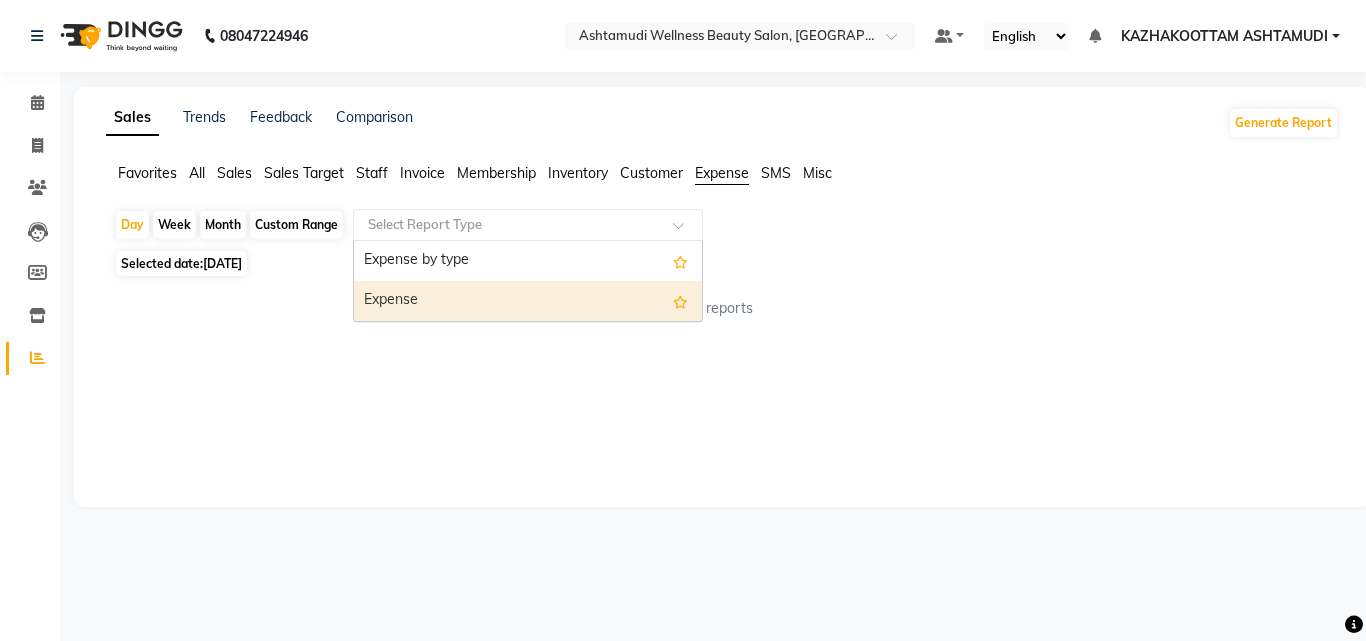 click on "Expense" at bounding box center [528, 301] 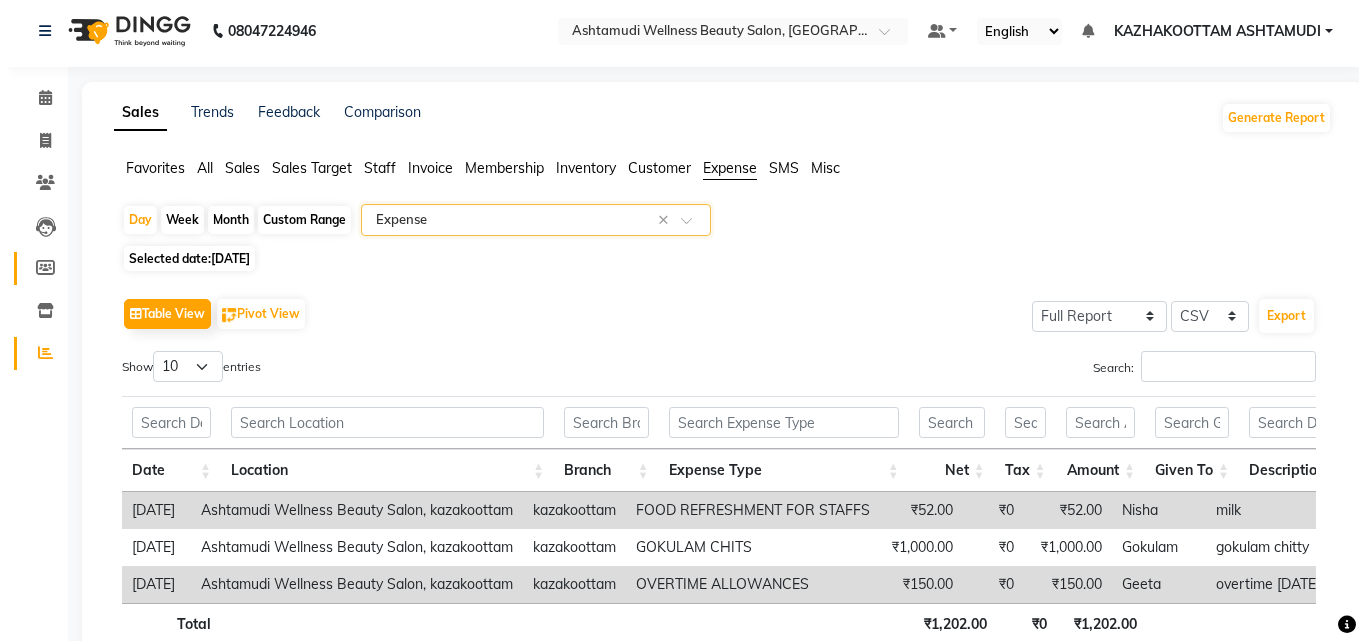 scroll, scrollTop: 0, scrollLeft: 0, axis: both 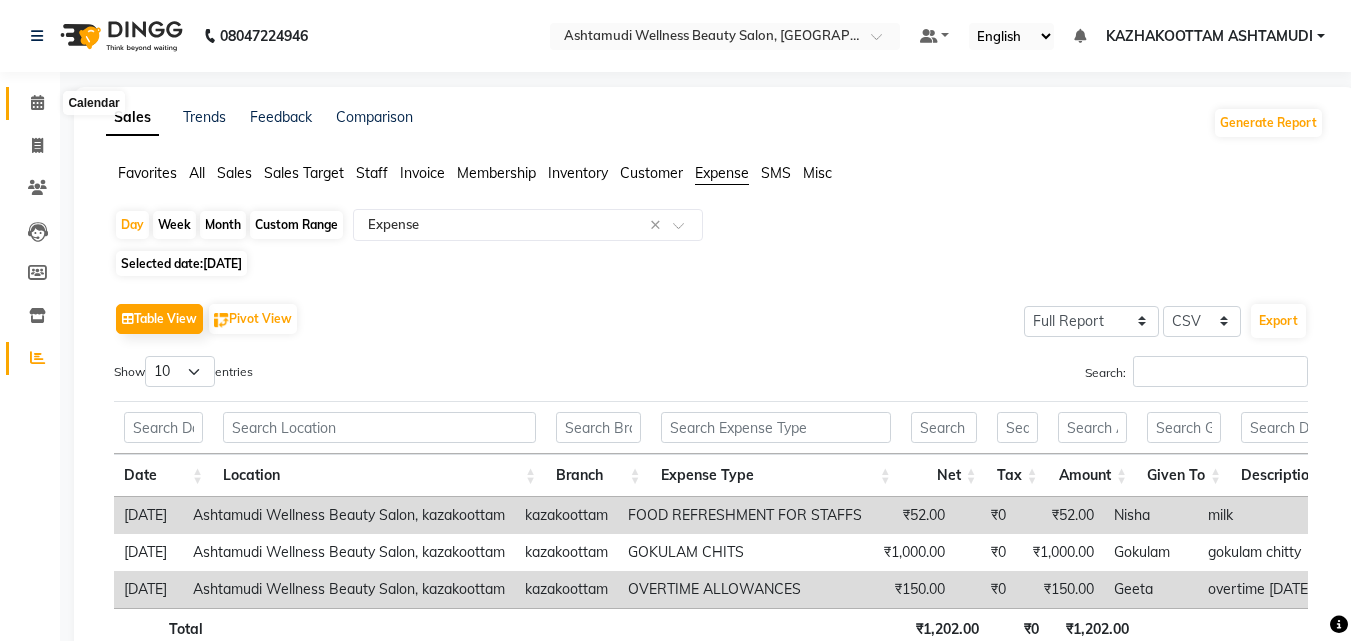 click 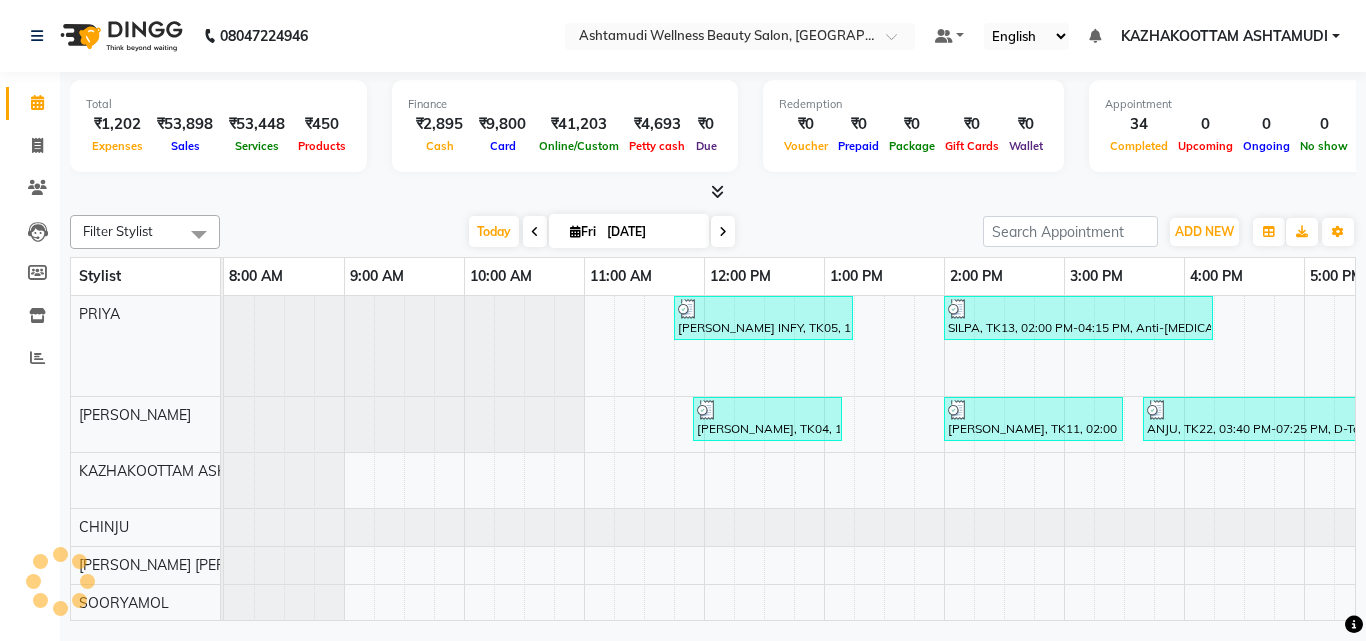 scroll, scrollTop: 0, scrollLeft: 0, axis: both 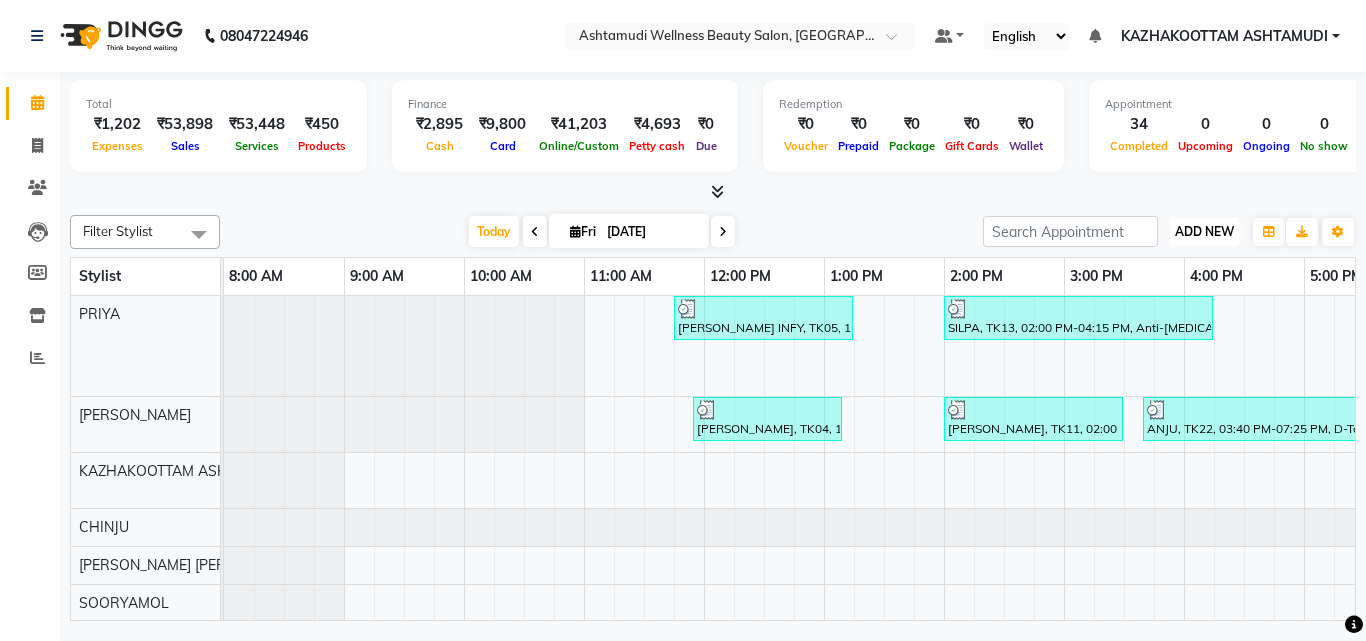 click on "ADD NEW" at bounding box center (1204, 231) 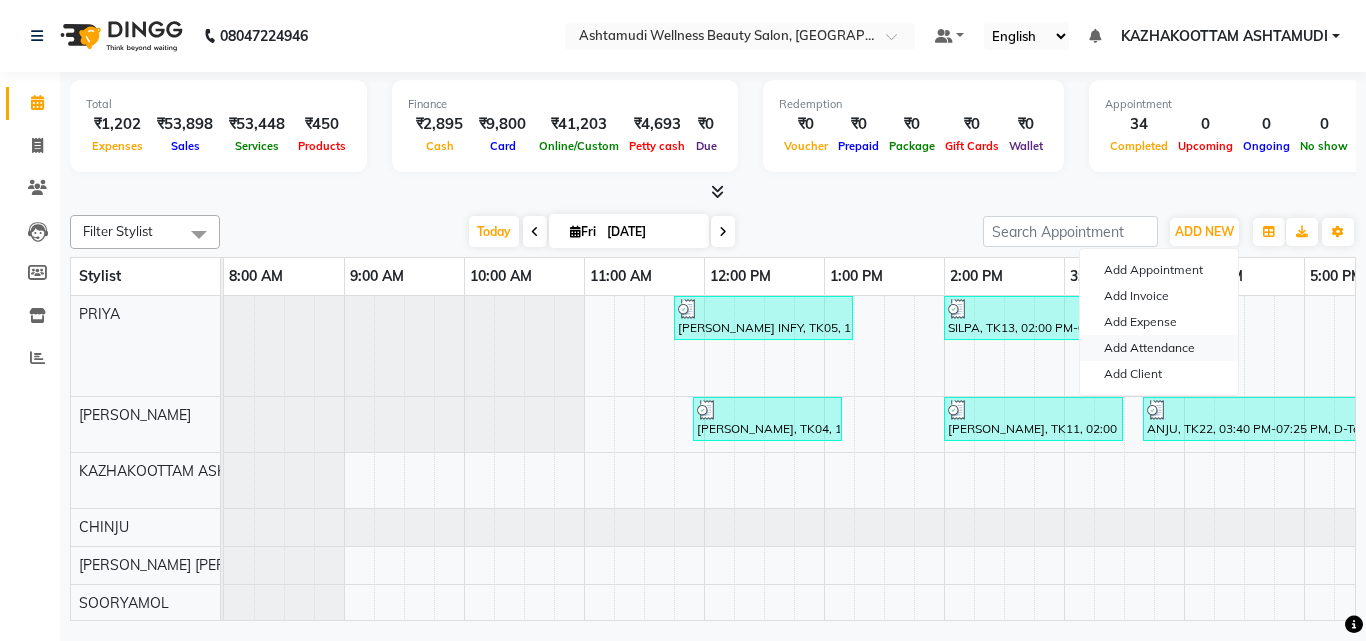 click on "Add Attendance" at bounding box center [1159, 348] 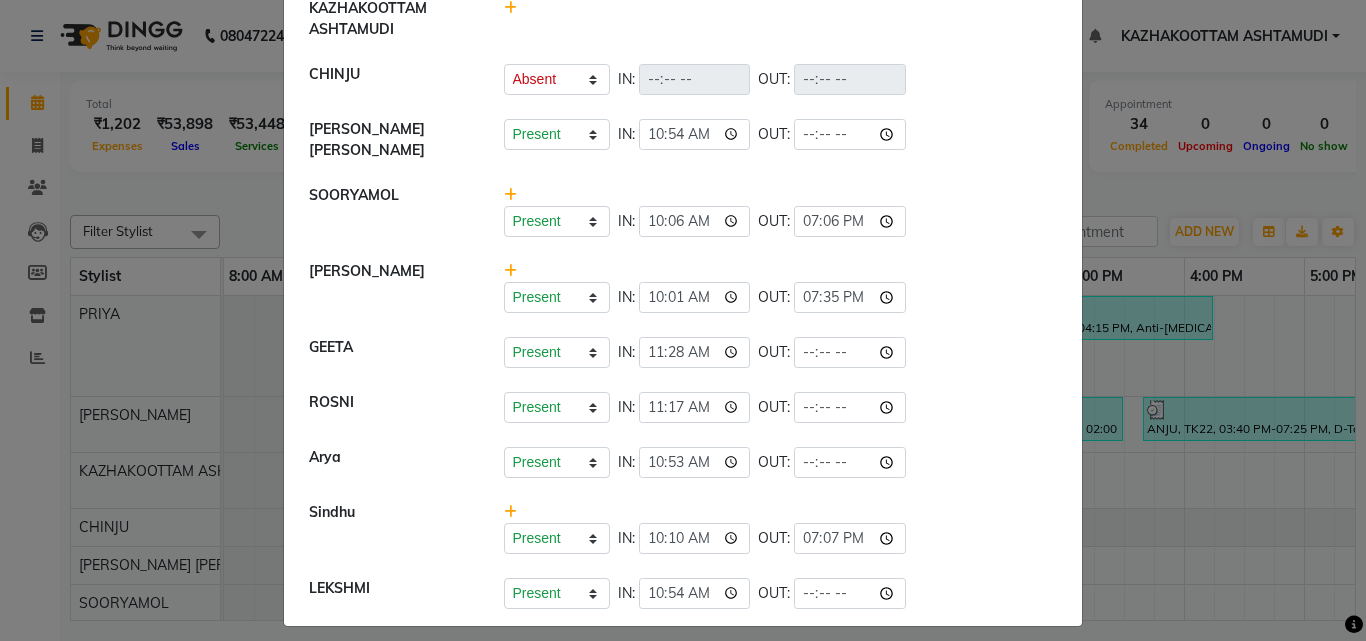 scroll, scrollTop: 223, scrollLeft: 0, axis: vertical 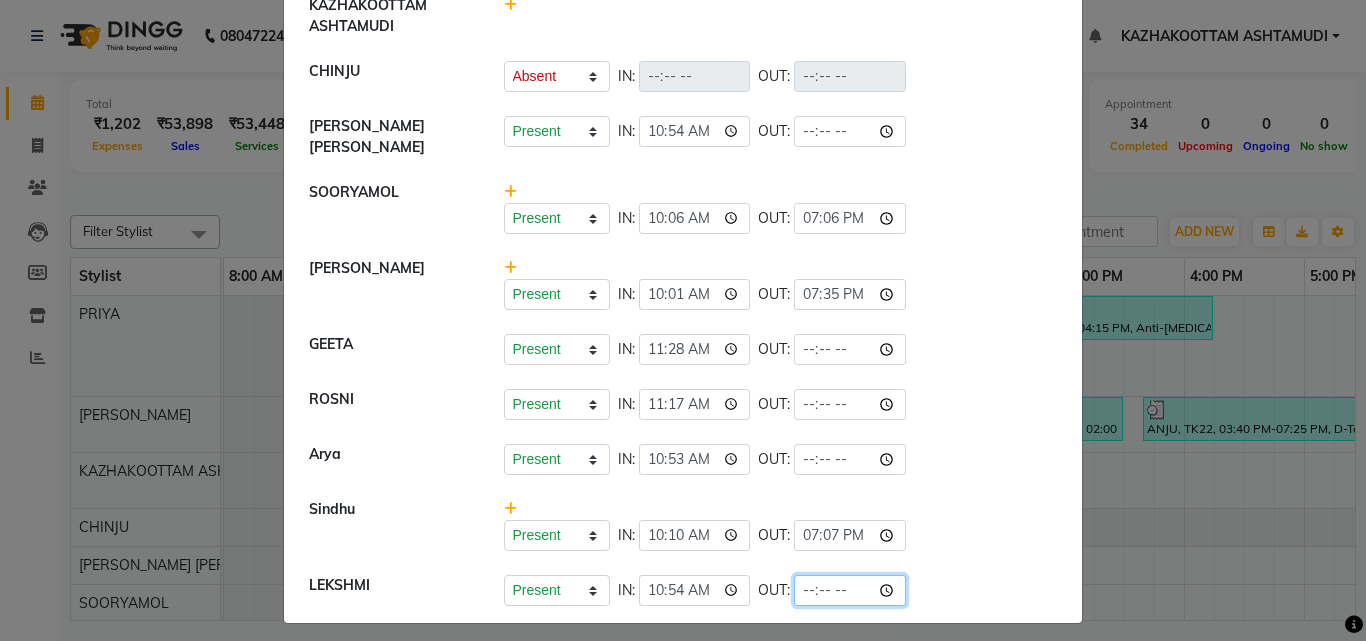 click 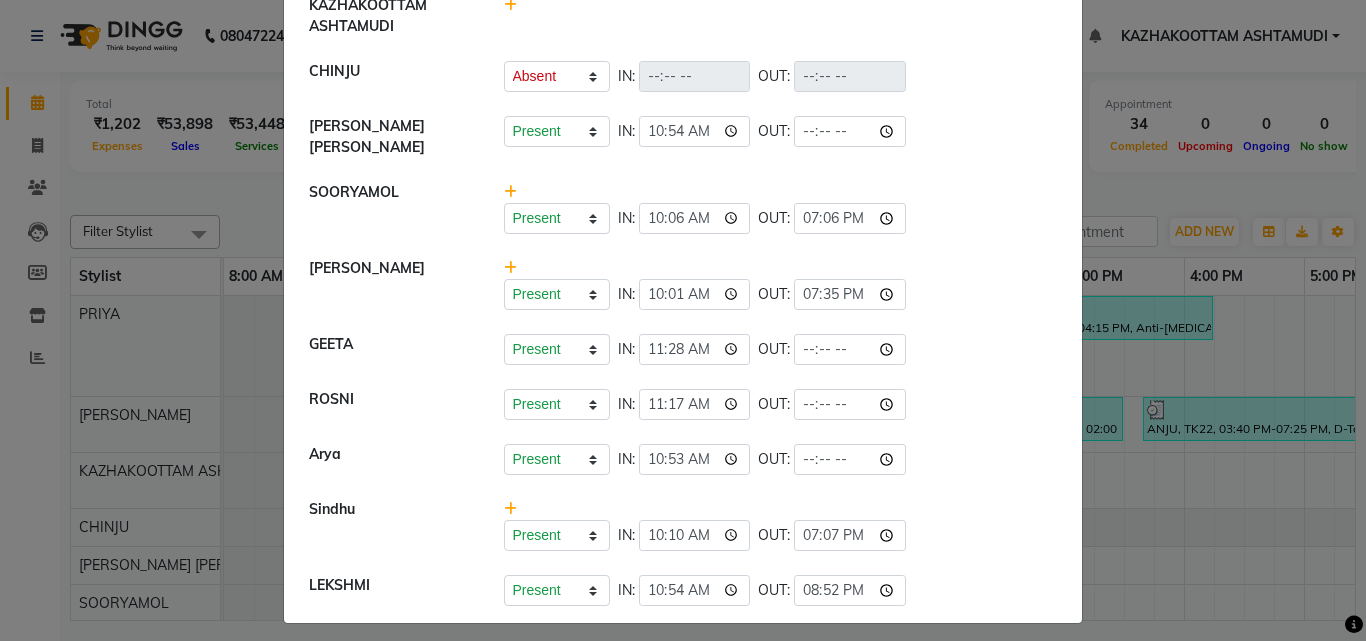 type on "20:52" 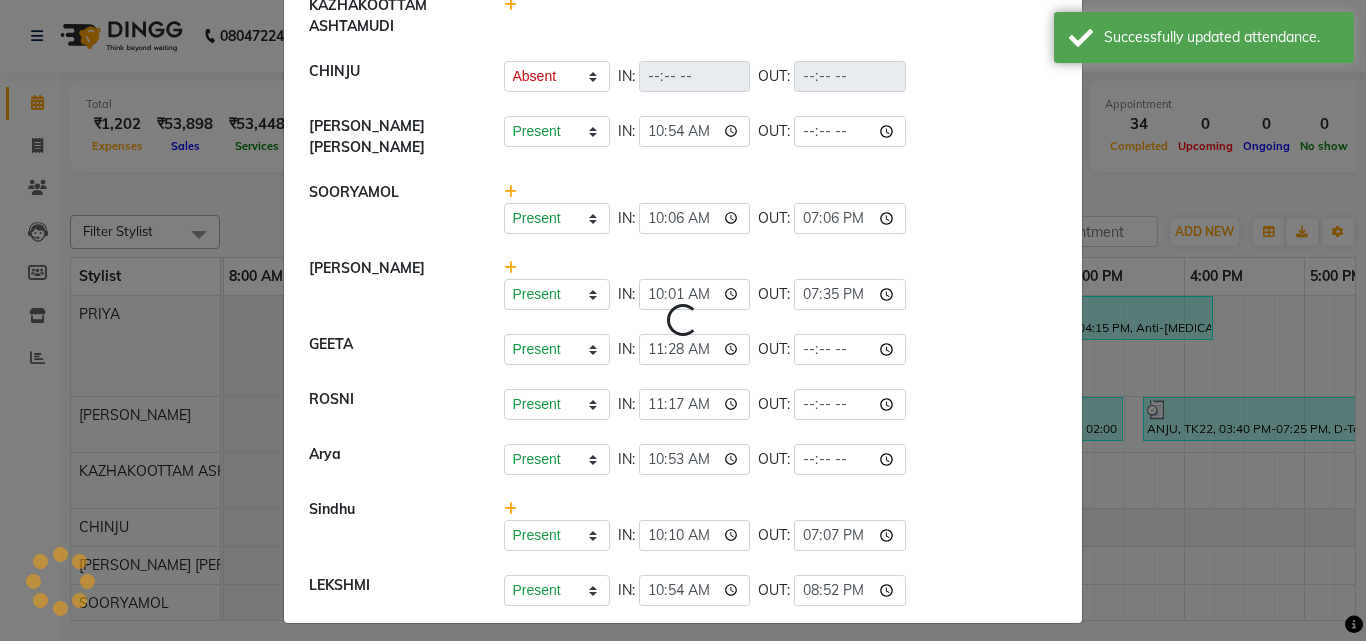 select on "A" 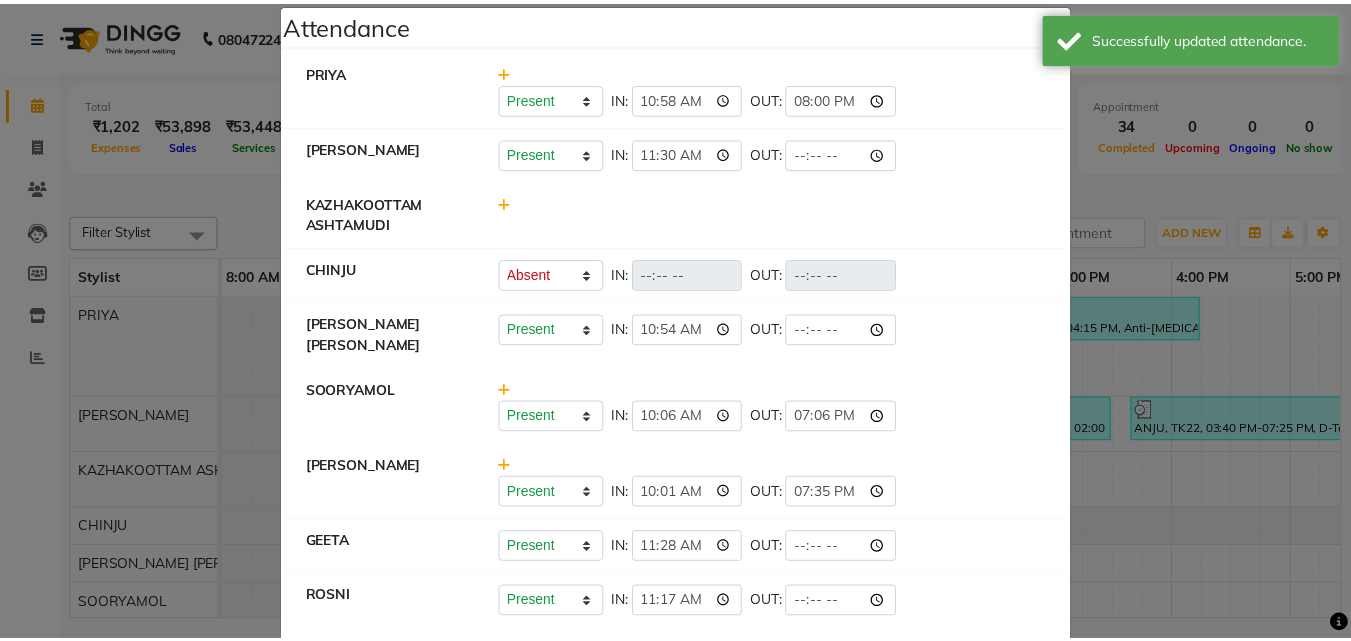 scroll, scrollTop: 23, scrollLeft: 0, axis: vertical 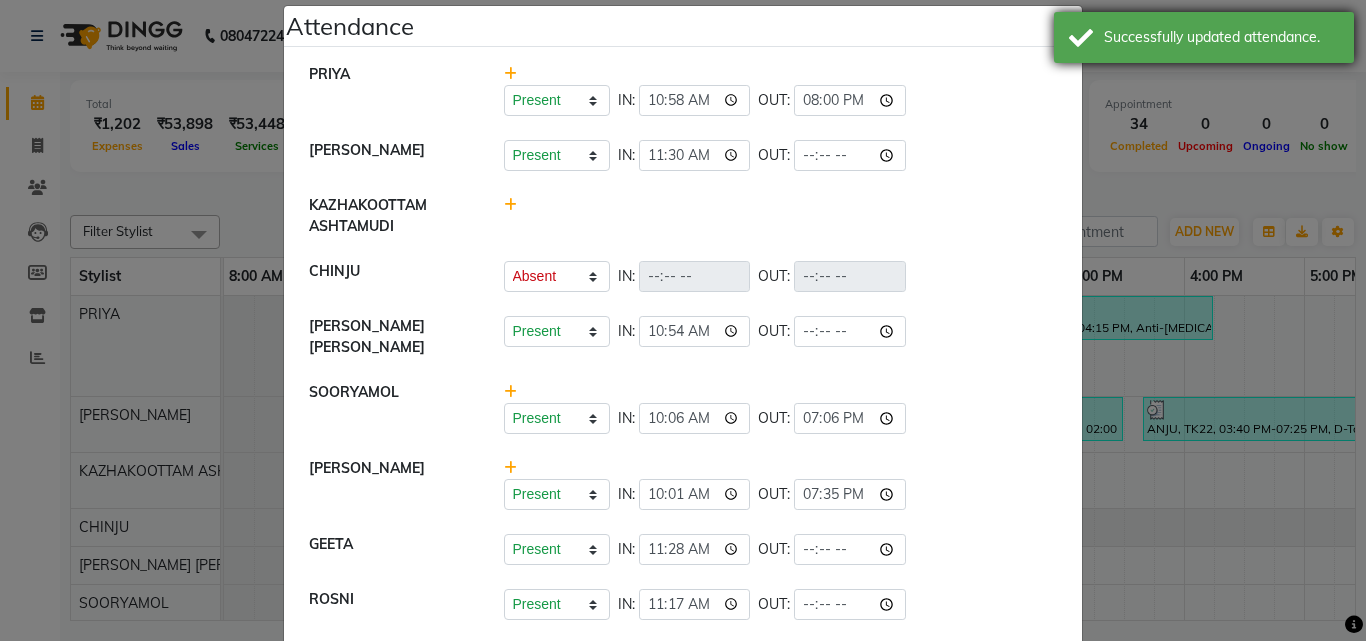 click on "Successfully updated attendance." at bounding box center (1204, 37) 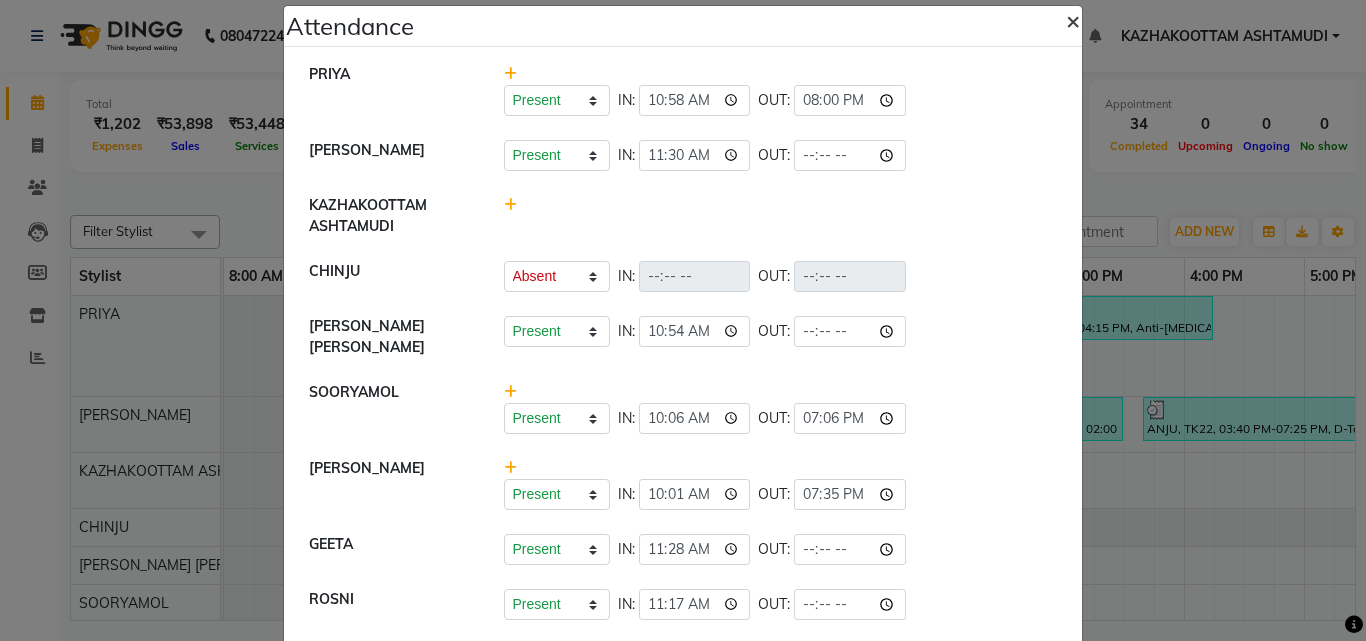 click on "×" 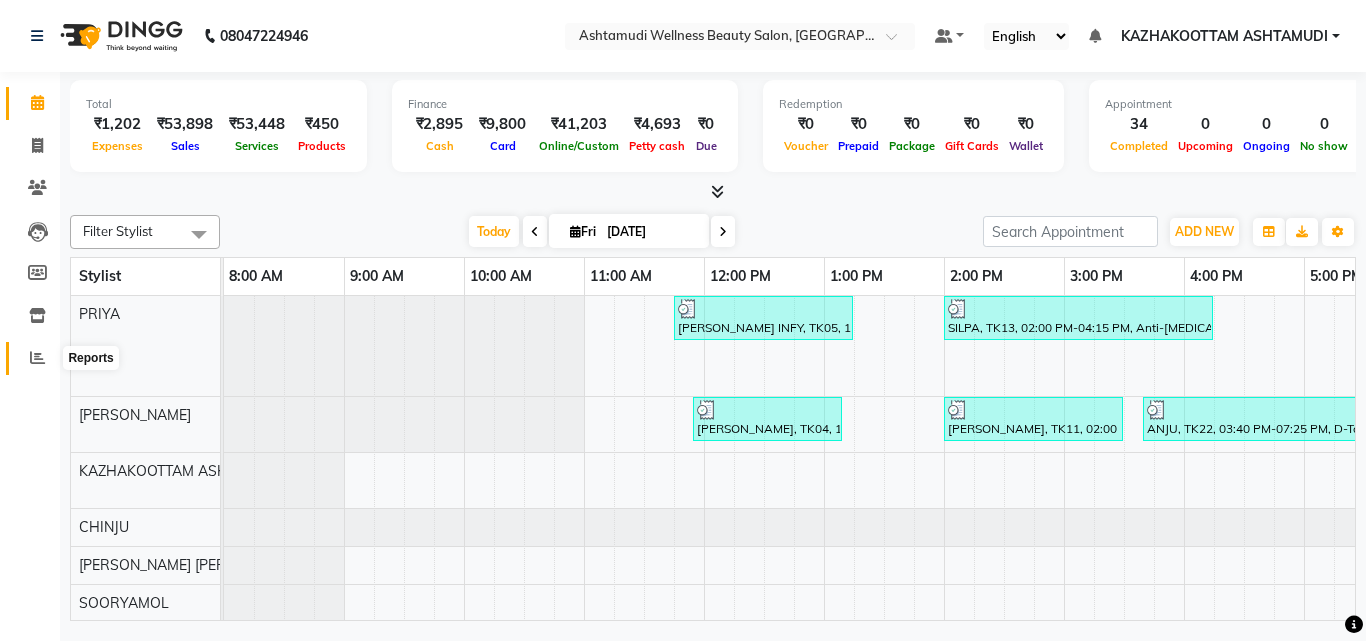 click 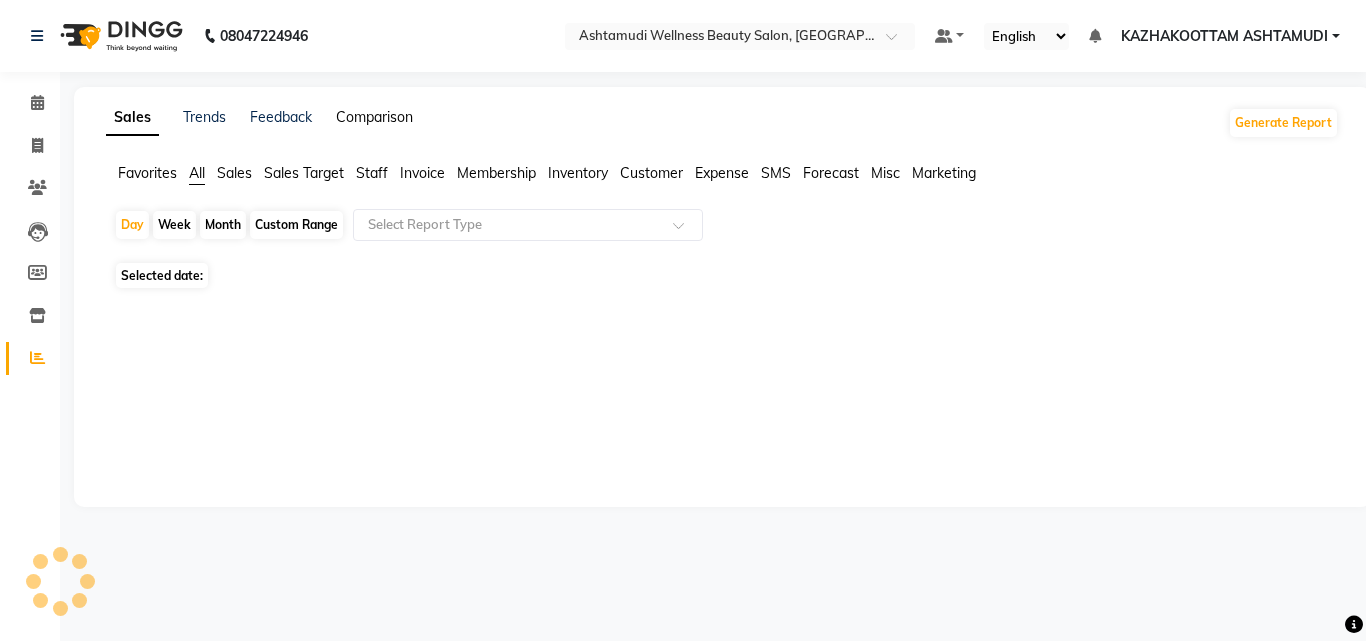 click on "Comparison" 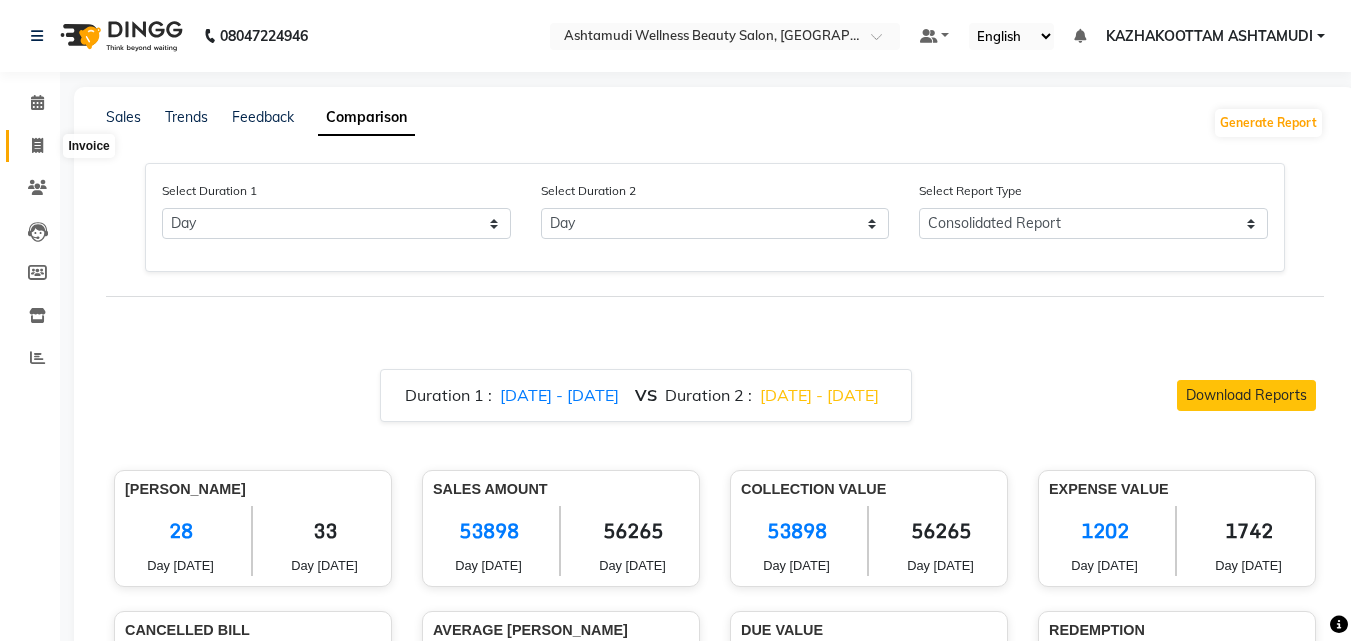 click 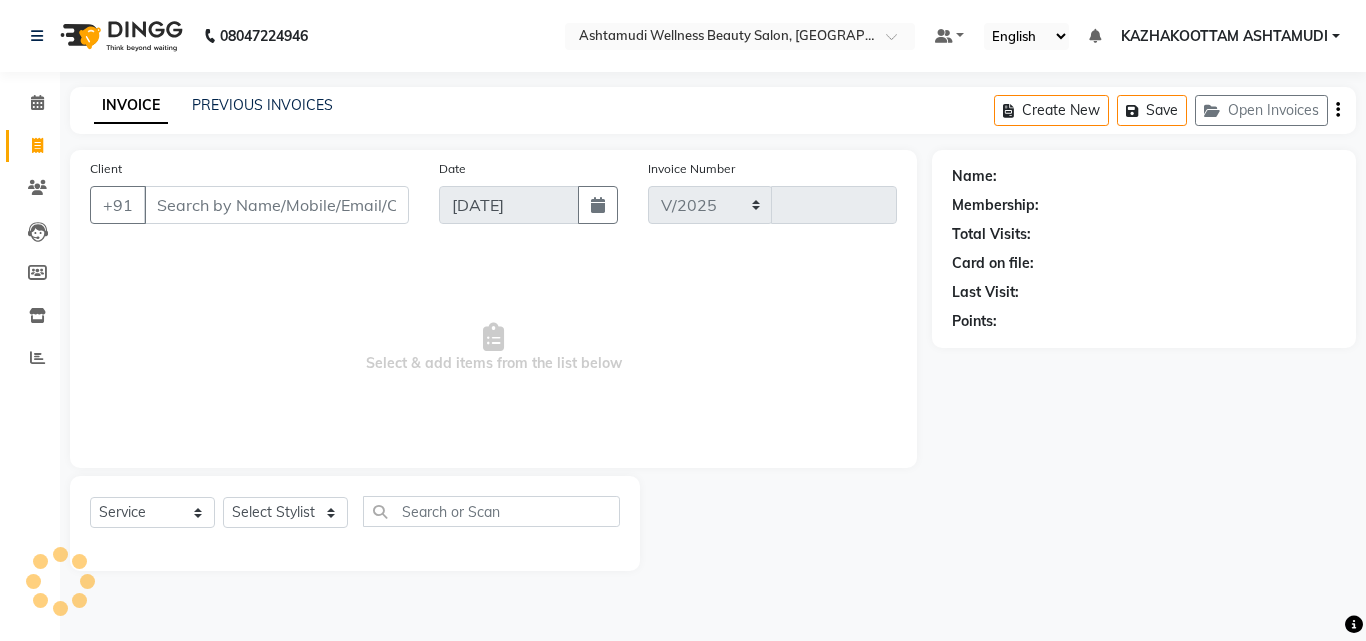 select on "4662" 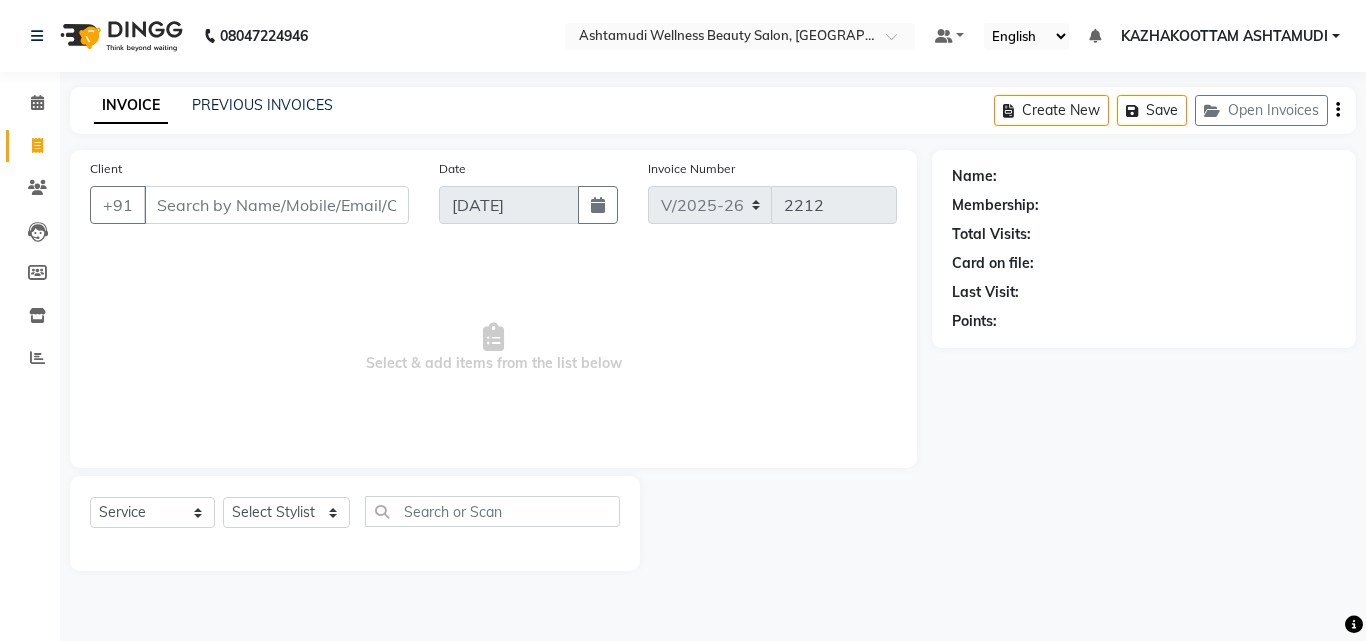 click on "Client" at bounding box center [276, 205] 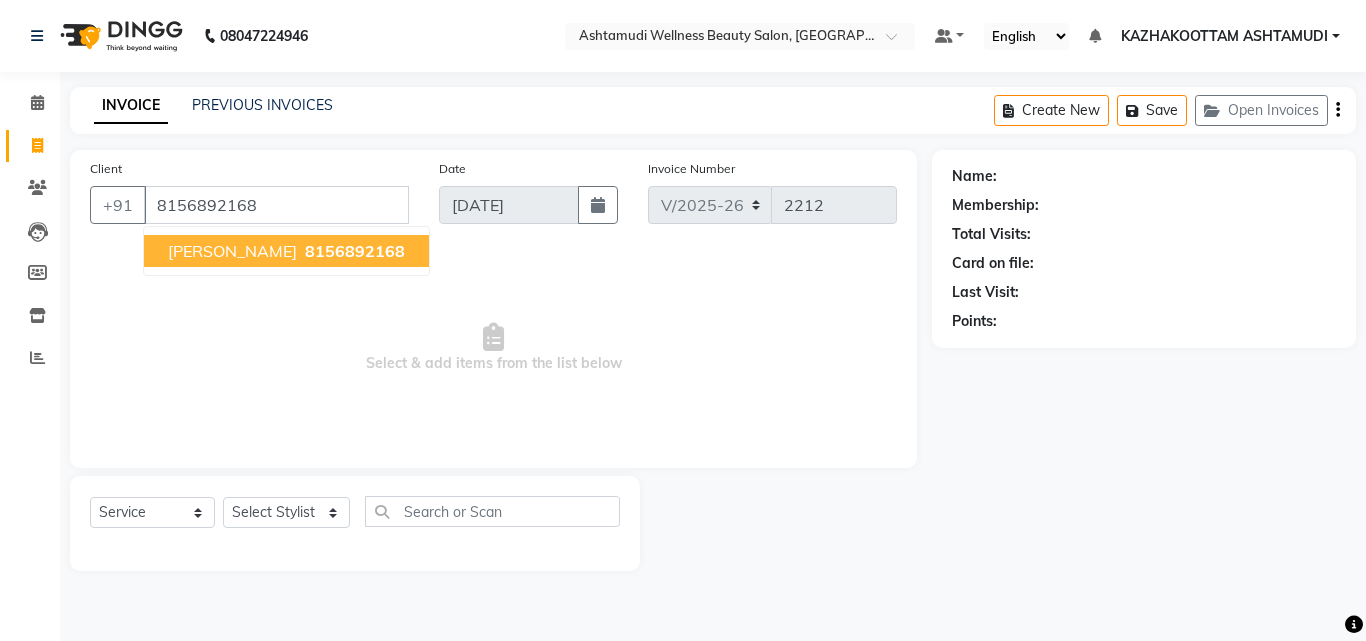 type on "8156892168" 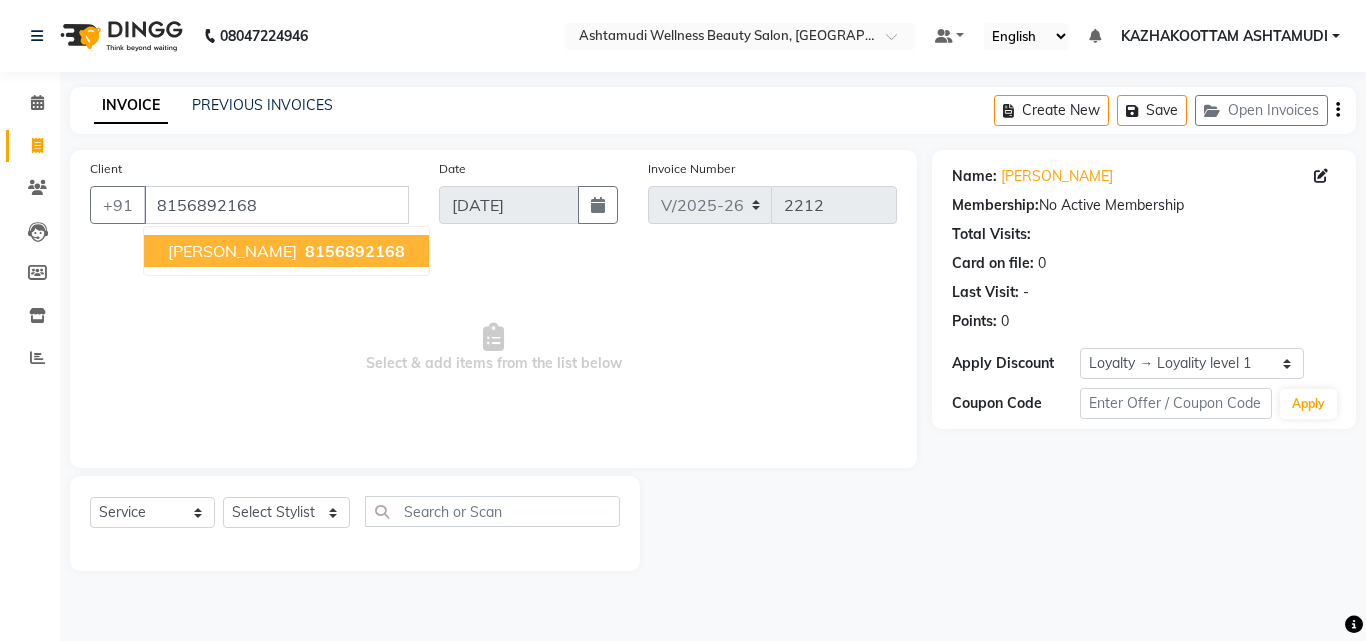 drag, startPoint x: 254, startPoint y: 235, endPoint x: 244, endPoint y: 265, distance: 31.622776 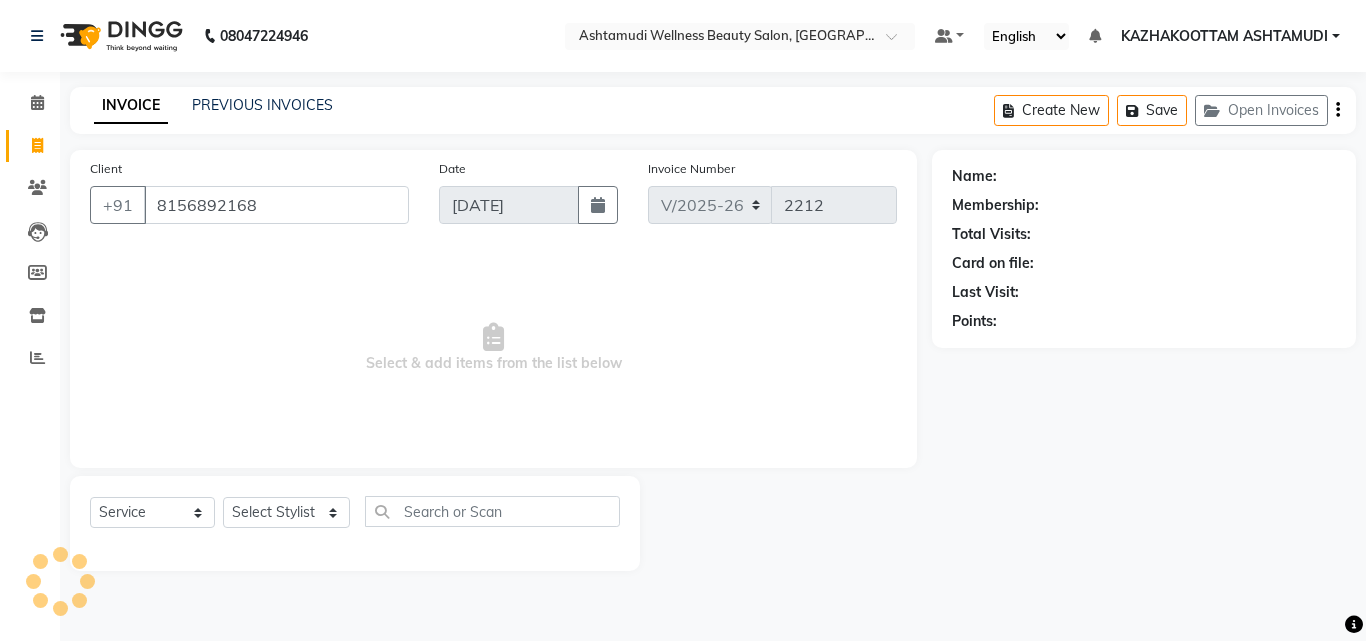 select on "1: Object" 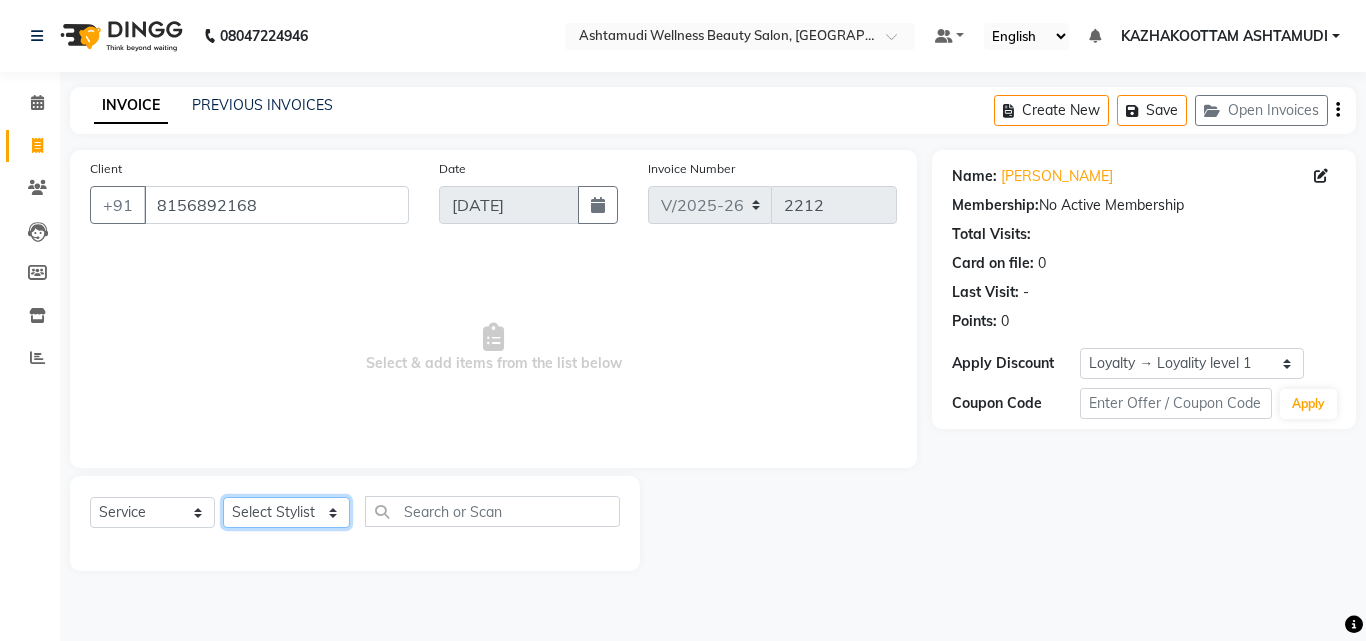 click on "Select Stylist Arya  CHINJU GEETA KAZHAKOOTTAM ASHTAMUDI [PERSON_NAME] [PERSON_NAME] [PERSON_NAME] [PERSON_NAME] SOORYAMOL" 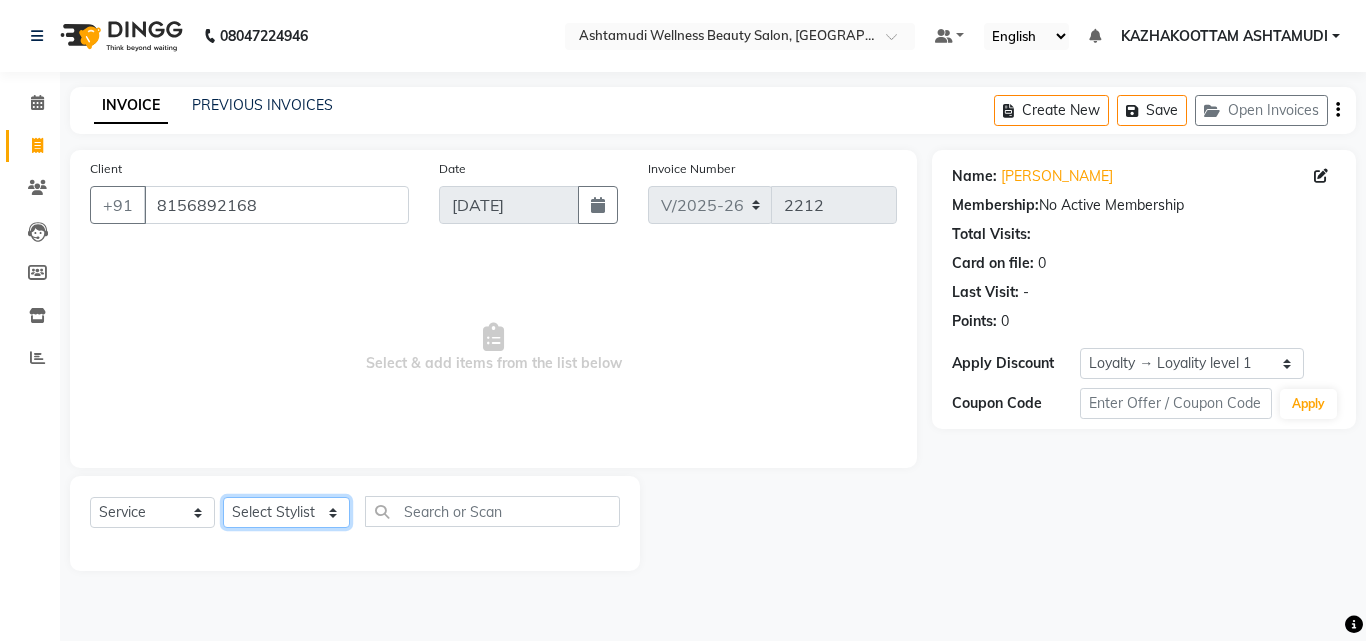 select on "49717" 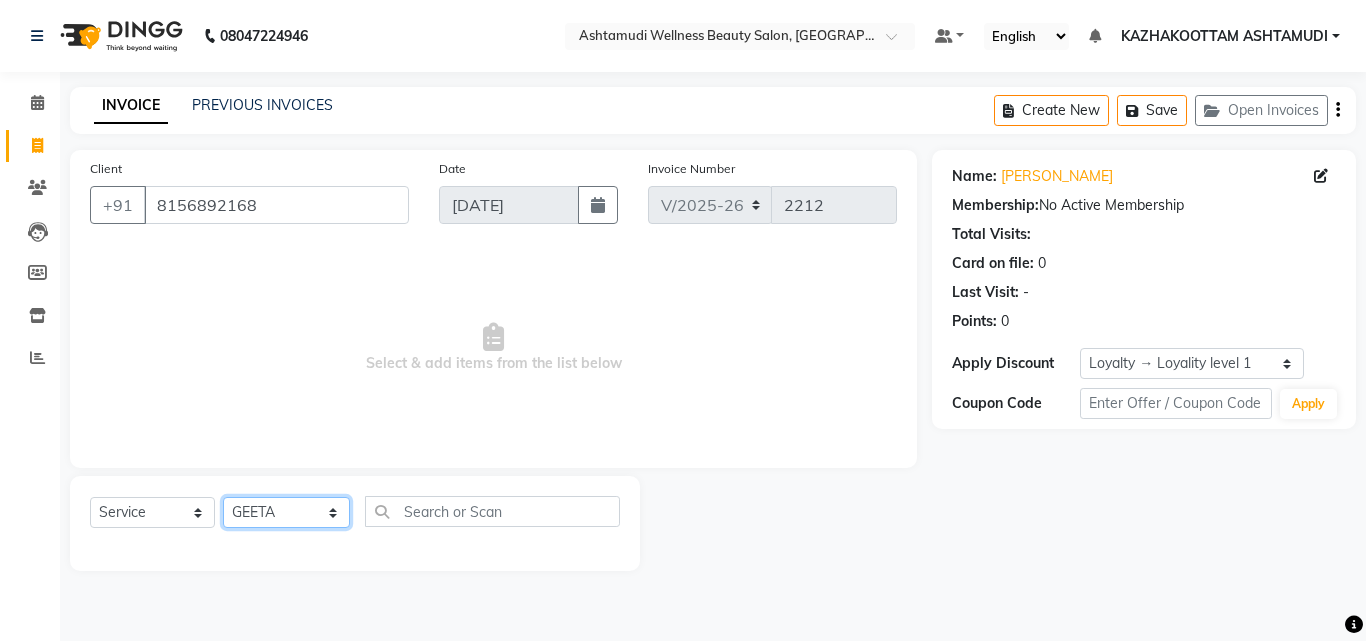 click on "Select Stylist Arya  CHINJU GEETA KAZHAKOOTTAM ASHTAMUDI [PERSON_NAME] [PERSON_NAME] [PERSON_NAME] [PERSON_NAME] SOORYAMOL" 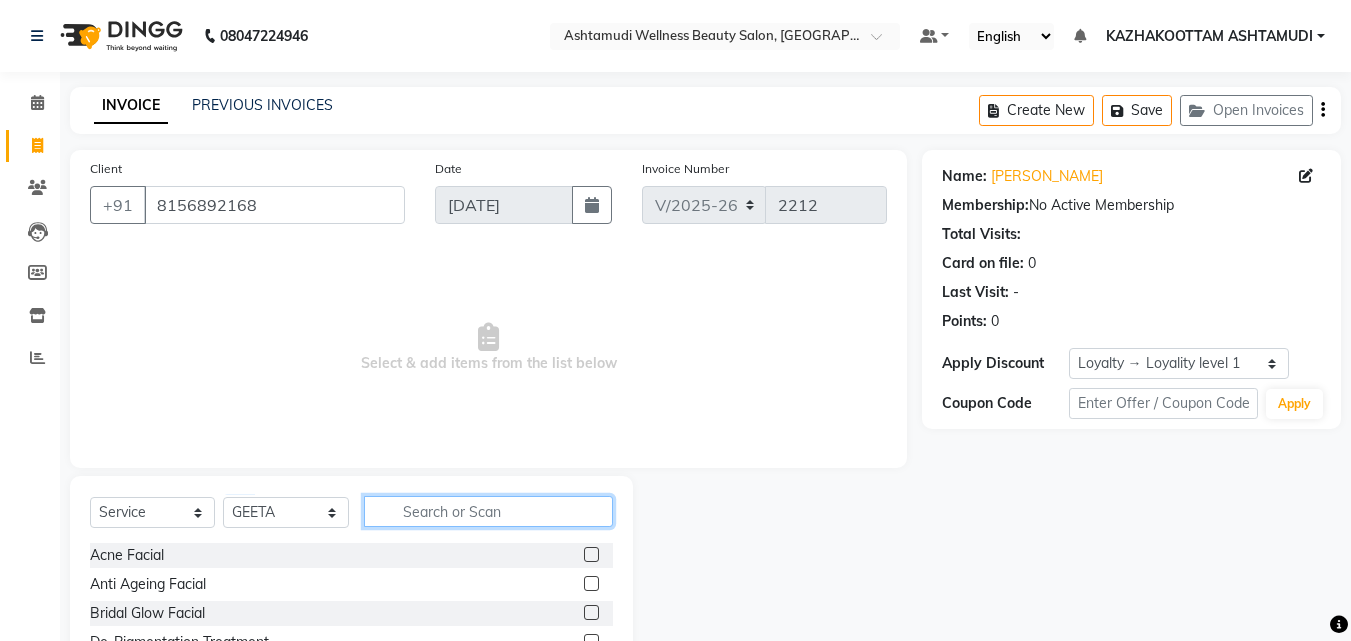 click 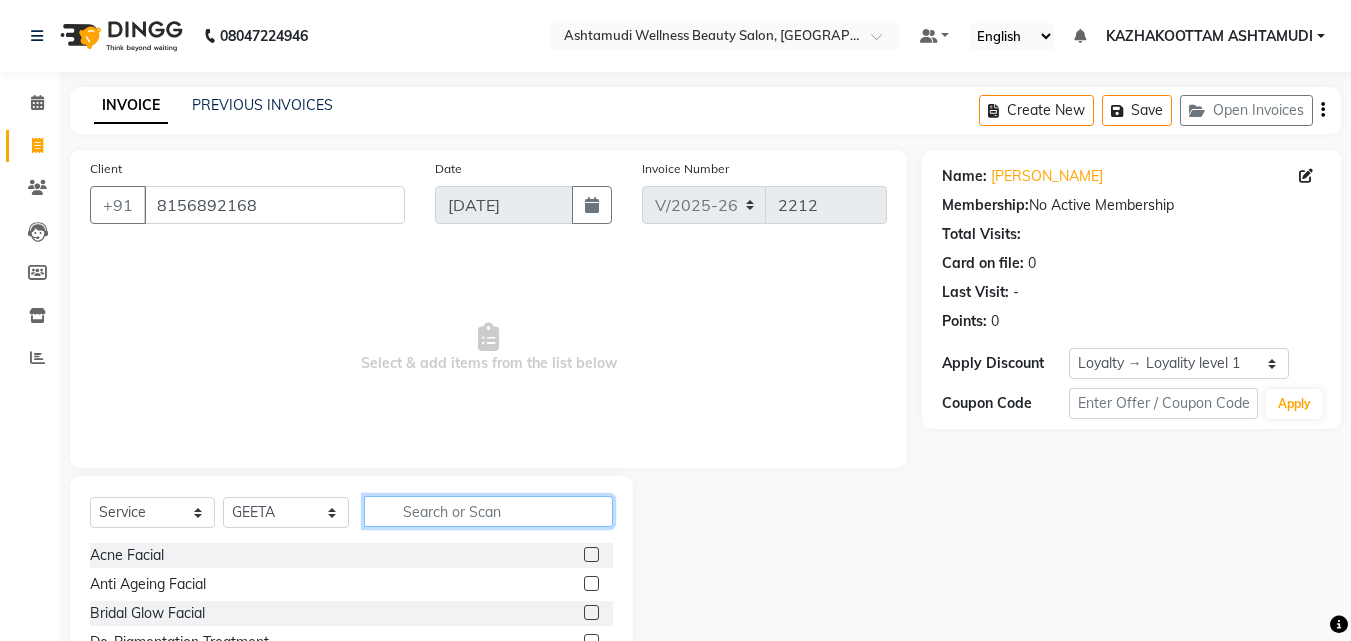 type on "v" 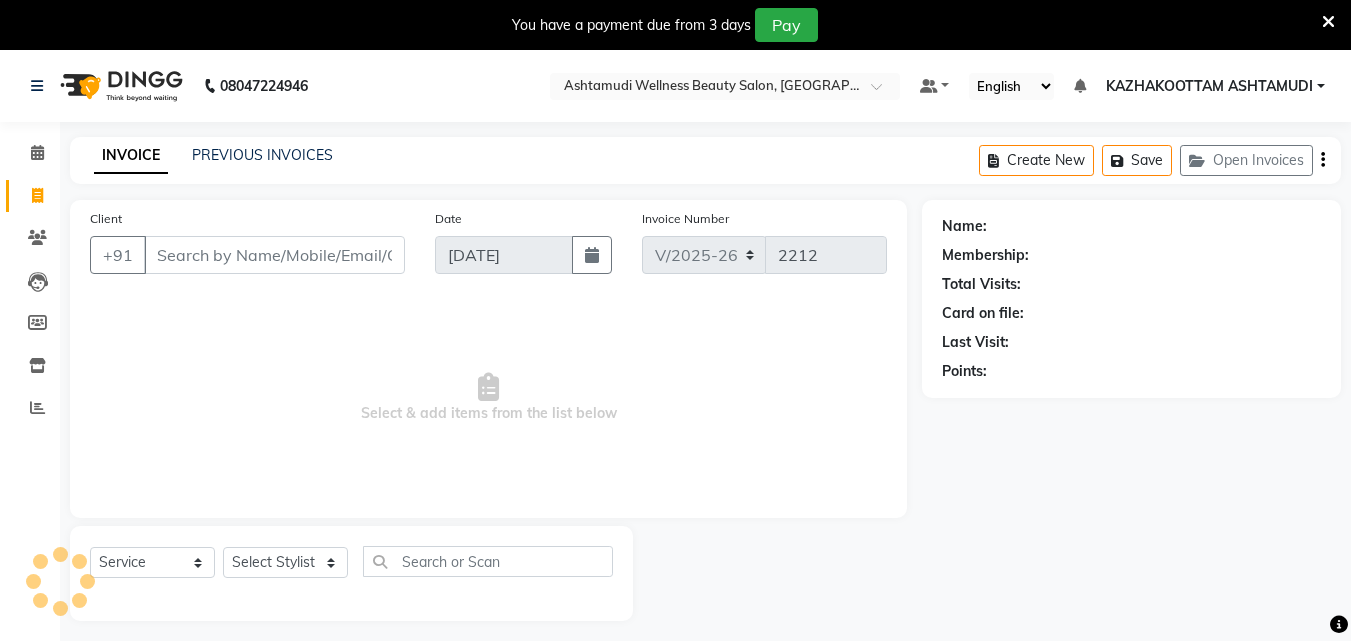 select on "4662" 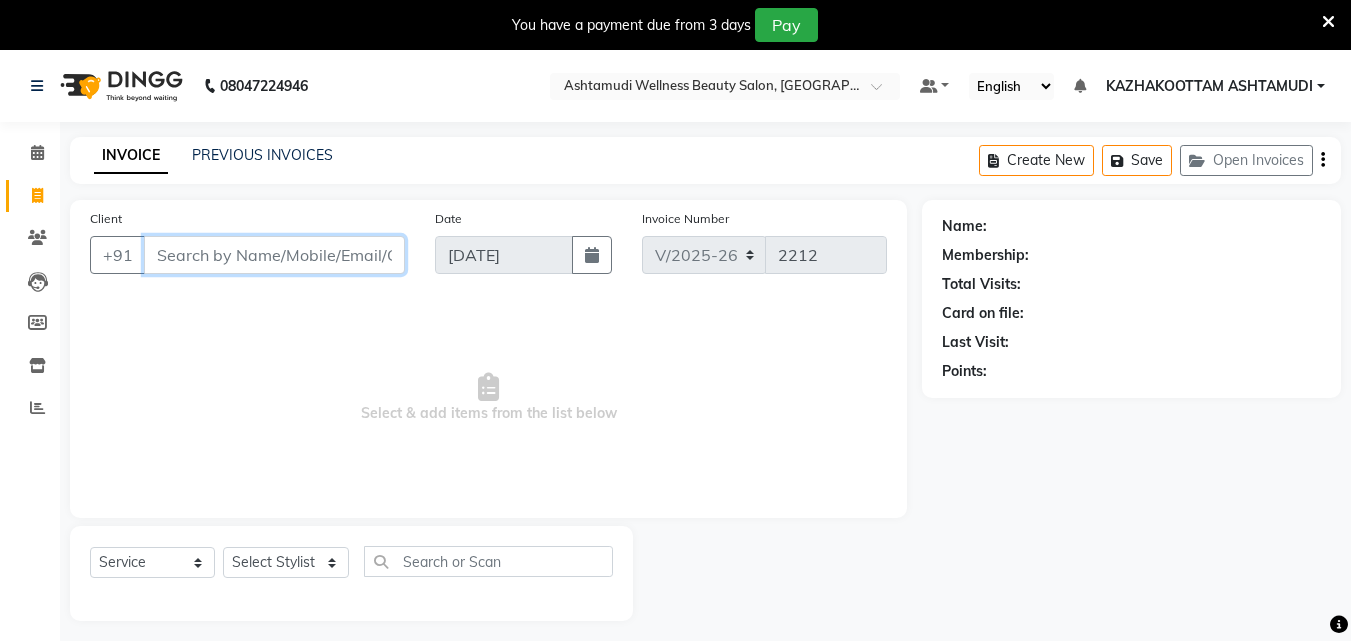 click on "Client" at bounding box center [274, 255] 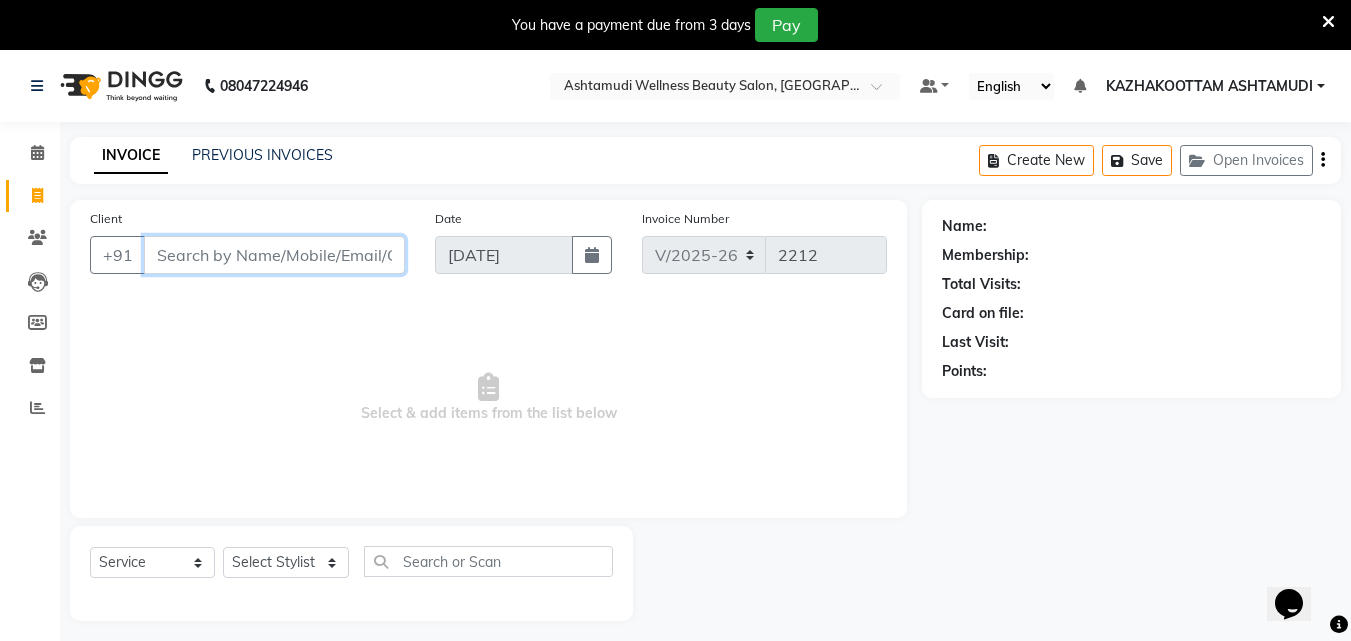 scroll, scrollTop: 0, scrollLeft: 0, axis: both 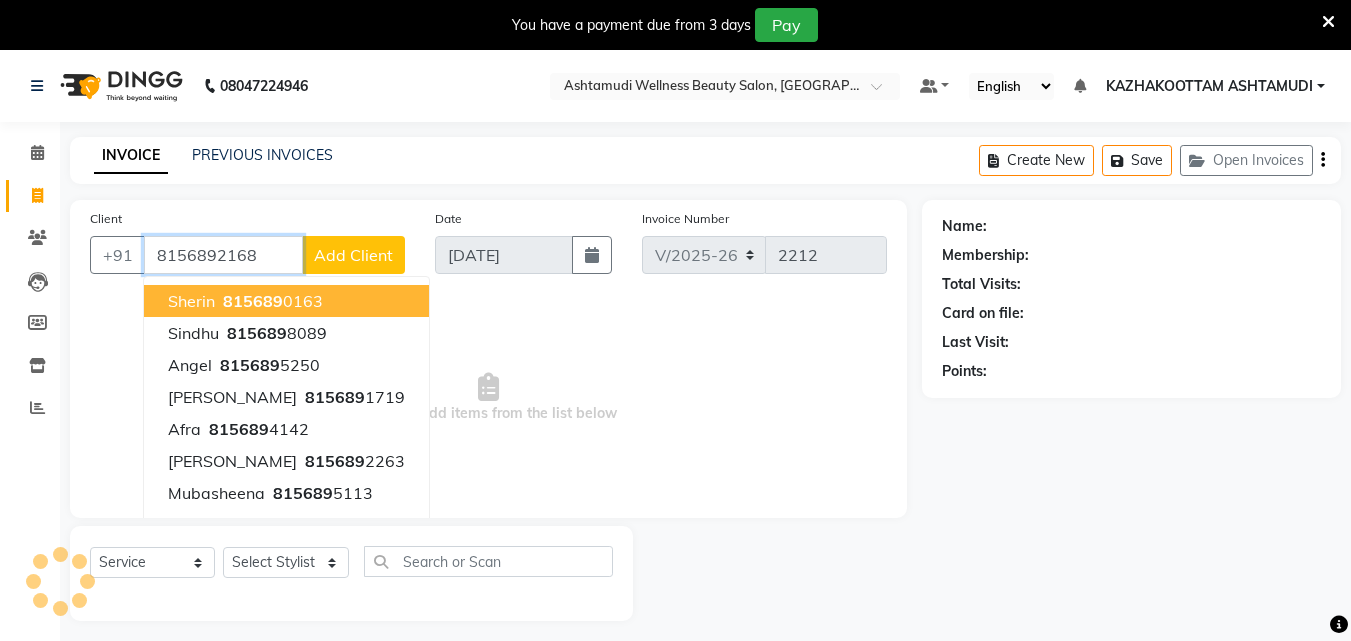 type on "8156892168" 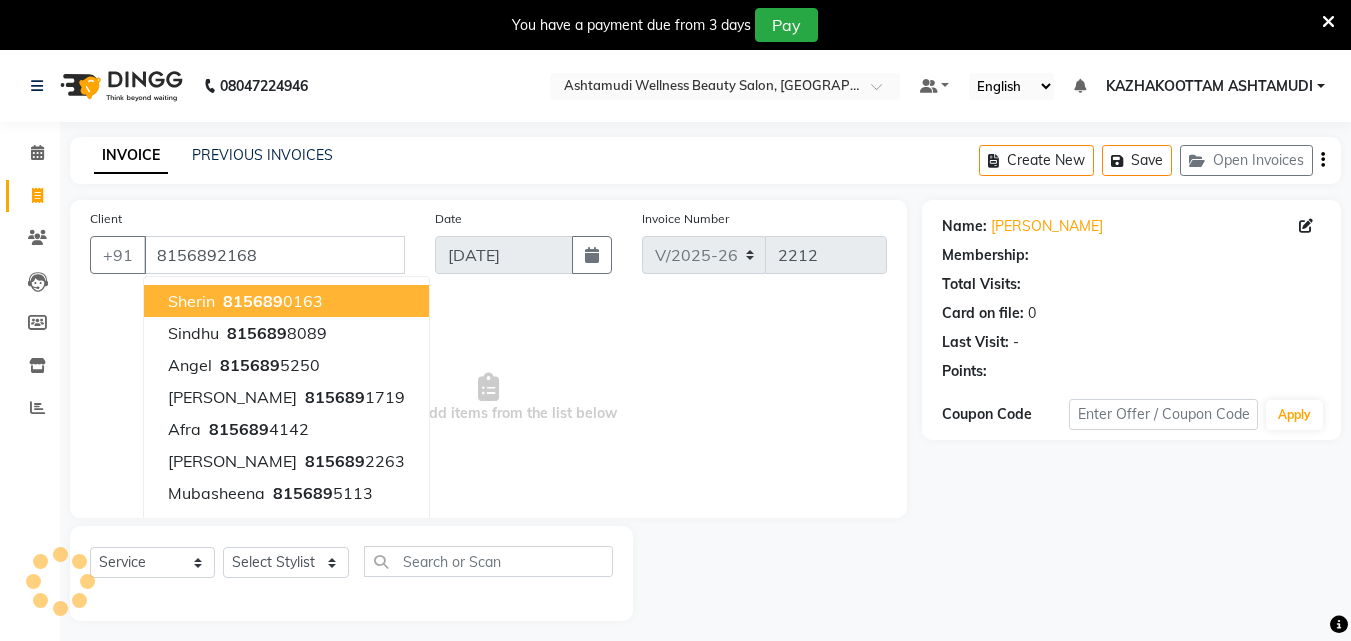 select on "1: Object" 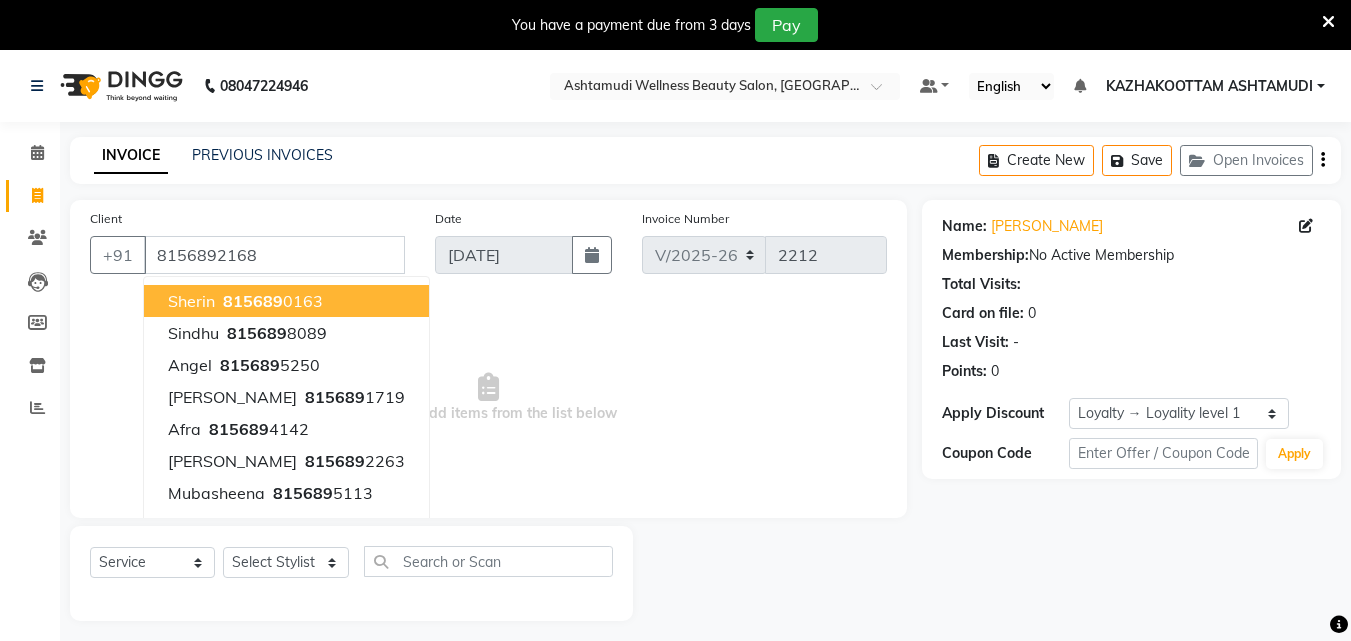 click on "Select & add items from the list below" at bounding box center (488, 398) 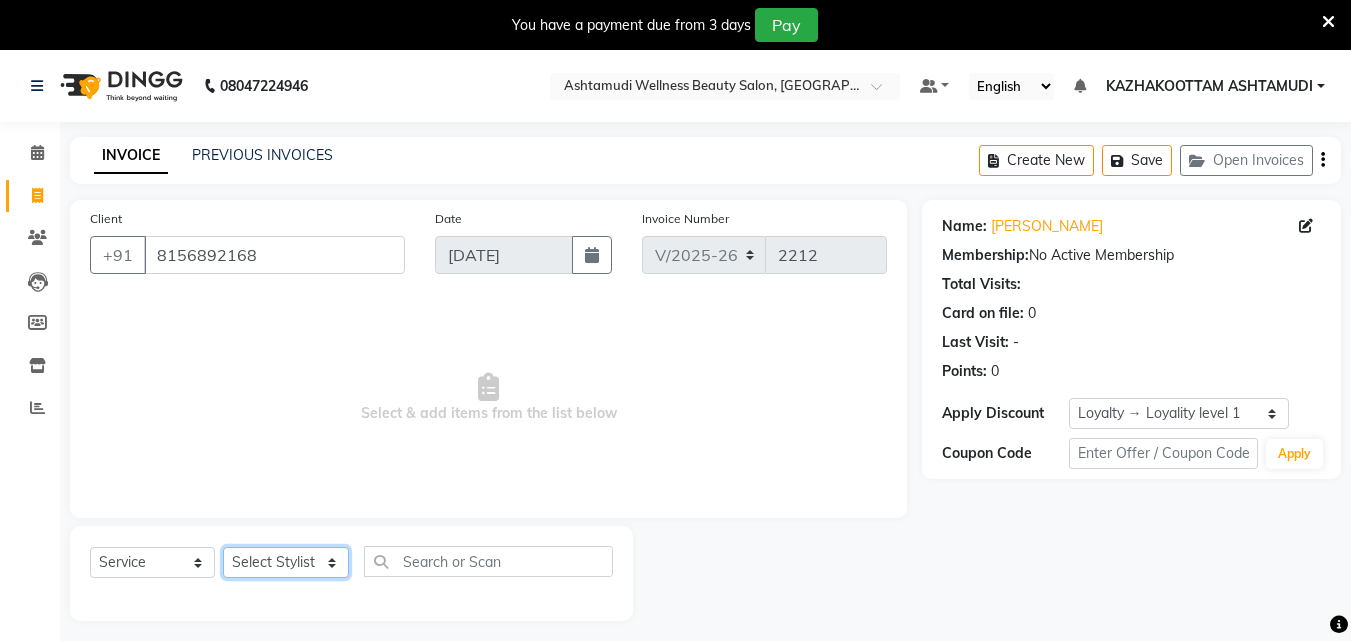 click on "Select Stylist Arya  CHINJU GEETA KAZHAKOOTTAM ASHTAMUDI [PERSON_NAME] [PERSON_NAME] [PERSON_NAME] [PERSON_NAME] SOORYAMOL" 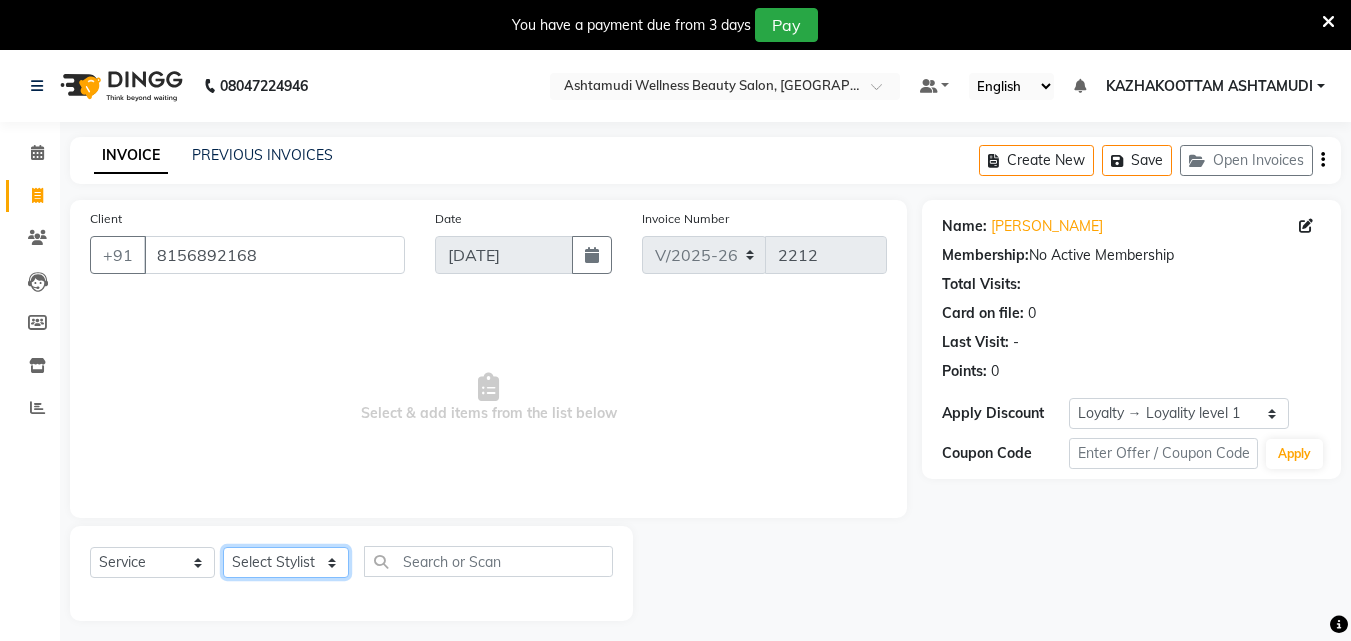select on "49717" 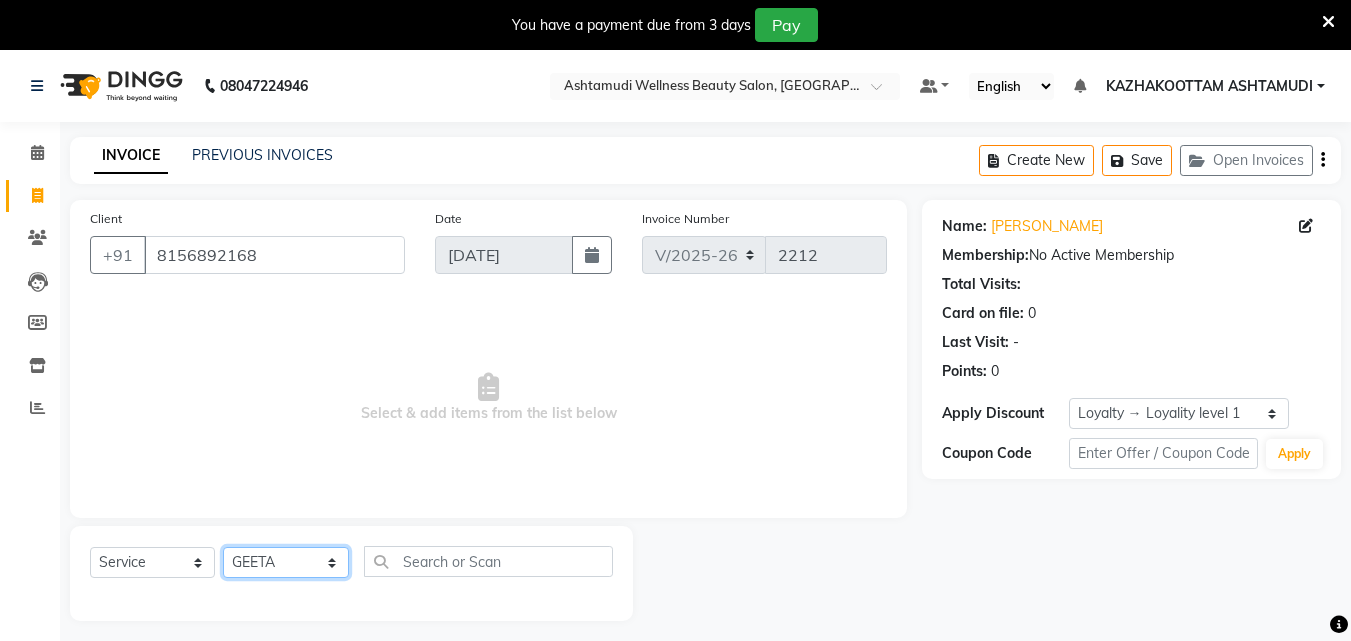 click on "Select Stylist Arya  CHINJU GEETA KAZHAKOOTTAM ASHTAMUDI [PERSON_NAME] [PERSON_NAME] [PERSON_NAME] [PERSON_NAME] SOORYAMOL" 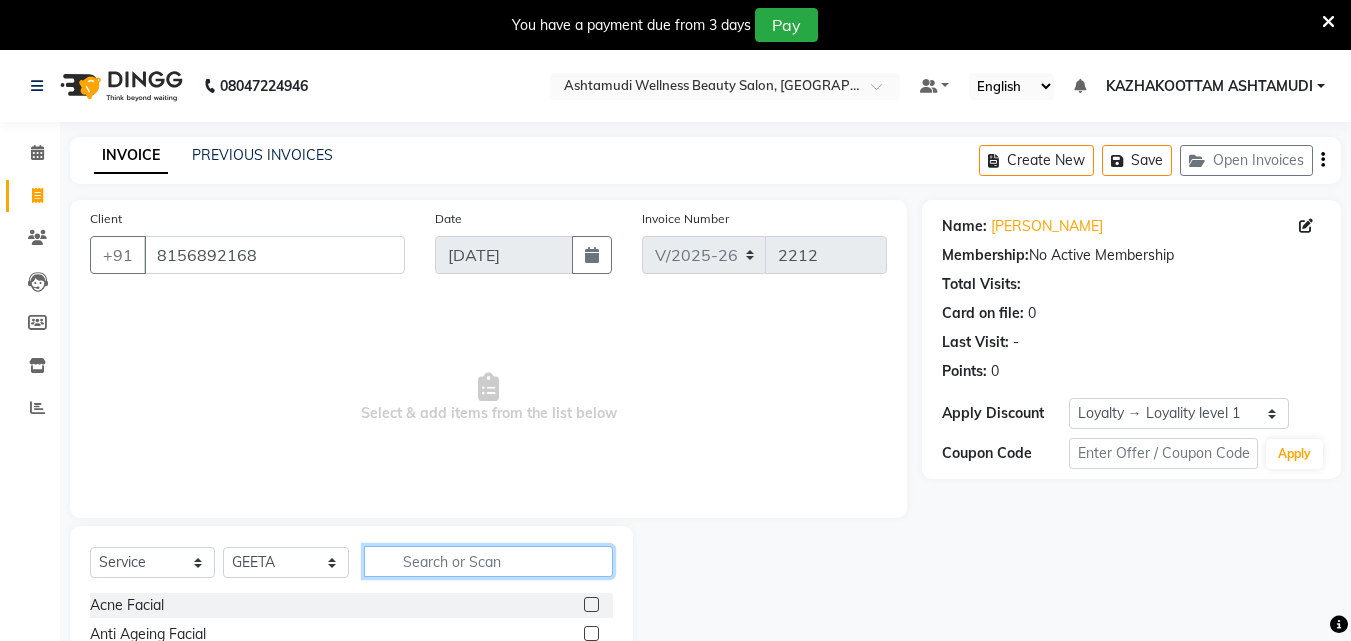 click 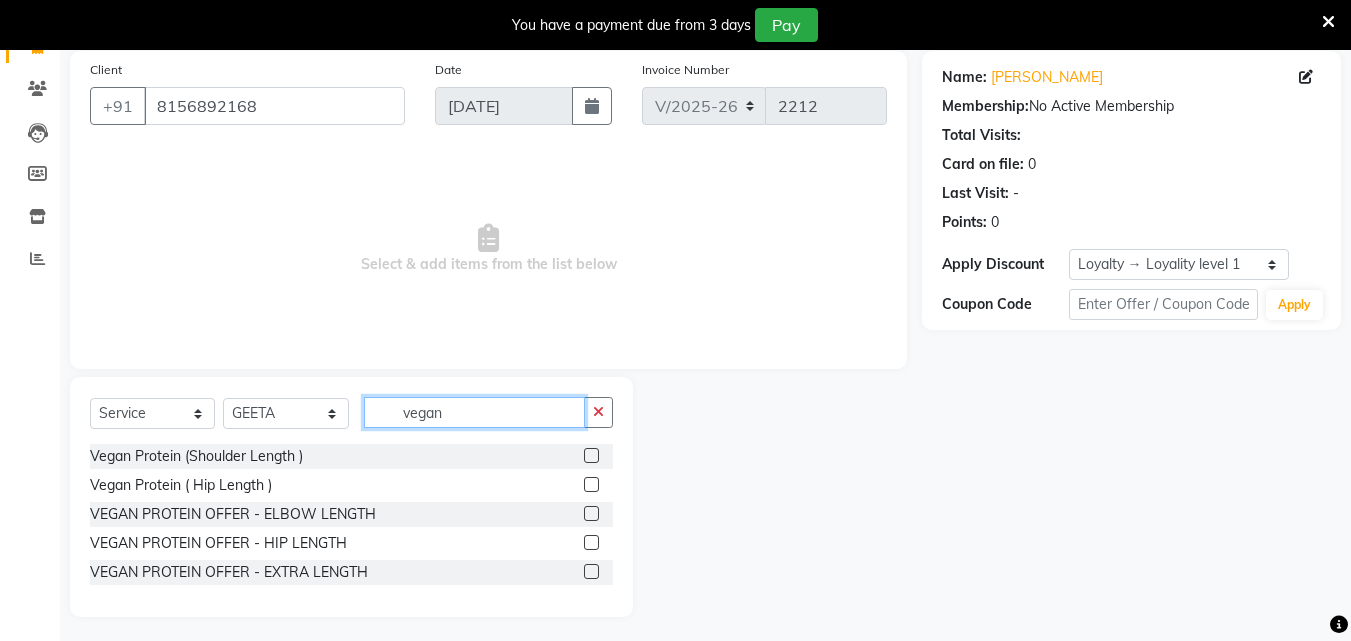 scroll, scrollTop: 155, scrollLeft: 0, axis: vertical 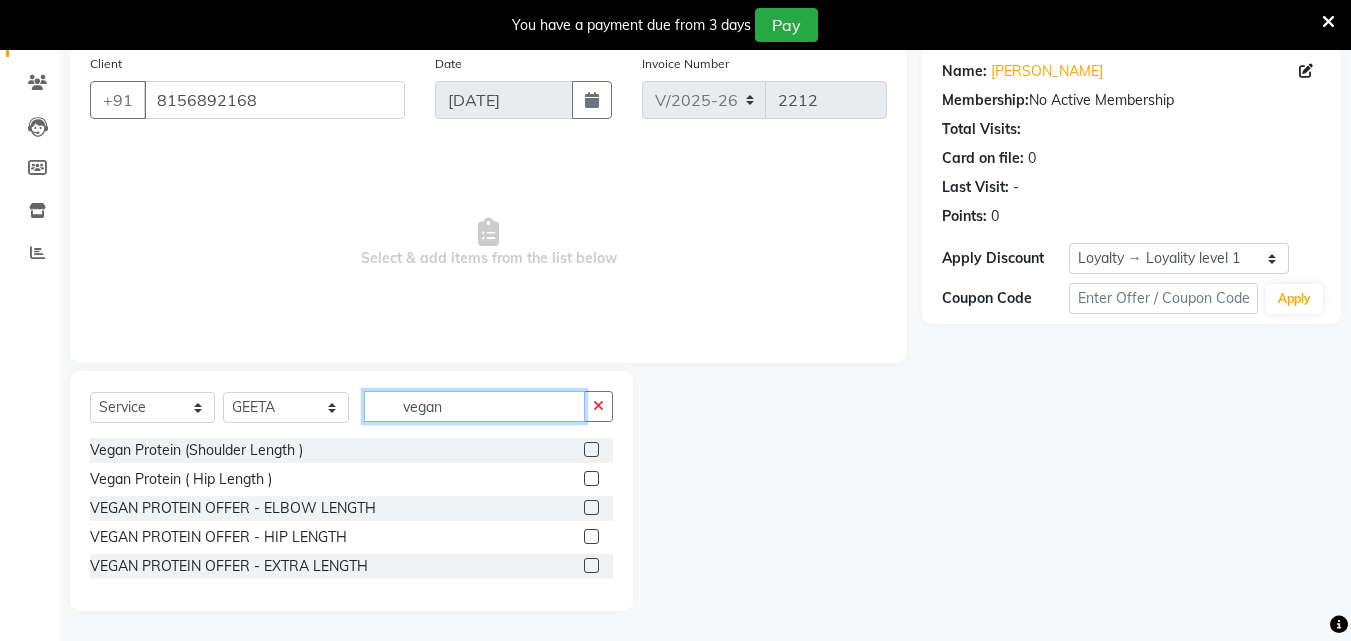 type on "vegan" 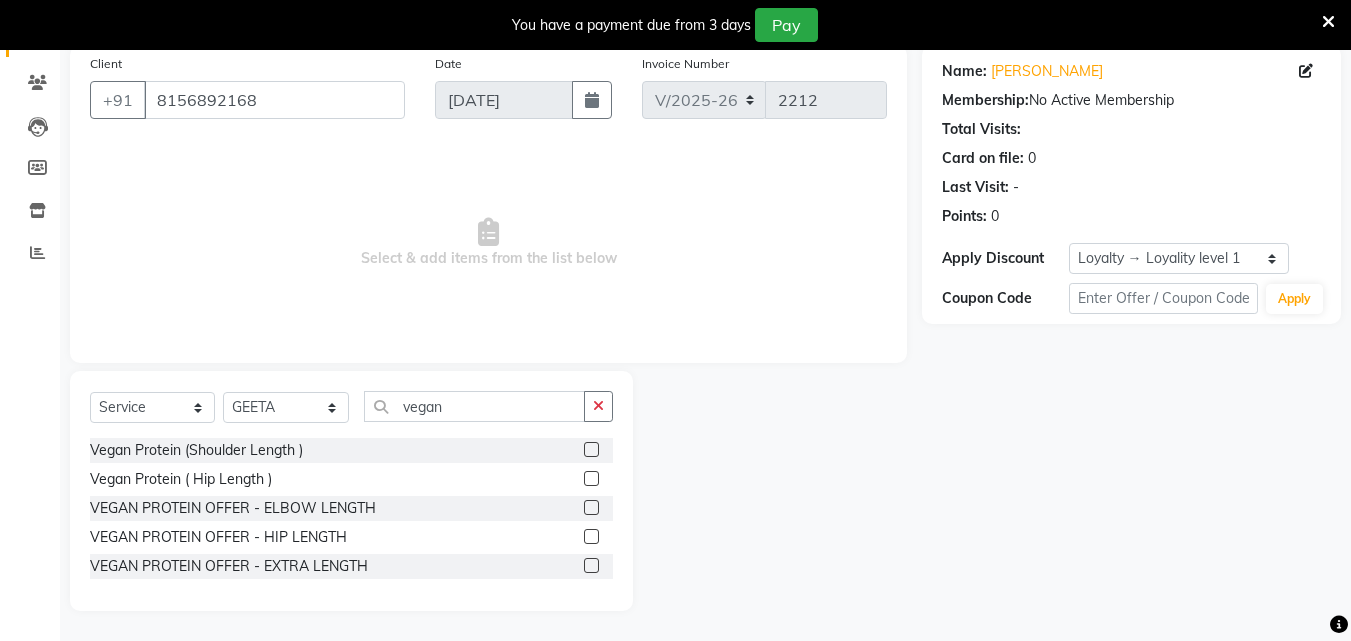 click 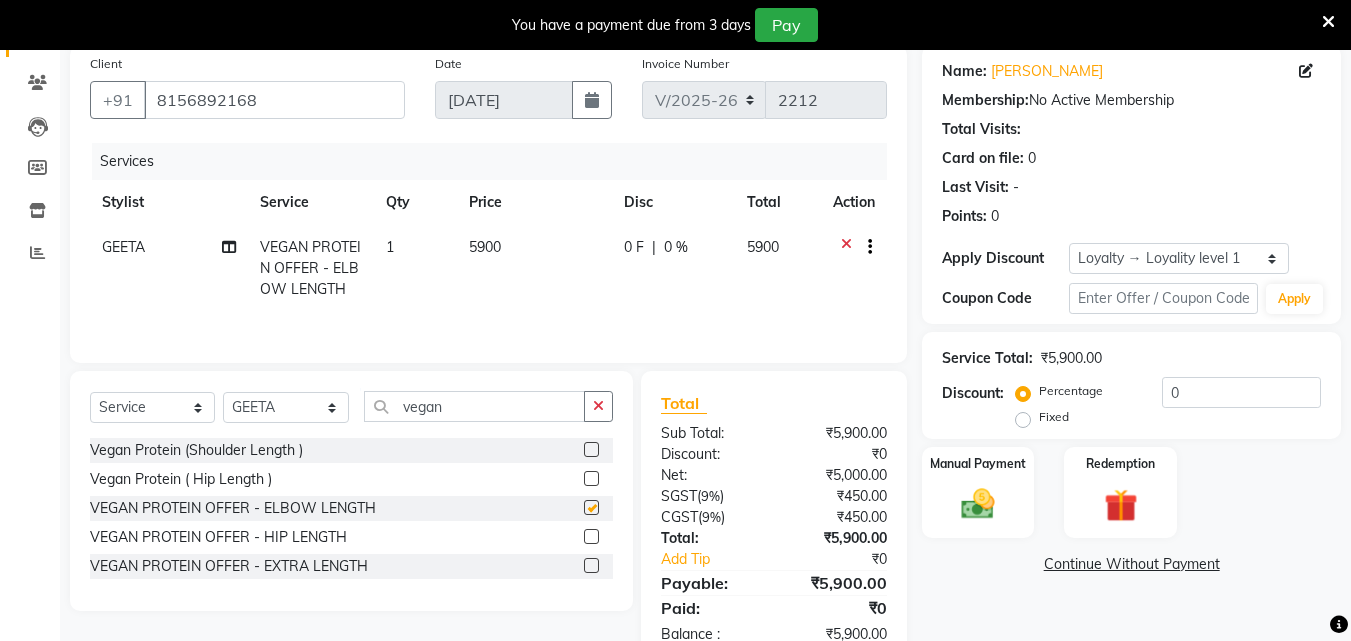 checkbox on "false" 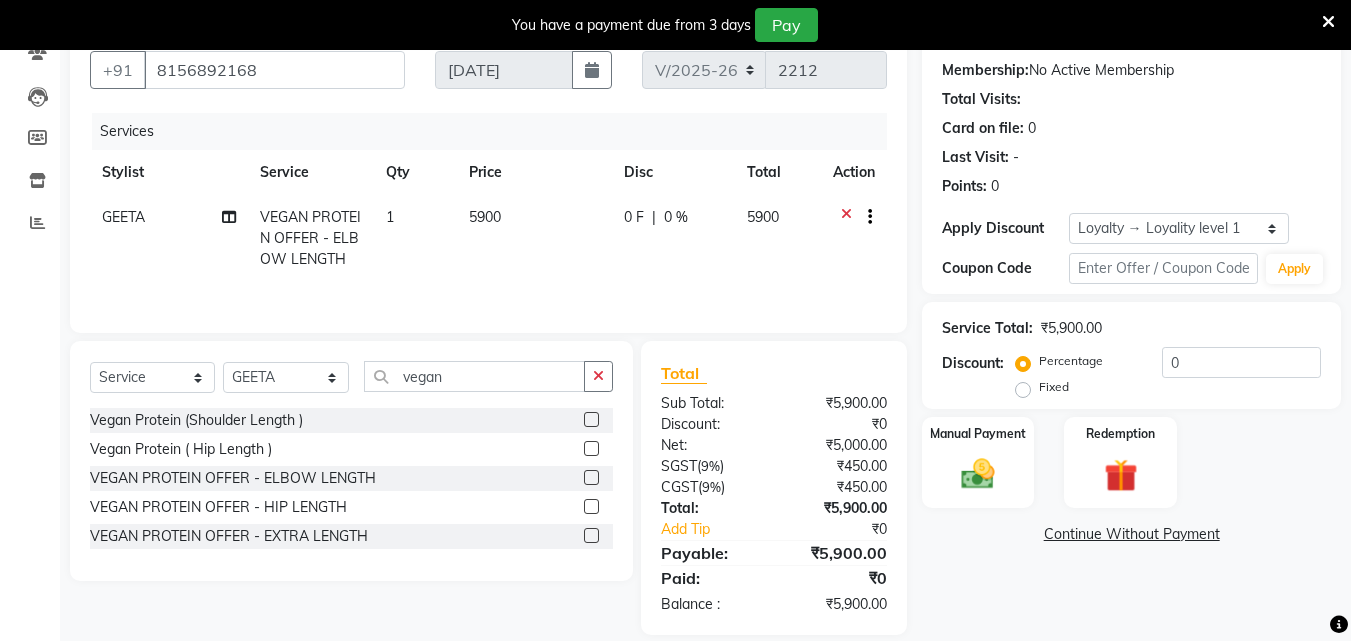 scroll, scrollTop: 209, scrollLeft: 0, axis: vertical 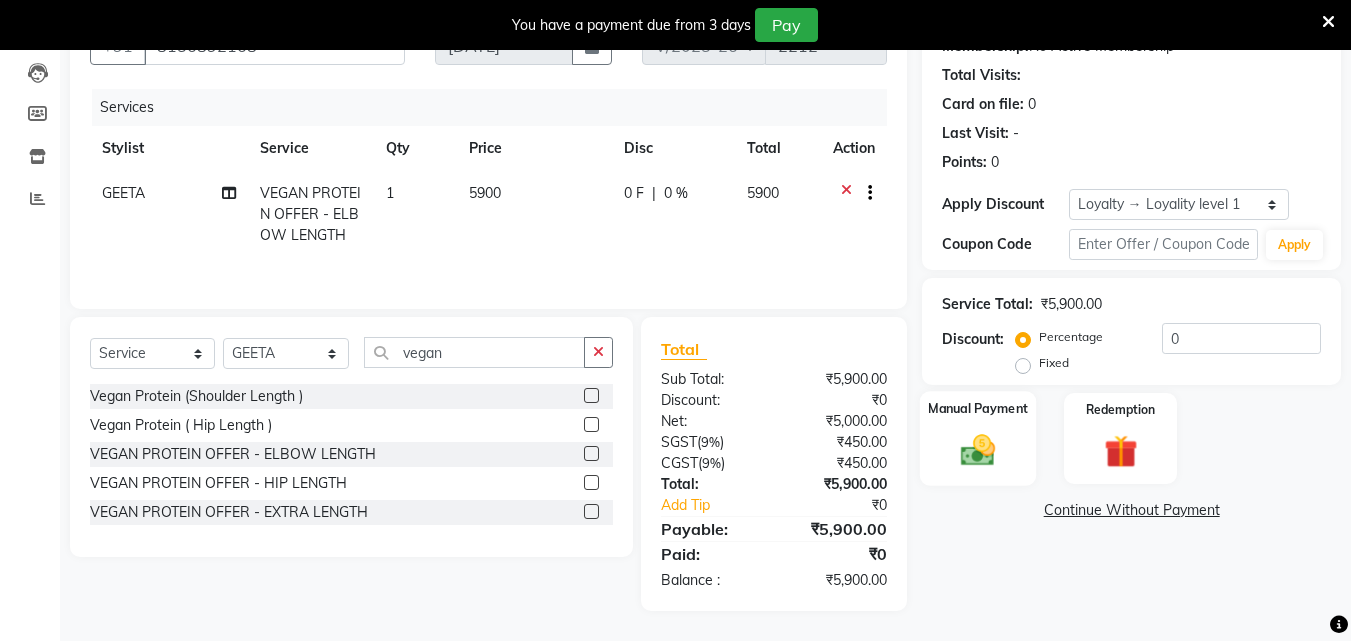 click on "Manual Payment" 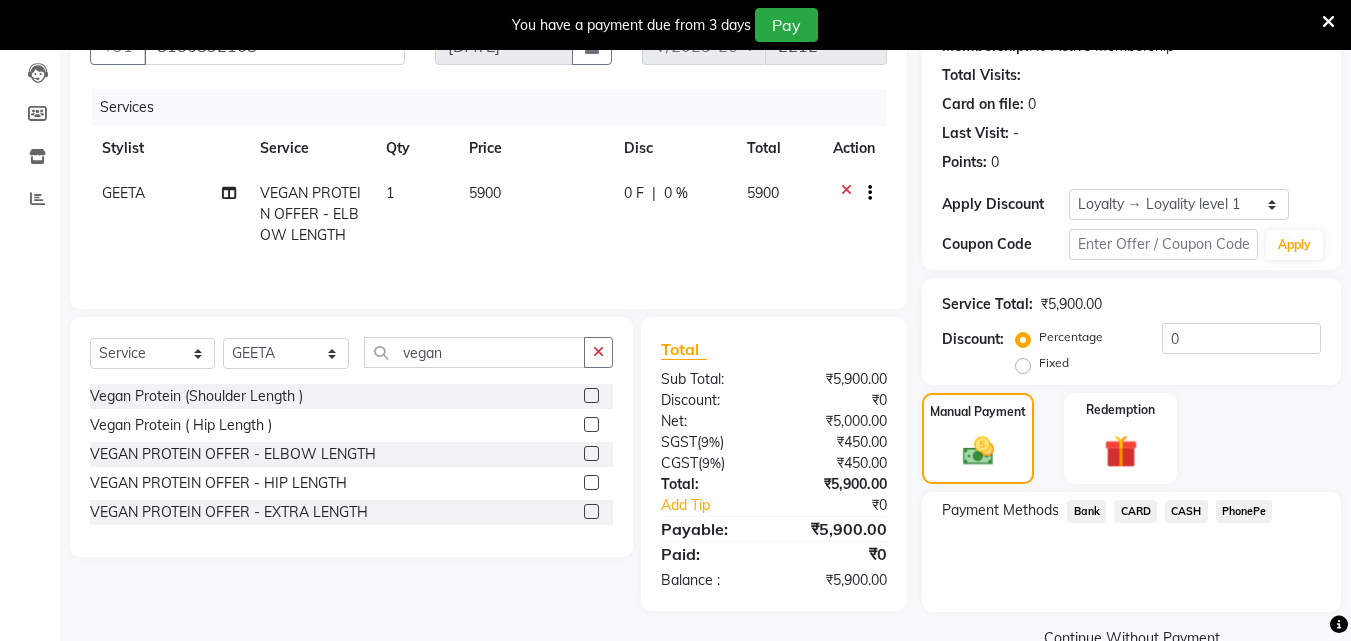 click on "PhonePe" 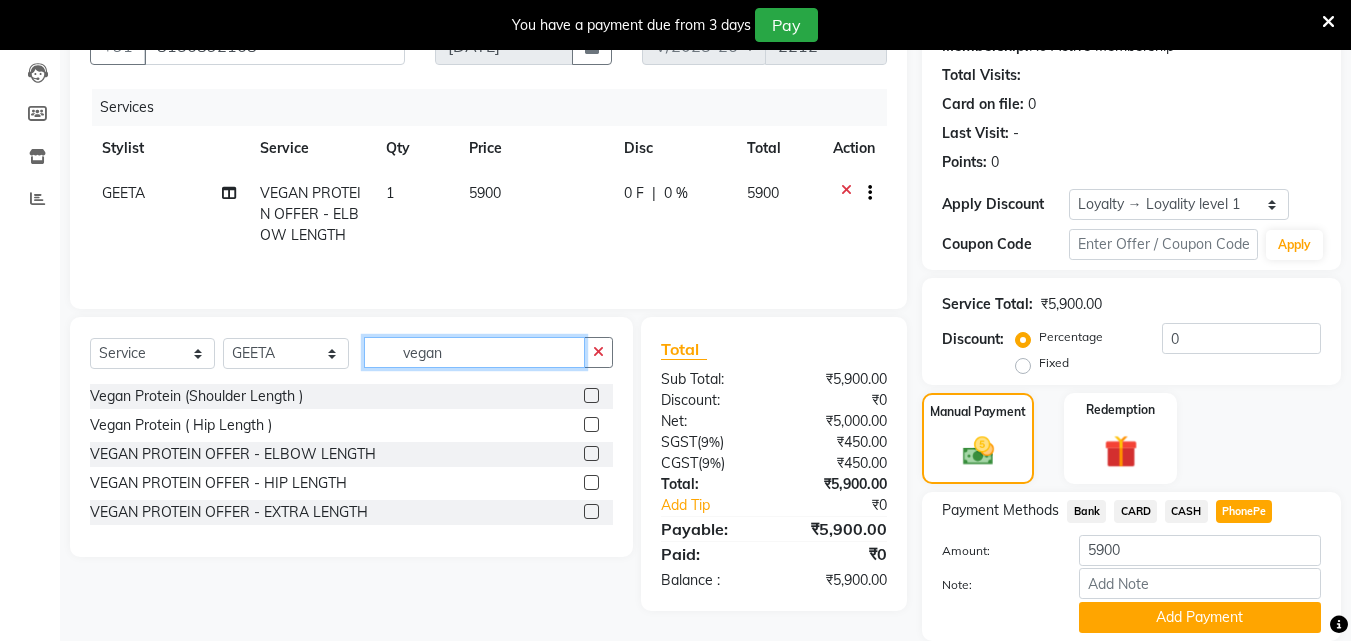 drag, startPoint x: 471, startPoint y: 337, endPoint x: 267, endPoint y: 356, distance: 204.88289 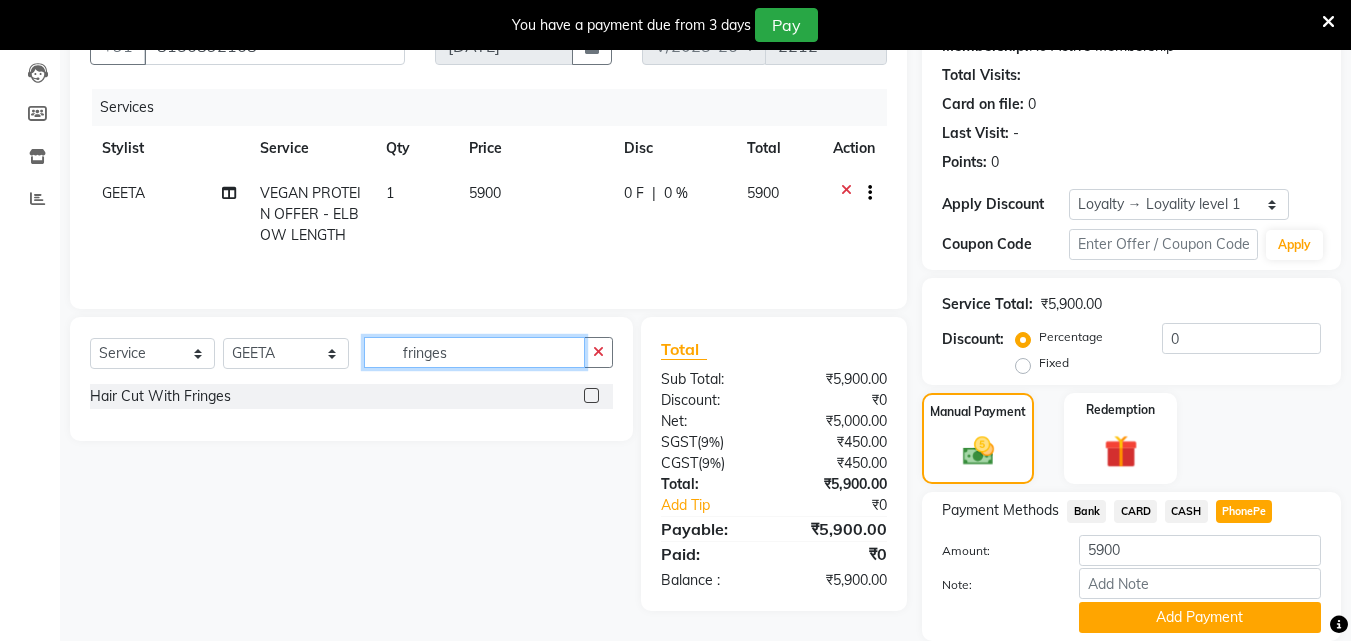 type on "fringes" 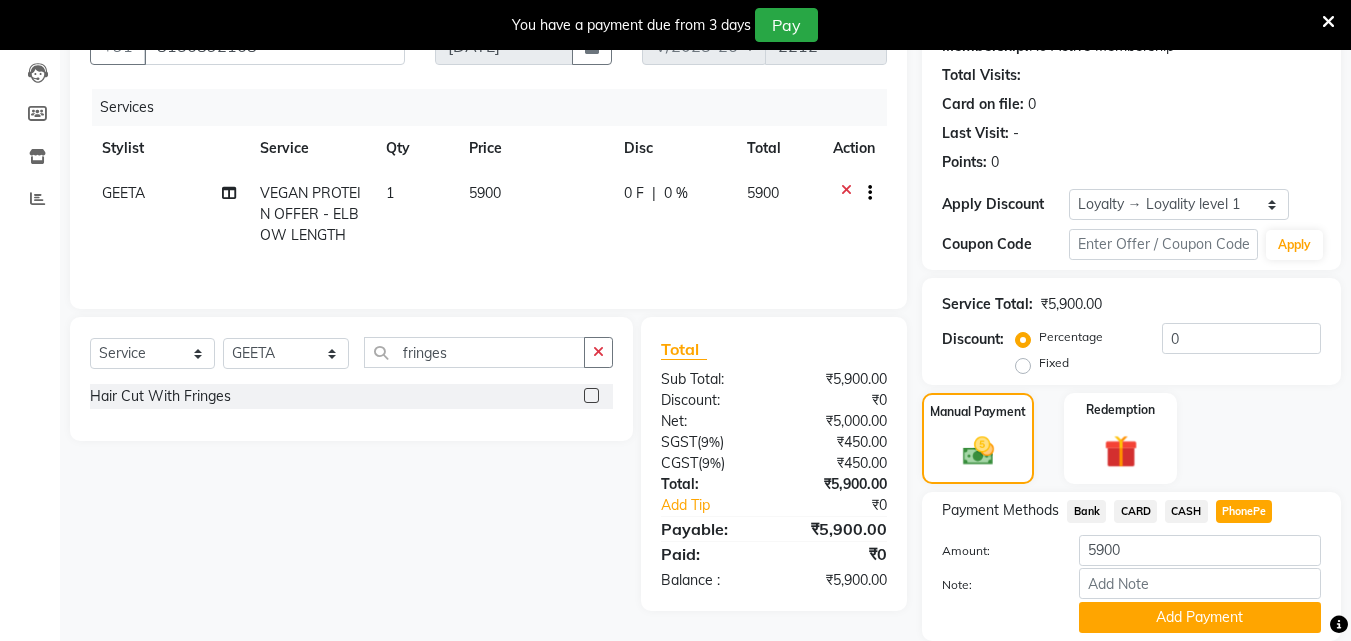 click 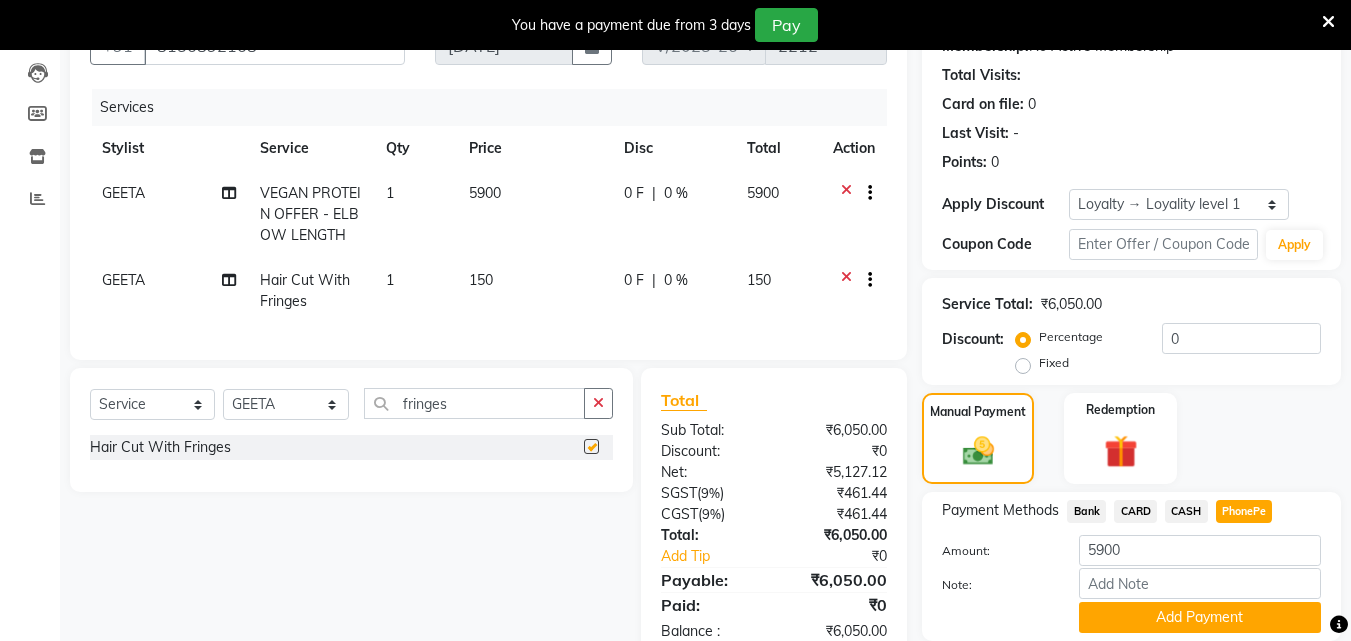 checkbox on "false" 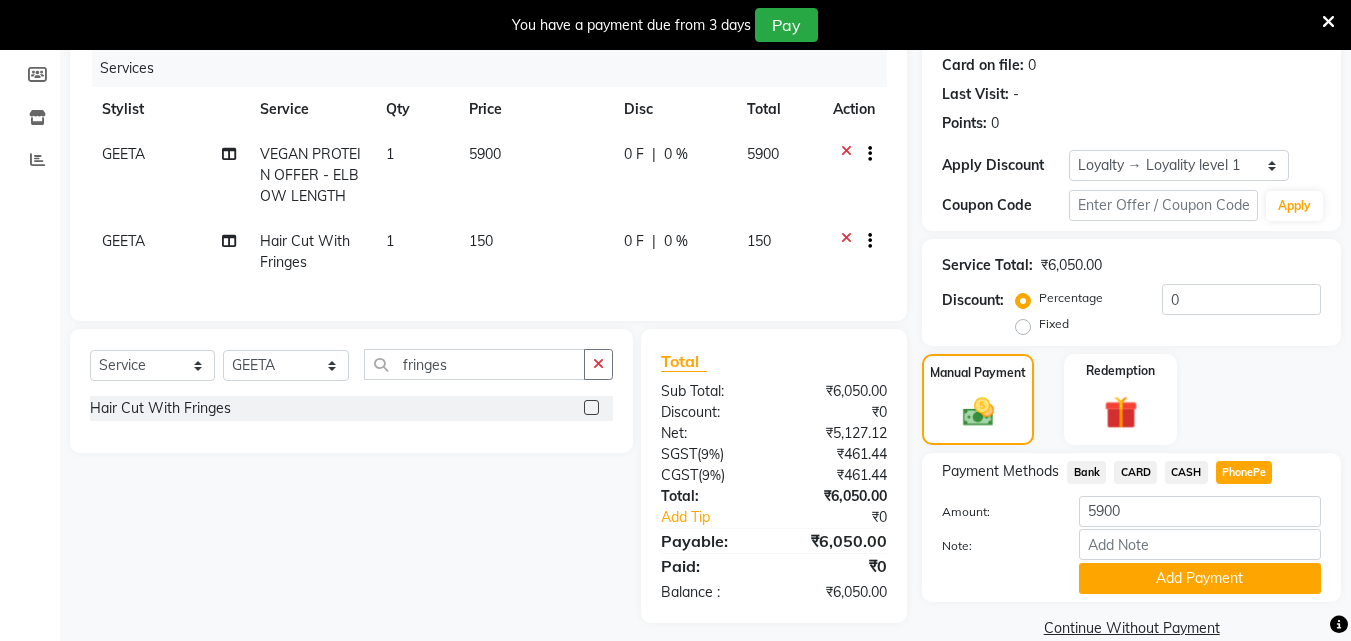 scroll, scrollTop: 280, scrollLeft: 0, axis: vertical 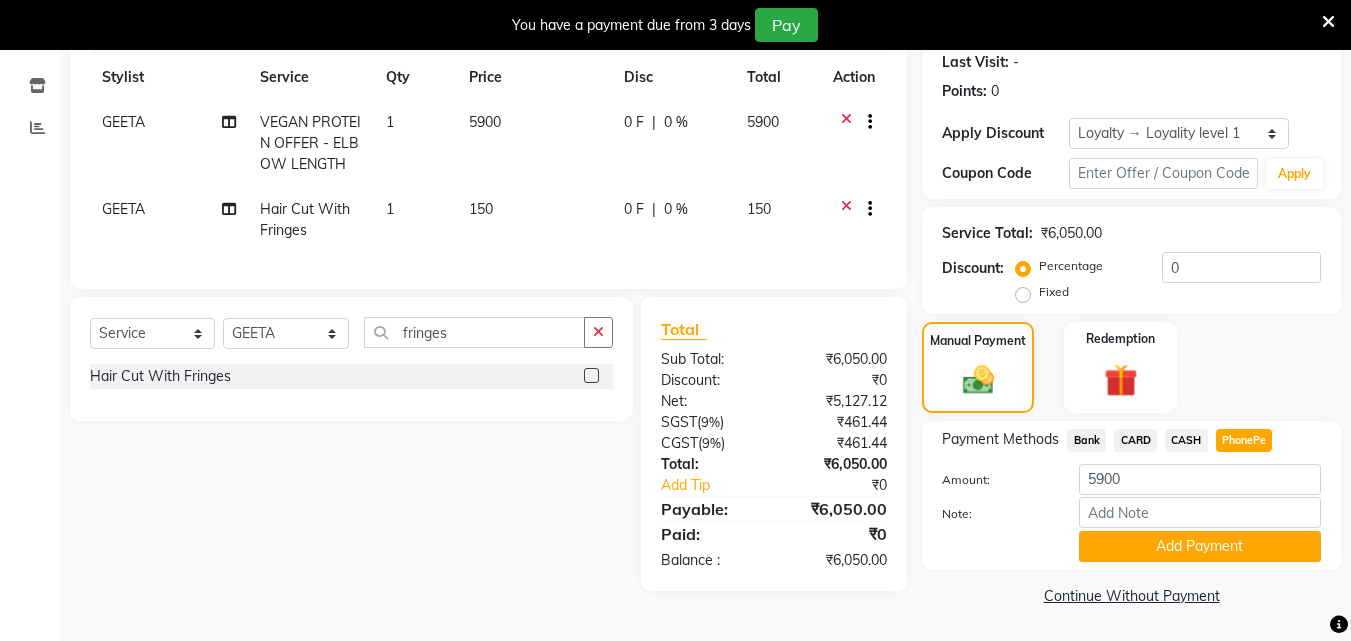 click on "CASH" 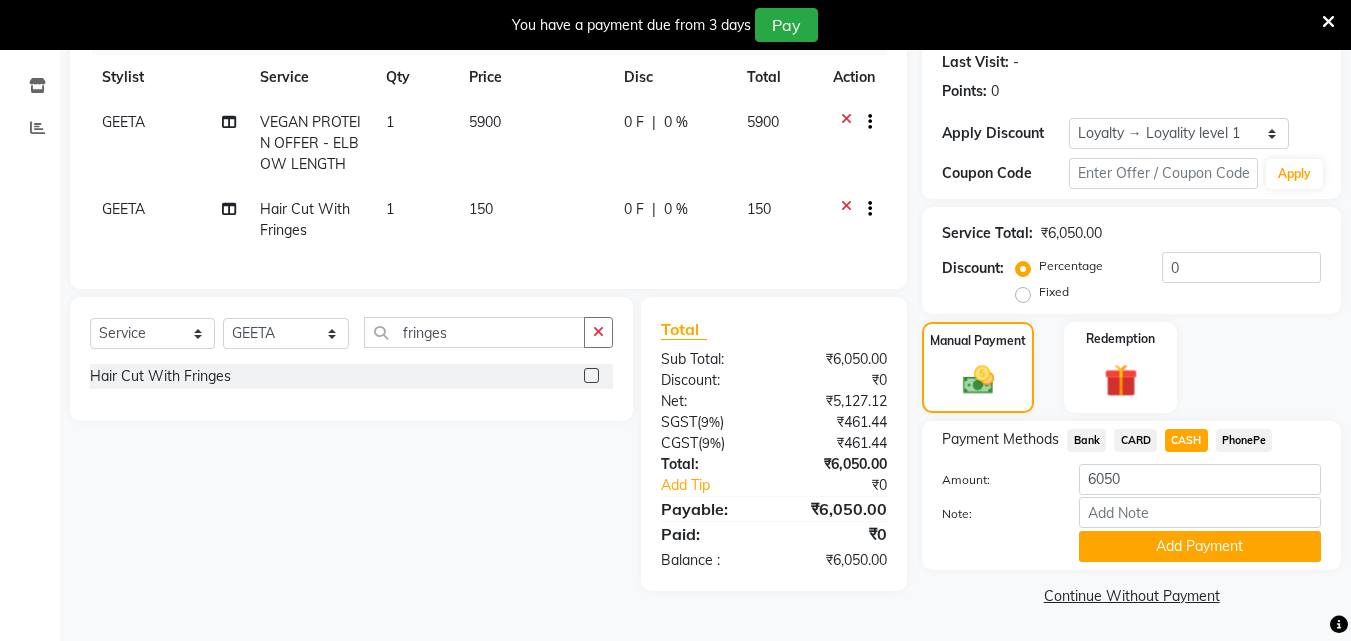 click on "PhonePe" 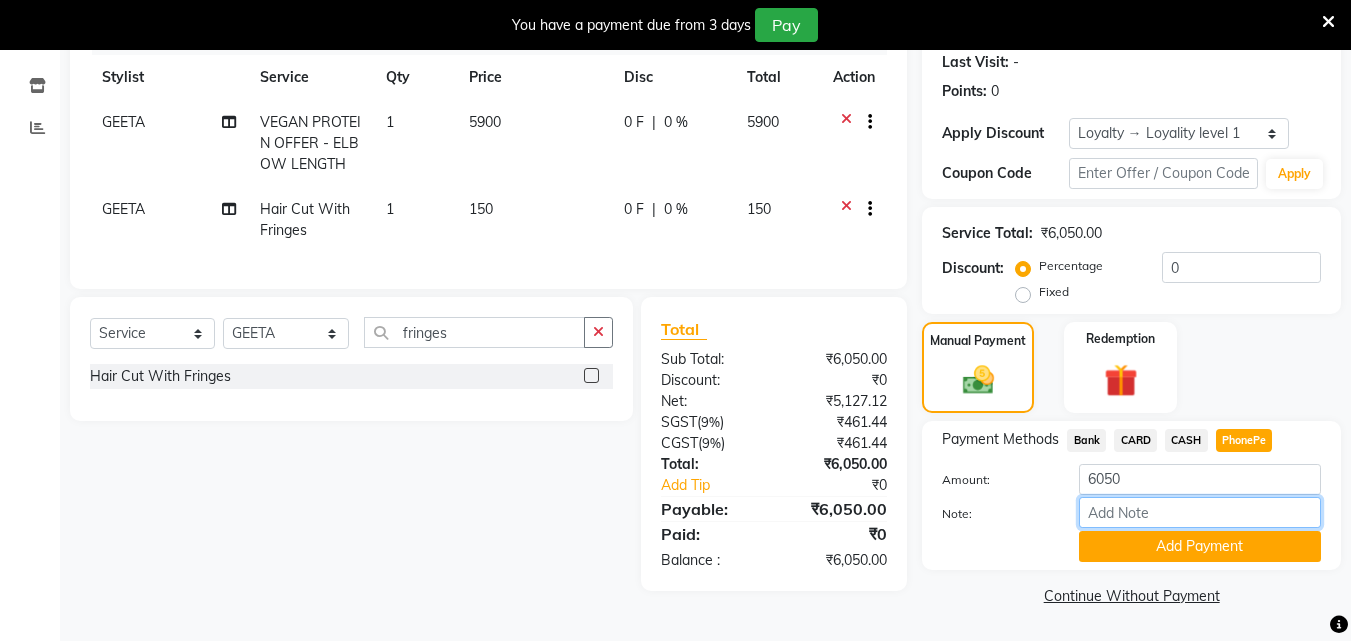 click on "Note:" at bounding box center (1200, 512) 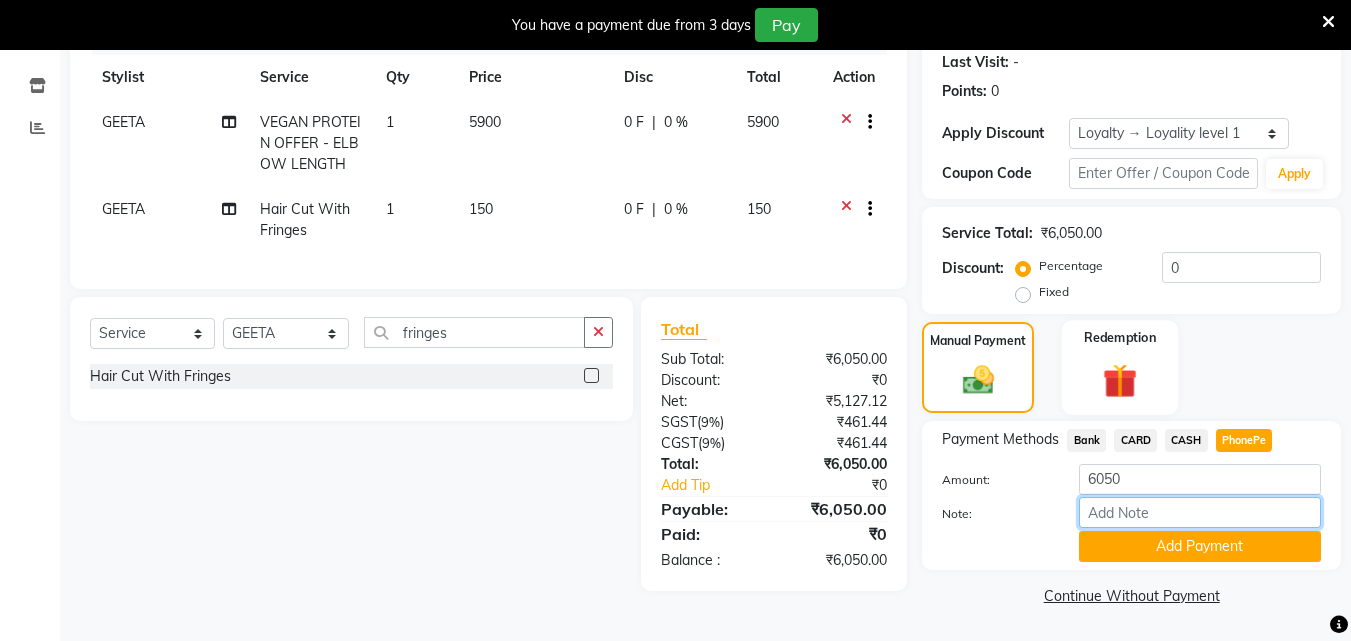 type on "arya" 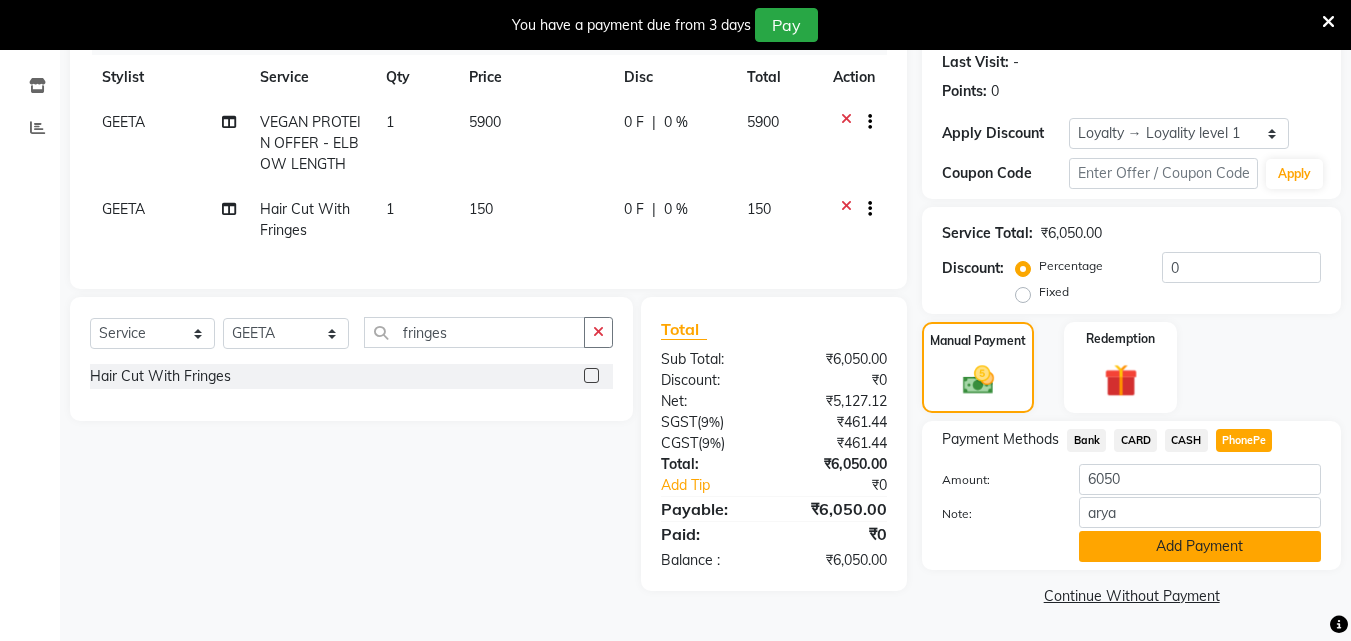 drag, startPoint x: 1177, startPoint y: 543, endPoint x: 1166, endPoint y: 528, distance: 18.601076 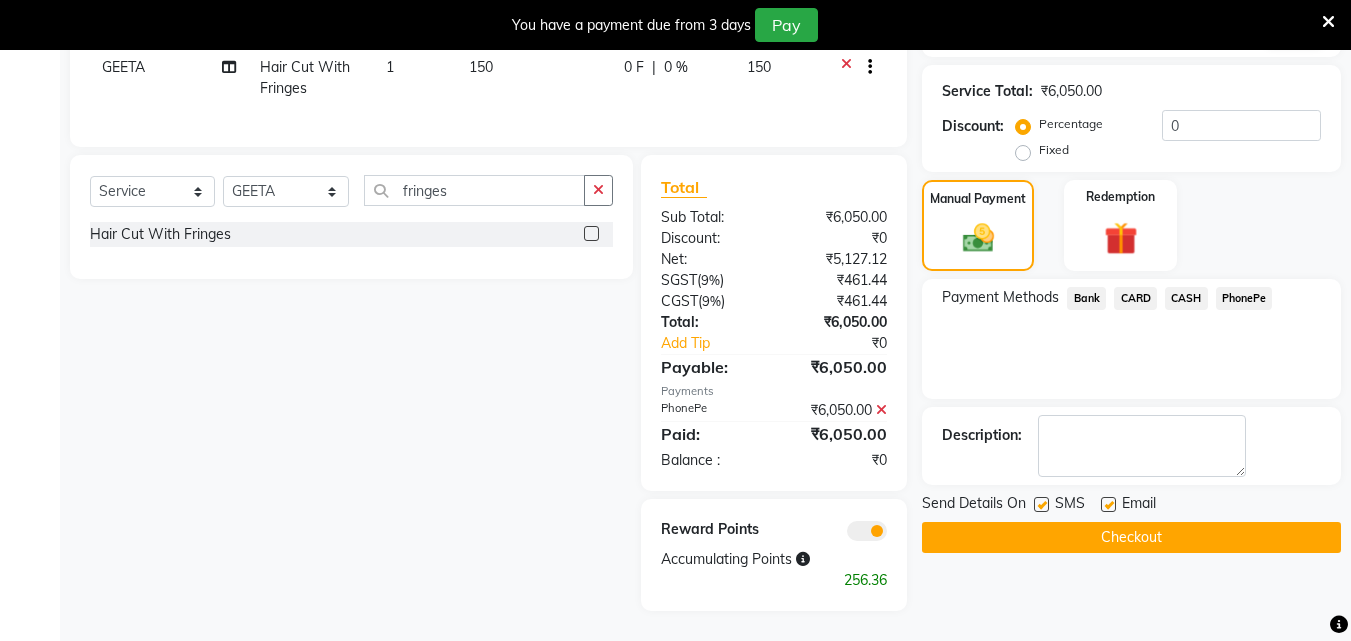 scroll, scrollTop: 437, scrollLeft: 0, axis: vertical 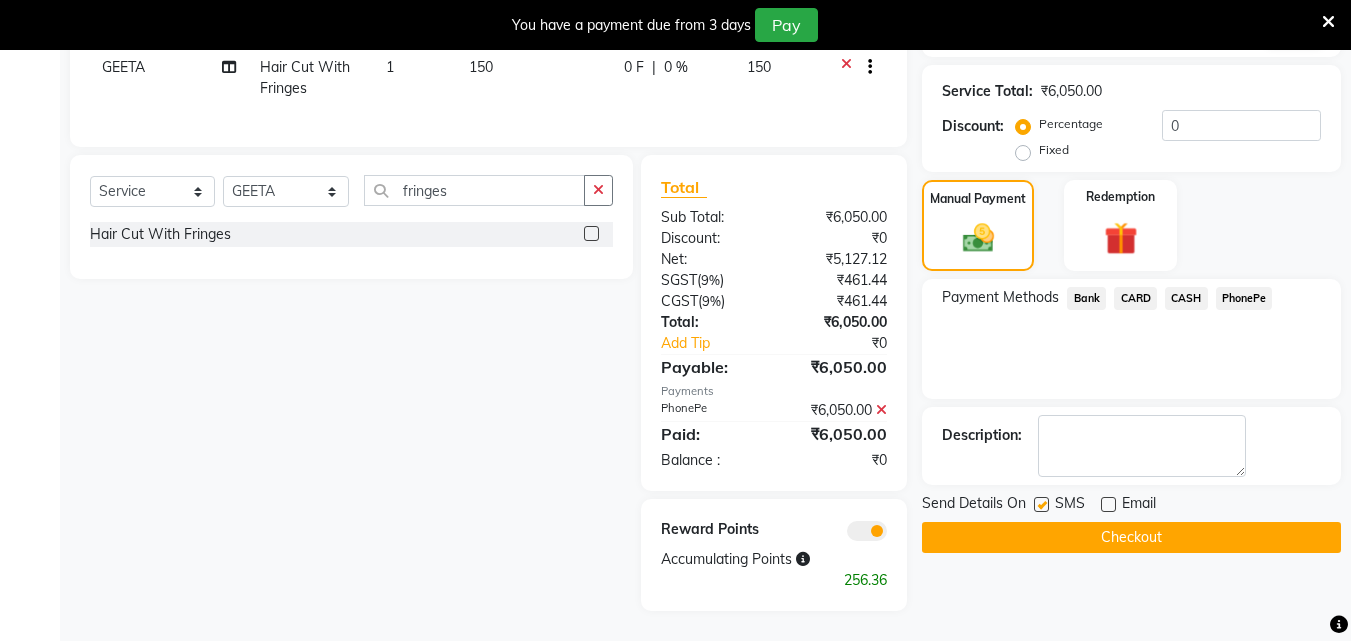 click on "Checkout" 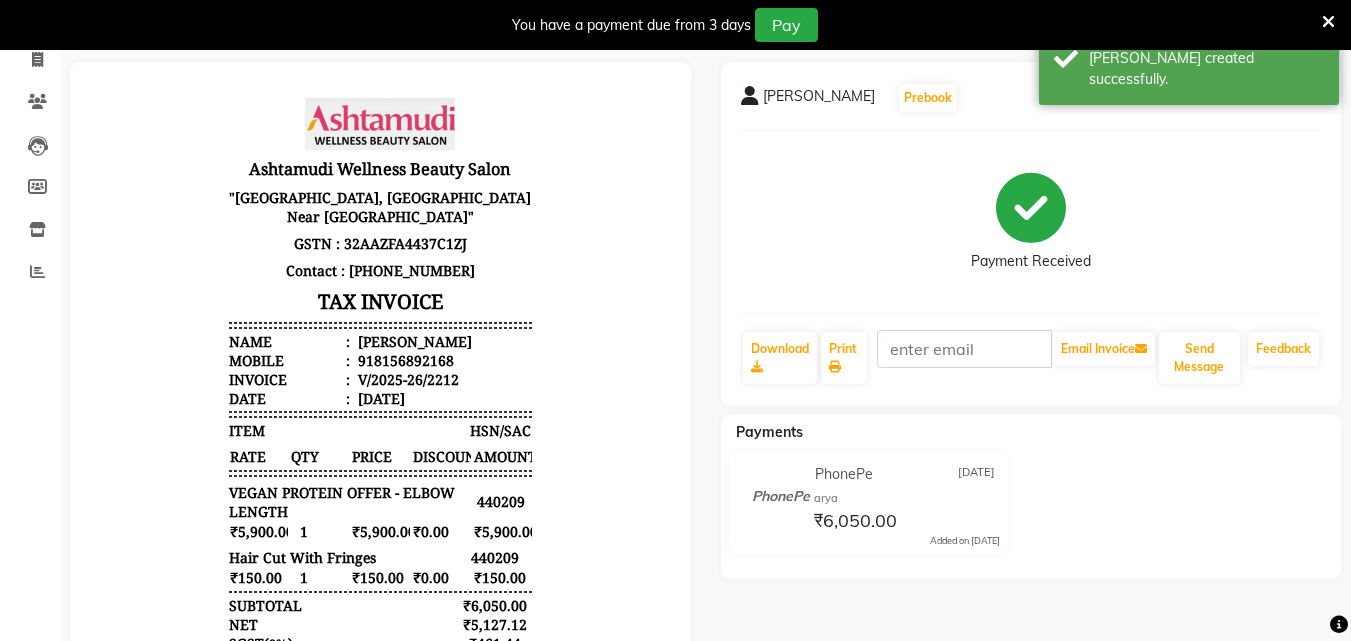 scroll, scrollTop: 119, scrollLeft: 0, axis: vertical 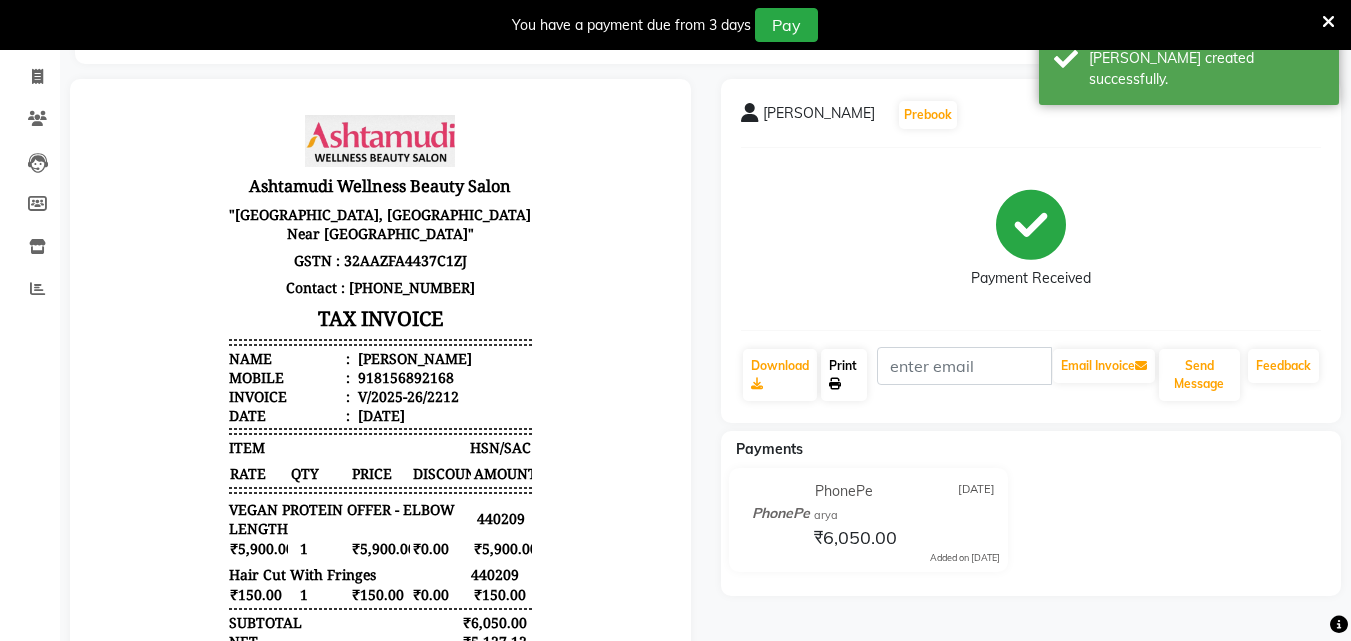 click on "Print" 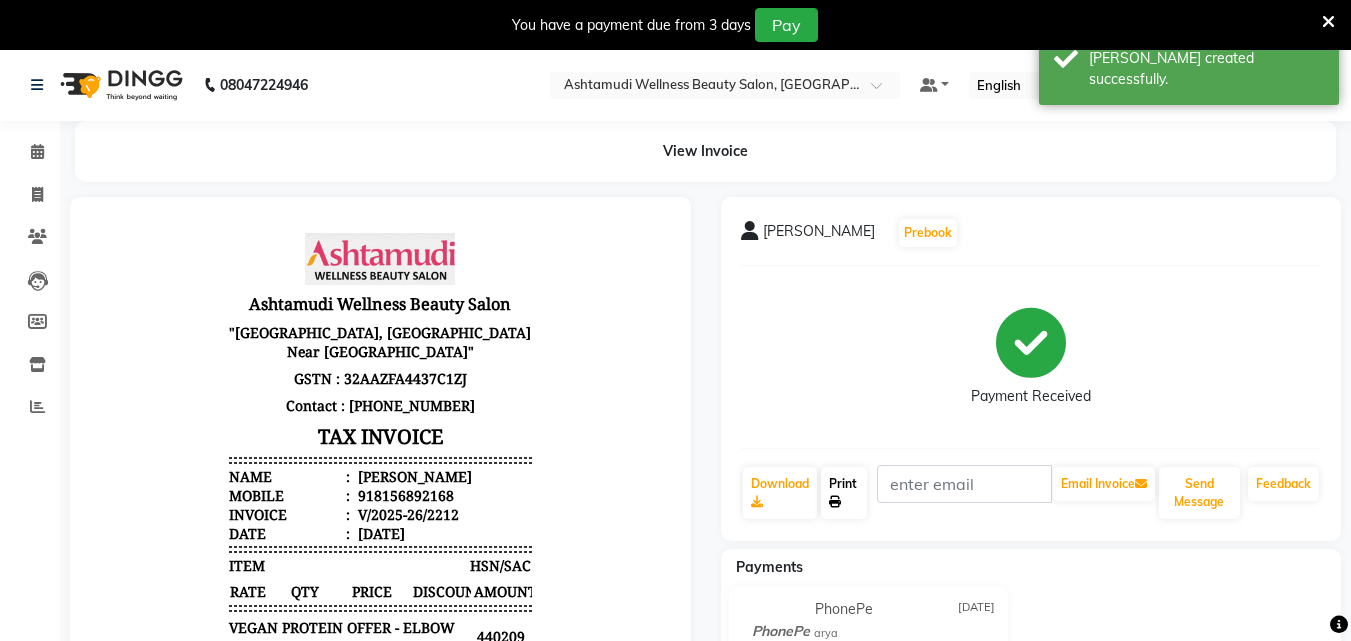 scroll, scrollTop: 0, scrollLeft: 0, axis: both 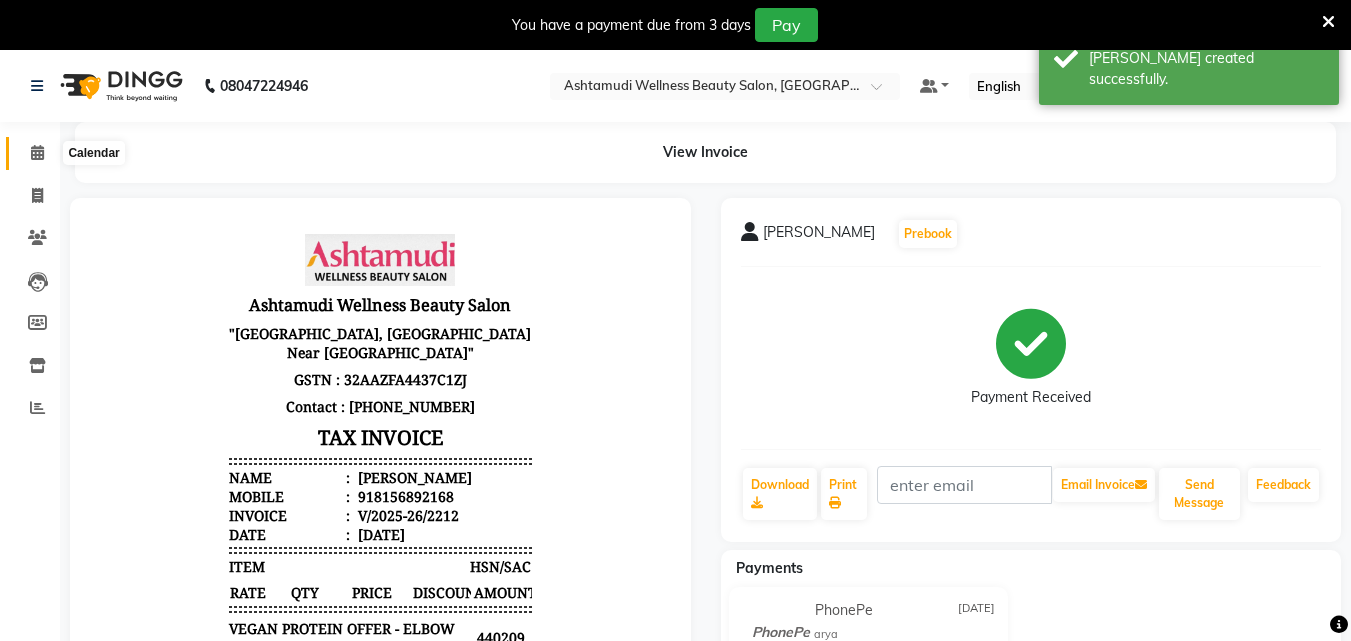 click 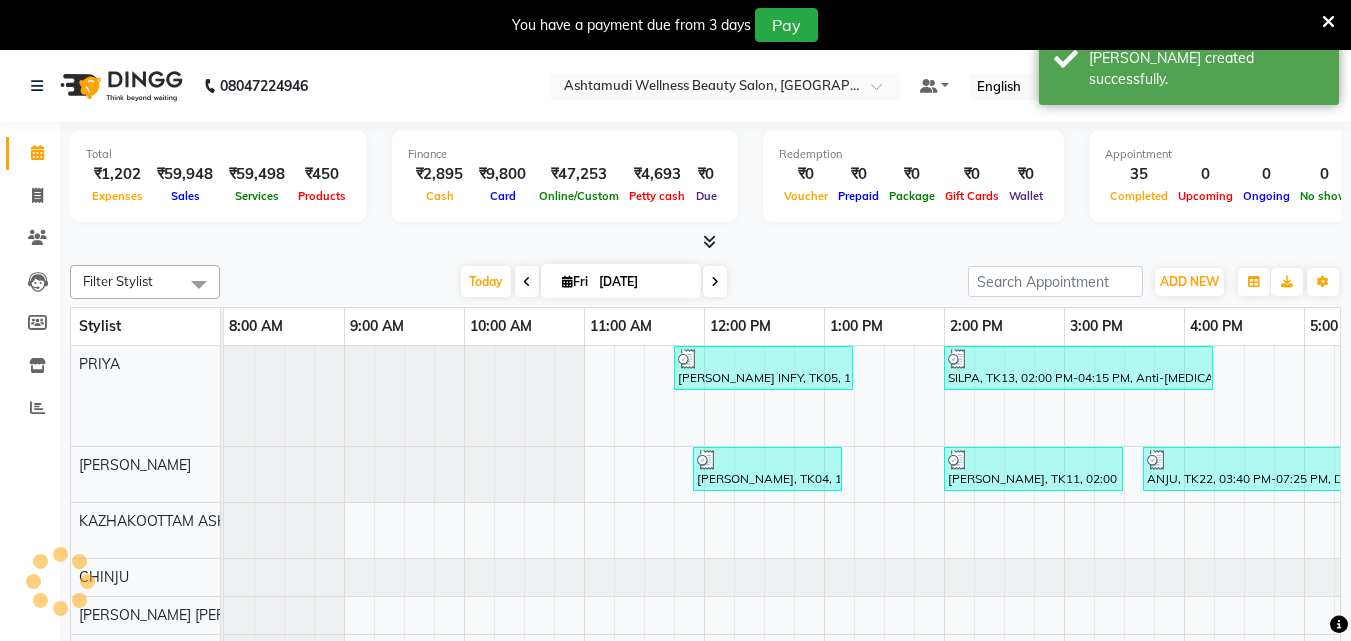 scroll, scrollTop: 0, scrollLeft: 0, axis: both 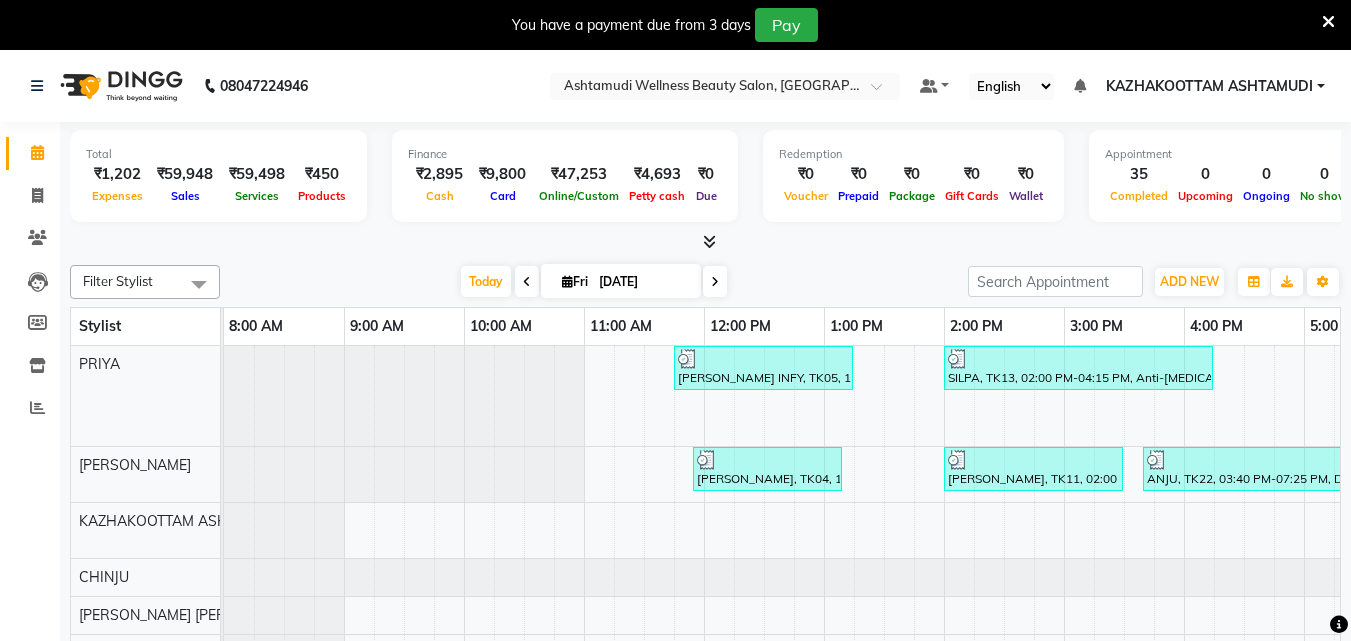 click on "Total  ₹1,202  Expenses ₹59,948  Sales ₹59,498  Services ₹450  Products Finance  ₹2,895  Cash ₹9,800  Card ₹47,253  Online/Custom ₹4,693 Petty cash ₹0 Due  Redemption  ₹0 Voucher ₹0 Prepaid ₹0 Package ₹0  Gift Cards ₹0  Wallet  Appointment  35 Completed 0 Upcoming 0 Ongoing 0 No show  Other sales  ₹0  Packages ₹0  Memberships ₹0  Vouchers ₹0  Prepaids ₹0  Gift Cards Filter Stylist Select All Arya  CHINJU GEETA KAZHAKOOTTAM ASHTAMUDI KRISHNA LEKSHMI MADONNA MICHAEL Poornima Gopal PRIYA ROSNI Sindhu SOORYAMOL Today  Fri 11-07-2025 Toggle Dropdown Add Appointment Add Invoice Add Expense Add Attendance Add Client Toggle Dropdown Add Appointment Add Invoice Add Expense Add Attendance Add Client ADD NEW Toggle Dropdown Add Appointment Add Invoice Add Expense Add Attendance Add Client Filter Stylist Select All Arya  CHINJU GEETA KAZHAKOOTTAM ASHTAMUDI KRISHNA LEKSHMI MADONNA MICHAEL Poornima Gopal PRIYA ROSNI Sindhu SOORYAMOL Group By  Staff View   Room View  View as Vertical" 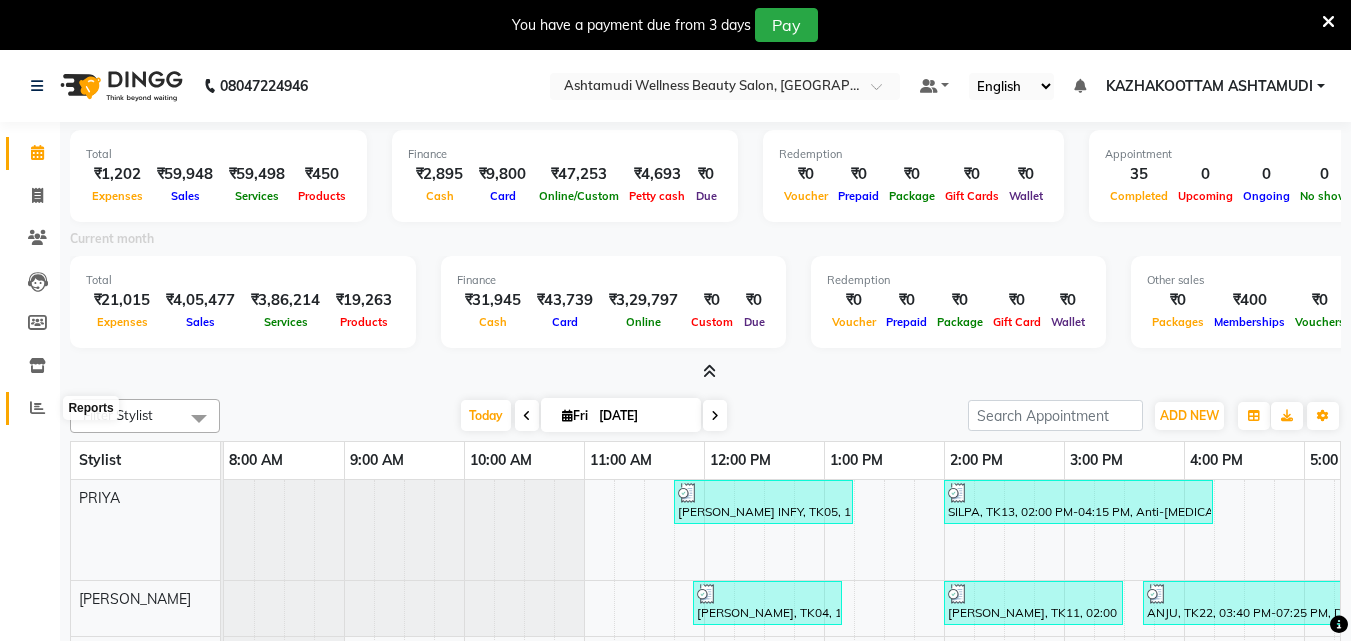 click 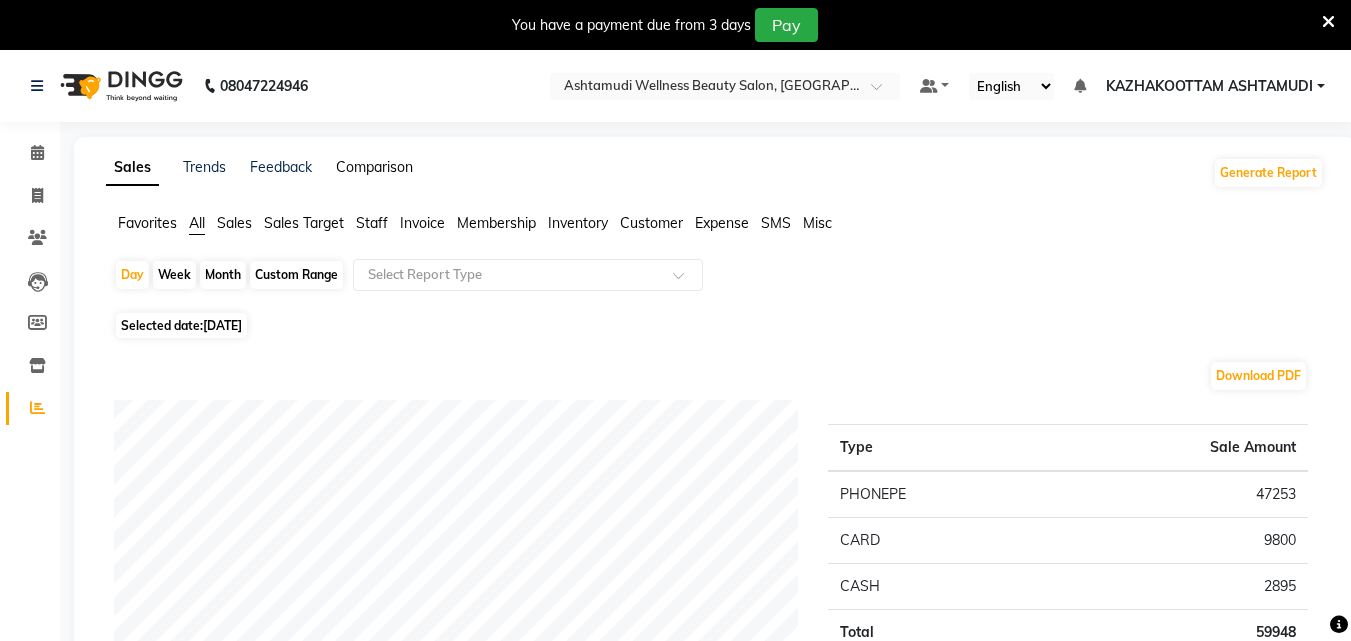 click on "Comparison" 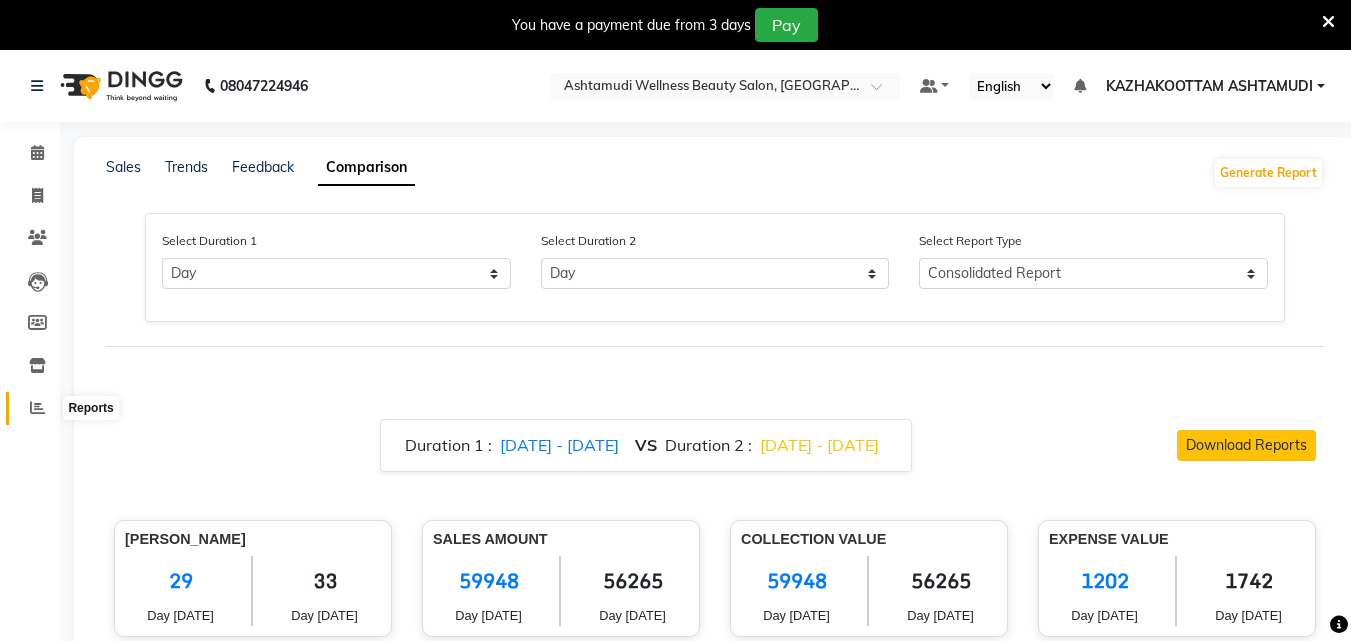 click 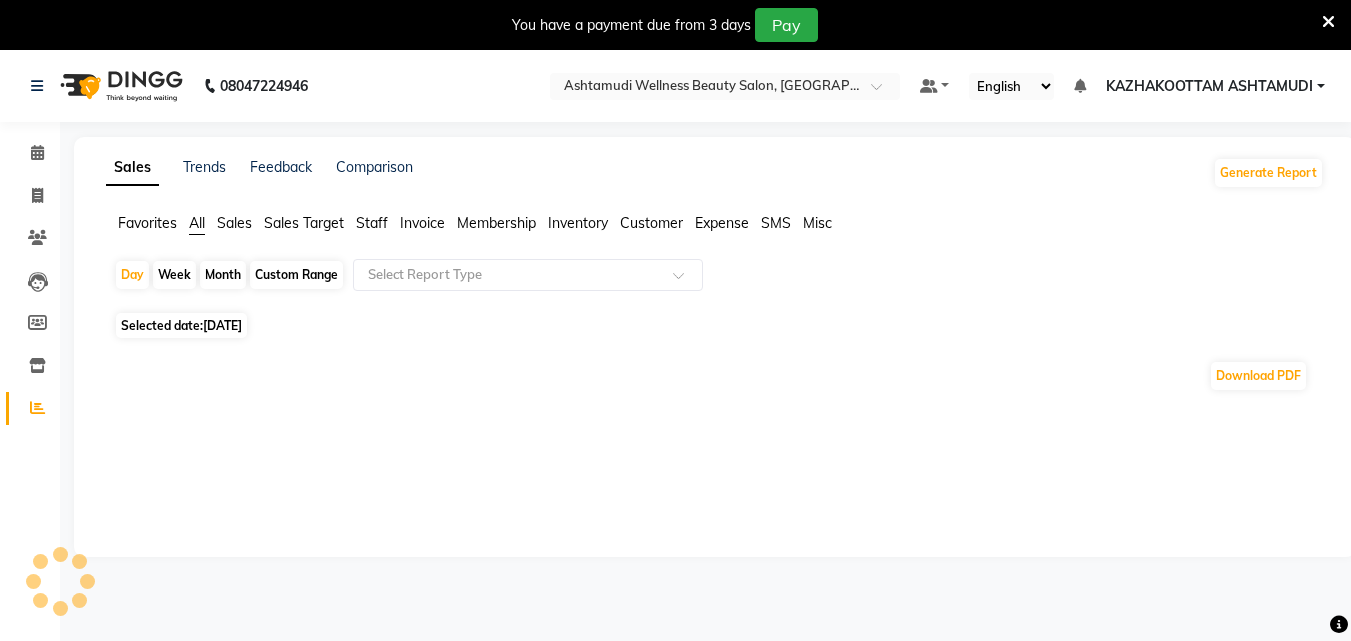 click on "Customer" 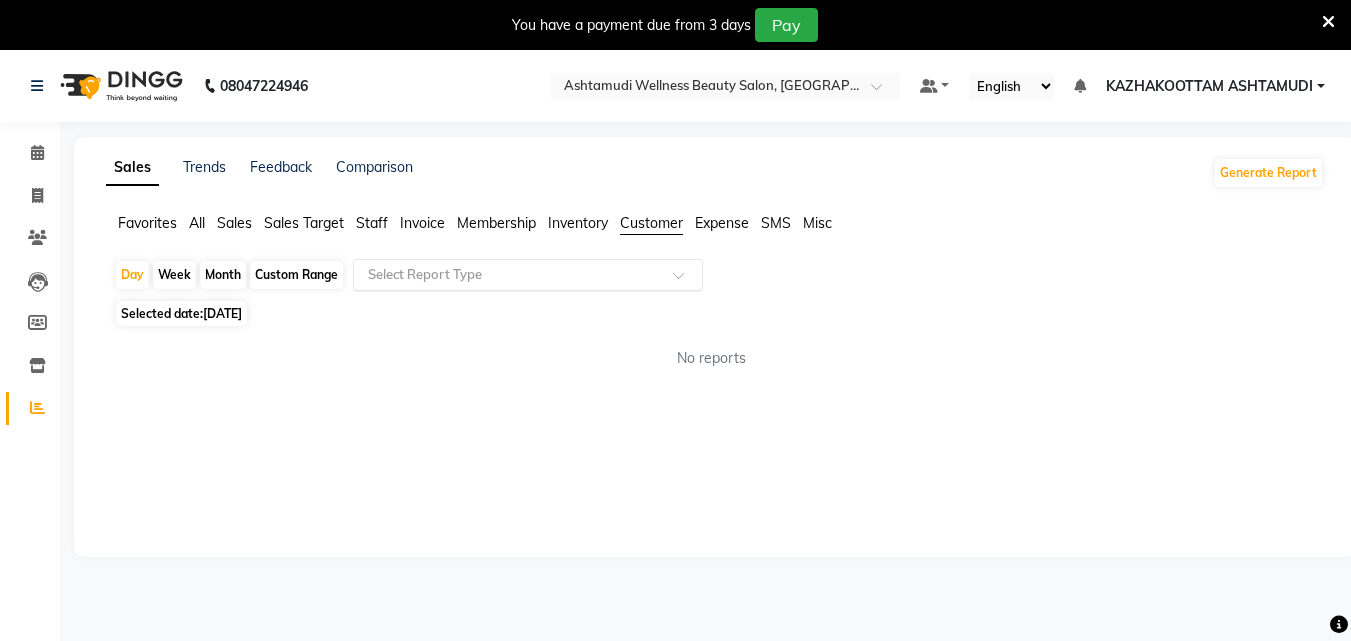 click 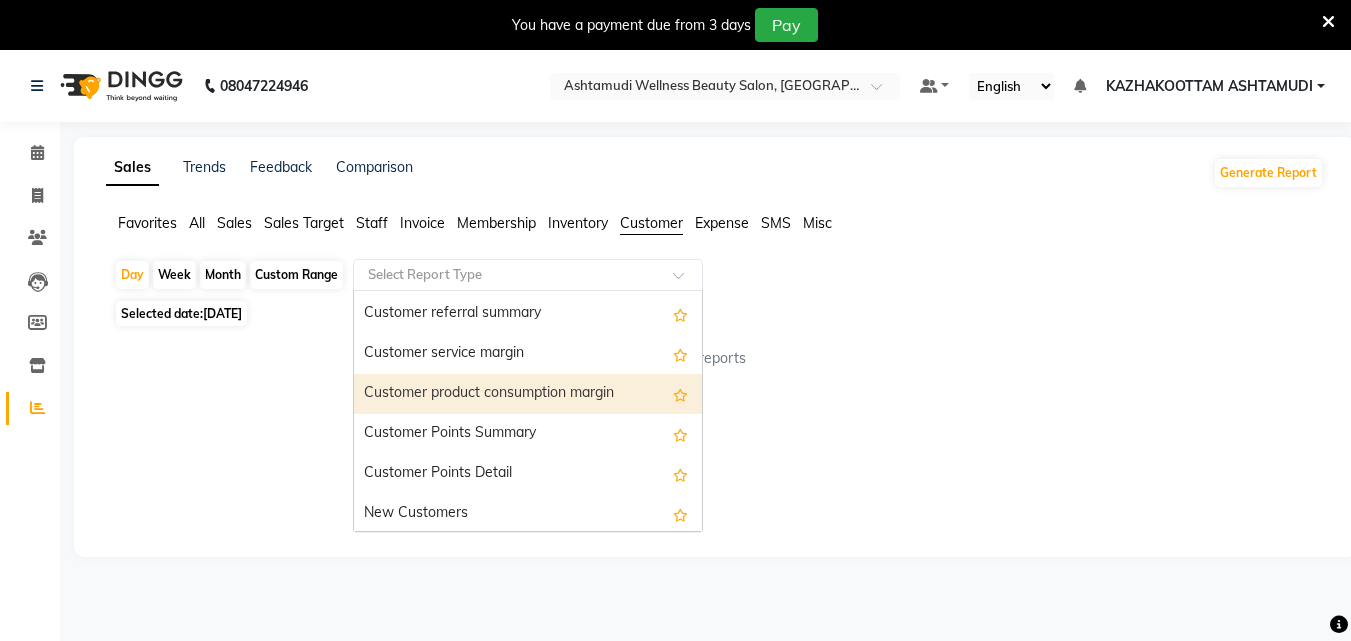 scroll, scrollTop: 160, scrollLeft: 0, axis: vertical 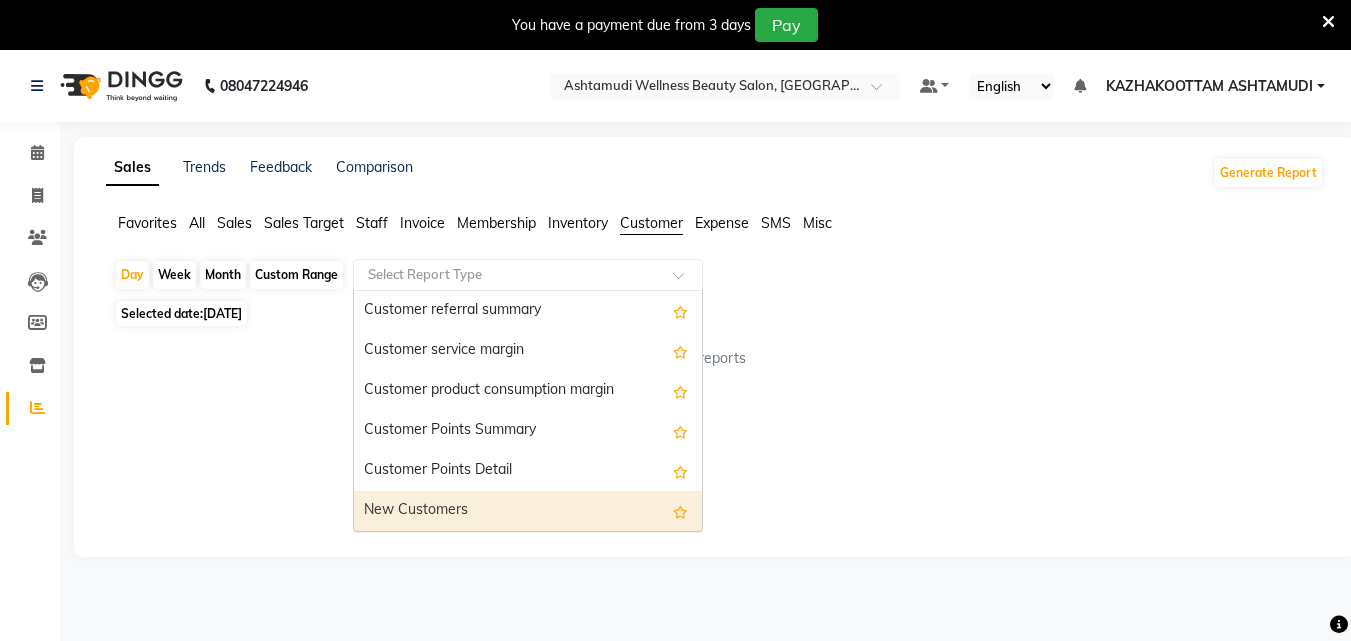click on "New Customers" at bounding box center (528, 511) 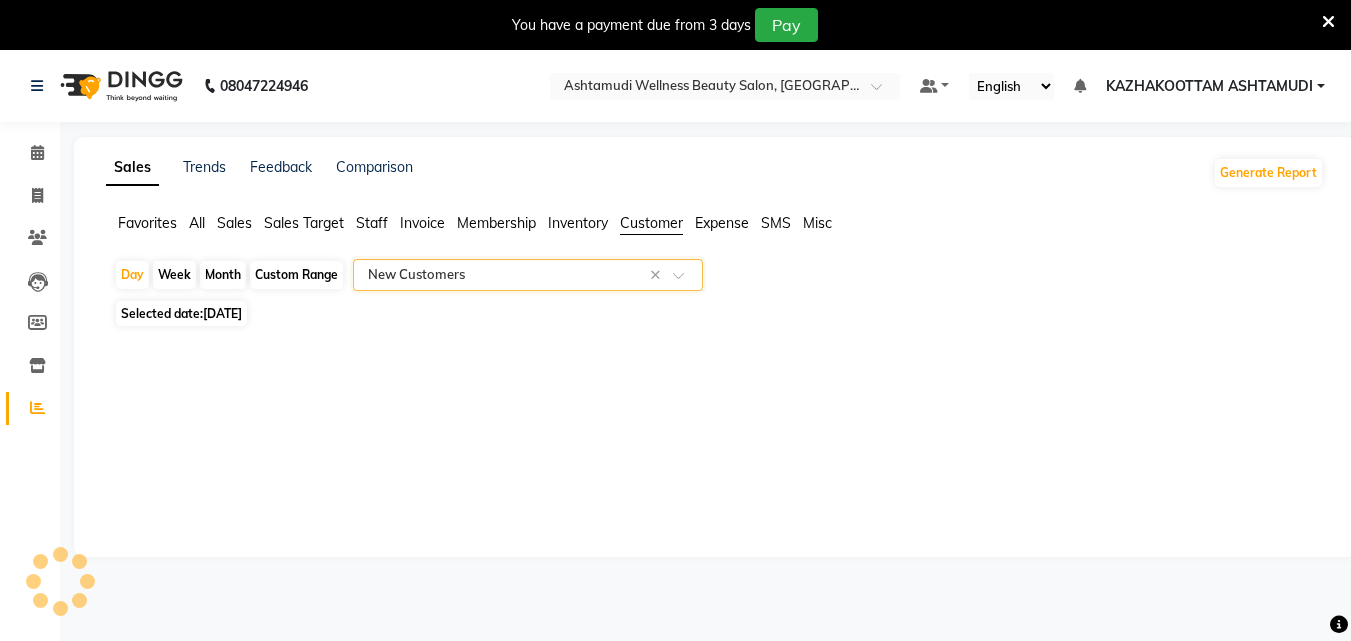 select on "full_report" 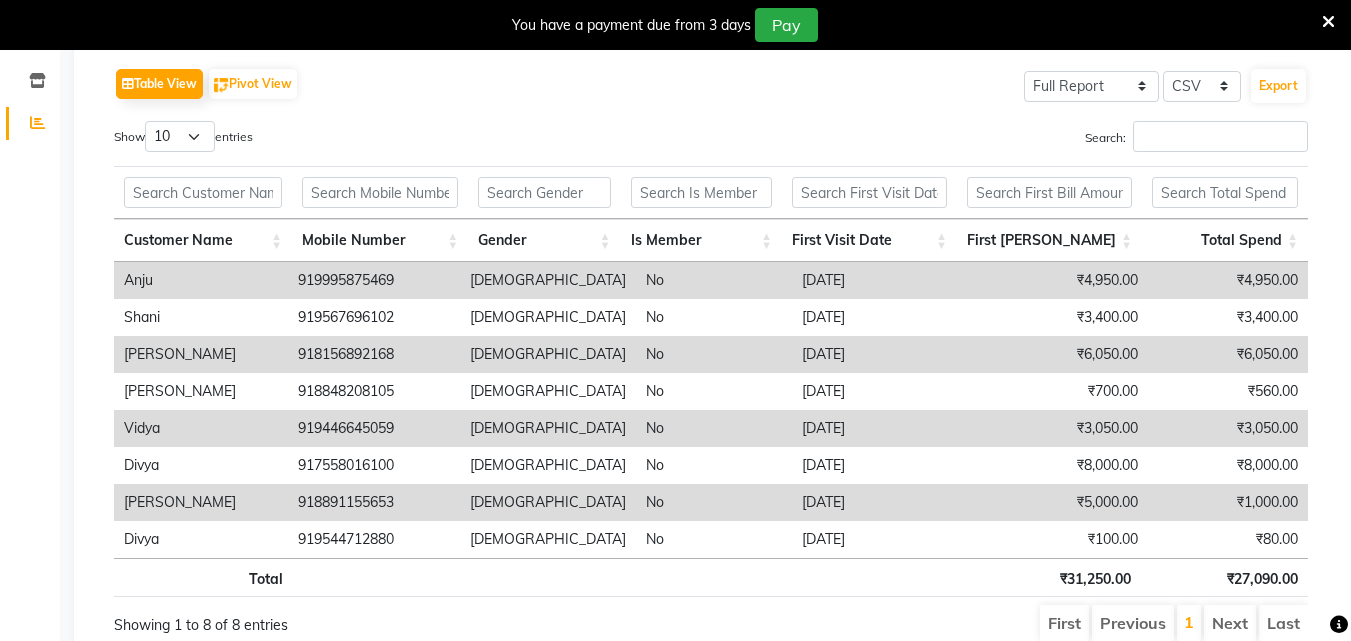 scroll, scrollTop: 368, scrollLeft: 0, axis: vertical 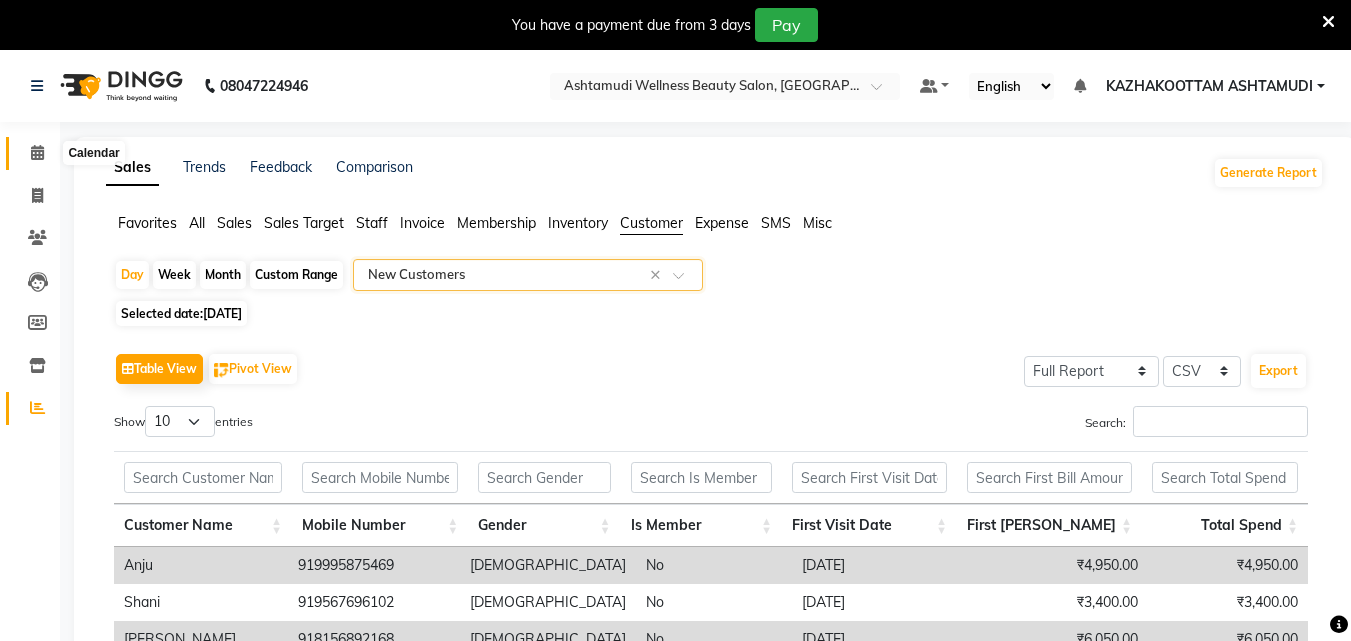 click 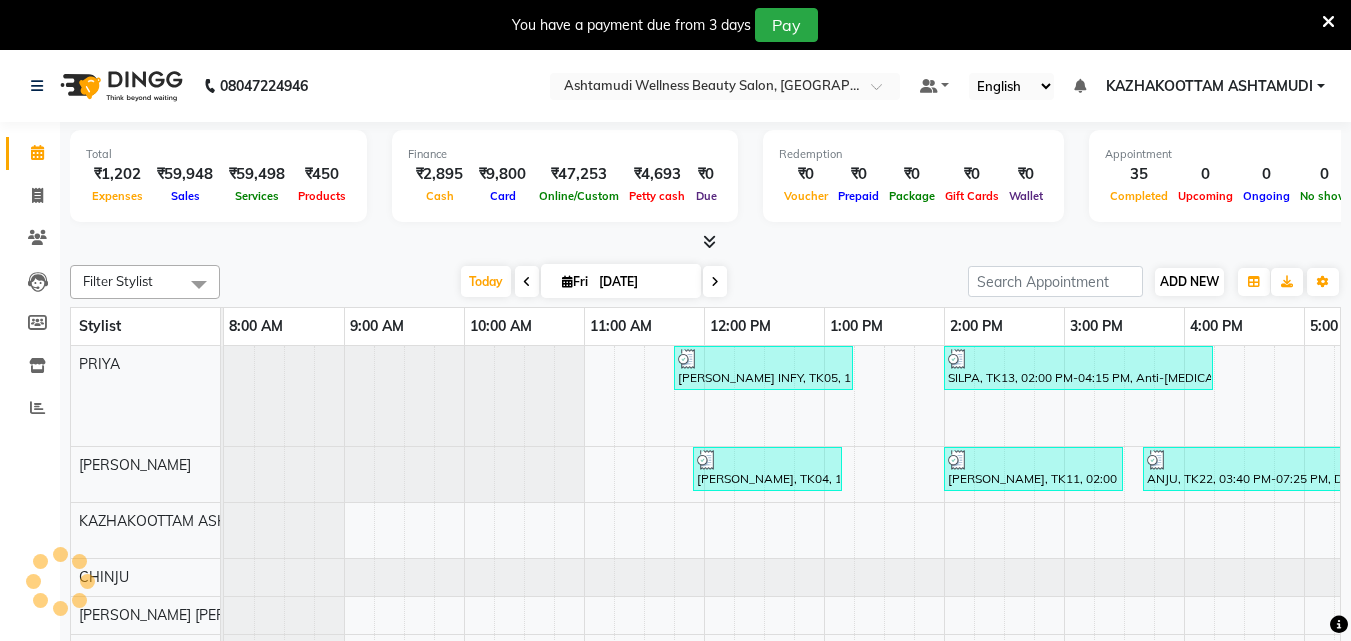 scroll, scrollTop: 0, scrollLeft: 0, axis: both 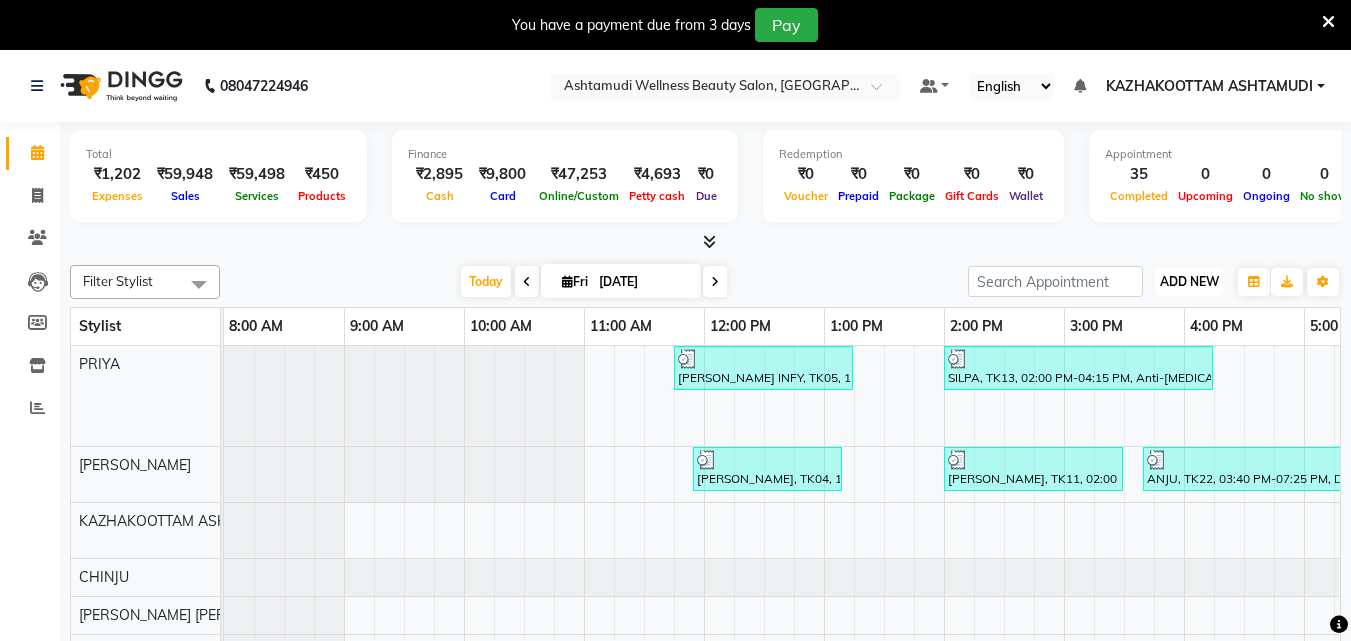 click on "ADD NEW" at bounding box center [1189, 281] 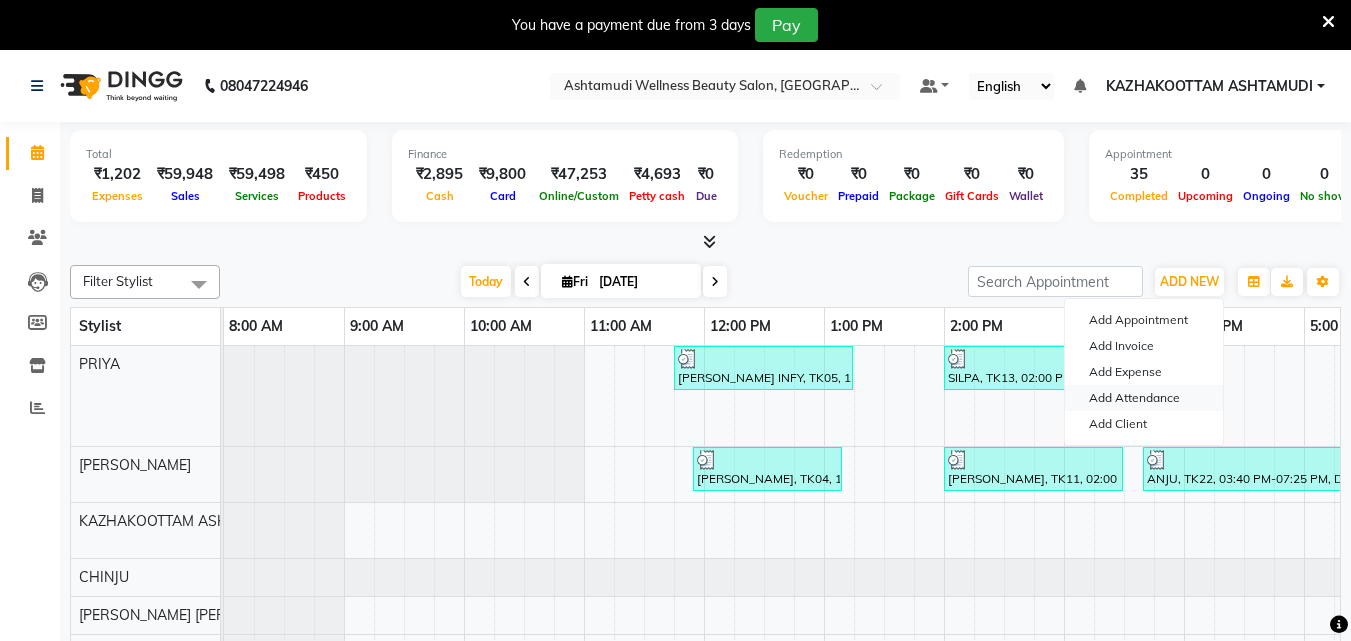click on "Add Attendance" at bounding box center [1144, 398] 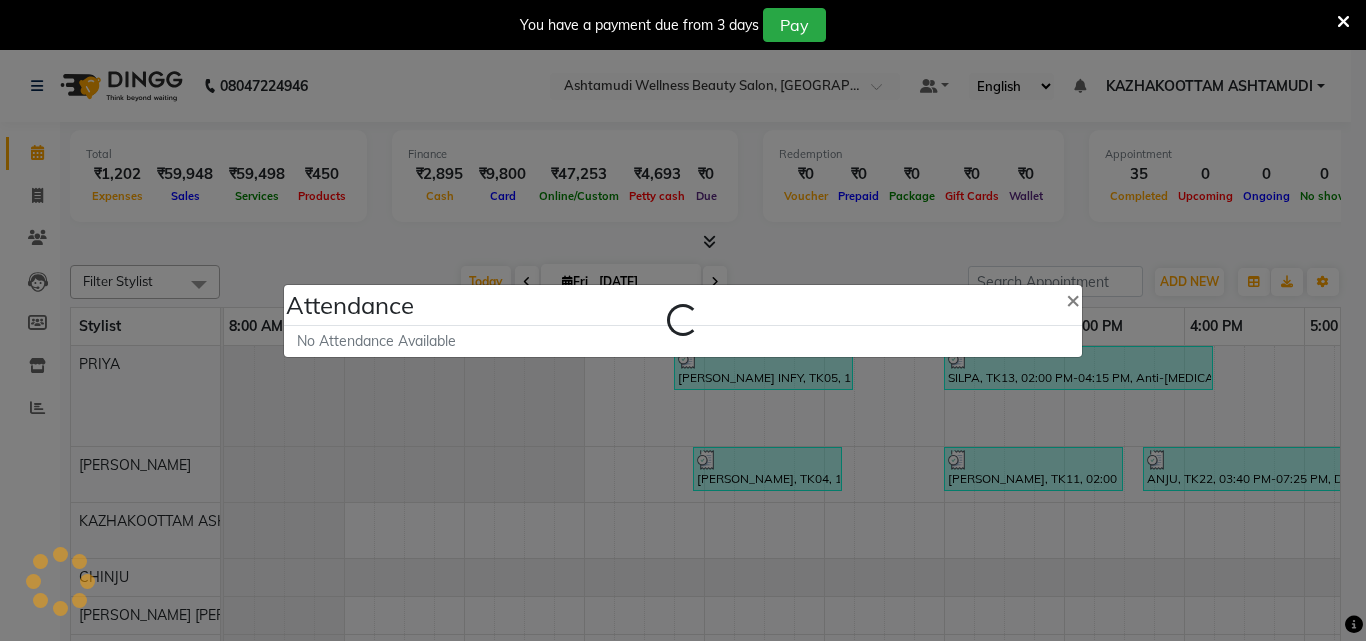select on "A" 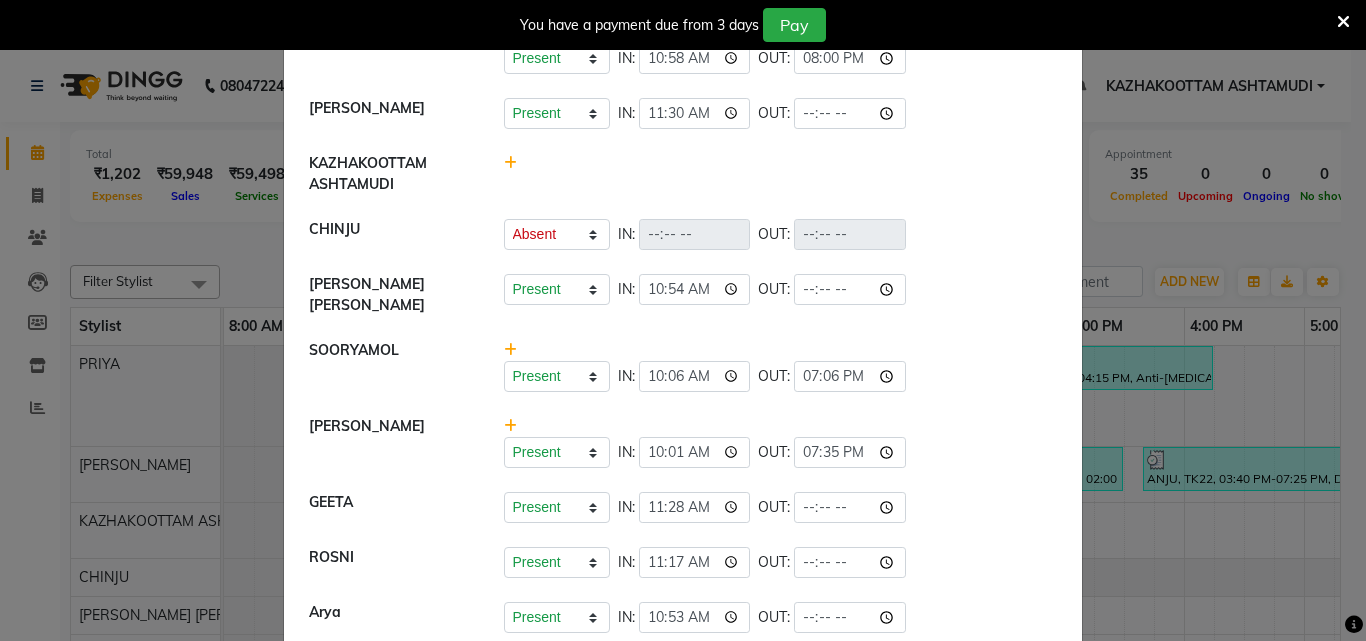 scroll, scrollTop: 100, scrollLeft: 0, axis: vertical 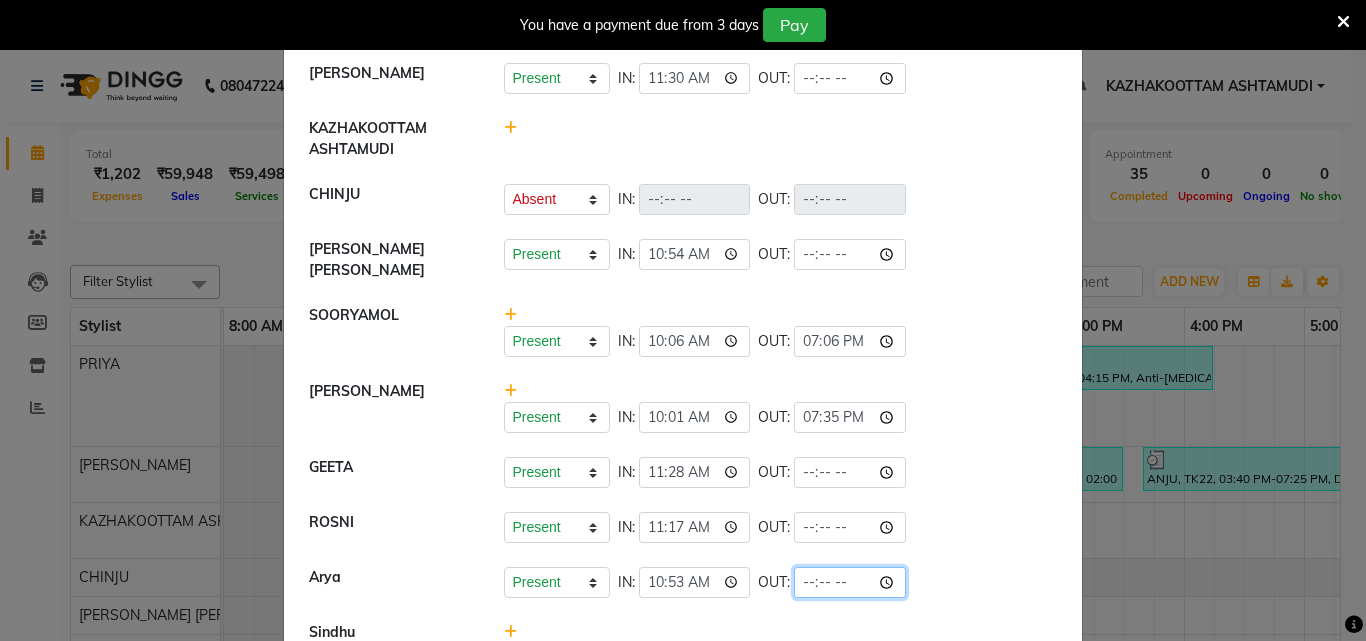 click 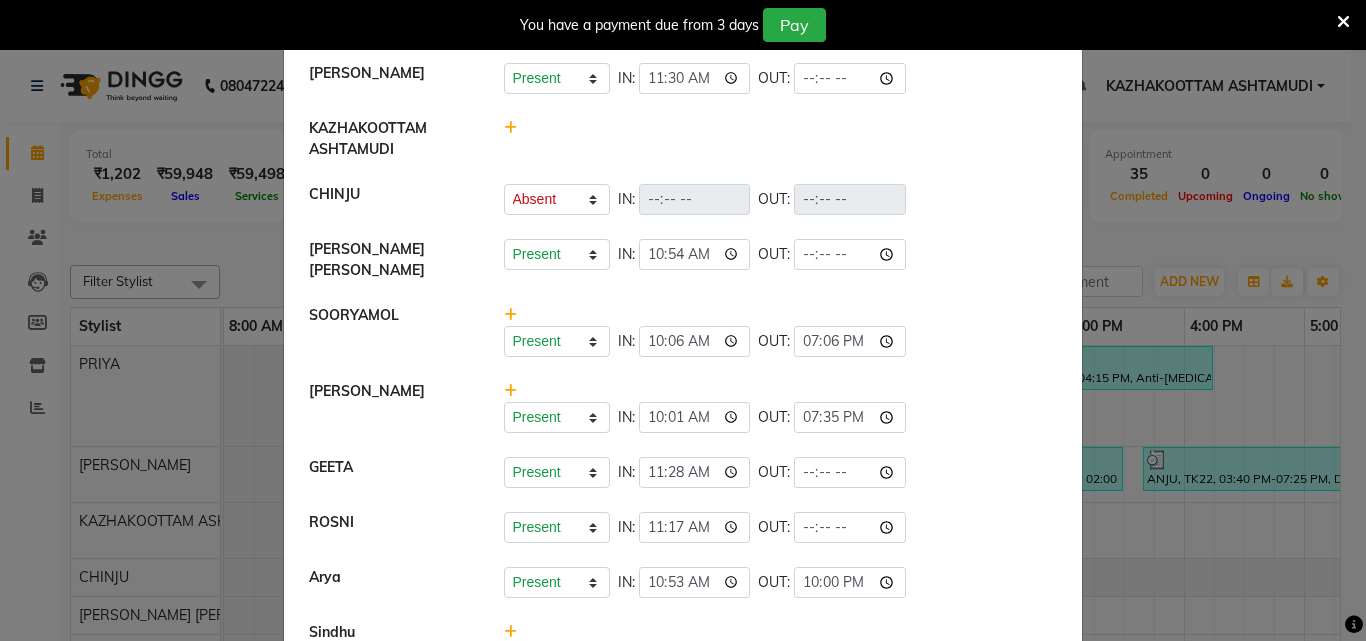 click on "Present   Absent   Late   Half Day   Weekly Off  IN:  10:53 OUT:  22:00" 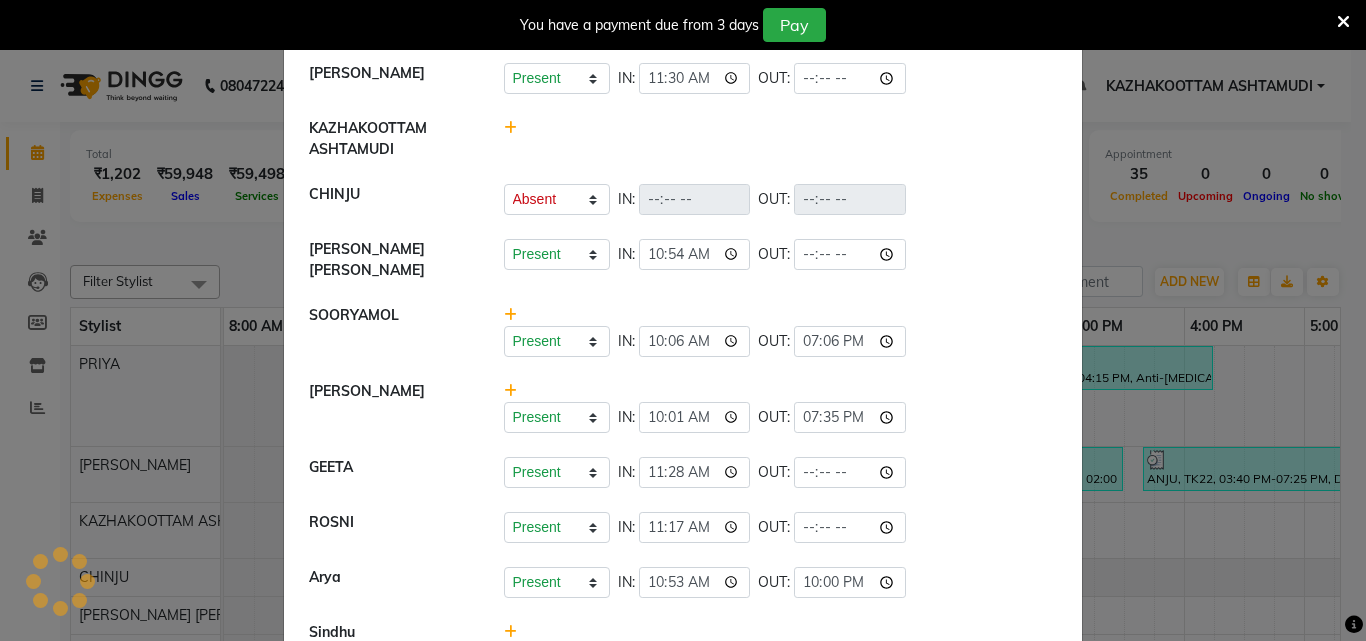 select on "A" 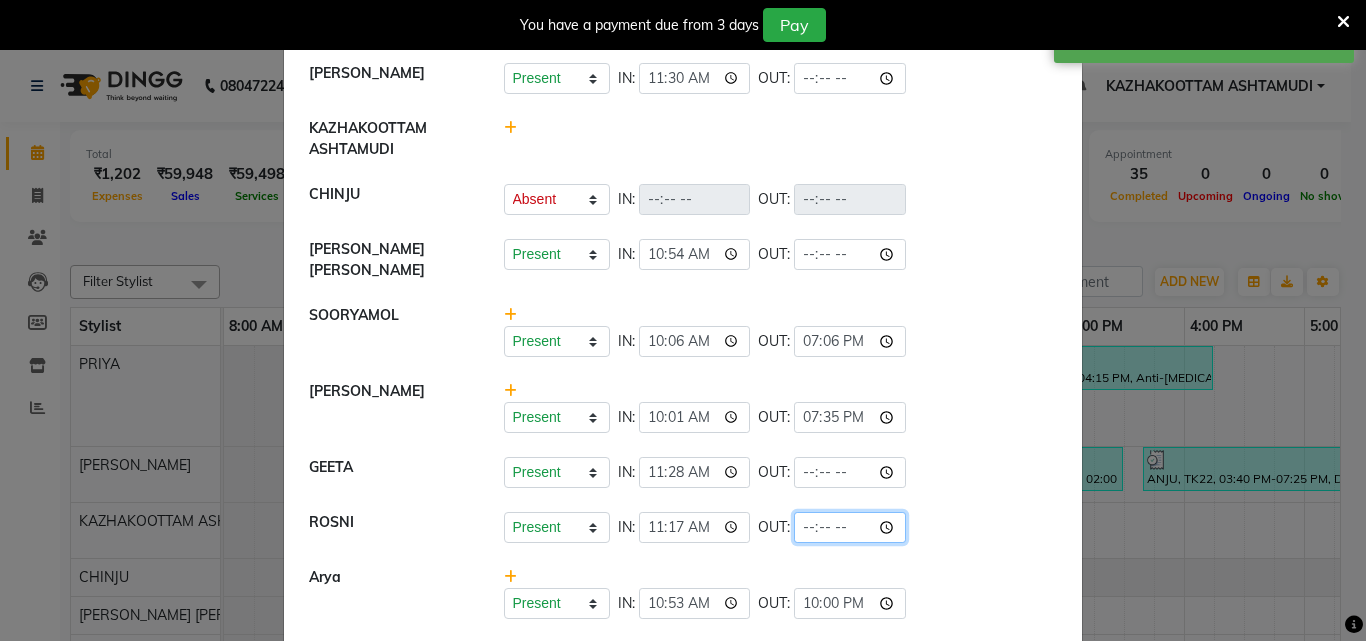 click 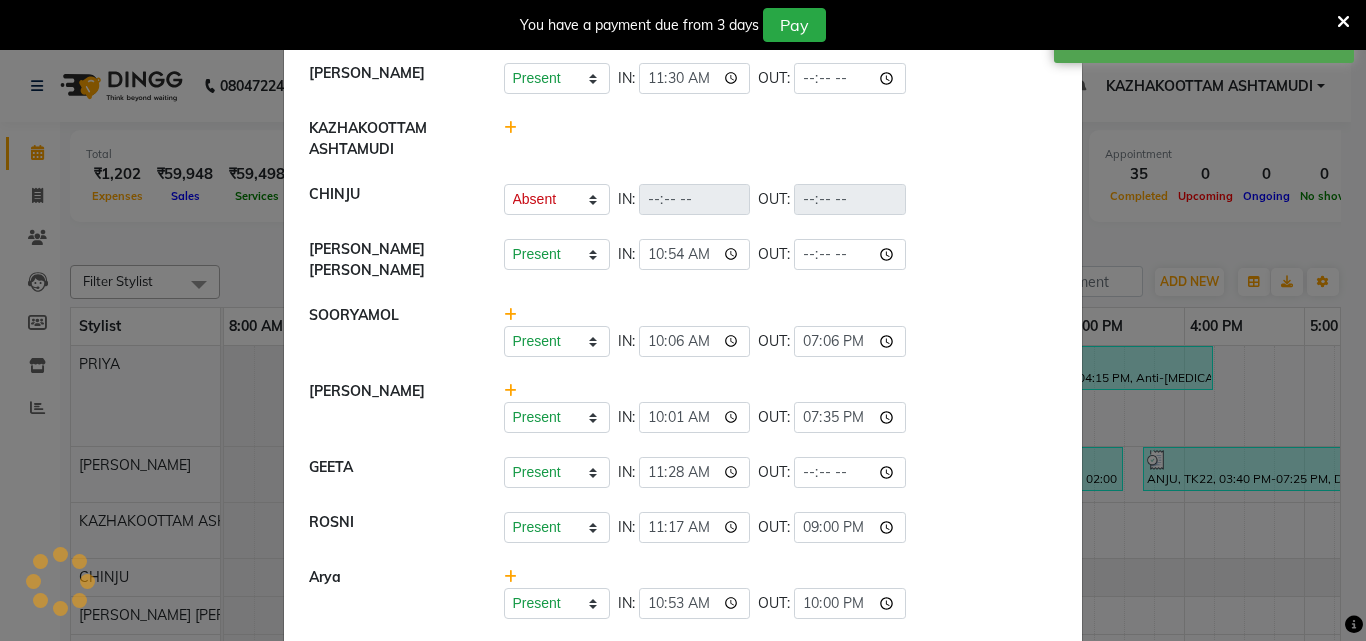 click on "Present   Absent   Late   Half Day   Weekly Off  IN:  11:17 OUT:  21:00" 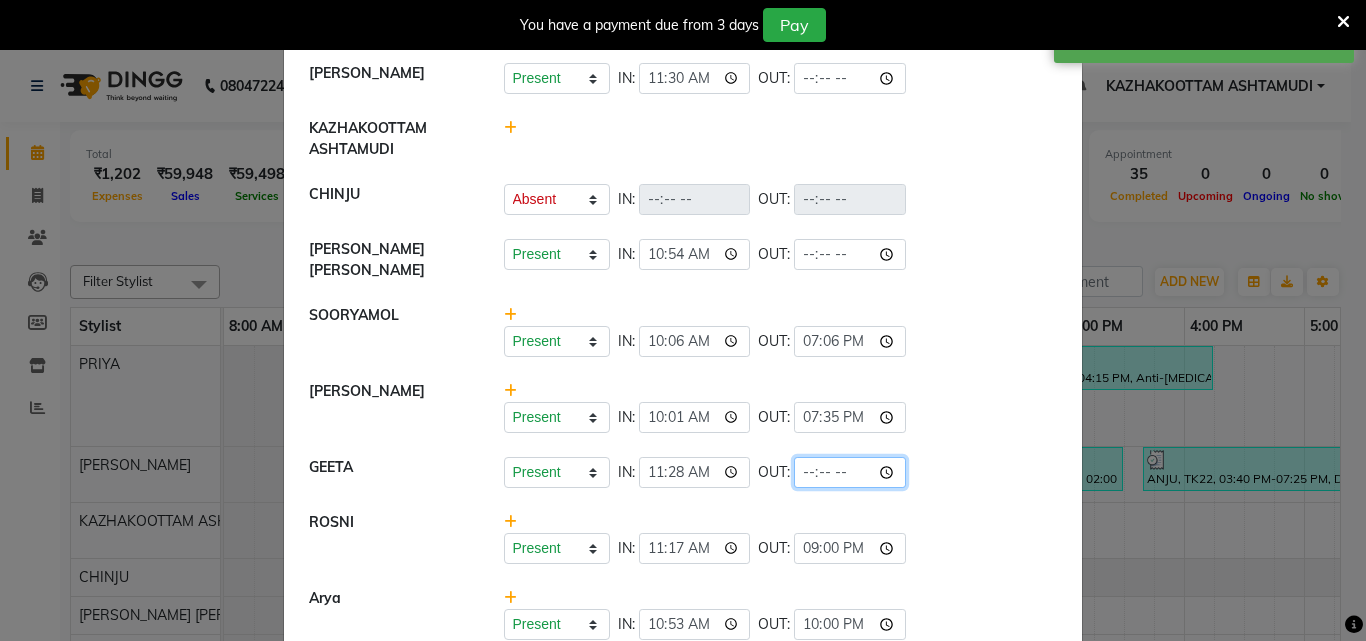 click 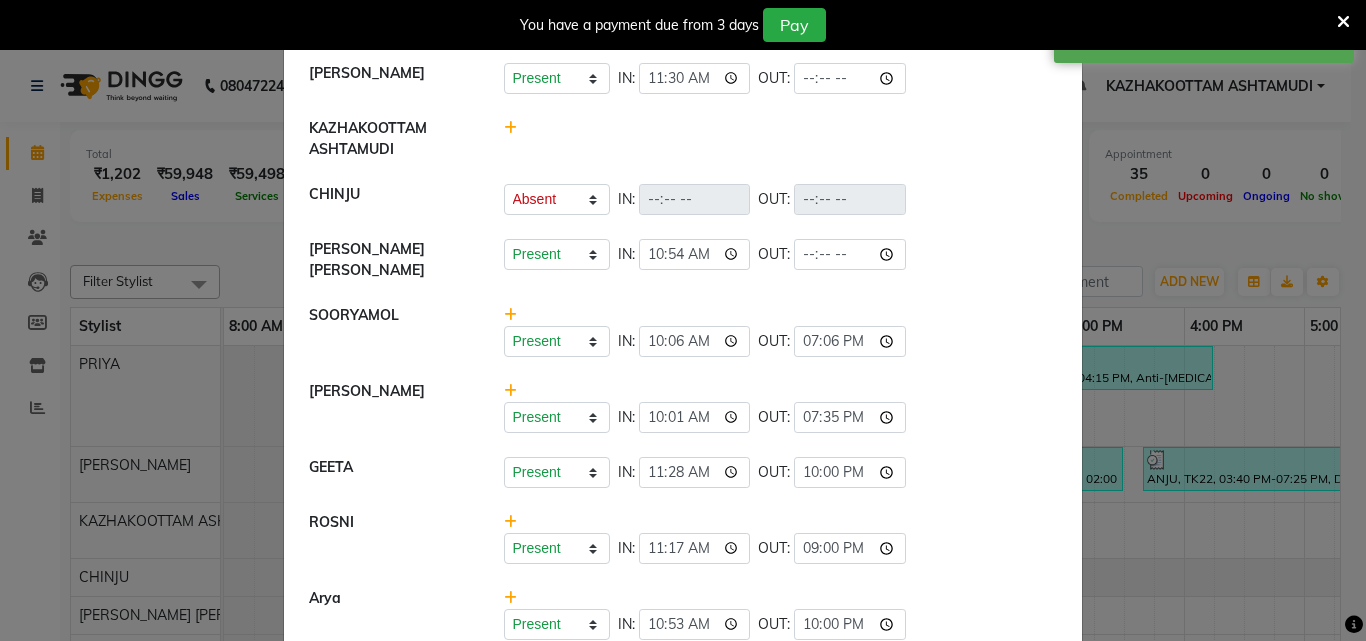 click on "Poornima Gopal   Present   Absent   Late   Half Day   Weekly Off  IN:  10:01 OUT:  19:35" 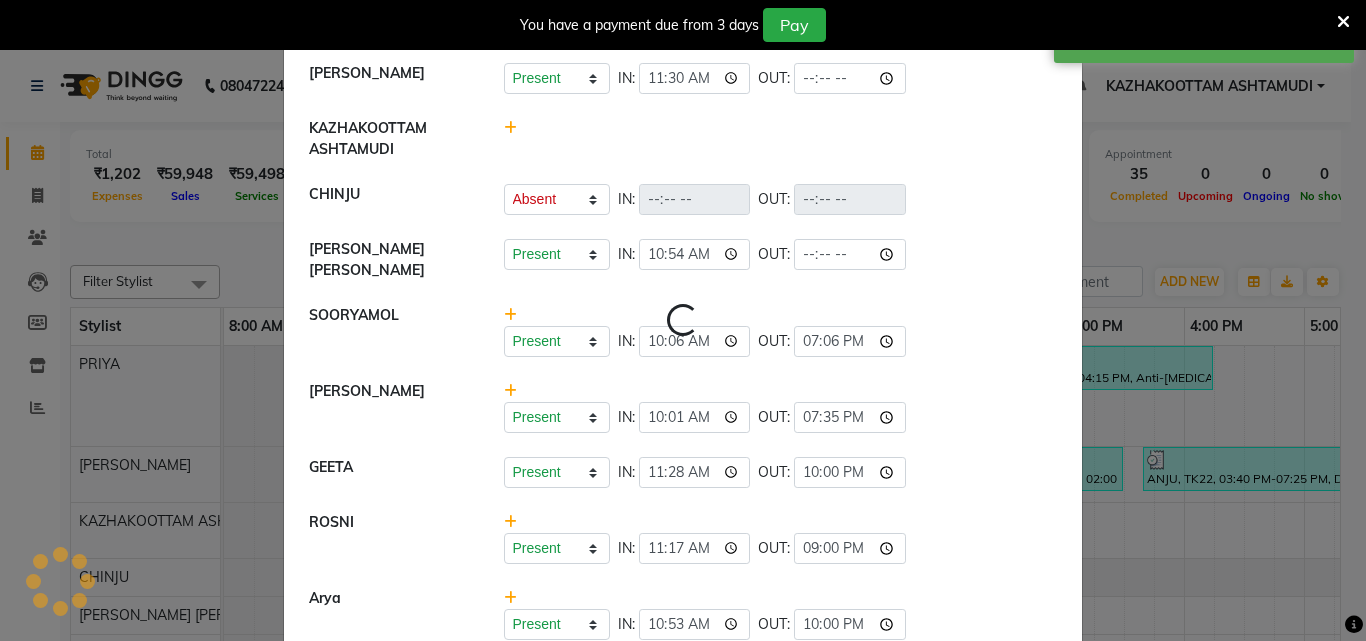 select on "A" 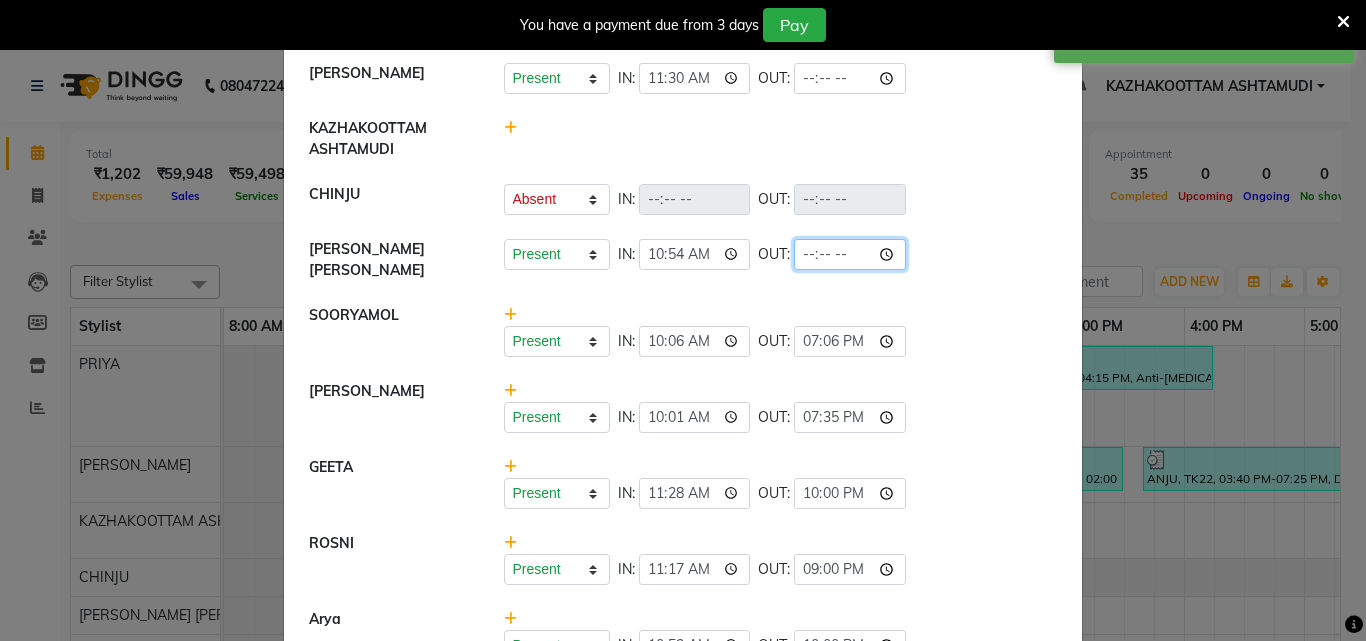 click 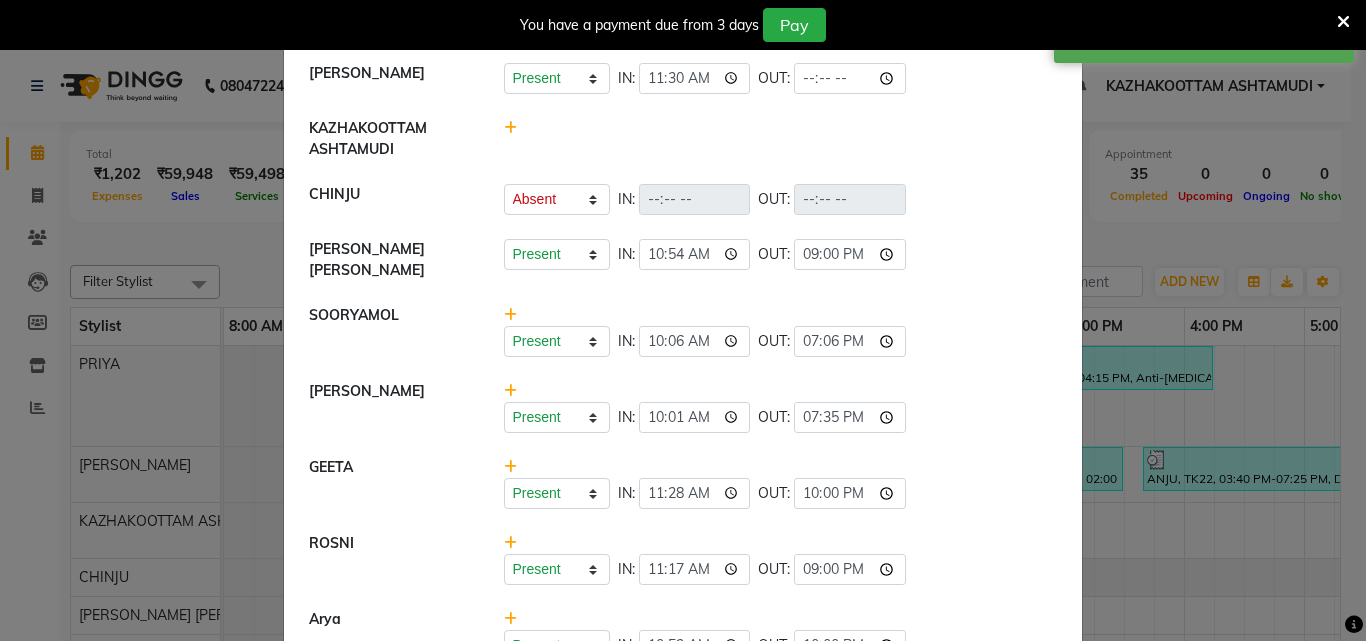 click on "MADONNA MICHAEL   Present   Absent   Late   Half Day   Weekly Off  IN:  10:54 OUT:  21:00" 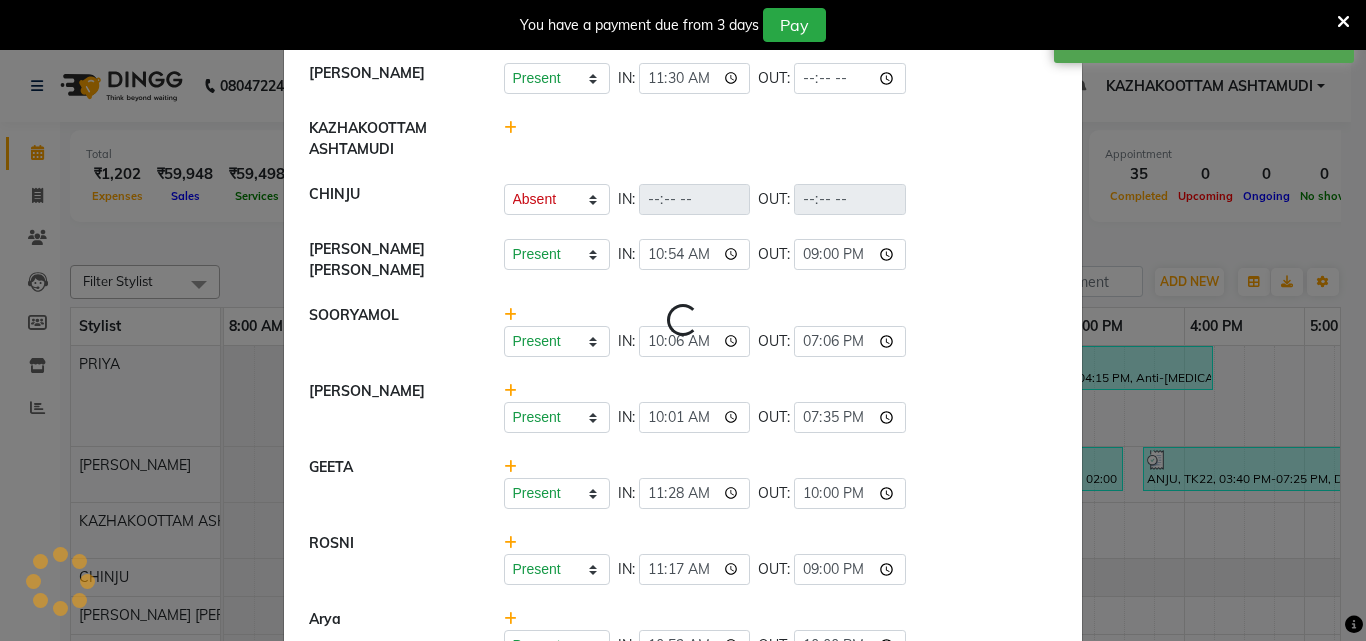 select on "A" 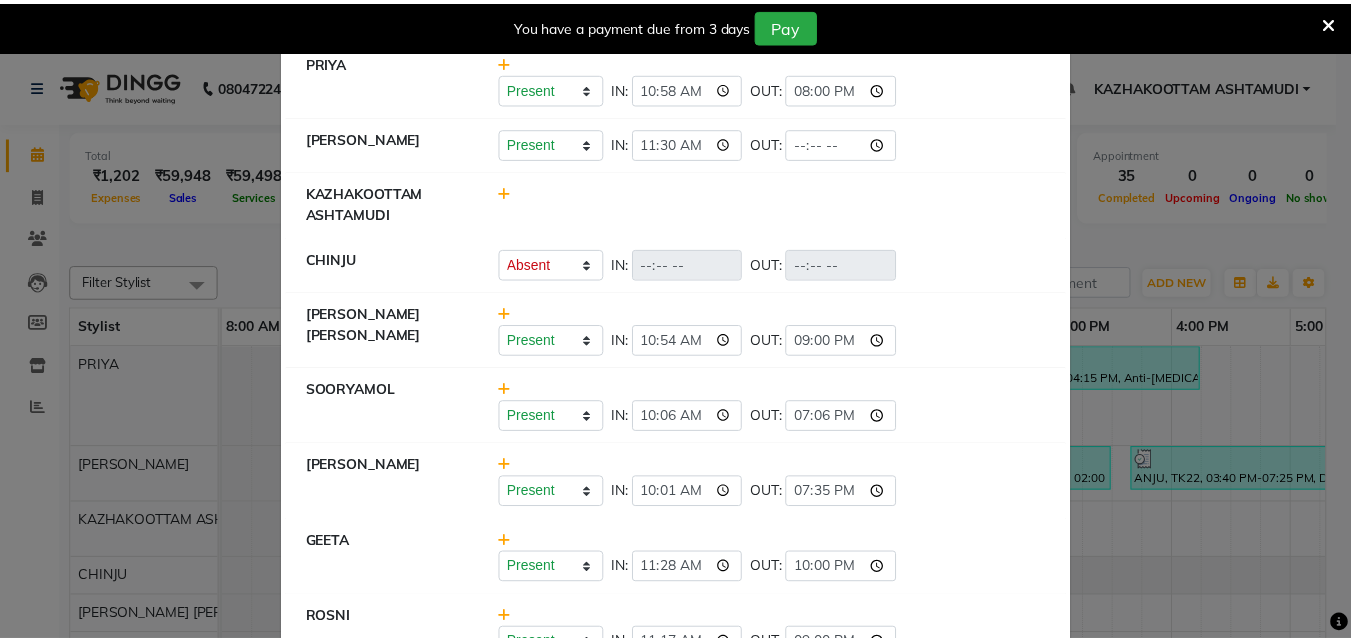scroll, scrollTop: 0, scrollLeft: 0, axis: both 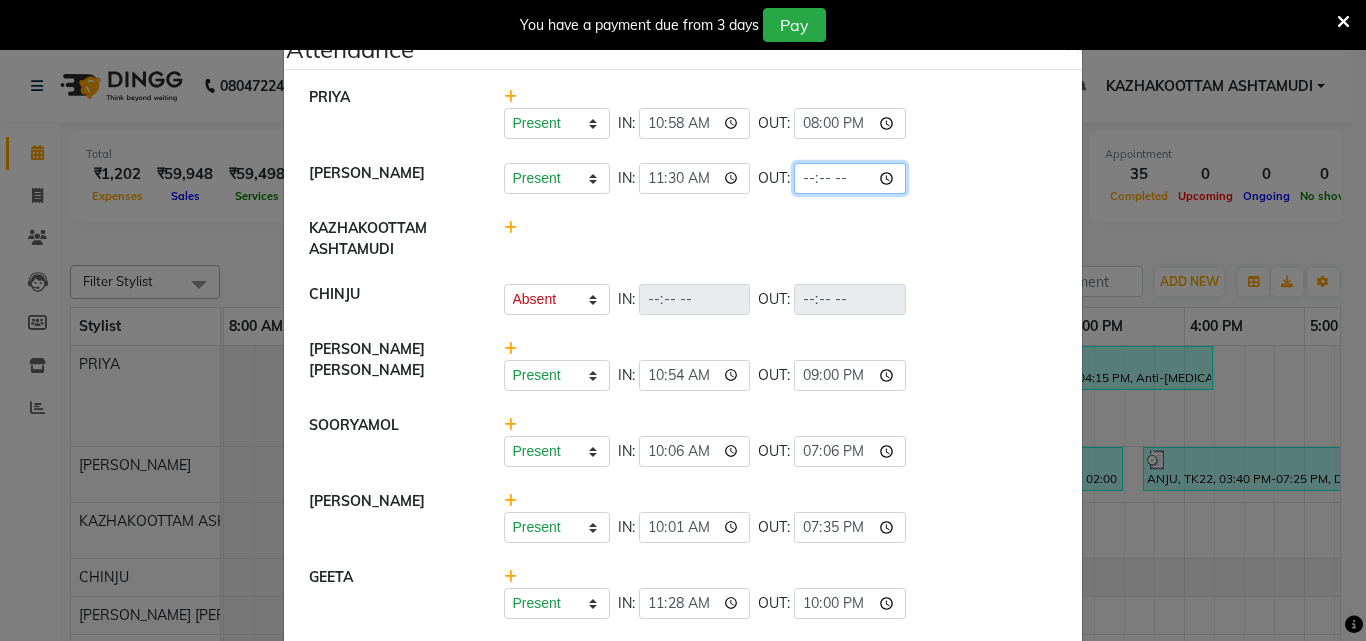 click 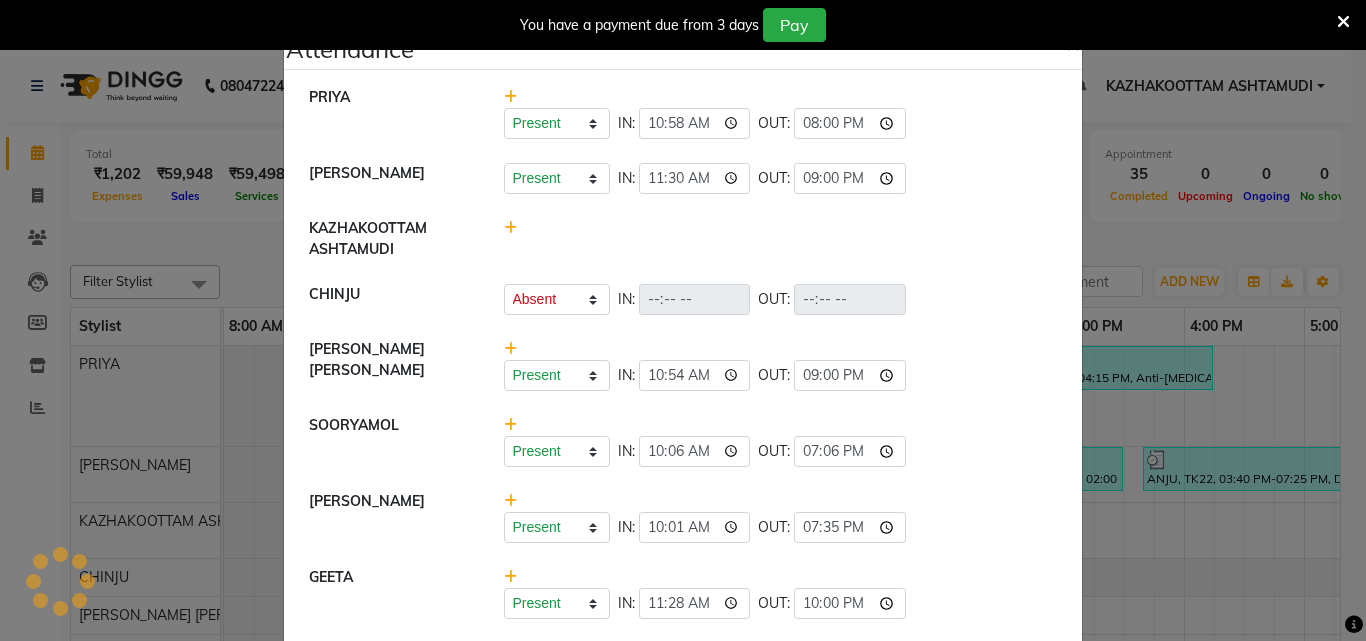 click on "KAZHAKOOTTAM ASHTAMUDI" 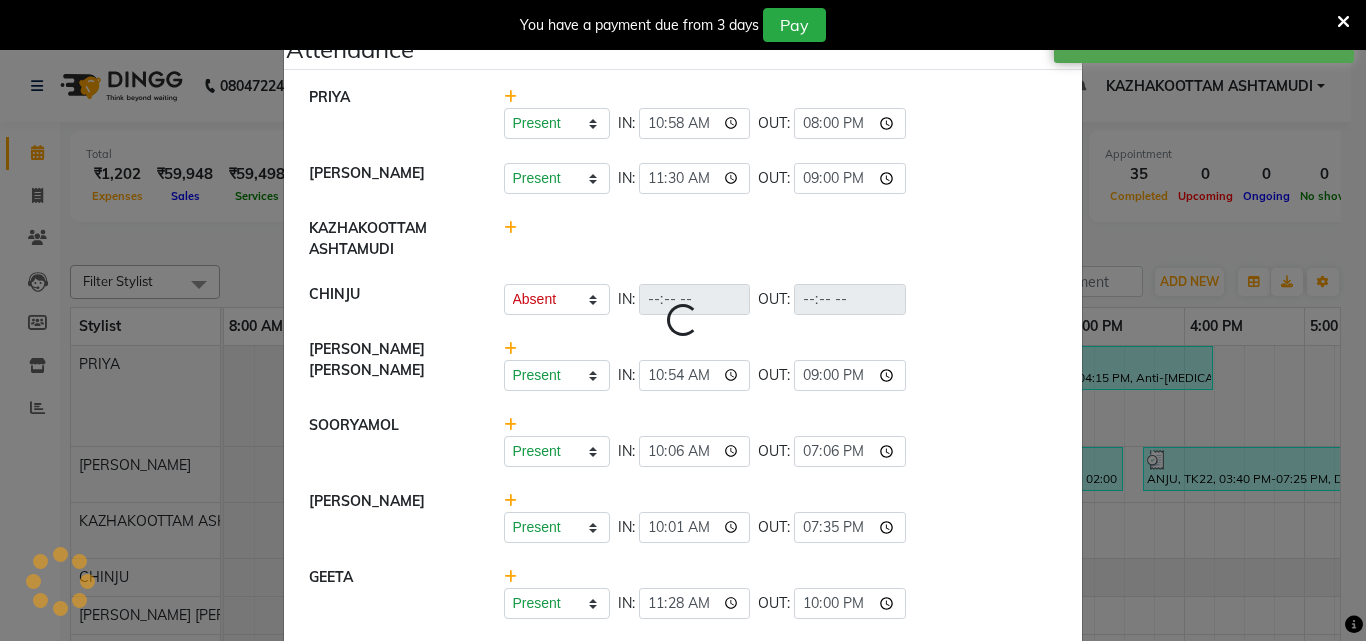 select on "A" 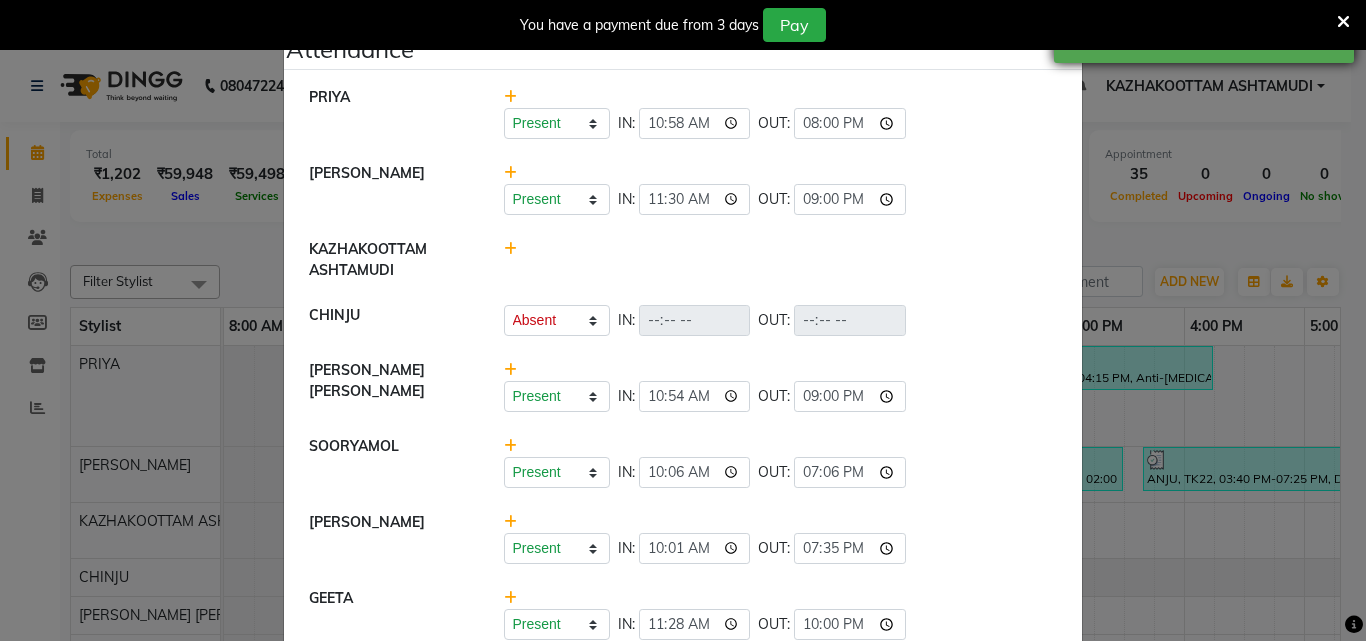 click on "Successfully updated attendance." at bounding box center [1204, 37] 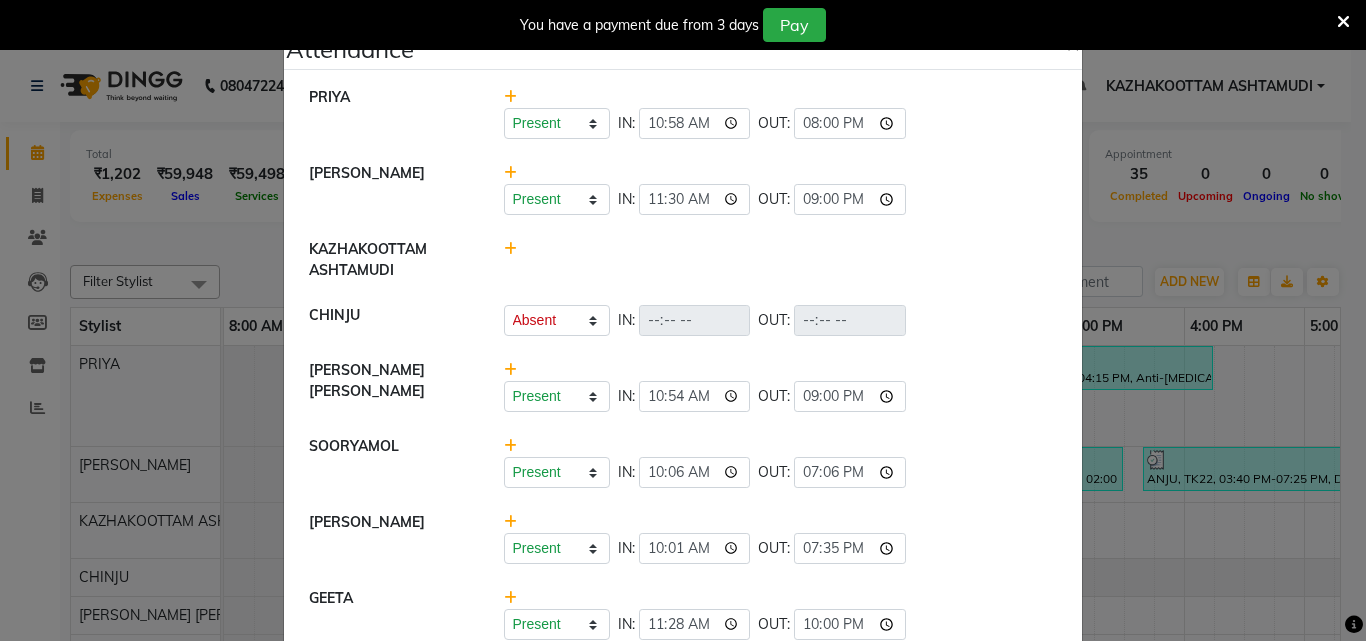 click on "×" 